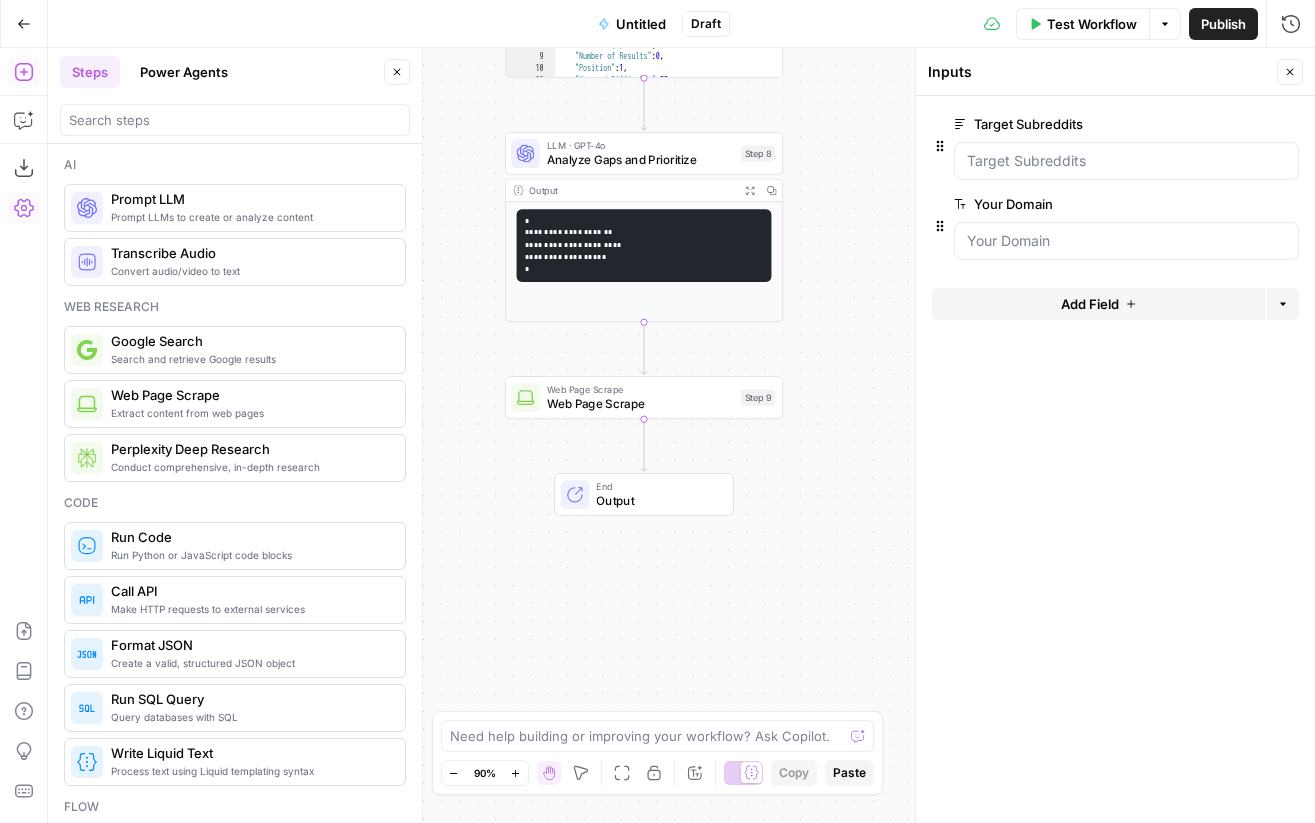 scroll, scrollTop: 0, scrollLeft: 0, axis: both 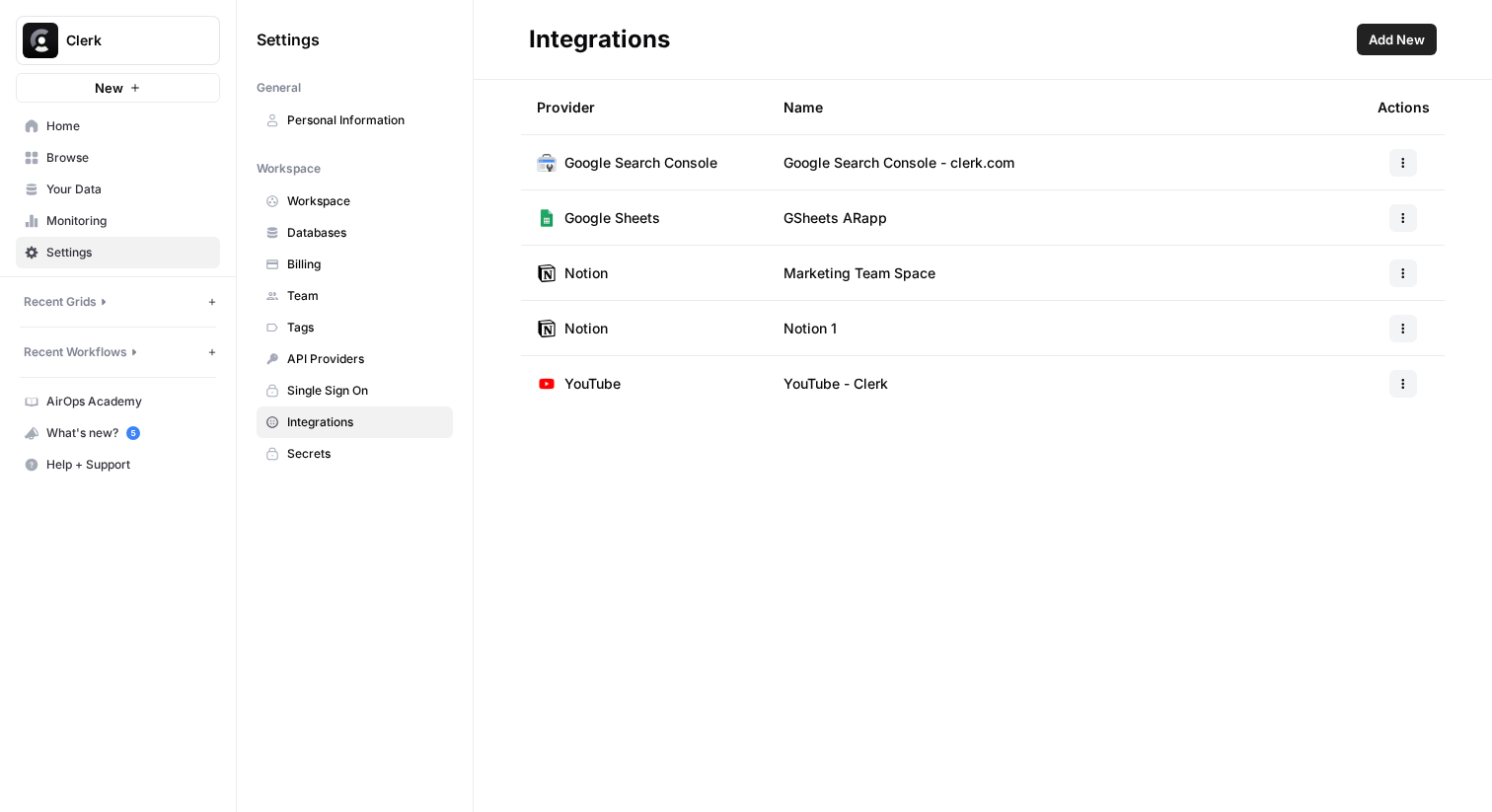 click on "Browse" at bounding box center (128, 158) 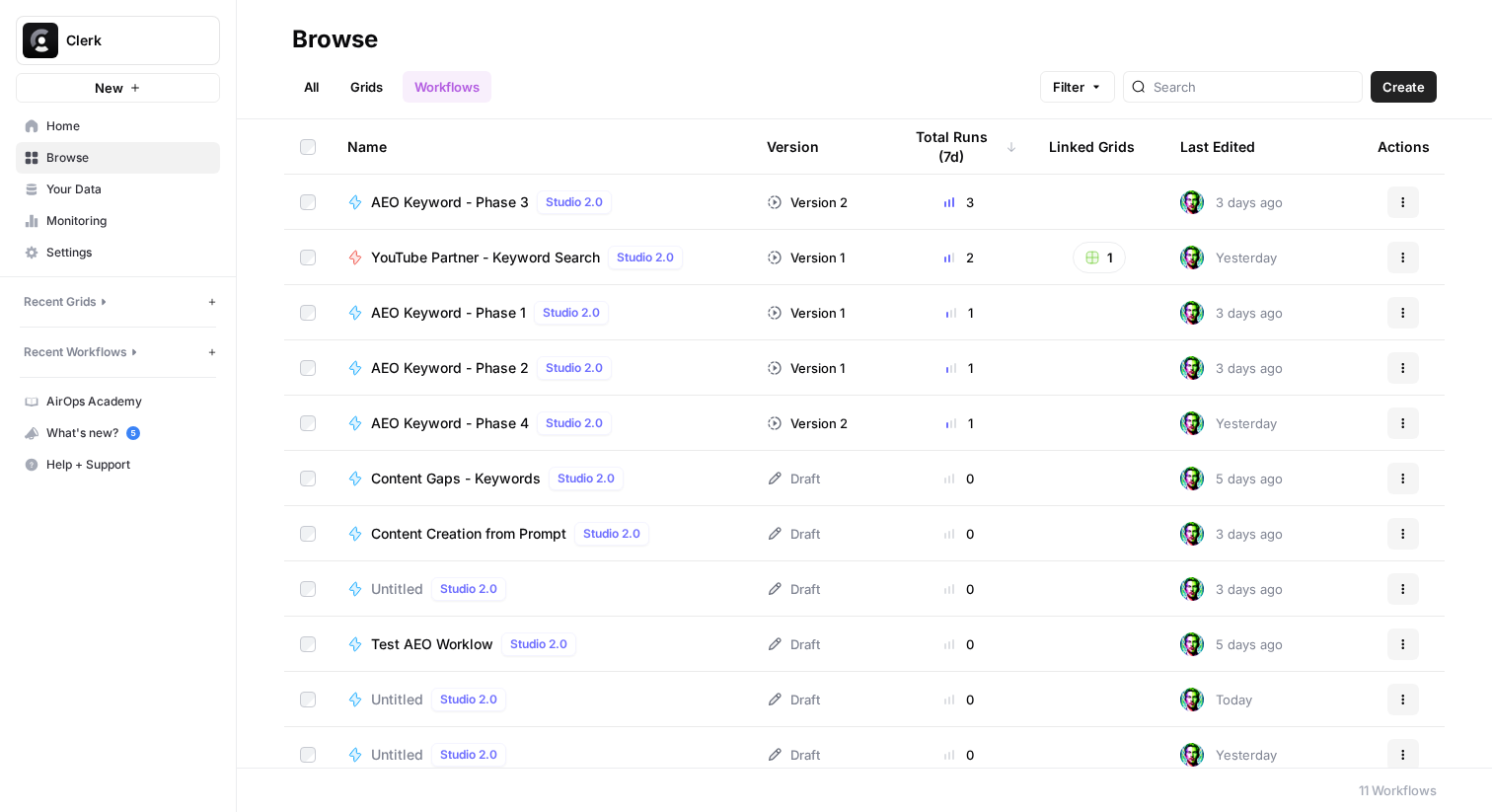 click on "YouTube Partner - Keyword Search" at bounding box center [485, 258] 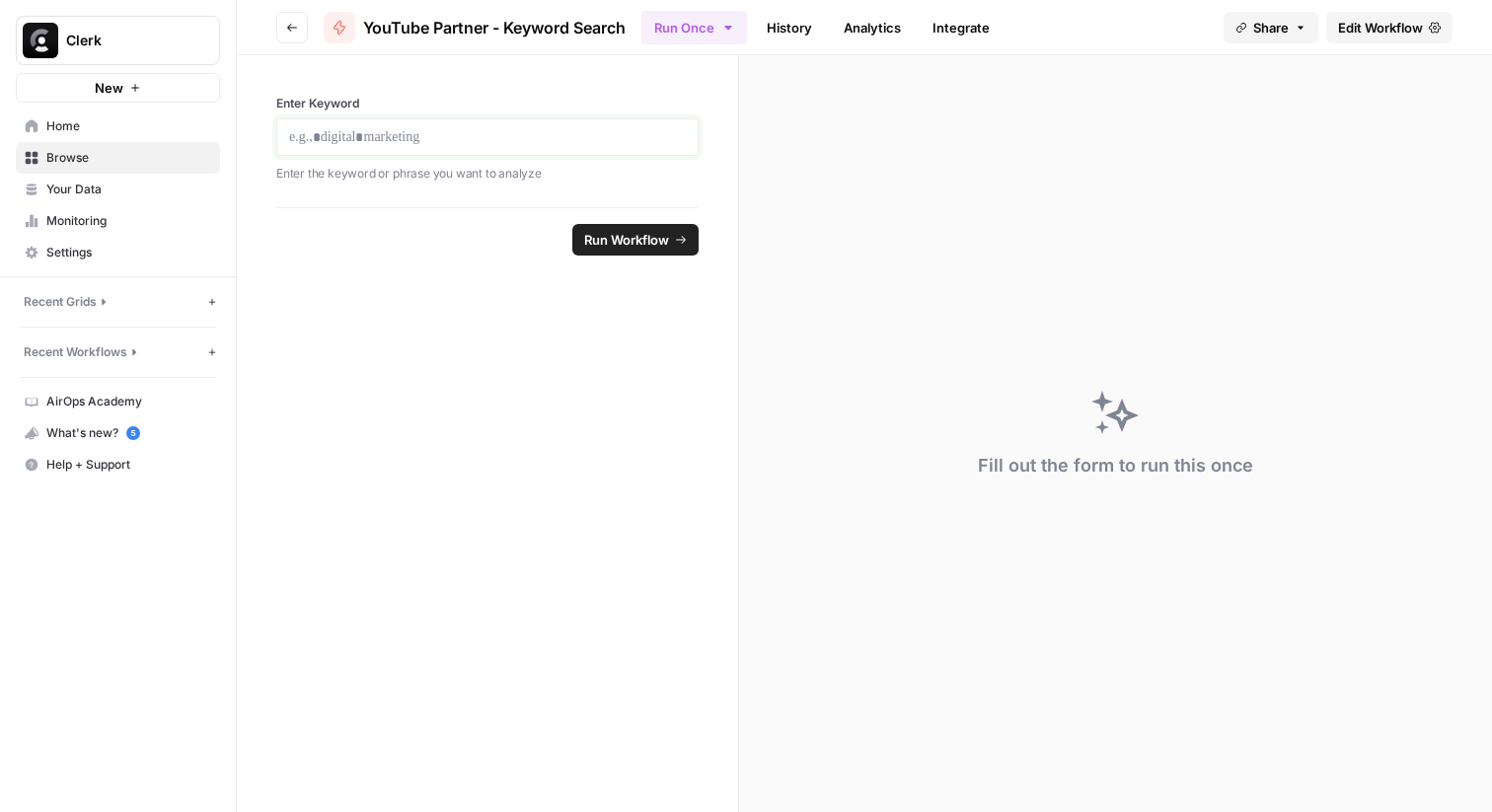 click at bounding box center (487, 137) 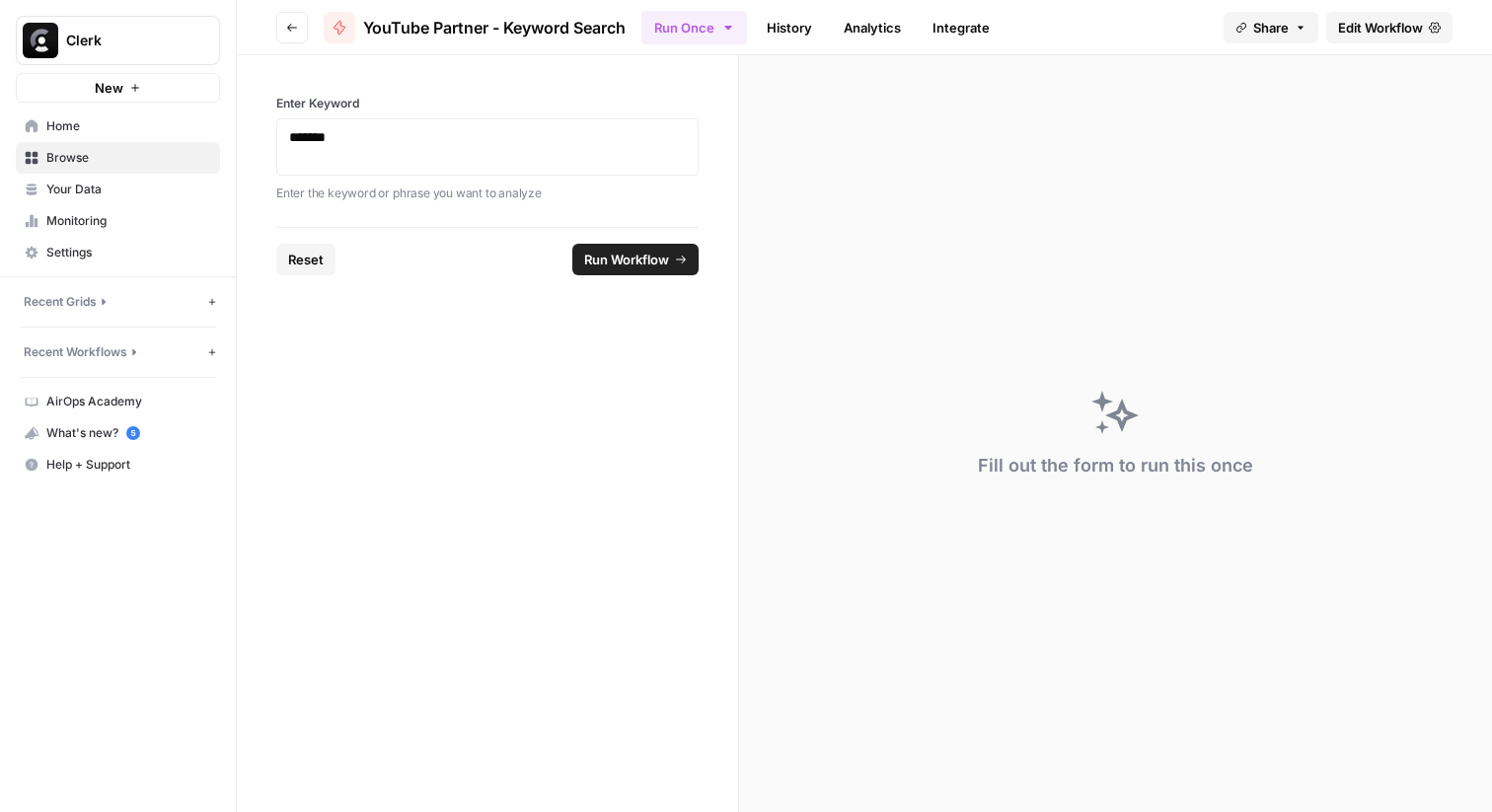 click on "Run Workflow" at bounding box center [627, 259] 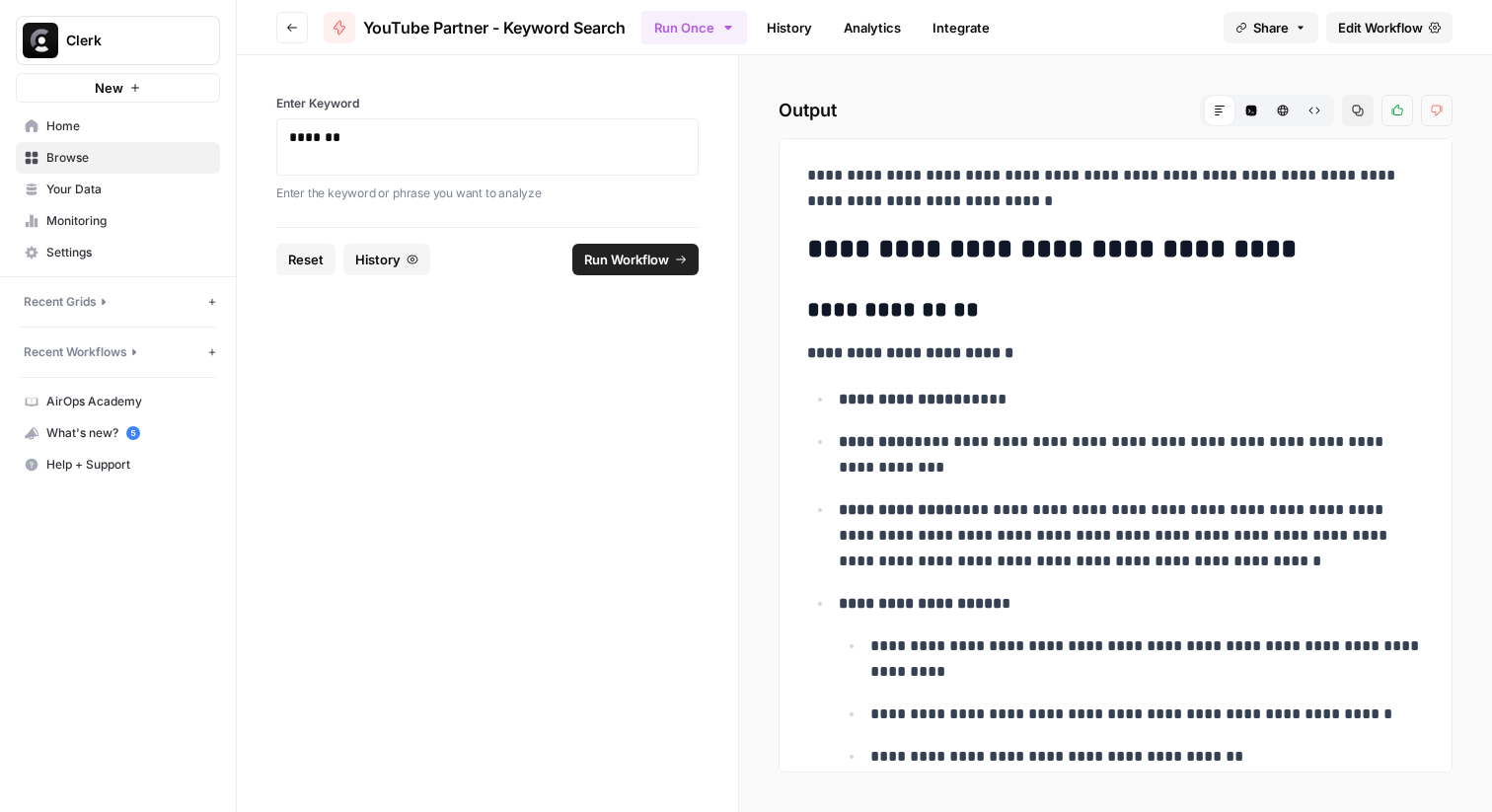 scroll, scrollTop: 0, scrollLeft: 0, axis: both 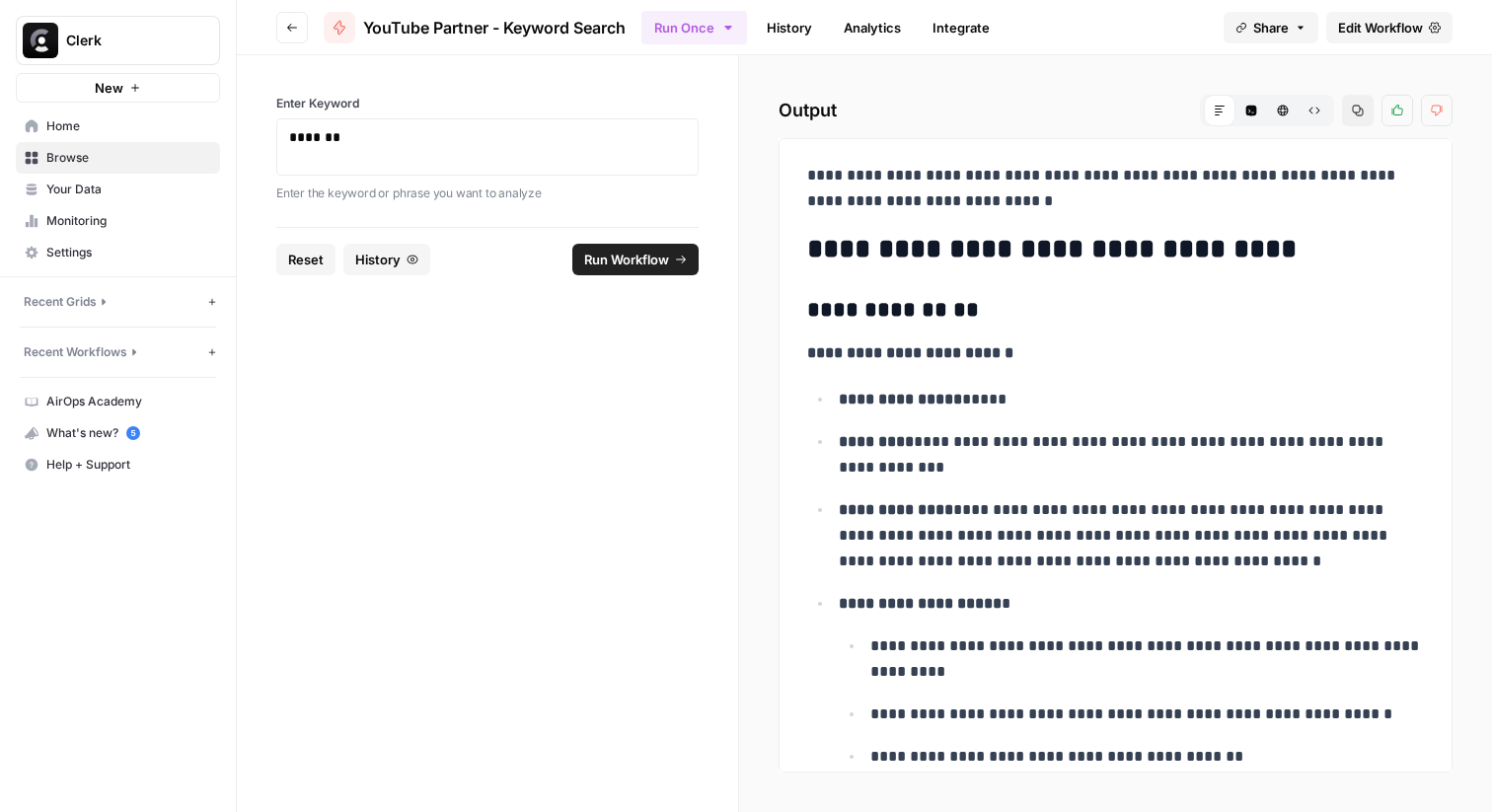 click 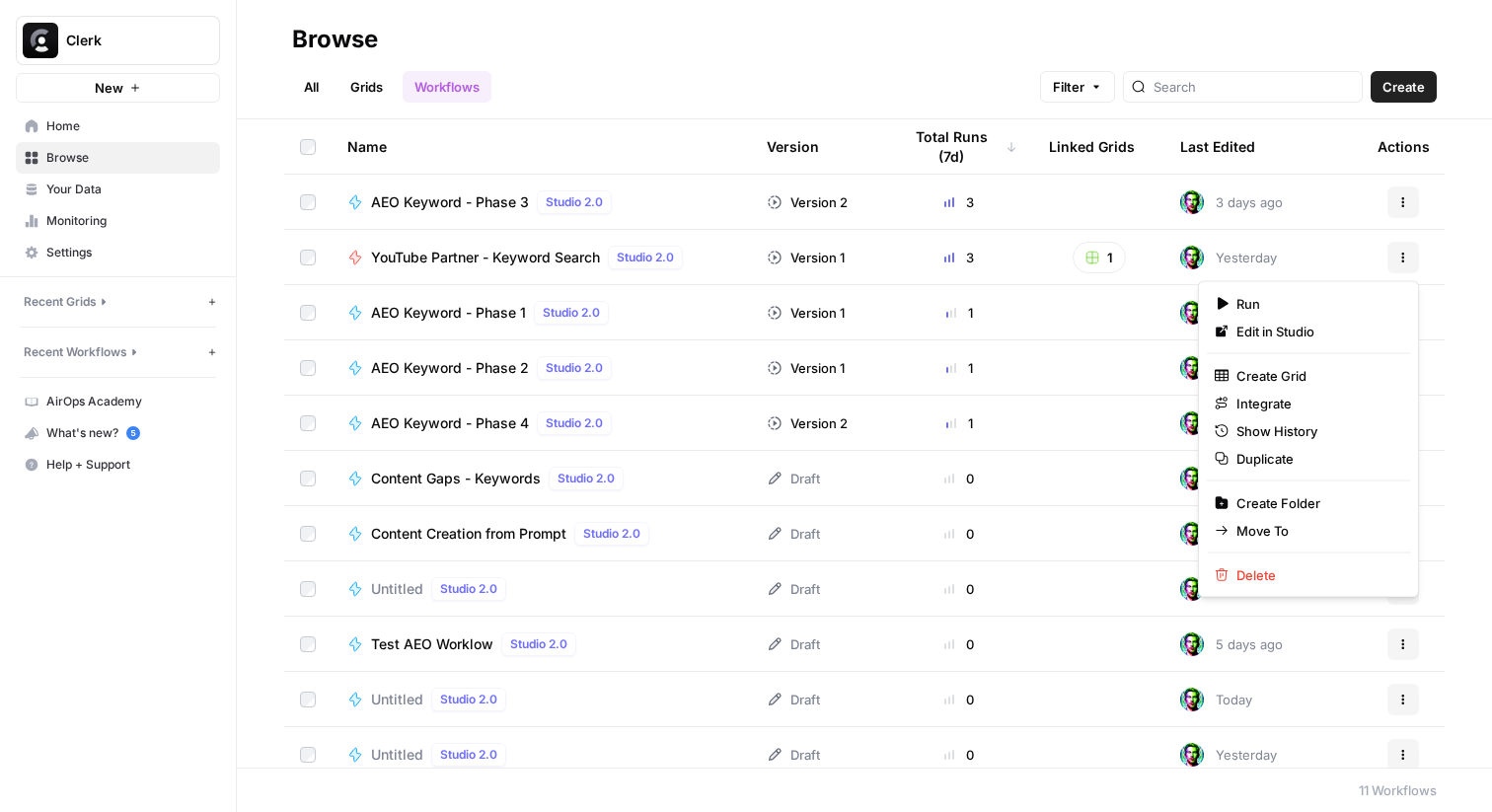 click 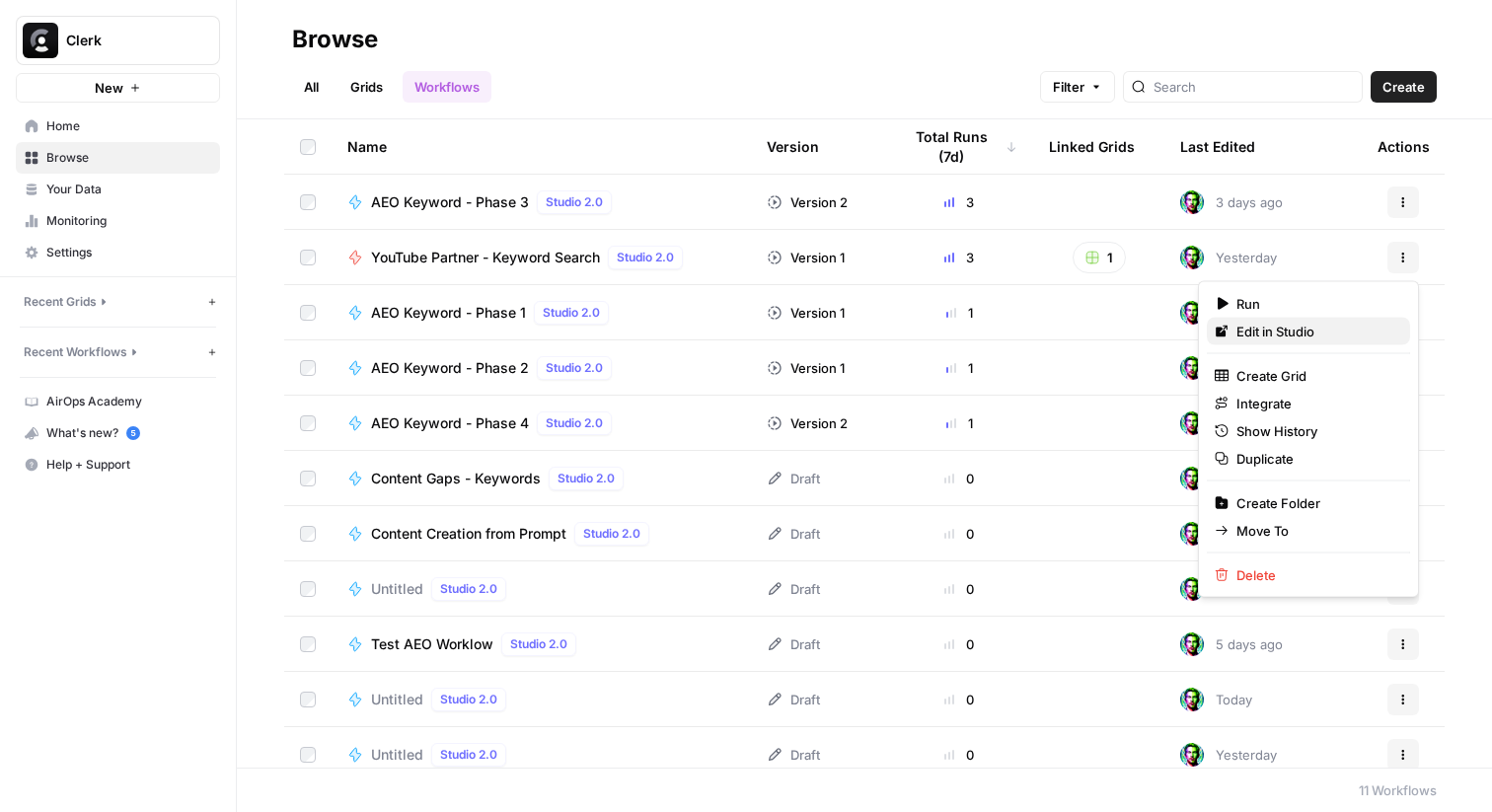 click on "Edit in Studio" at bounding box center [1315, 332] 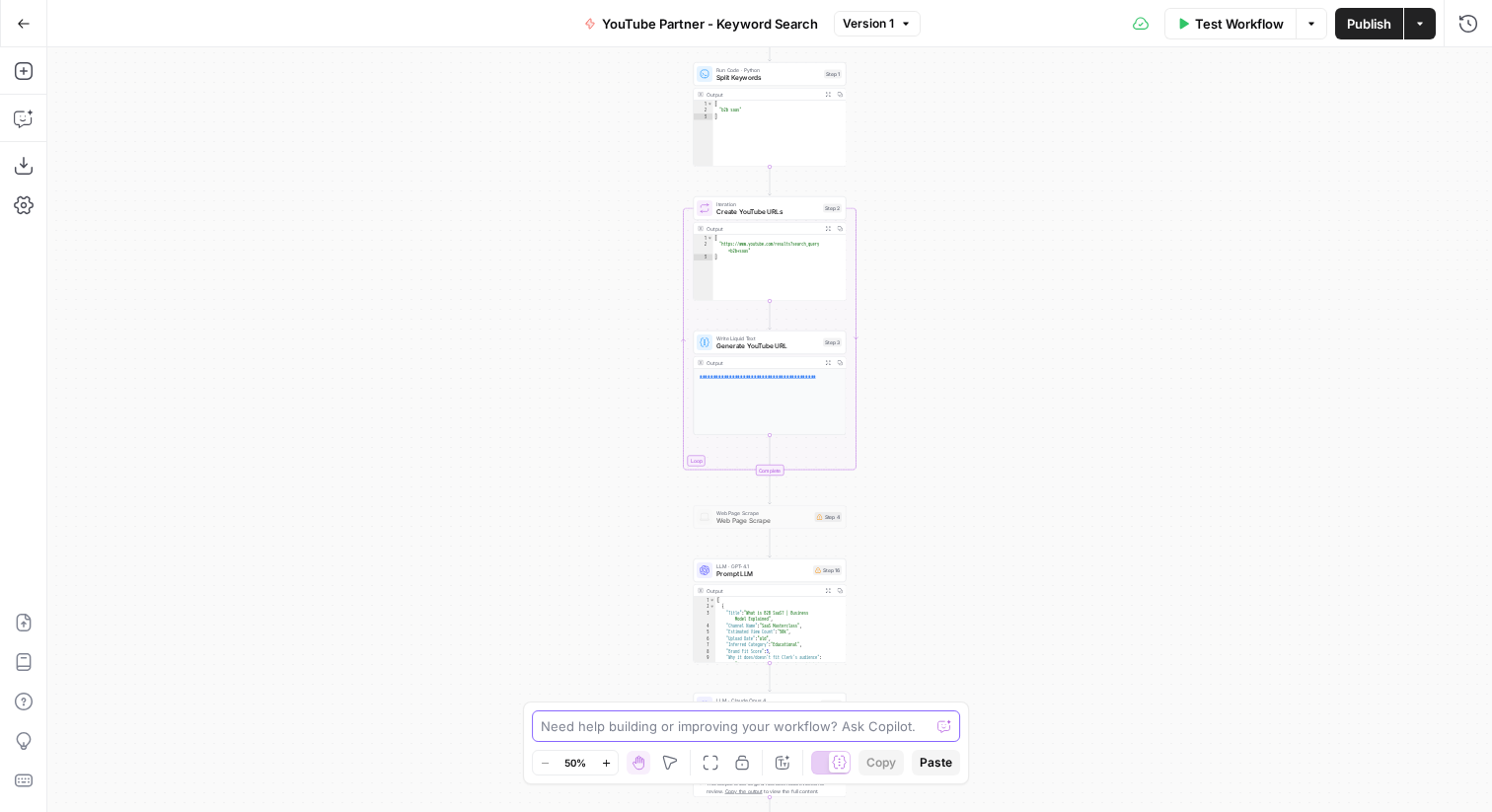 click at bounding box center (735, 726) 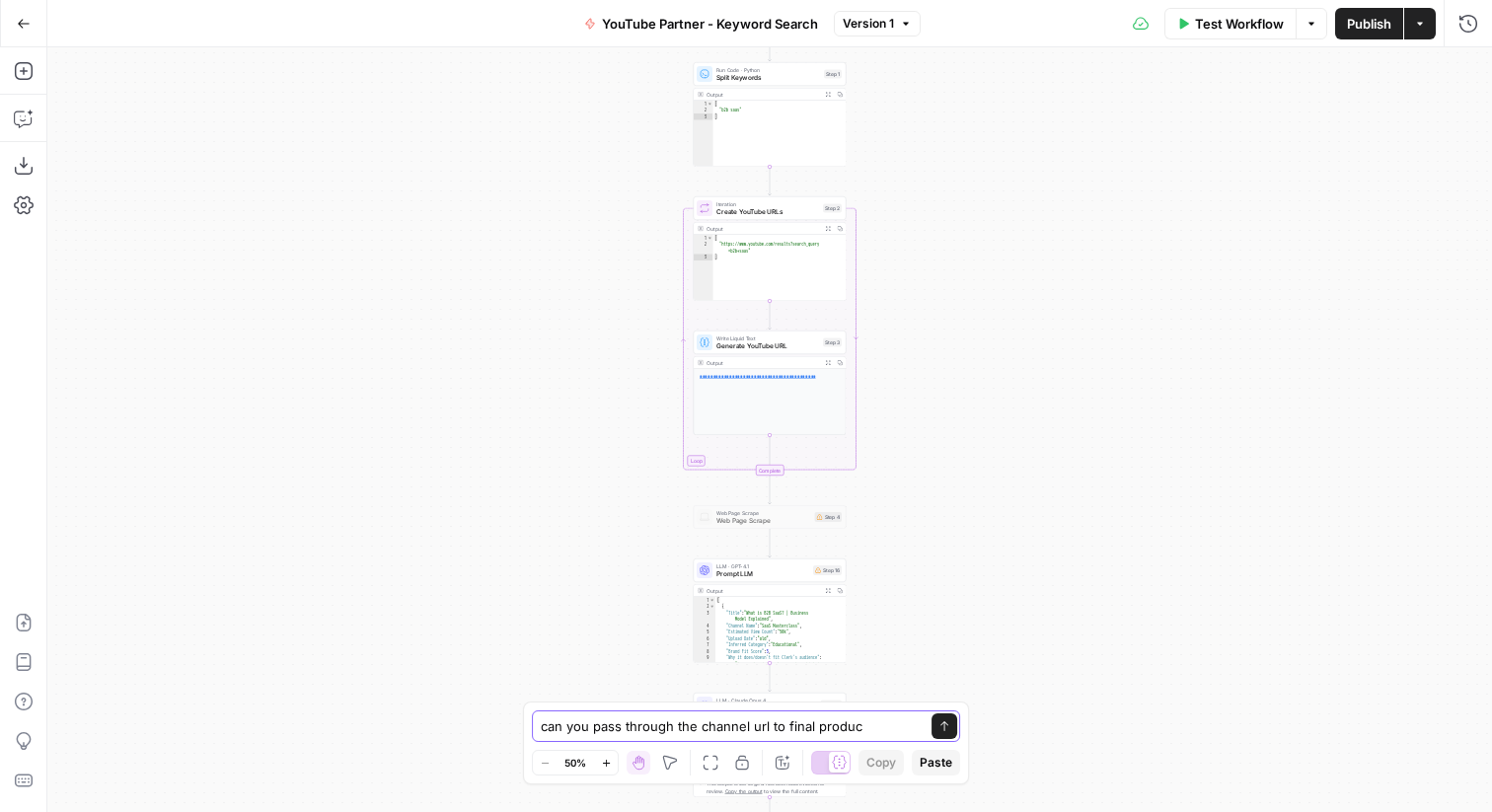 type on "can you pass through the channel url to final product" 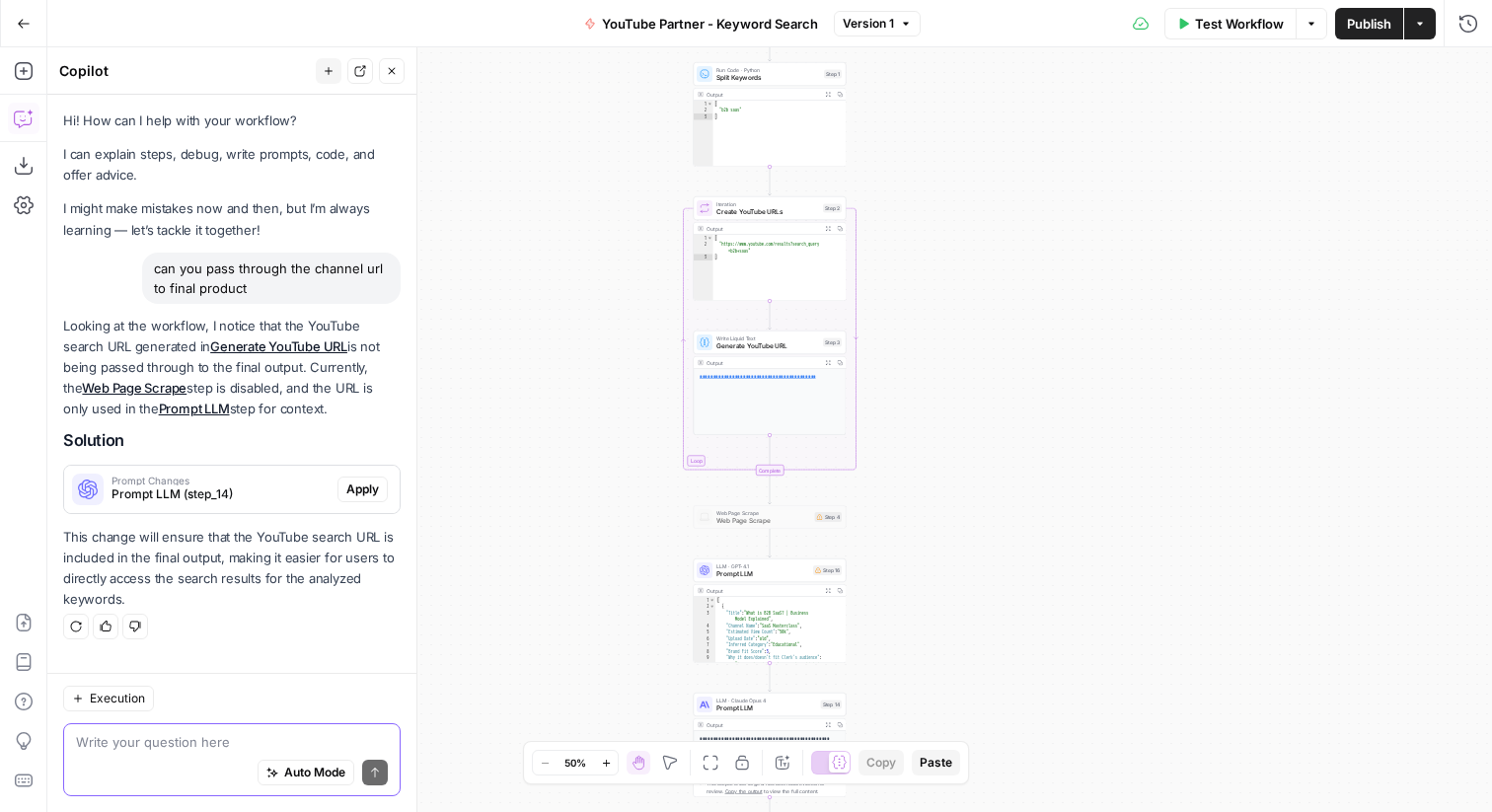 type on "A" 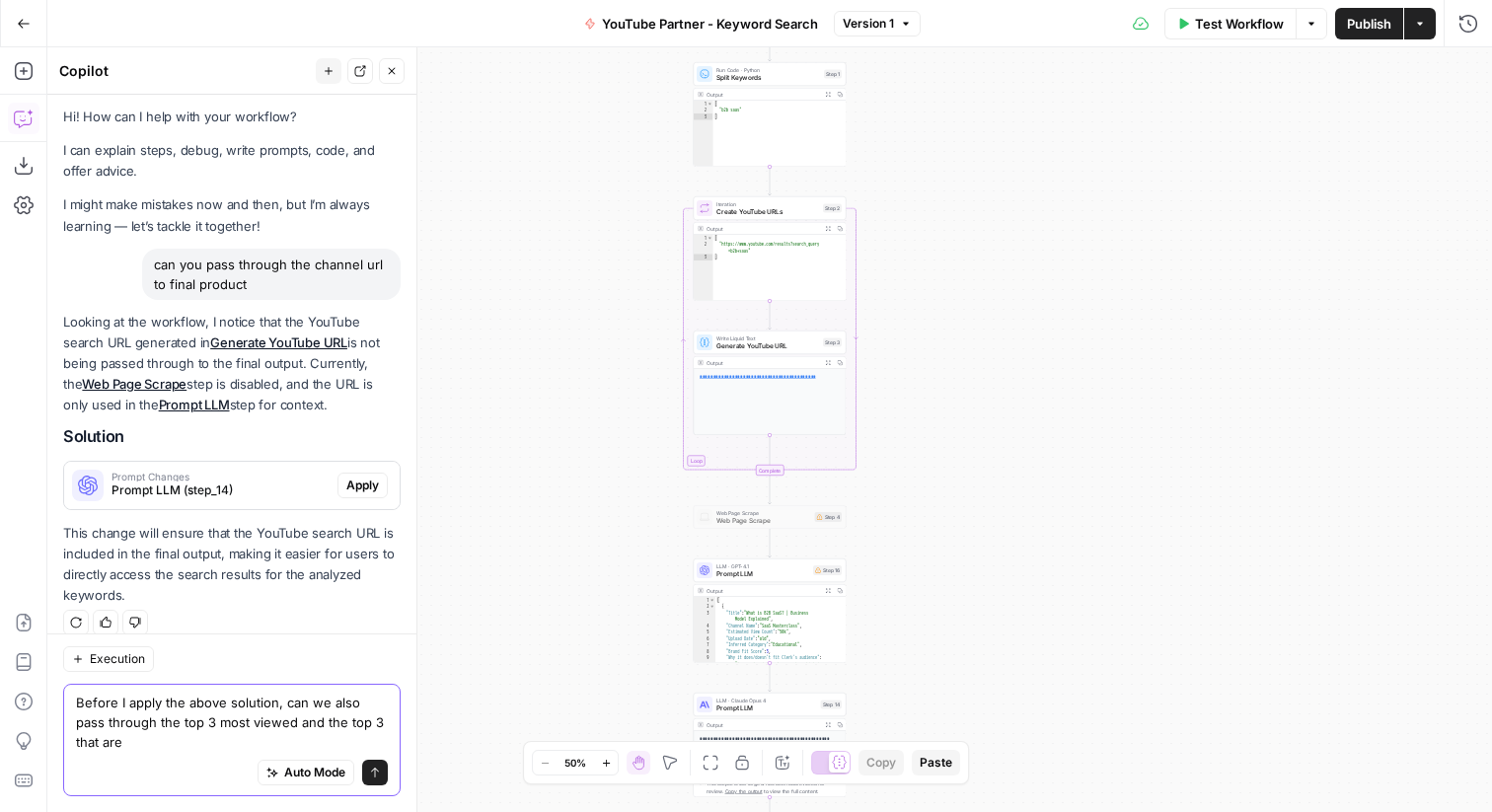 scroll, scrollTop: 24, scrollLeft: 0, axis: vertical 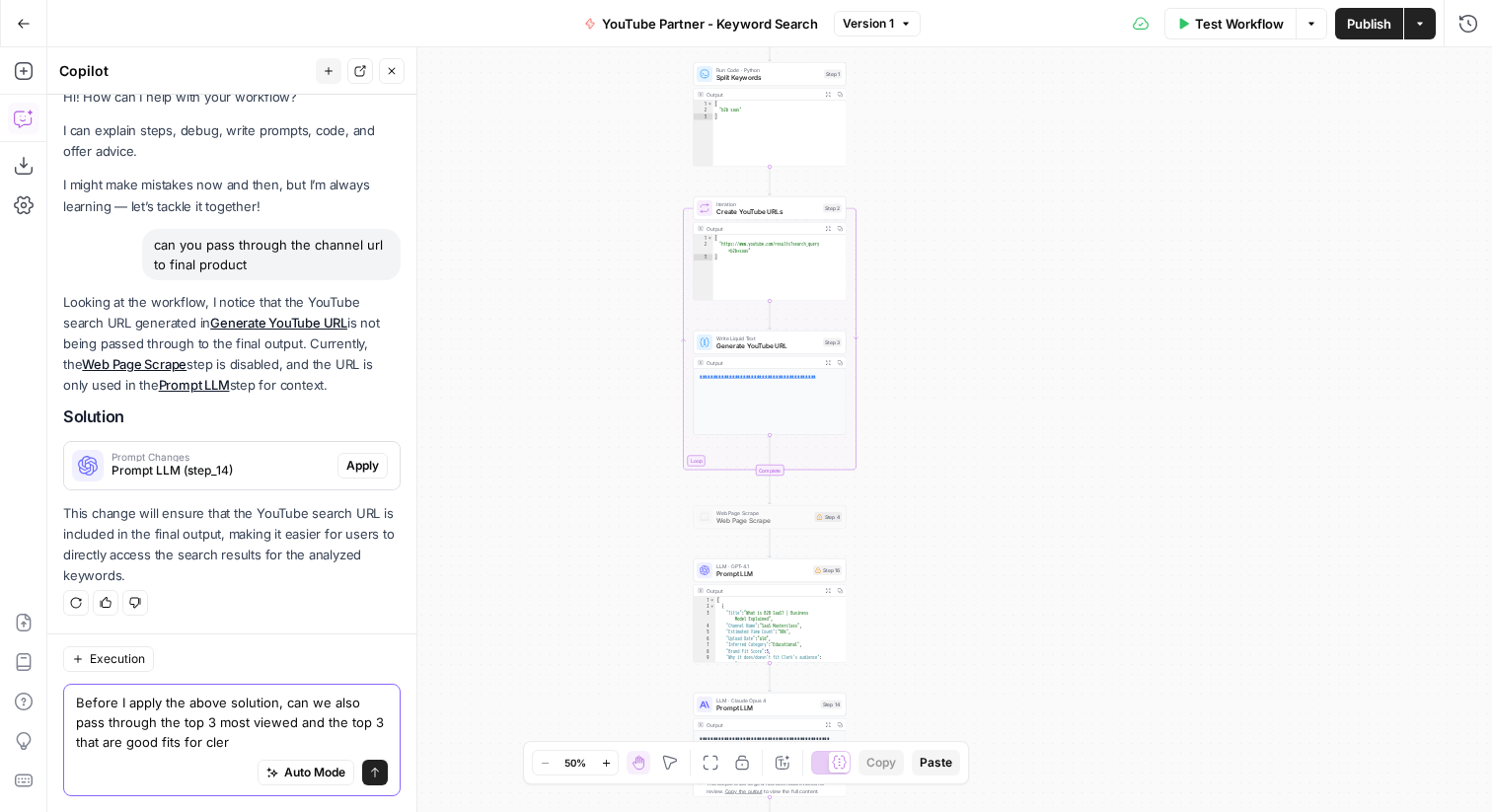 type on "Before I apply the above solution, can we also pass through the top 3 most viewed and the top 3 that are good fits for clerk" 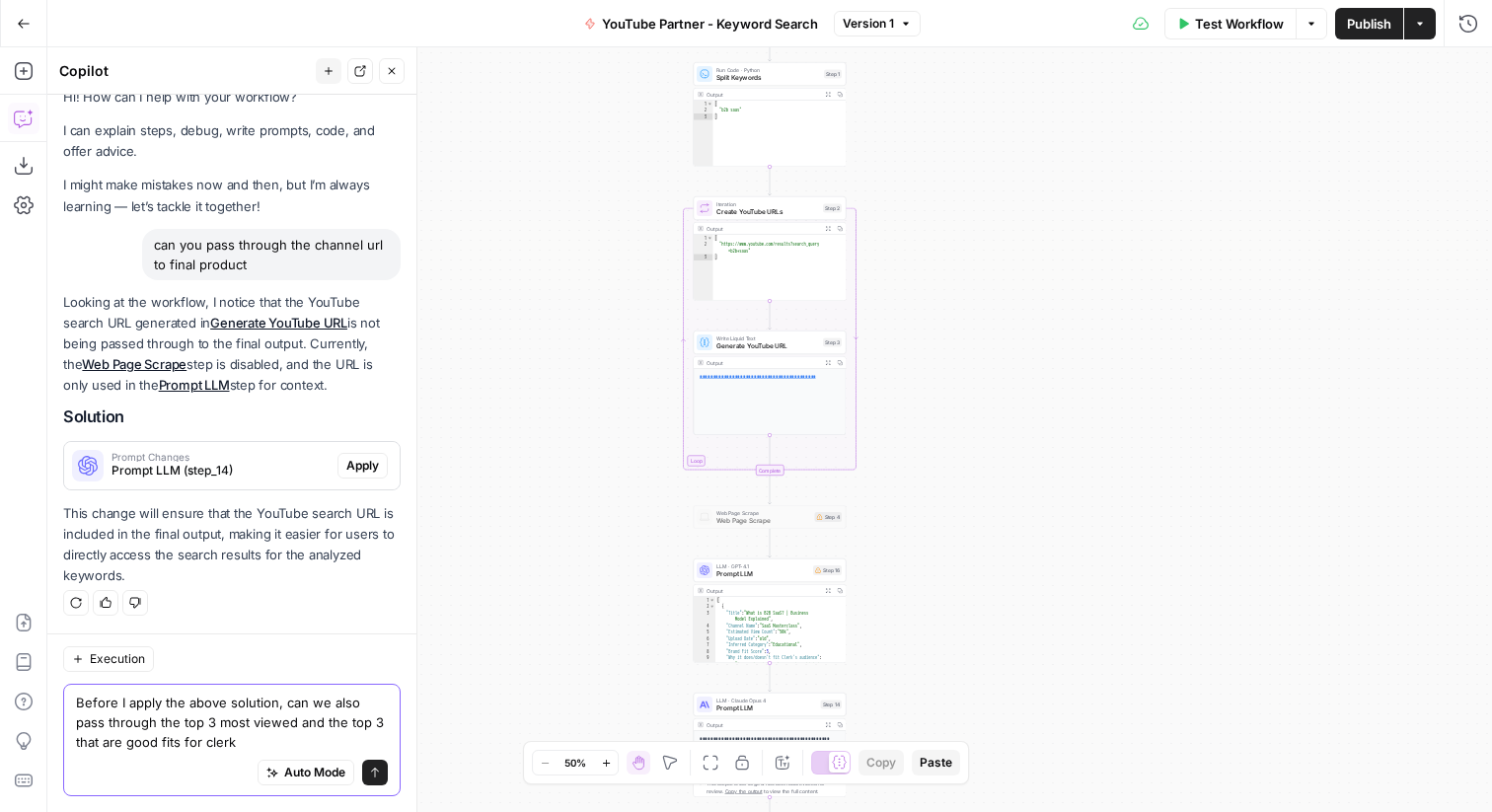 type 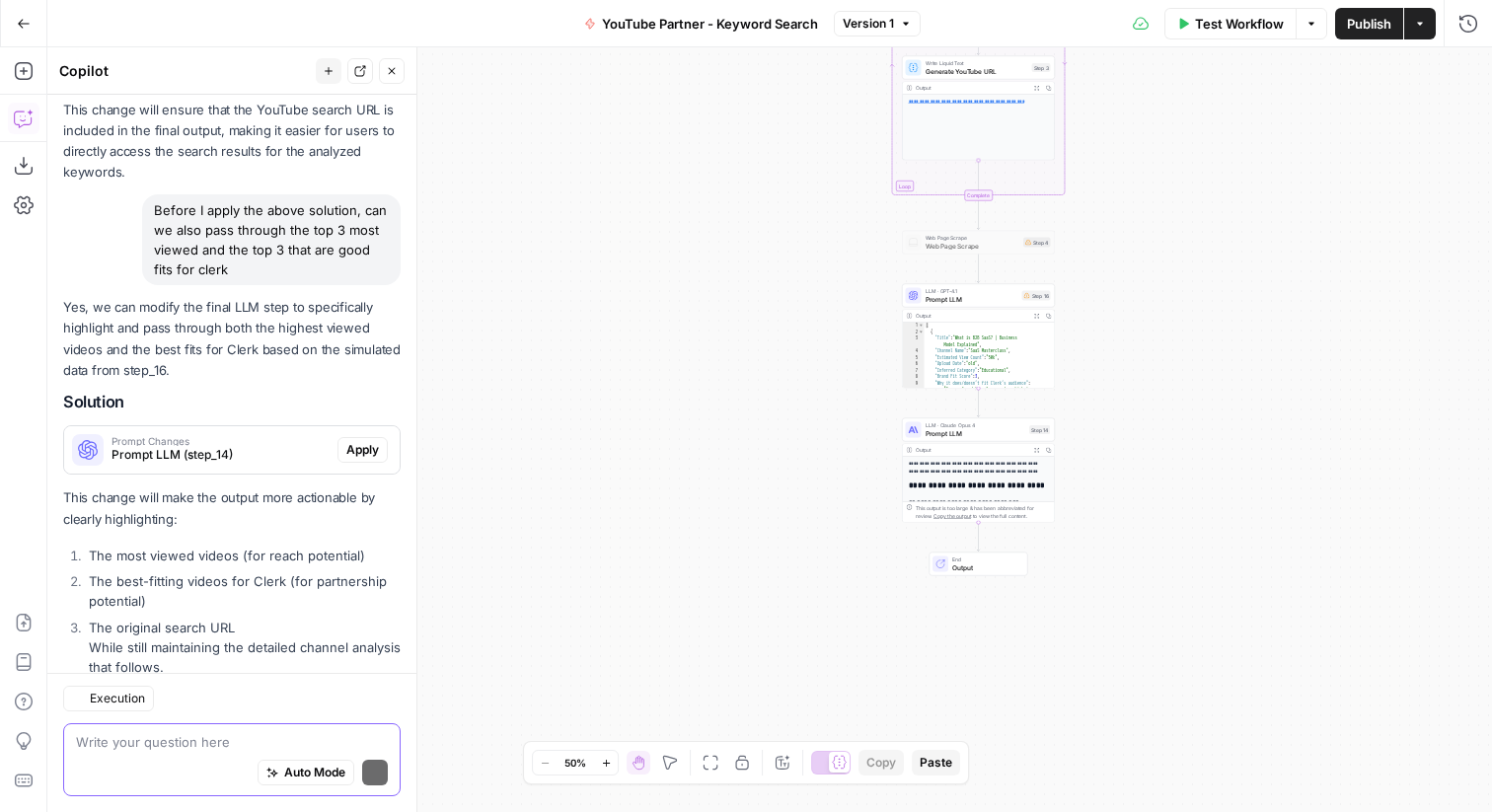 scroll, scrollTop: 484, scrollLeft: 0, axis: vertical 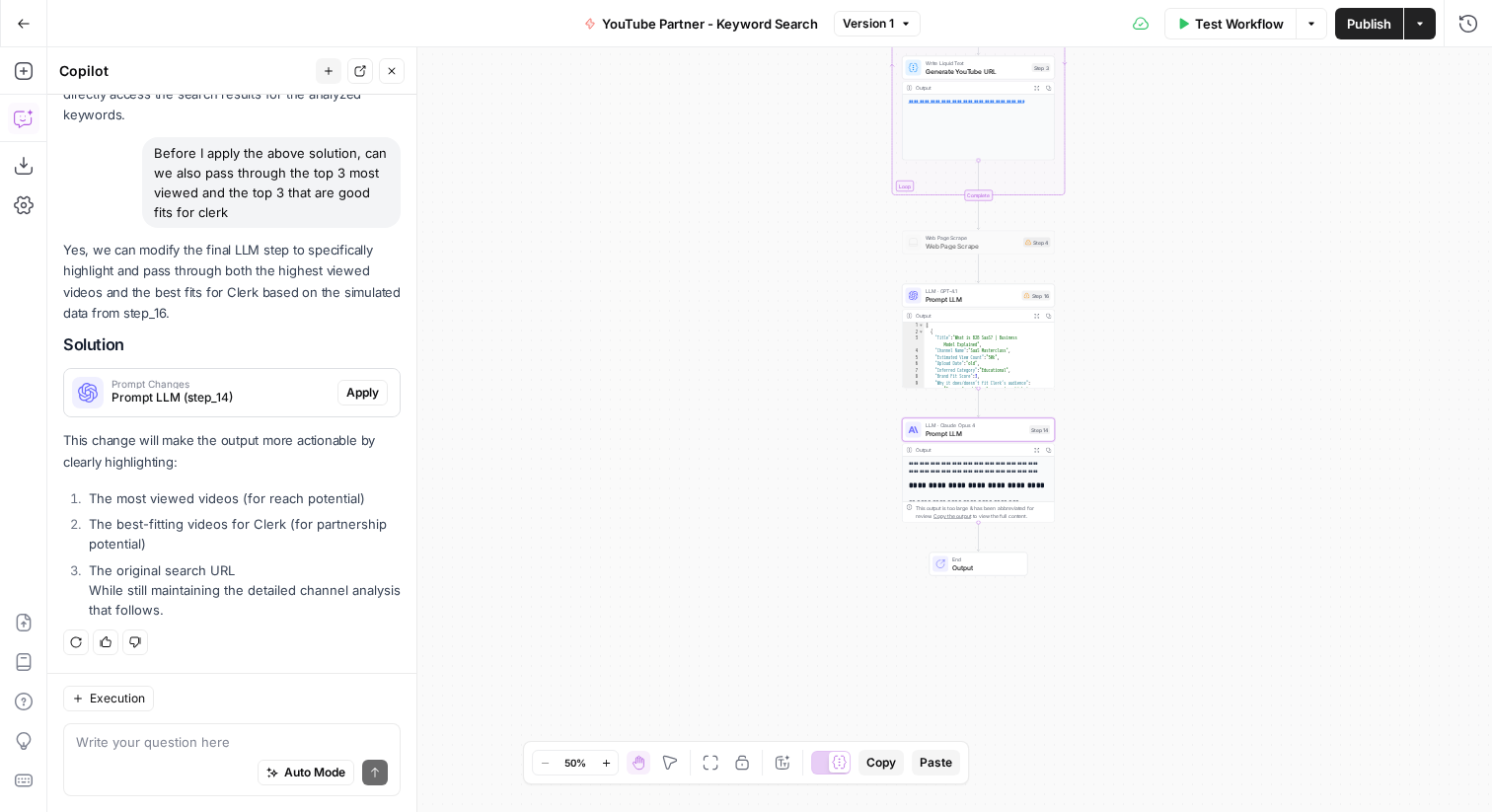 click on "Apply" at bounding box center (362, 393) 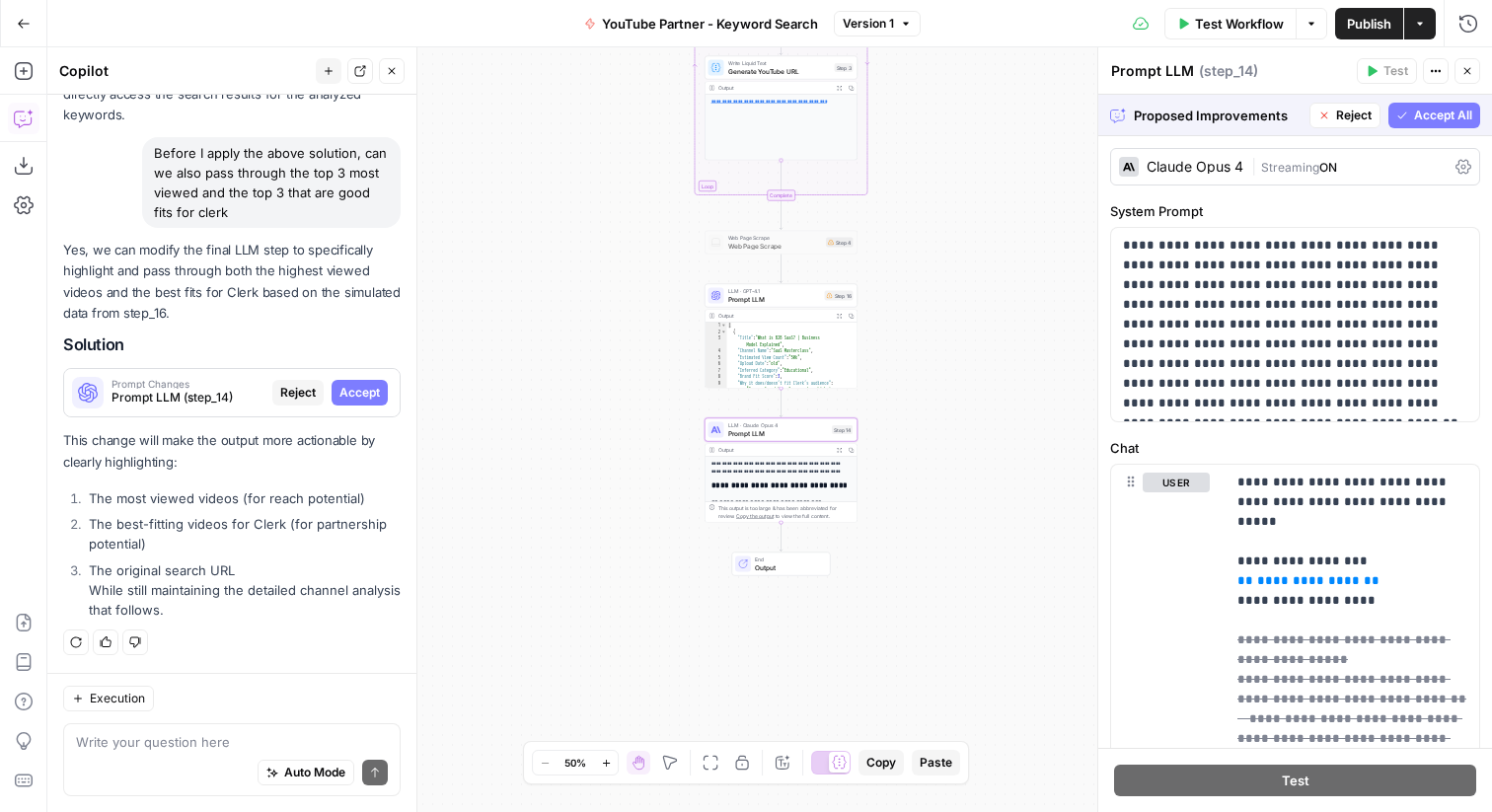 click on "Accept" at bounding box center [359, 393] 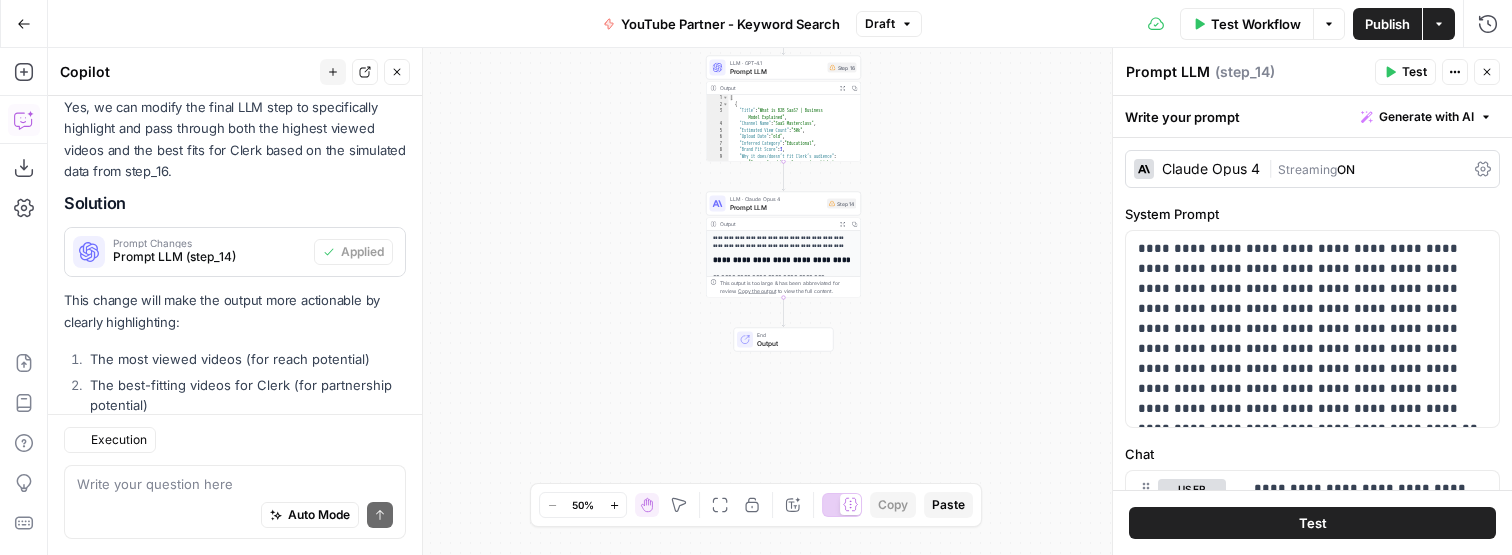 scroll, scrollTop: 823, scrollLeft: 0, axis: vertical 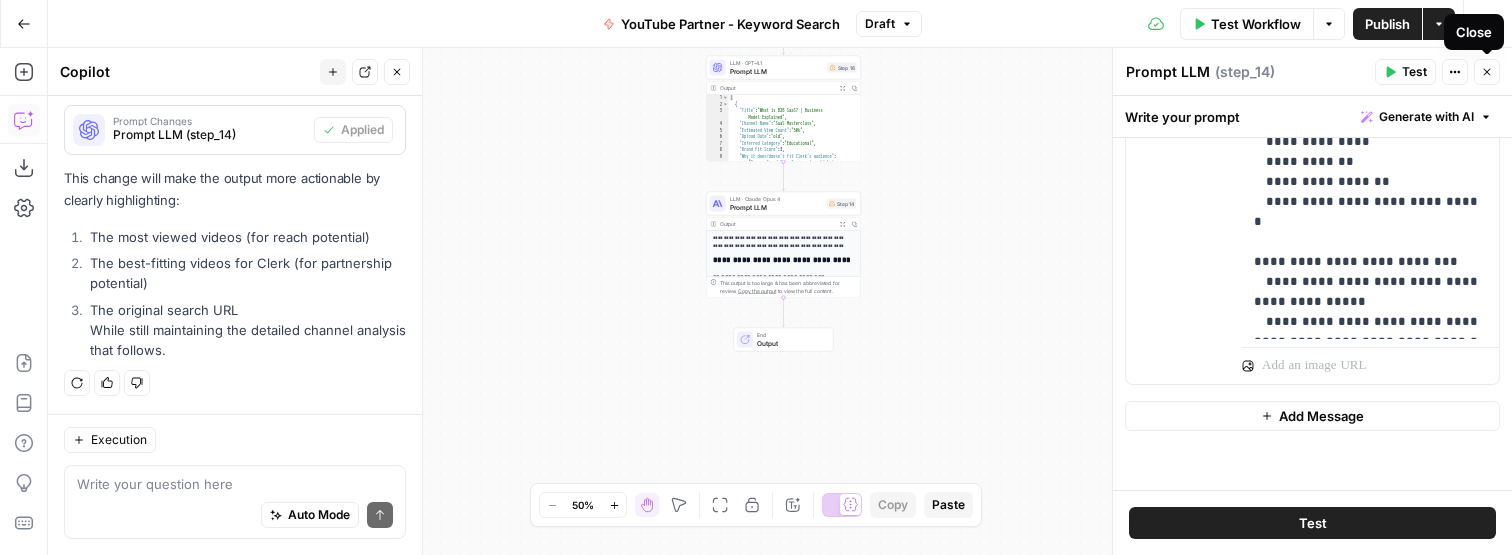 click on "Close" at bounding box center (1487, 72) 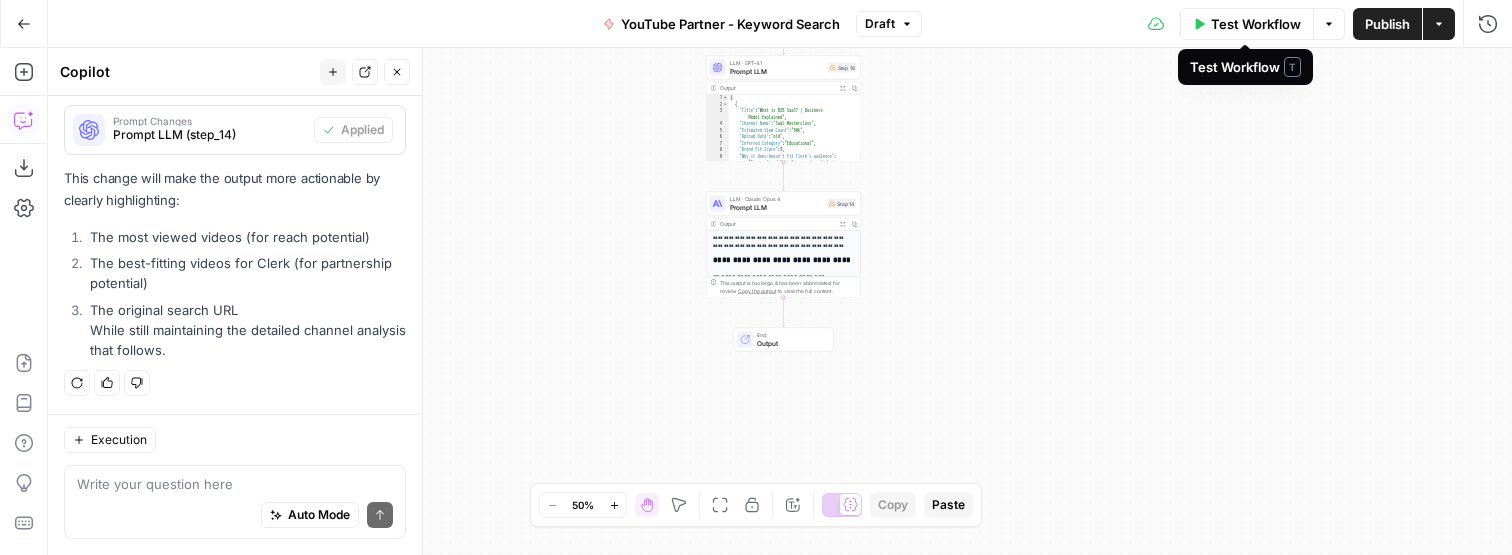 click on "Test Workflow" at bounding box center [1256, 24] 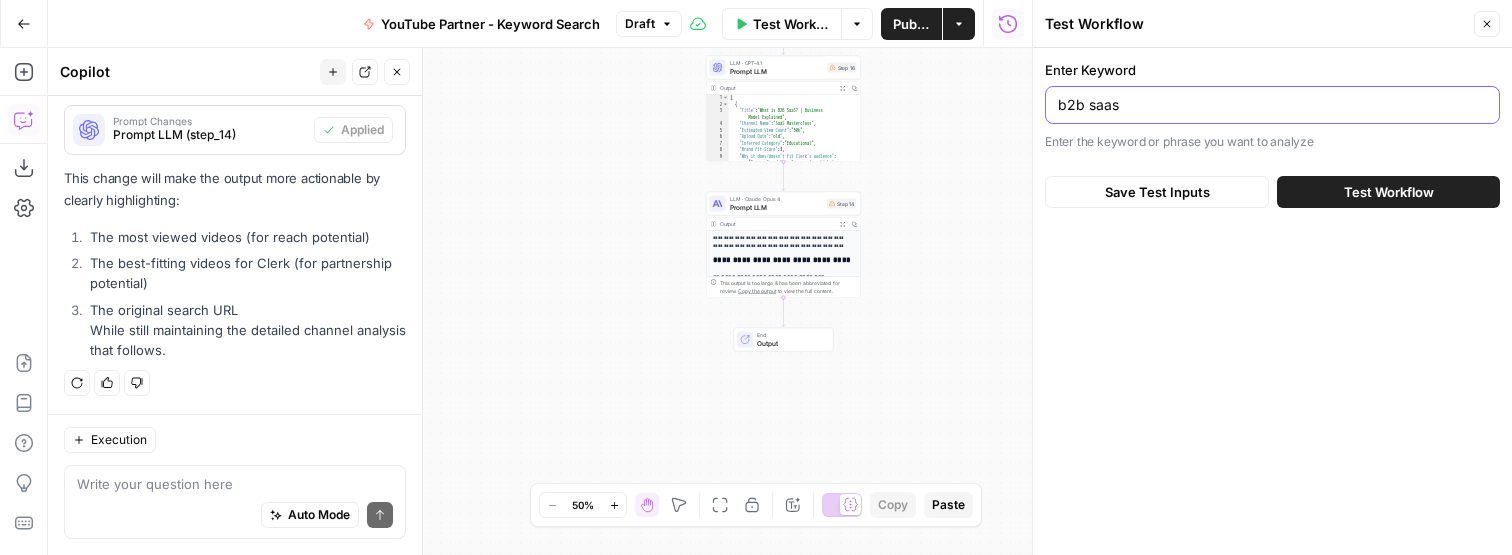 click on "b2b saas" at bounding box center (1272, 105) 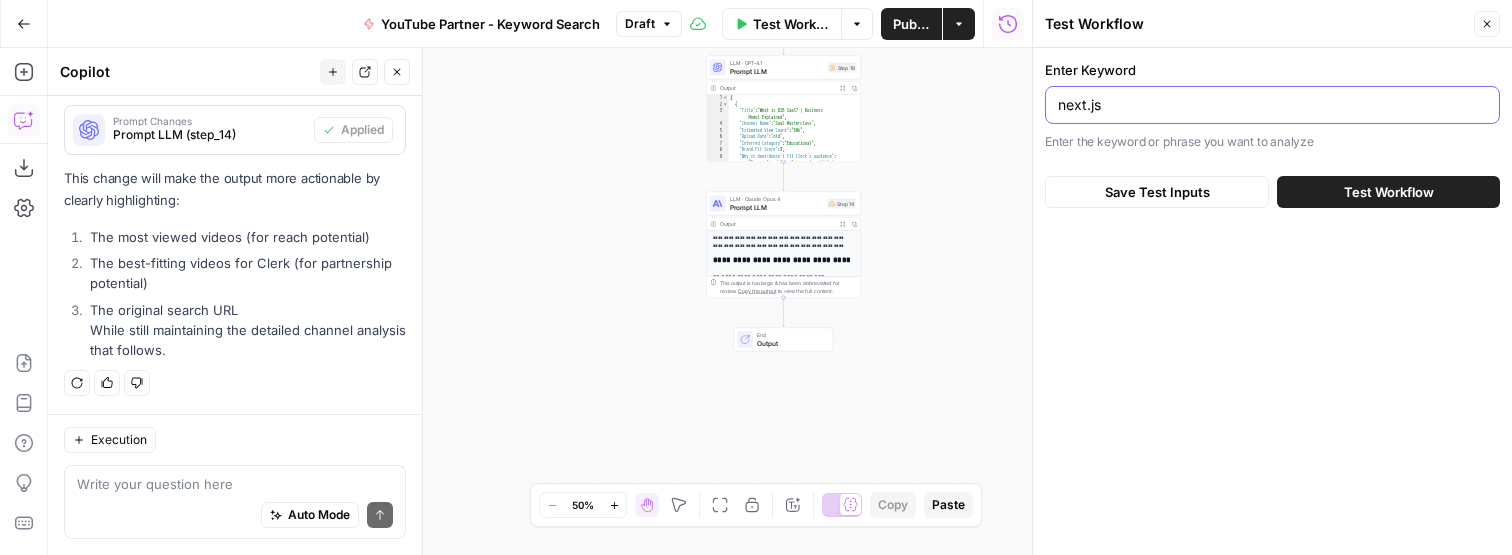 type on "next.js" 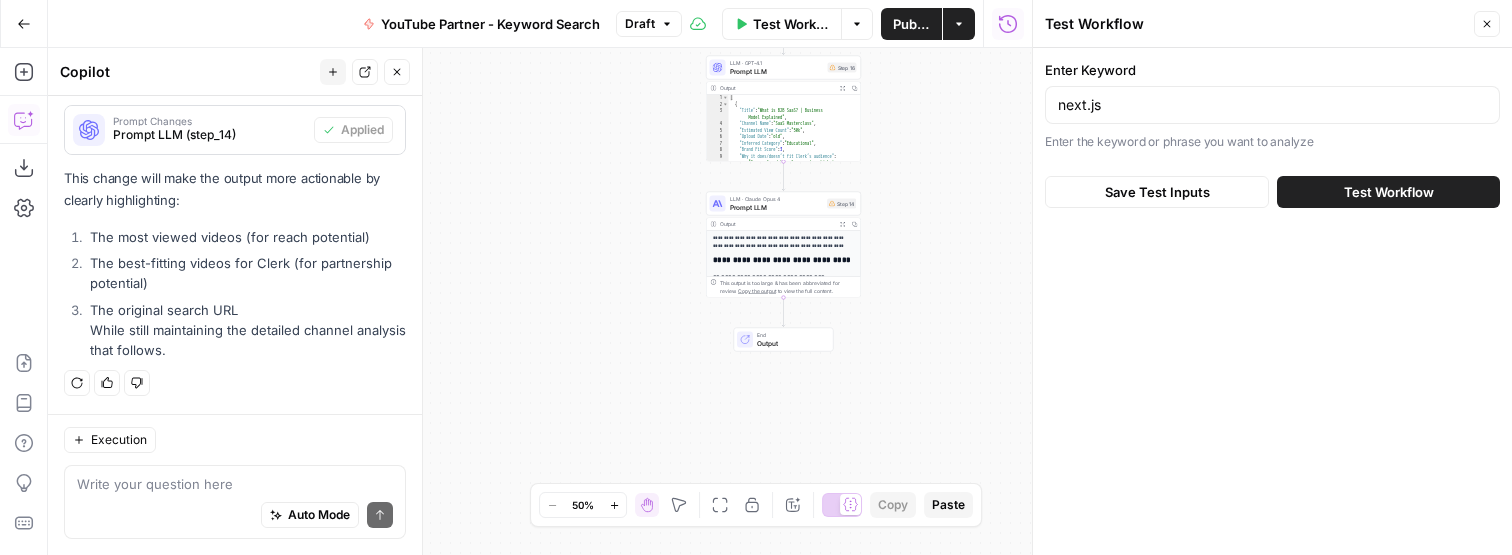 click on "Test Workflow" at bounding box center [1389, 192] 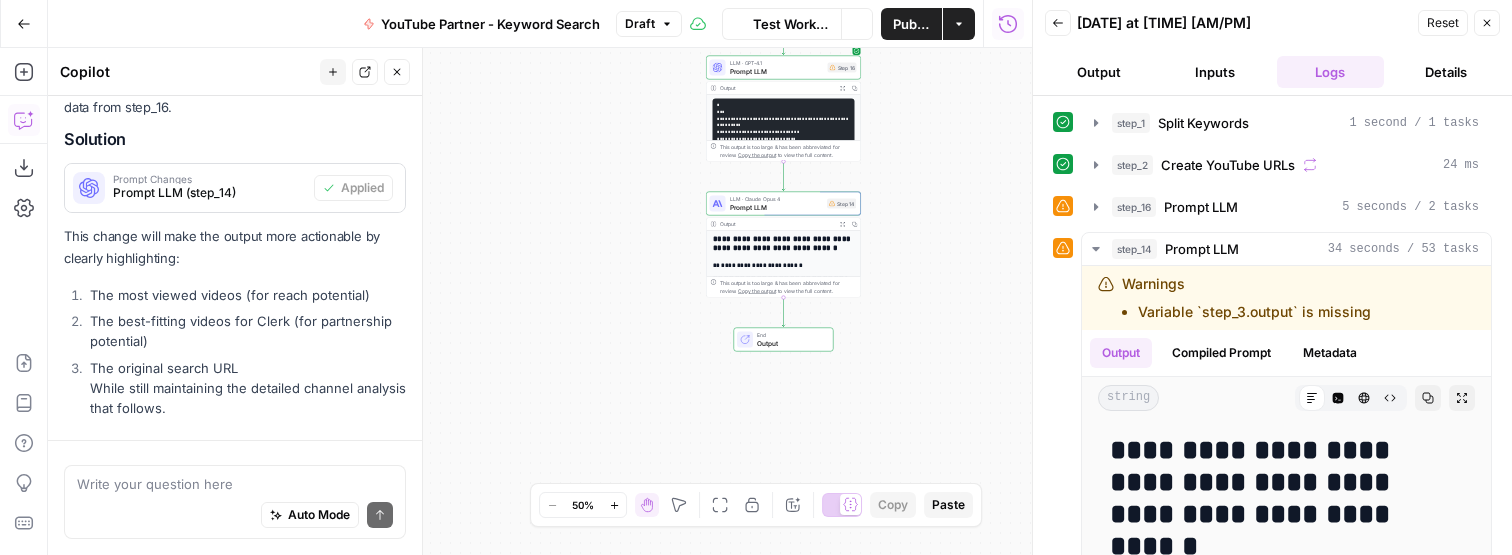 scroll, scrollTop: 823, scrollLeft: 0, axis: vertical 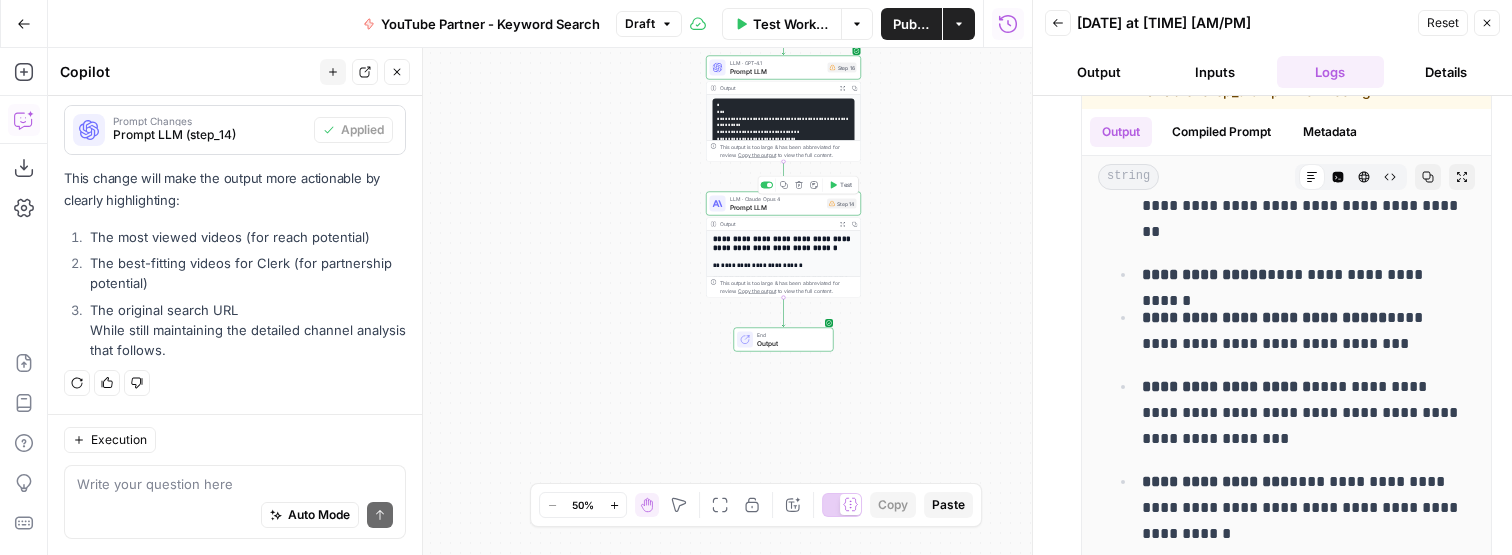 click on "Prompt LLM" at bounding box center (777, 207) 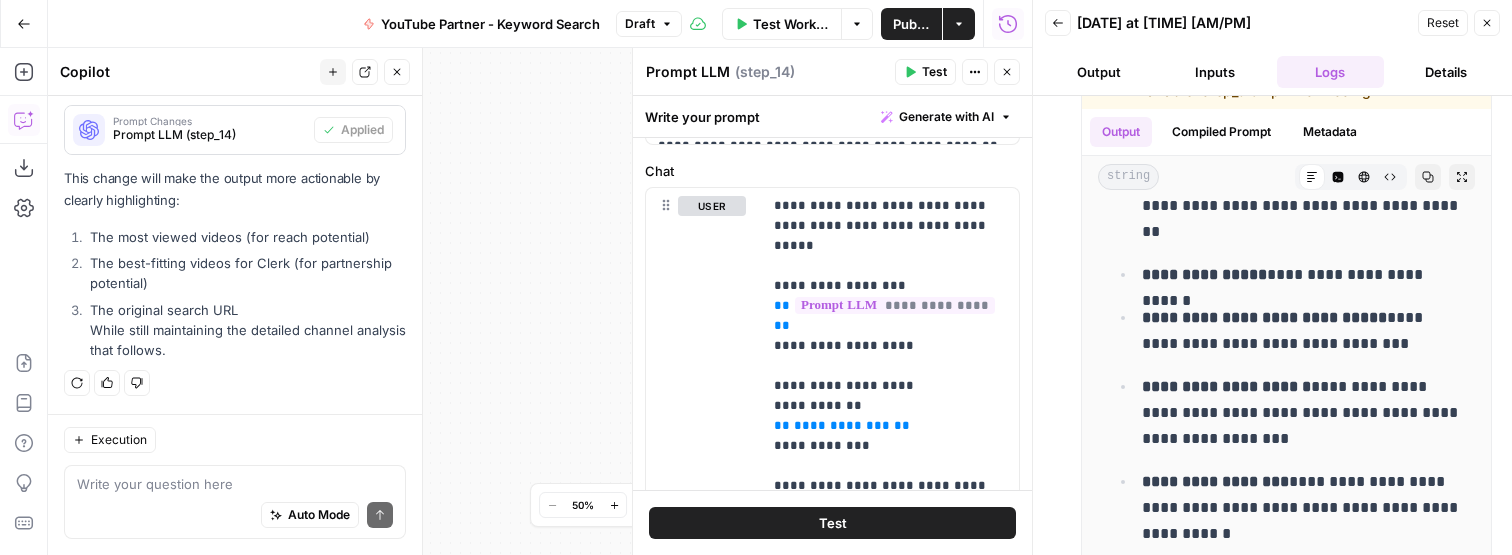 scroll, scrollTop: 291, scrollLeft: 0, axis: vertical 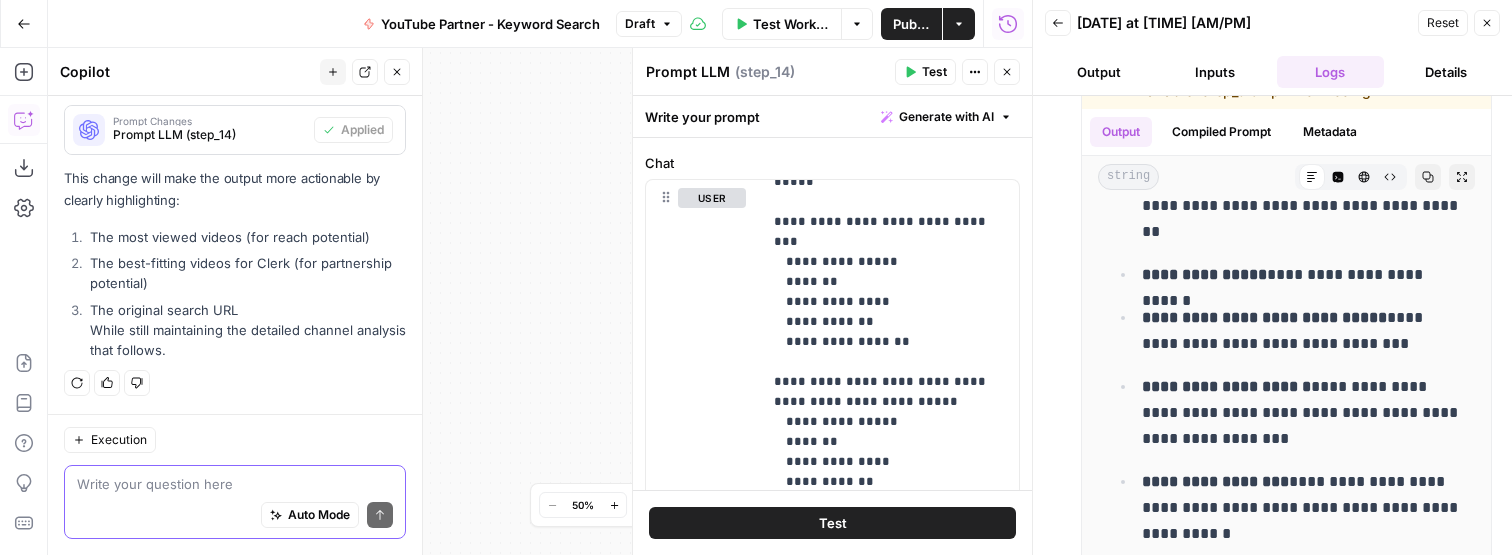 click at bounding box center (235, 484) 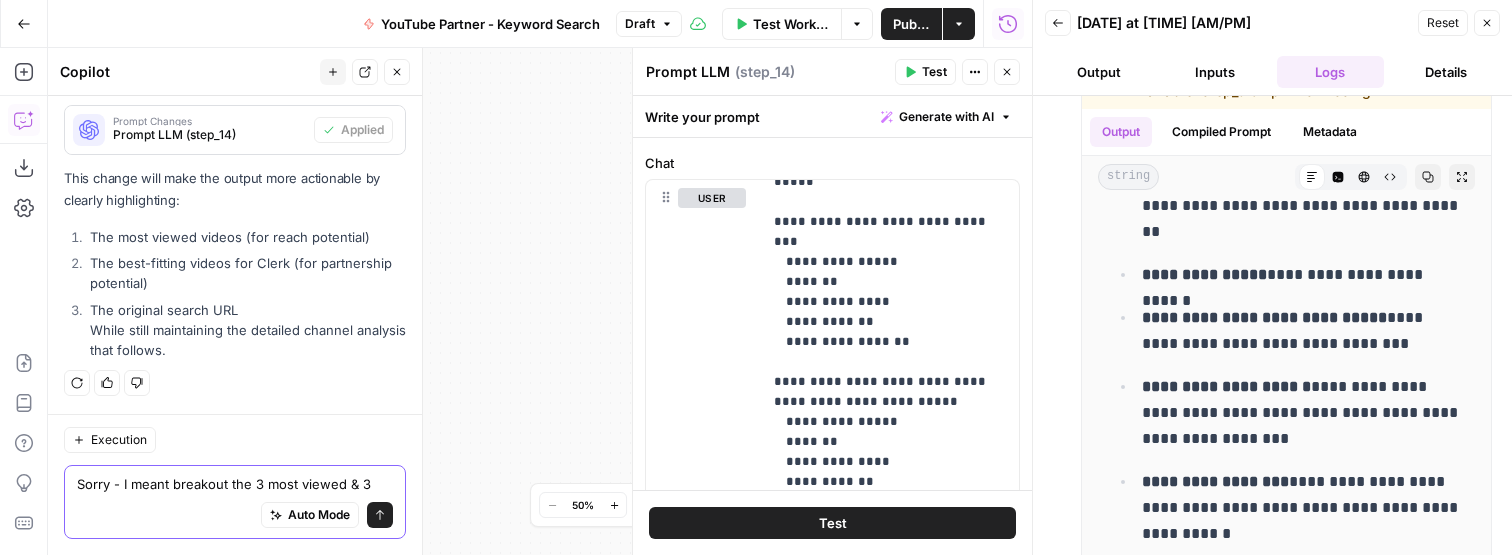 scroll, scrollTop: 843, scrollLeft: 0, axis: vertical 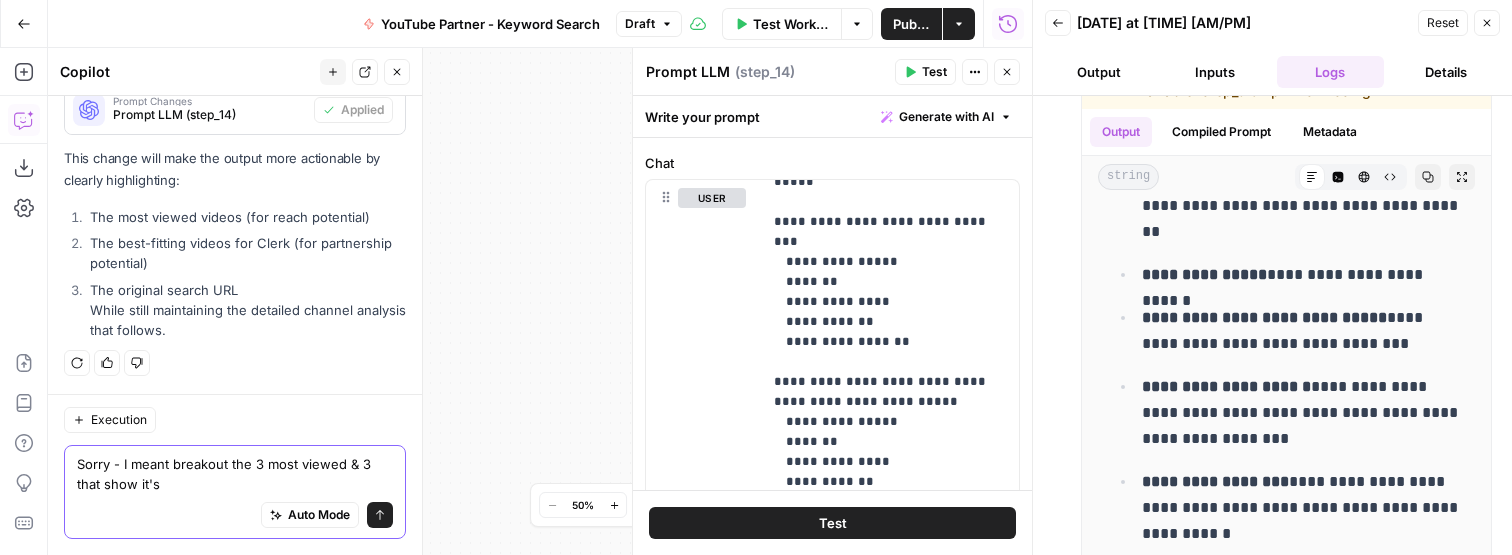drag, startPoint x: 215, startPoint y: 486, endPoint x: 57, endPoint y: 453, distance: 161.40942 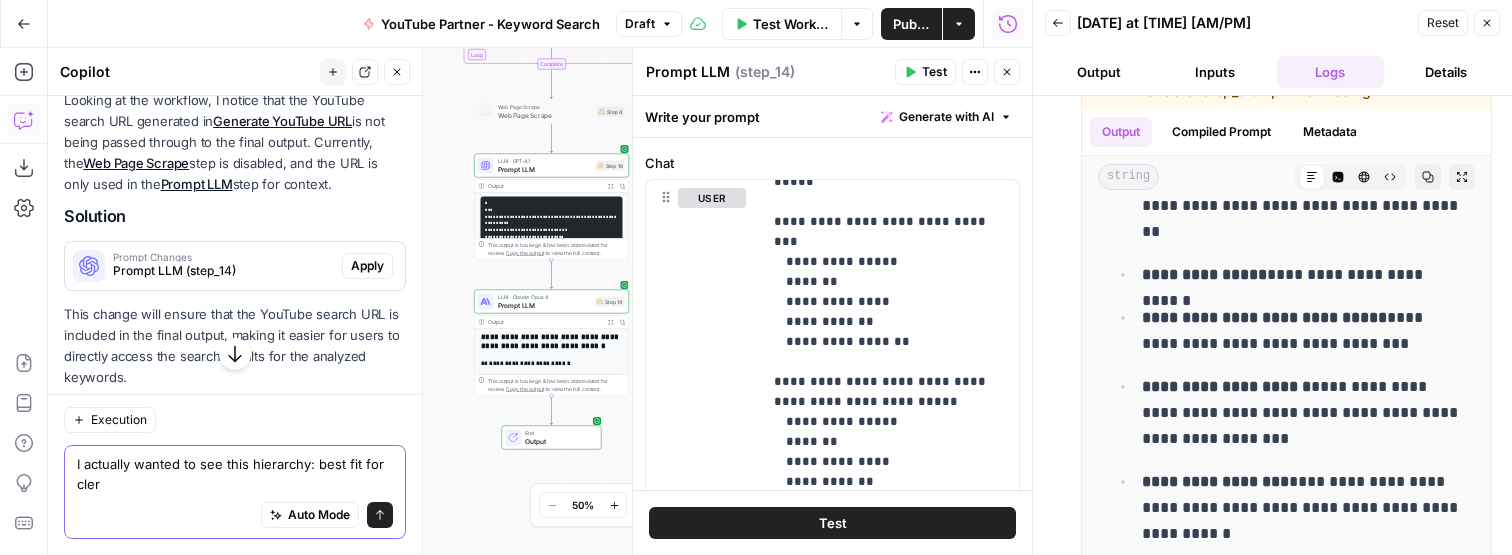 scroll, scrollTop: 226, scrollLeft: 0, axis: vertical 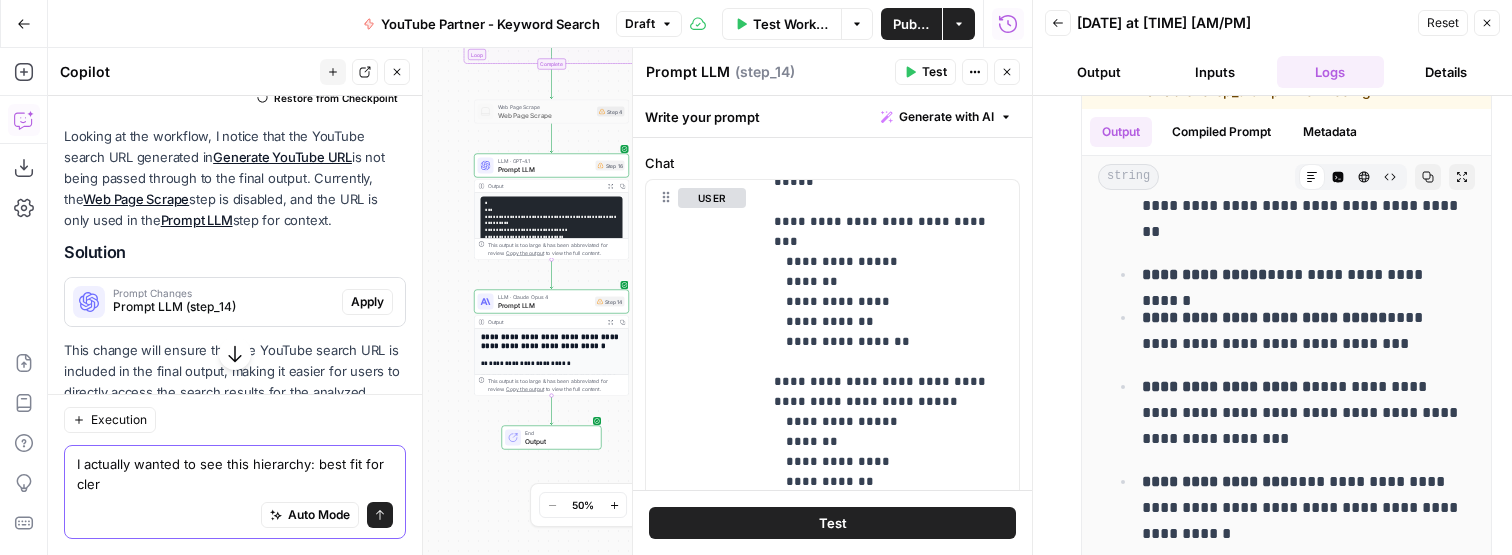 type on "I actually wanted to see this hierarchy: best fit for cler" 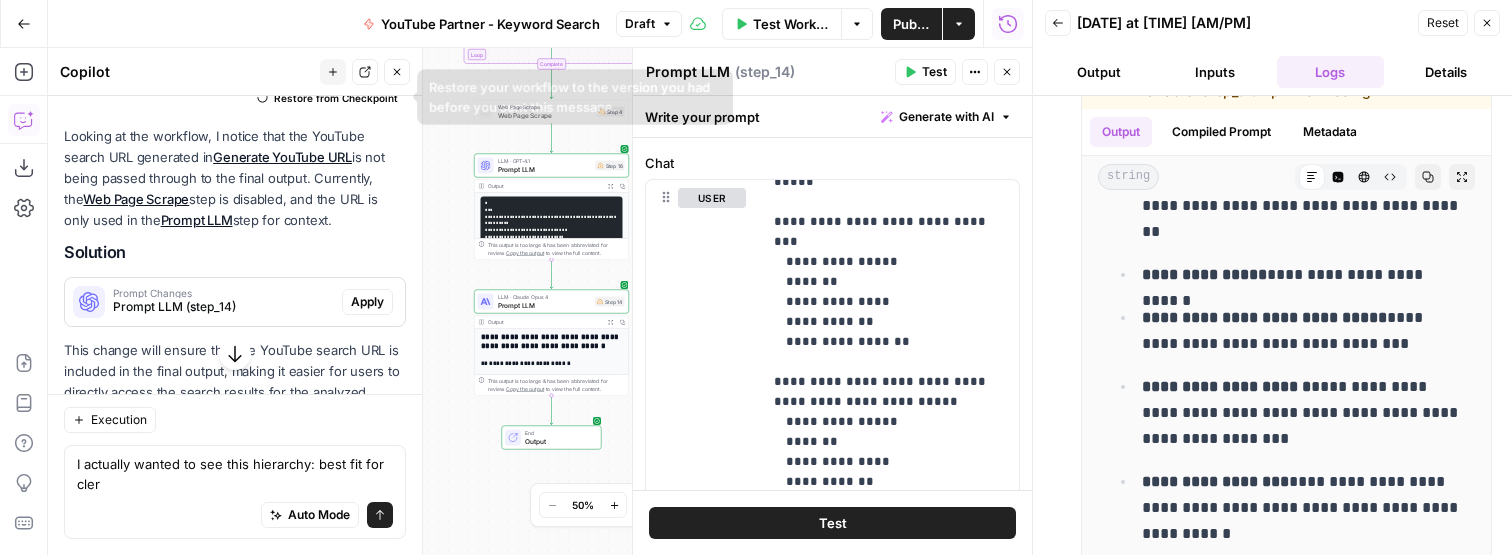 click on "Restore from Checkpoint" at bounding box center (336, 98) 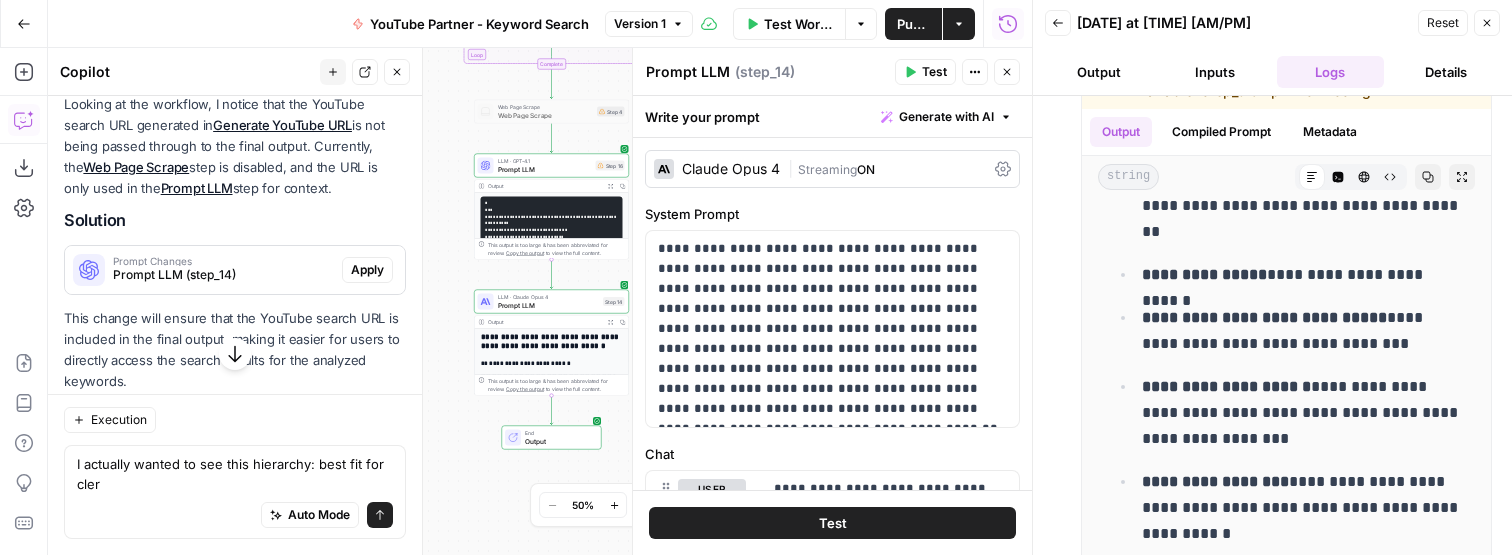 click 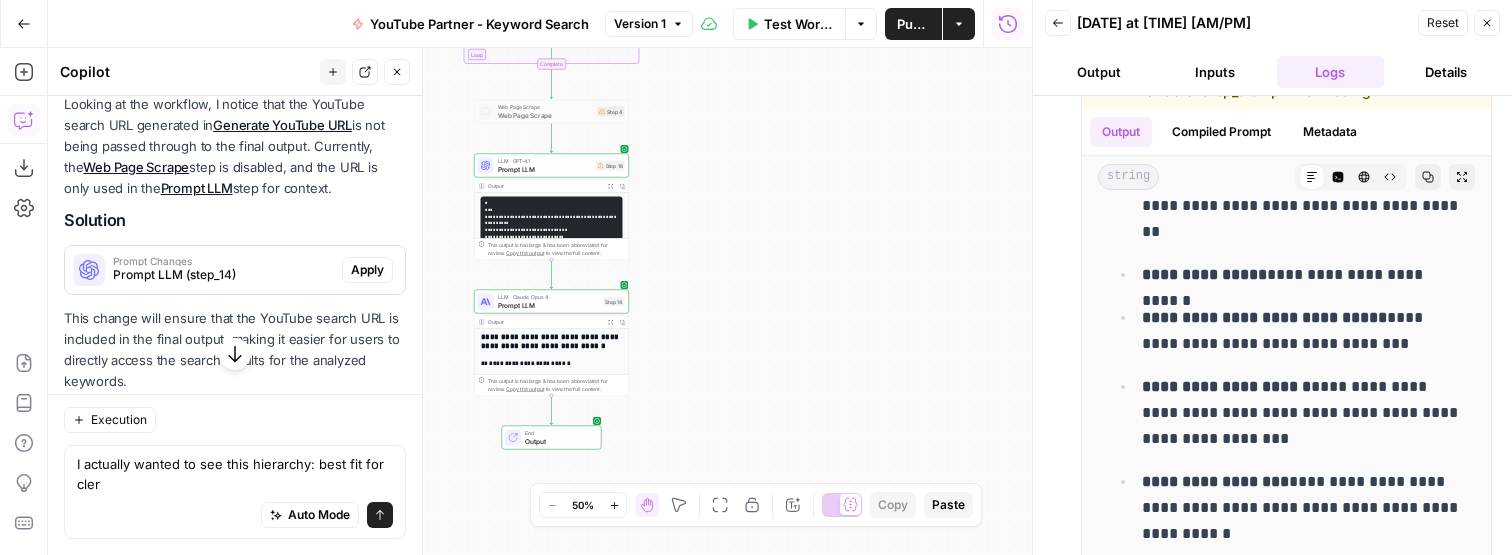 click 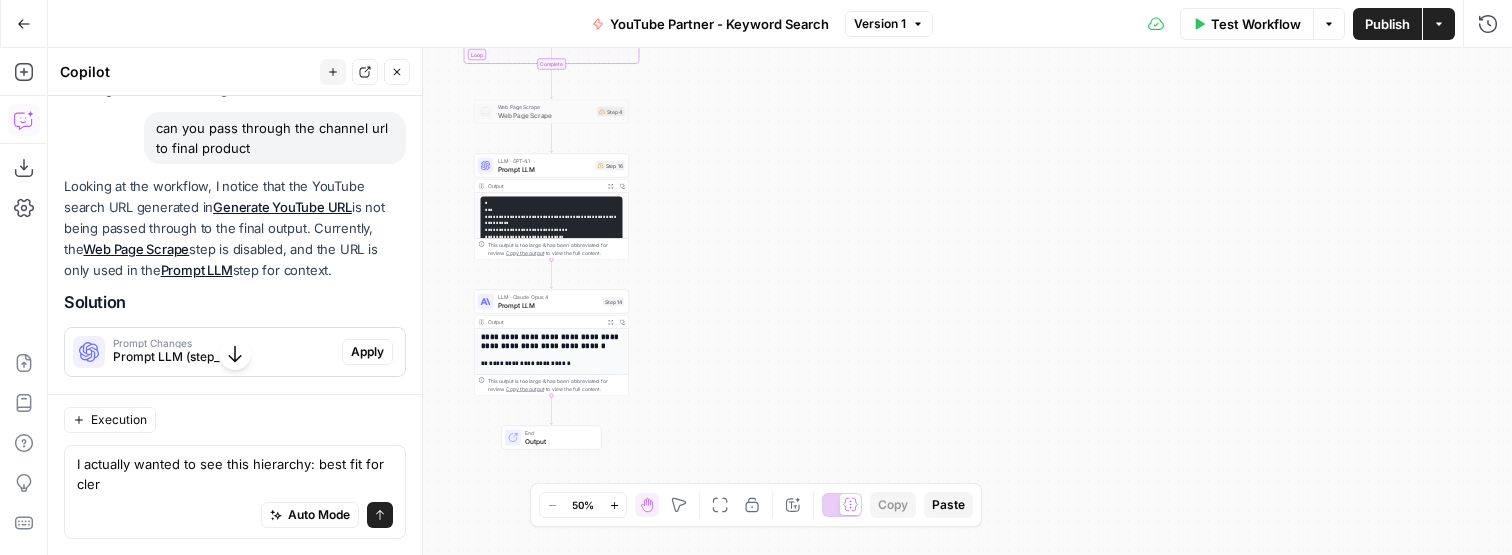 scroll, scrollTop: 199, scrollLeft: 0, axis: vertical 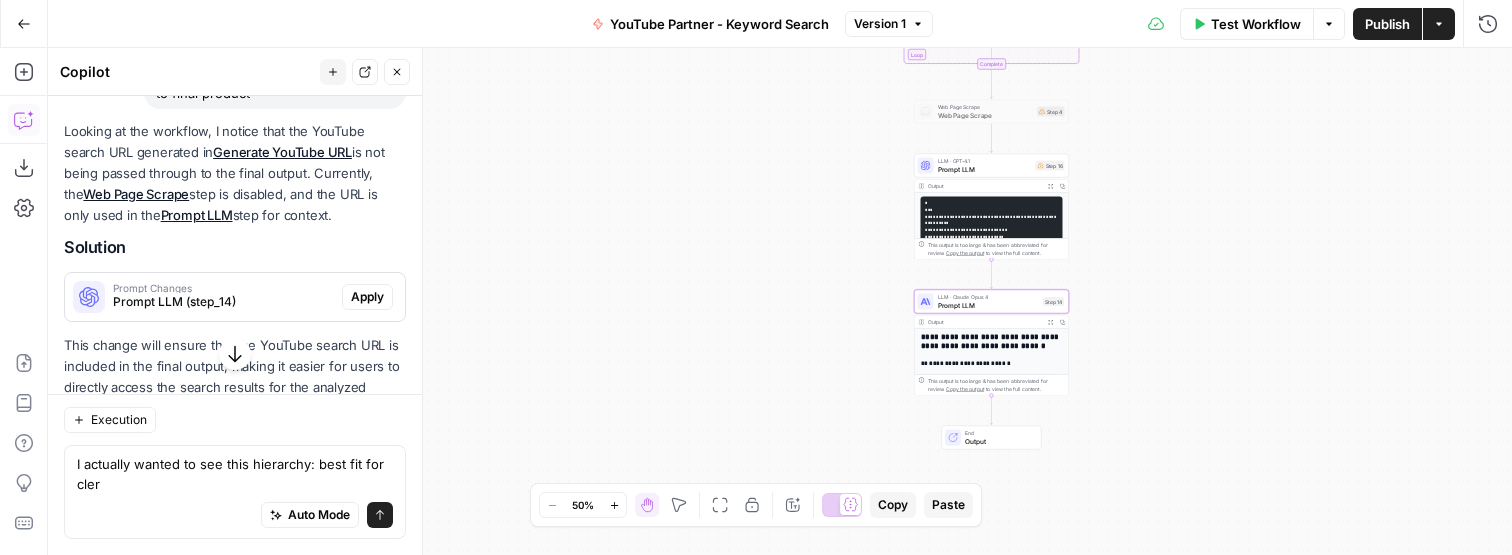 click on "Apply" at bounding box center [367, 297] 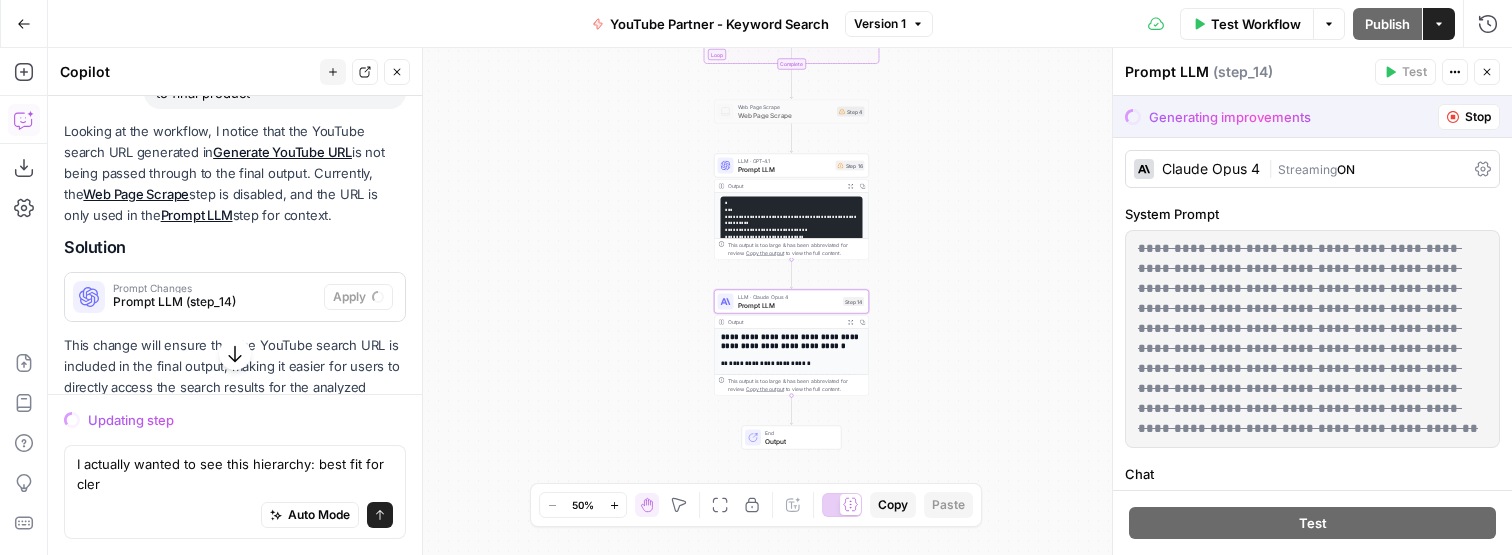 scroll, scrollTop: 212, scrollLeft: 0, axis: vertical 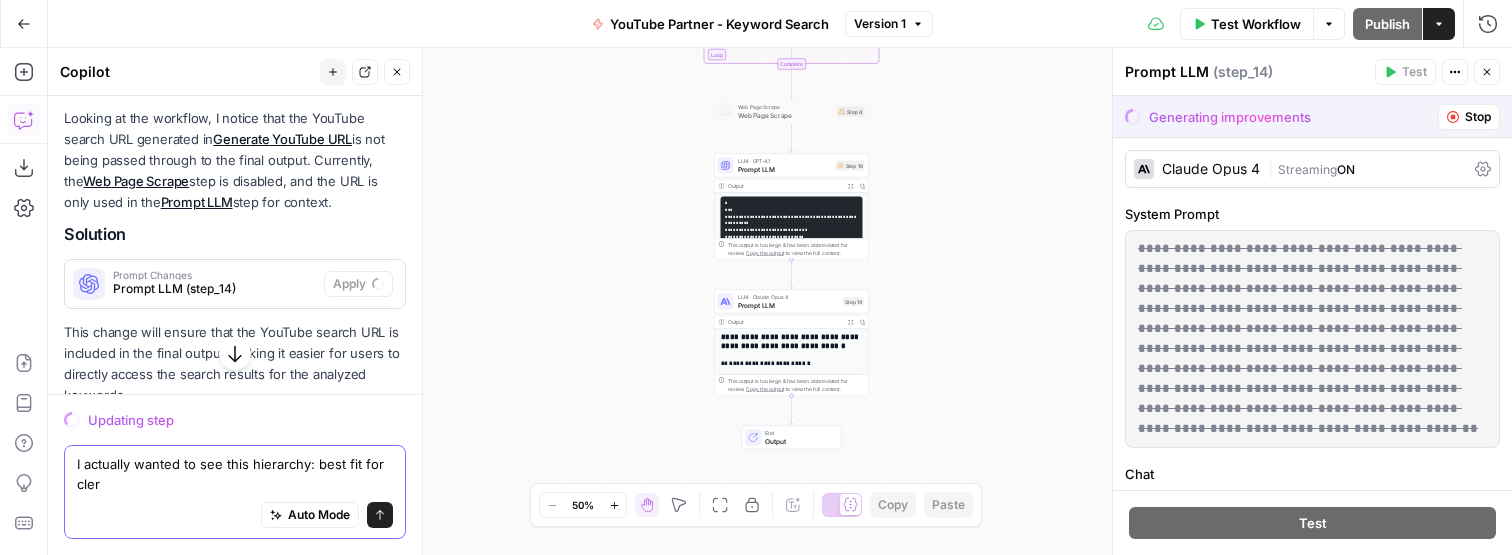 click on "I actually wanted to see this hierarchy: best fit for cler" at bounding box center (235, 474) 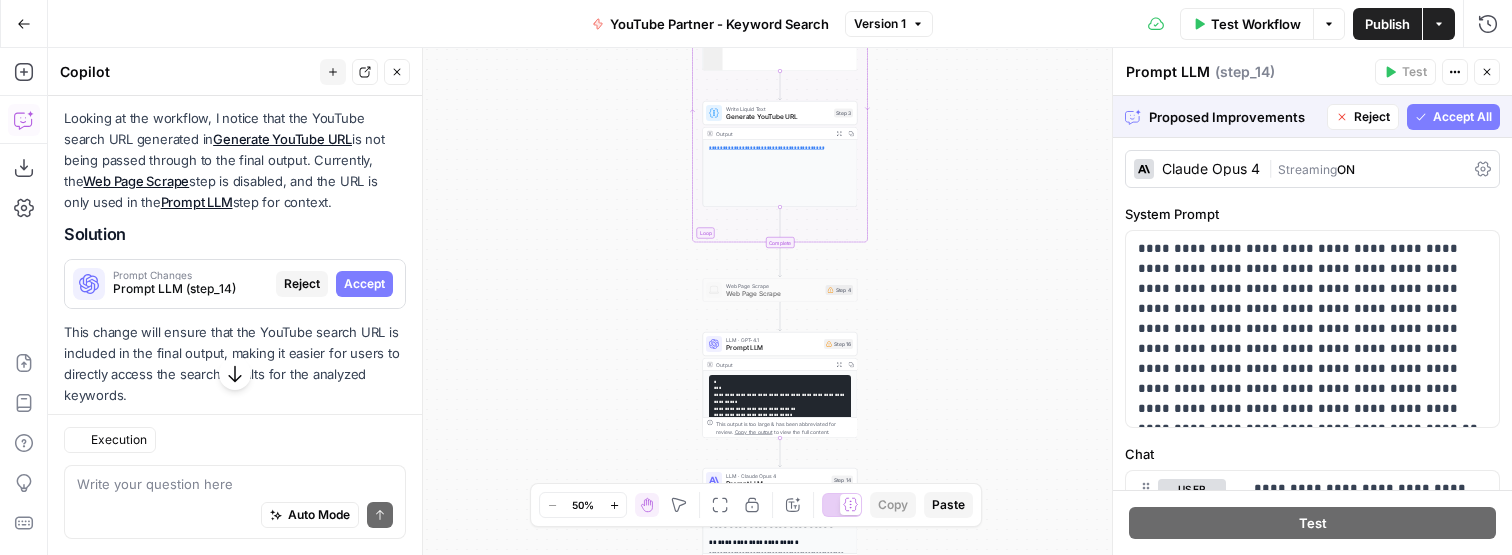 click on "Accept All" at bounding box center [1462, 117] 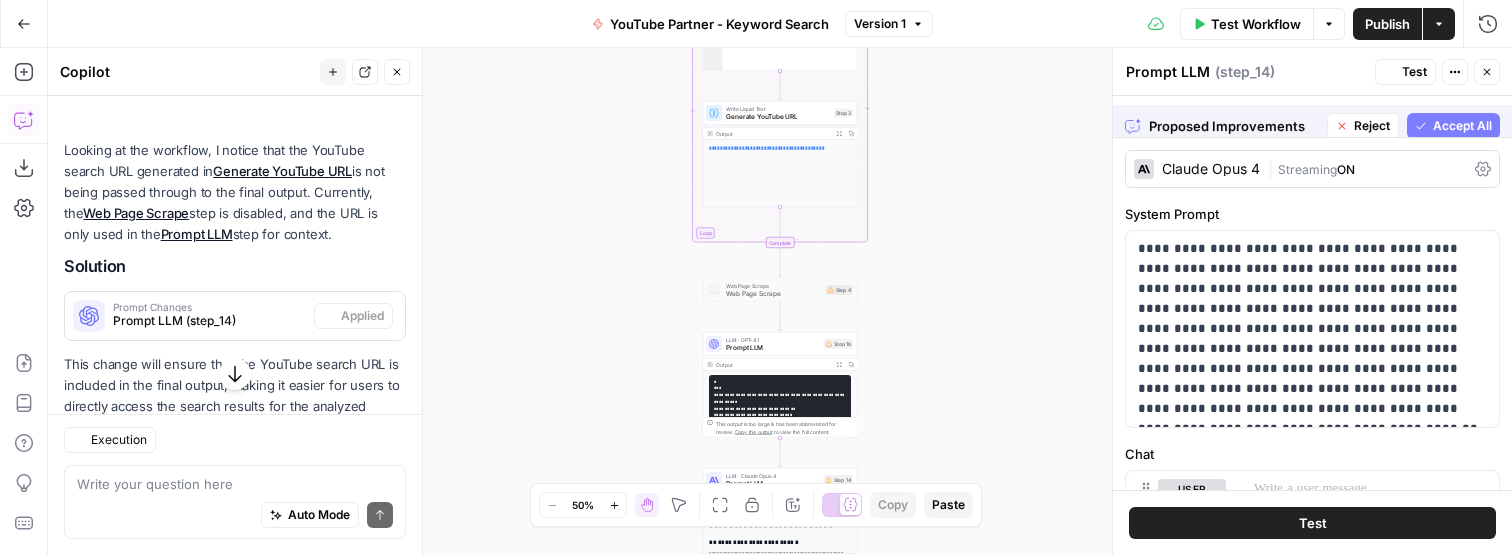 scroll, scrollTop: 244, scrollLeft: 0, axis: vertical 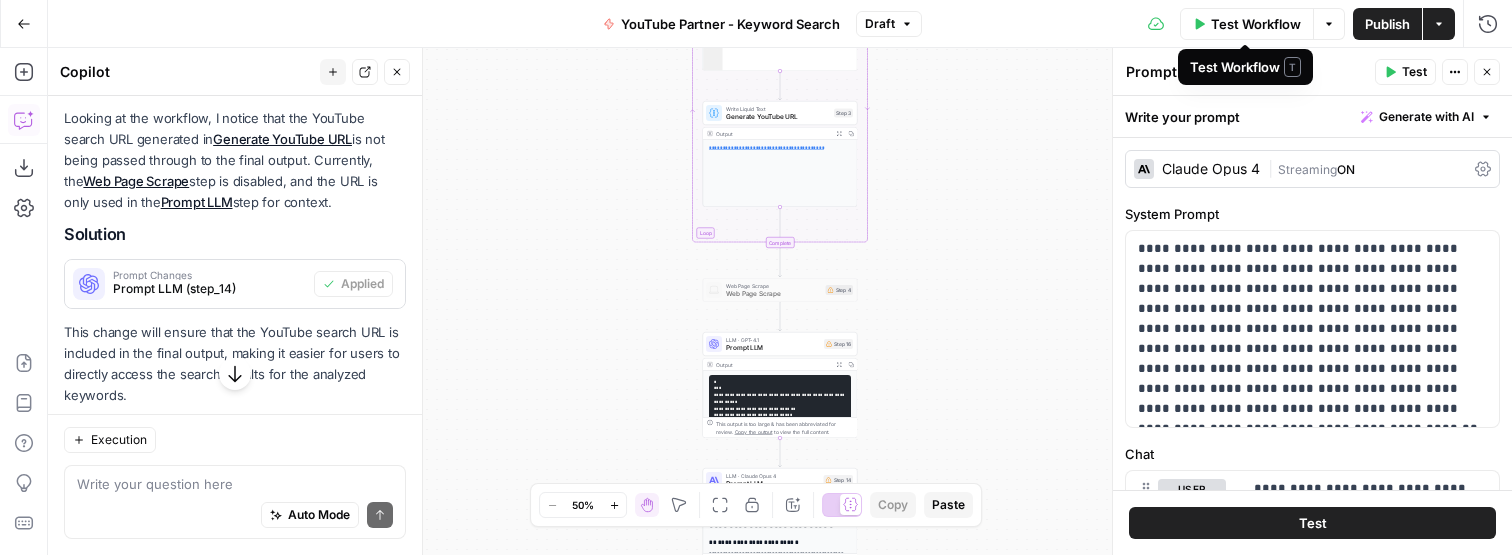click on "Test Workflow" at bounding box center [1256, 24] 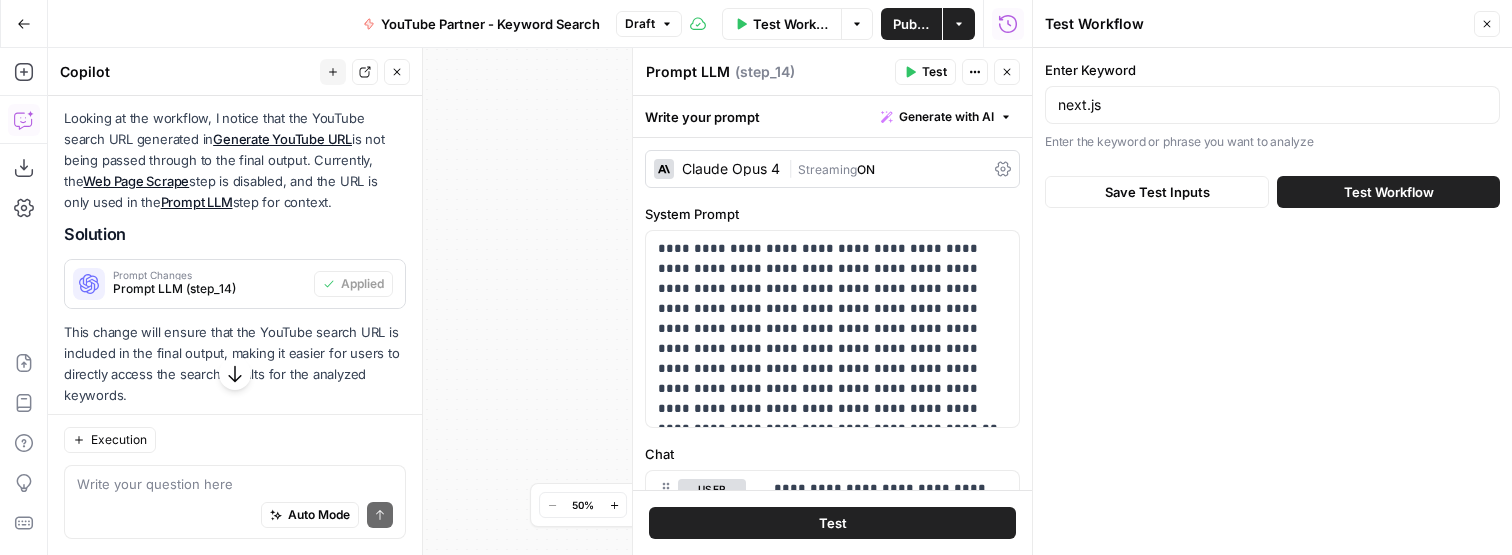 click on "Test Workflow" at bounding box center (1389, 192) 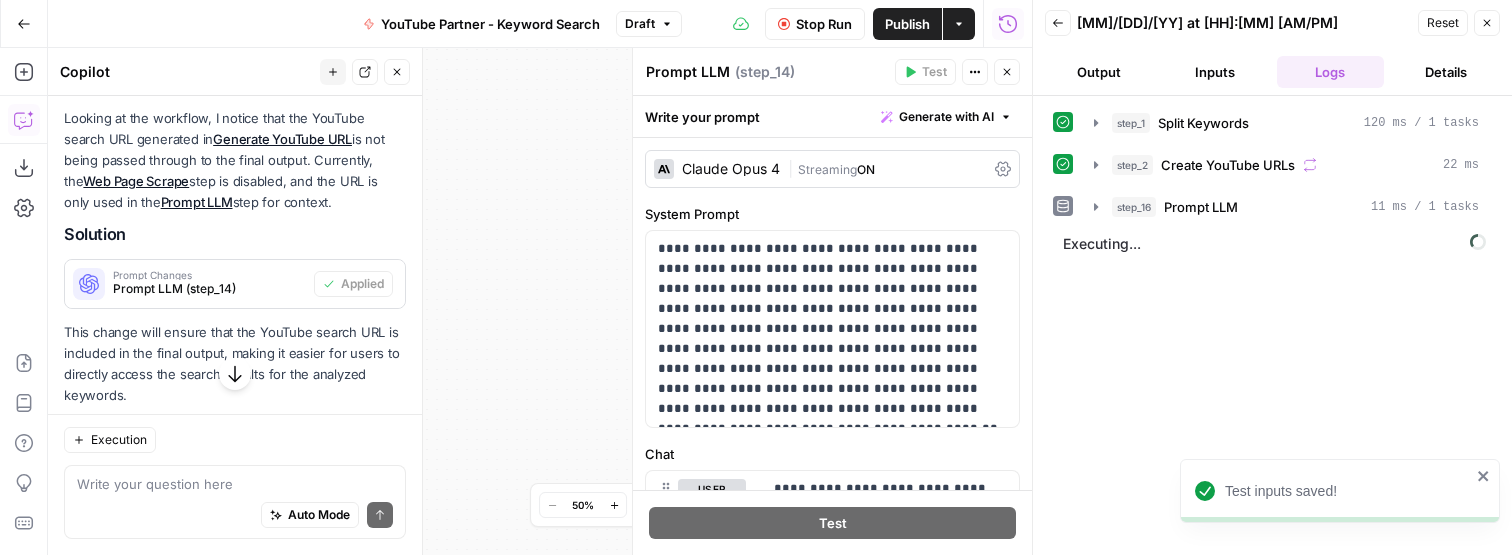 click 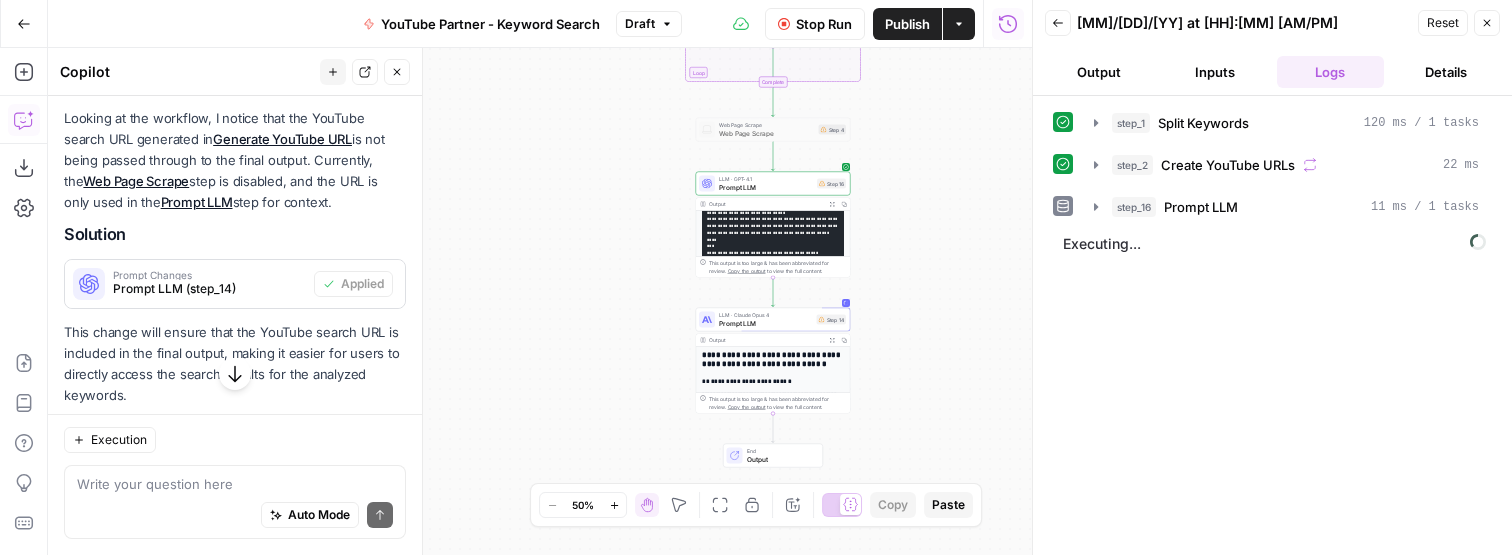 scroll, scrollTop: 154, scrollLeft: 0, axis: vertical 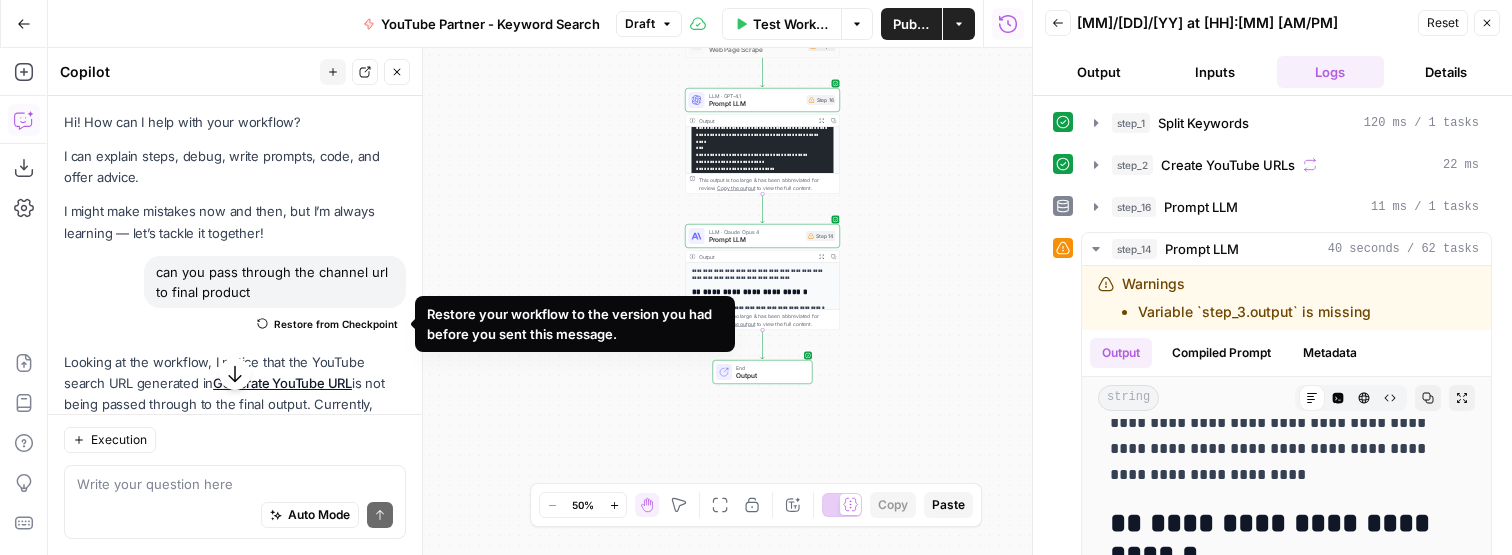 click on "Restore from Checkpoint" at bounding box center [336, 324] 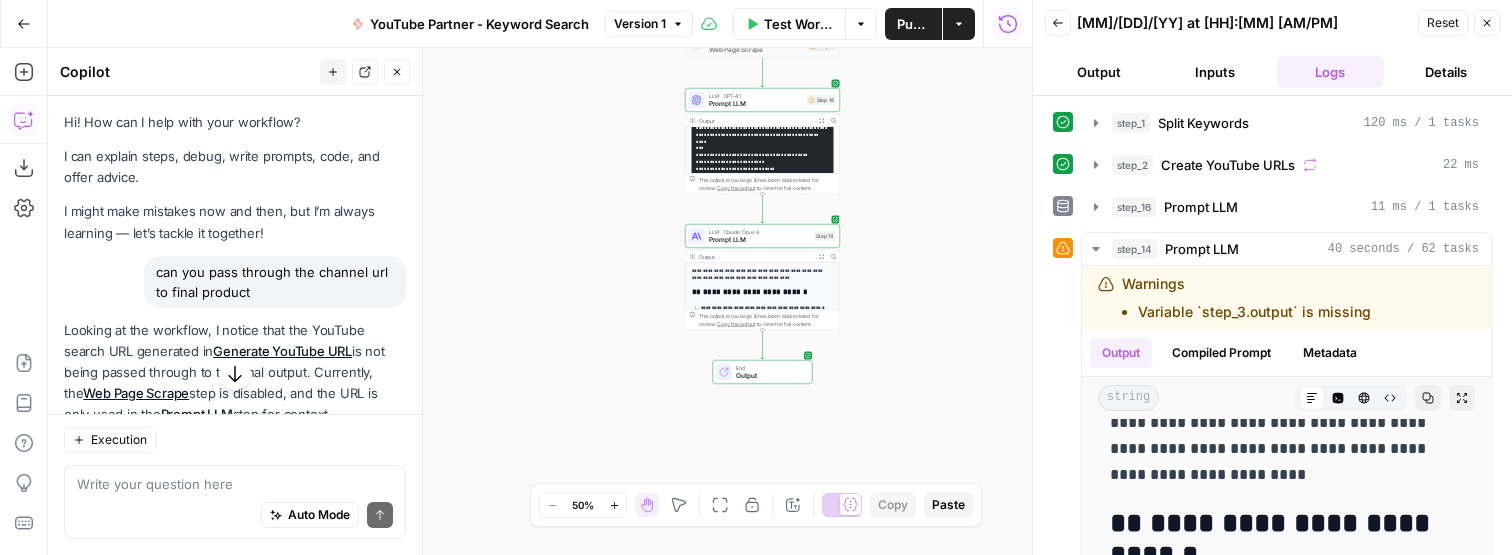 click 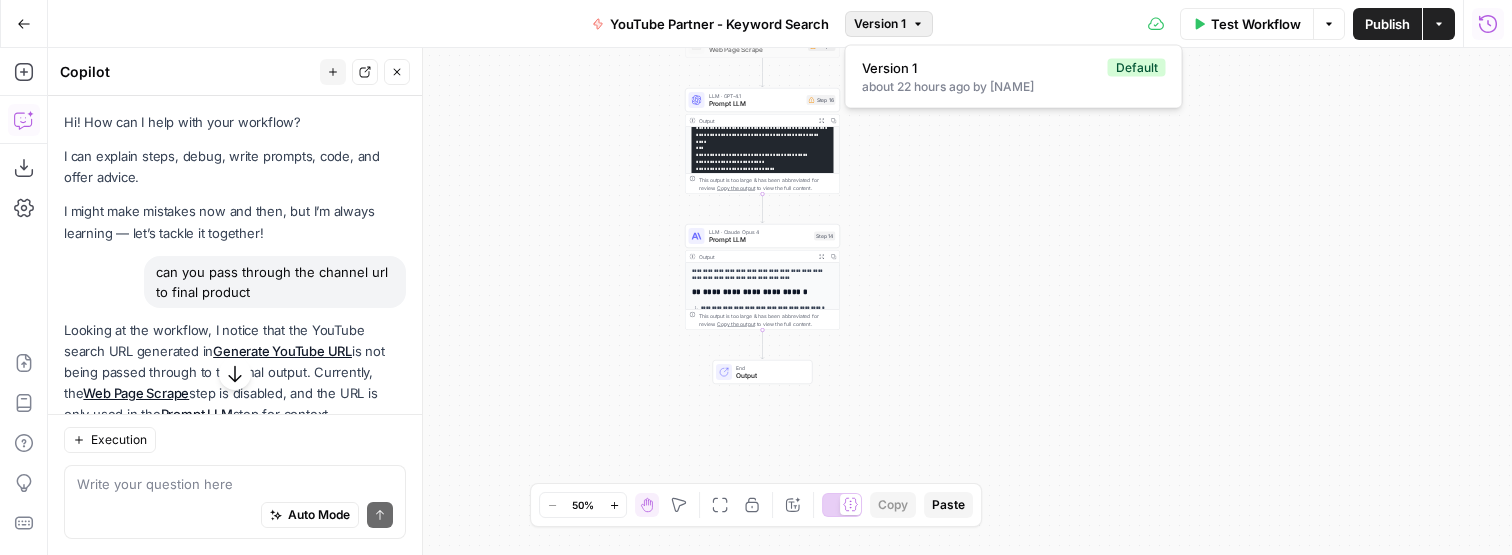 click 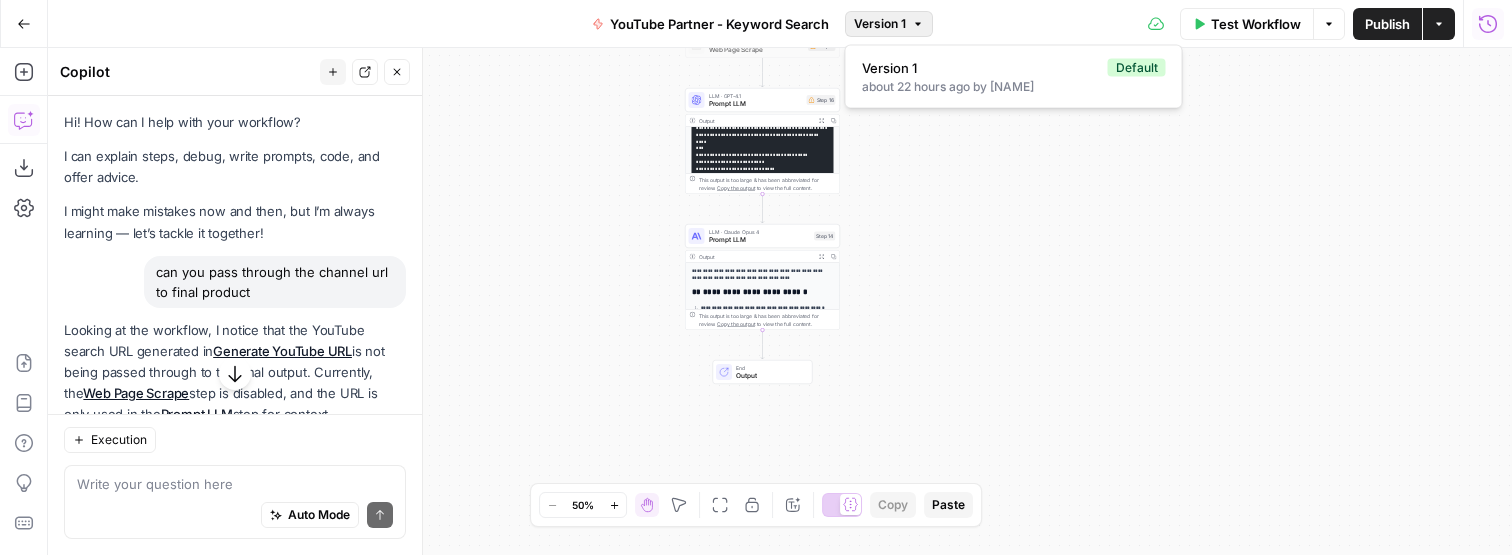 click on "Test Workflow Options Publish Actions Run History" at bounding box center [1223, 23] 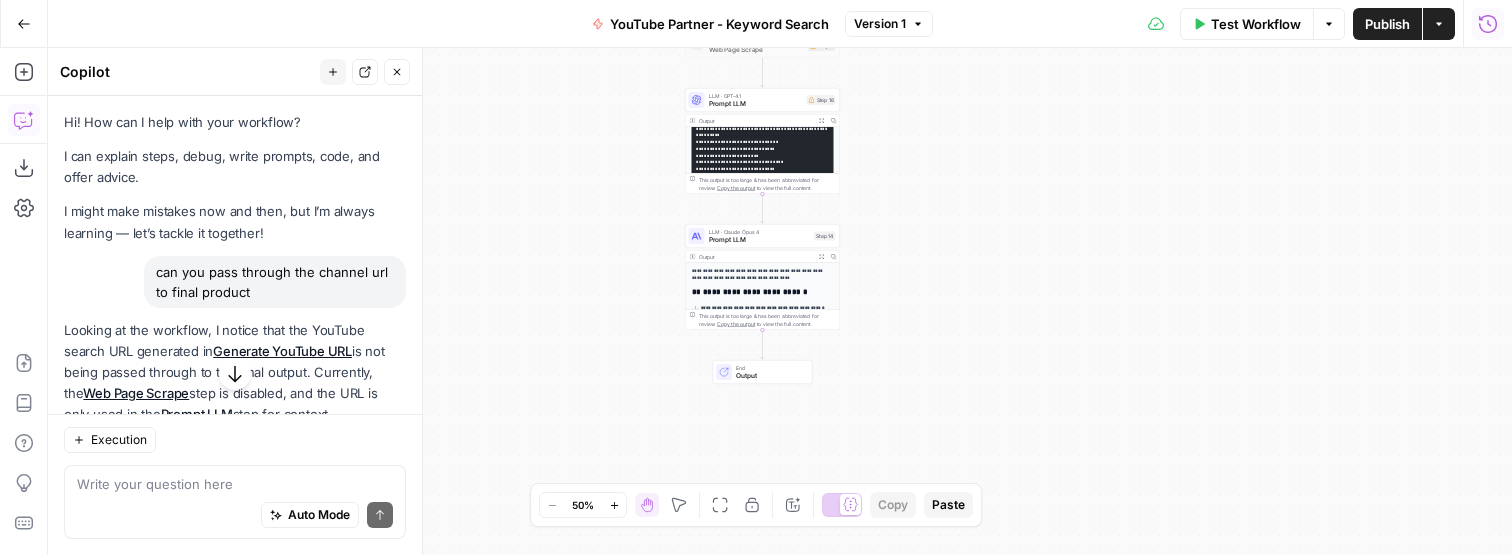 scroll, scrollTop: 32, scrollLeft: 0, axis: vertical 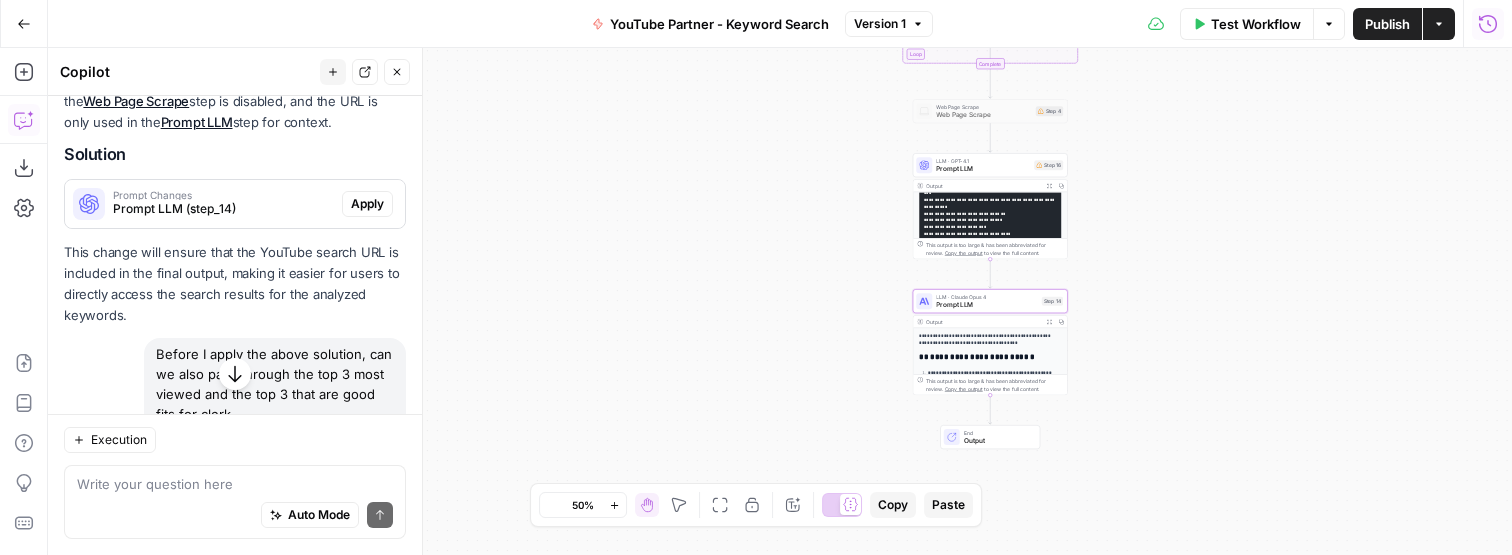 click on "Apply" at bounding box center (367, 204) 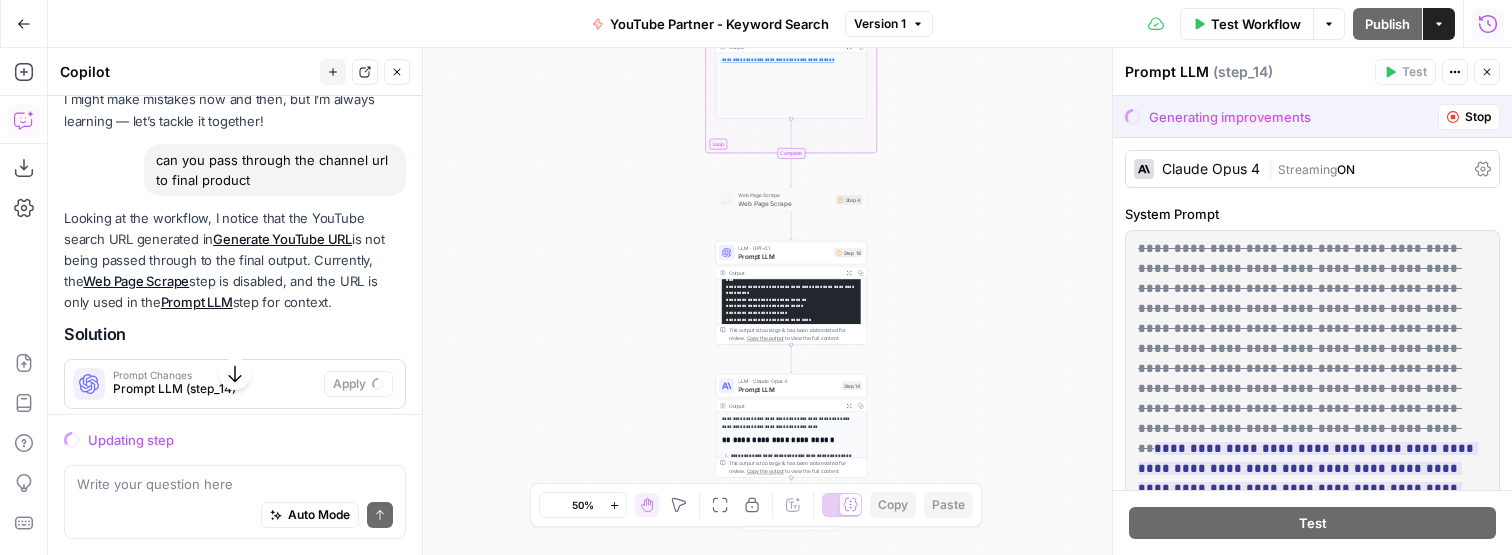 scroll, scrollTop: 0, scrollLeft: 0, axis: both 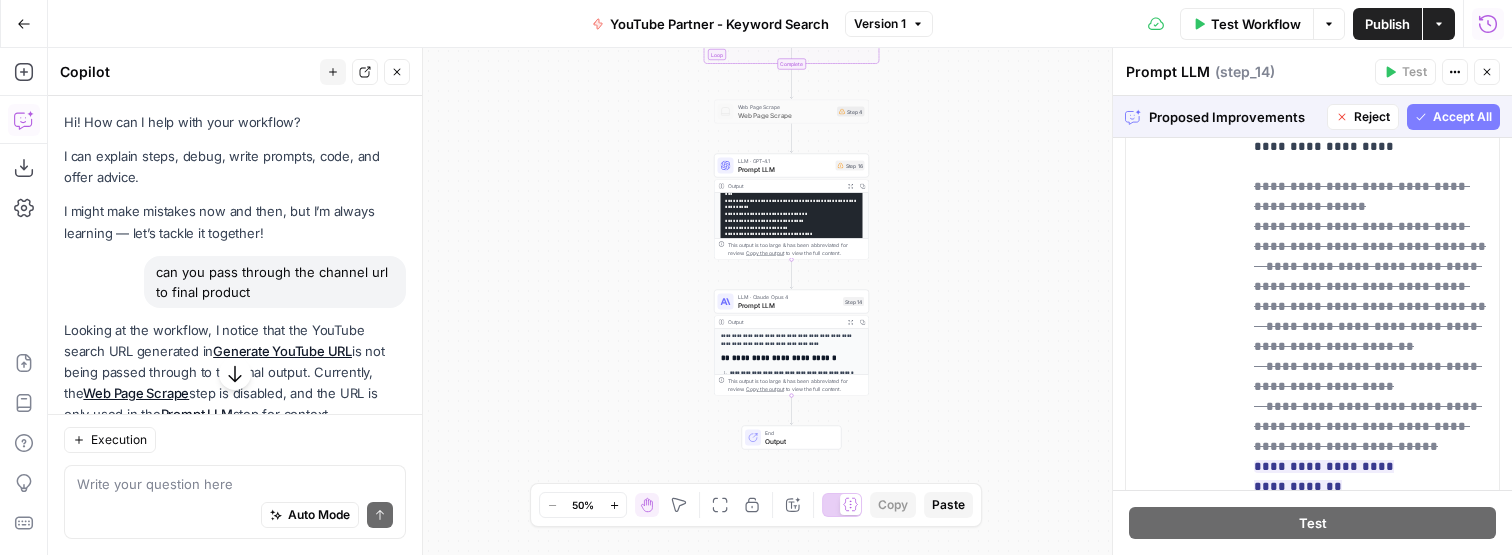 click on "Accept All" at bounding box center (1462, 117) 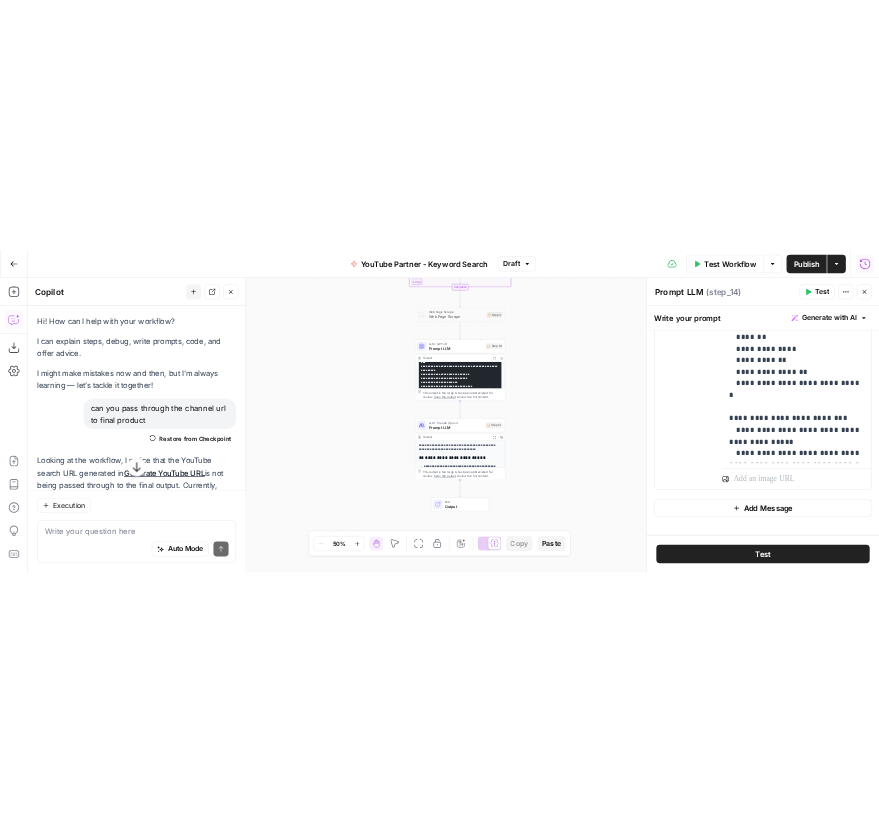 scroll, scrollTop: 947, scrollLeft: 0, axis: vertical 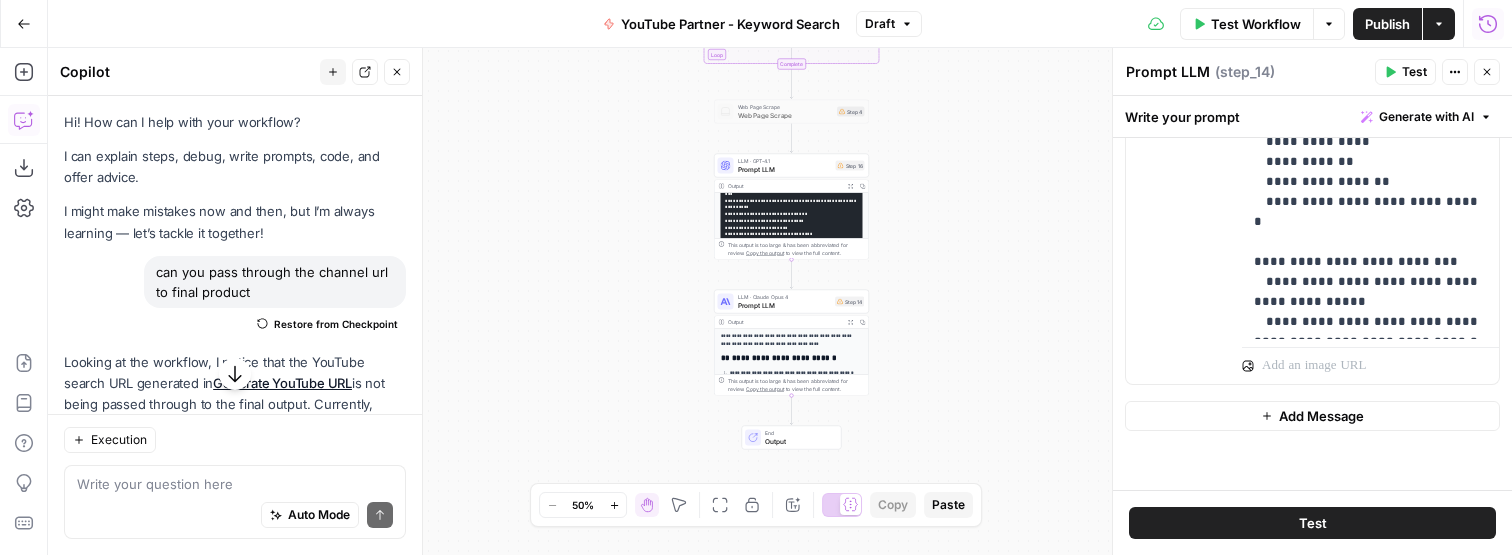 click on "Test" at bounding box center (1312, 523) 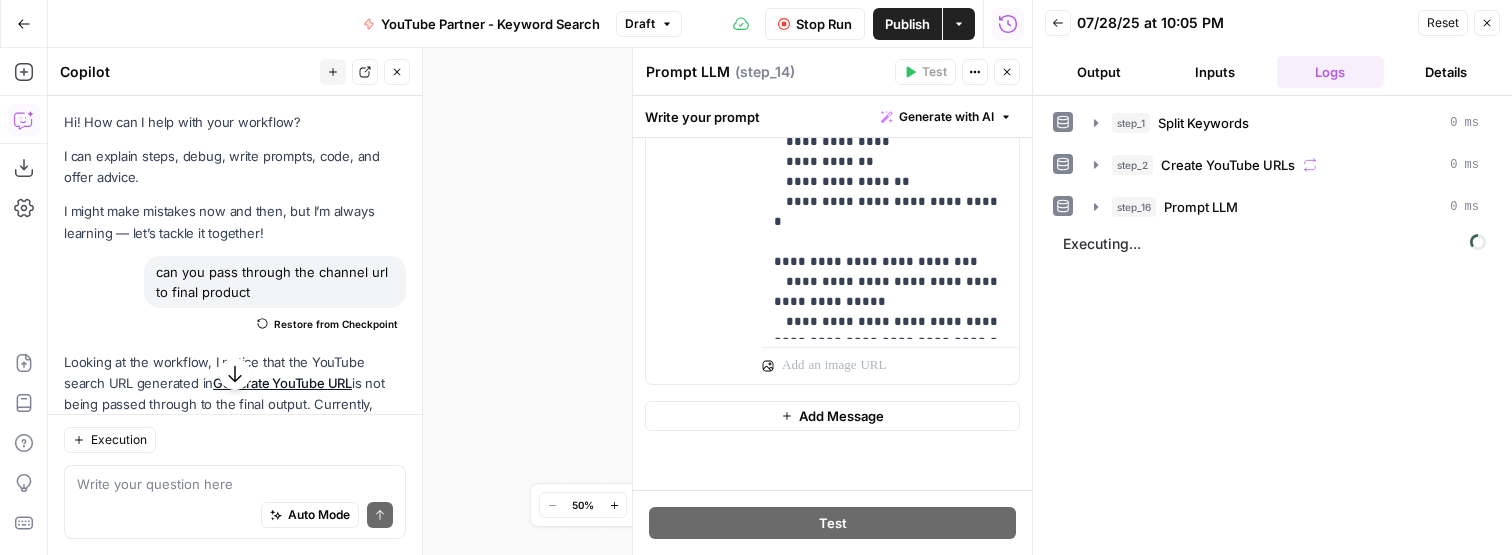 click on "Close" at bounding box center [1007, 72] 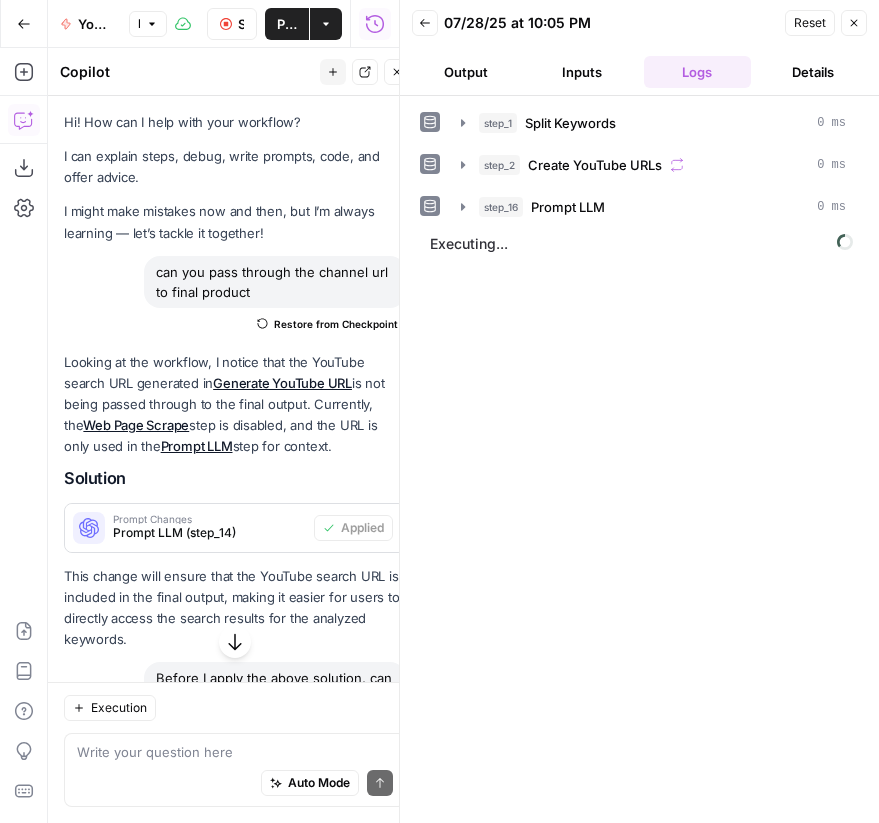 click on "Output" at bounding box center (466, 72) 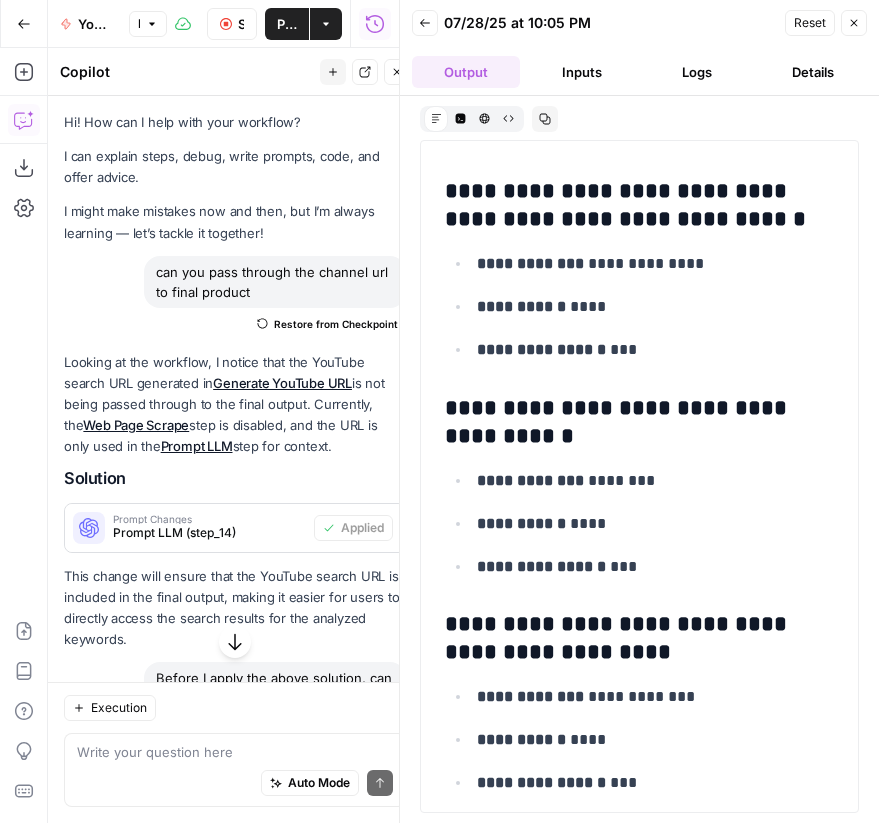 scroll, scrollTop: 0, scrollLeft: 0, axis: both 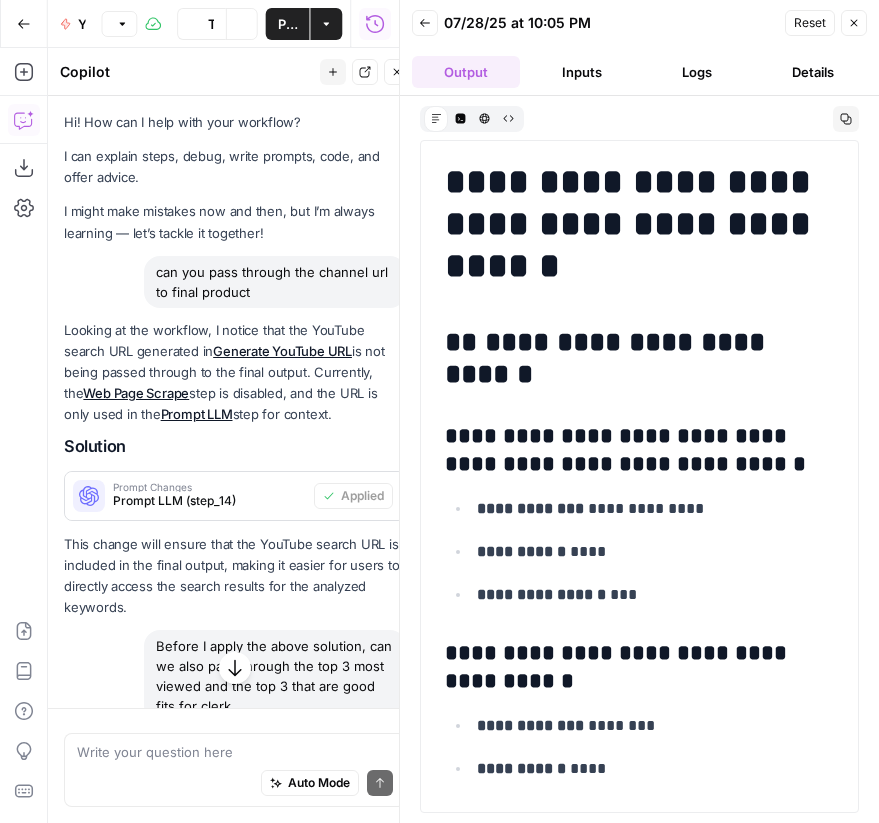 click on "Logs" at bounding box center (698, 72) 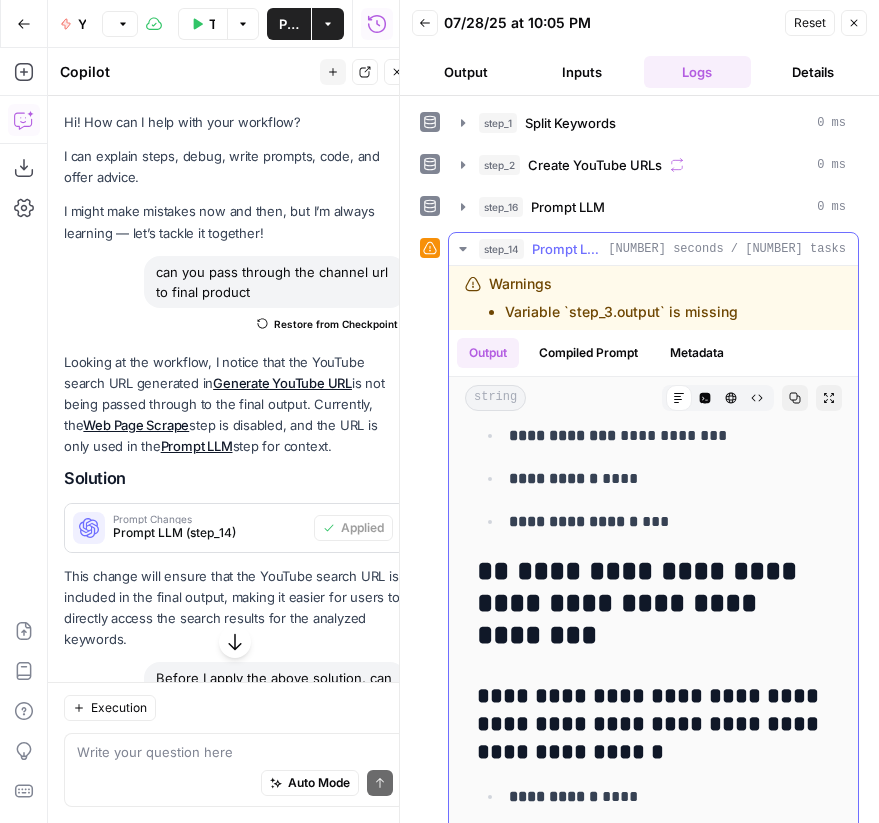 scroll, scrollTop: 821, scrollLeft: 0, axis: vertical 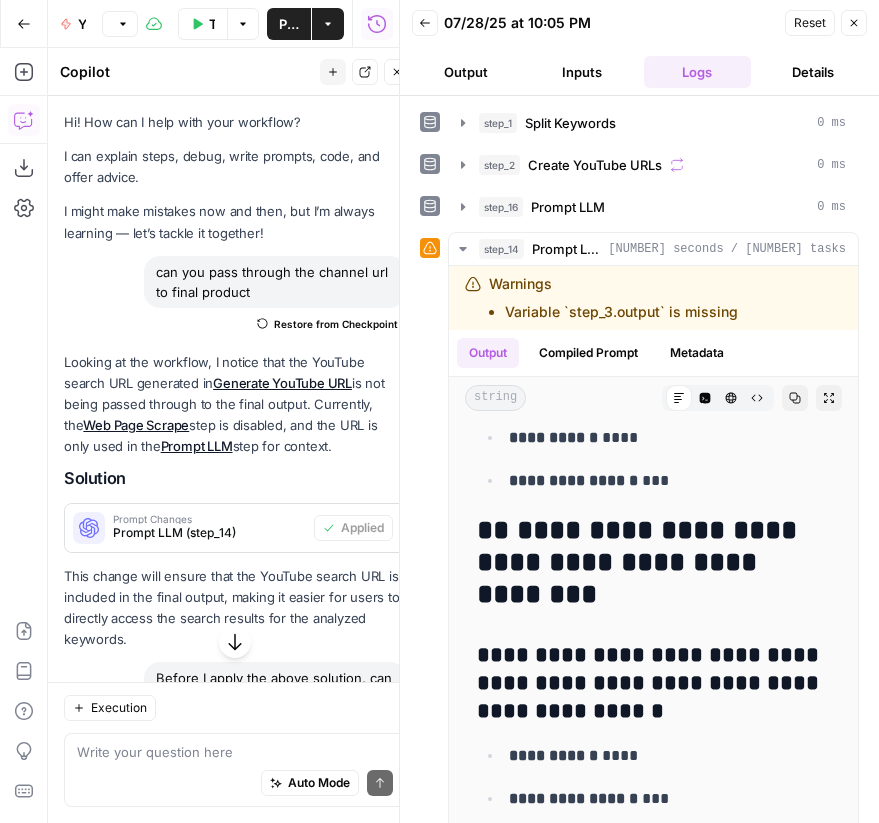 click on "Restore from Checkpoint" at bounding box center (336, 324) 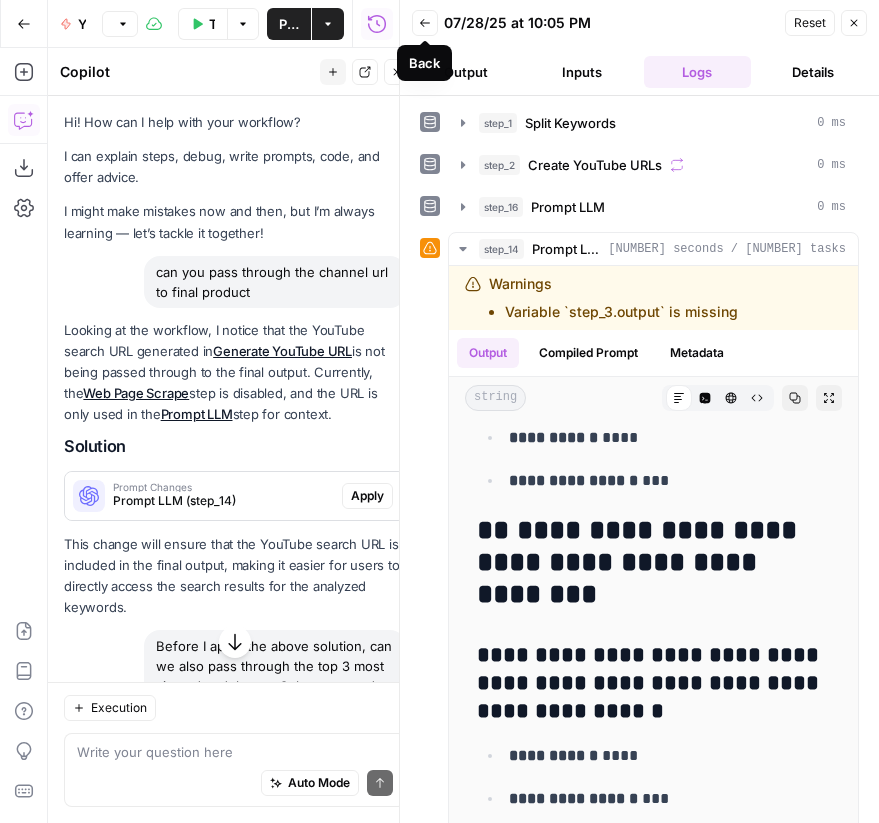 click 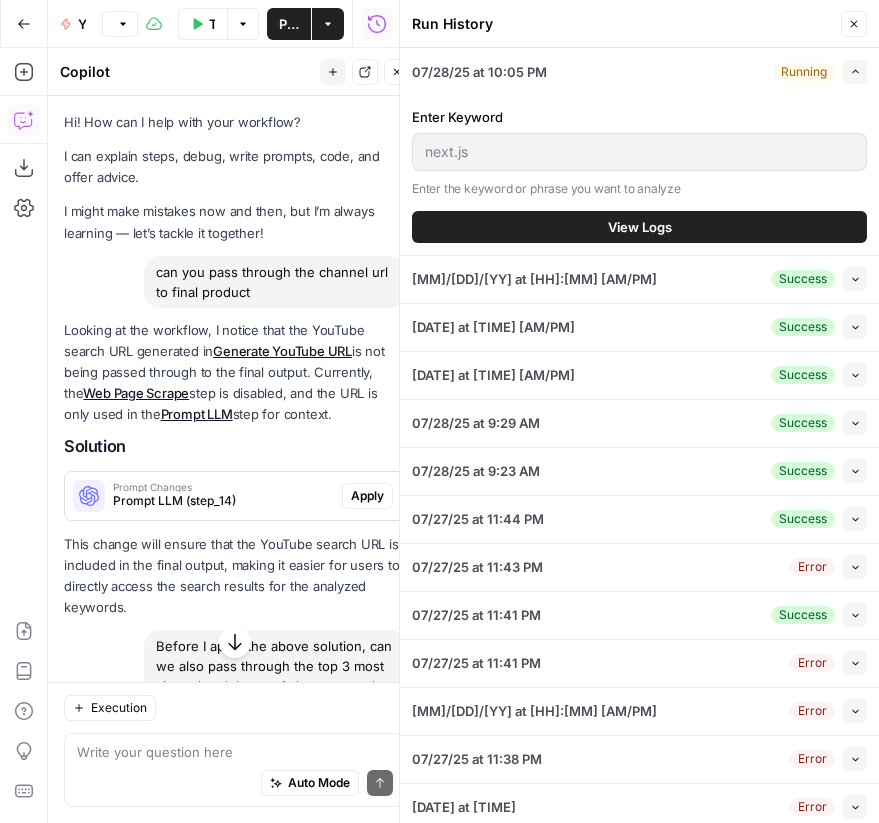 click 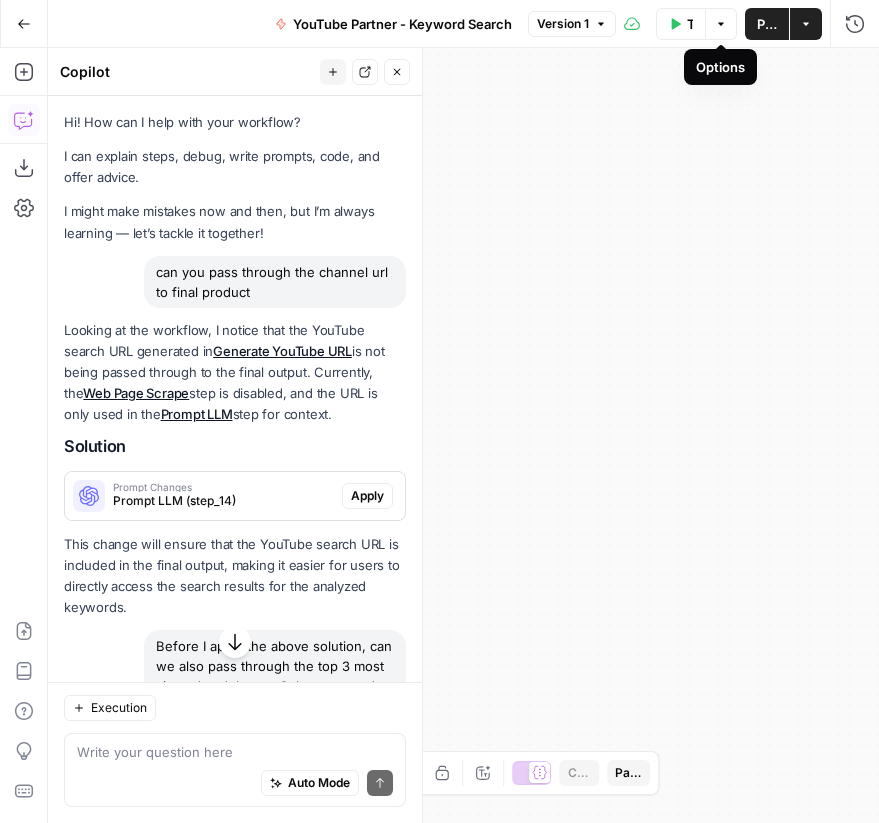 click on "Test Workflow" at bounding box center [690, 24] 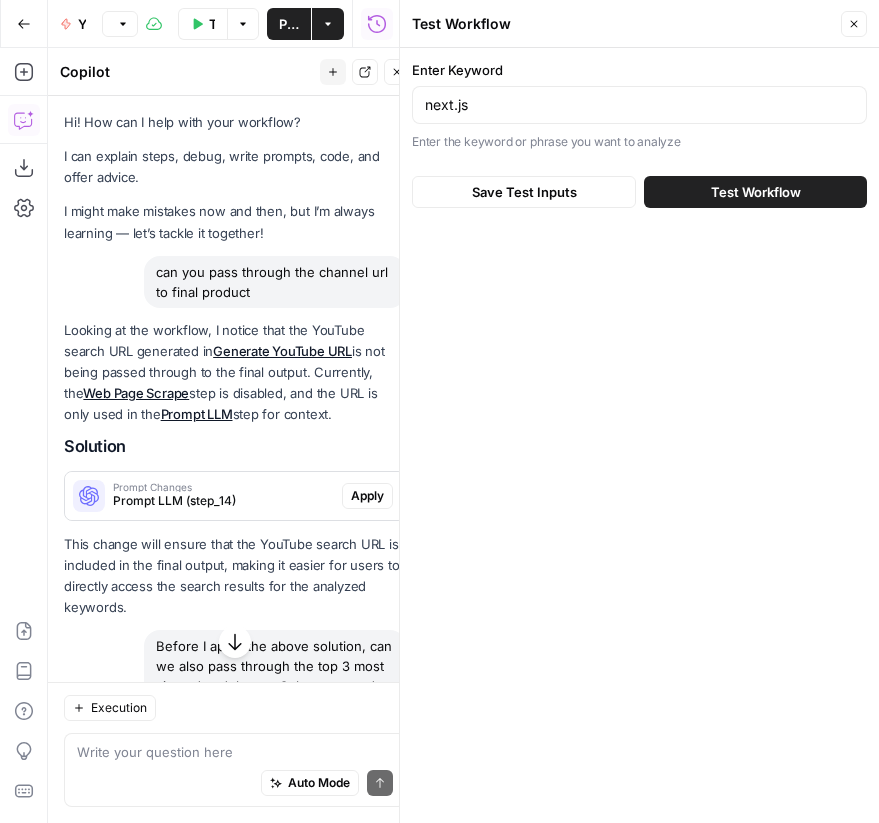 click on "Test Workflow" at bounding box center (755, 192) 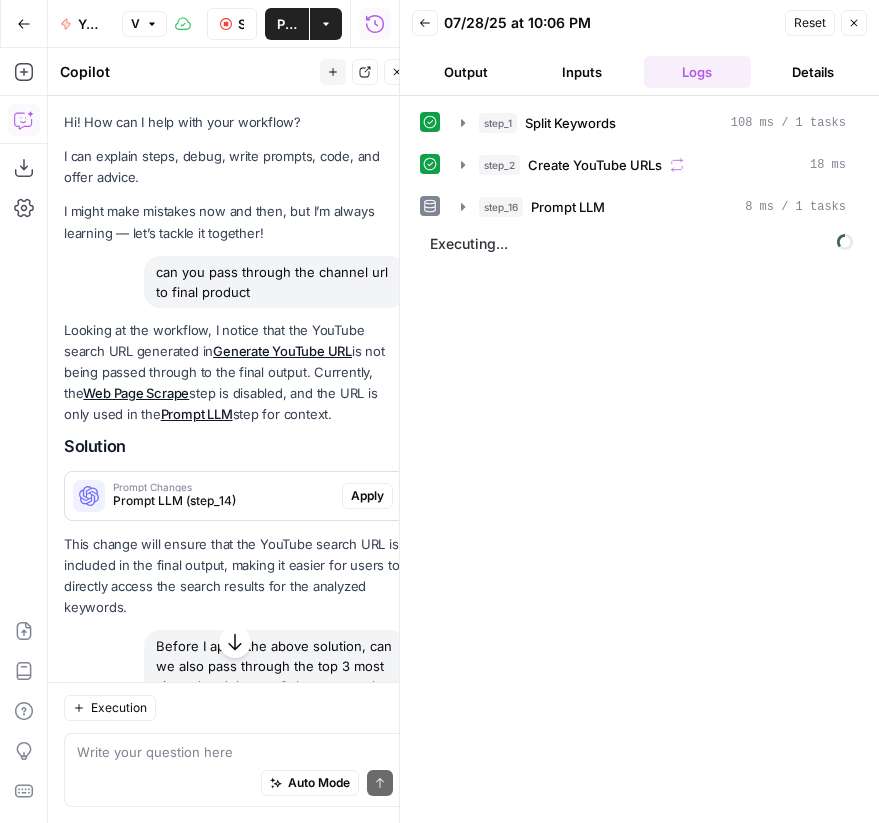 click on "Output" at bounding box center (466, 72) 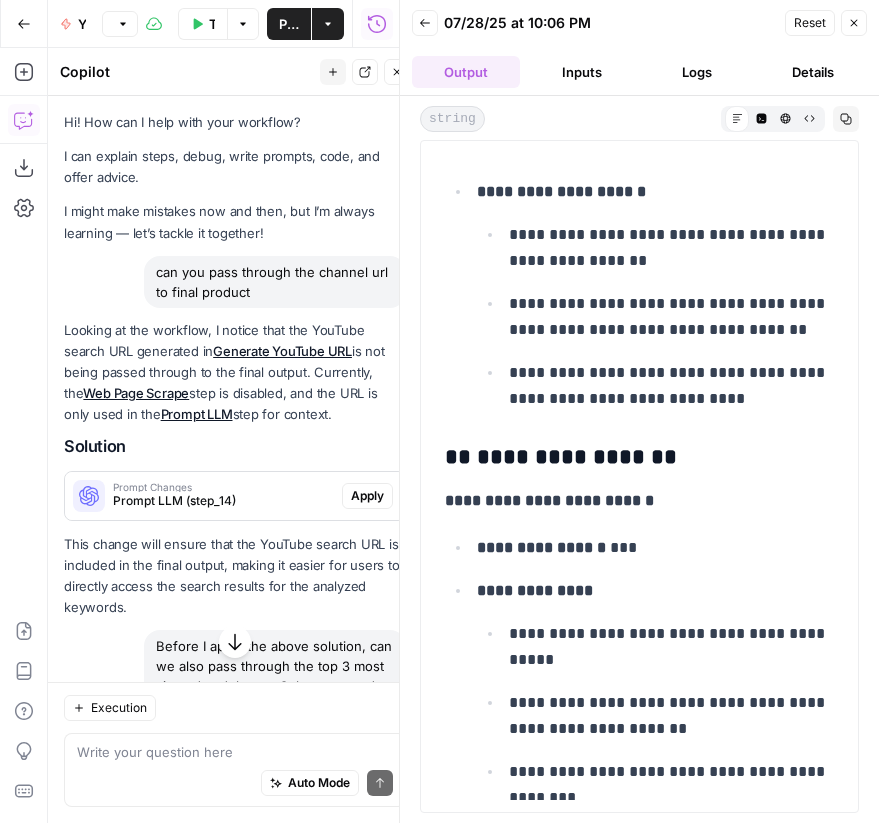scroll, scrollTop: 638, scrollLeft: 0, axis: vertical 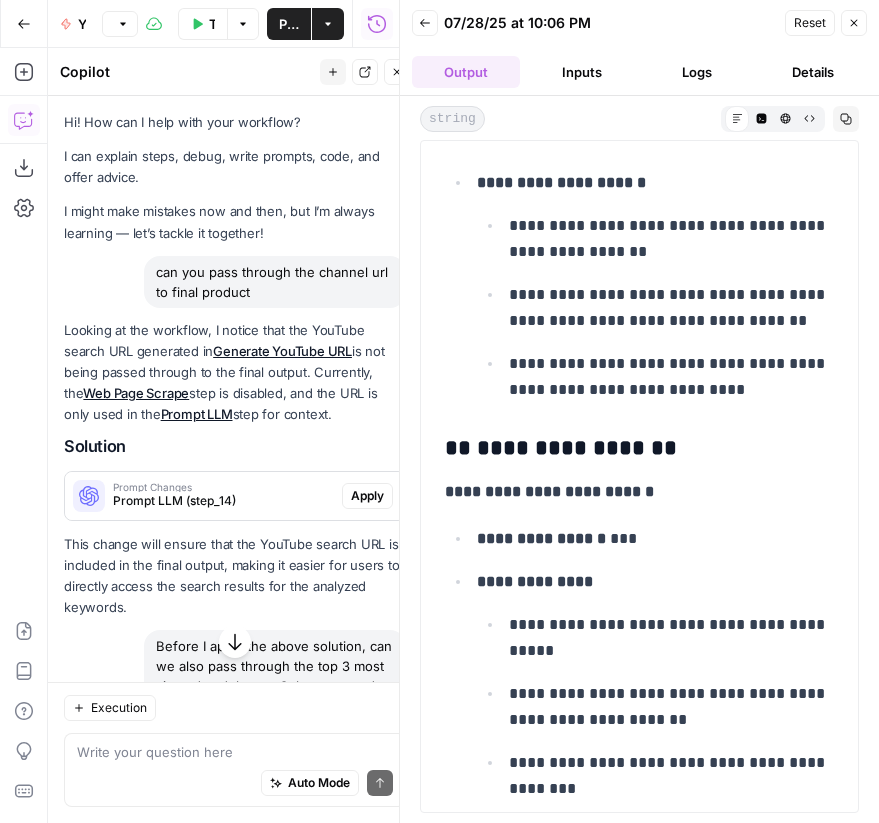 click on "Auto Mode Send" at bounding box center [235, 784] 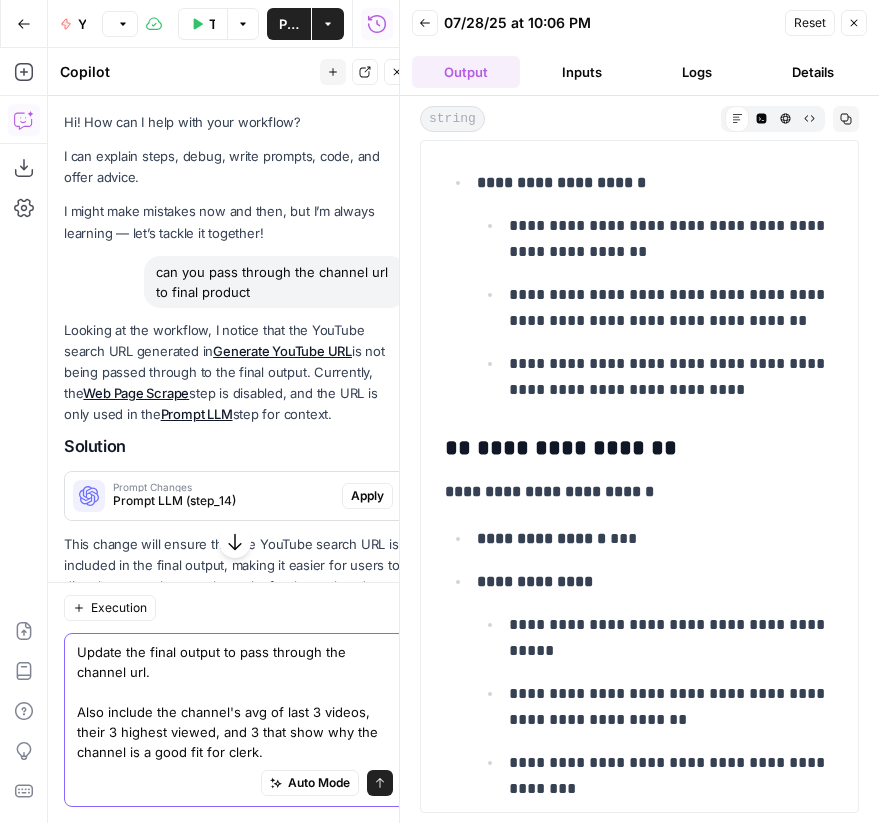 type on "Update the final output to pass through the channel url.
Also include the channel's avg of last 3 videos, their 3 highest viewed, and 3 that show why the channel is a good fit for clerk." 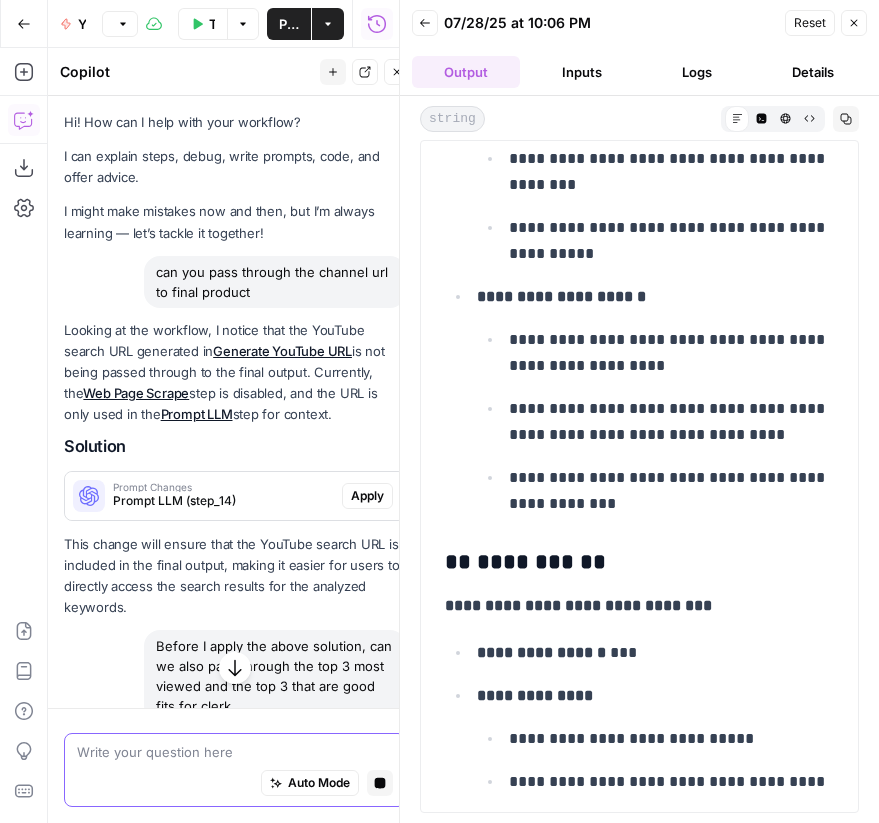 scroll, scrollTop: 1372, scrollLeft: 0, axis: vertical 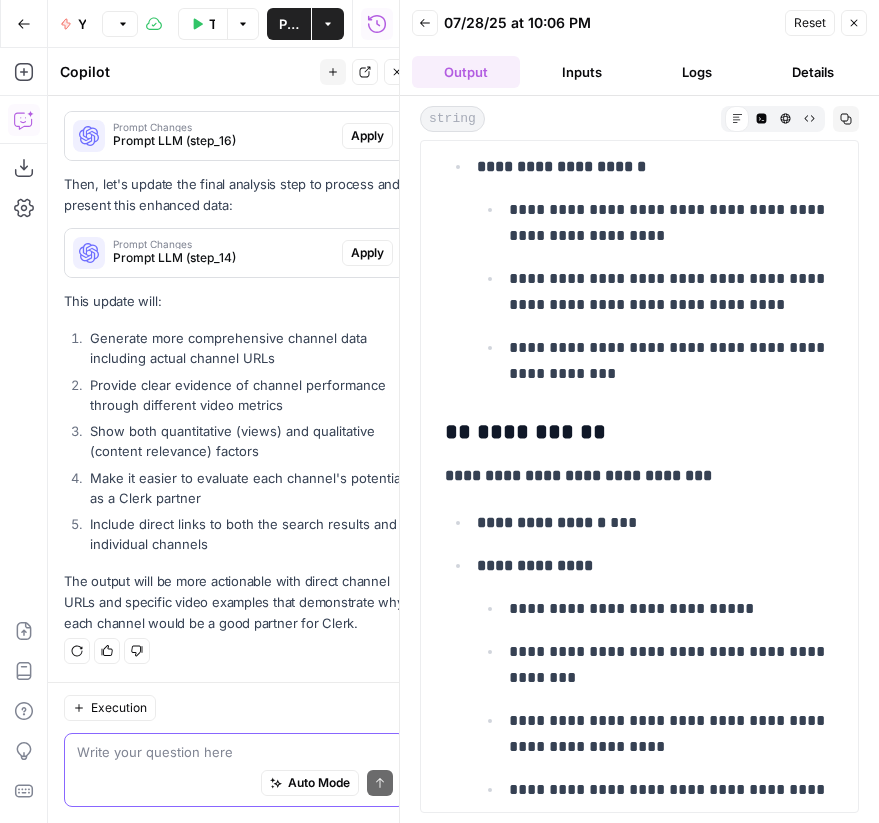 click at bounding box center (235, 752) 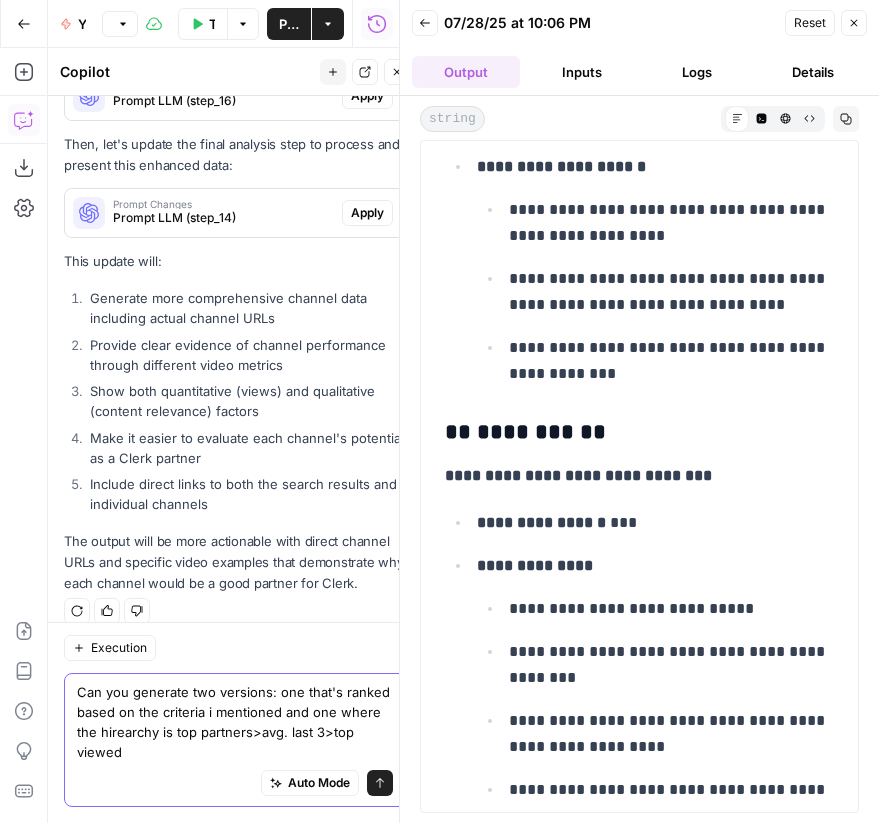 scroll, scrollTop: 1435, scrollLeft: 0, axis: vertical 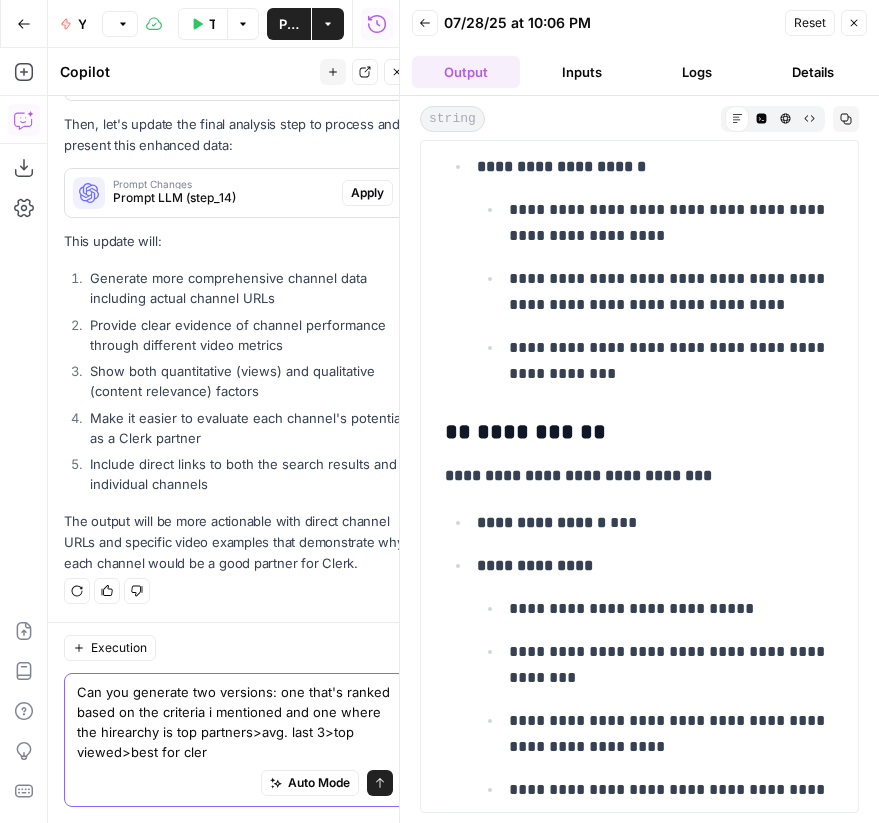 type on "Can you generate two versions: one that's ranked based on the criteria i mentioned and one where the hirearchy is top partners>avg. last 3>top viewed>best for clerk" 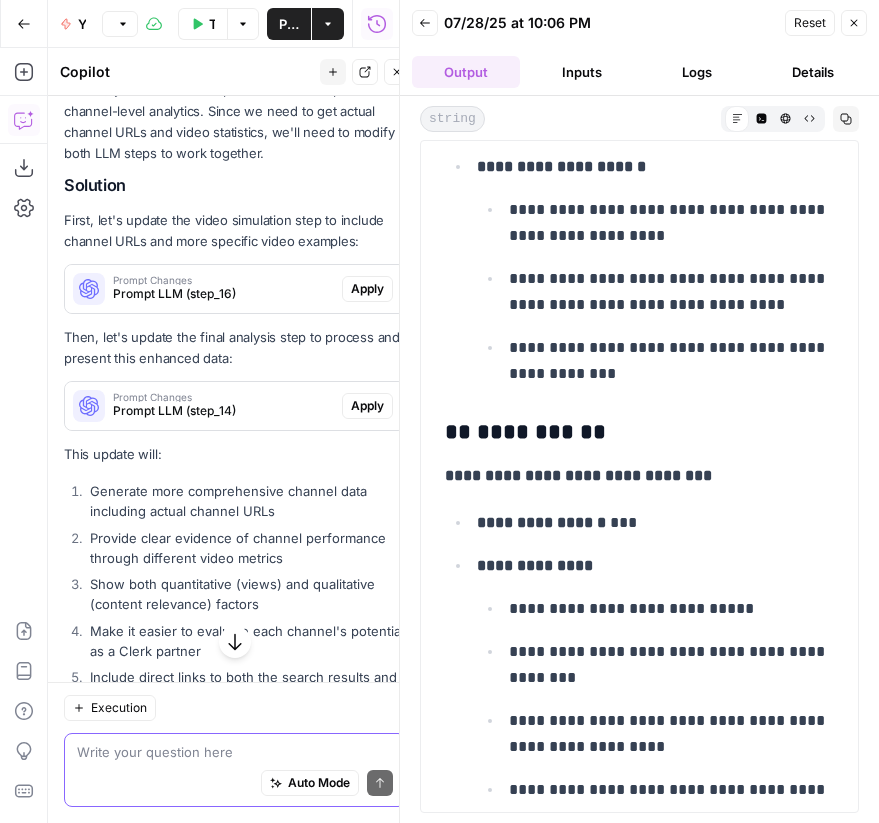 scroll, scrollTop: 1208, scrollLeft: 0, axis: vertical 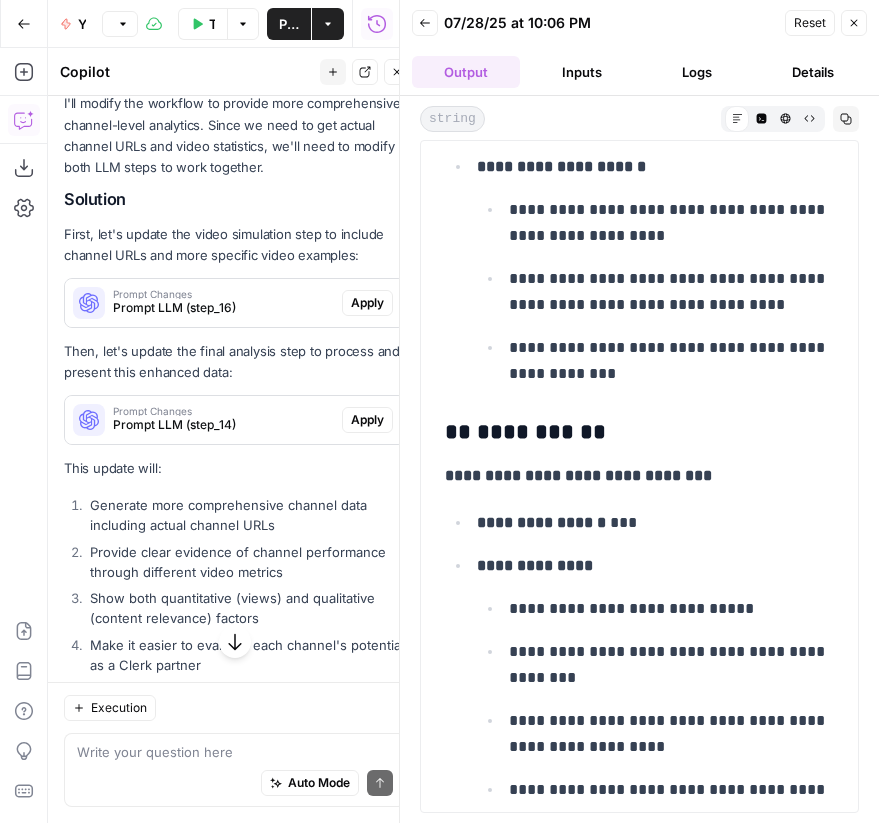 click on "Apply" at bounding box center (367, 303) 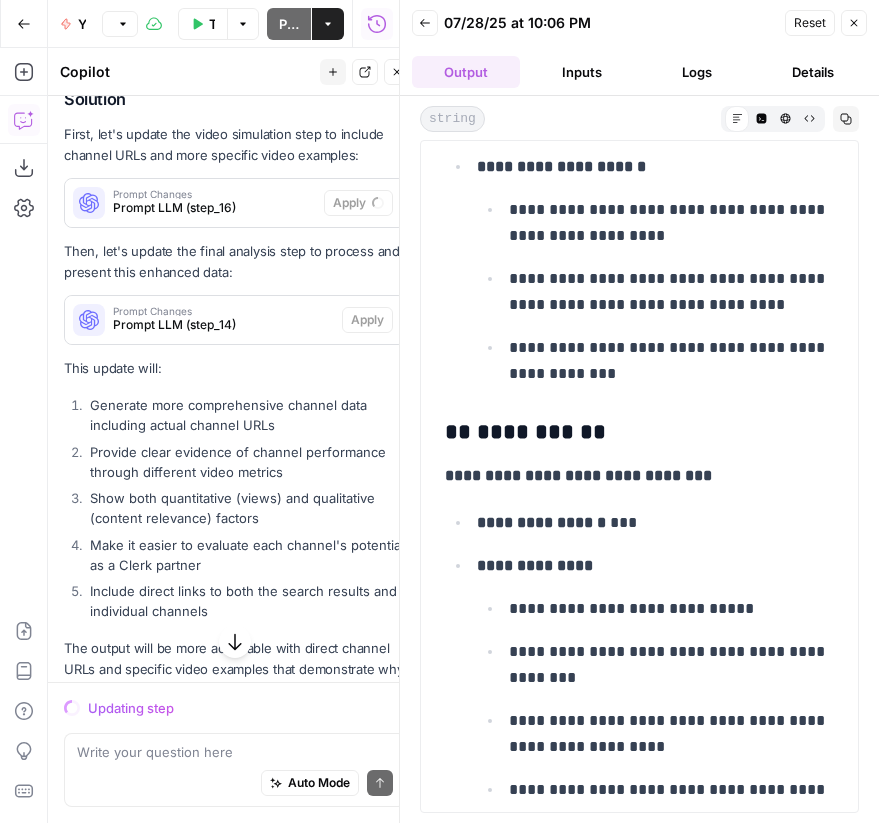 scroll, scrollTop: 1375, scrollLeft: 0, axis: vertical 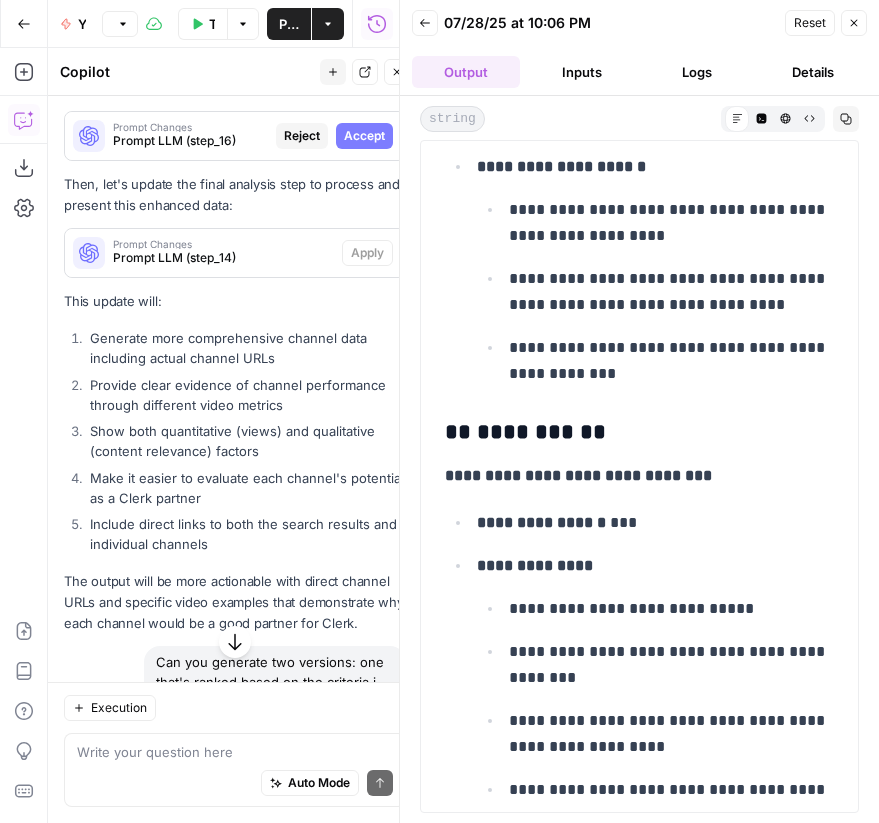 click on "Accept" at bounding box center [364, 136] 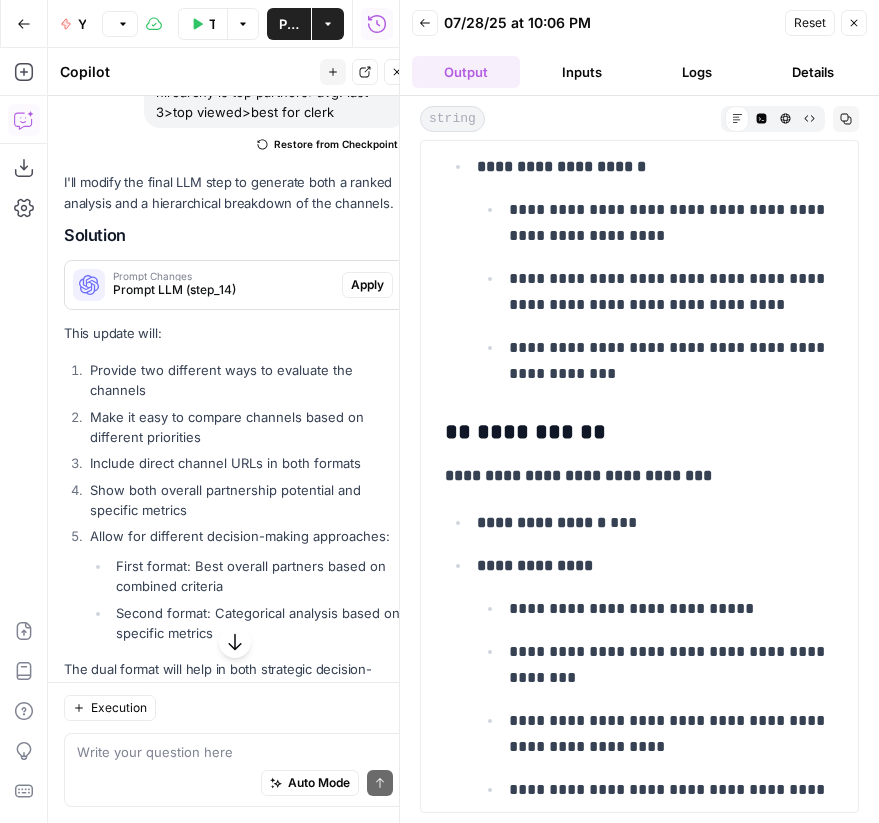scroll, scrollTop: 2156, scrollLeft: 0, axis: vertical 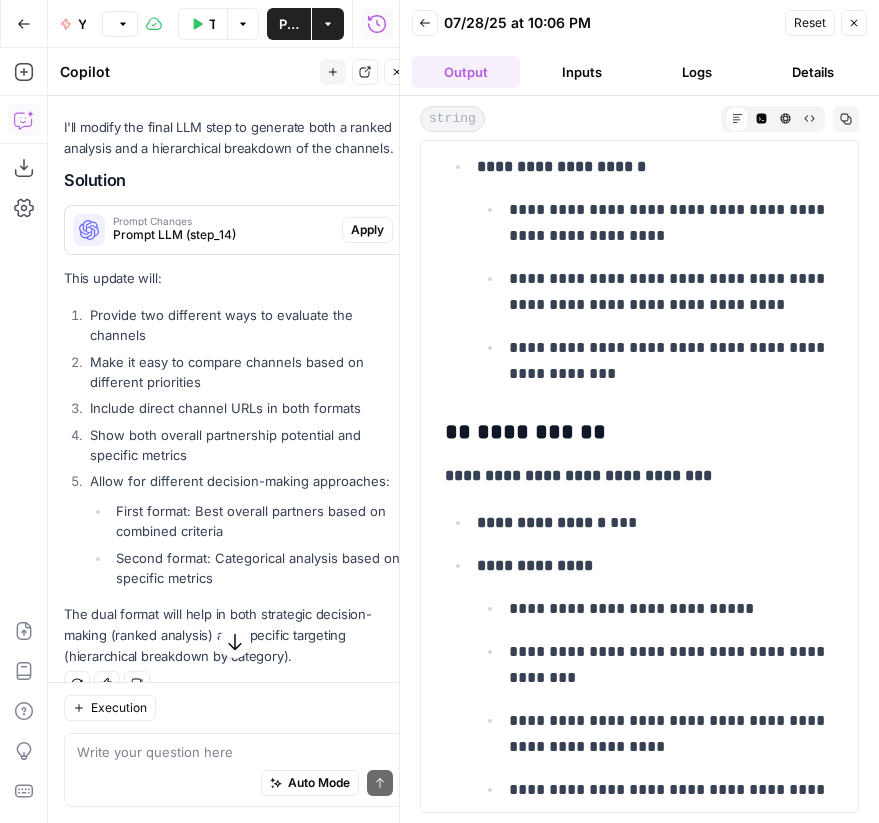 click on "Apply" at bounding box center [367, 230] 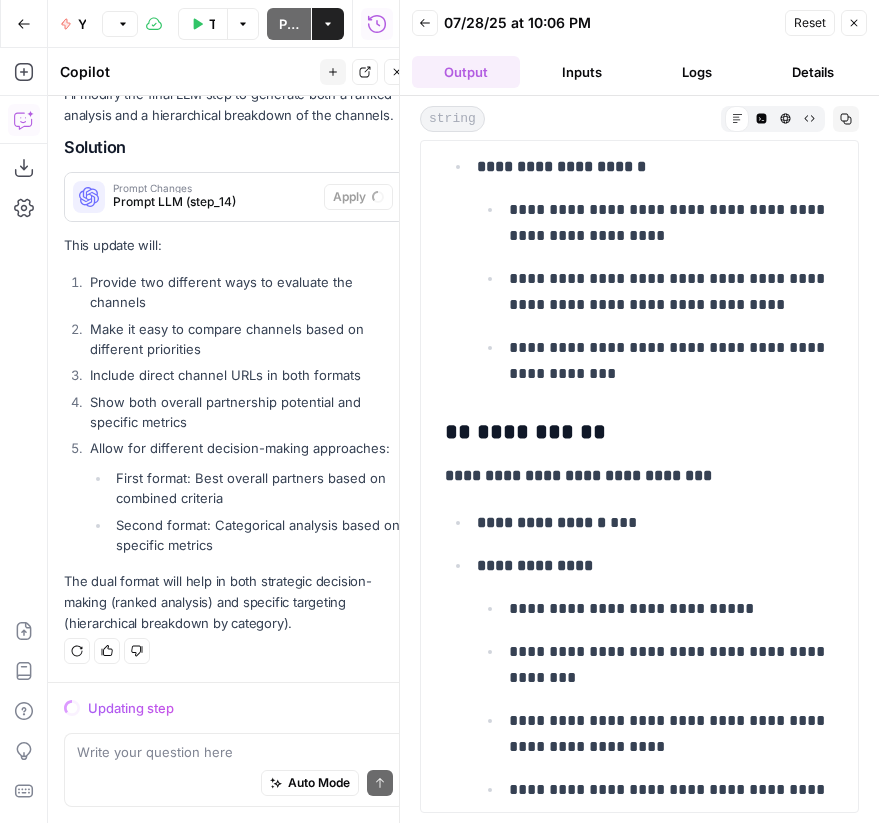 click on "Logs" at bounding box center [698, 72] 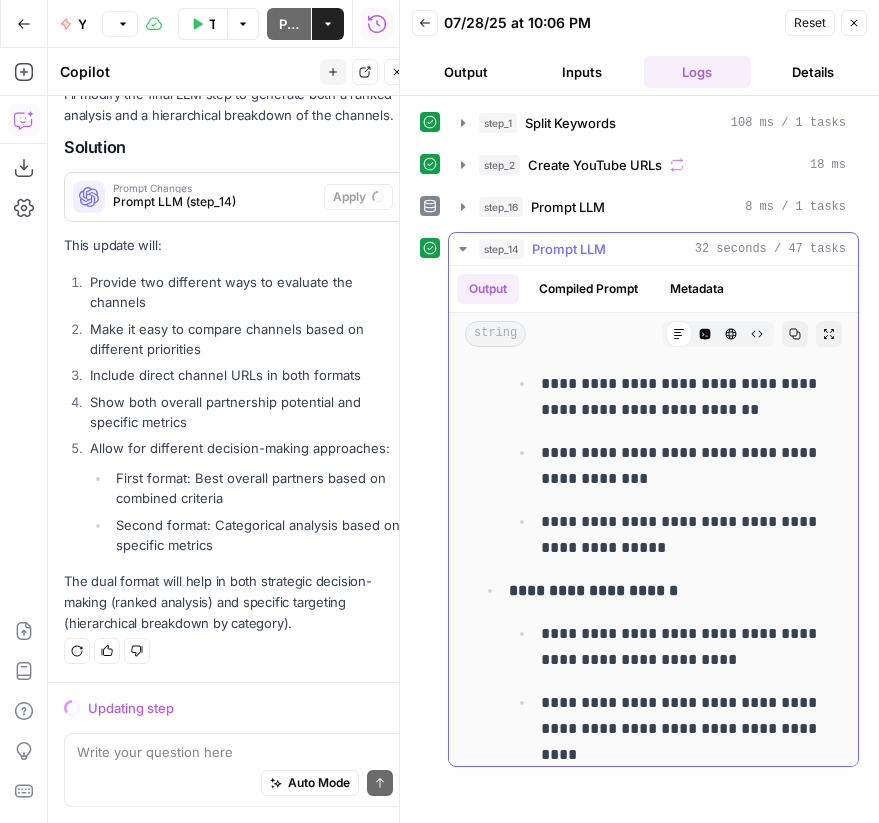 scroll, scrollTop: 1217, scrollLeft: 0, axis: vertical 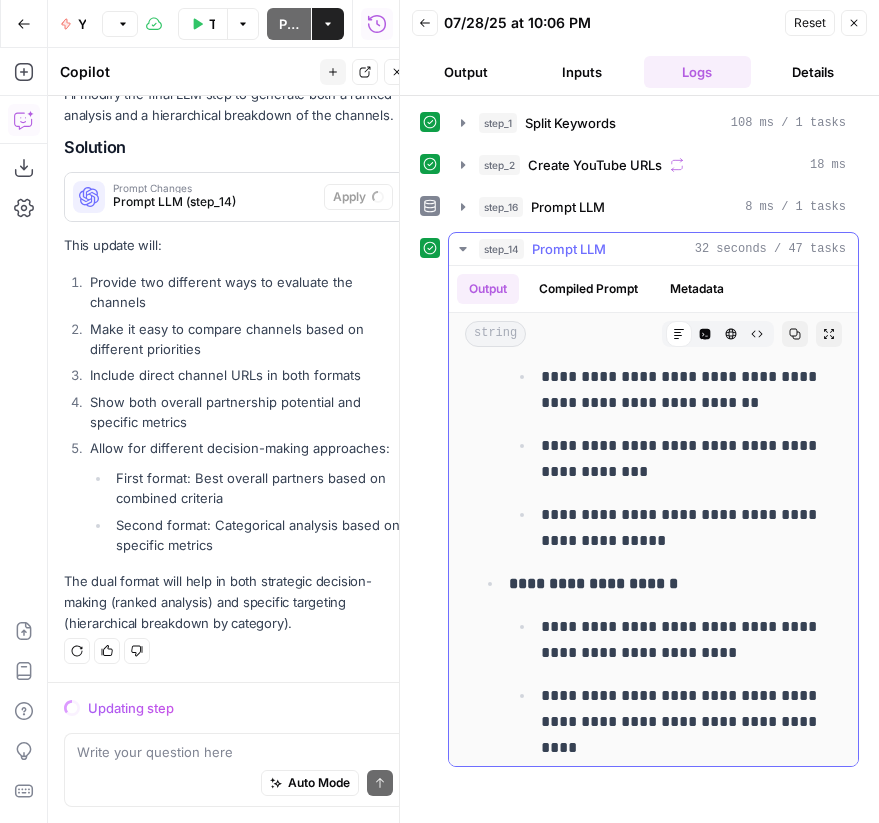 click 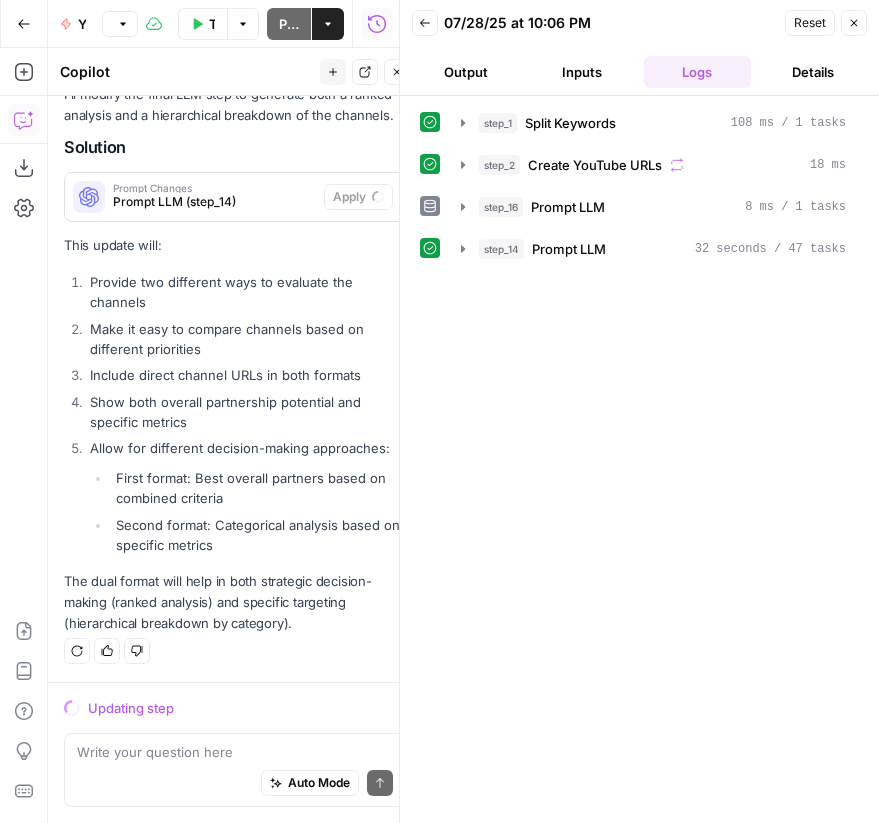 click on "Inputs" at bounding box center [582, 72] 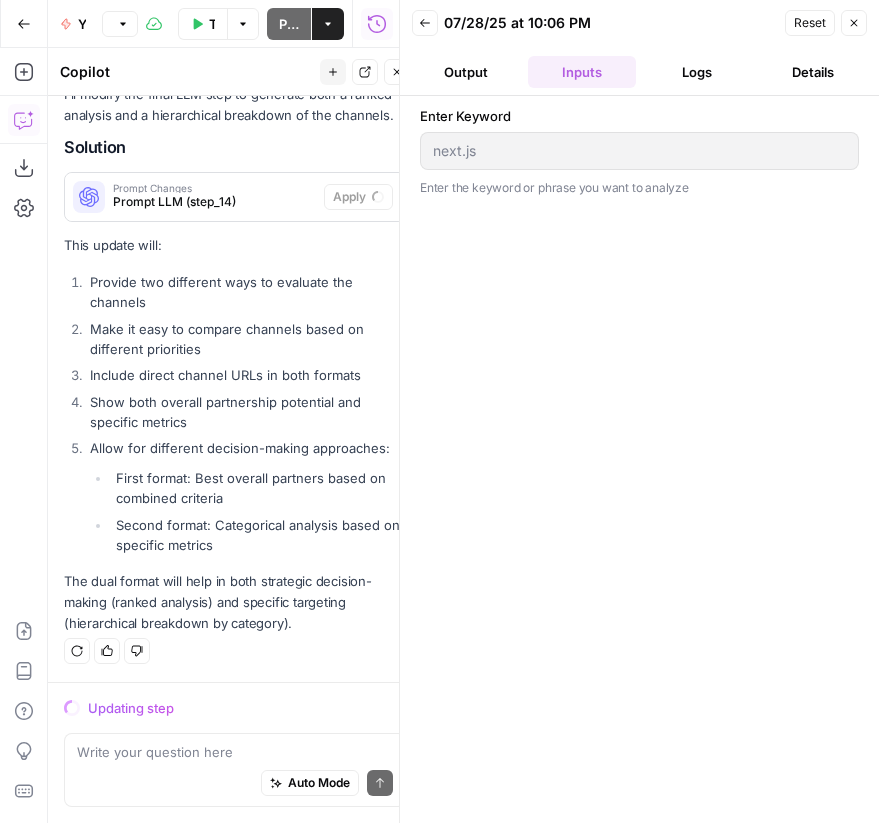 click on "Logs" at bounding box center [698, 72] 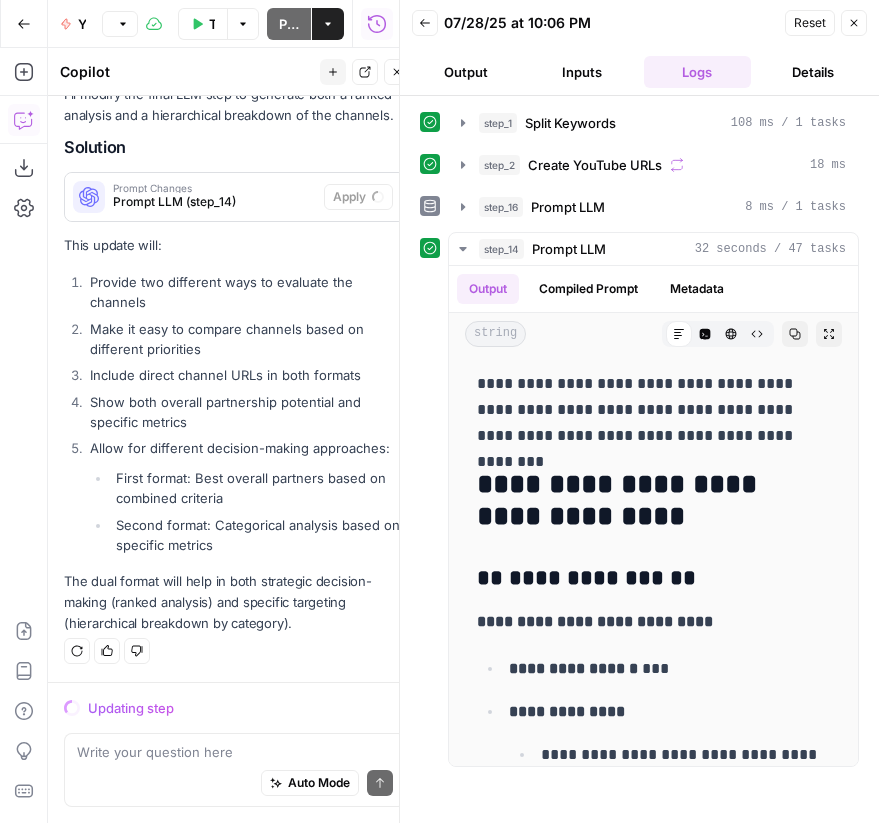 click on "Details" at bounding box center [813, 72] 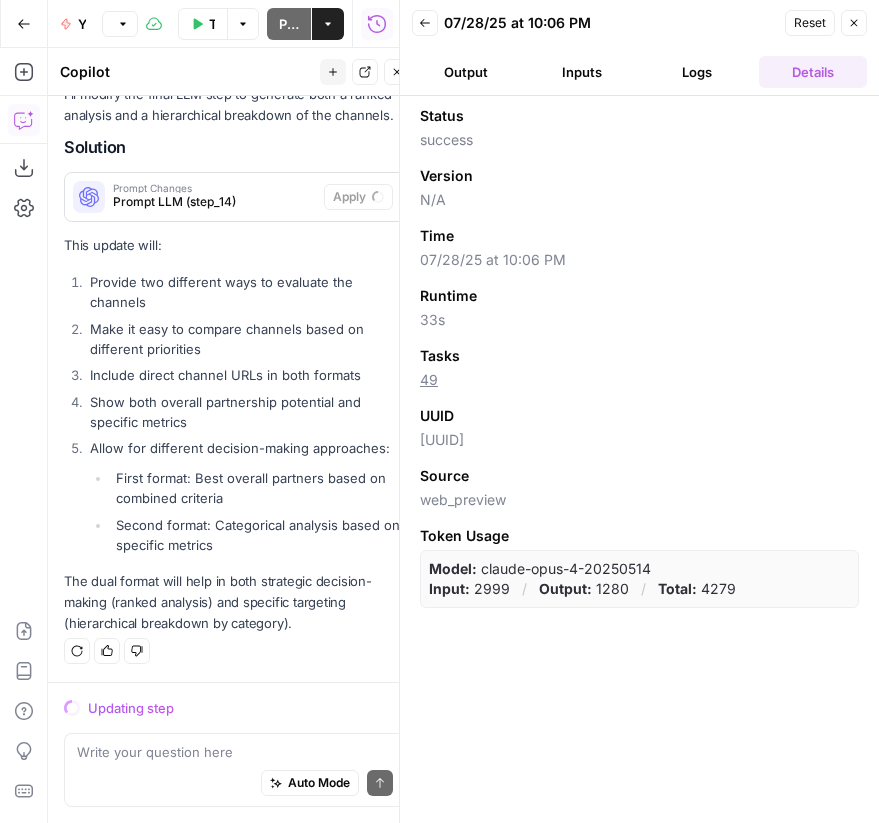 click on "Output" at bounding box center (466, 72) 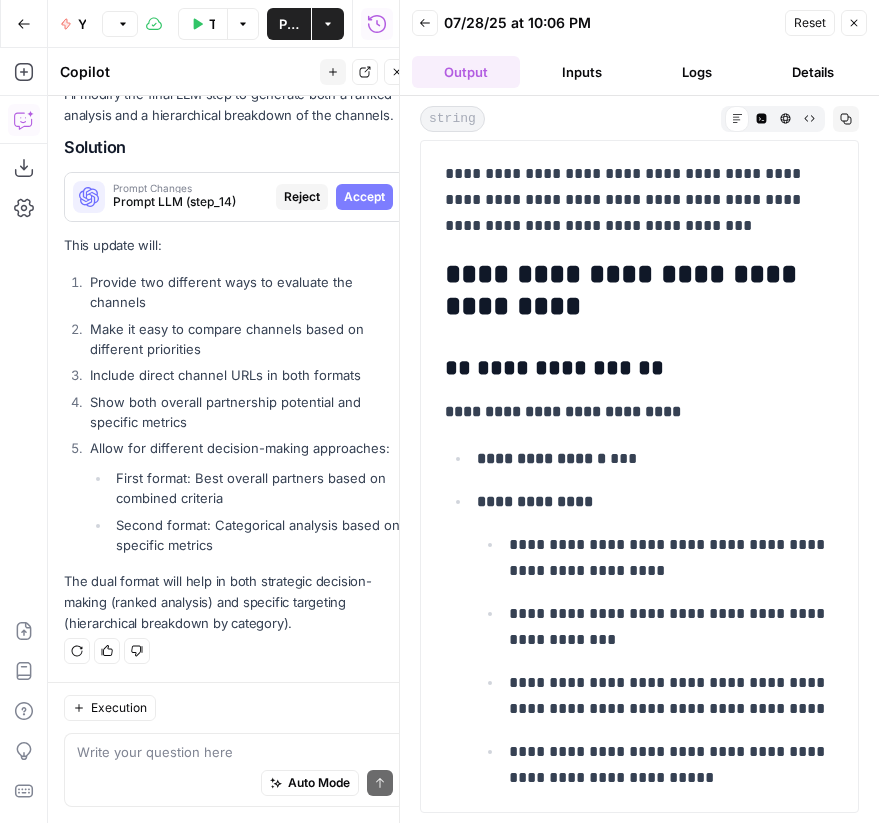 click on "Accept" at bounding box center (364, 197) 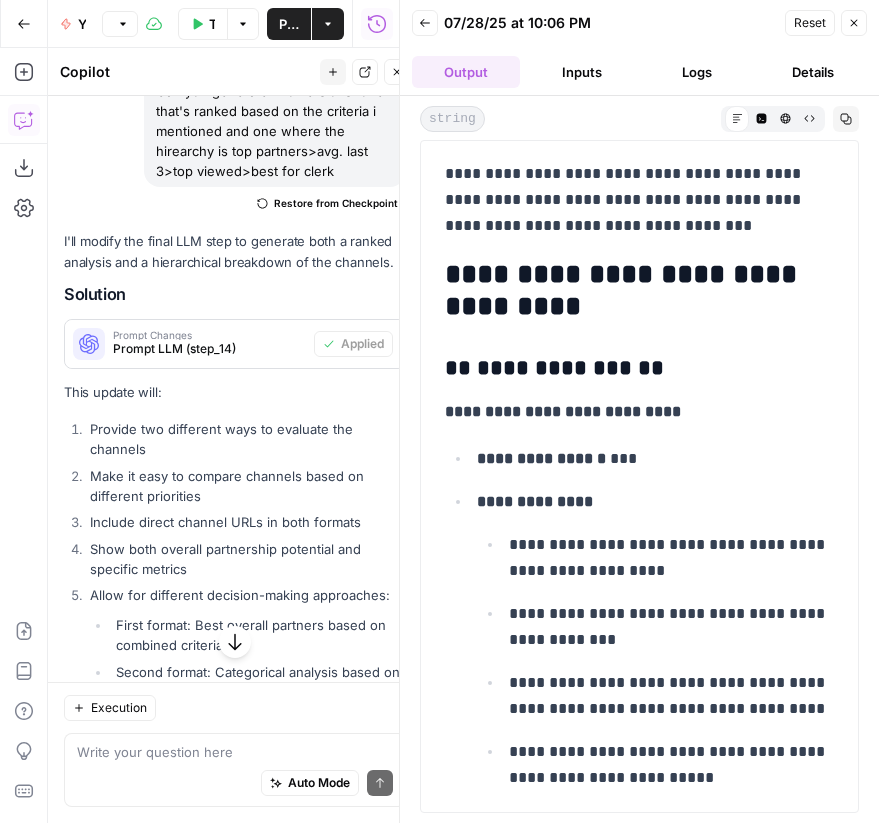 scroll, scrollTop: 2189, scrollLeft: 0, axis: vertical 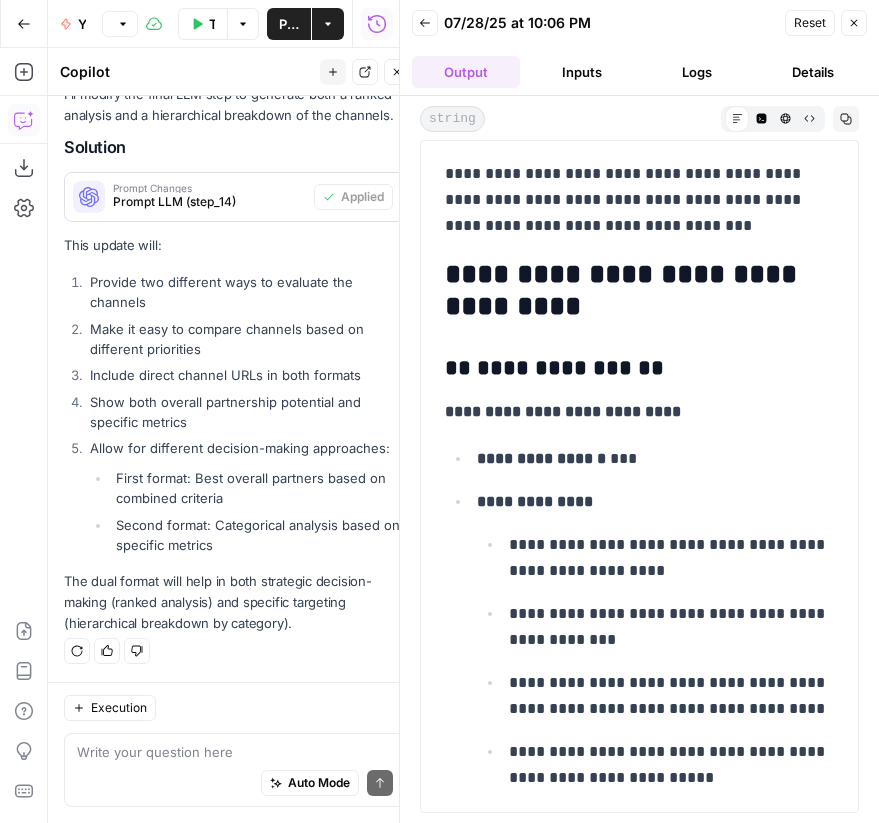 click on "Close" at bounding box center [854, 23] 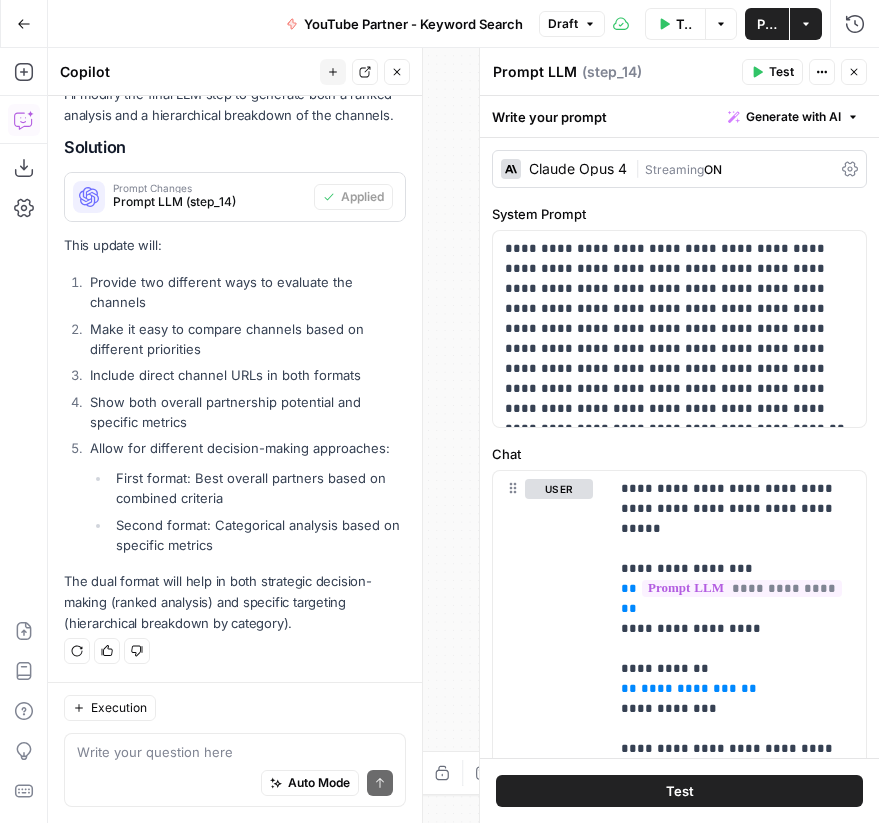 click 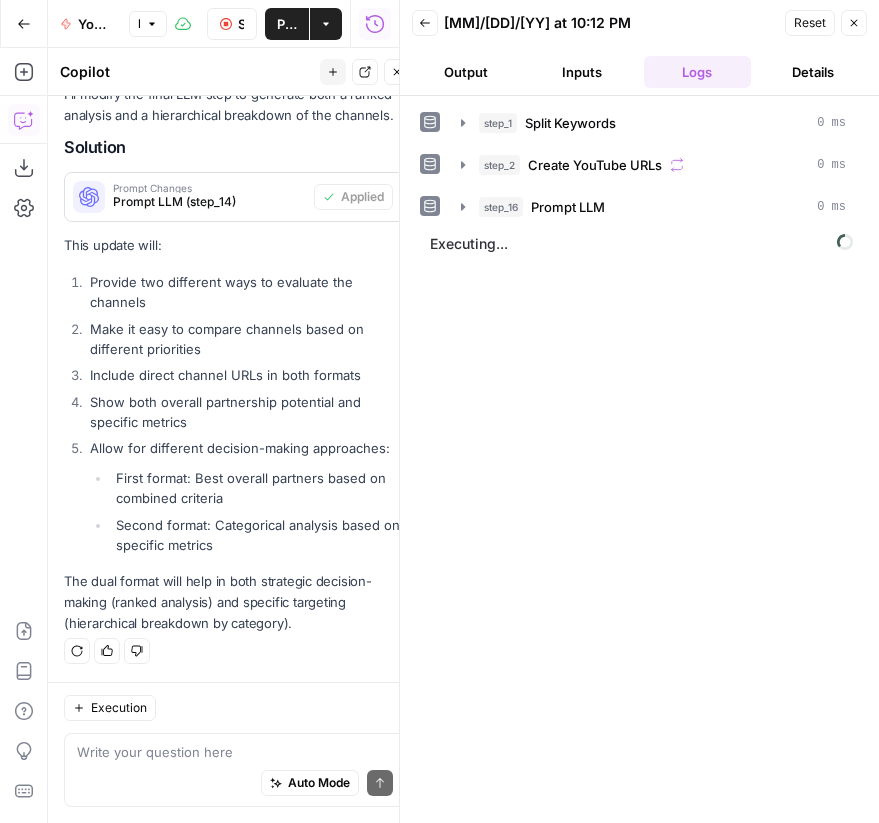 click on "Output" at bounding box center [466, 72] 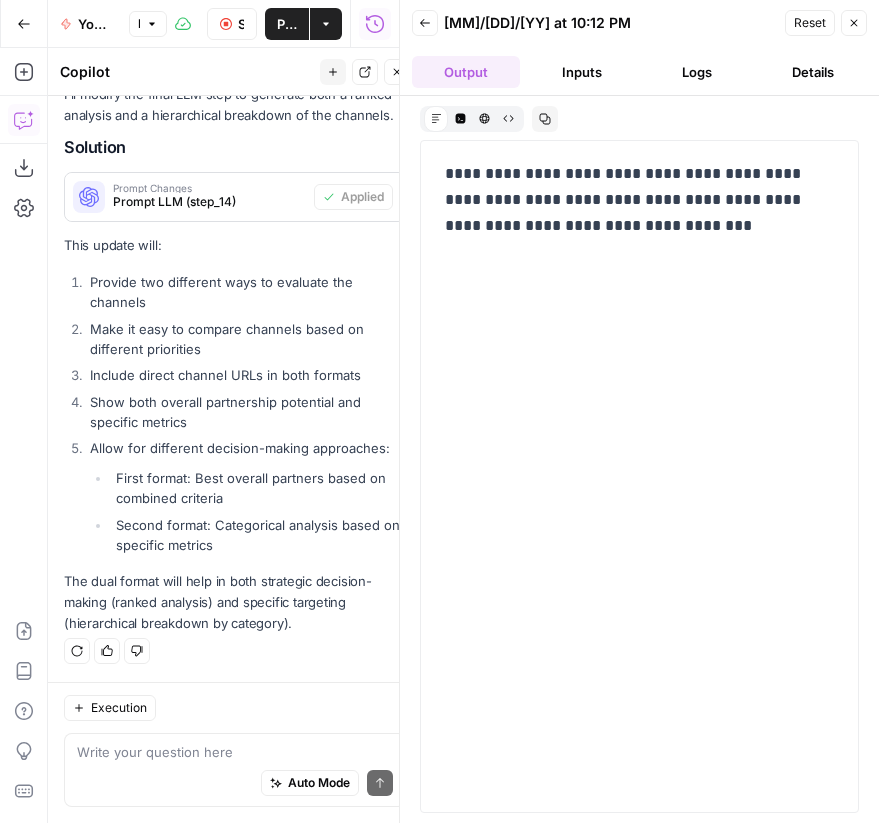click on "Inputs" at bounding box center (582, 72) 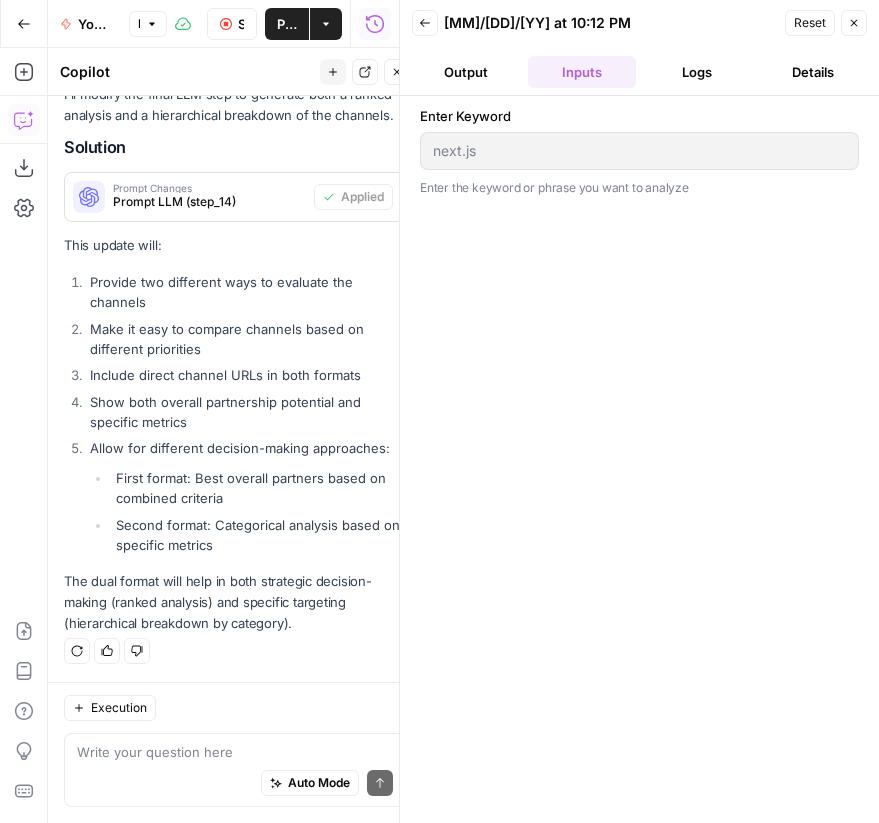 click on "Logs" at bounding box center [698, 72] 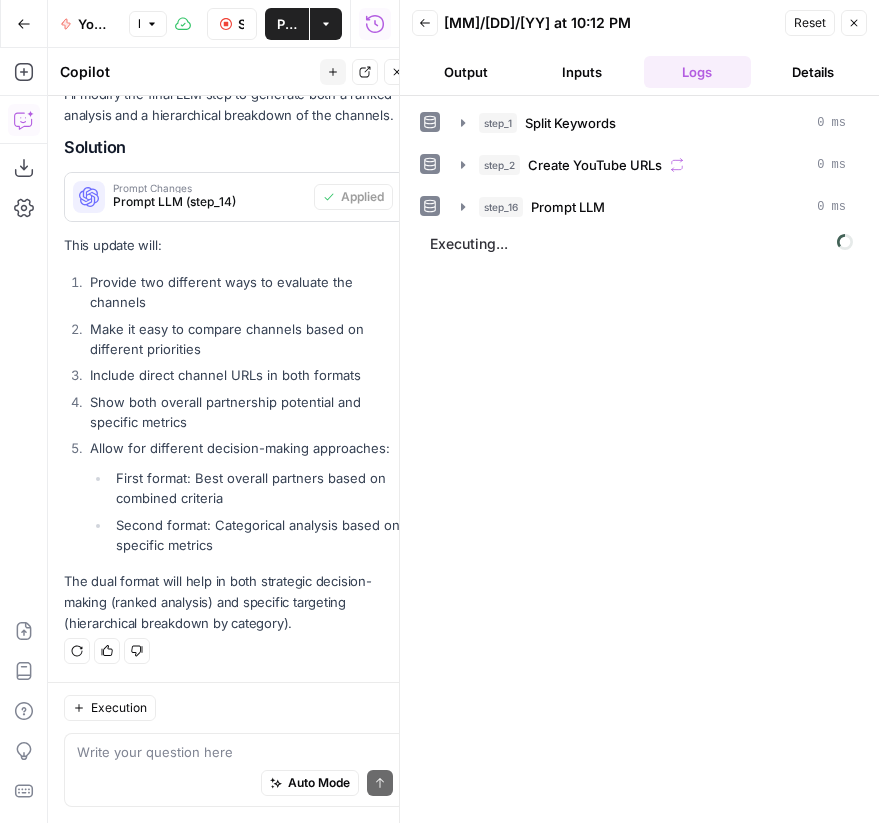 click on "Output" at bounding box center (466, 72) 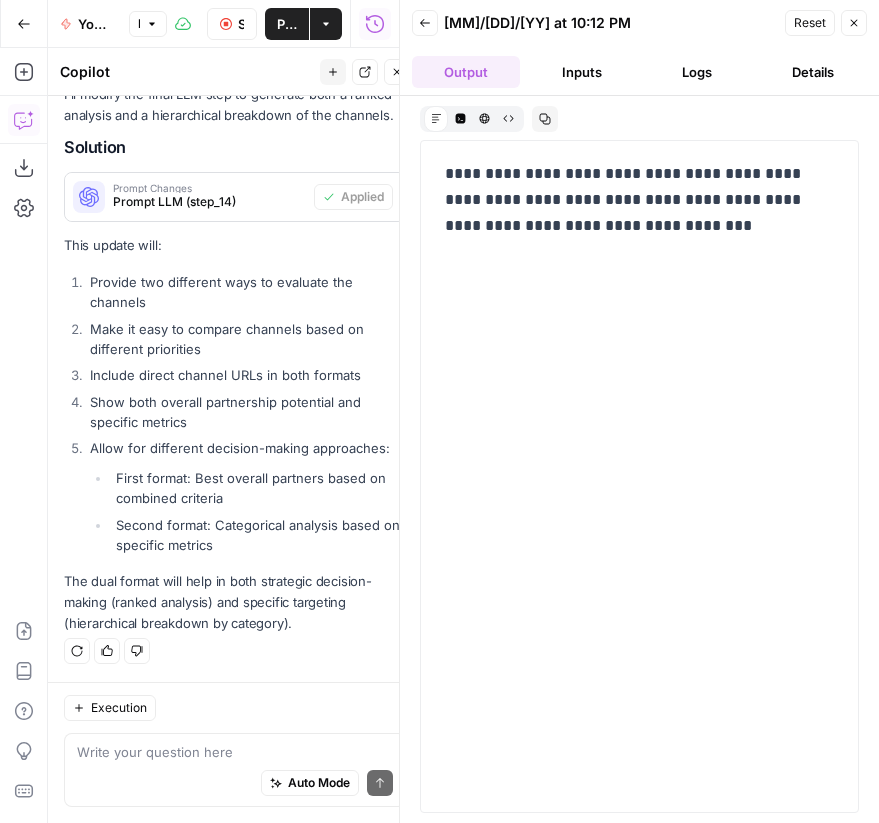 click on "Inputs" at bounding box center (582, 72) 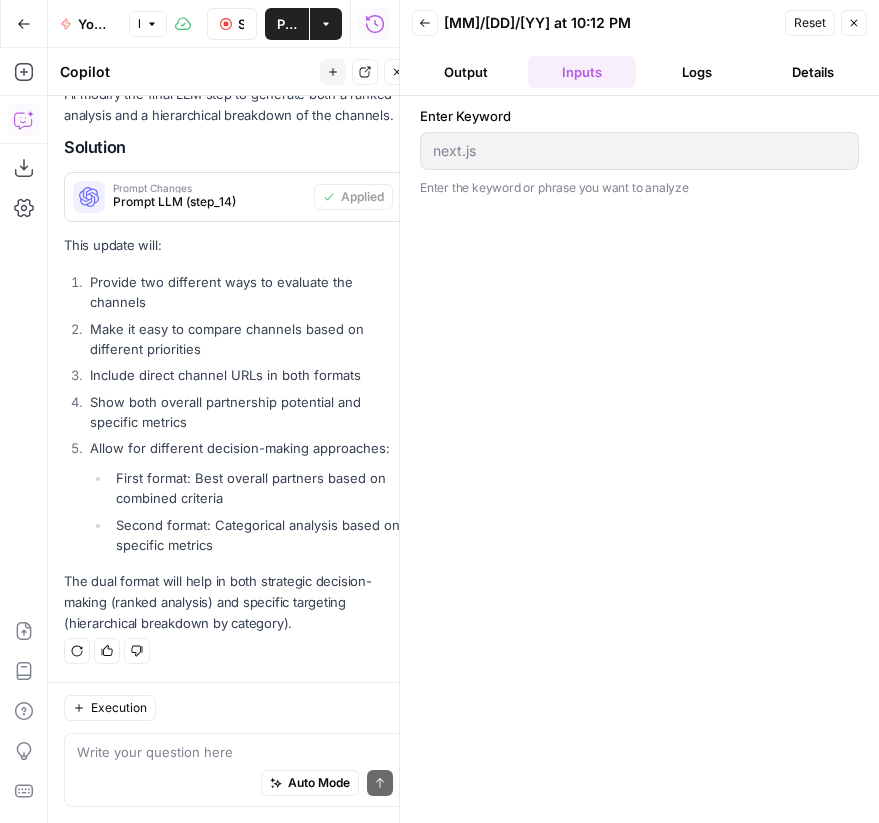 click on "Logs" at bounding box center [698, 72] 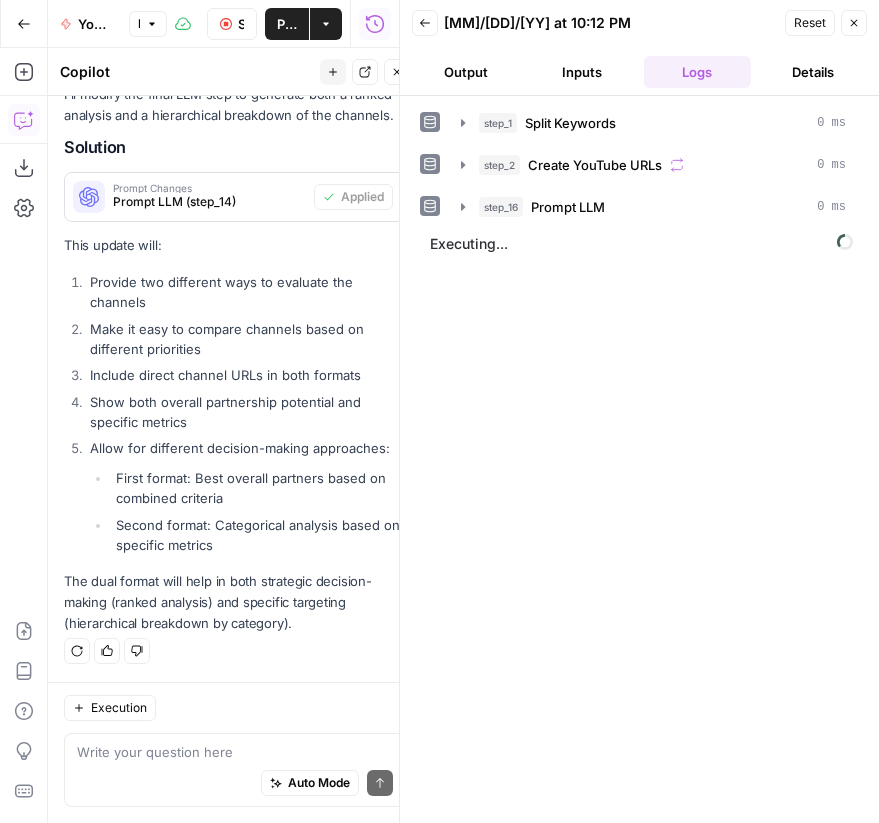 scroll, scrollTop: 2189, scrollLeft: 0, axis: vertical 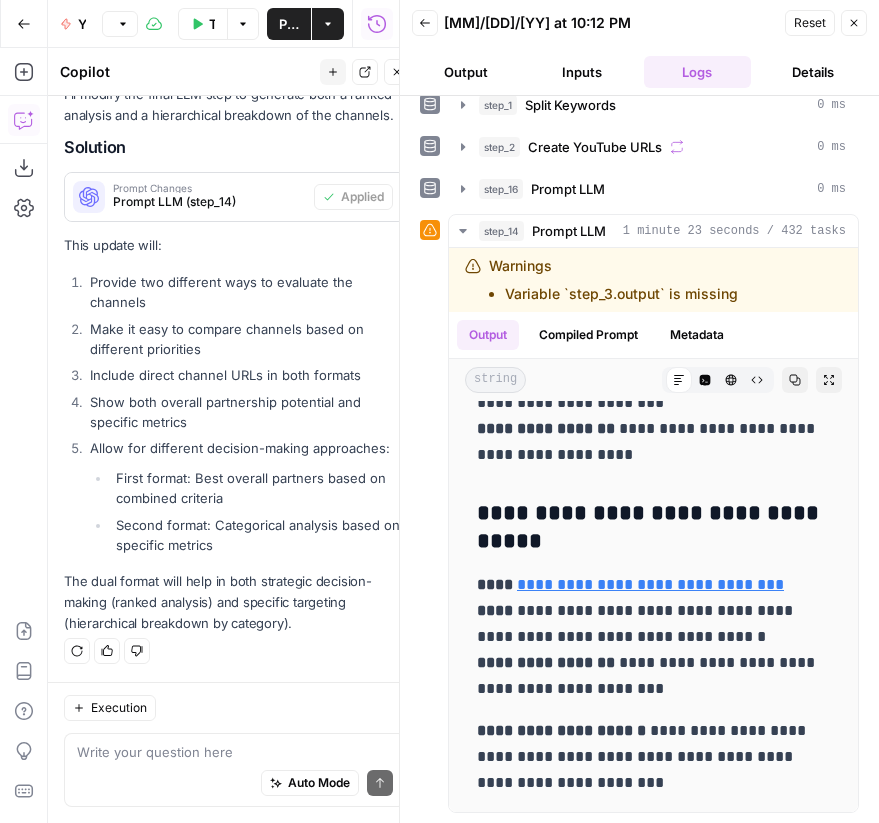 click on "Write your question here Auto Mode Send" at bounding box center (235, 770) 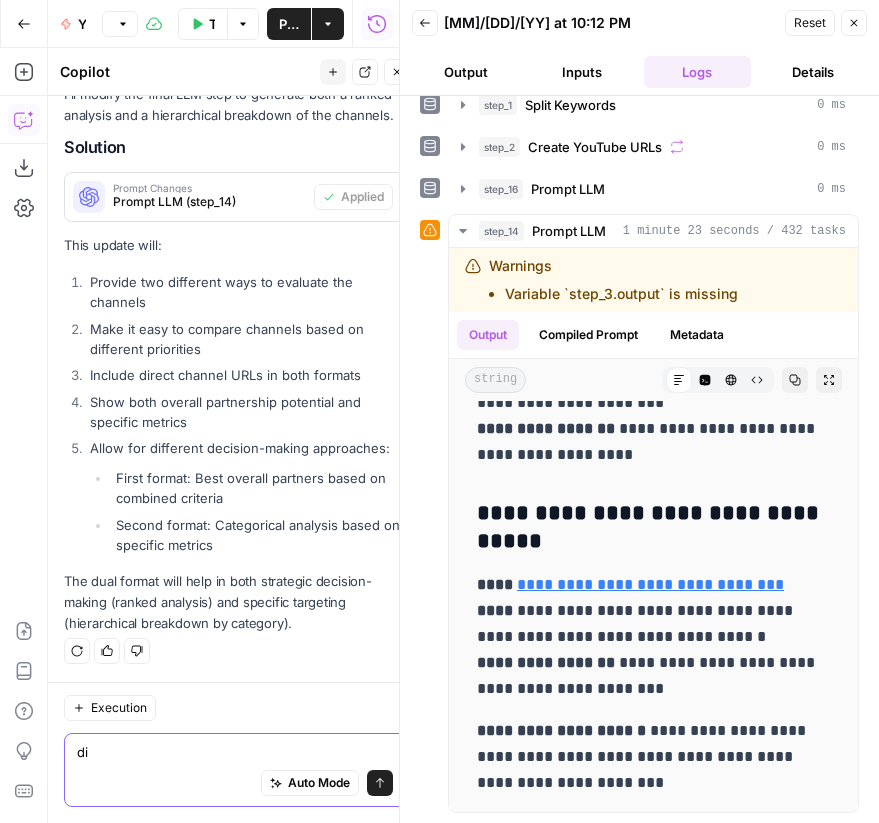 type on "d" 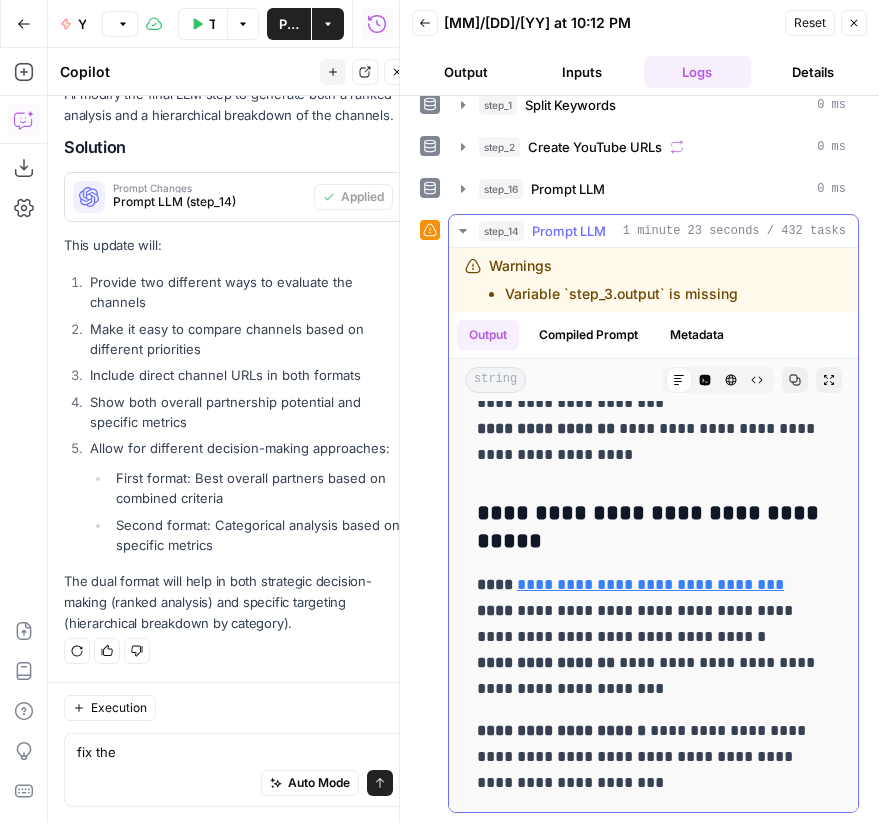 click on "step_14 Prompt LLM 1 minute 23 seconds / 432 tasks" at bounding box center (653, 231) 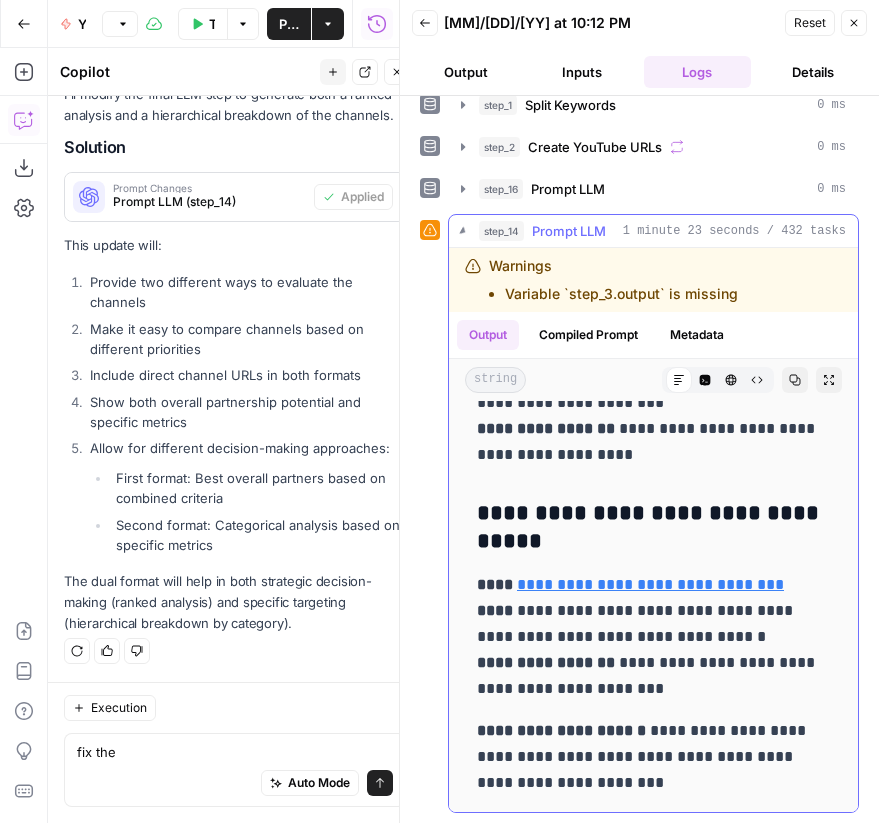 scroll, scrollTop: 0, scrollLeft: 0, axis: both 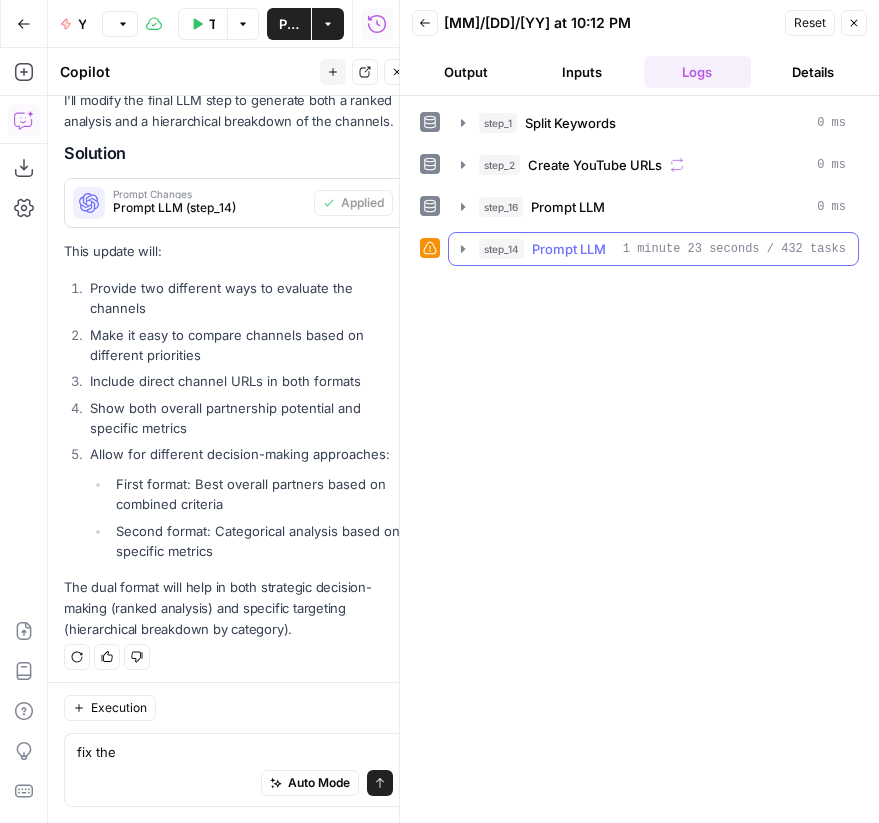 click 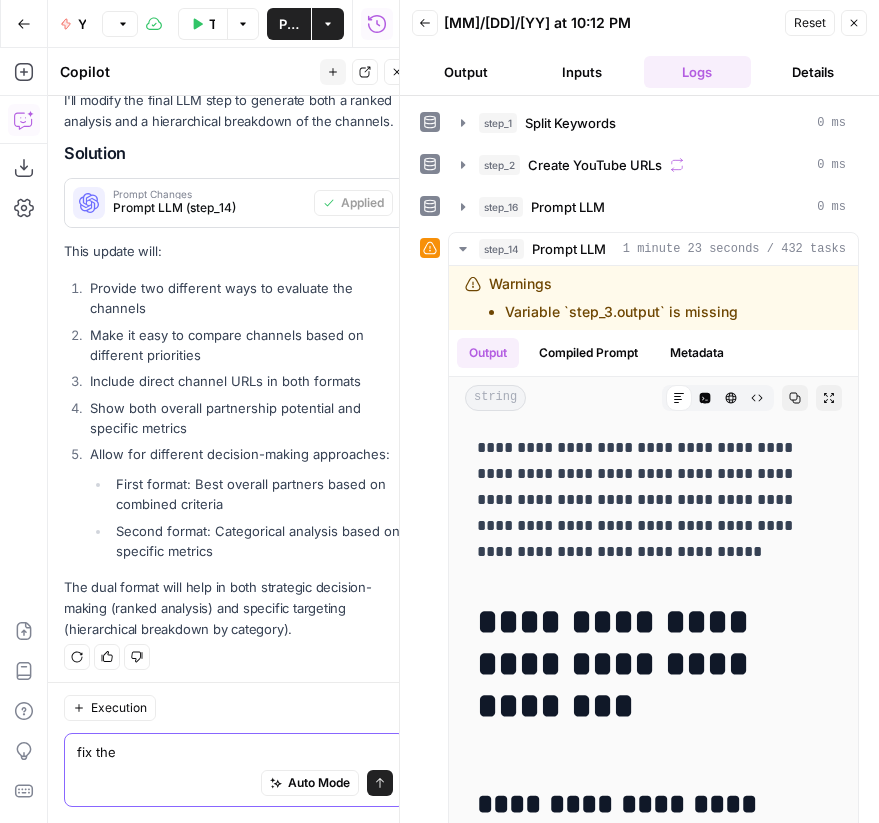 click on "fix the" at bounding box center [235, 752] 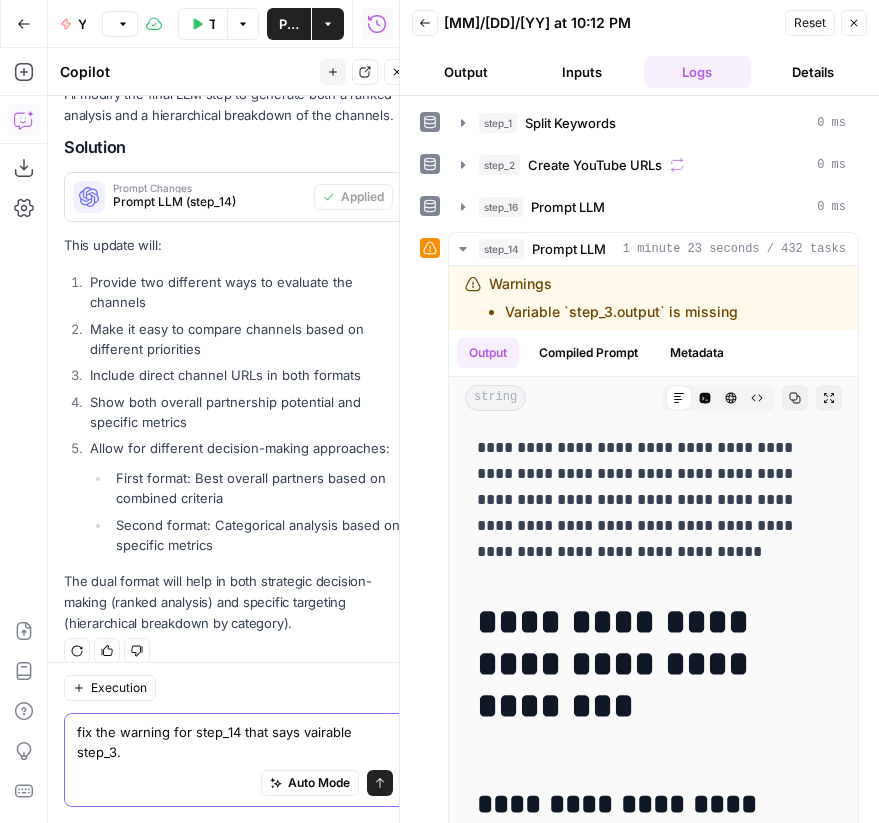 scroll, scrollTop: 2209, scrollLeft: 0, axis: vertical 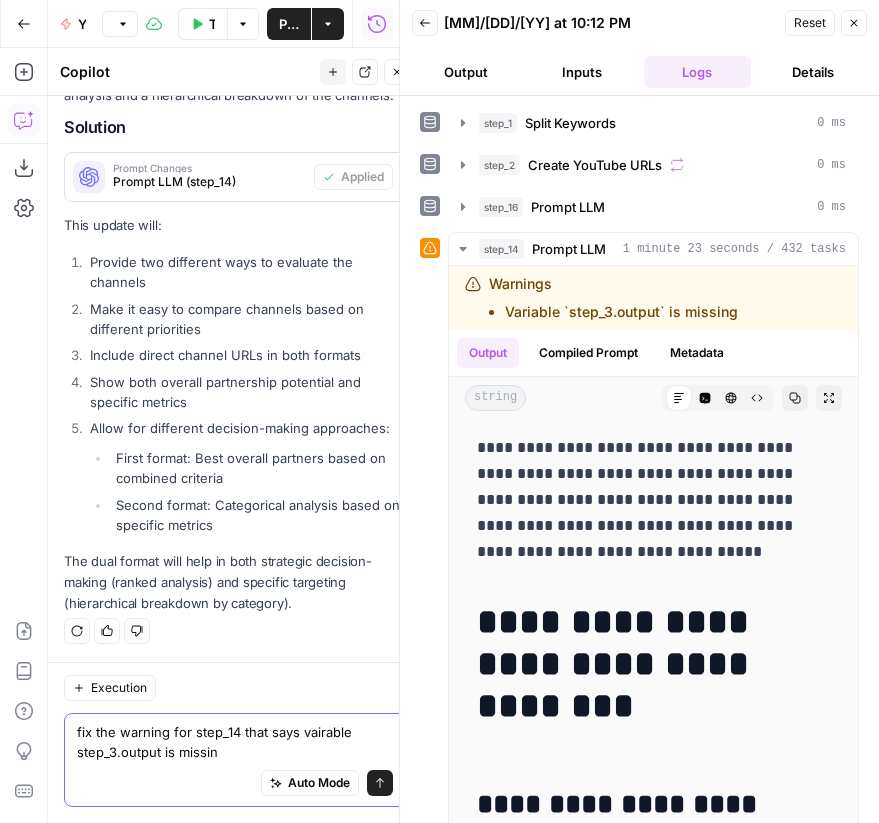 type on "fix the warning for step_14 that says vairable step_3.output is missing" 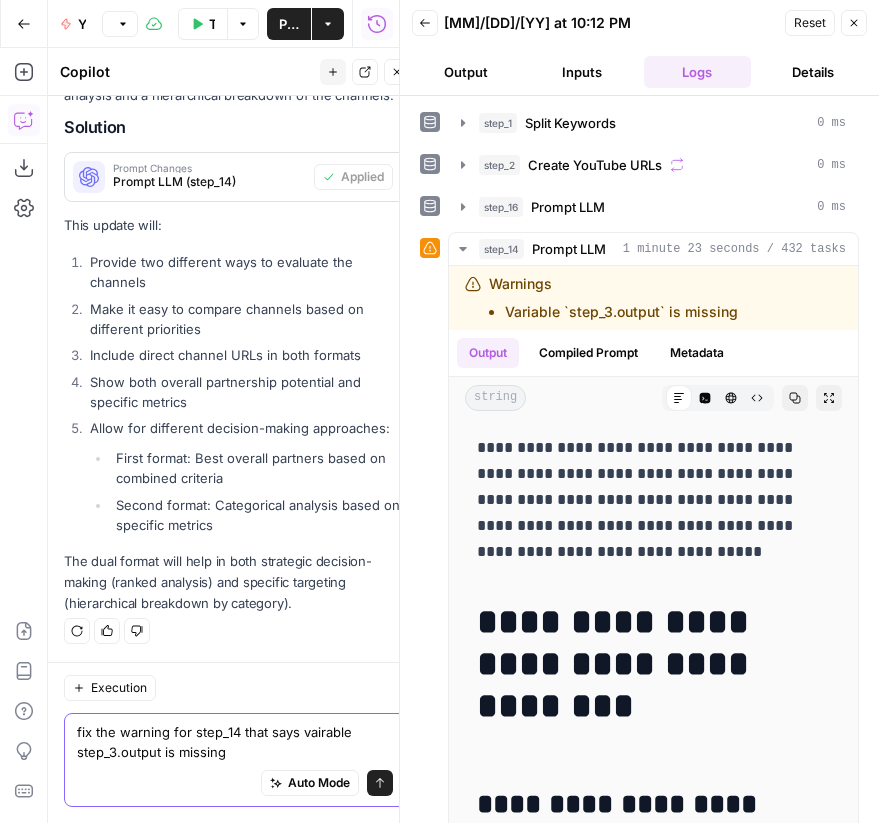 type 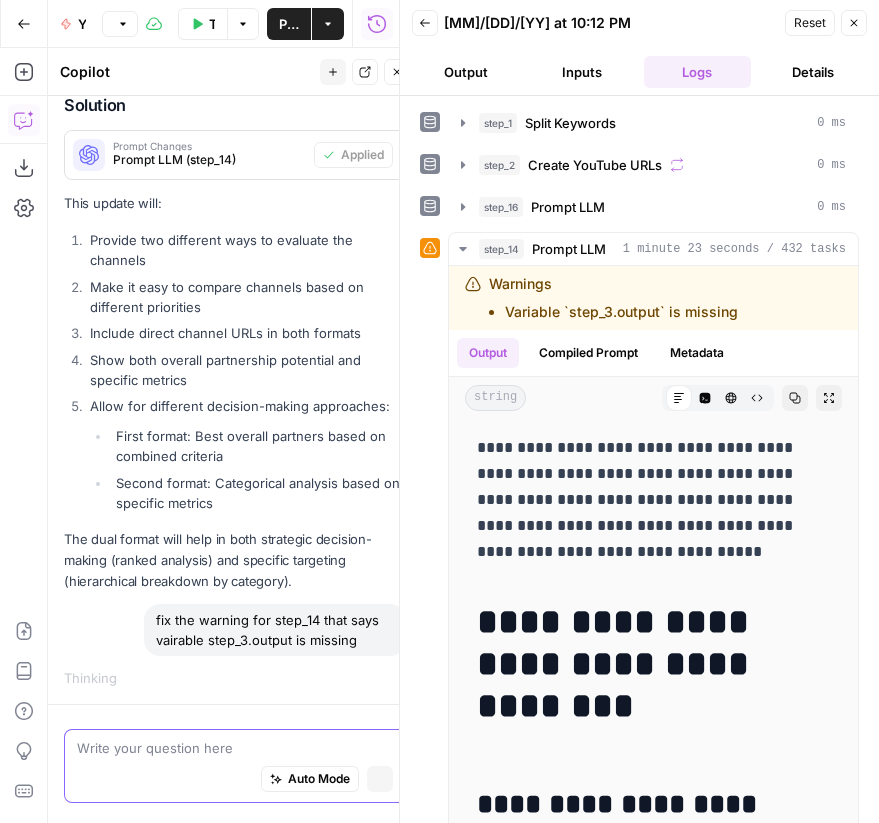 scroll, scrollTop: 2099, scrollLeft: 0, axis: vertical 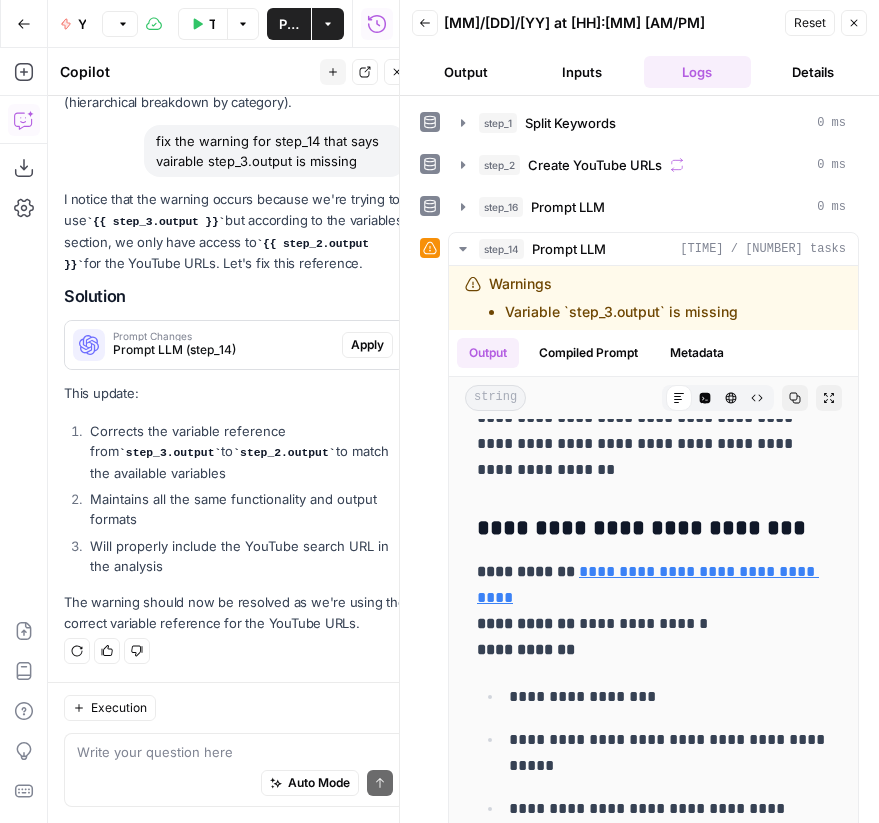click on "Apply" at bounding box center [367, 345] 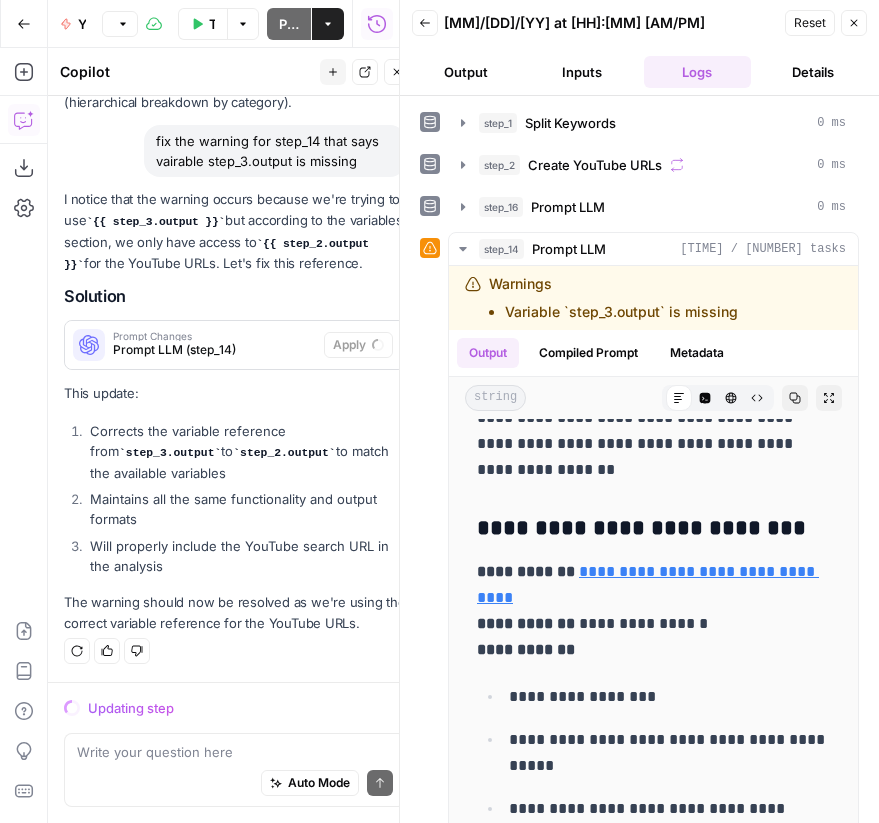 scroll, scrollTop: 2601, scrollLeft: 0, axis: vertical 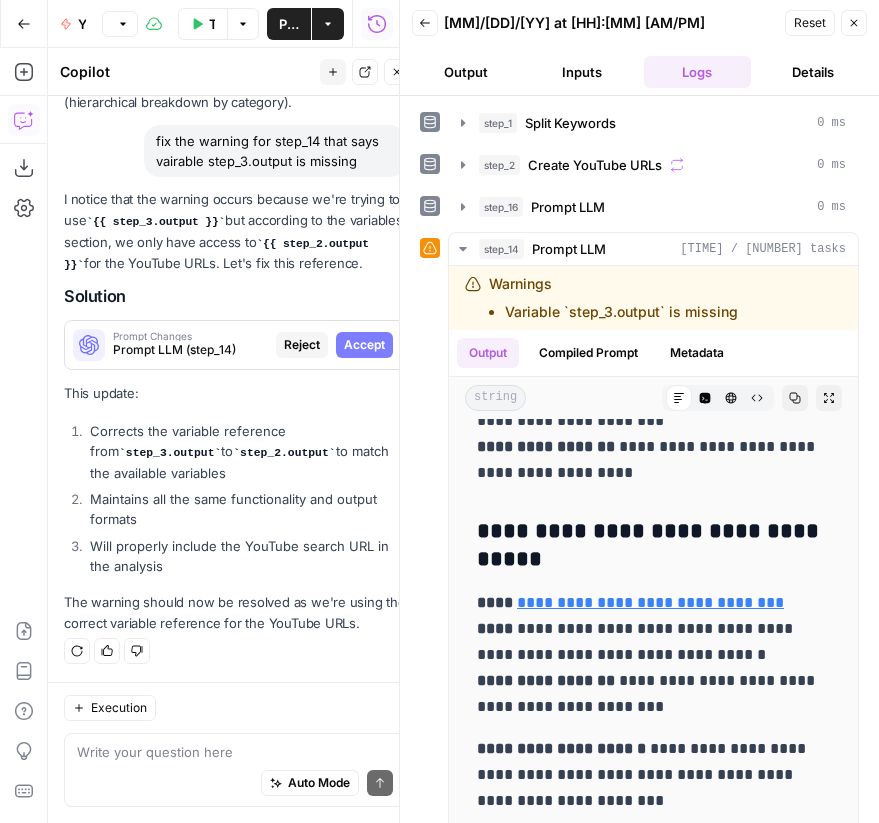 click on "Accept" at bounding box center (364, 345) 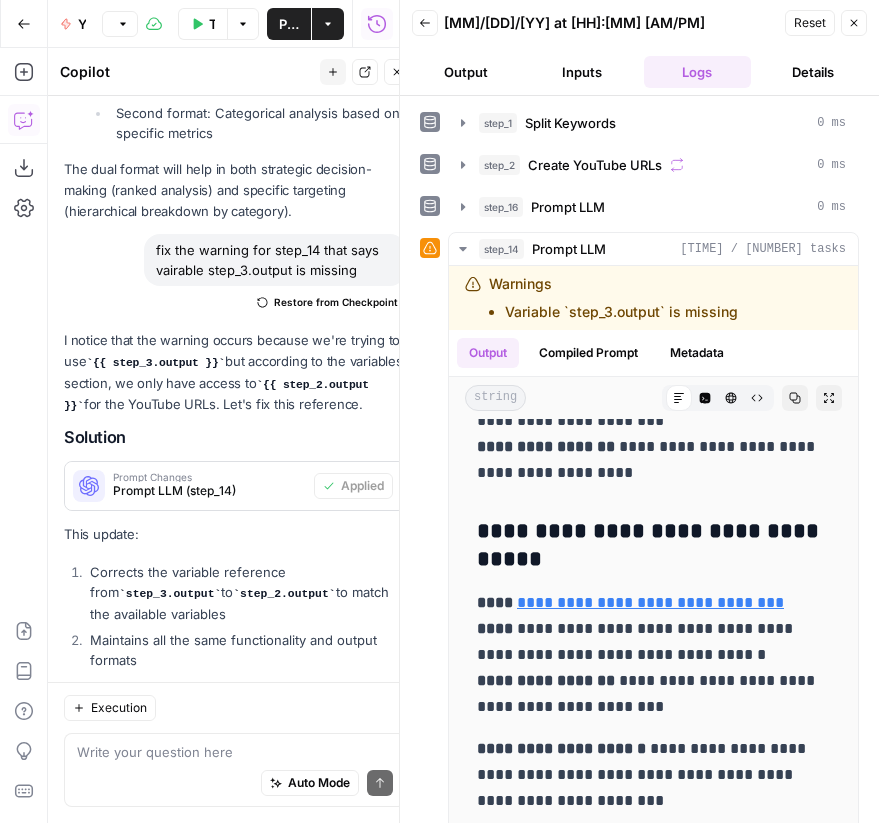 scroll, scrollTop: 2761, scrollLeft: 0, axis: vertical 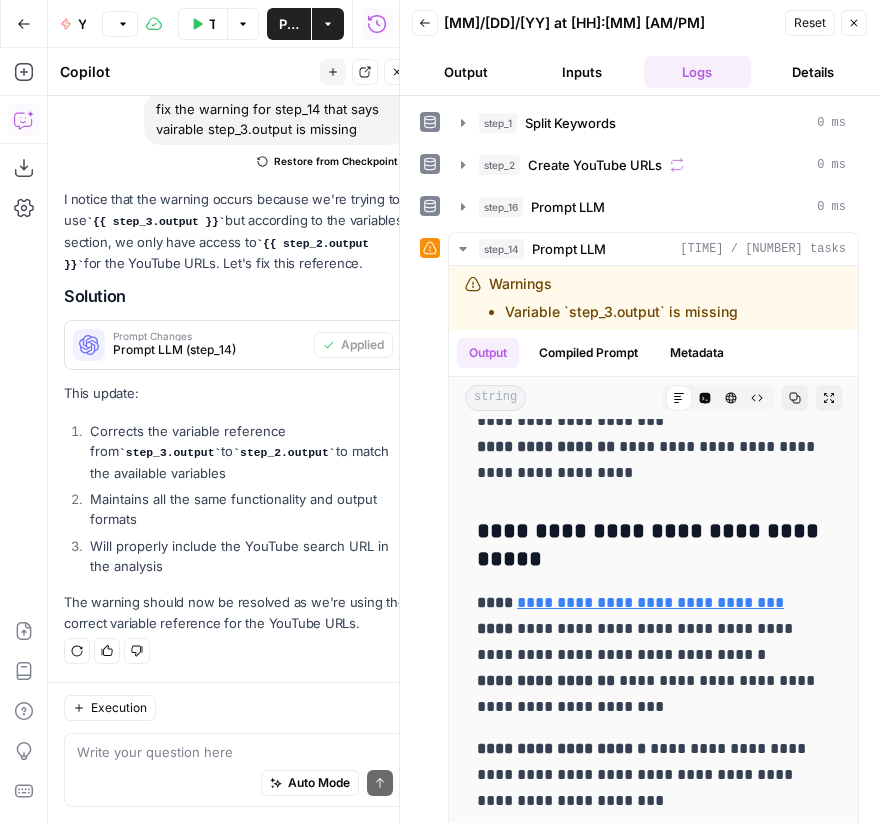 click 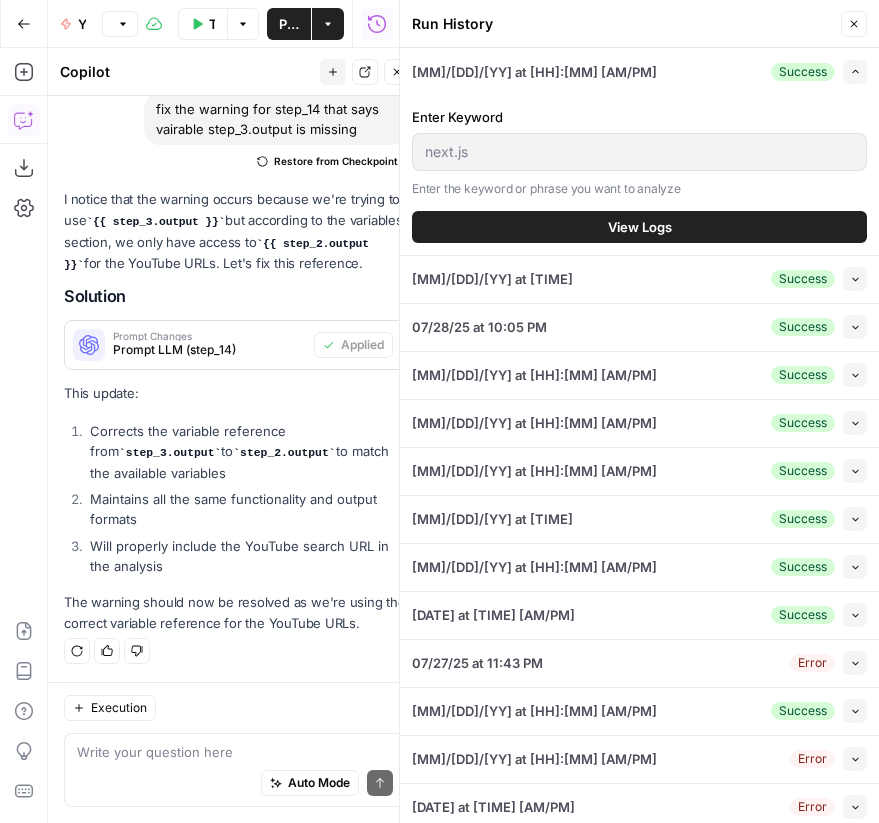click on "07/28/25 at 10:06 PM Success Collapse" at bounding box center [639, 279] 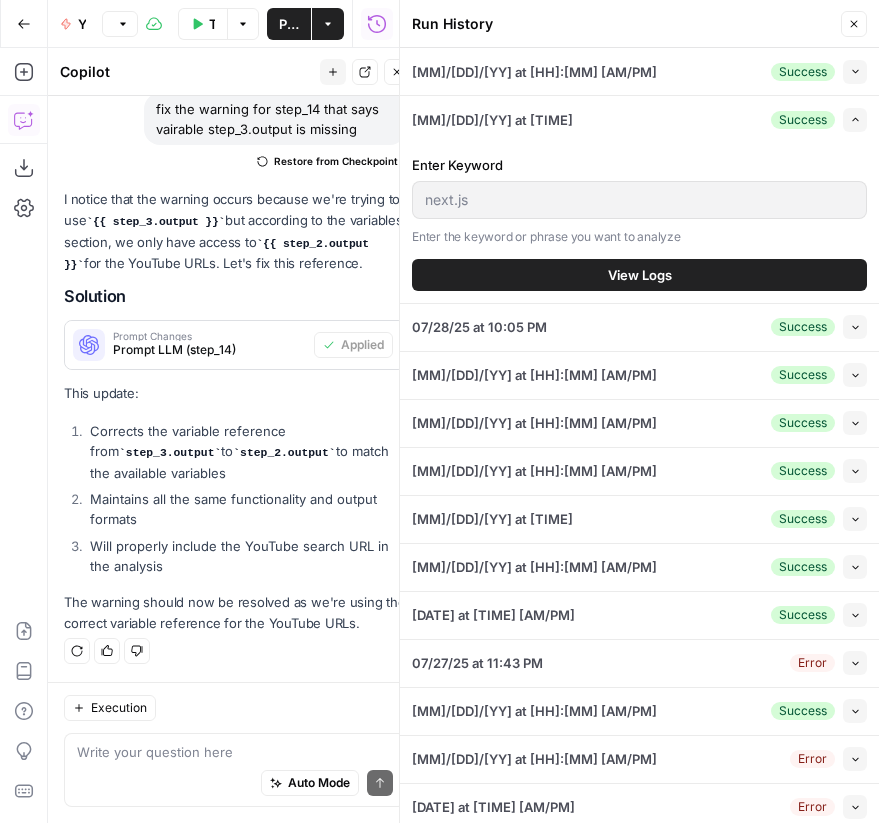 click on "View Logs" at bounding box center (639, 275) 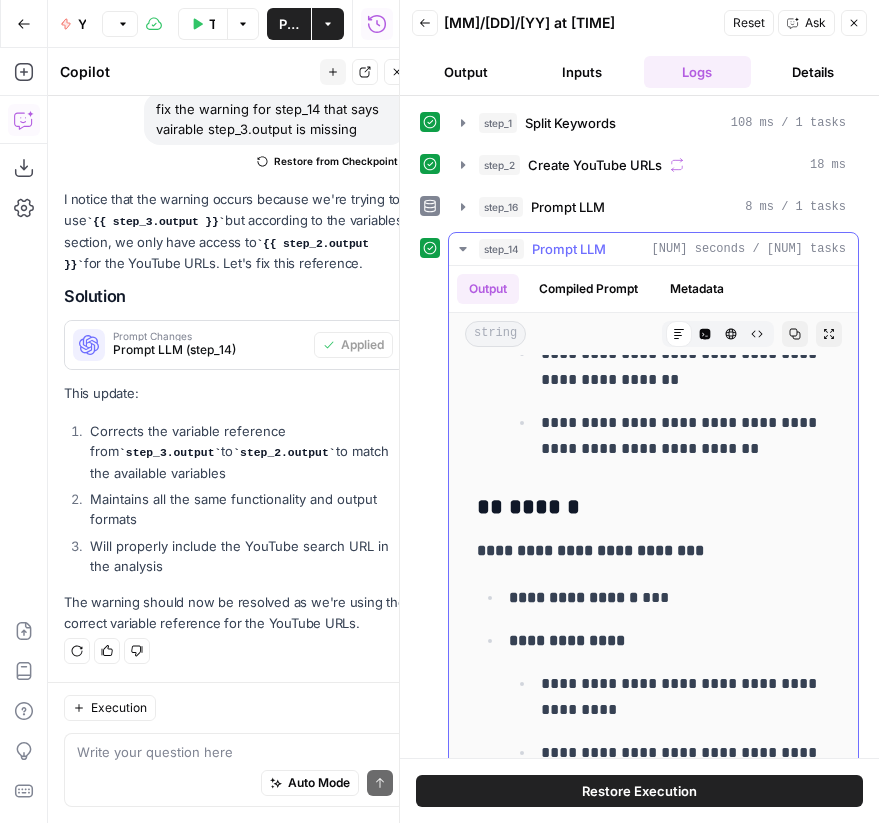 scroll, scrollTop: 2264, scrollLeft: 0, axis: vertical 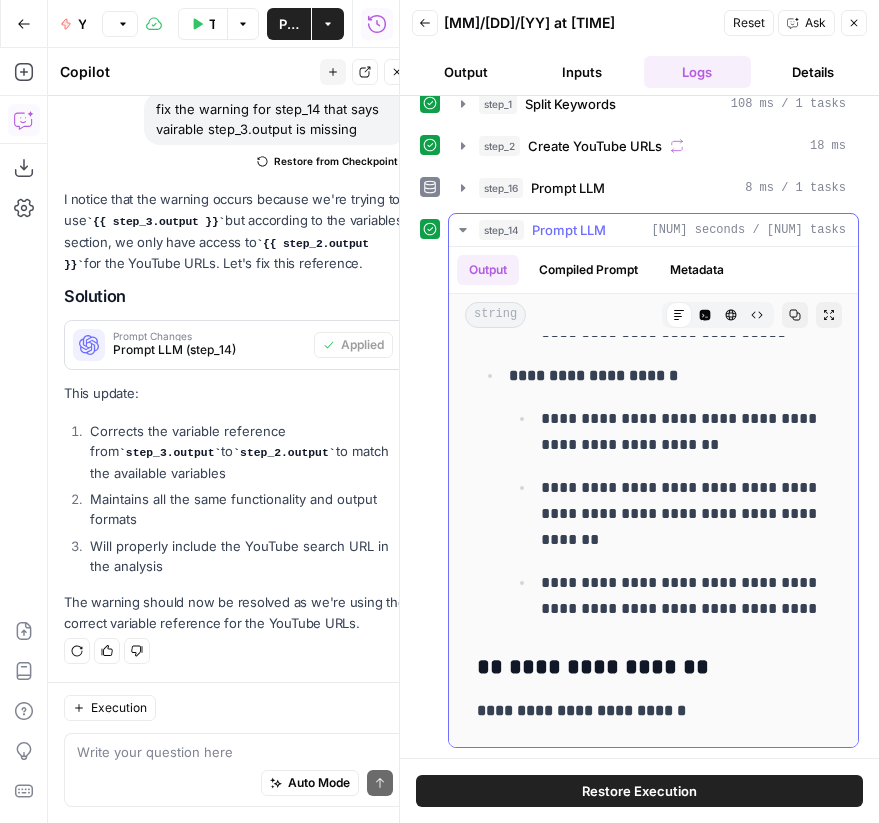 click 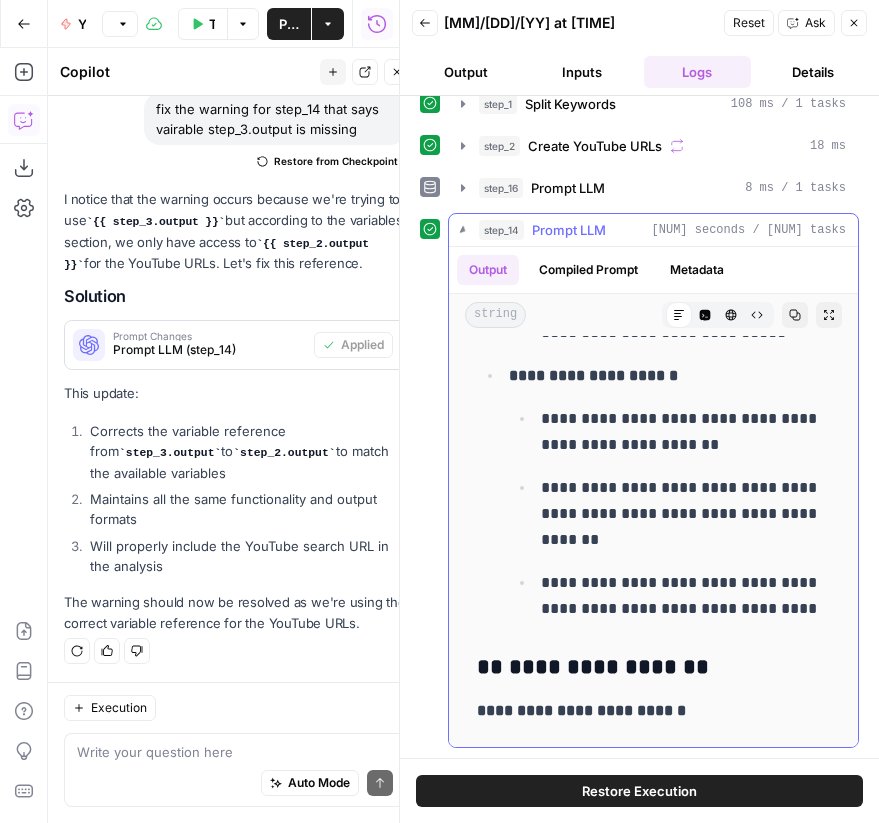 scroll, scrollTop: 0, scrollLeft: 0, axis: both 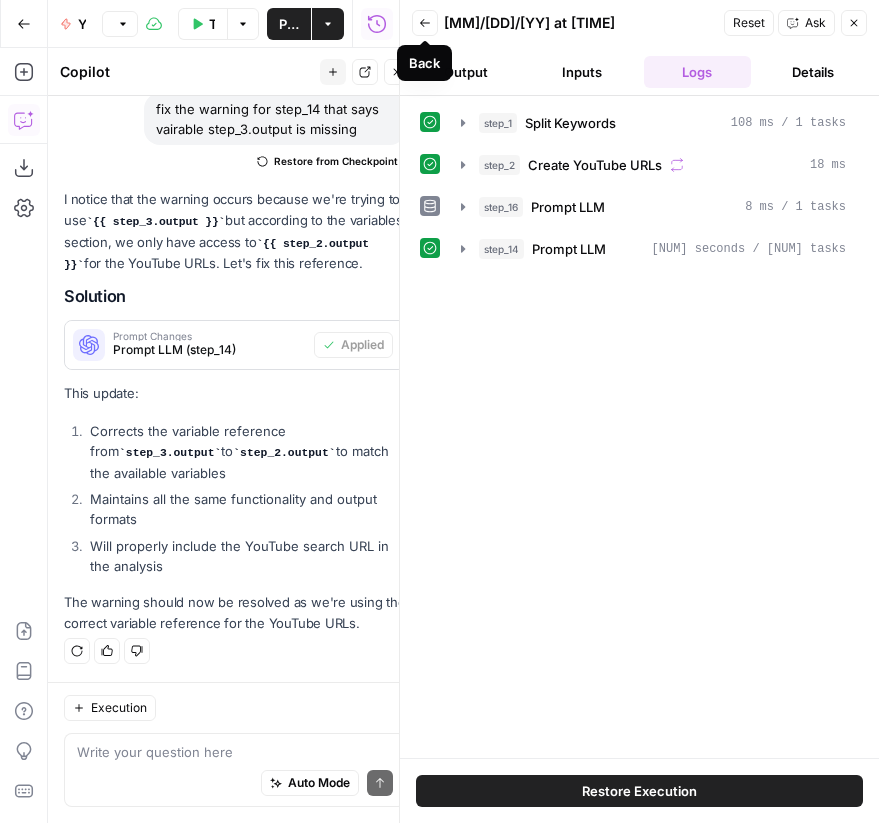 click 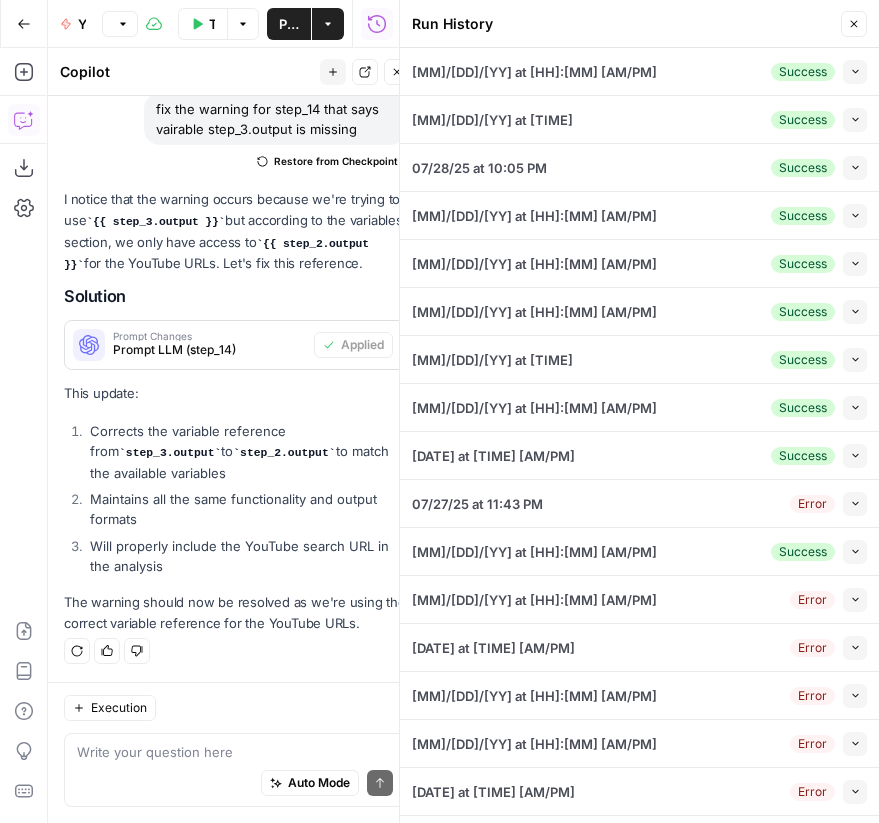 click on "07/28/25 at 10:12 PM Success Collapse" at bounding box center [639, 71] 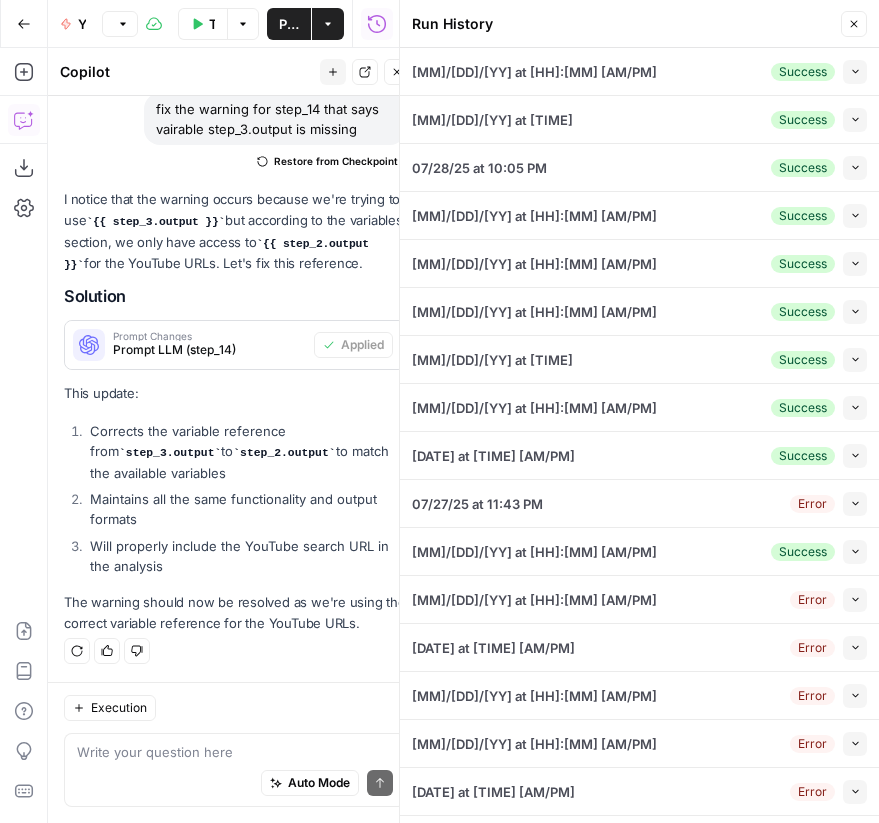 click on "Collapse" at bounding box center (855, 72) 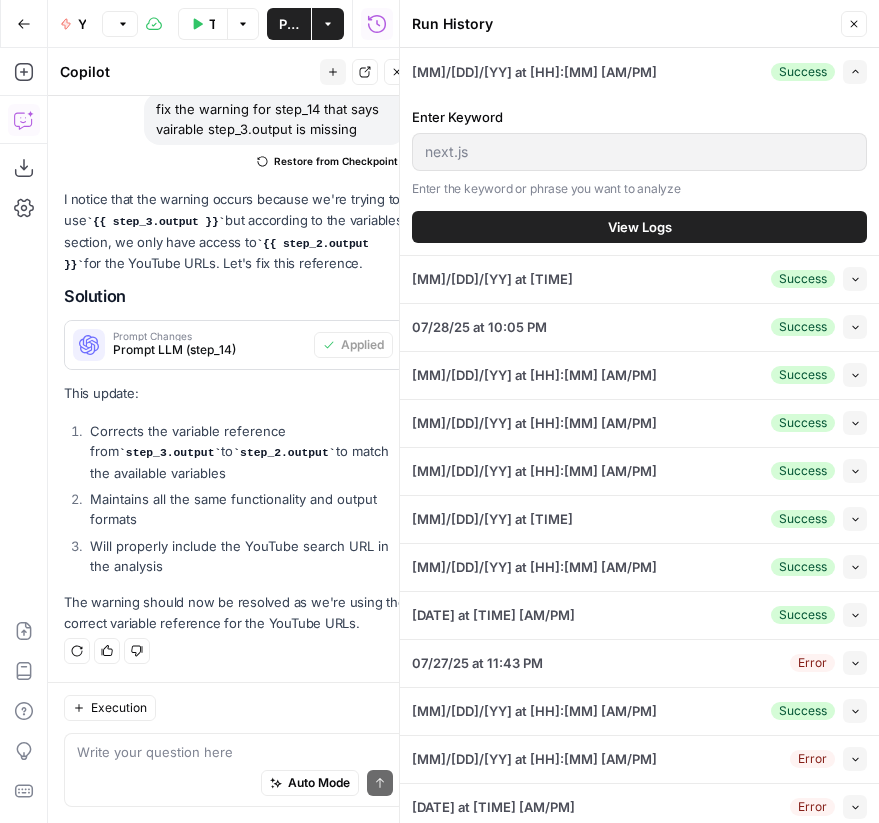 click on "View Logs" at bounding box center [640, 227] 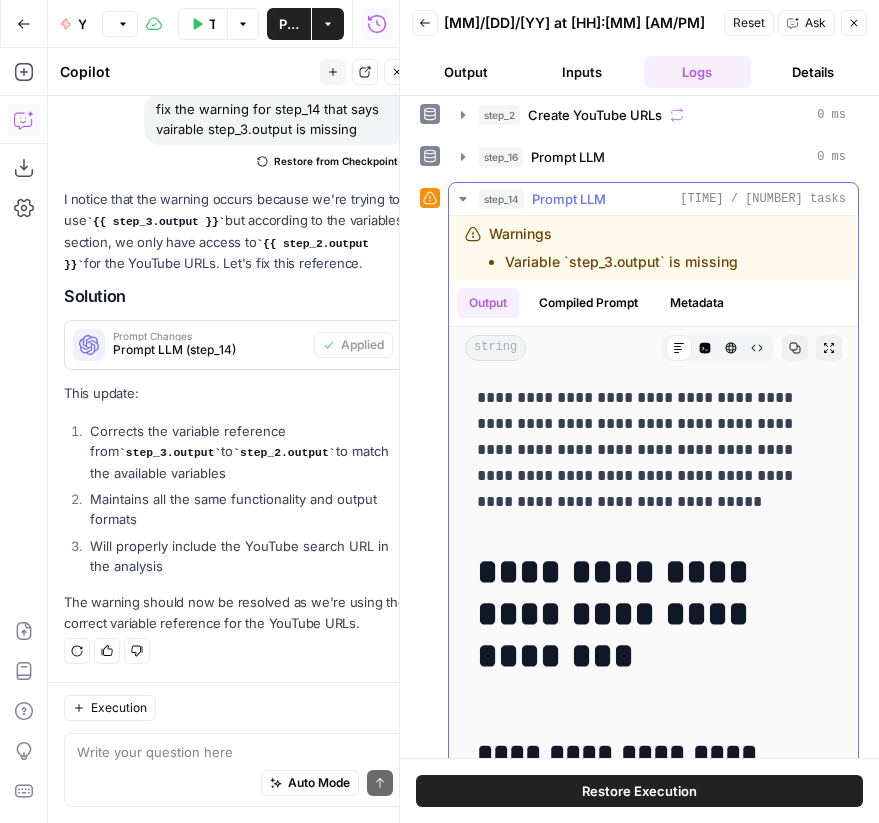 scroll, scrollTop: 55, scrollLeft: 0, axis: vertical 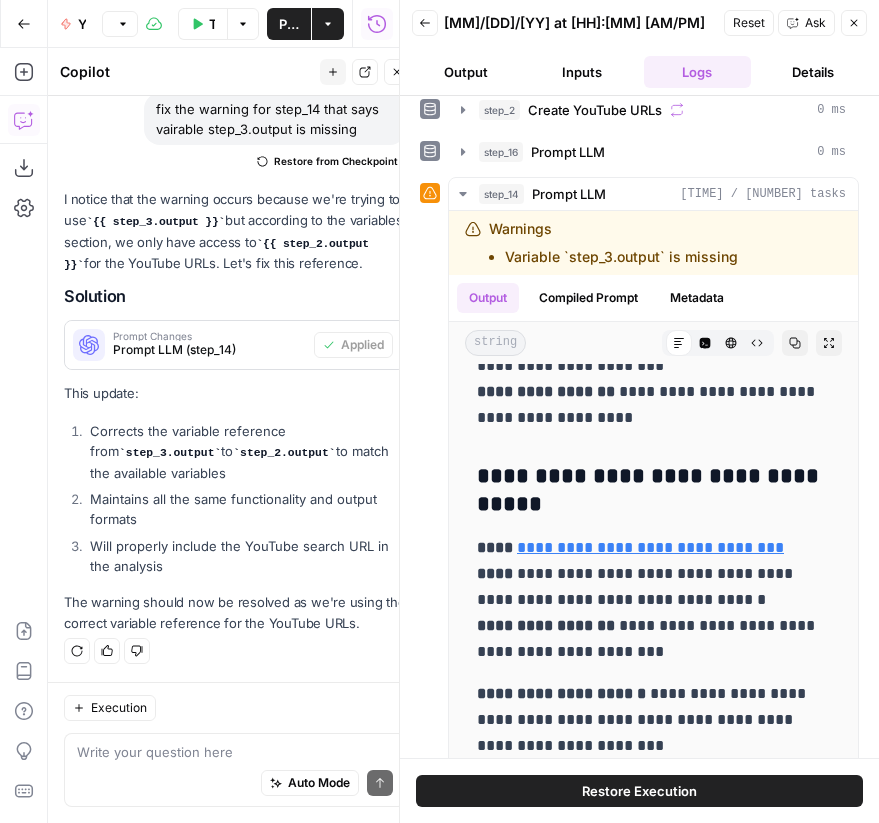 click on "Auto Mode Send" at bounding box center (235, 784) 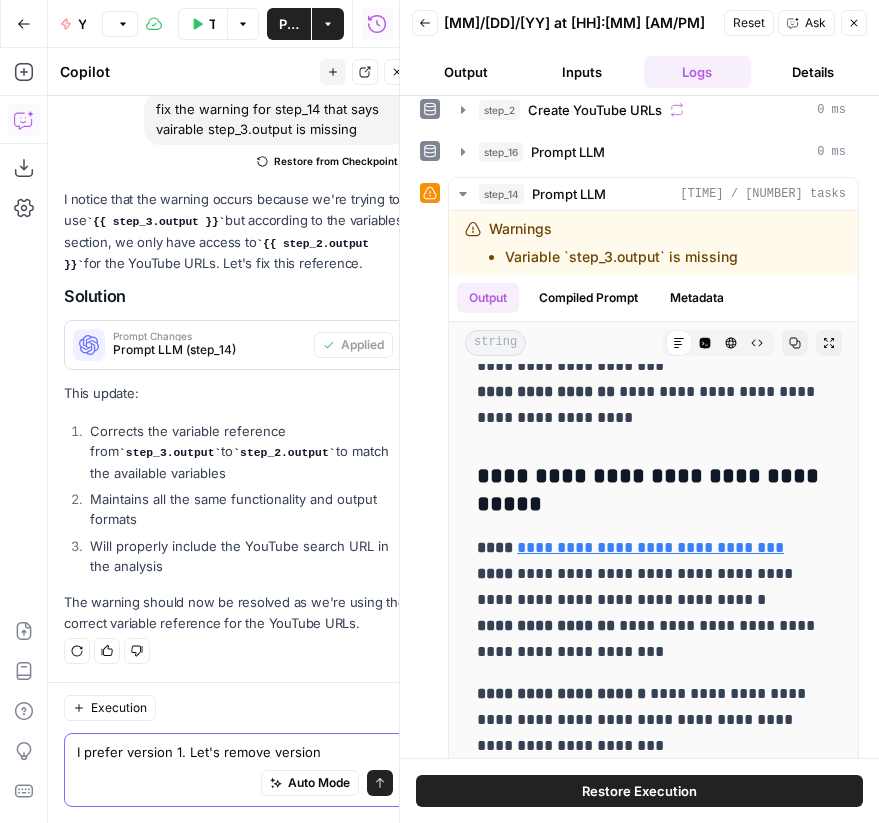 type on "I prefer version 1. Let's remove version 2" 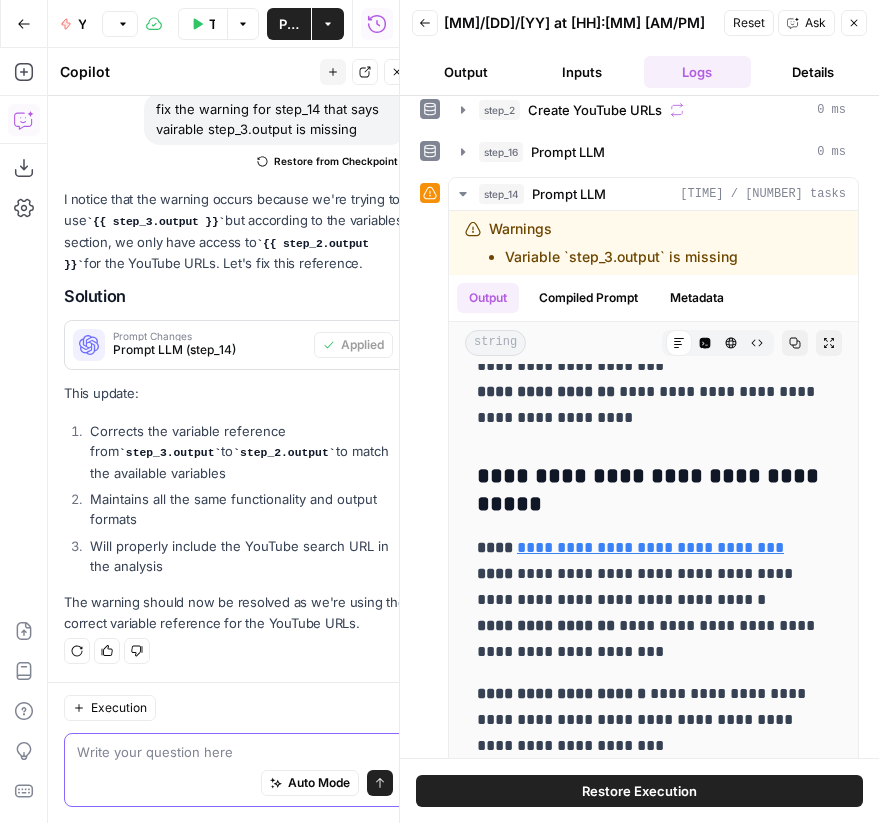 scroll, scrollTop: 2639, scrollLeft: 0, axis: vertical 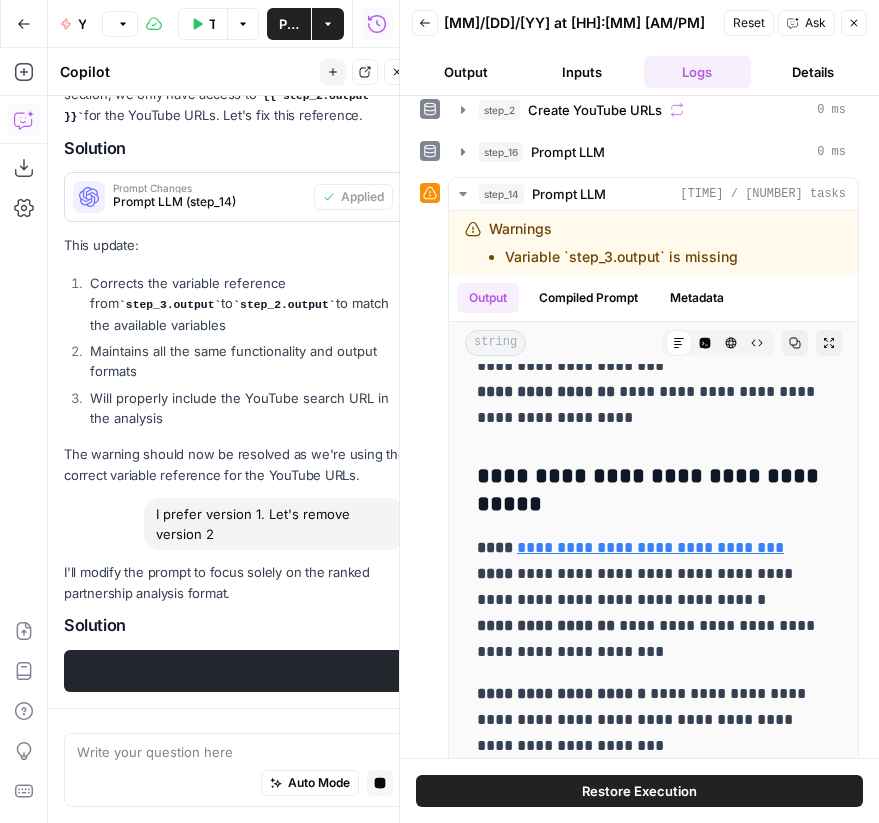 click on "Close" at bounding box center [854, 23] 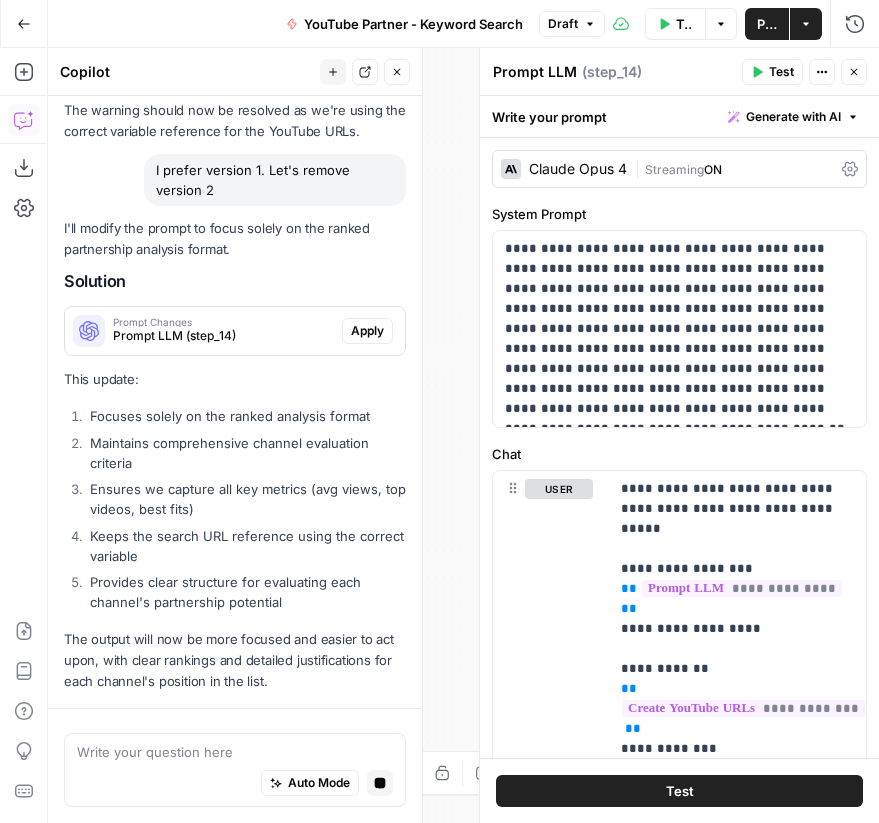 scroll, scrollTop: 3311, scrollLeft: 0, axis: vertical 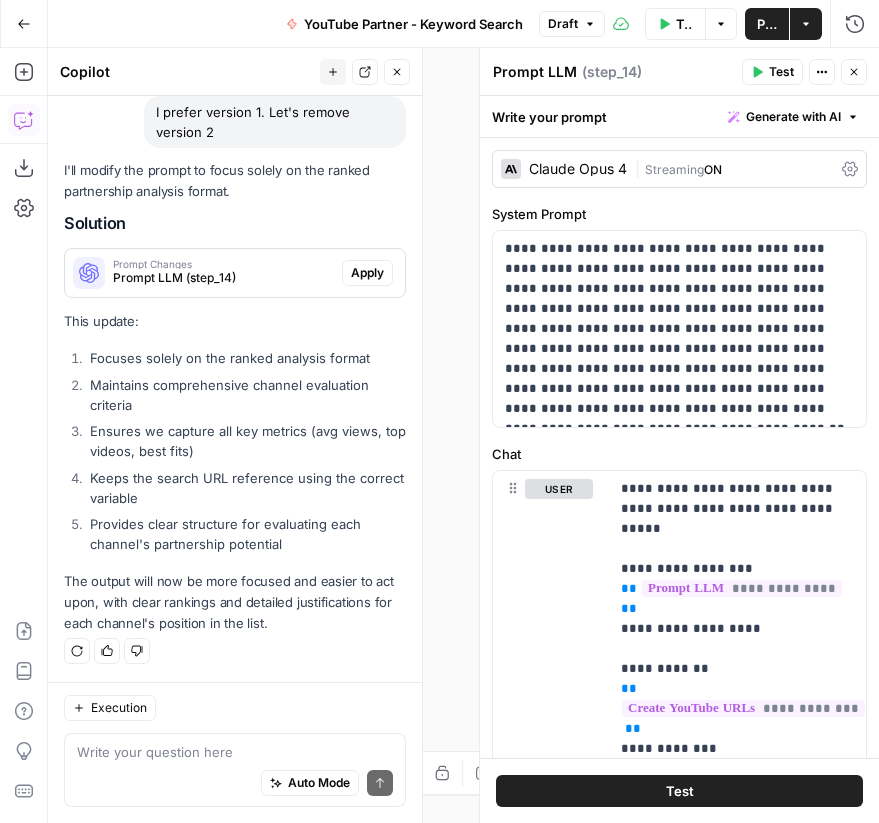 click on "Apply" at bounding box center (367, 273) 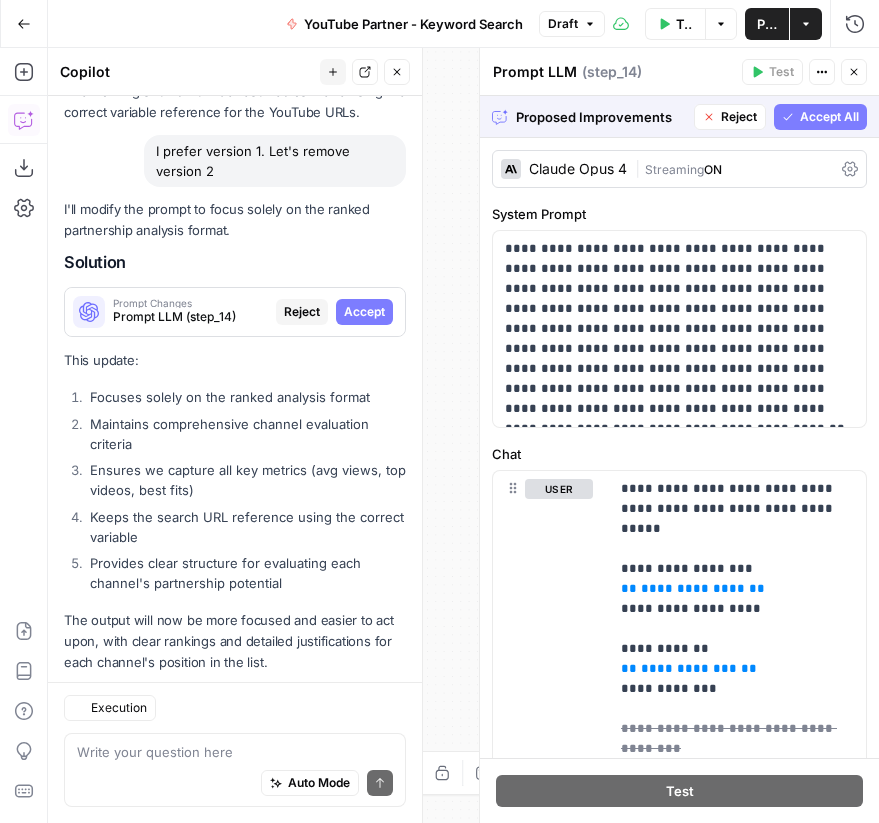 scroll, scrollTop: 3151, scrollLeft: 0, axis: vertical 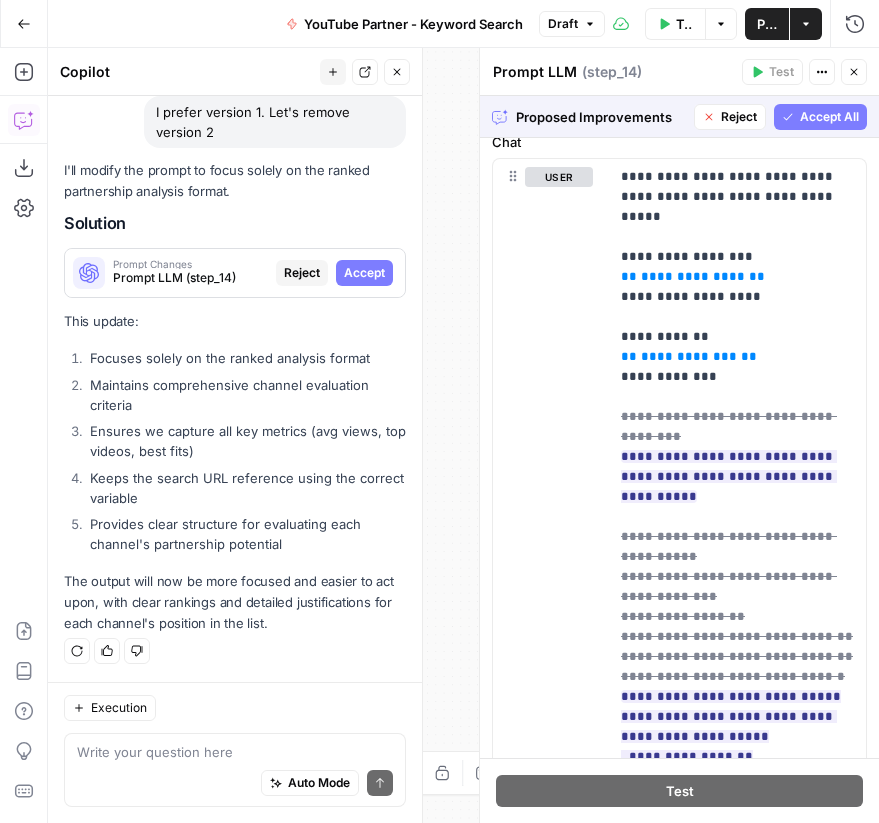 click on "Accept All" at bounding box center [820, 117] 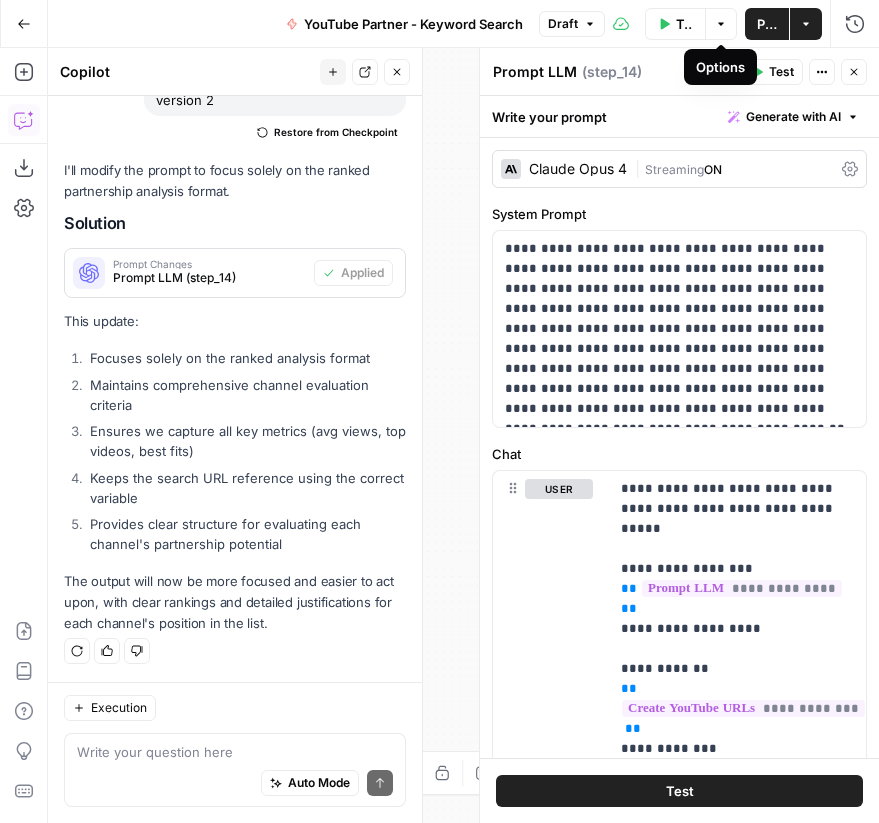 click 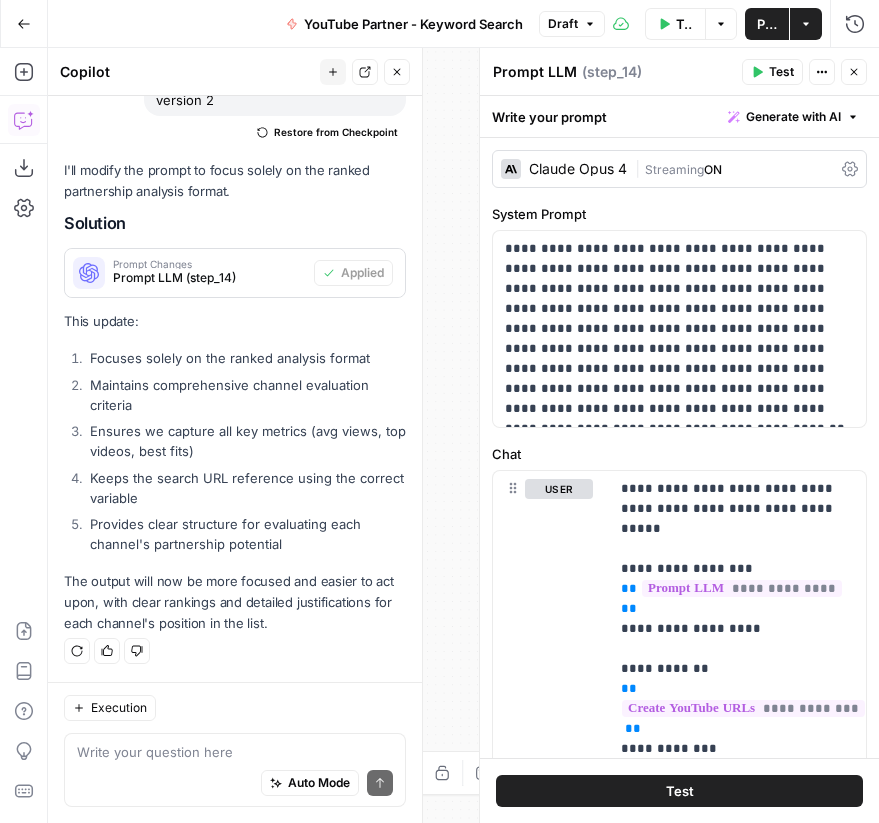 click 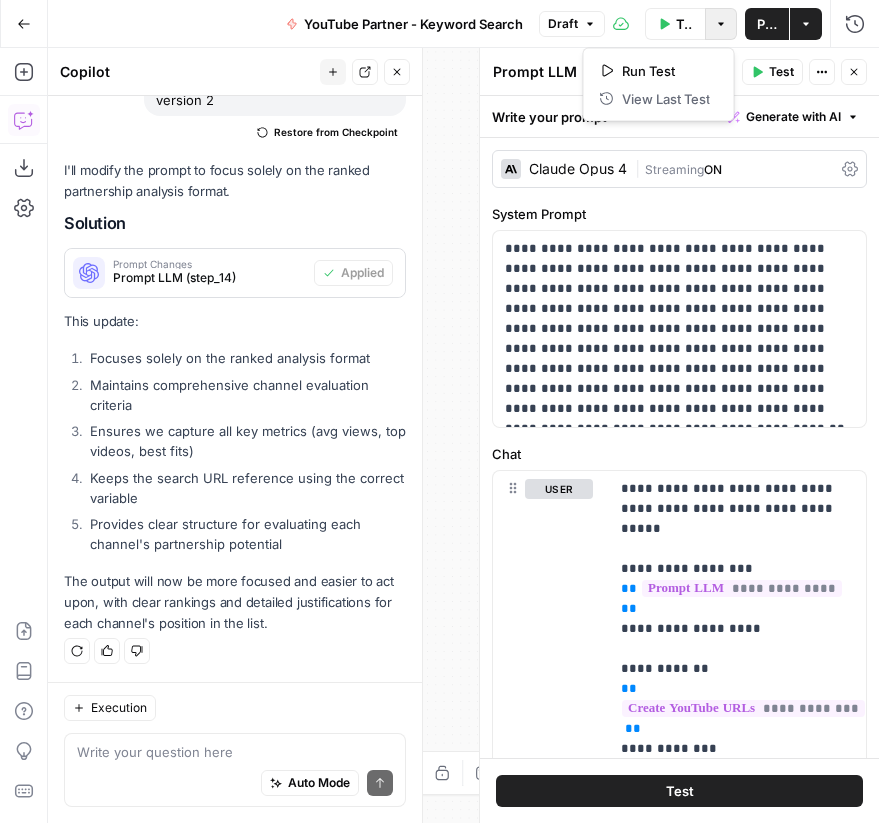 click 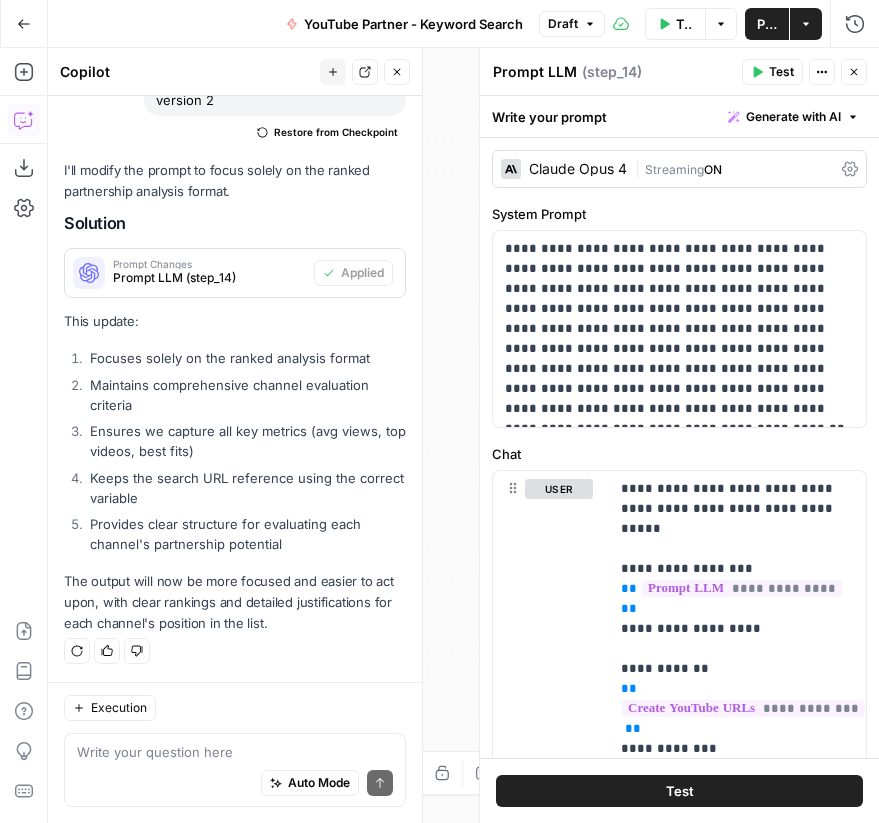click on "Write your prompt Generate with AI" at bounding box center [679, 116] 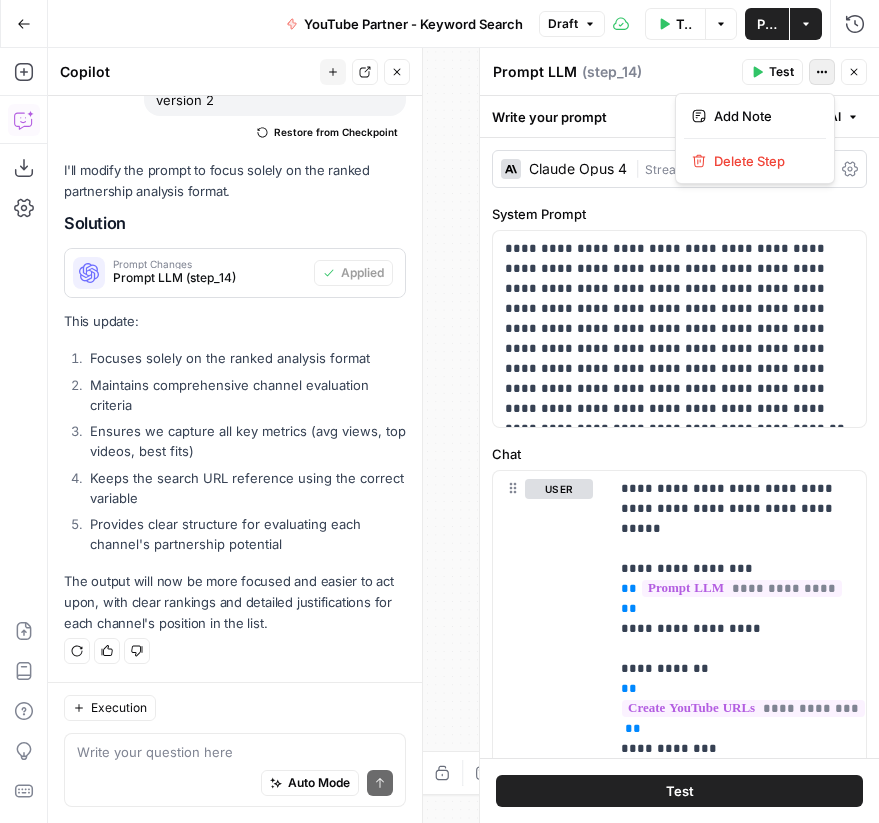 click 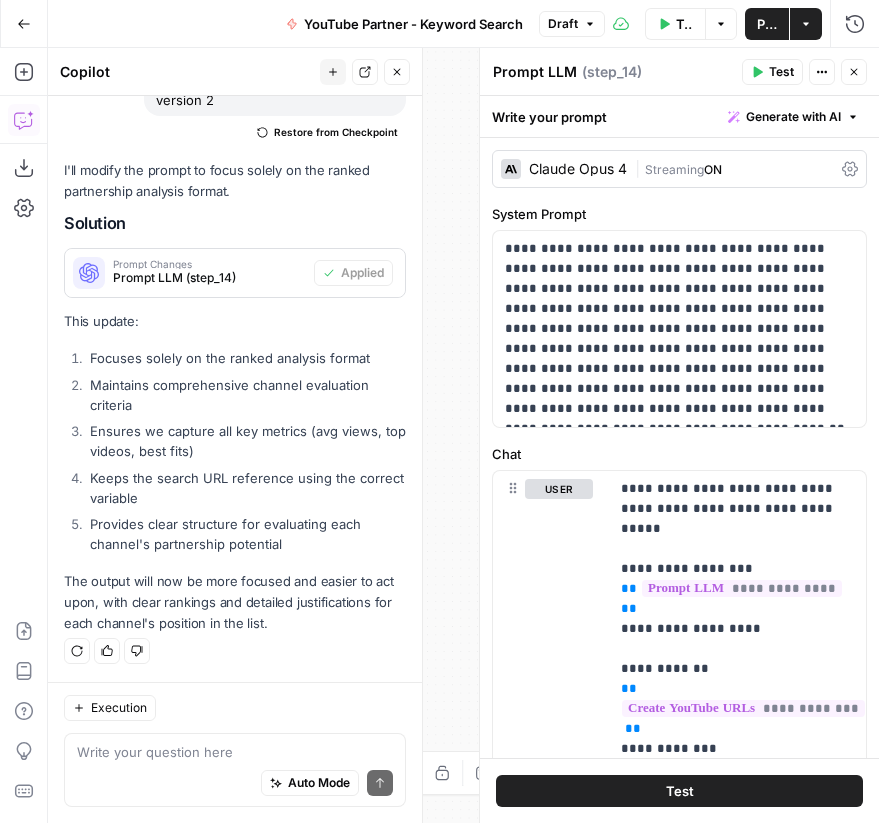 click 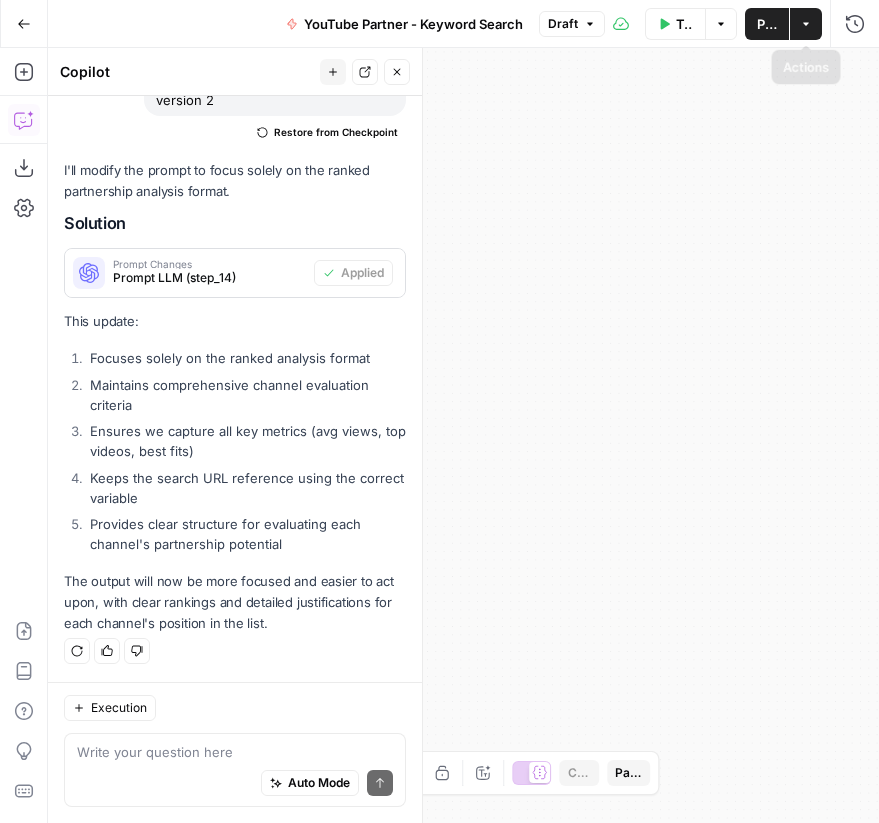 click on "Actions" at bounding box center (806, 24) 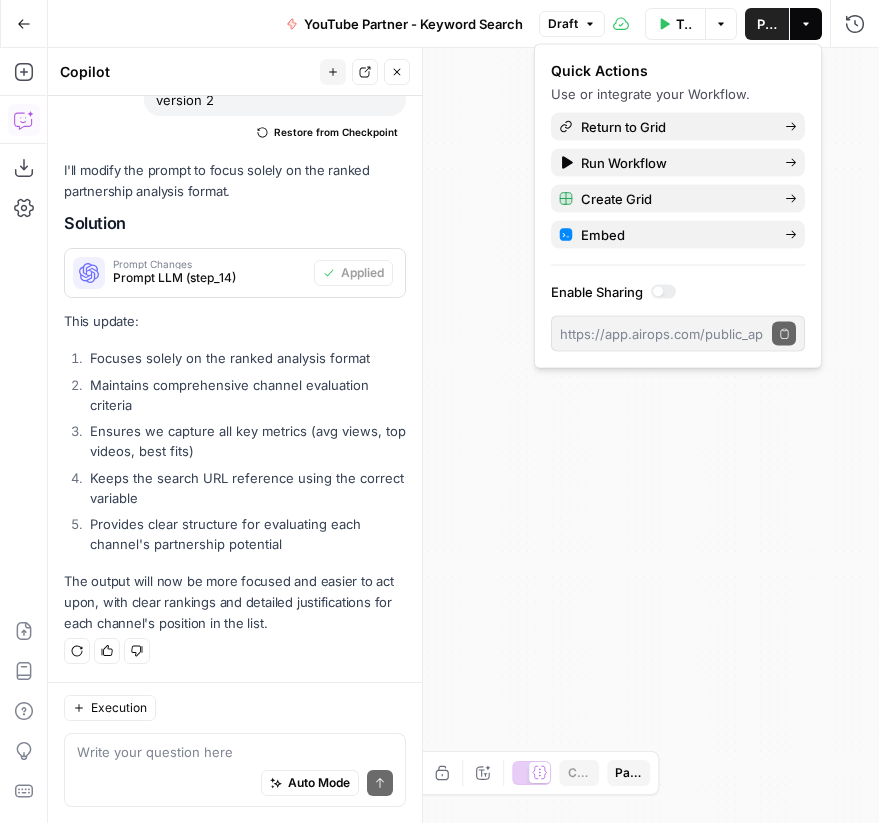 click on "Actions" at bounding box center [806, 24] 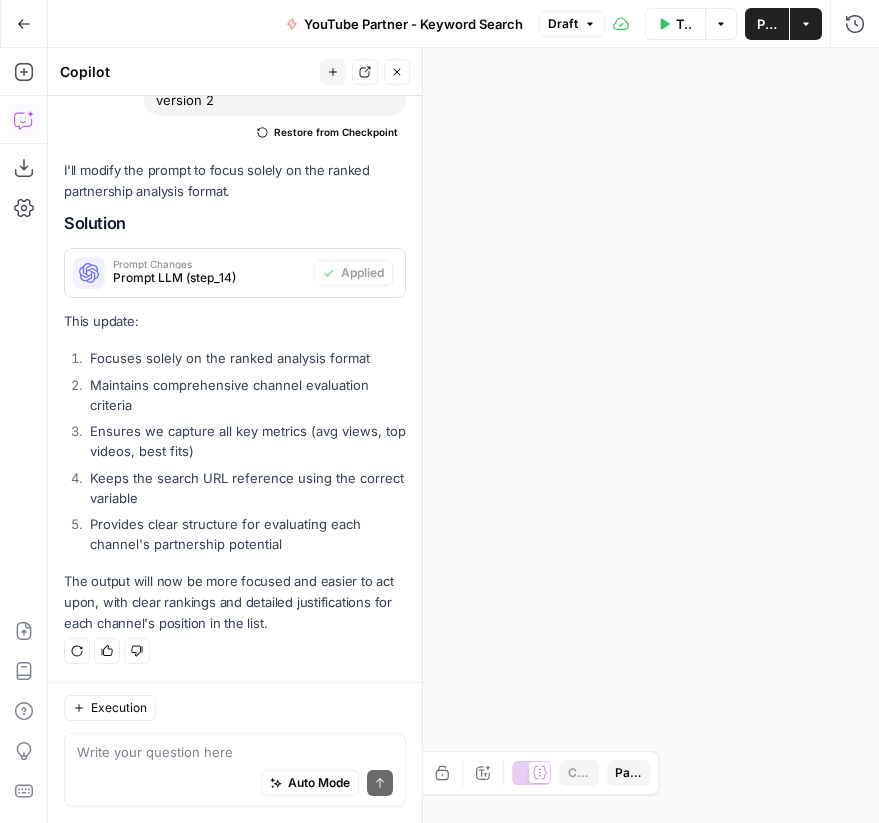 click on "Options" at bounding box center [721, 24] 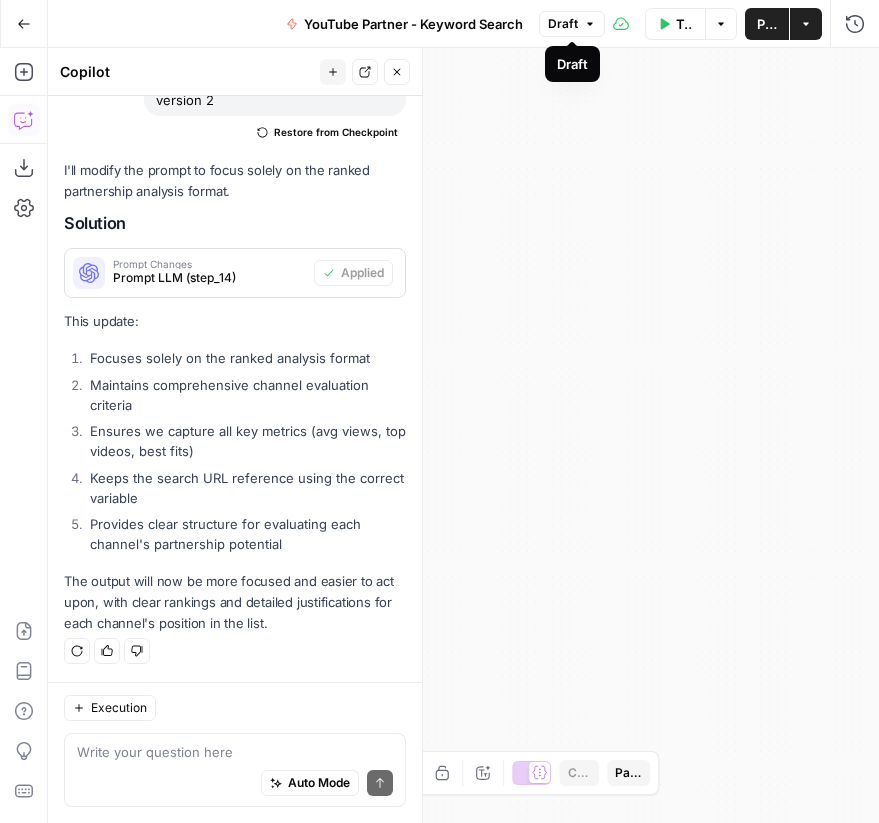 click on "Draft" at bounding box center [572, 24] 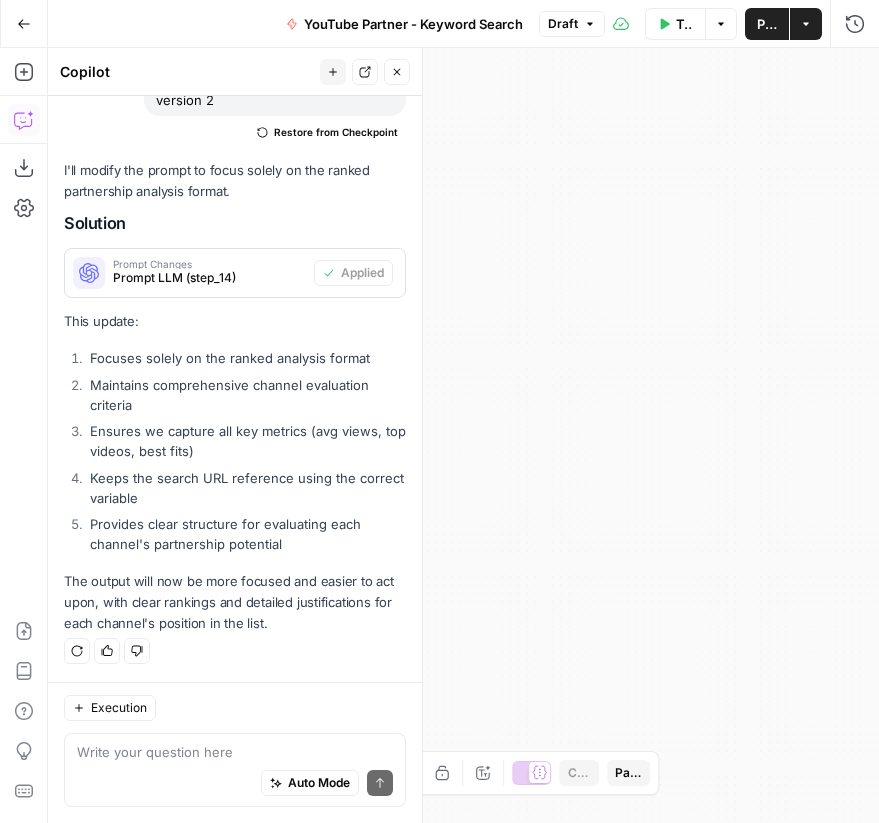 click on "Draft" at bounding box center (572, 24) 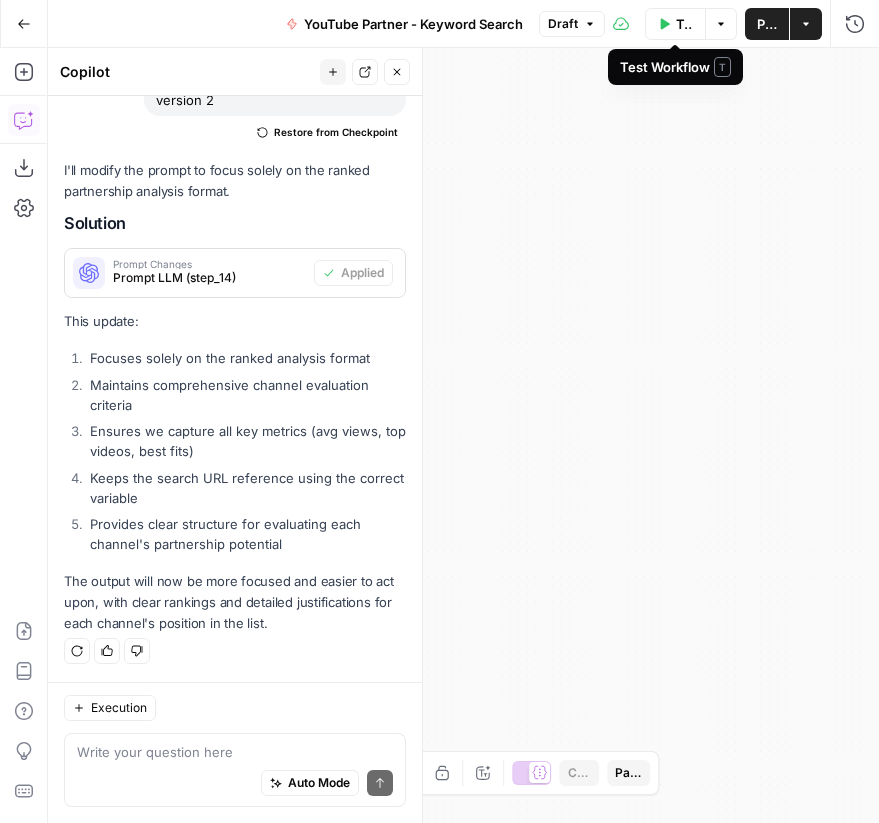 click 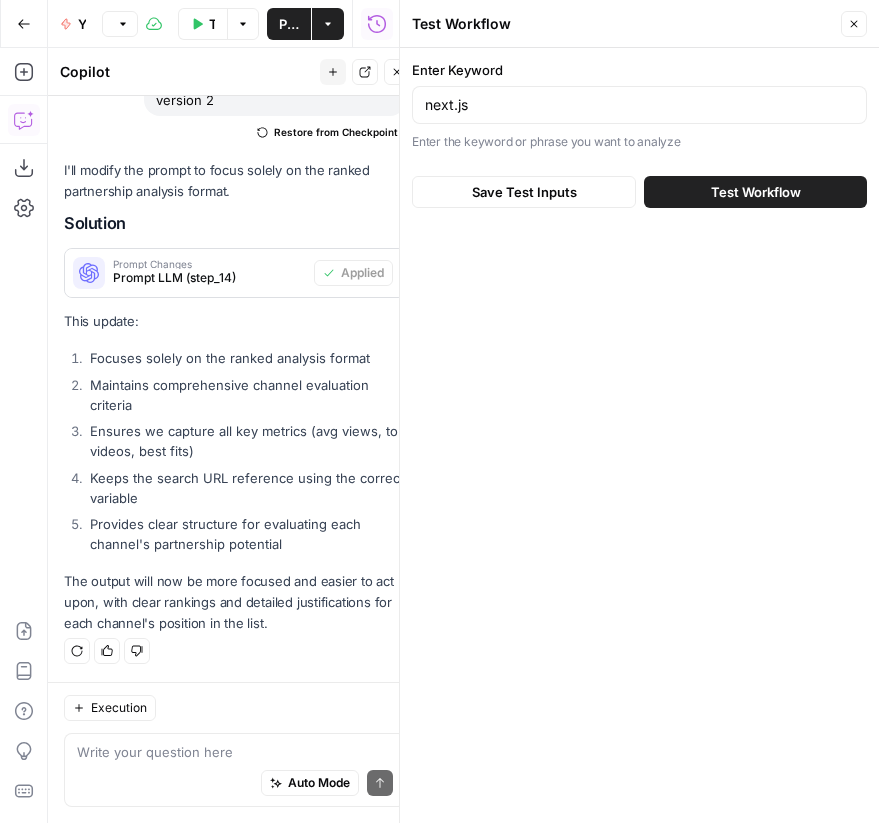 click on "Test Workflow" at bounding box center (755, 192) 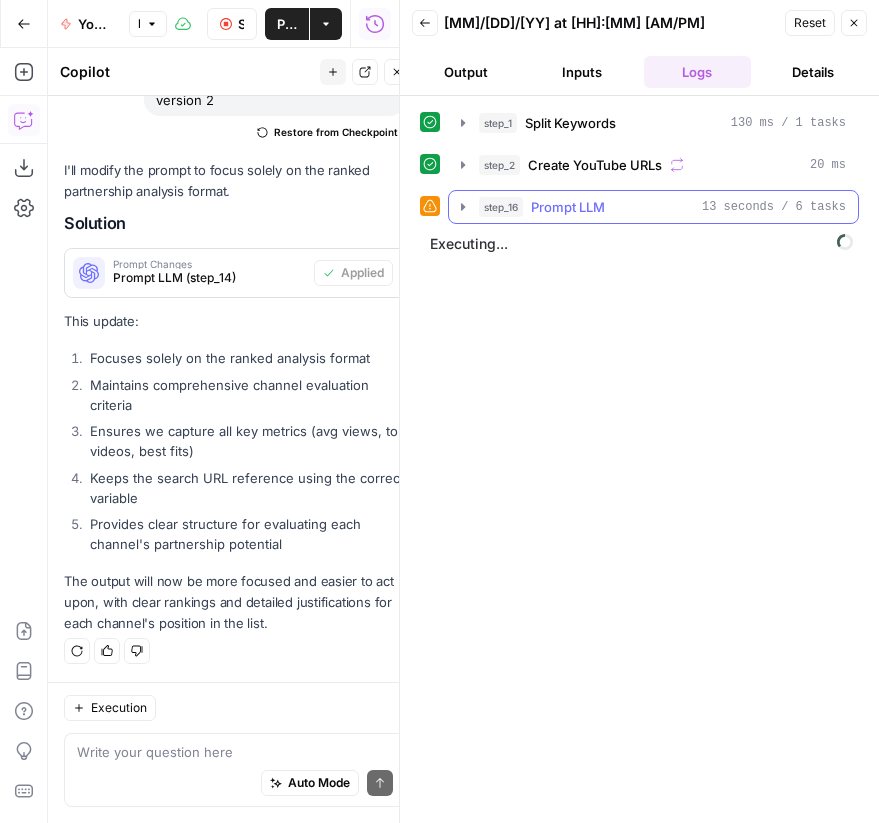 click 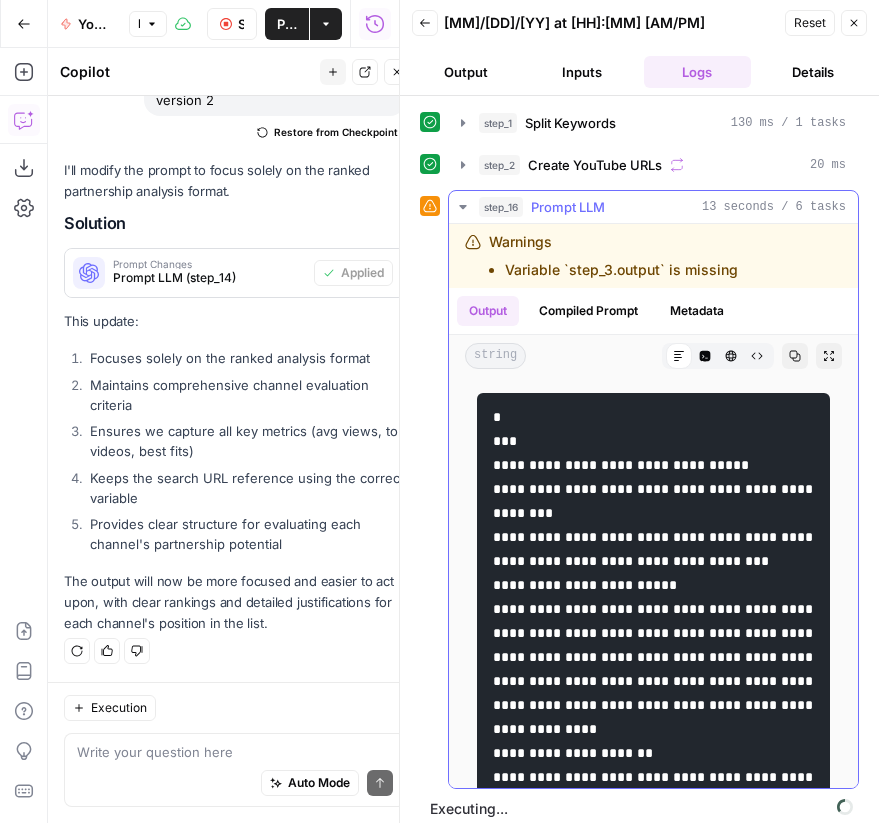 drag, startPoint x: 740, startPoint y: 267, endPoint x: 504, endPoint y: 275, distance: 236.13556 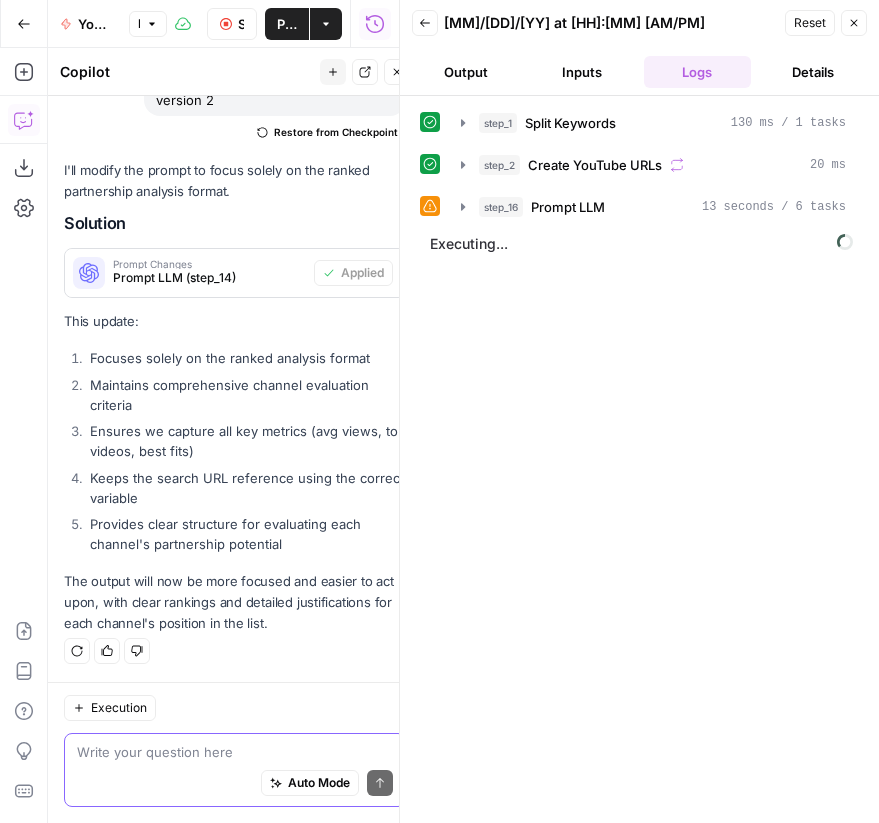 click at bounding box center [235, 752] 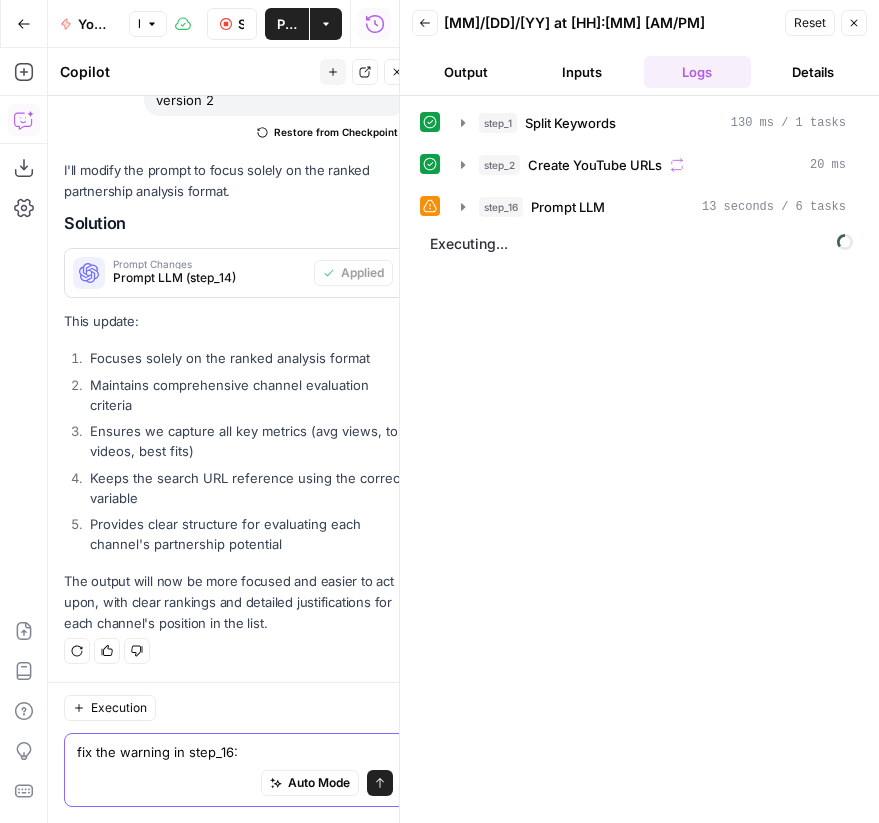 paste on "Variable `step_3.output` is missing" 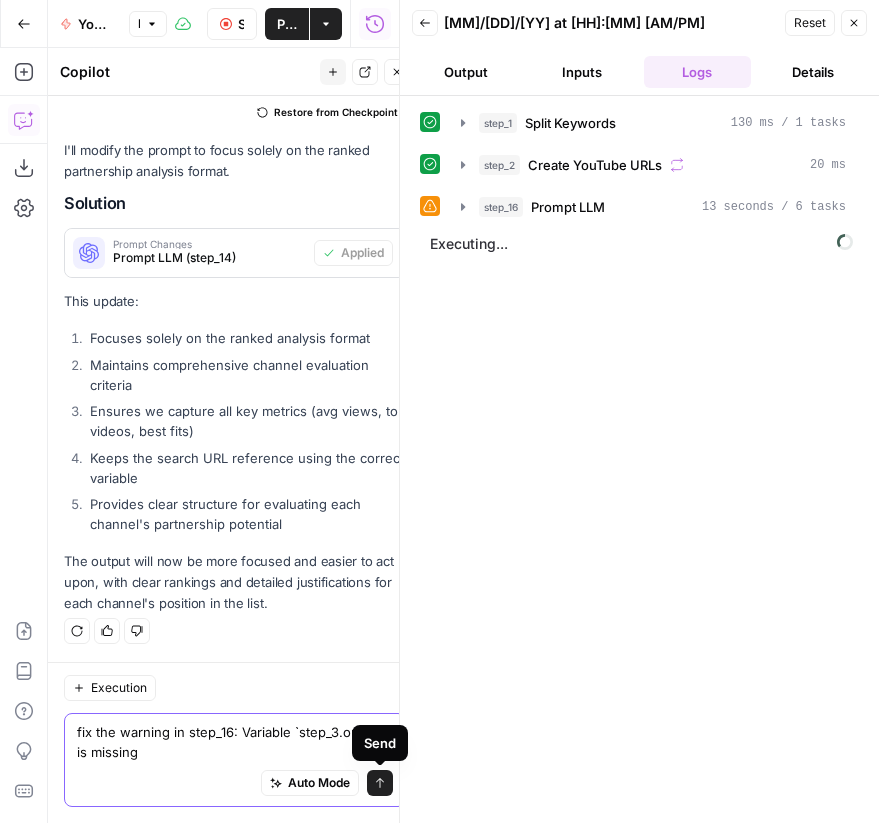 scroll, scrollTop: 3363, scrollLeft: 0, axis: vertical 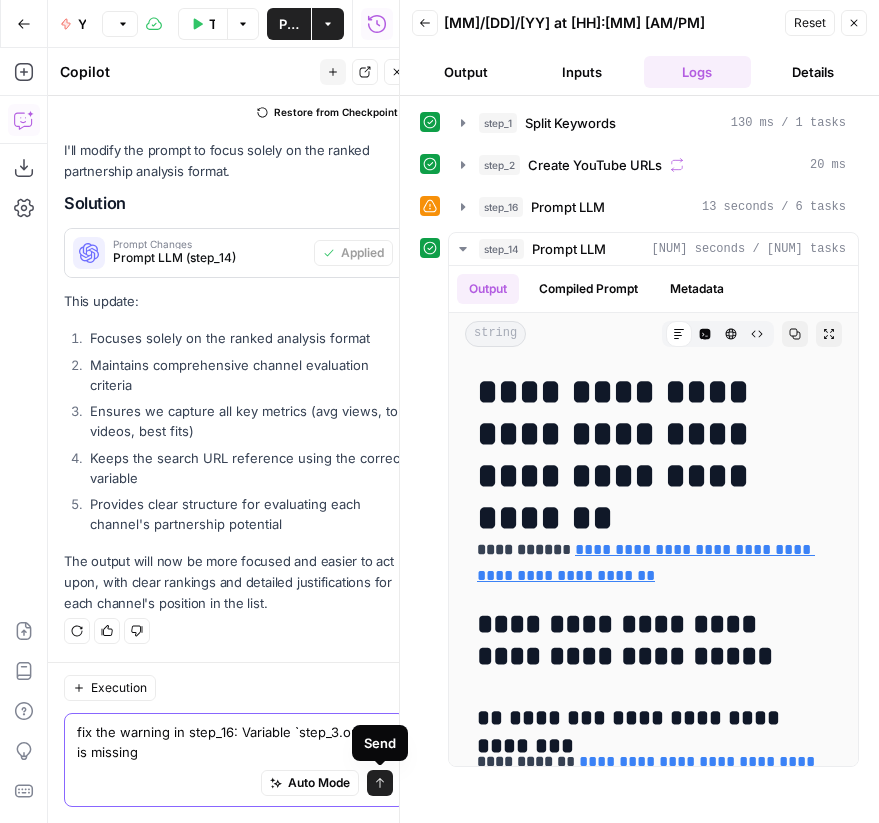 type on "fix the warning in step_16: Variable `step_3.output` is missing" 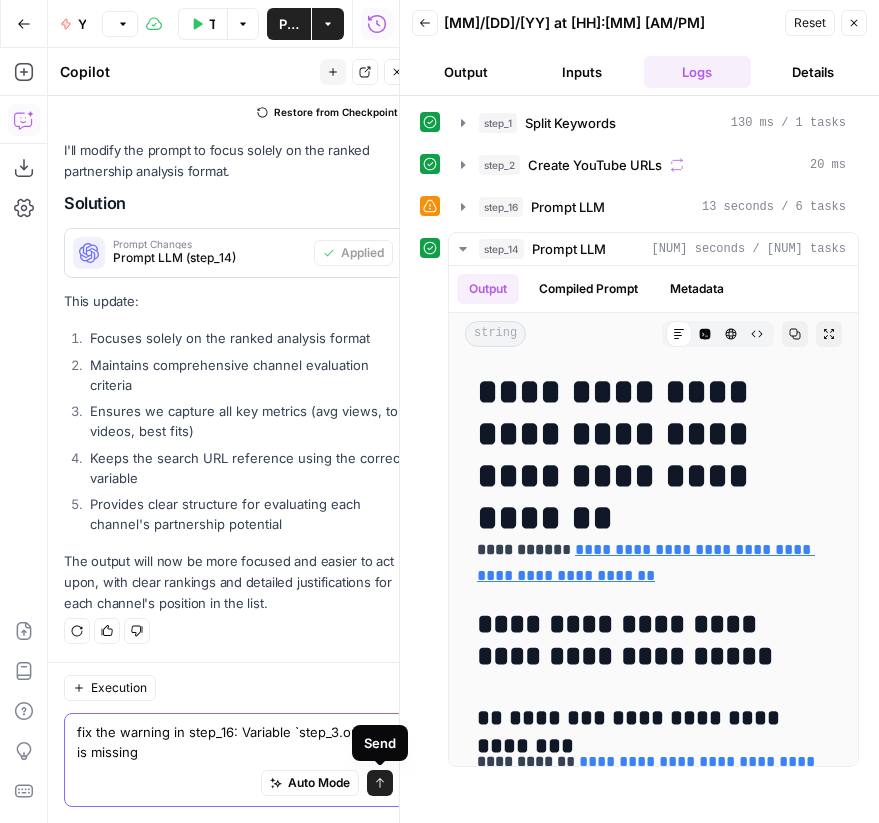 click on "Send" at bounding box center [380, 783] 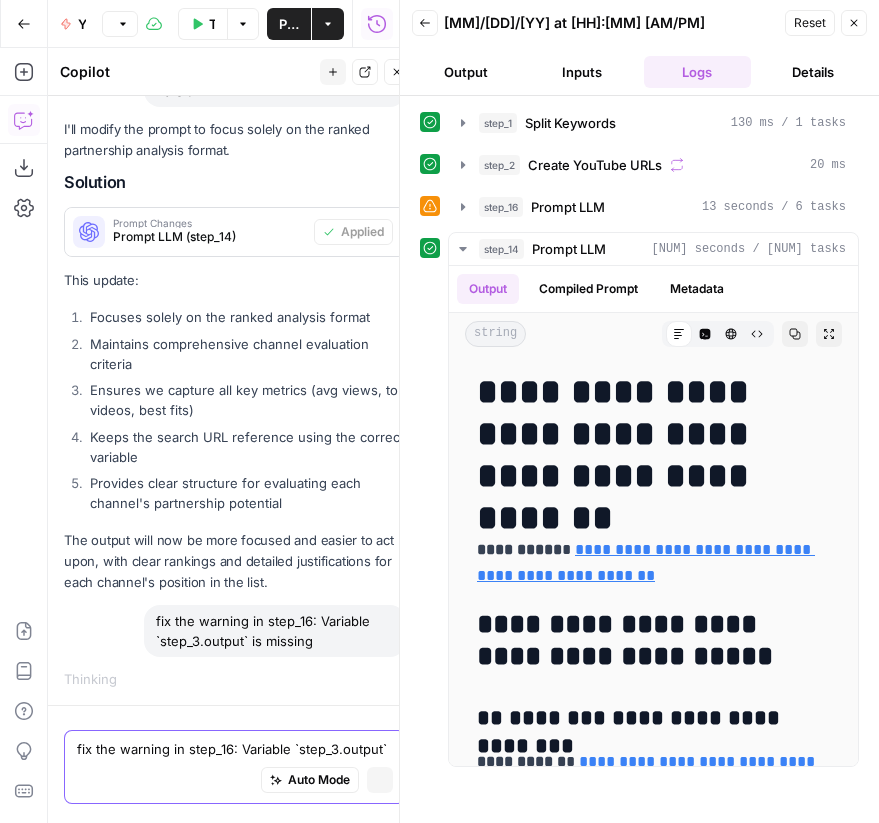 scroll, scrollTop: 3189, scrollLeft: 0, axis: vertical 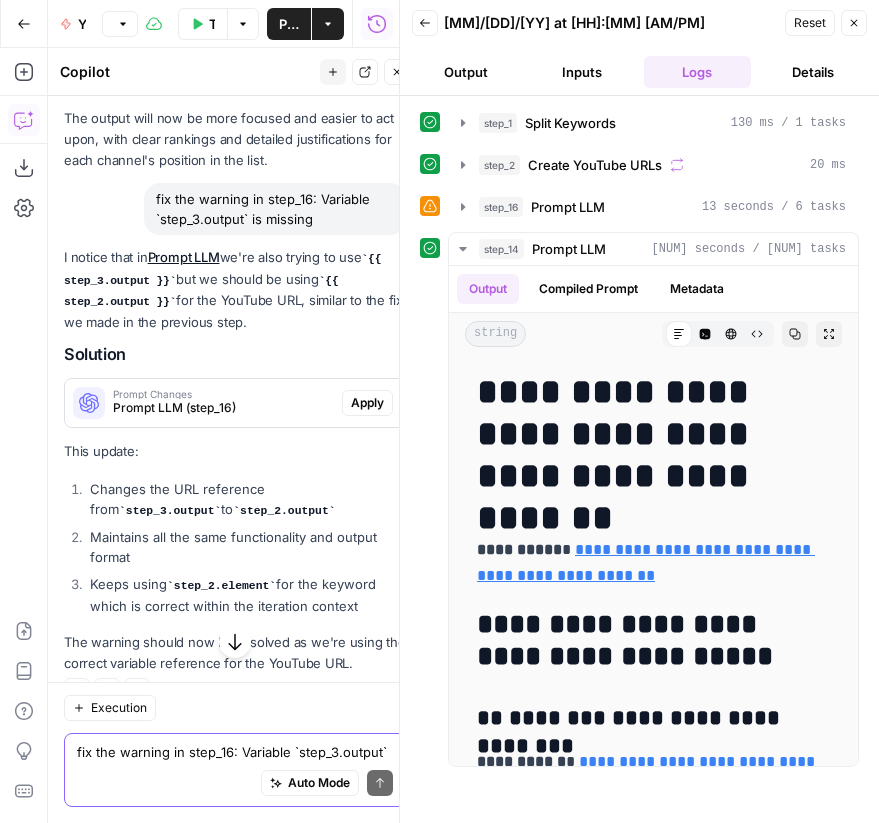 click on "Apply" at bounding box center [367, 403] 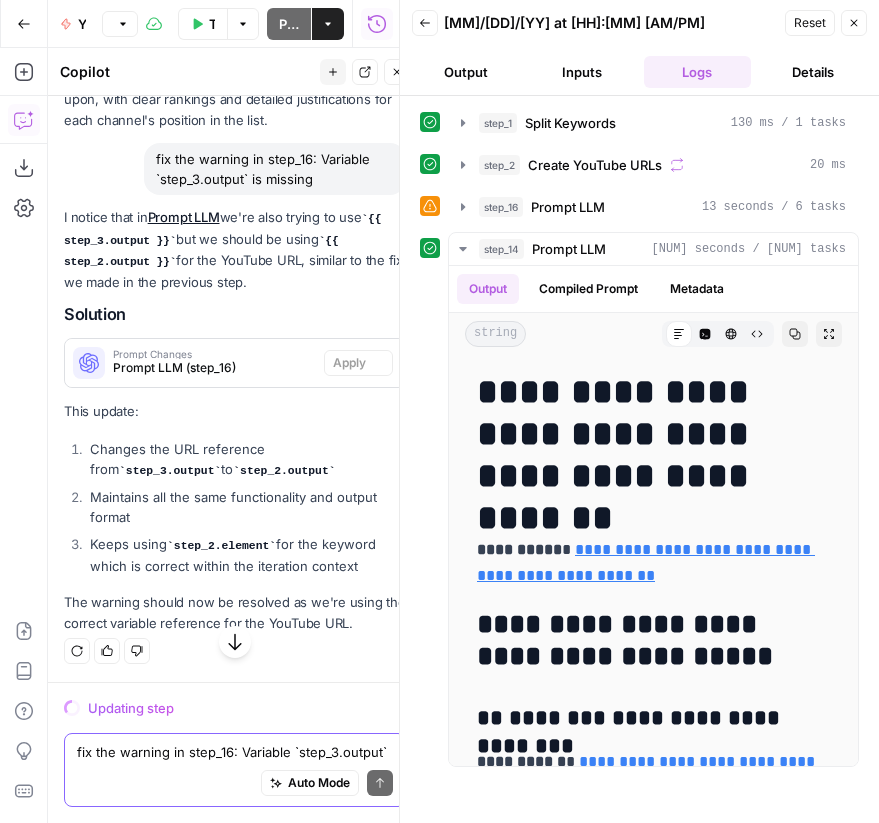 scroll, scrollTop: 3595, scrollLeft: 0, axis: vertical 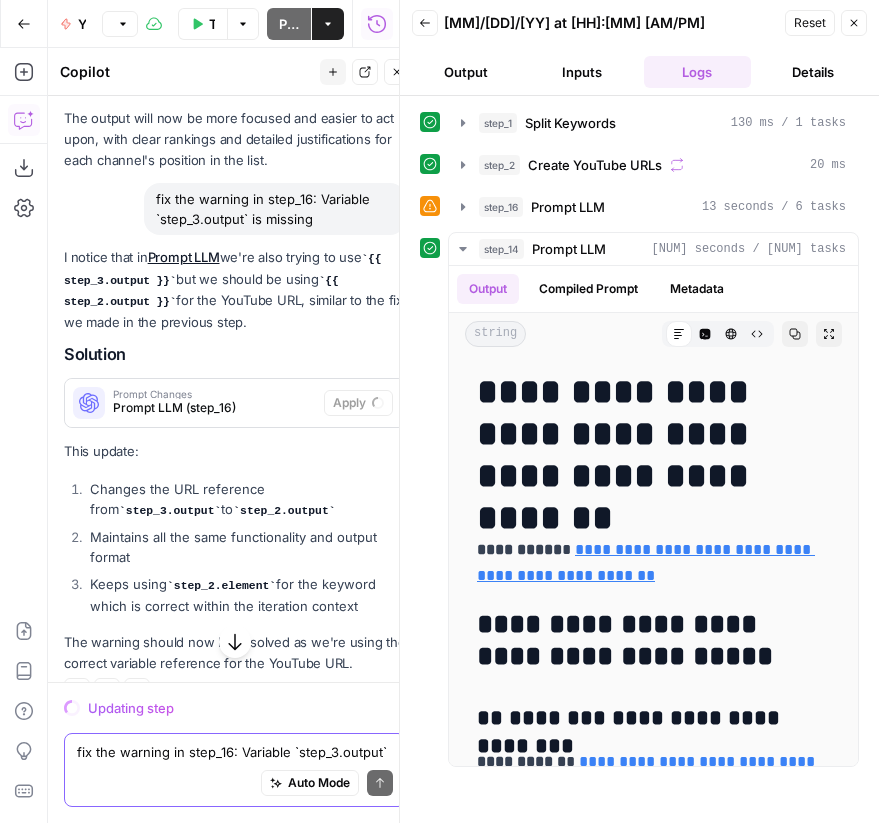 click on "fix the warning in step_16: Variable `step_3.output` is missing" at bounding box center [235, 752] 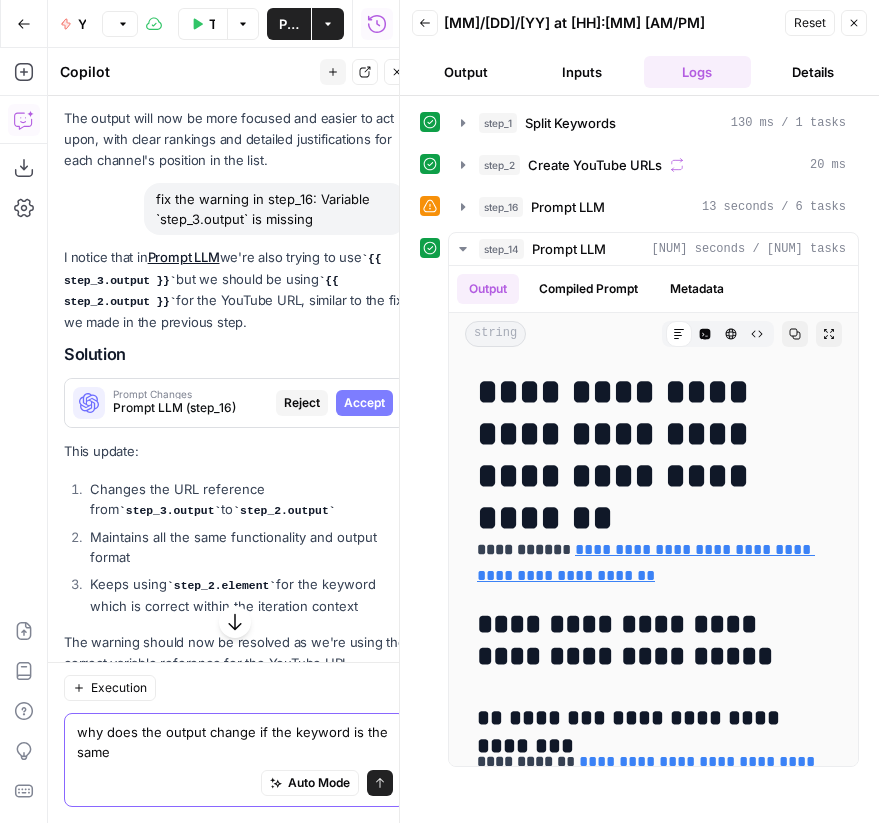 type on "why does the output change if the keyword is the same?" 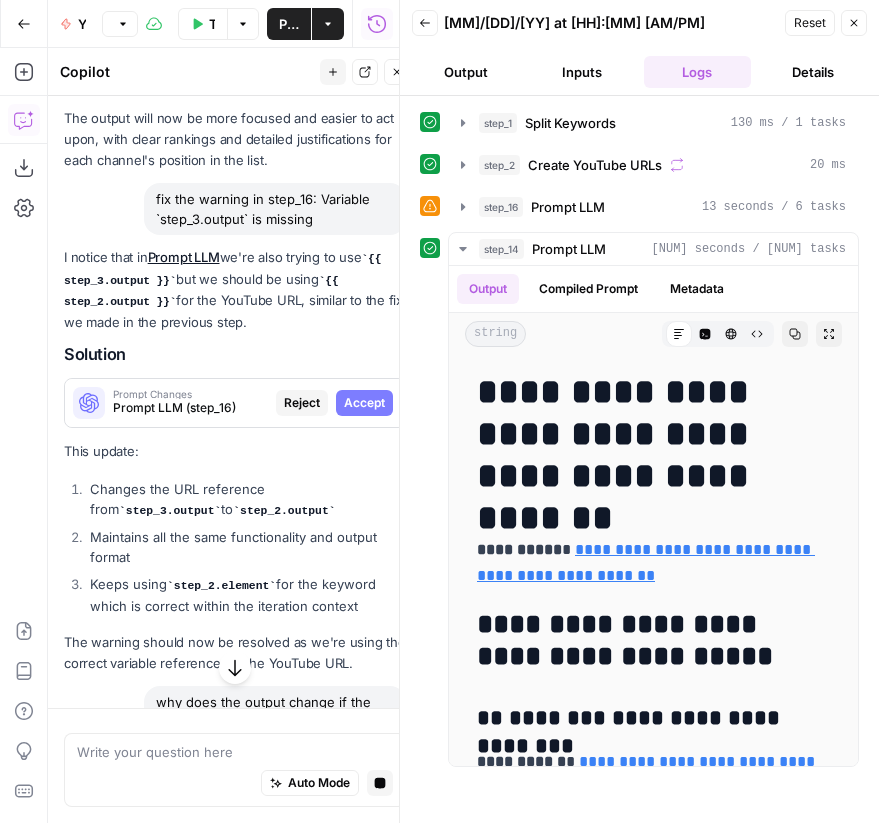 click on "Accept" at bounding box center (364, 403) 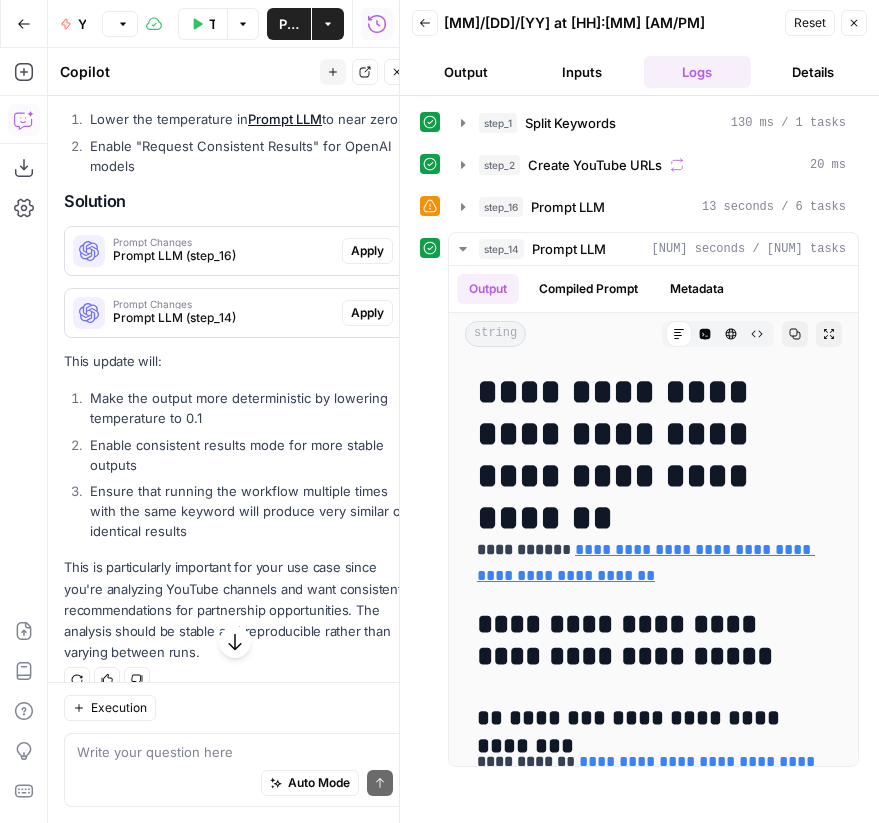 scroll, scrollTop: 4713, scrollLeft: 0, axis: vertical 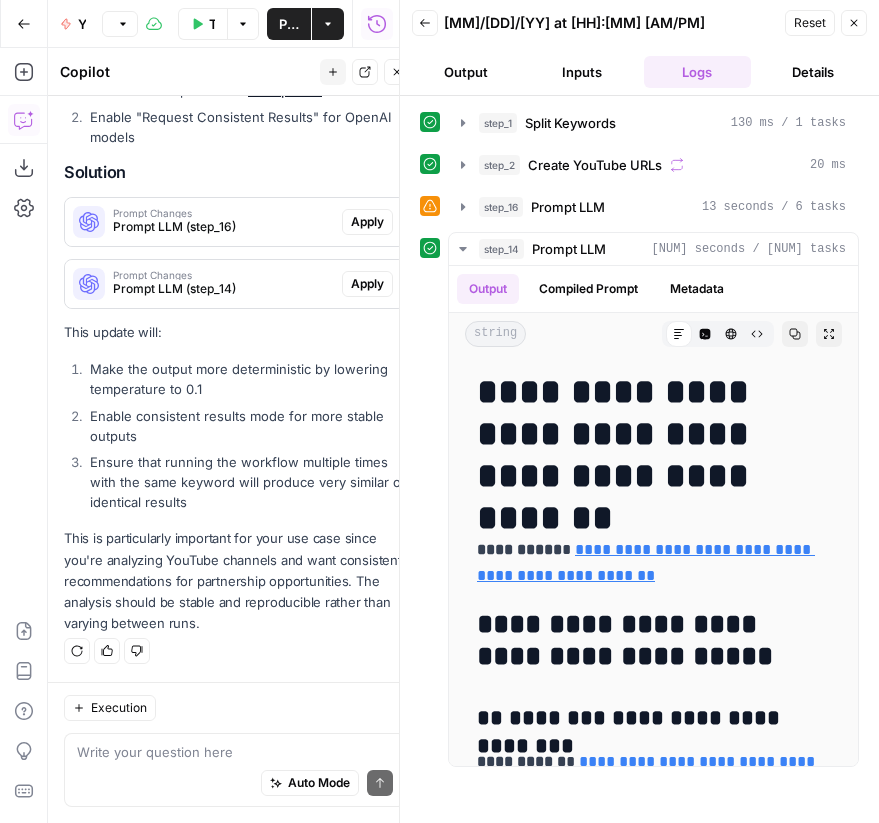 click on "Apply" at bounding box center (367, 222) 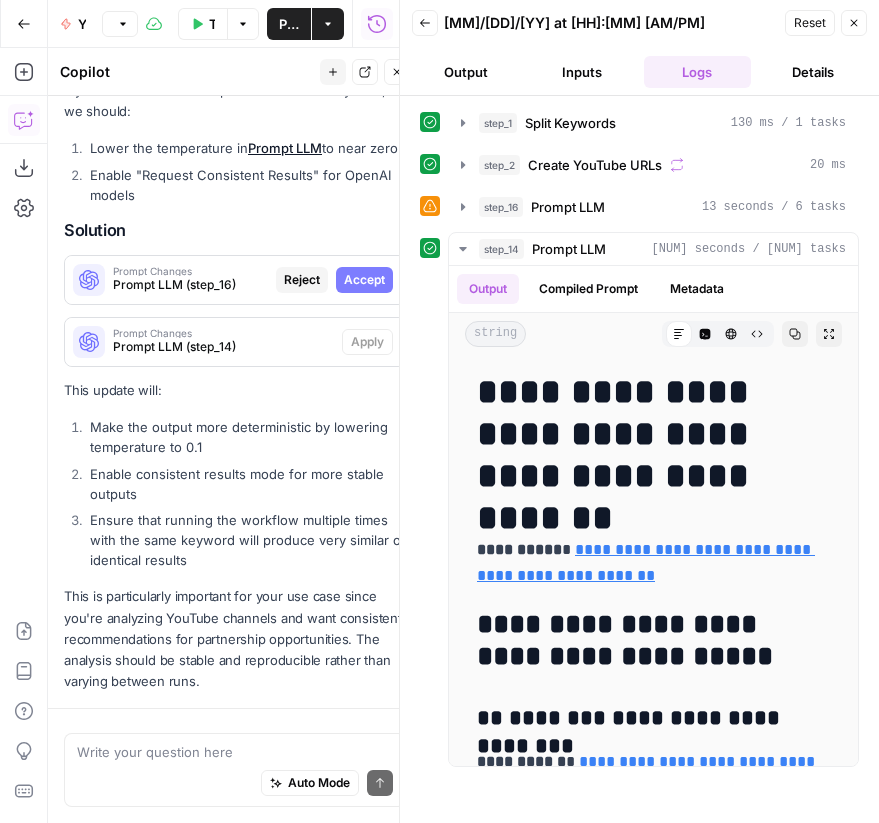 scroll, scrollTop: 4457, scrollLeft: 0, axis: vertical 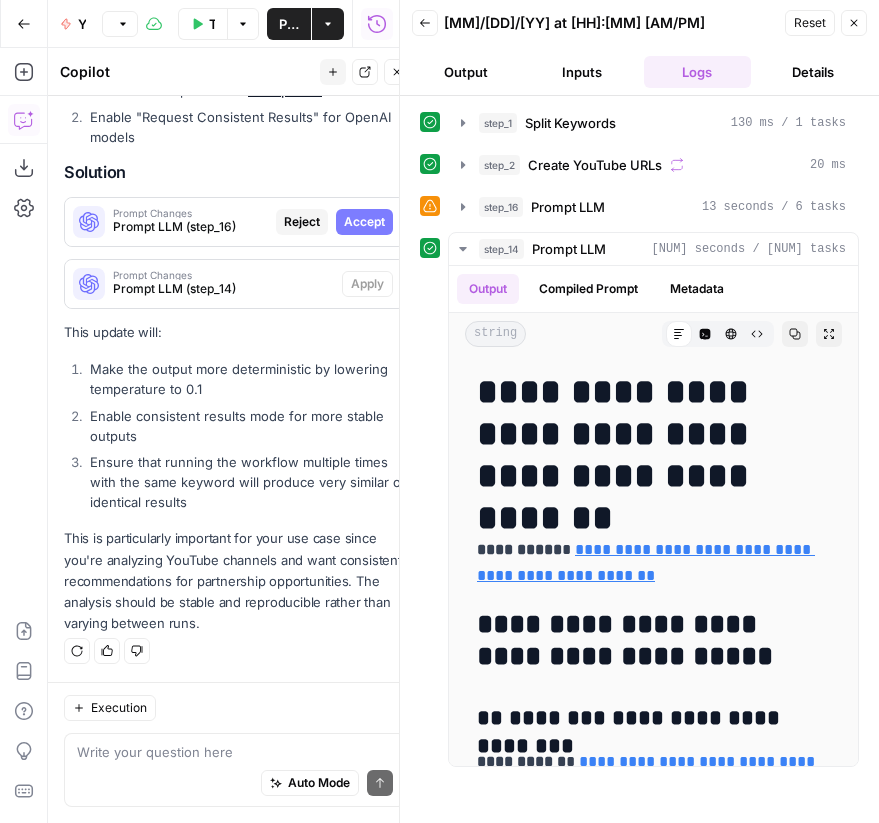click on "Accept" at bounding box center (364, 222) 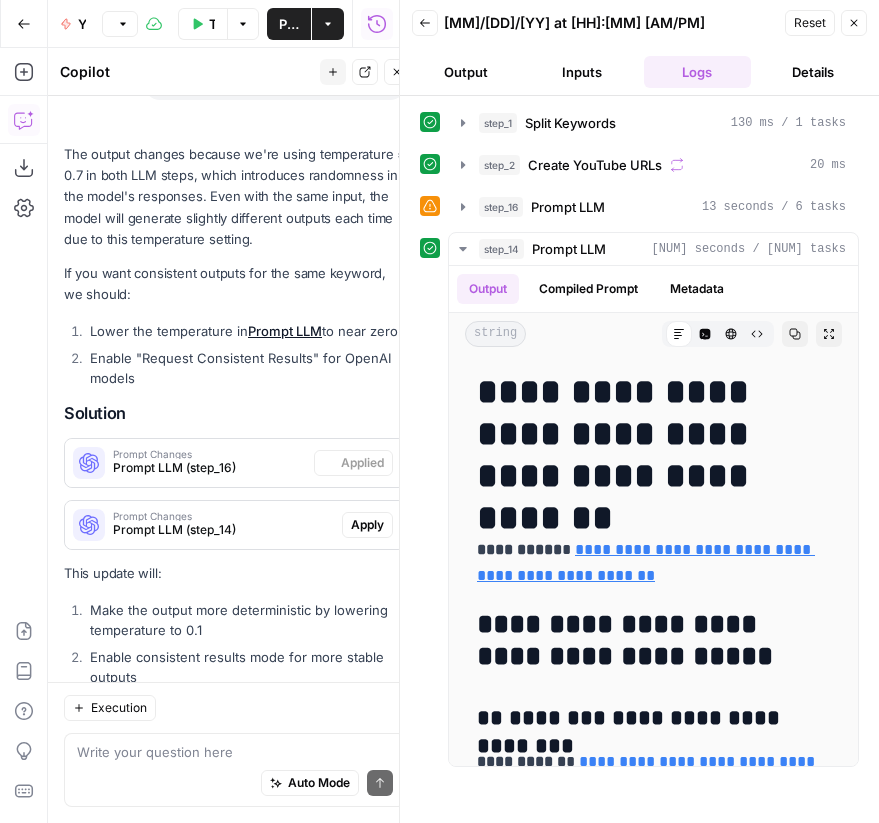 scroll, scrollTop: 4713, scrollLeft: 0, axis: vertical 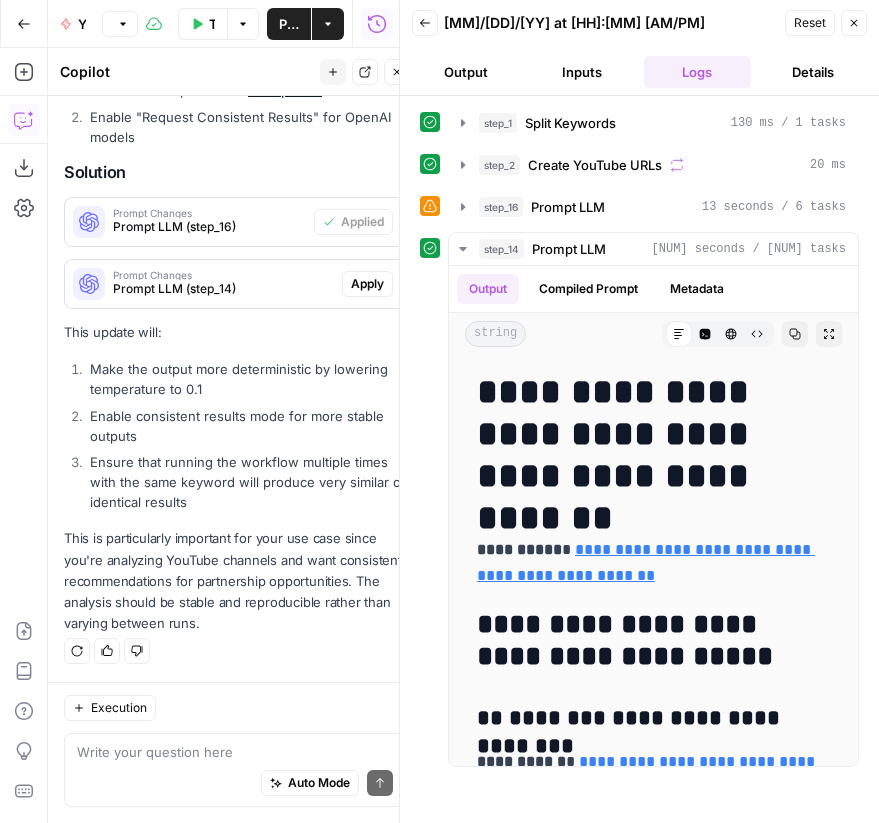 click on "Apply" at bounding box center (367, 284) 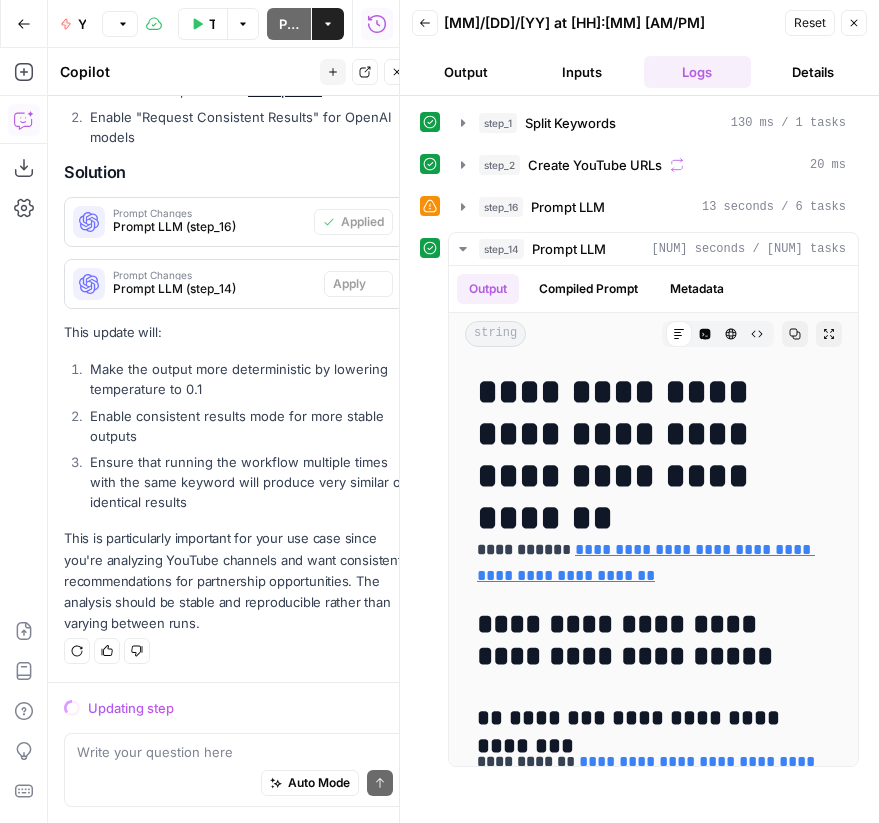 scroll, scrollTop: 4457, scrollLeft: 0, axis: vertical 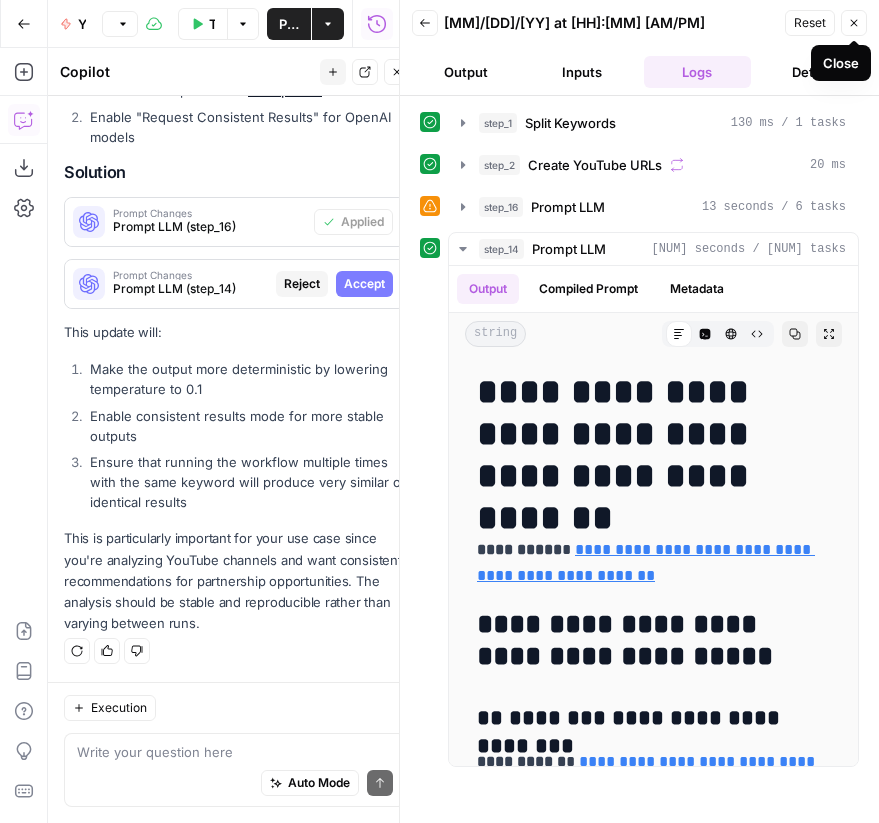 click 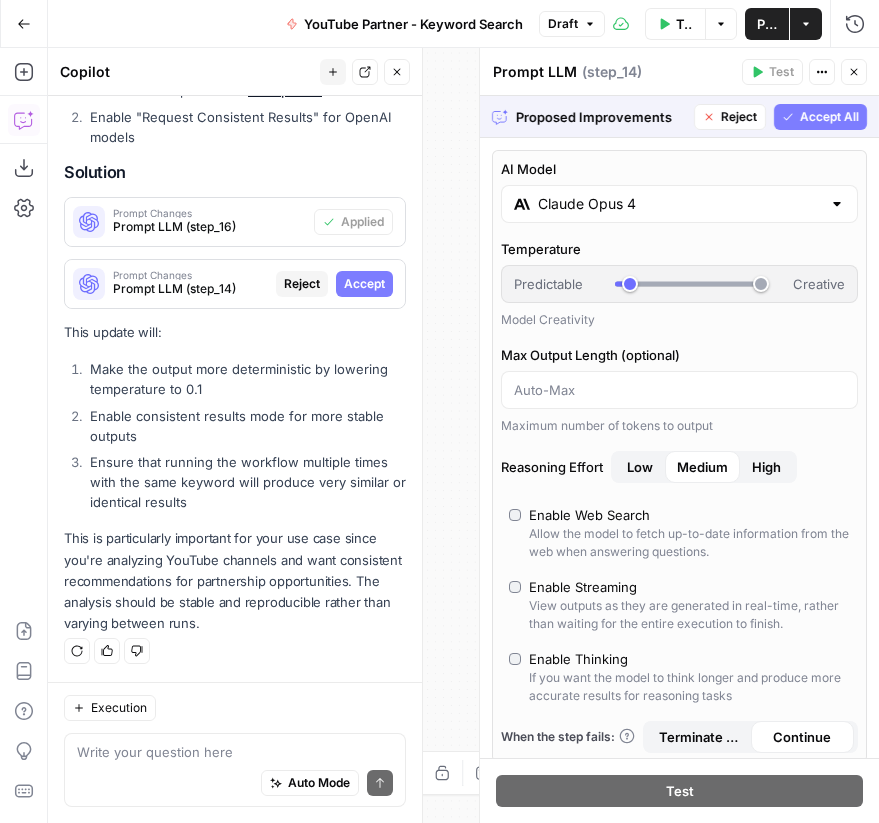 click on "Accept" at bounding box center [364, 284] 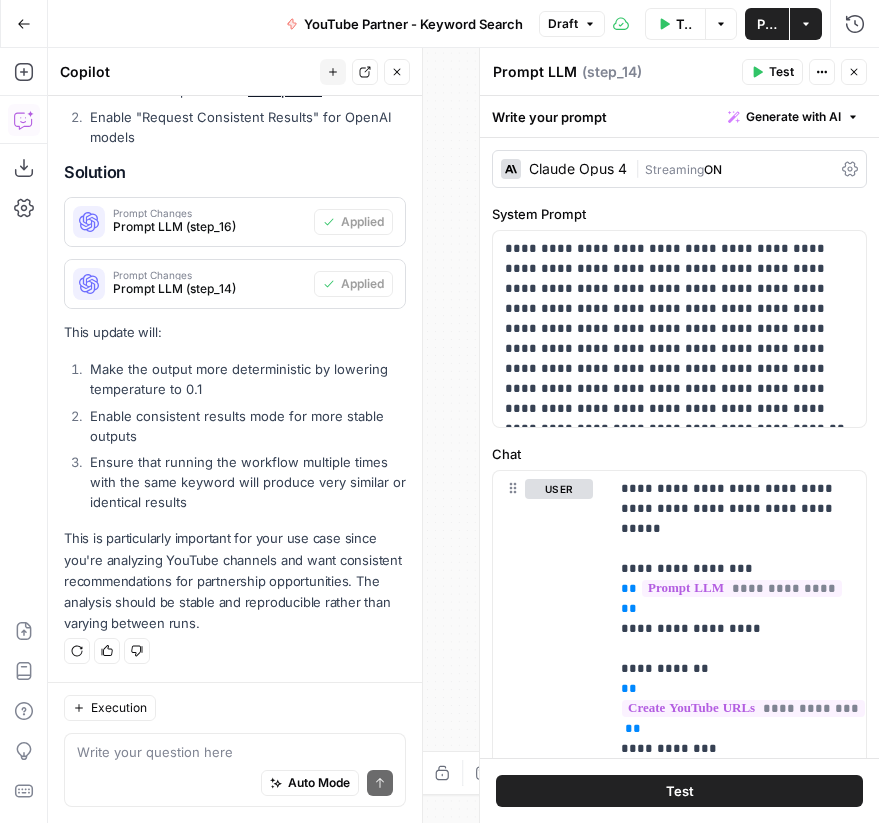 click 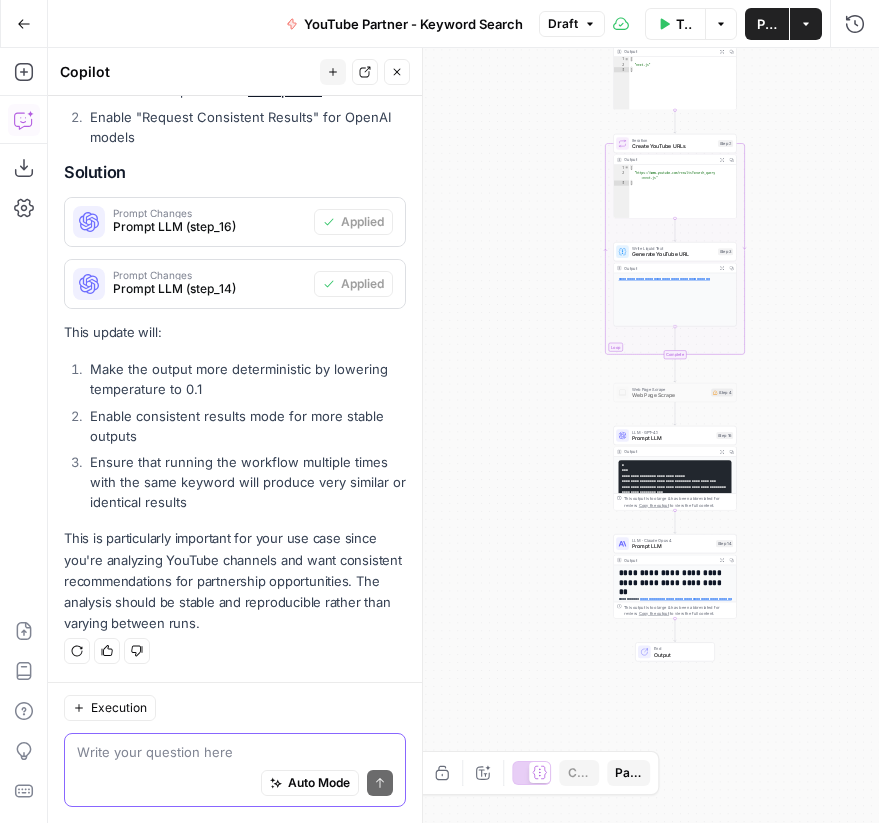click at bounding box center (235, 752) 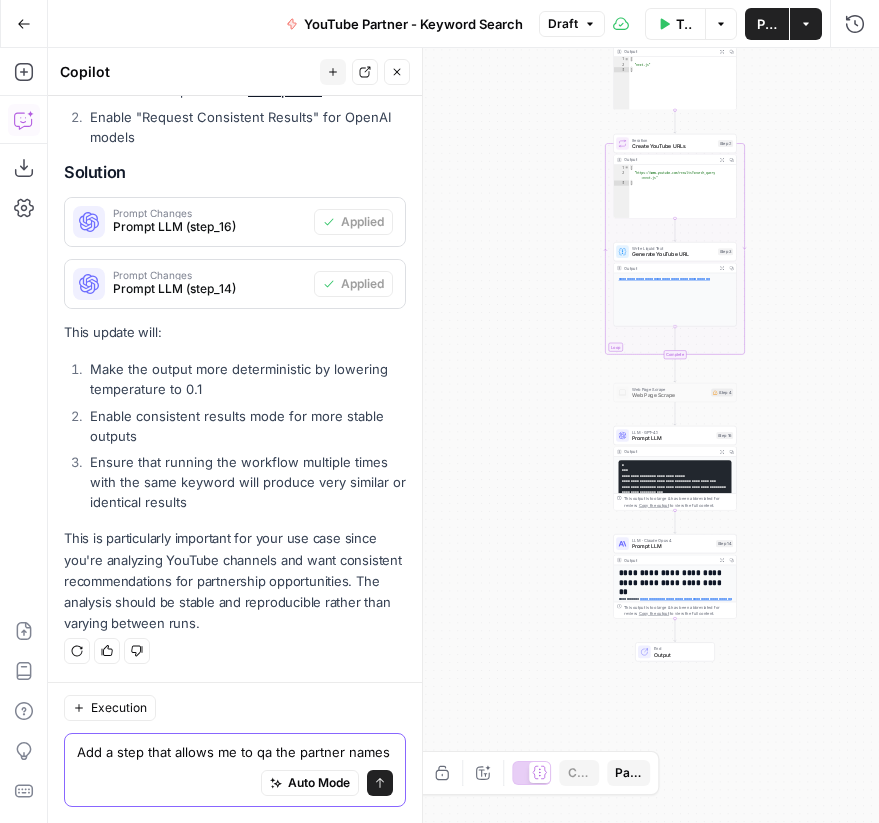 click on "Add a step that allows me to qa the partner names" at bounding box center [235, 752] 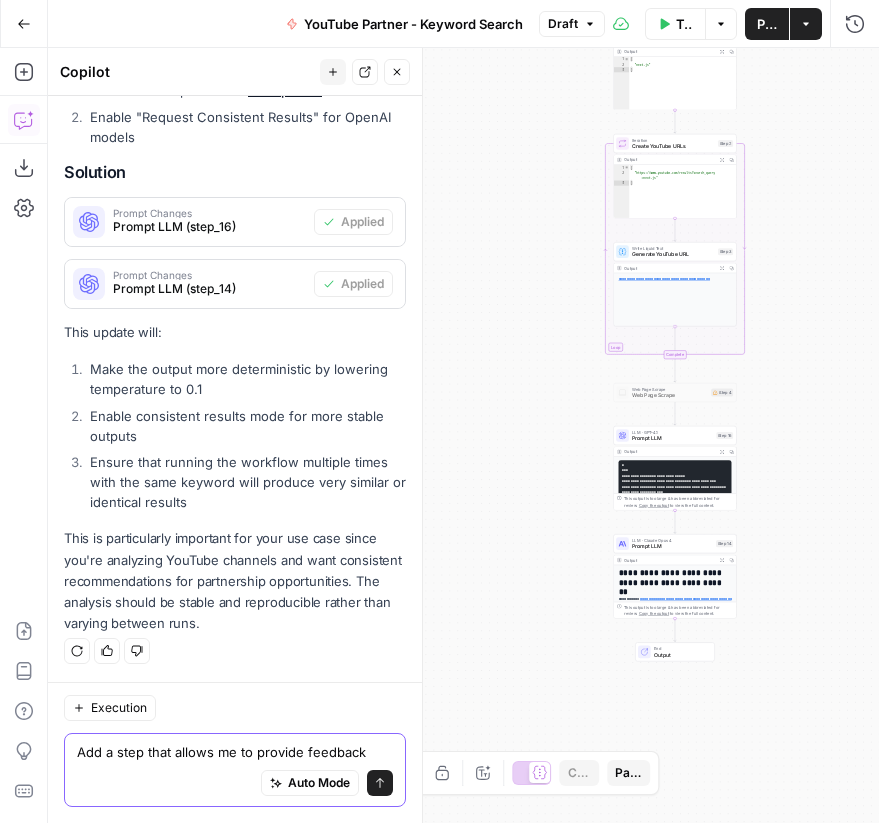 scroll, scrollTop: 4733, scrollLeft: 0, axis: vertical 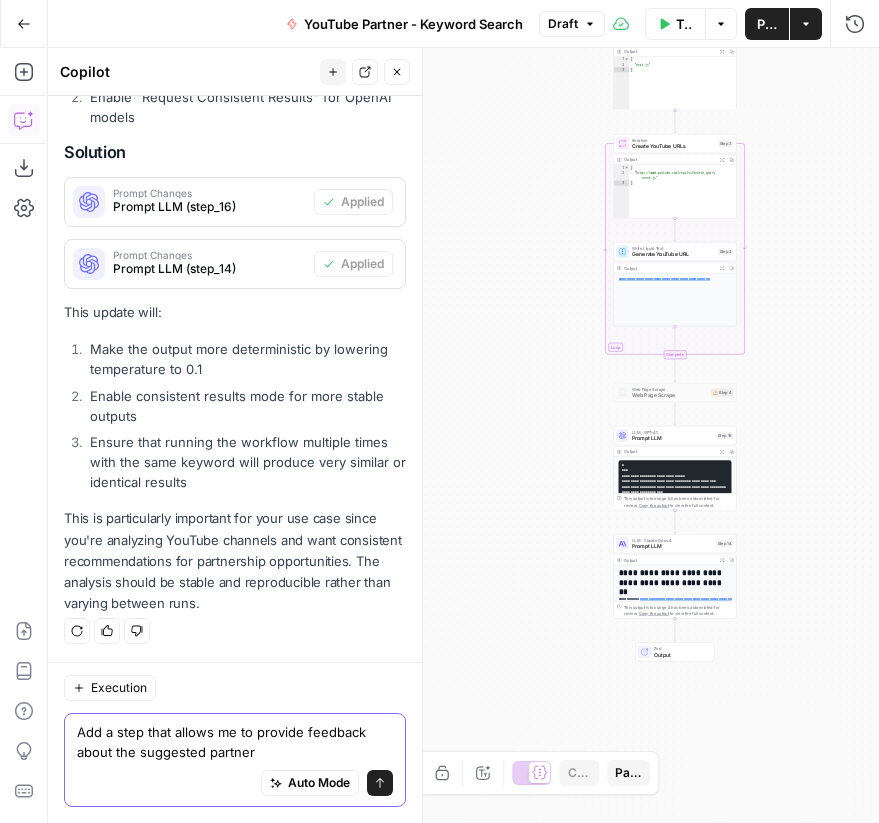 type on "Add a step that allows me to provide feedback about the suggested partners" 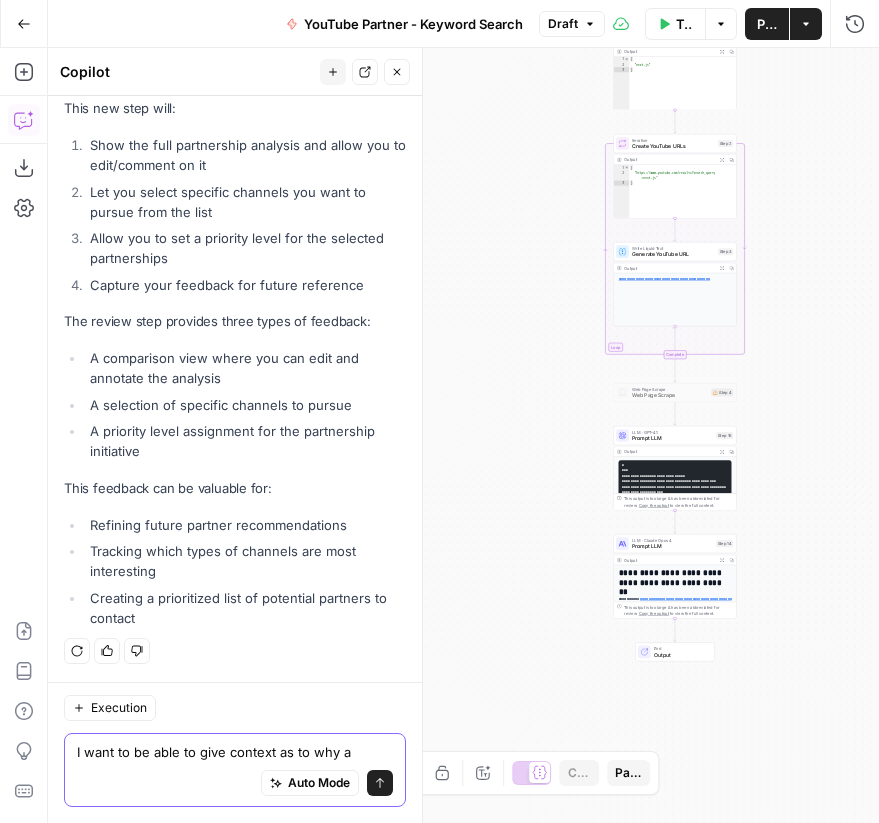 scroll, scrollTop: 5640, scrollLeft: 0, axis: vertical 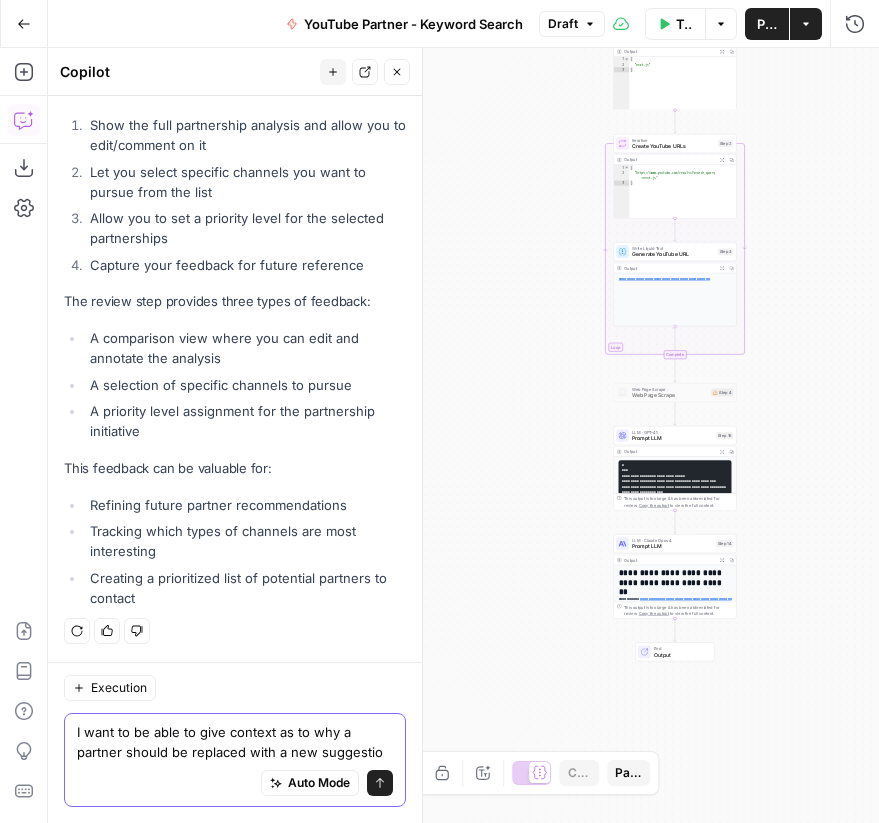 type on "I want to be able to give context as to why a partner should be replaced with a new suggestion" 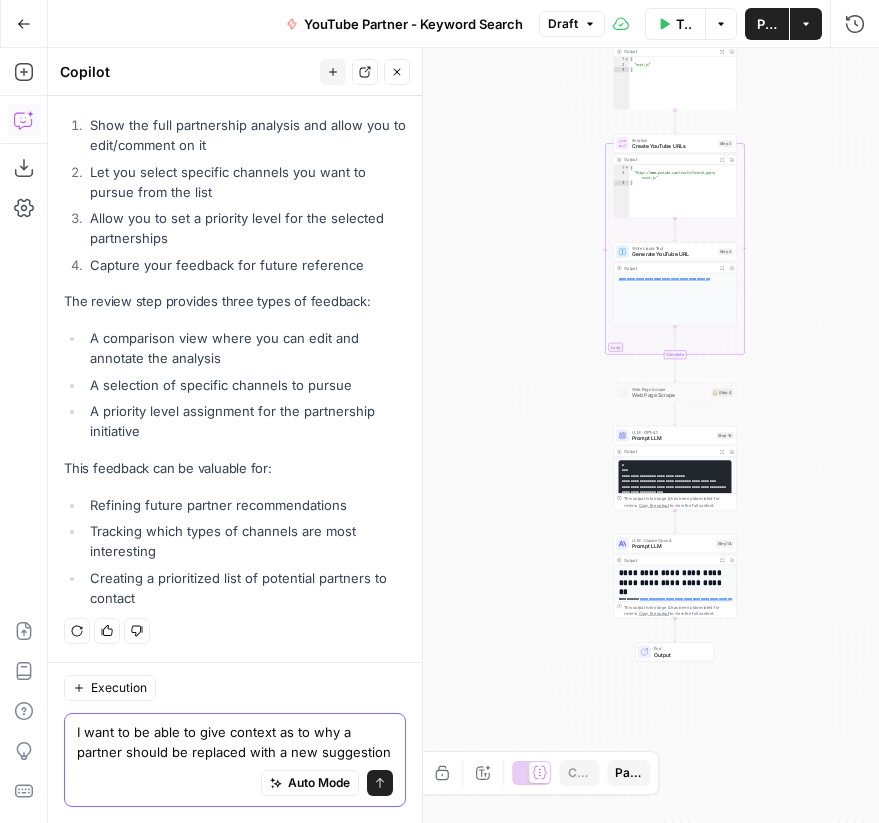 type 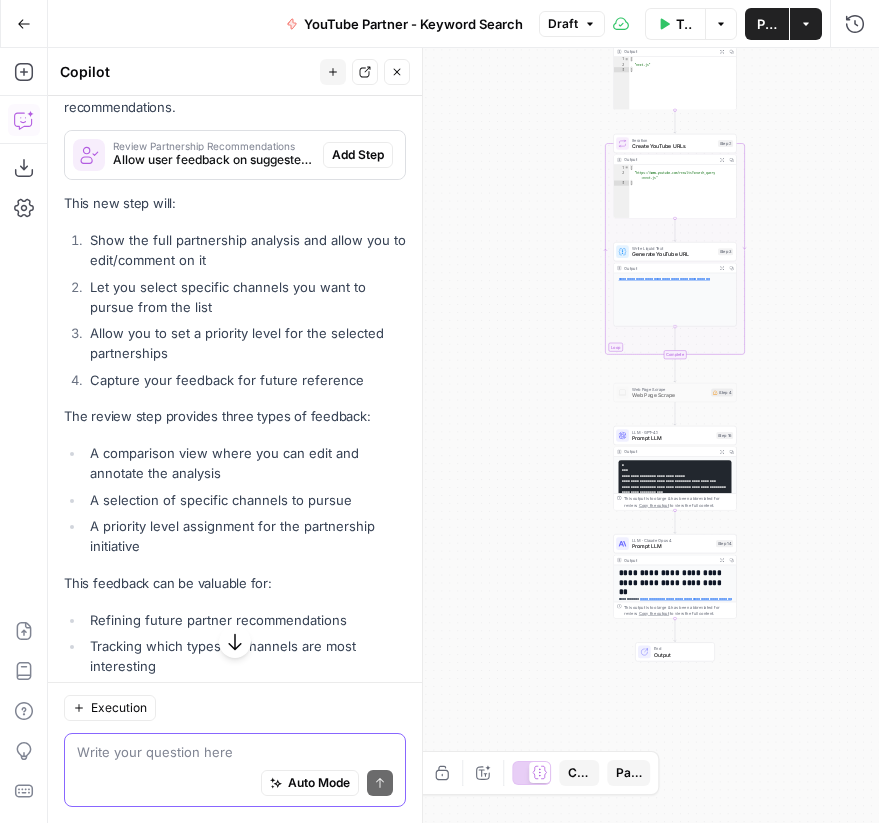 scroll, scrollTop: 5412, scrollLeft: 0, axis: vertical 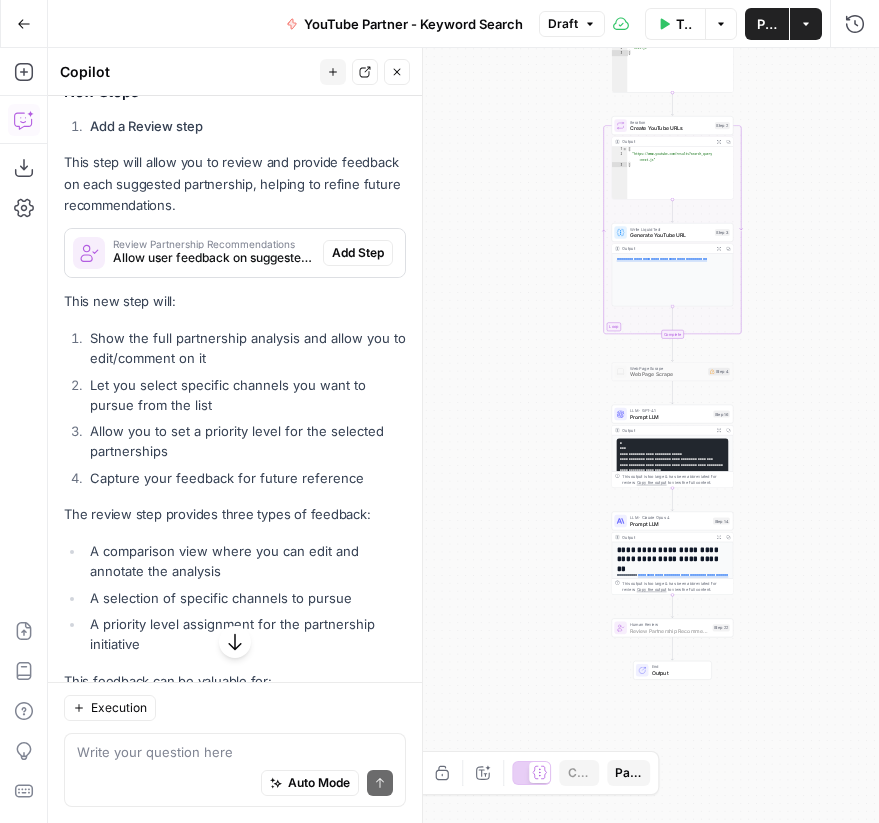click on "Add Step" at bounding box center [358, 253] 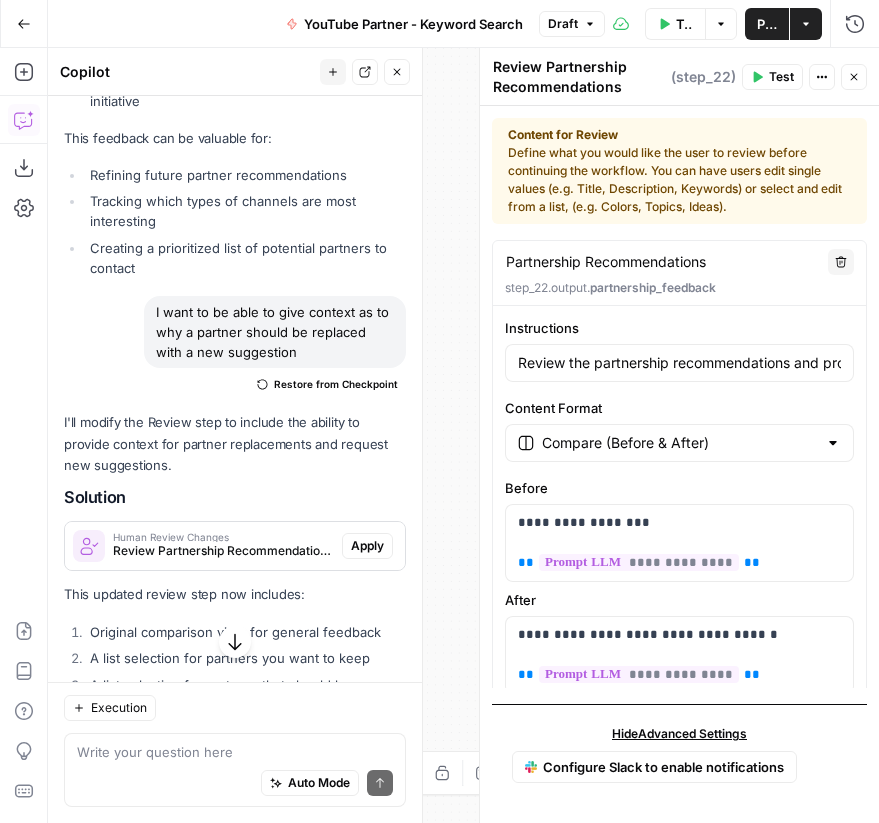 scroll, scrollTop: 5991, scrollLeft: 0, axis: vertical 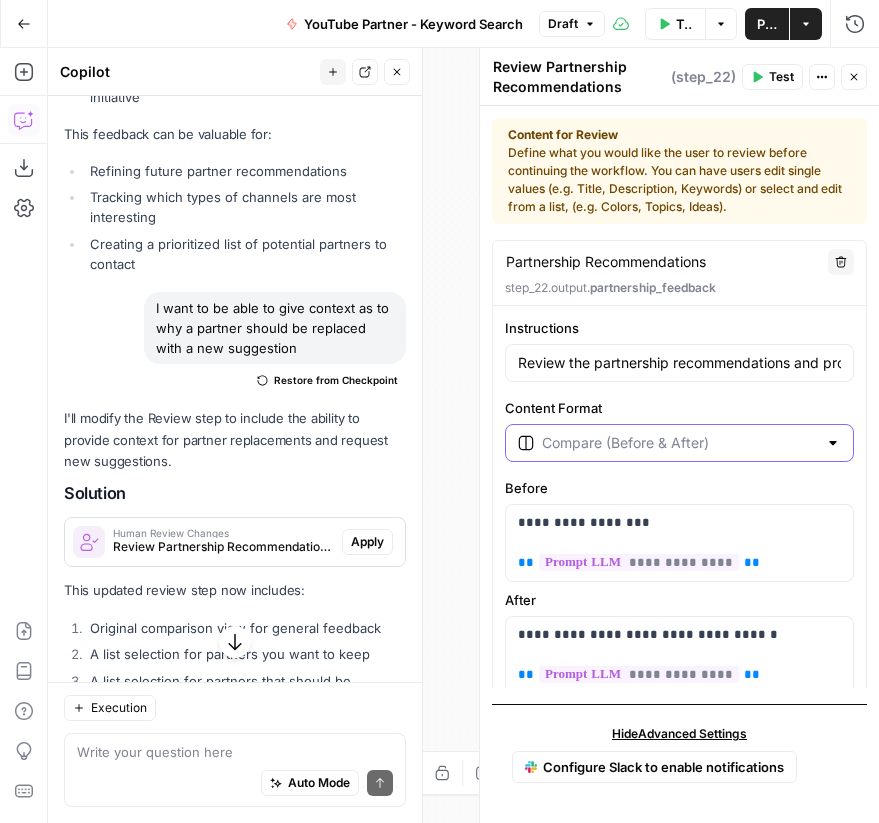 click on "Content Format" at bounding box center (679, 443) 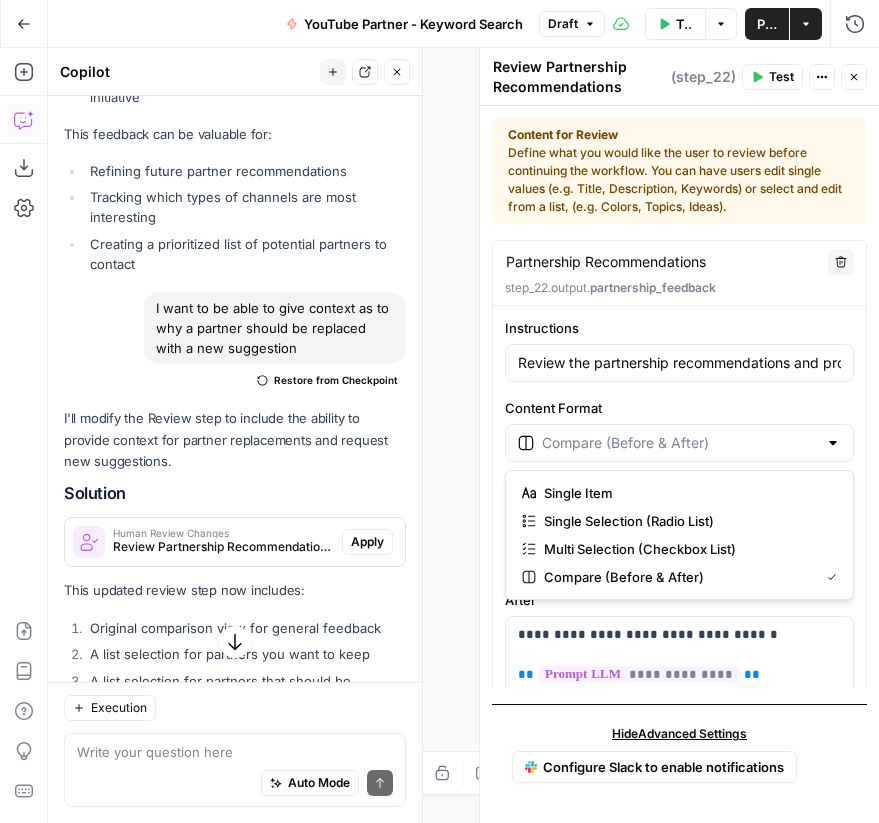 type on "Compare (Before & After)" 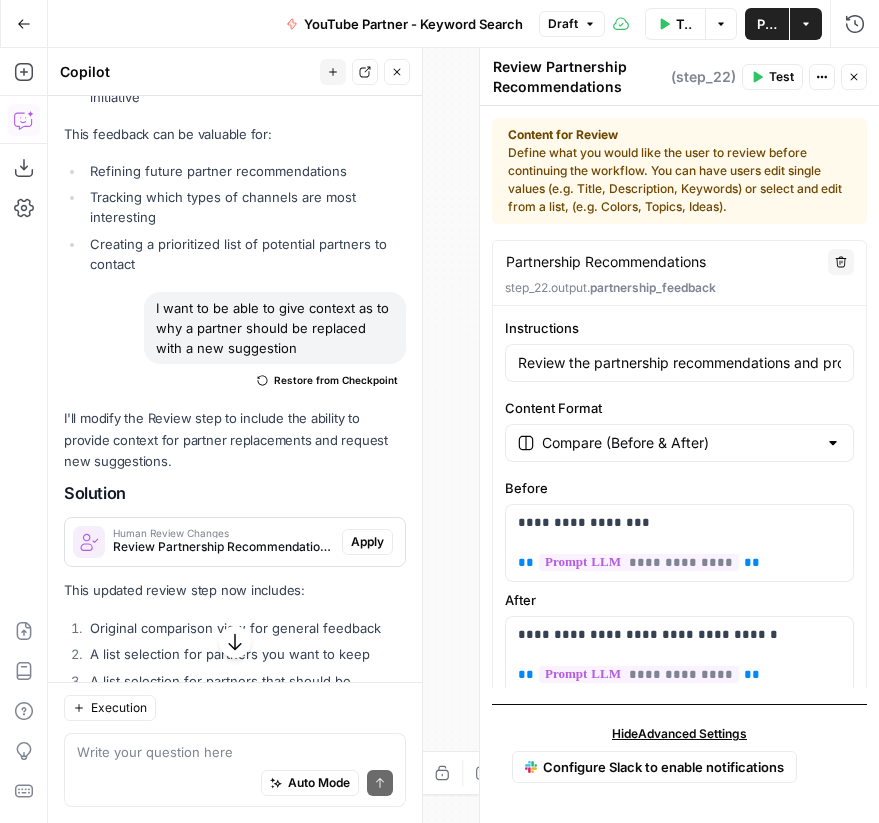click on "Content Format" at bounding box center [679, 408] 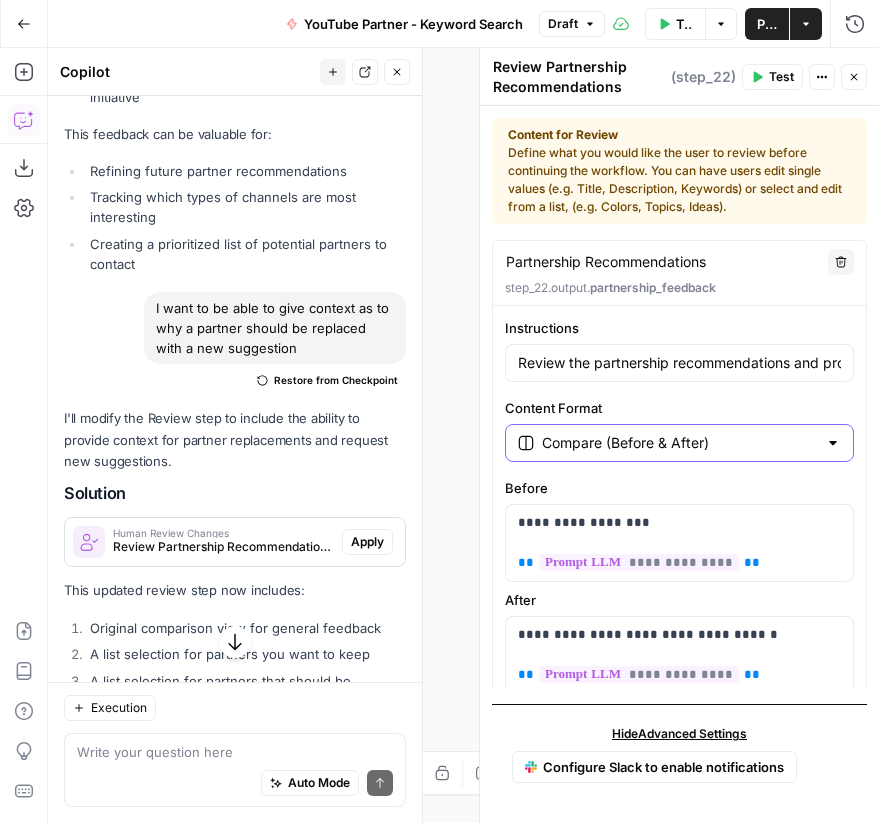 click on "Compare (Before & After)" at bounding box center (679, 443) 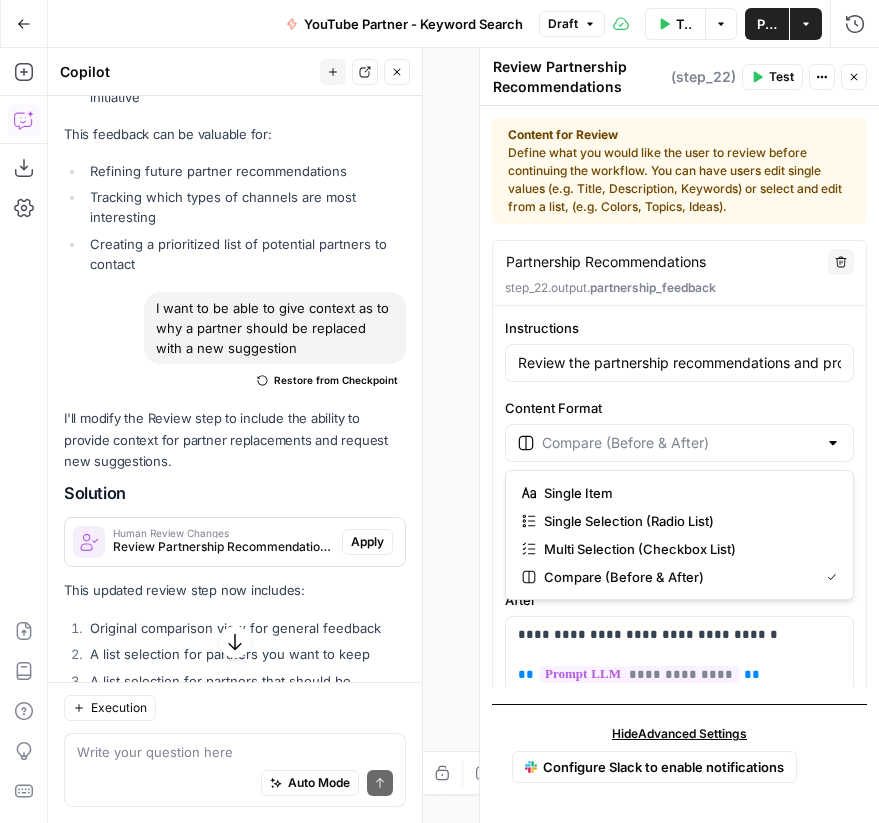 type on "Compare (Before & After)" 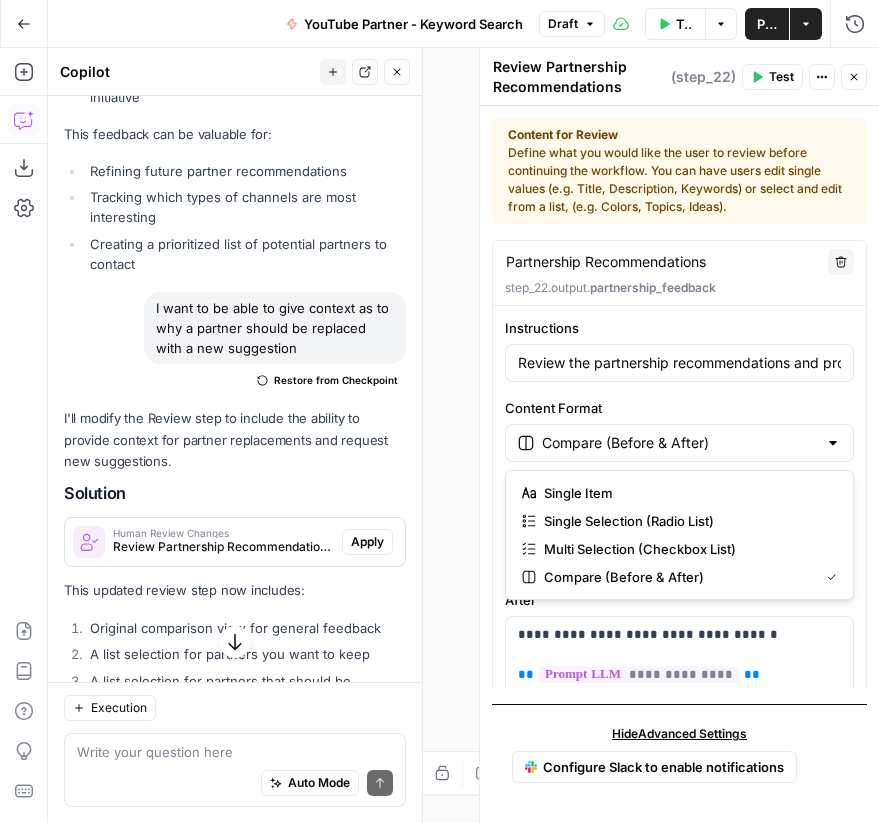 click on "Content Format" at bounding box center (679, 408) 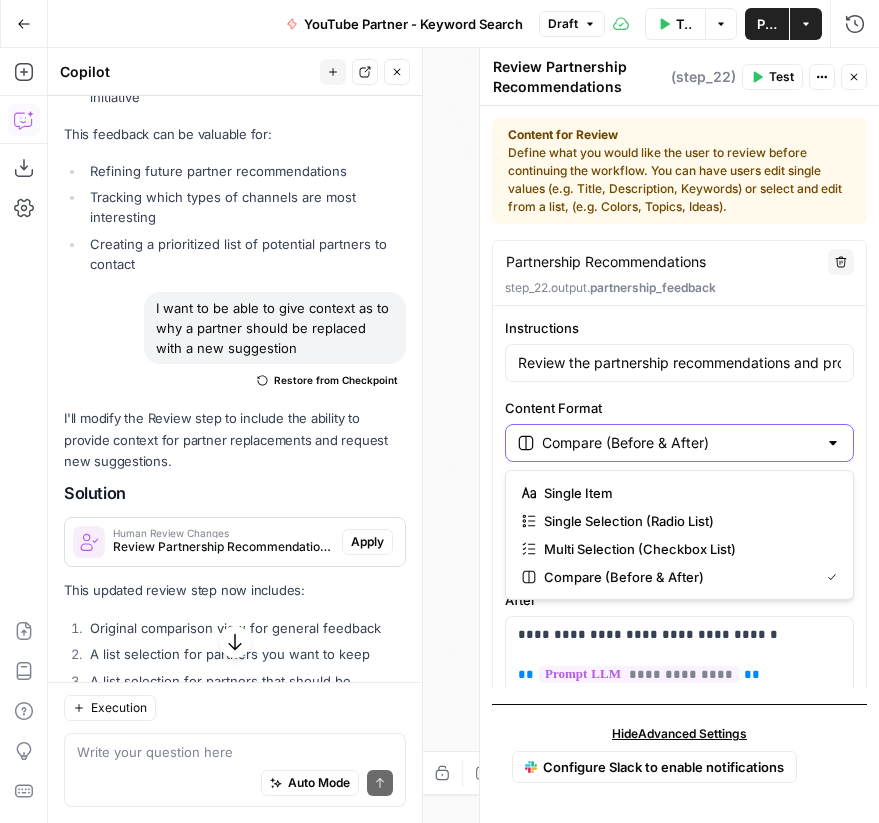 click on "Compare (Before & After)" at bounding box center (679, 443) 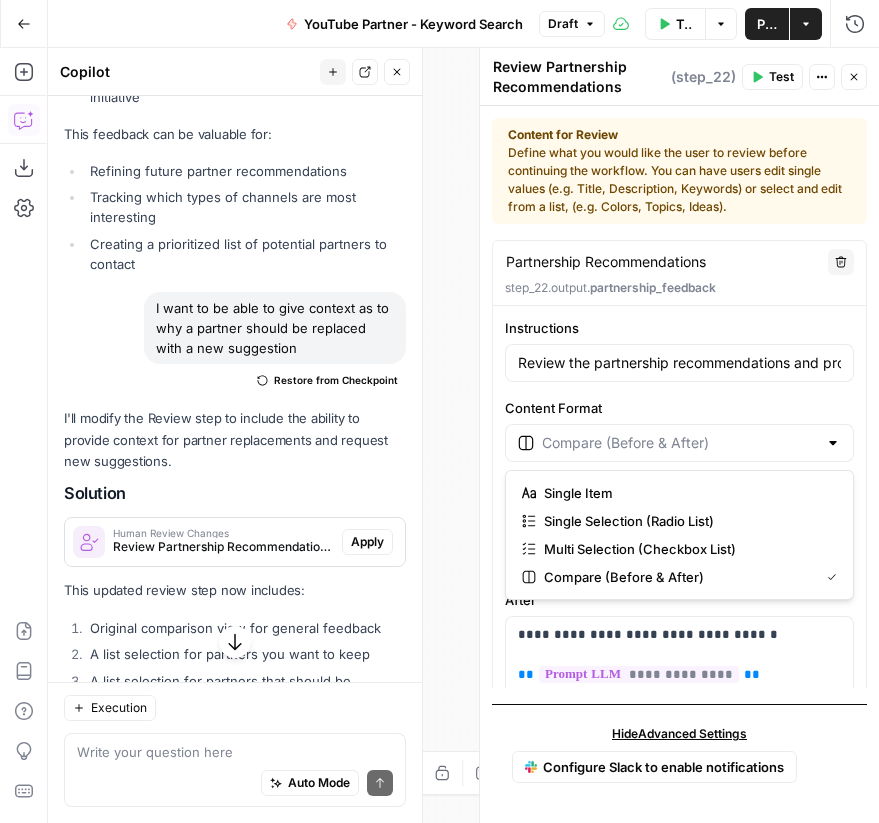 type on "Compare (Before & After)" 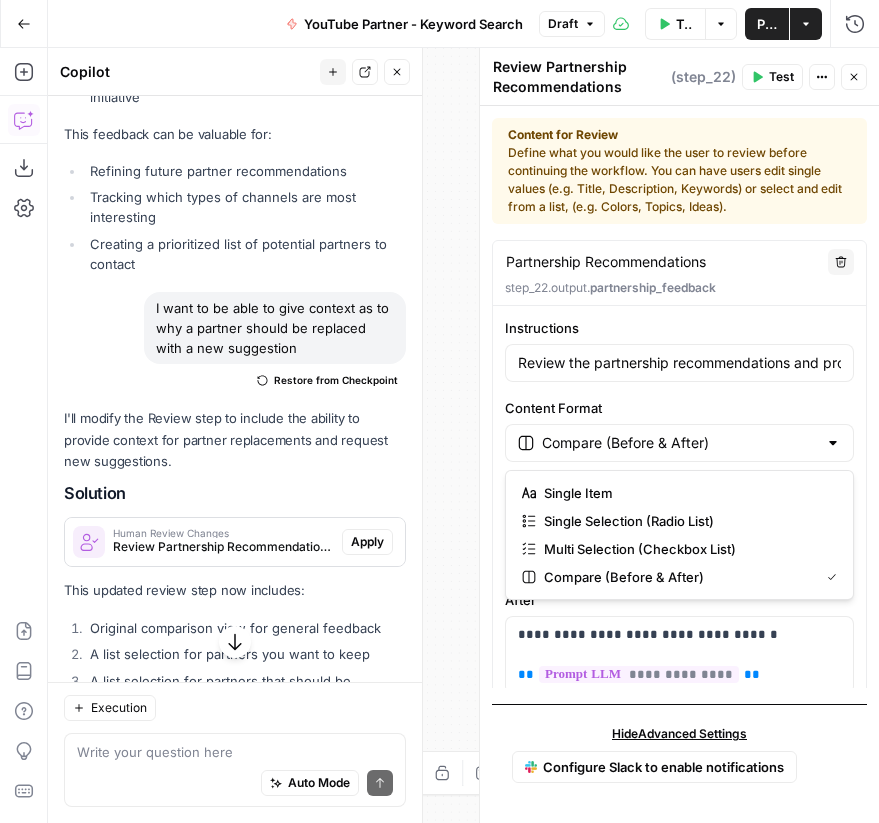 click on "**********" at bounding box center [679, 506] 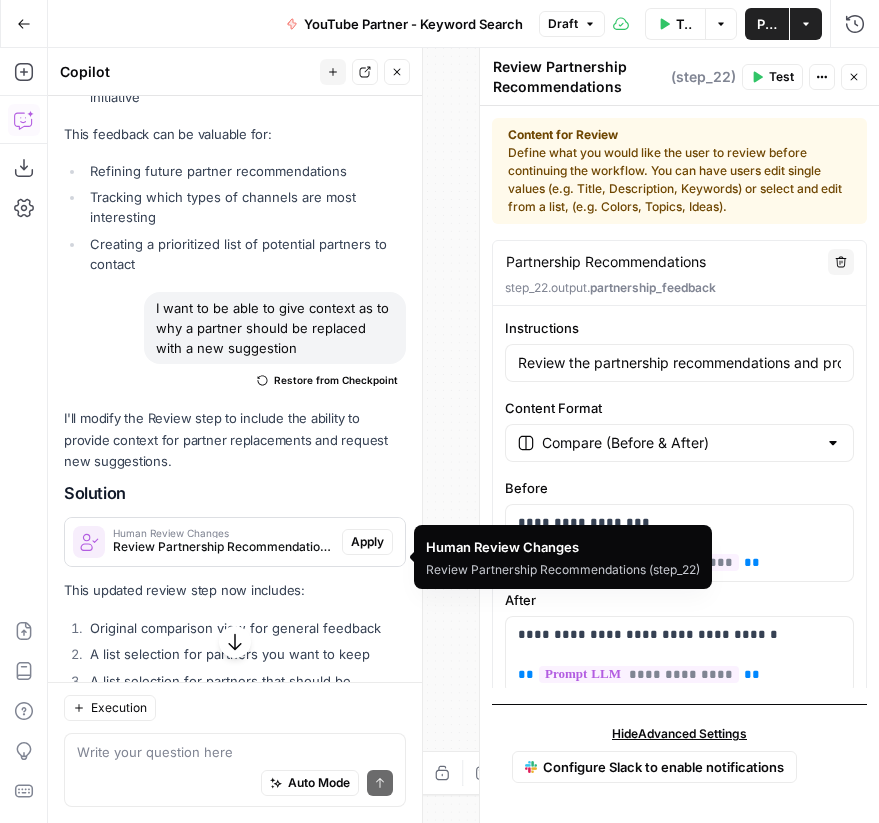 click on "Apply" at bounding box center [367, 542] 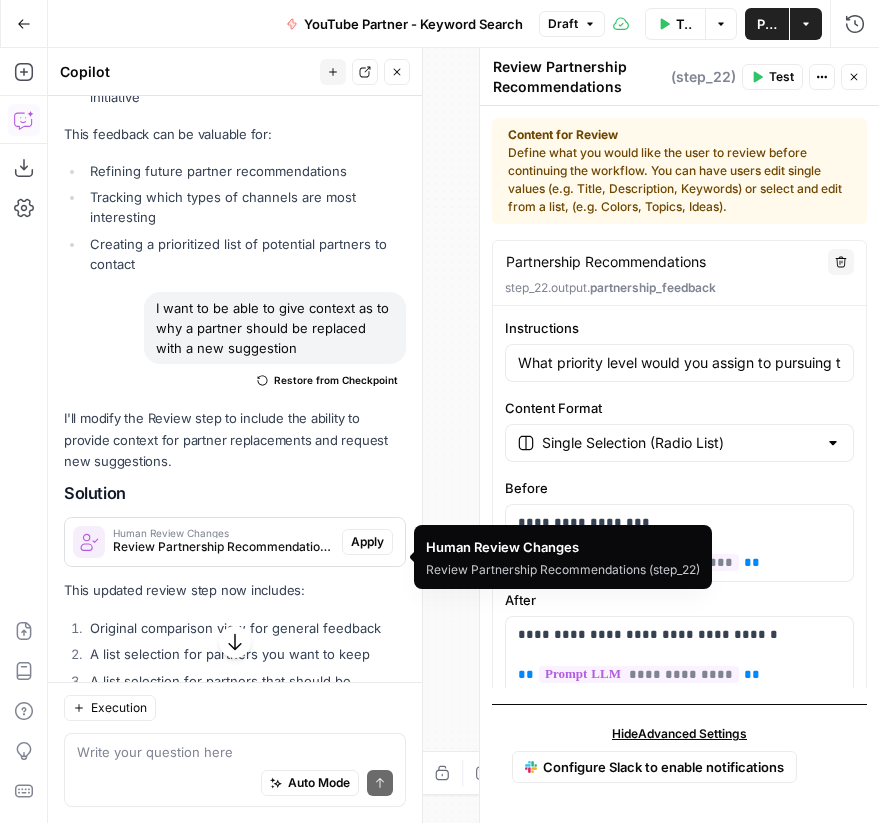 type on "Priority Level" 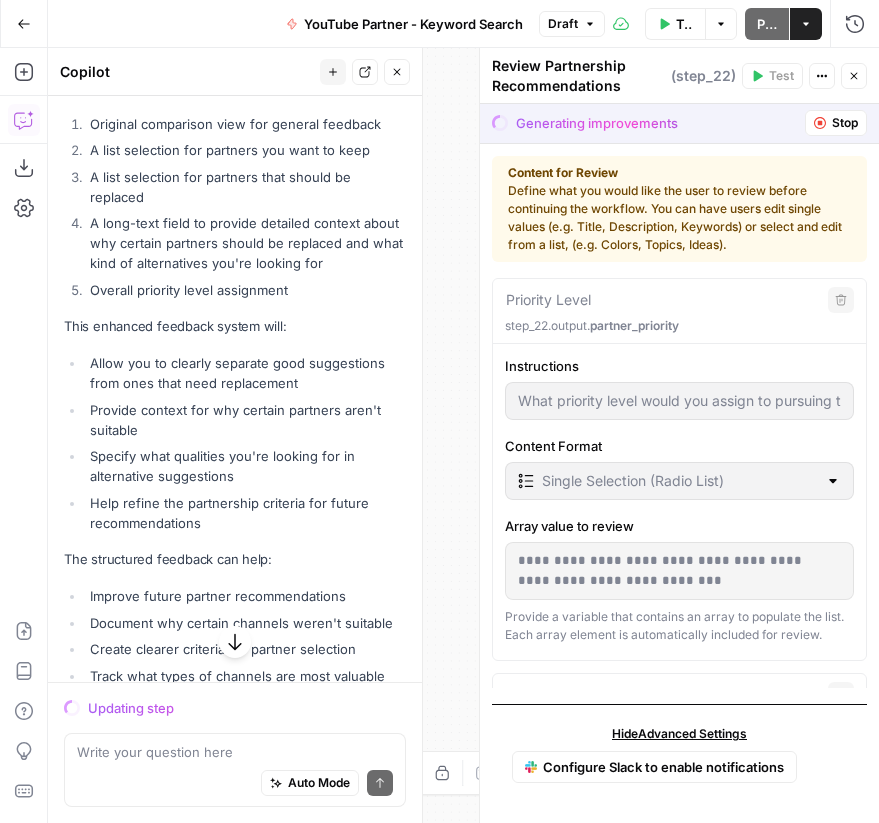 scroll, scrollTop: 6248, scrollLeft: 0, axis: vertical 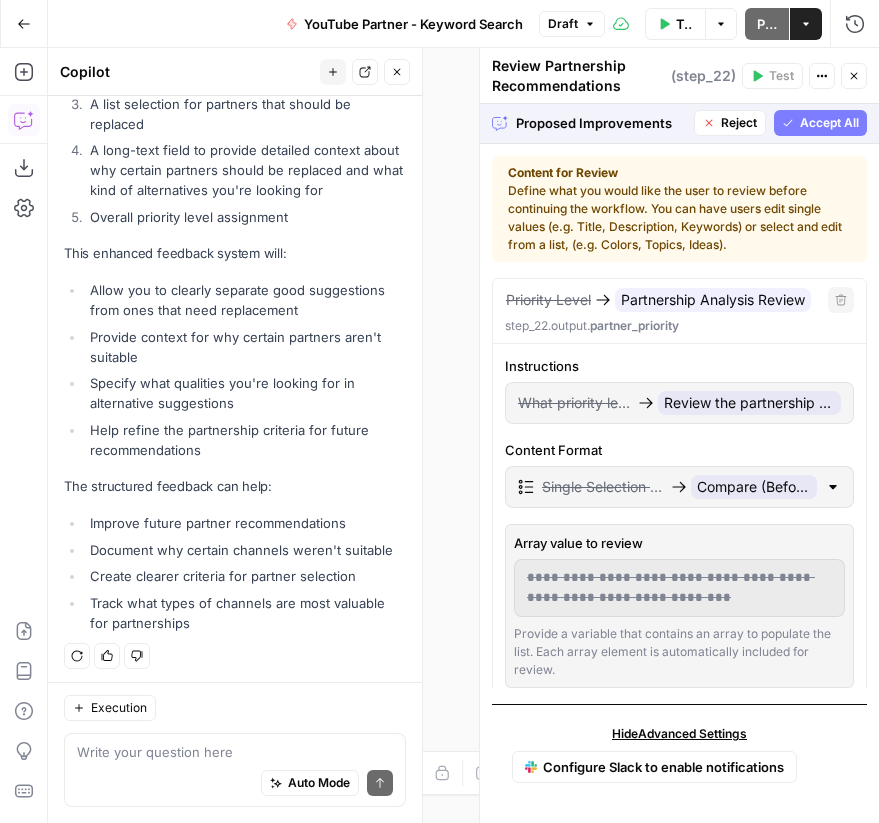 click on "Accept All" at bounding box center (829, 123) 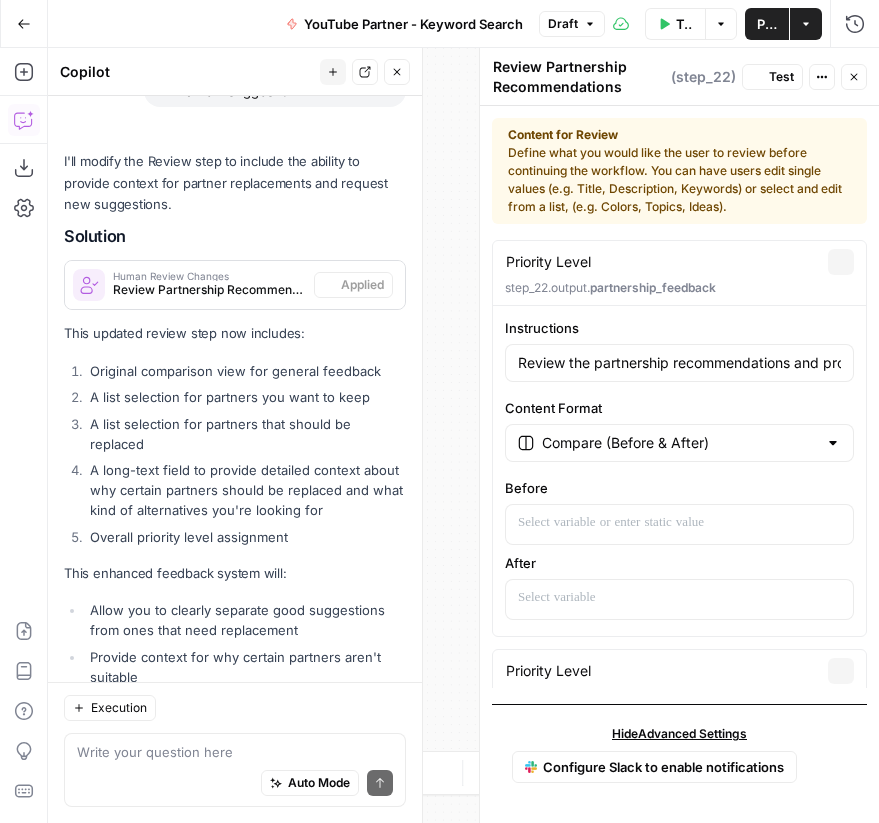type on "Partnership Analysis Review" 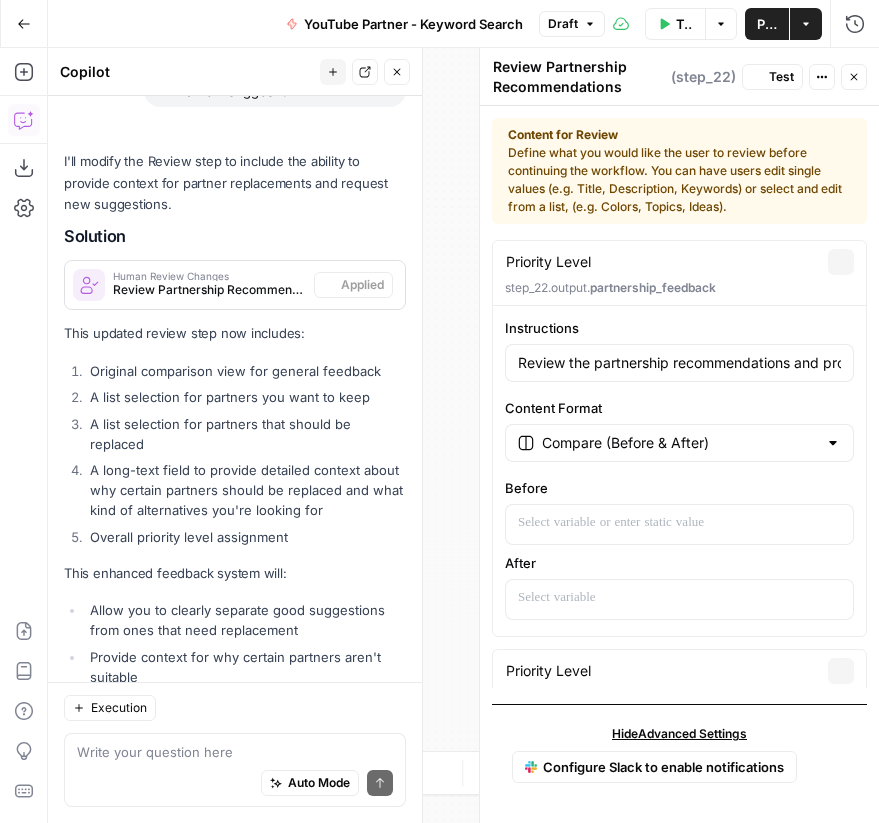 type on "Partners to Keep" 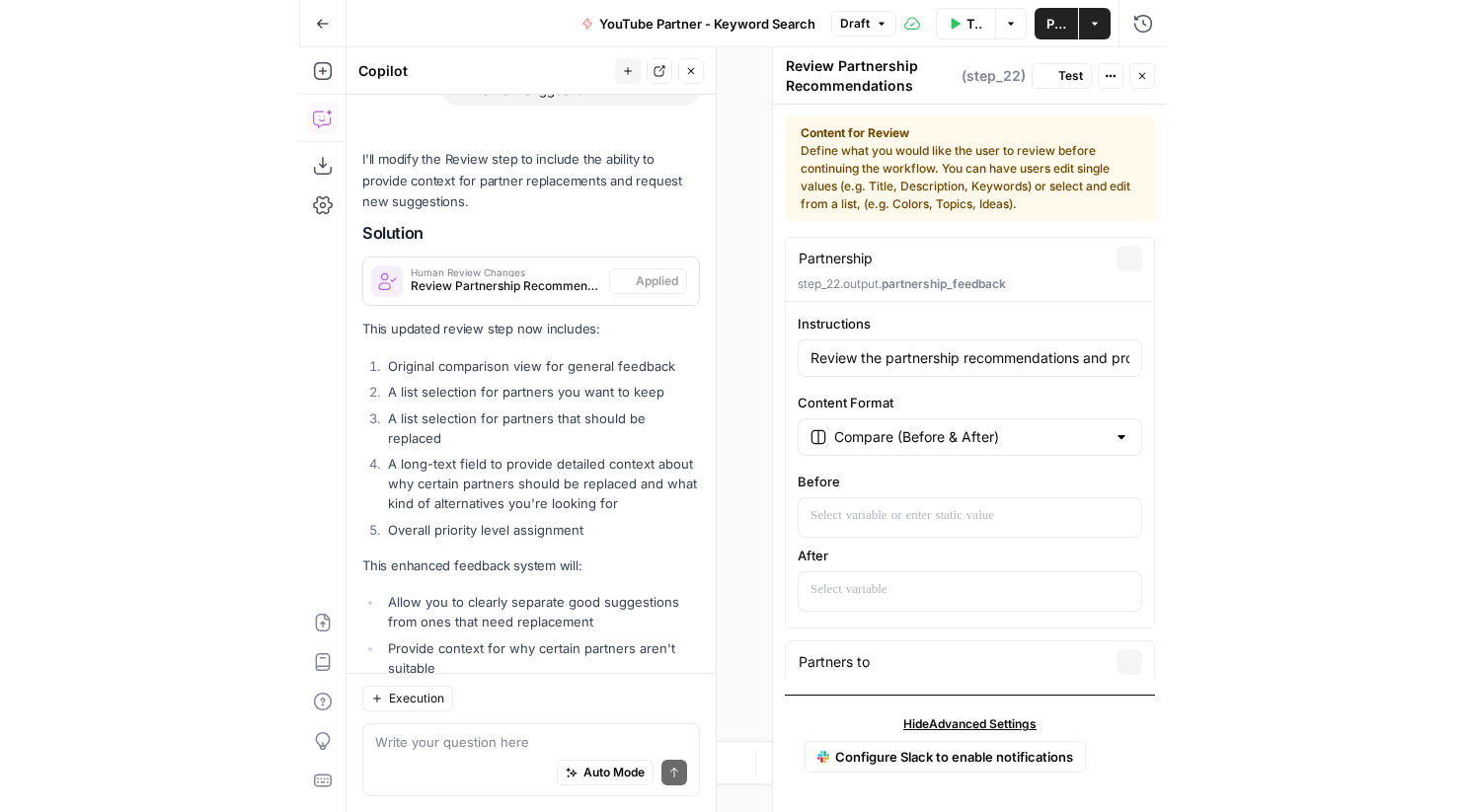 scroll, scrollTop: 6480, scrollLeft: 0, axis: vertical 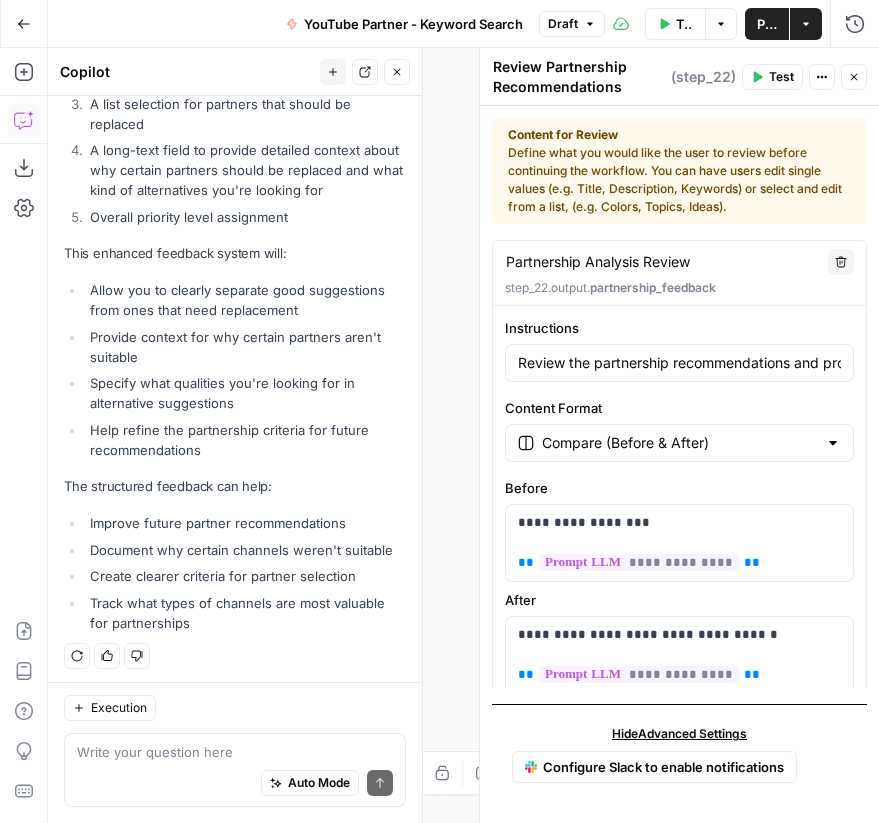 click 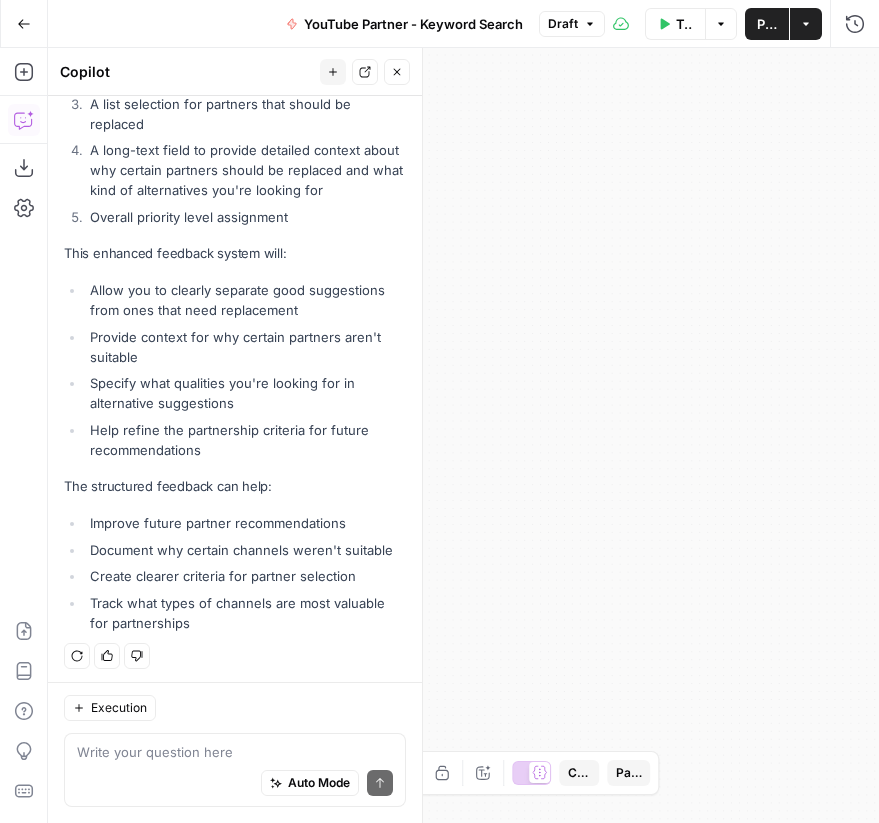 click on "**********" at bounding box center (463, 435) 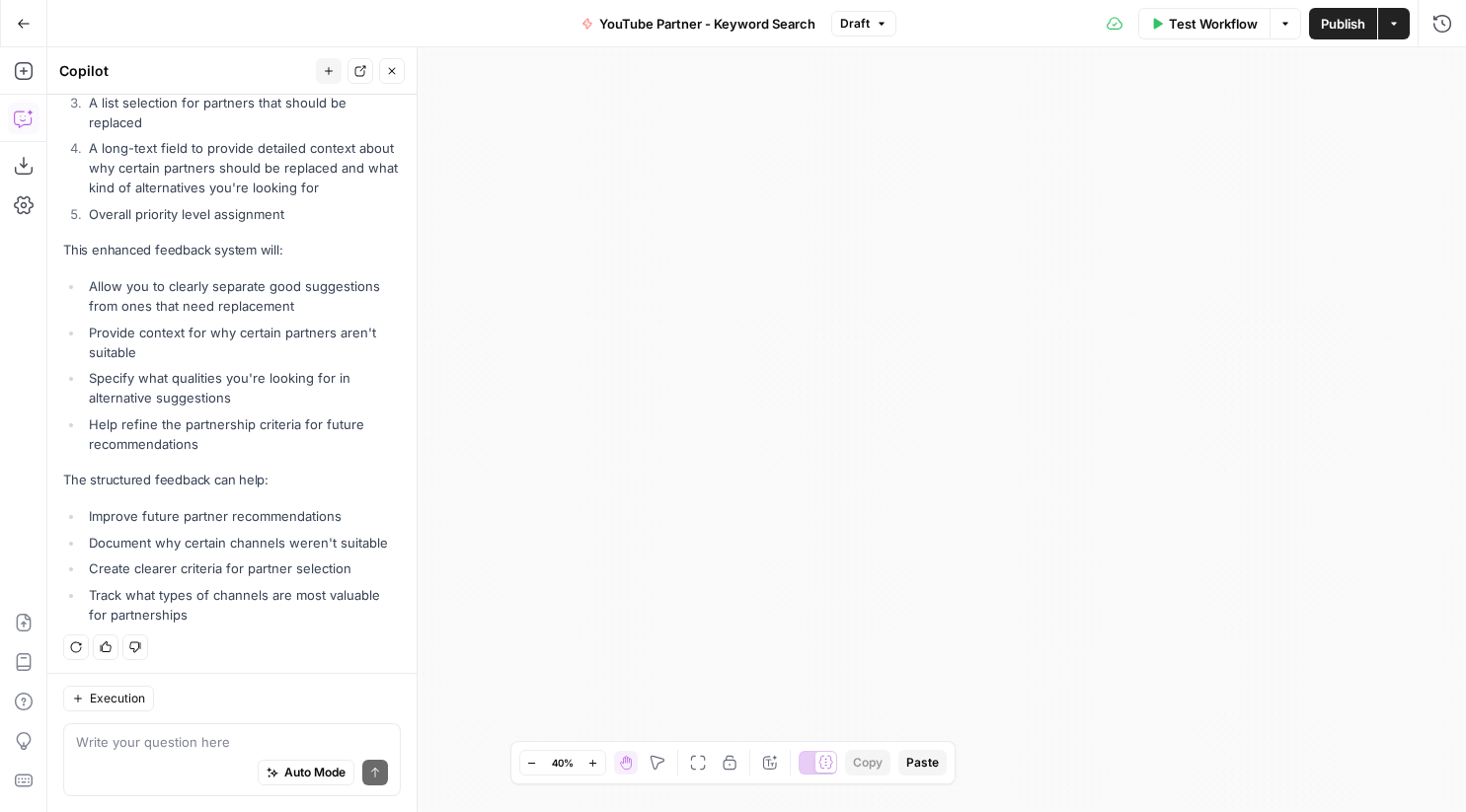 click on "**********" at bounding box center (756, 429) 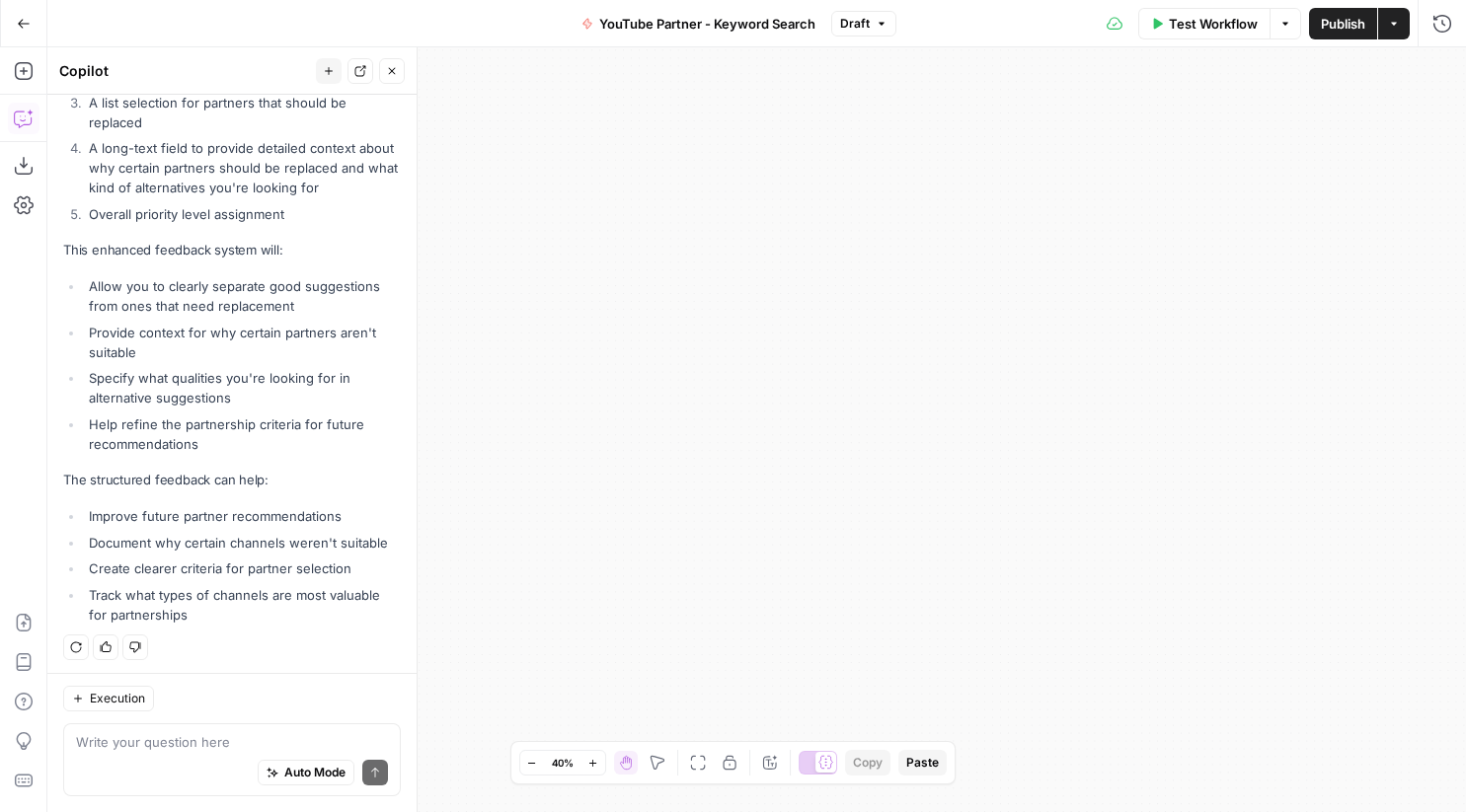 click 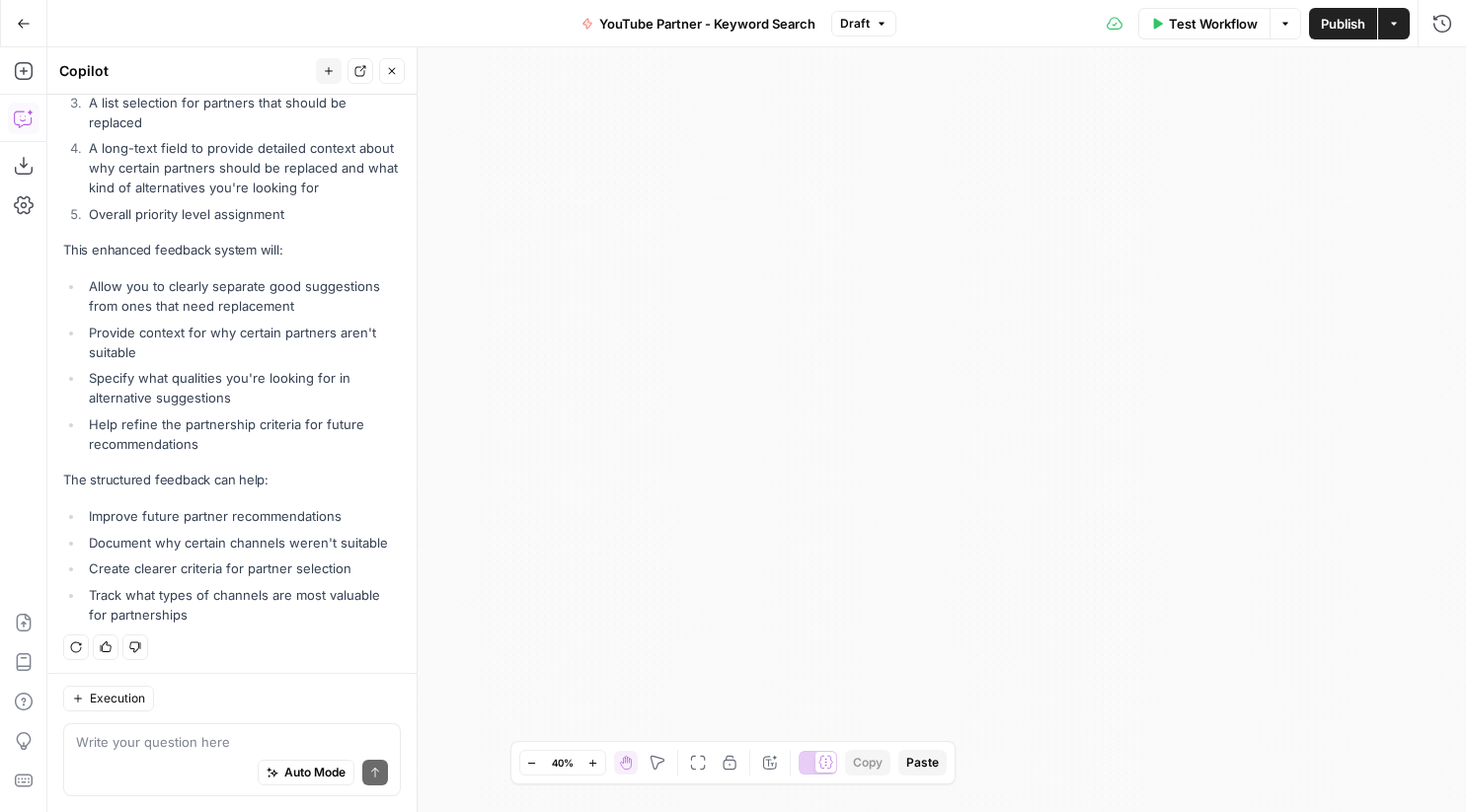 click 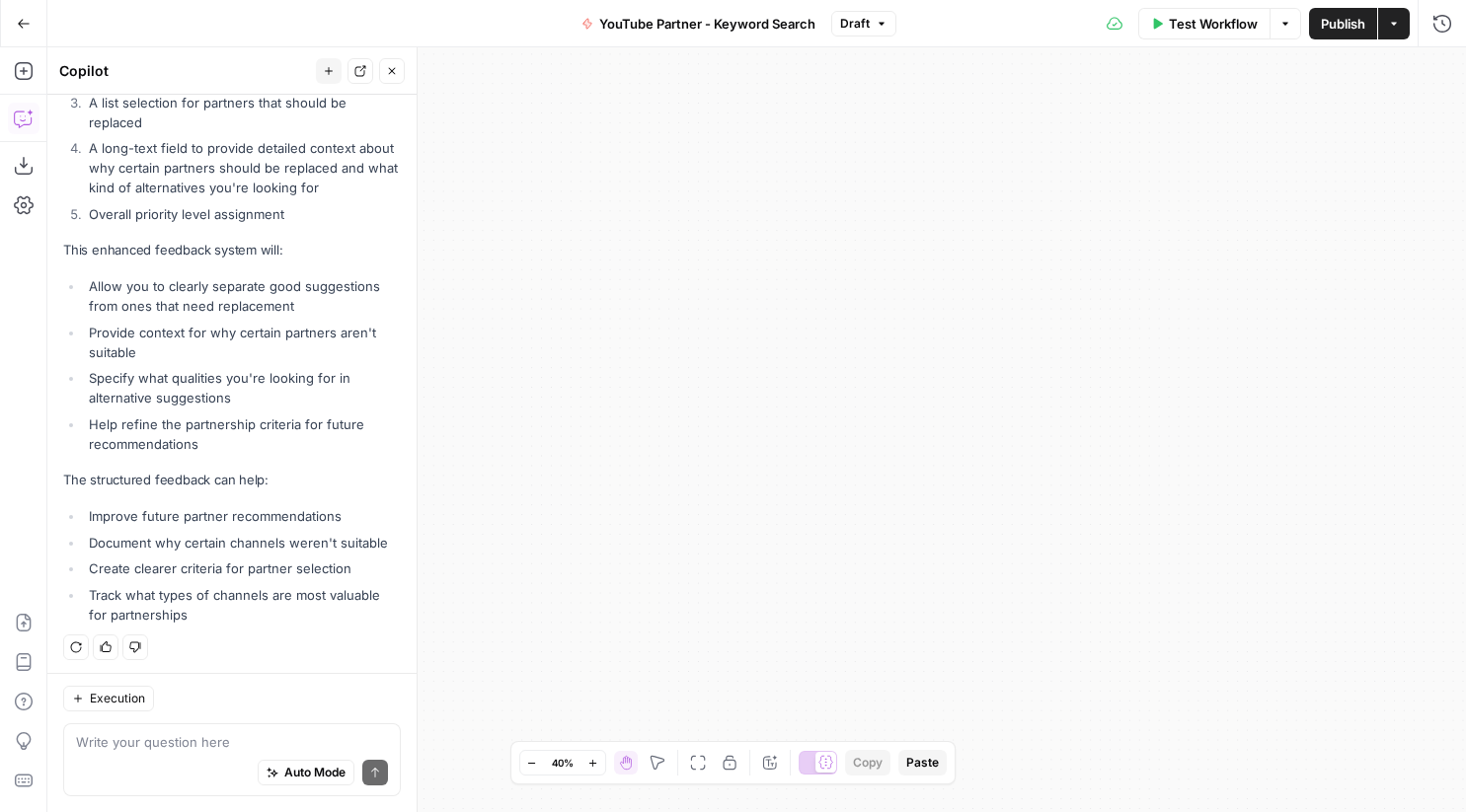 click 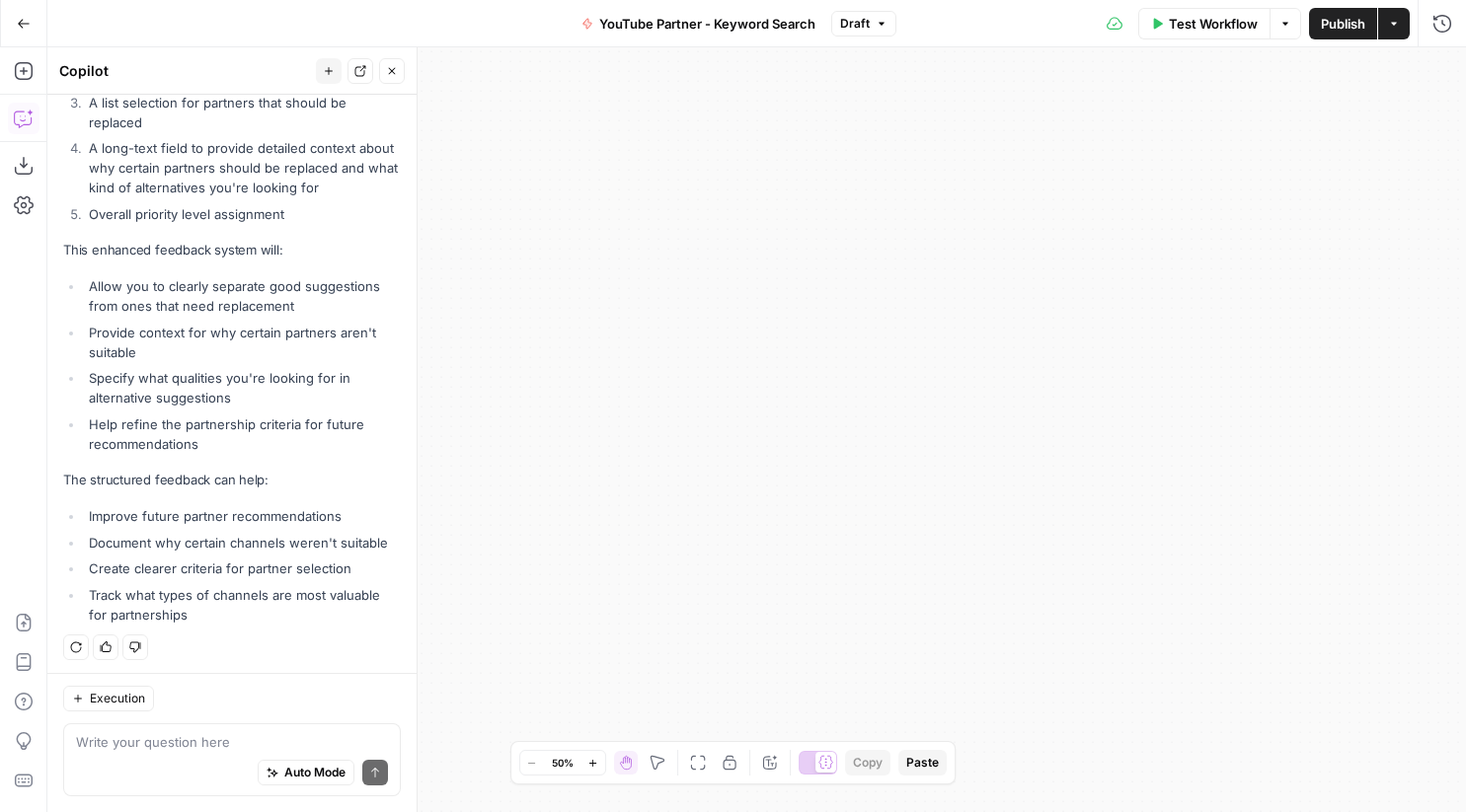 click 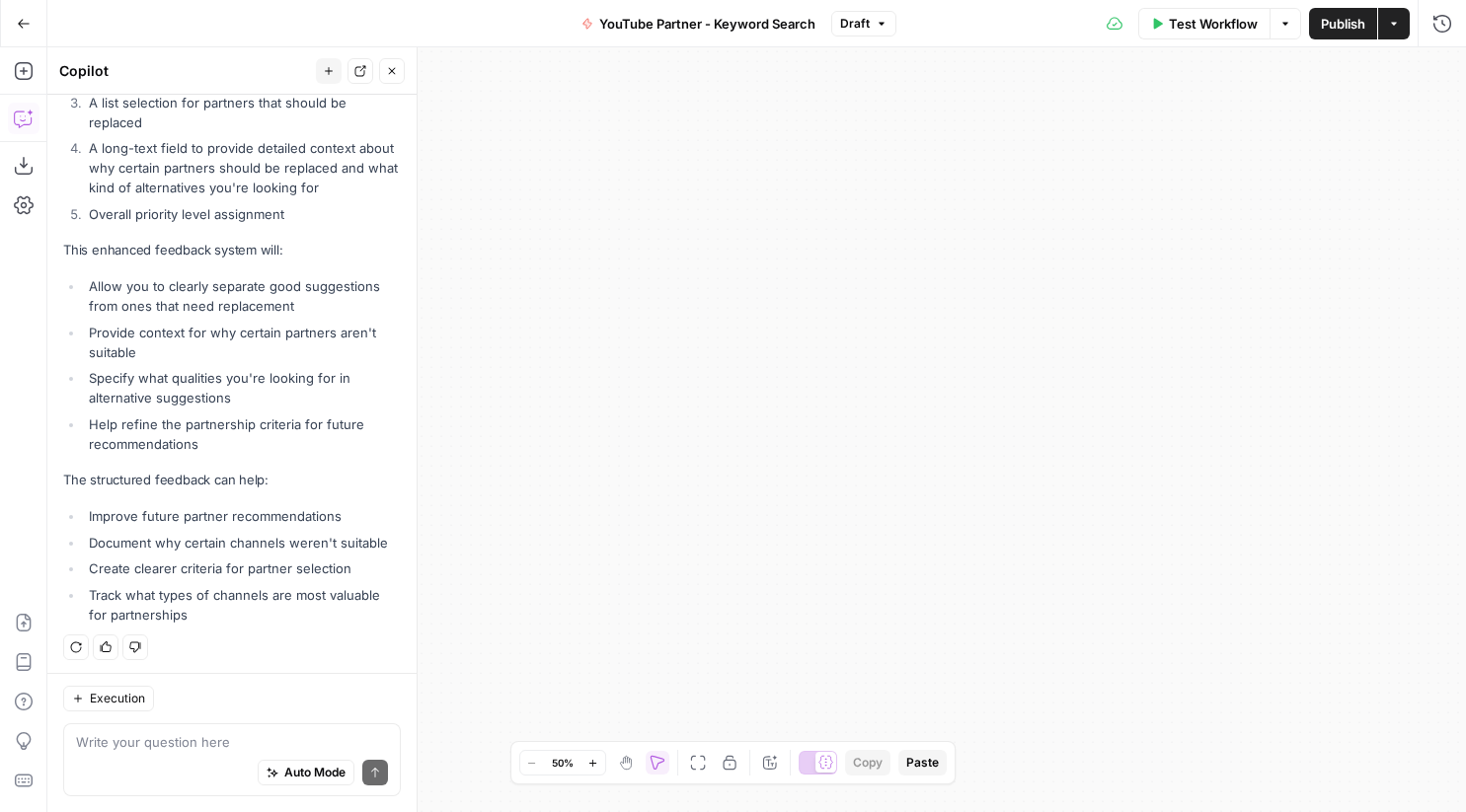 click 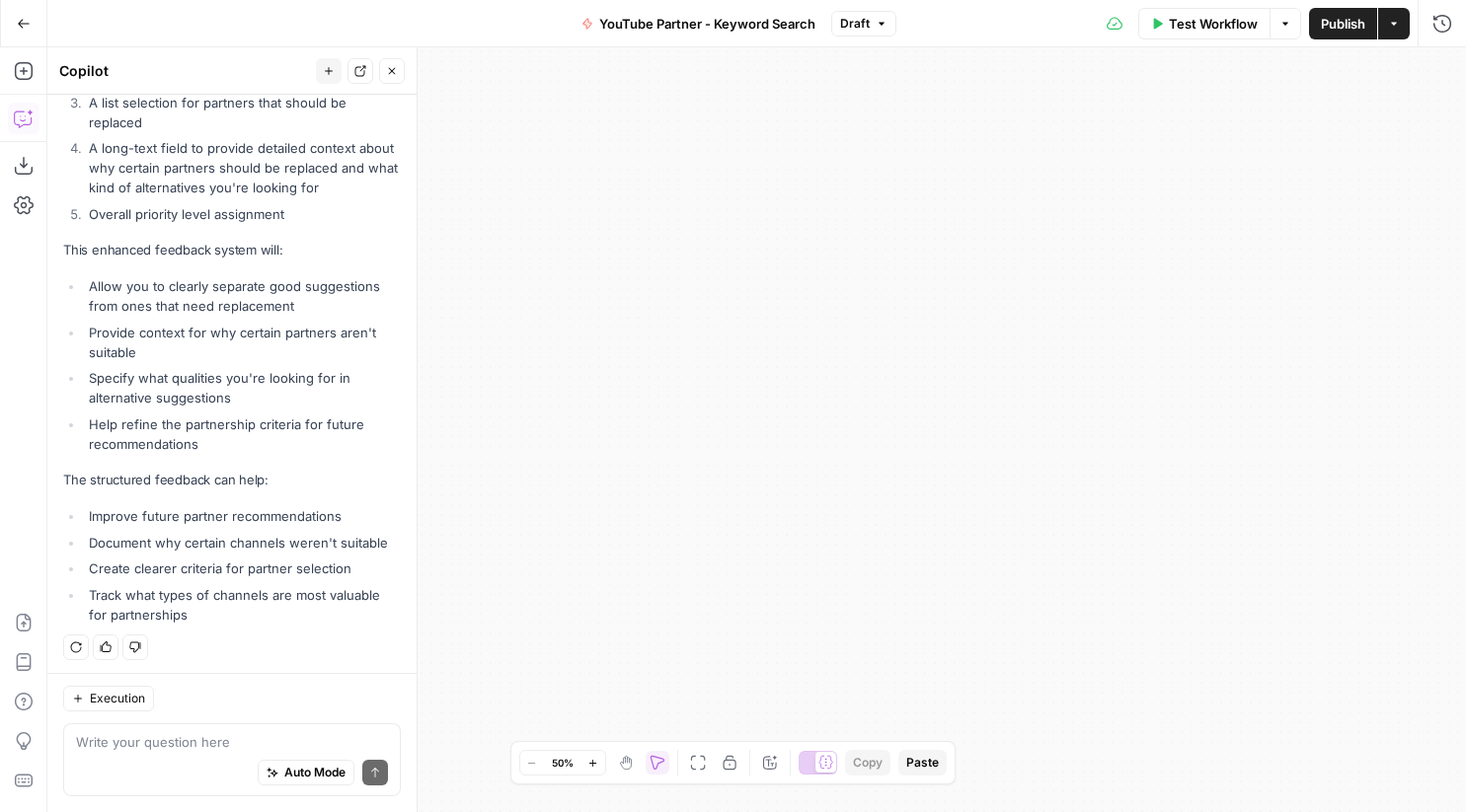 click 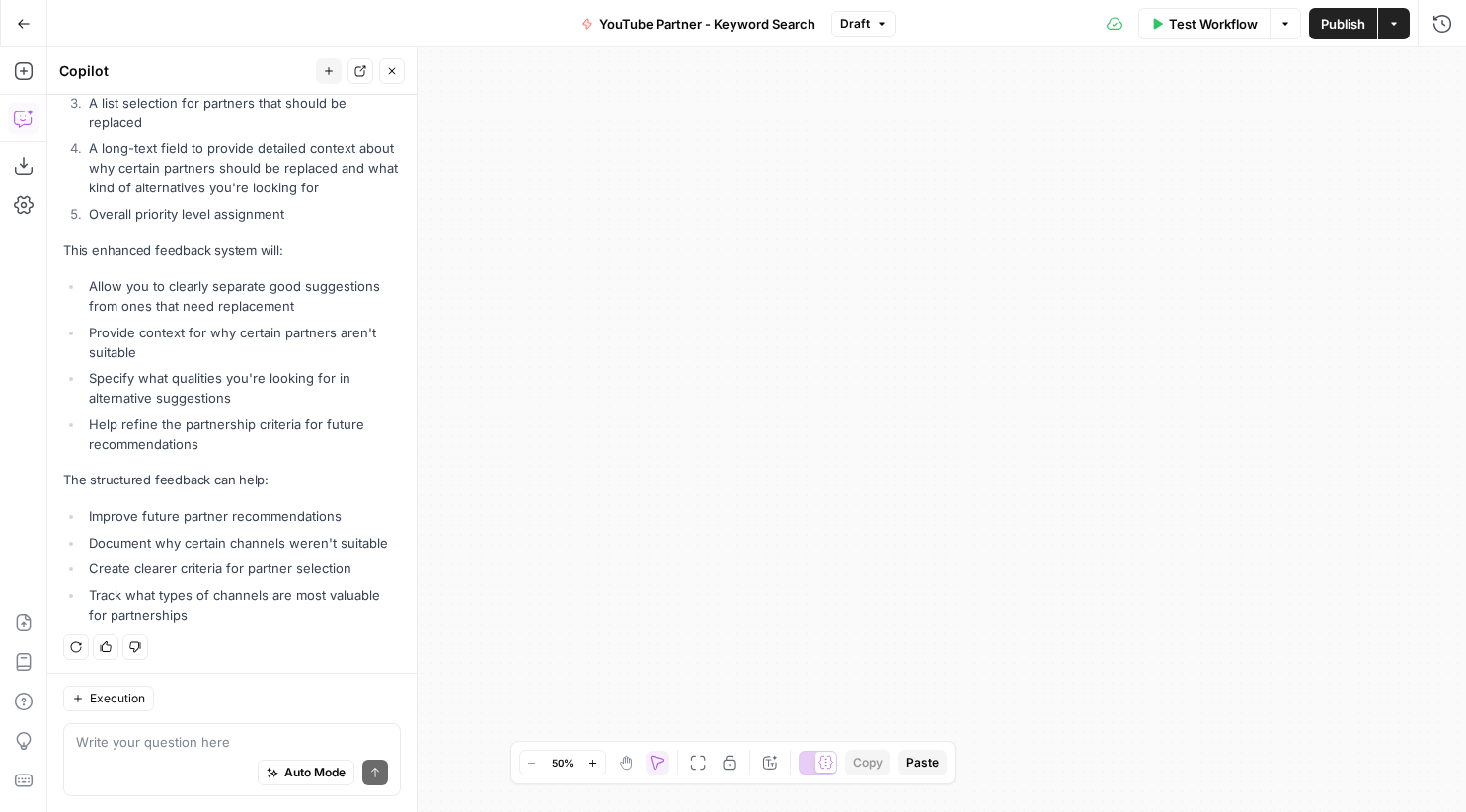 click on "**********" at bounding box center (756, 429) 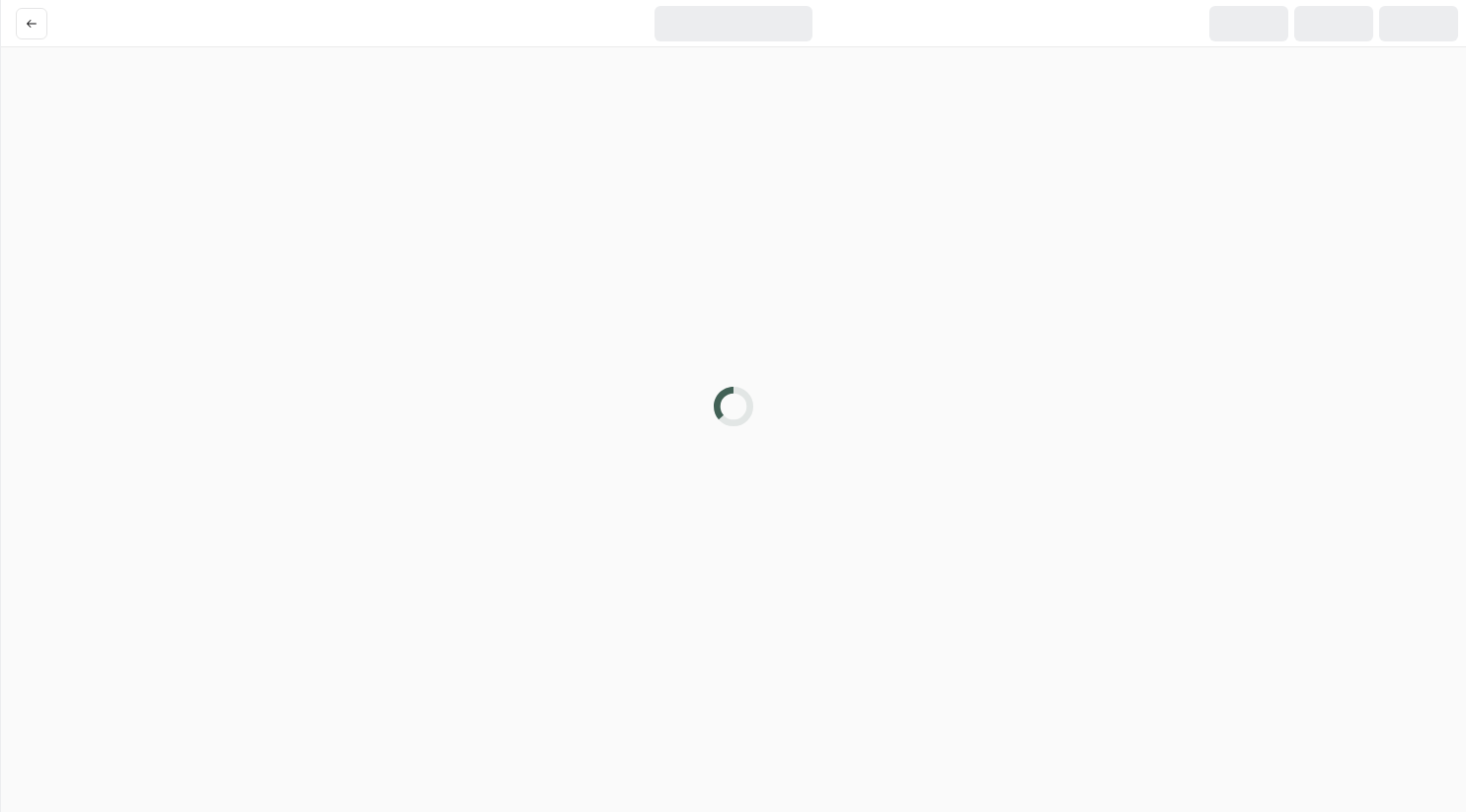 scroll, scrollTop: 0, scrollLeft: 0, axis: both 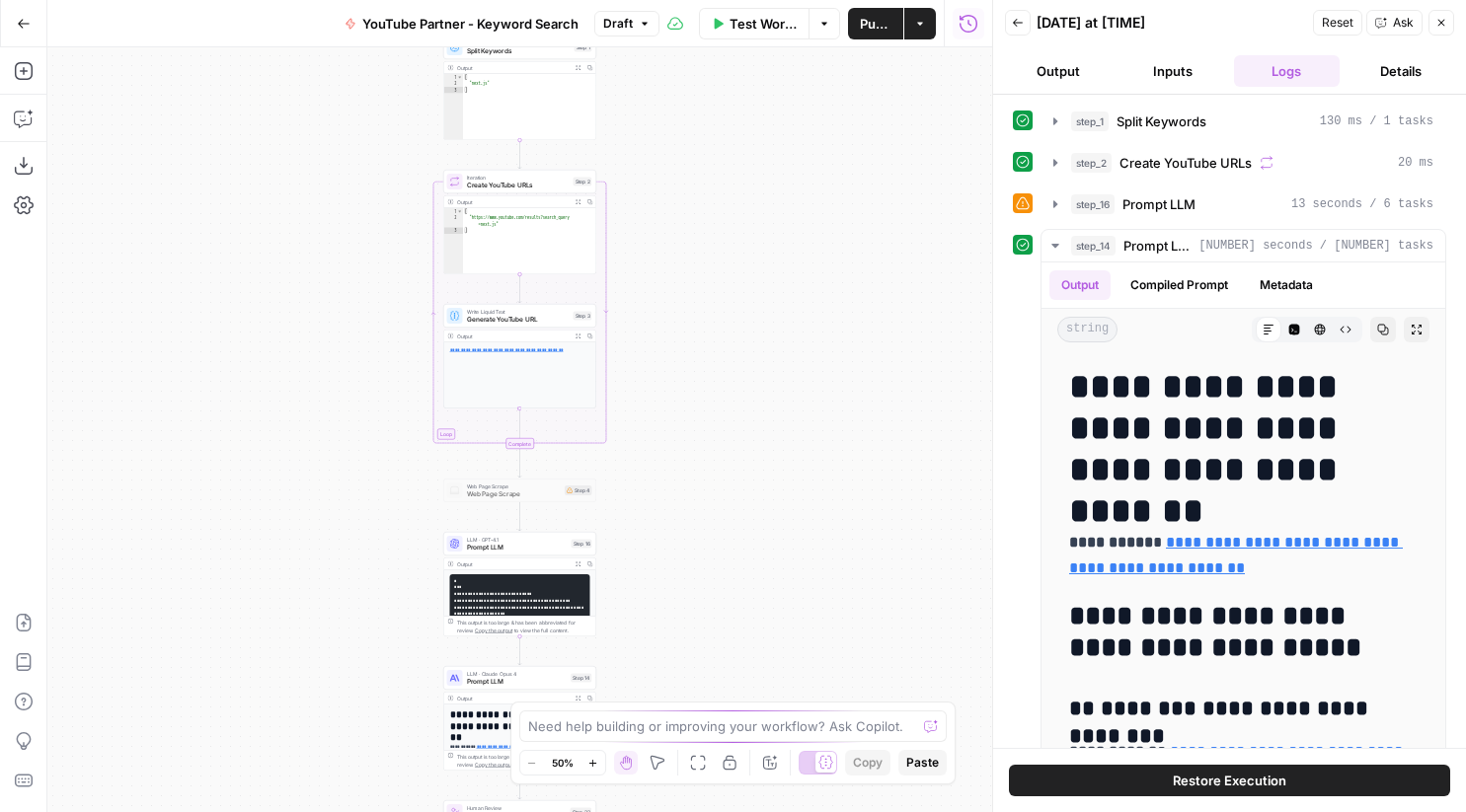 click on "Go Back" at bounding box center (24, 24) 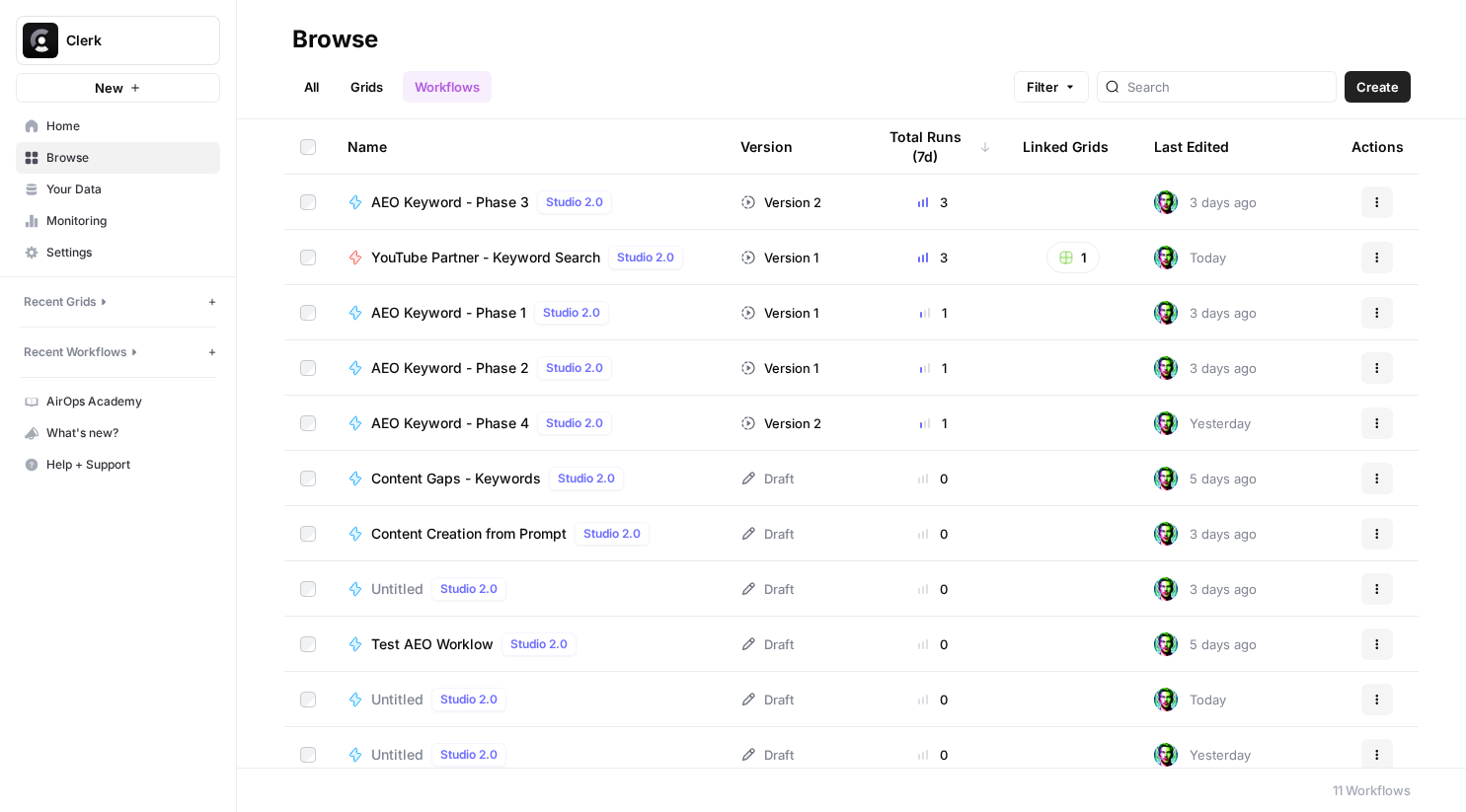 click on "YouTube Partner - Keyword Search" at bounding box center (486, 258) 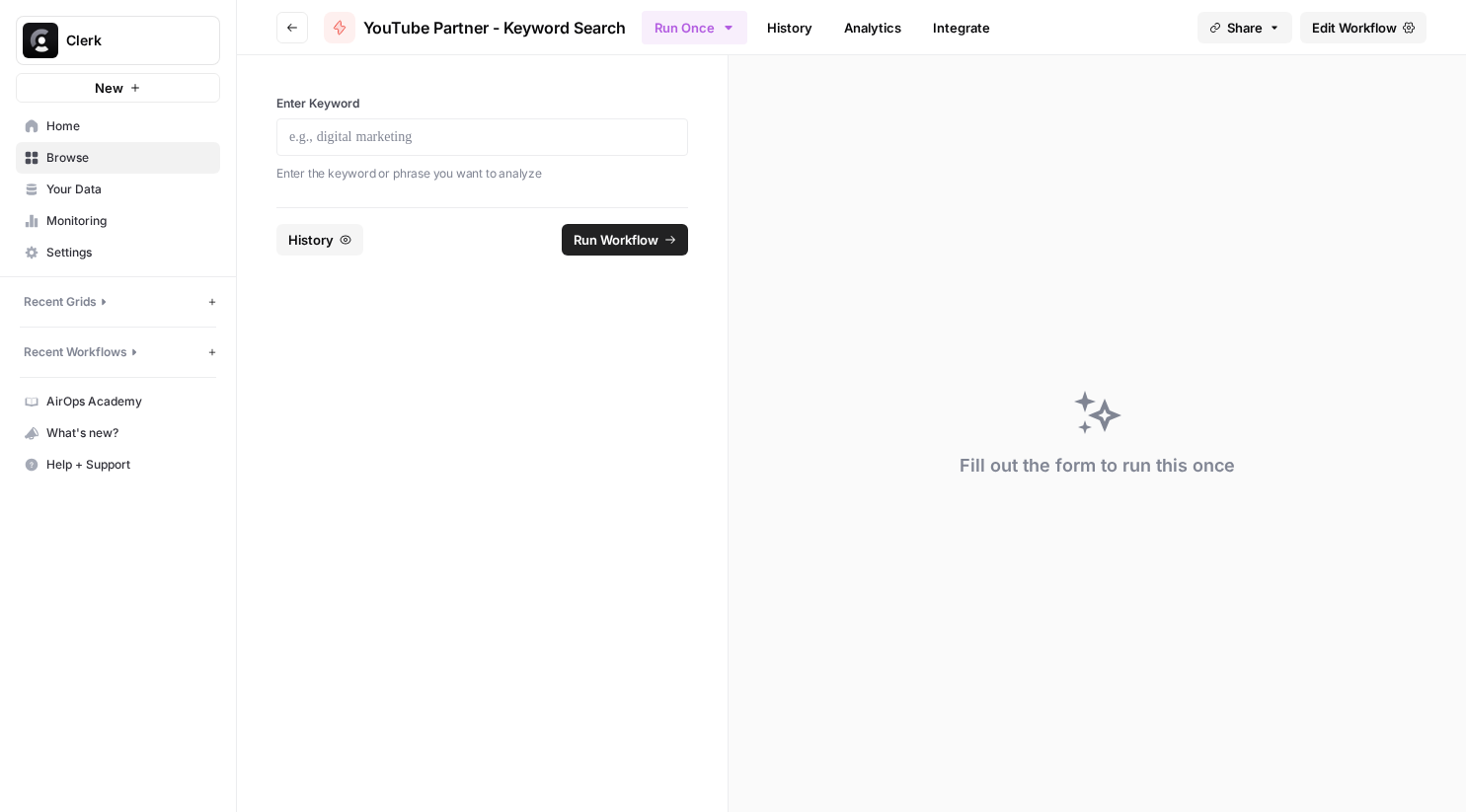 click on "Go back" at bounding box center [292, 28] 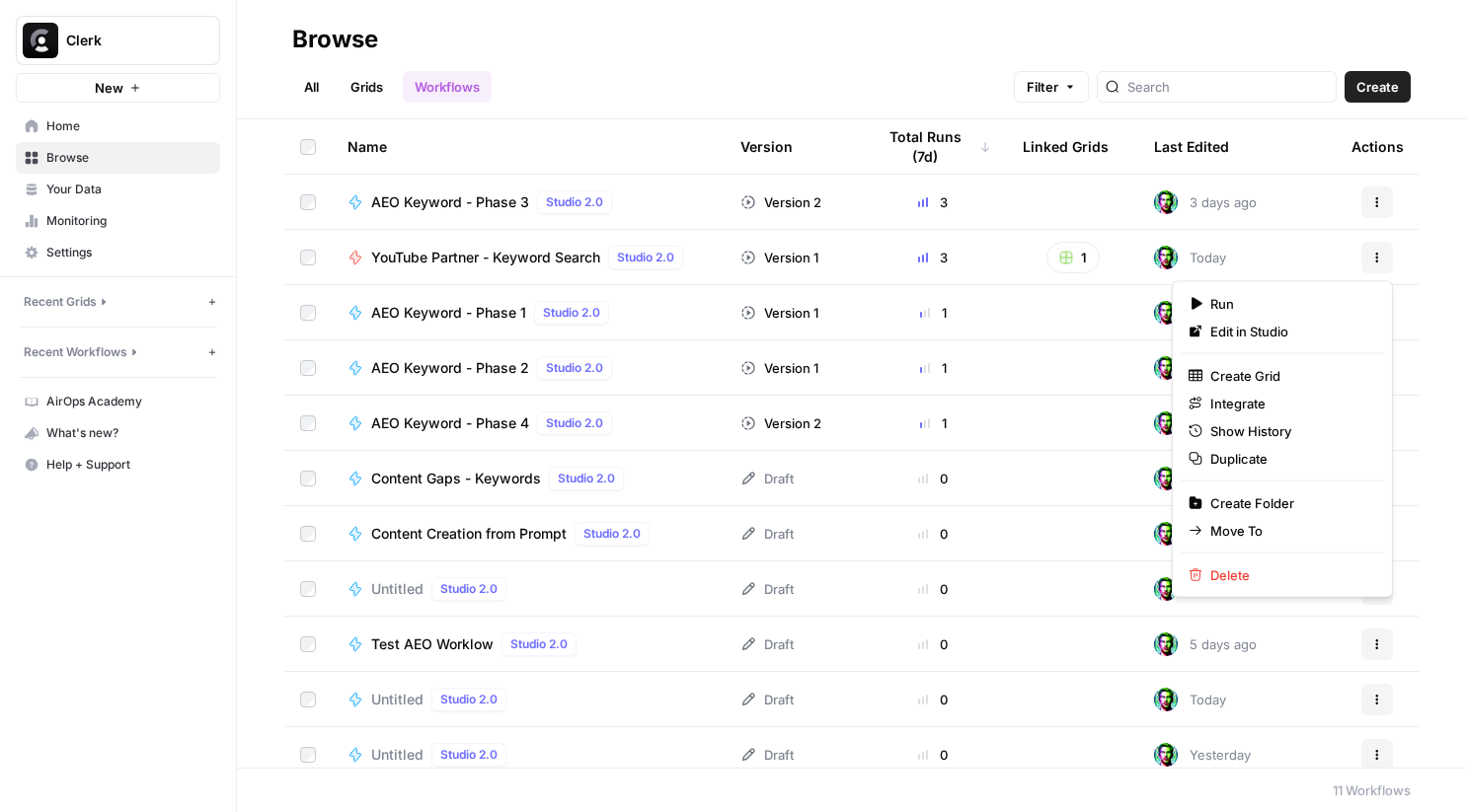 click 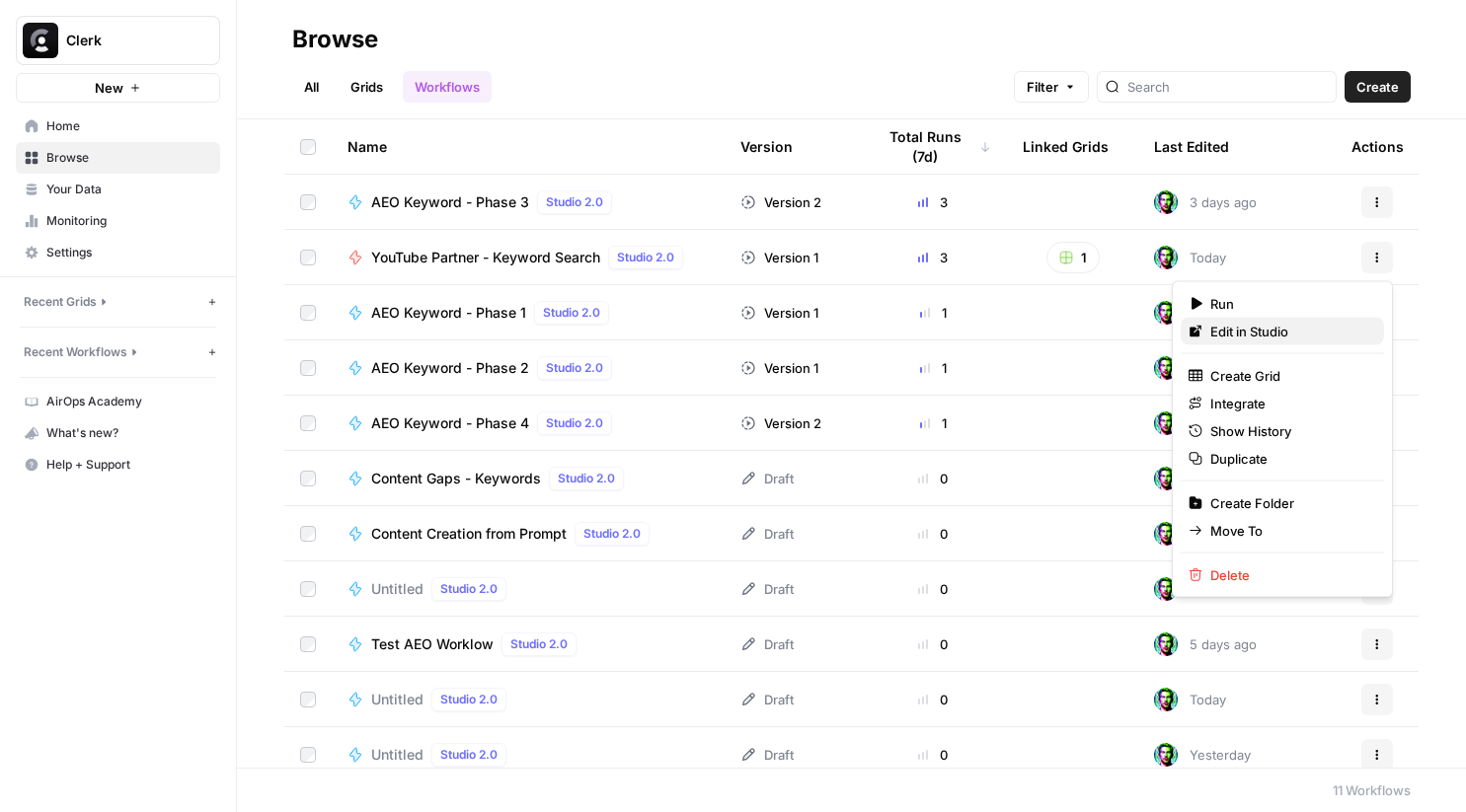 click on "Edit in Studio" at bounding box center (1282, 332) 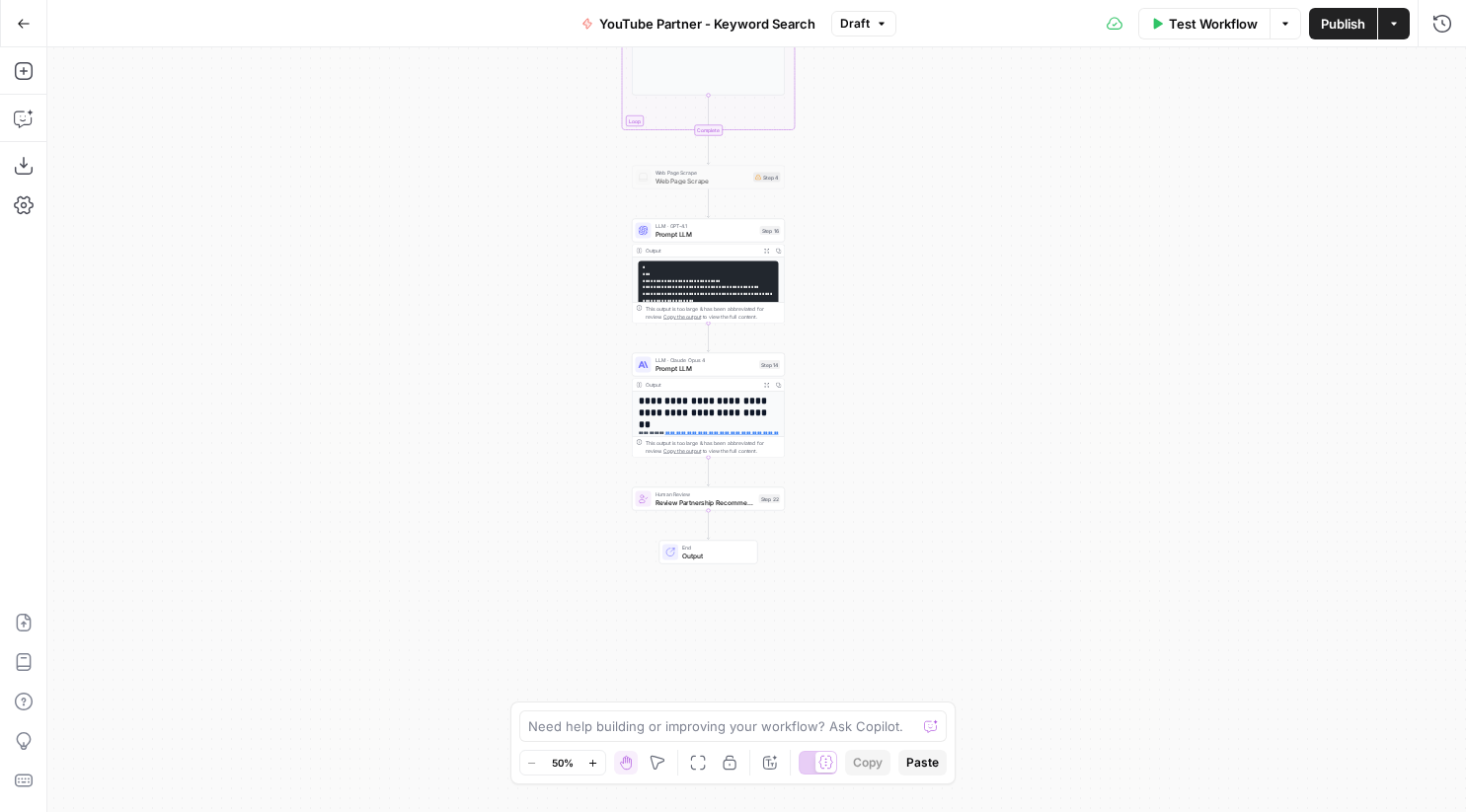 click 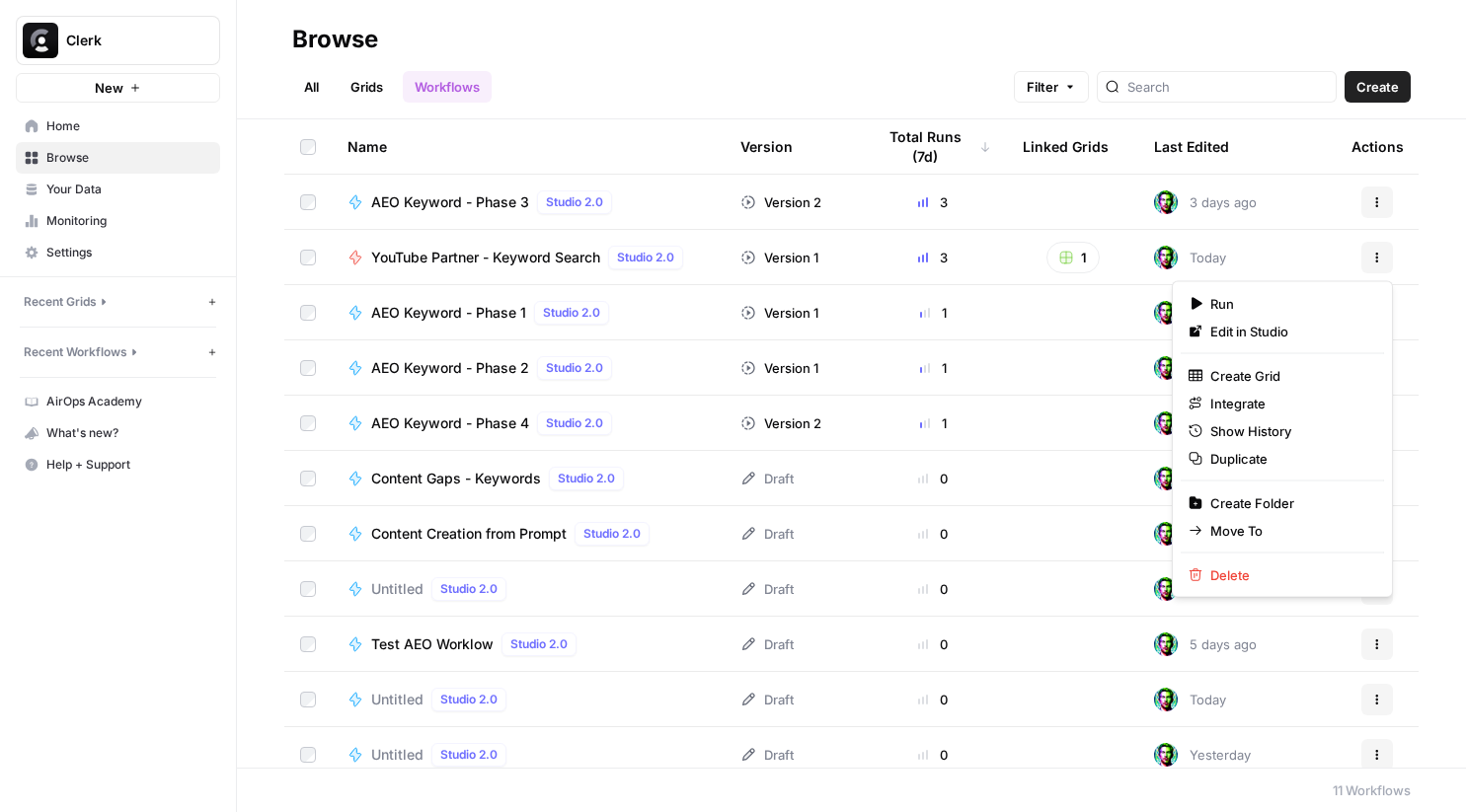 click on "Actions" at bounding box center (1377, 258) 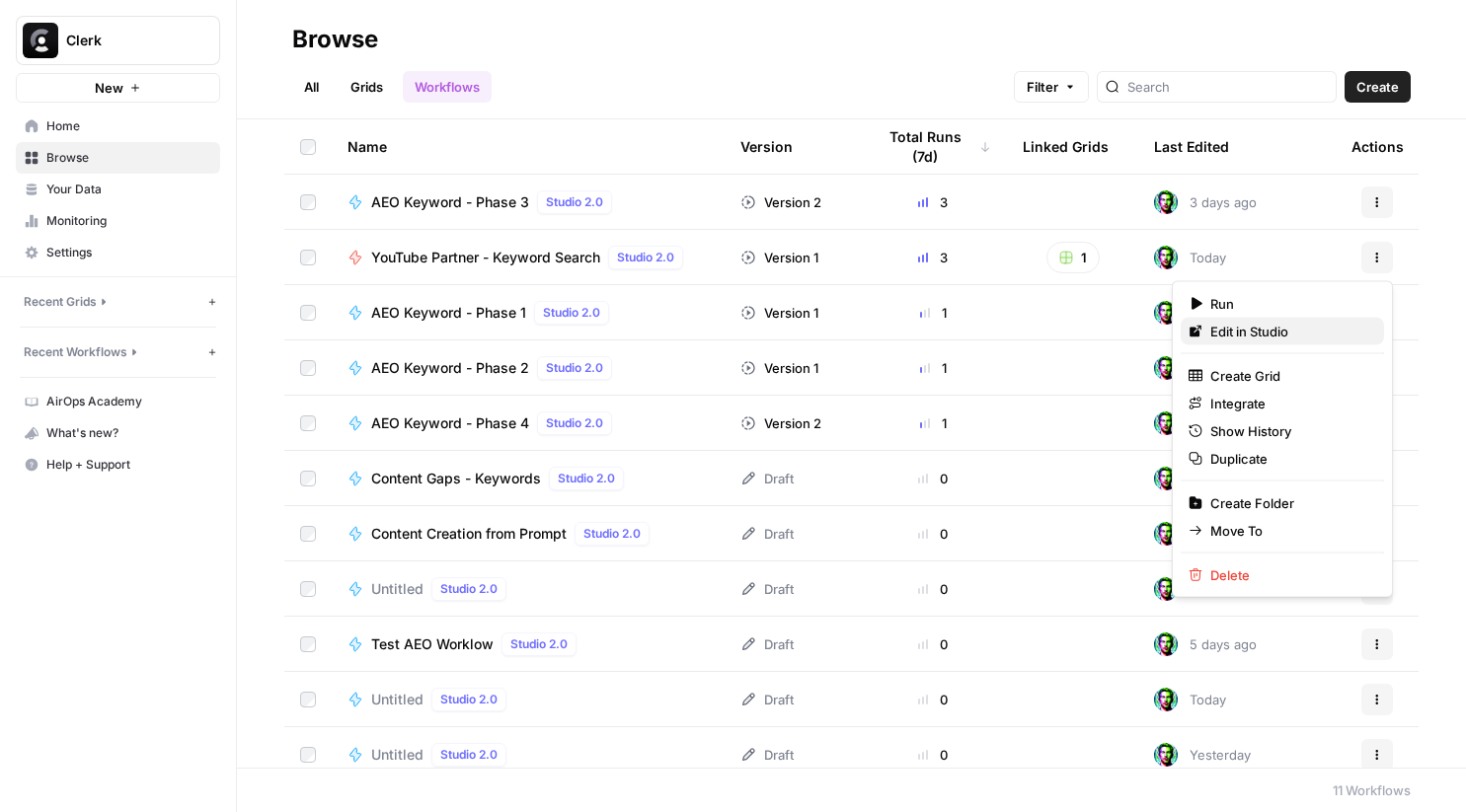 click on "Edit in Studio" at bounding box center (1289, 332) 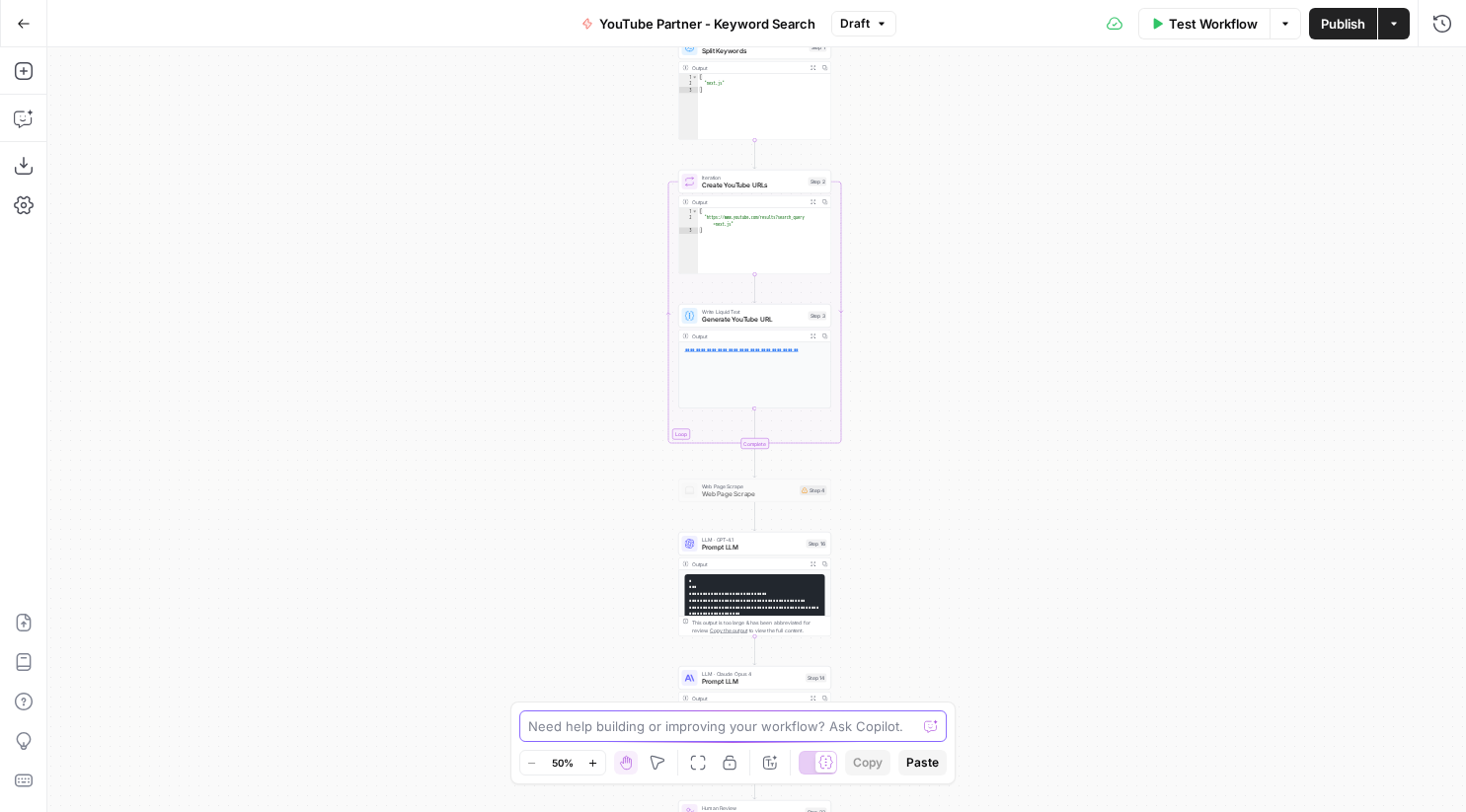 click at bounding box center [723, 726] 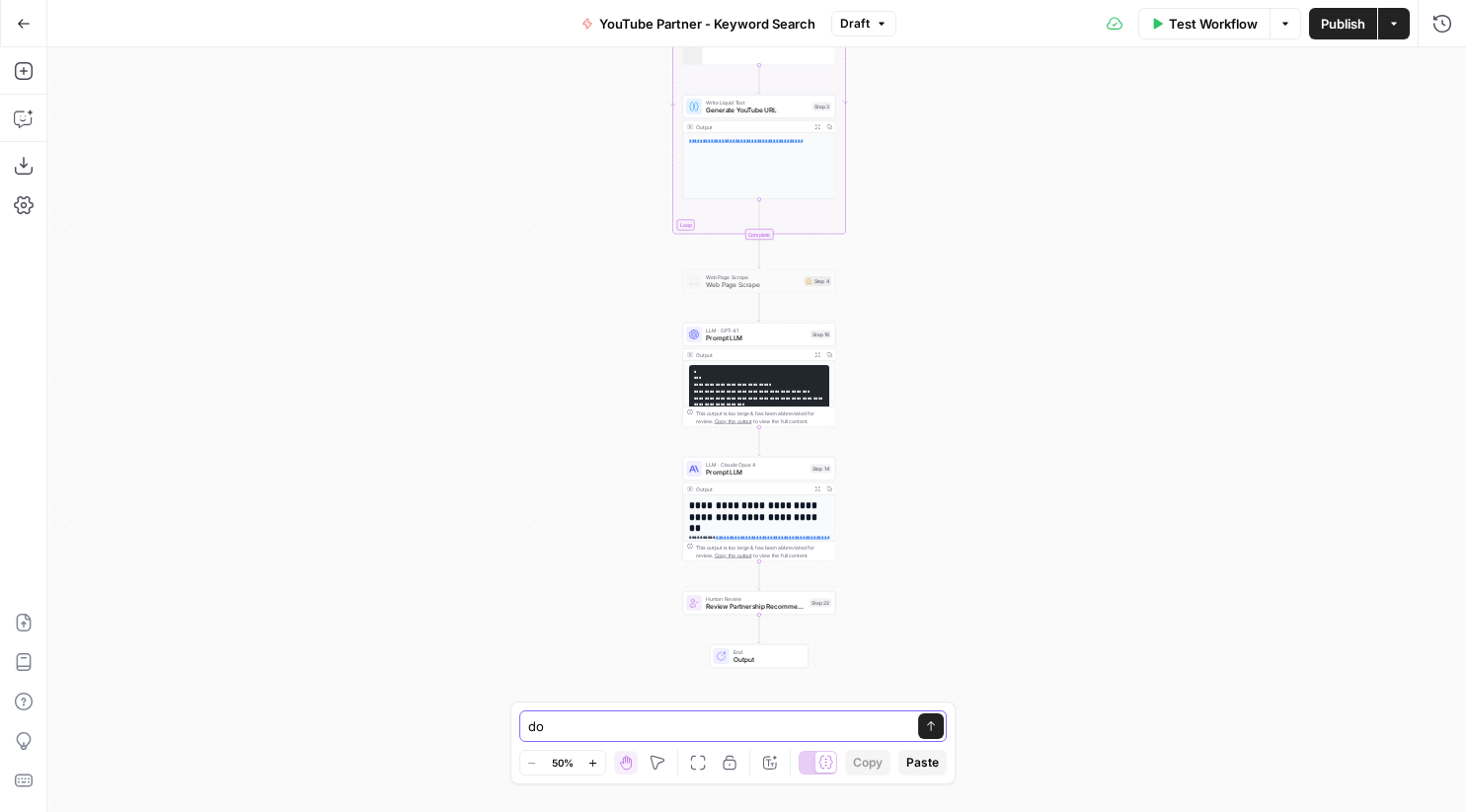 type on "doe" 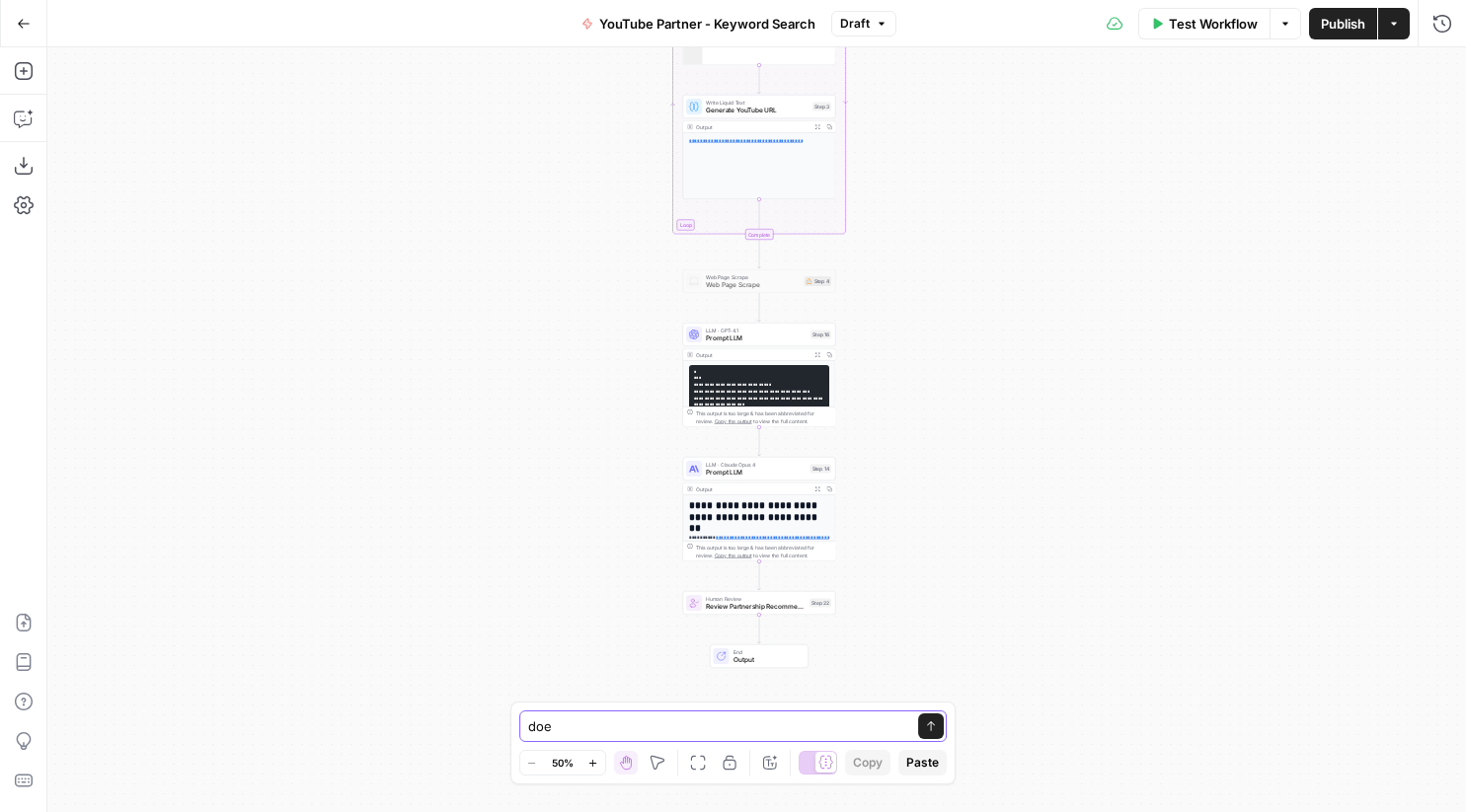 type 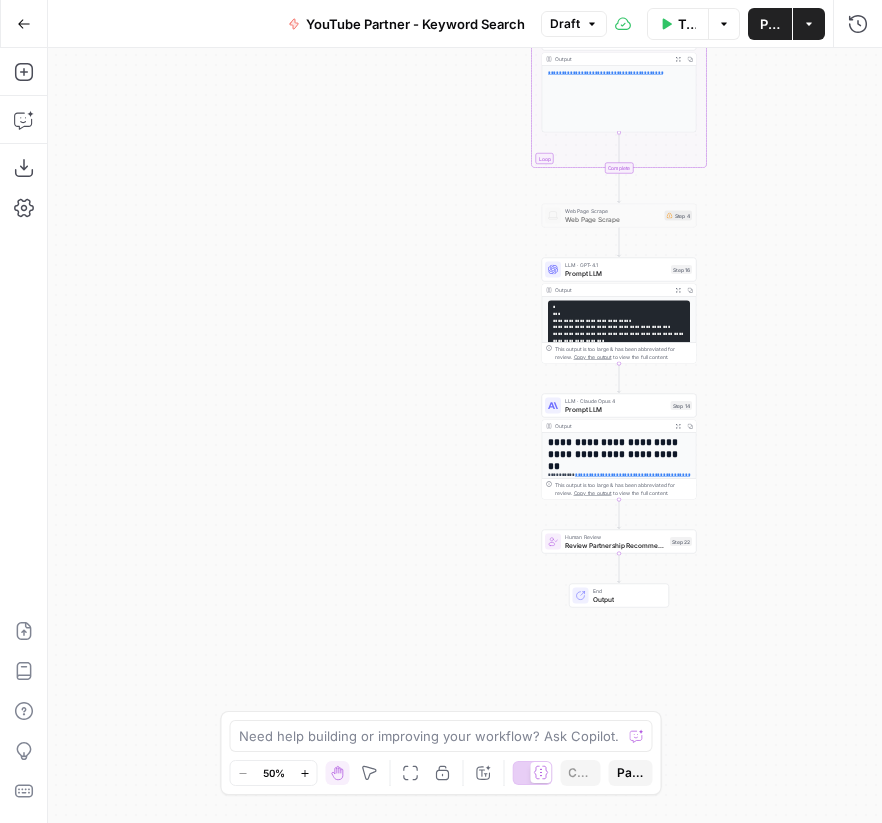 click on "Test Workflow" at bounding box center [678, 24] 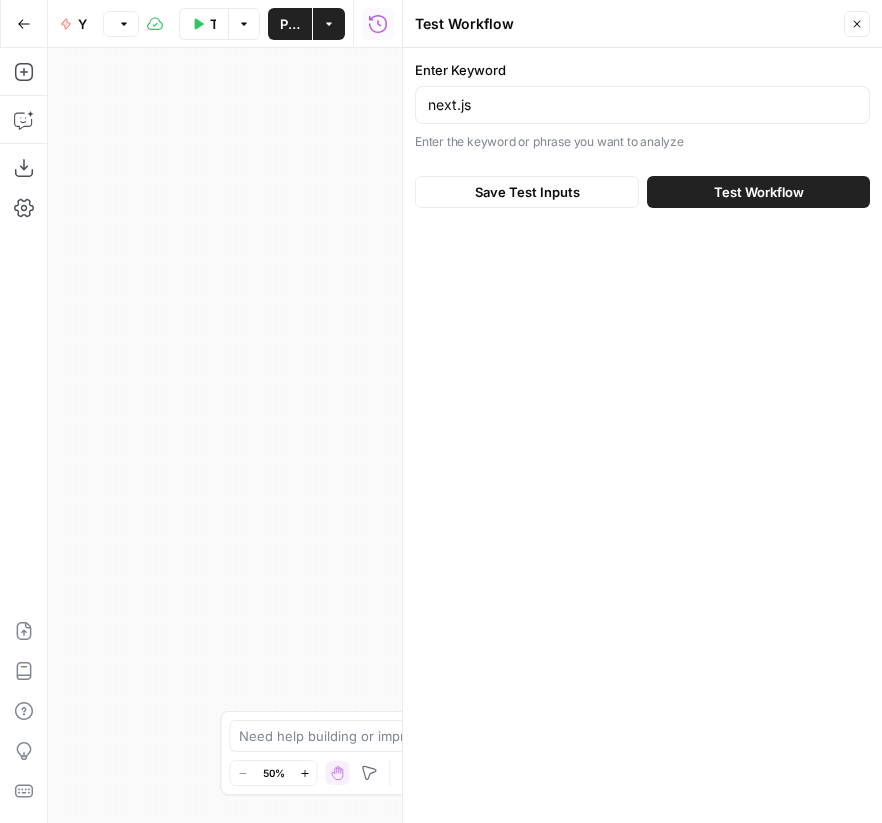 click on "Test Workflow" at bounding box center [759, 192] 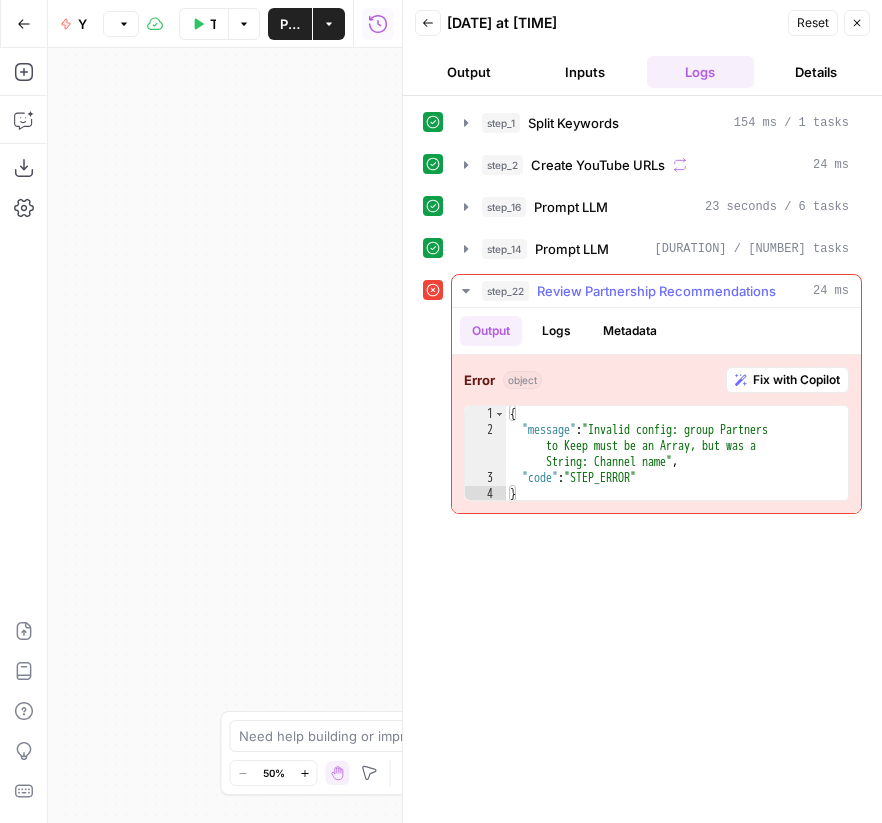 click on "Fix with Copilot" at bounding box center (796, 380) 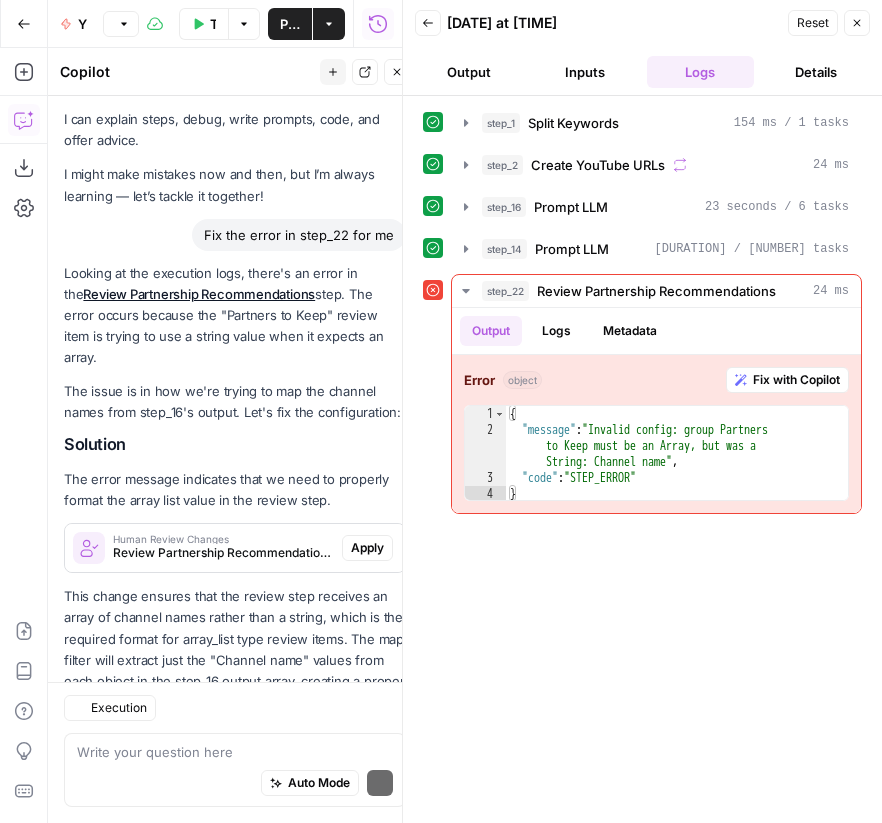 scroll, scrollTop: 95, scrollLeft: 0, axis: vertical 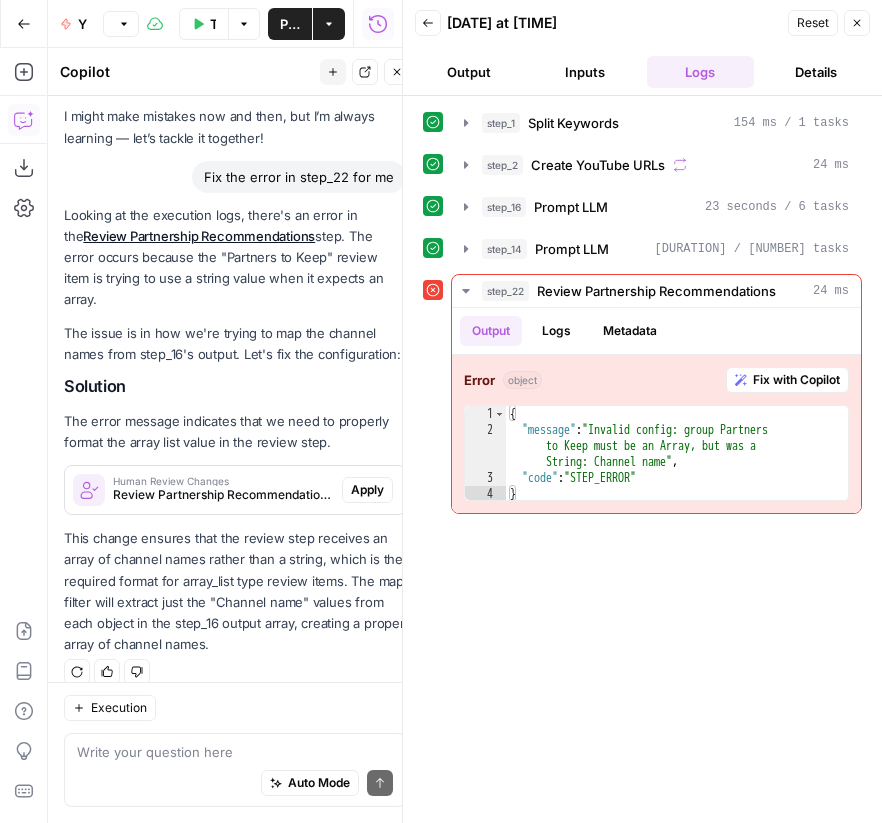 click on "Apply" at bounding box center (367, 490) 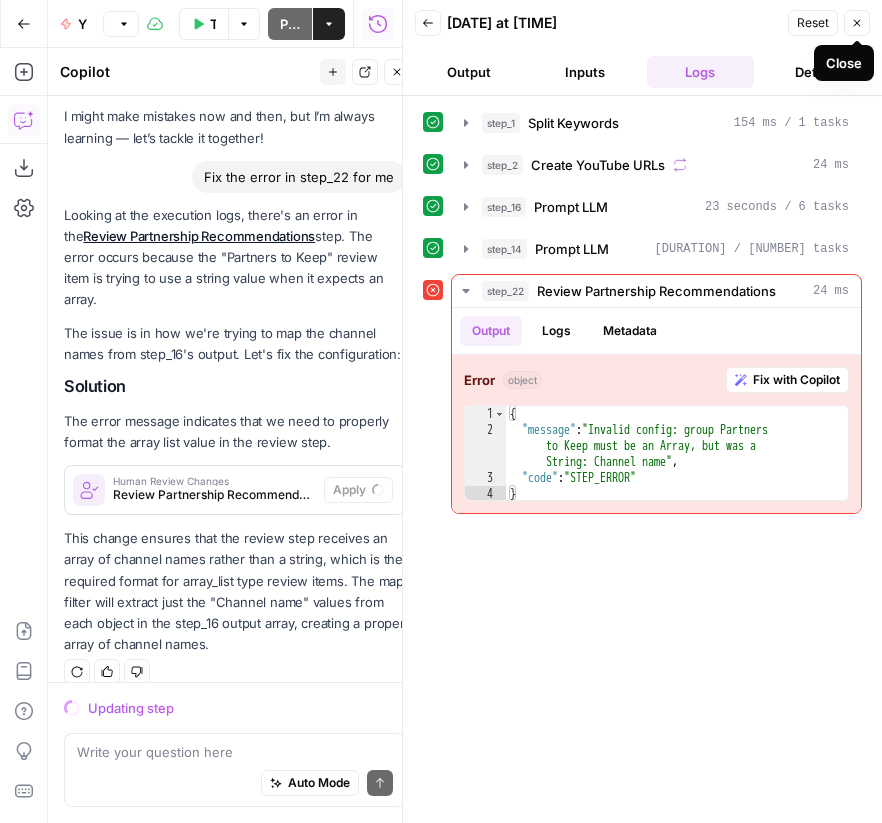 click 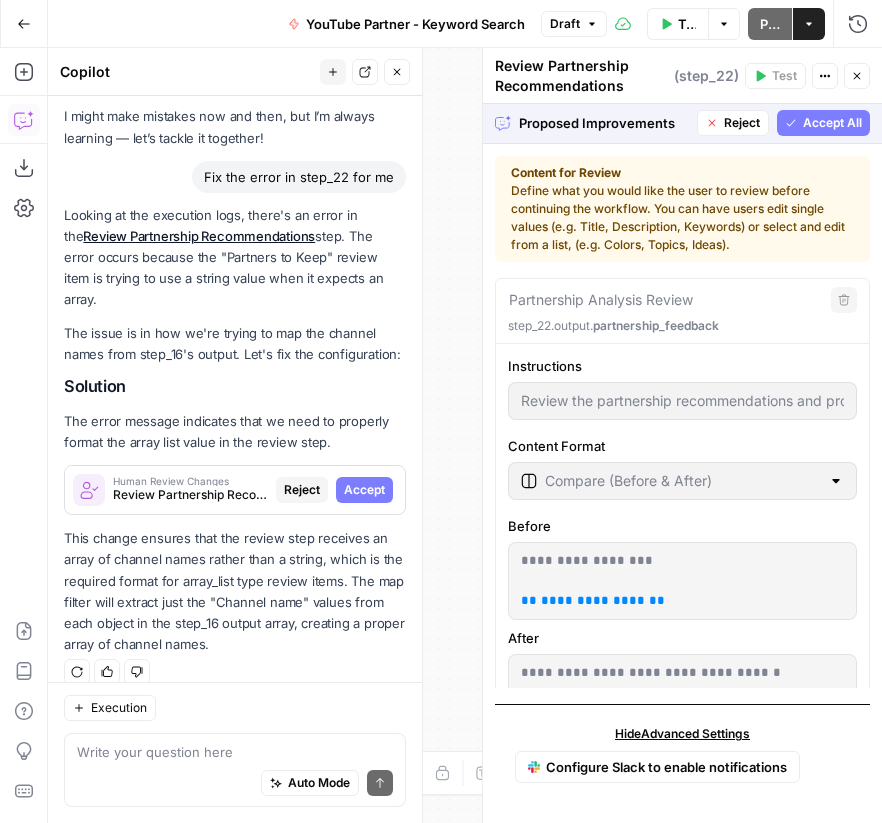 click 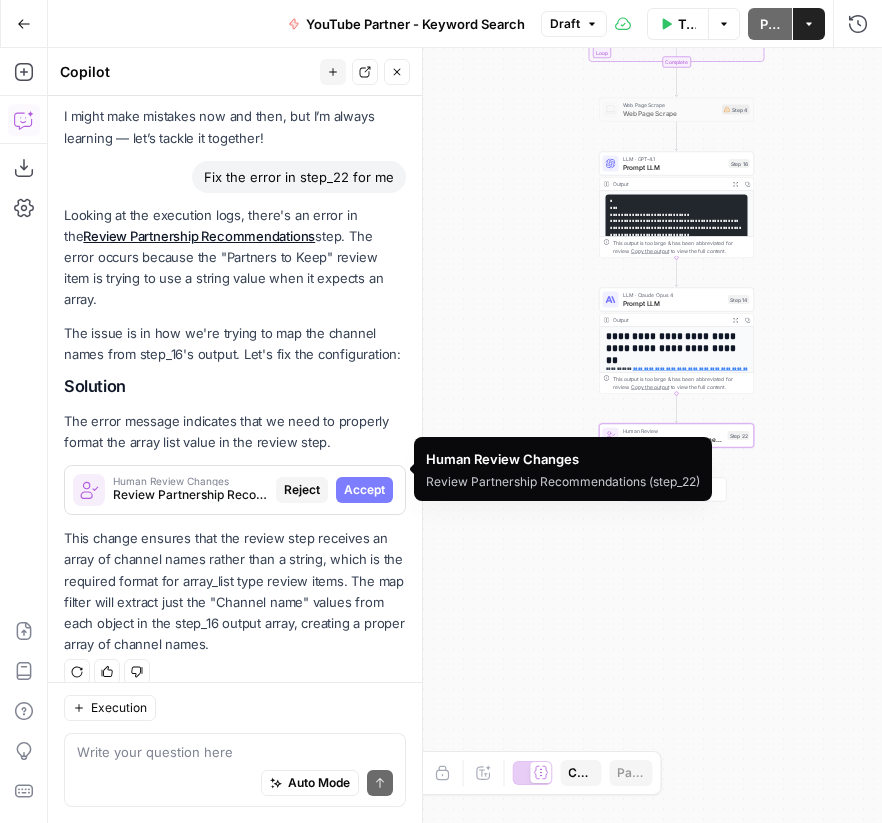 click on "Accept" at bounding box center (364, 490) 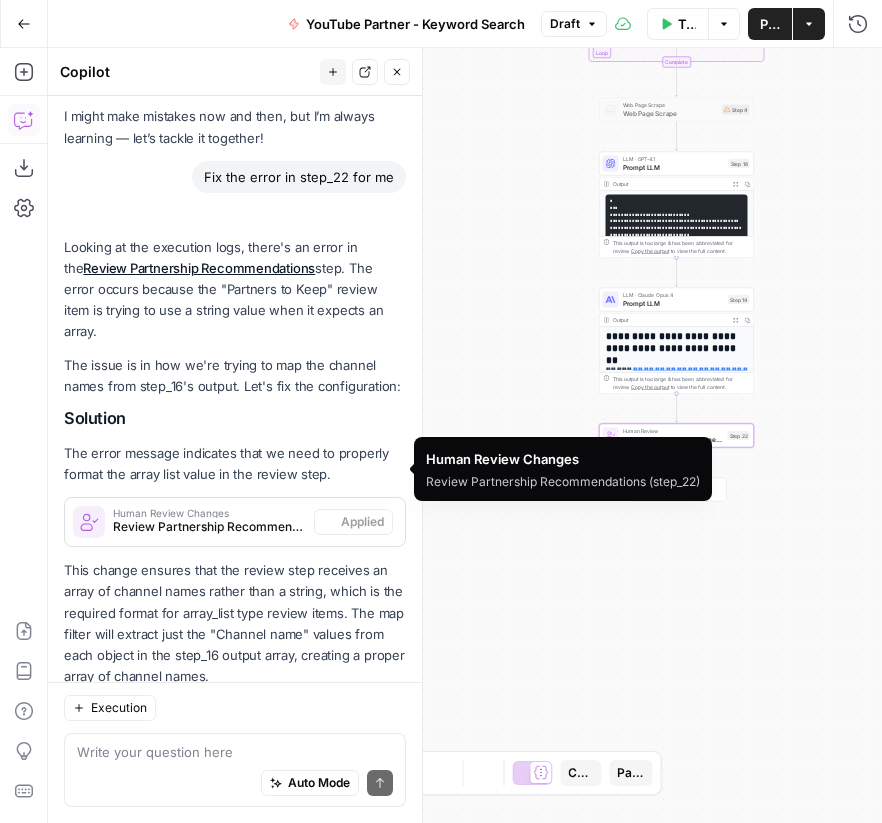 scroll, scrollTop: 127, scrollLeft: 0, axis: vertical 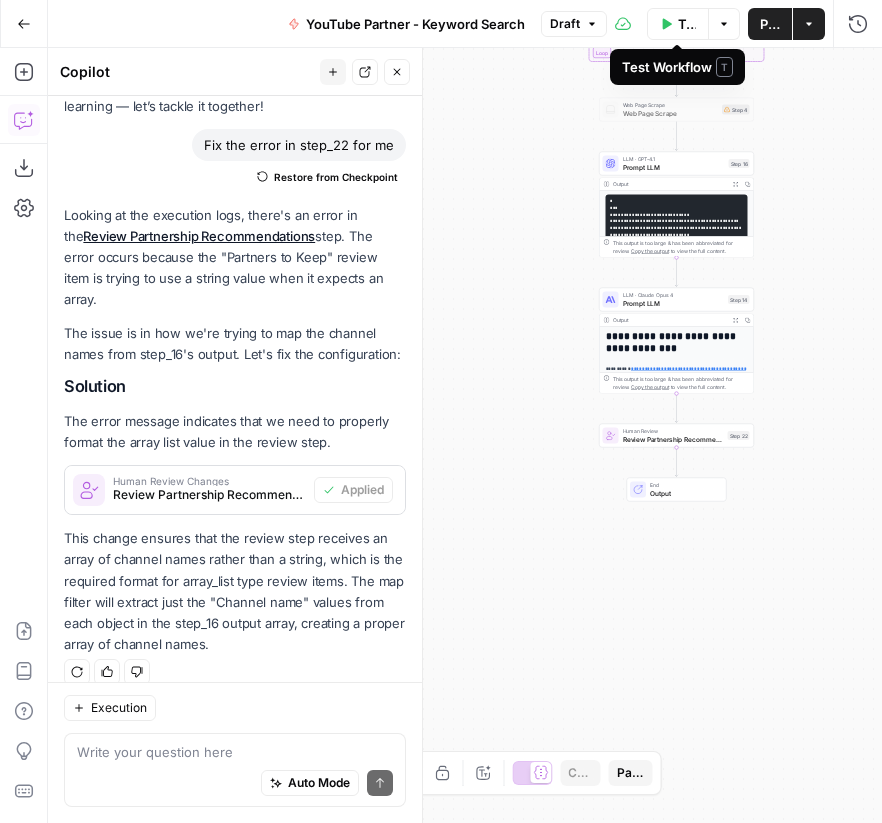 click on "Test Workflow" at bounding box center (678, 24) 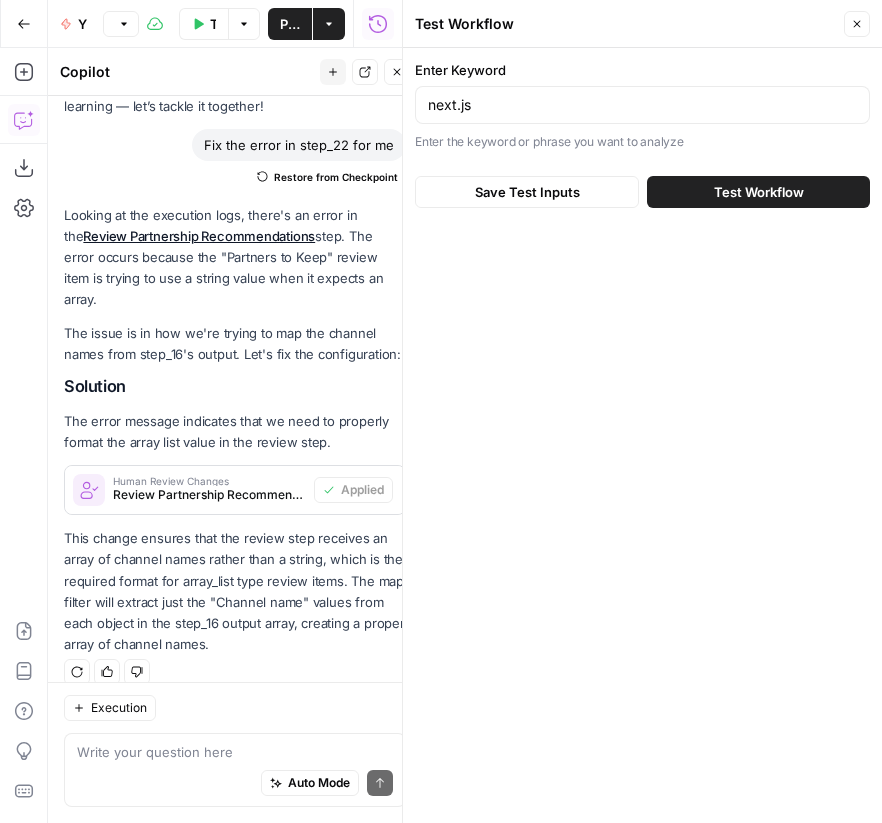 click on "Test Workflow" at bounding box center (758, 192) 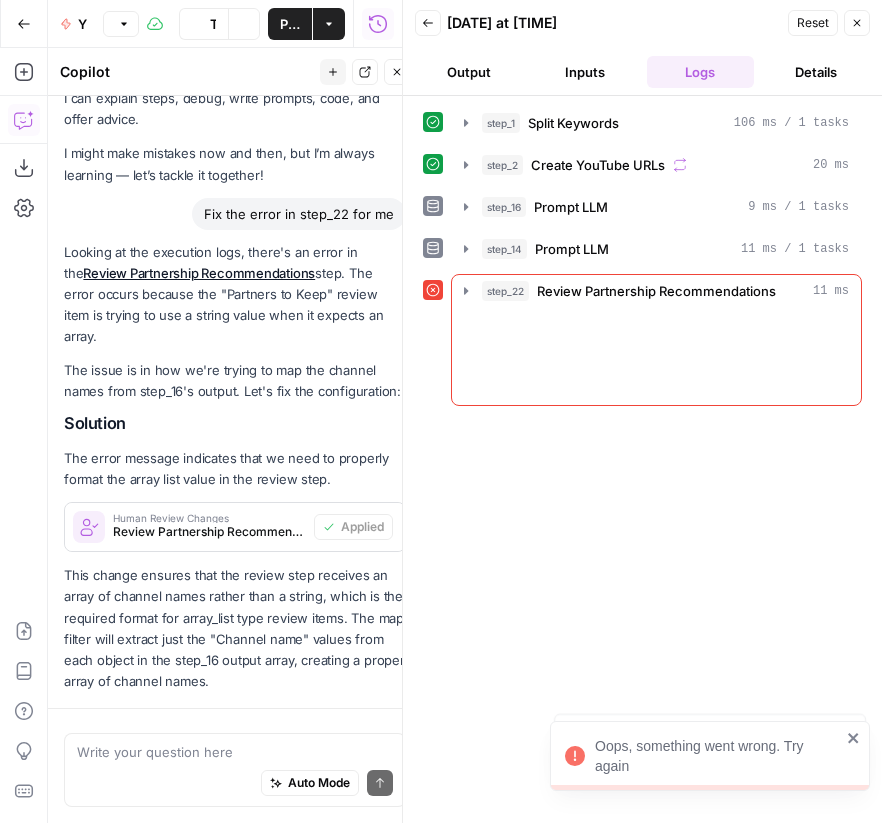 scroll, scrollTop: 127, scrollLeft: 0, axis: vertical 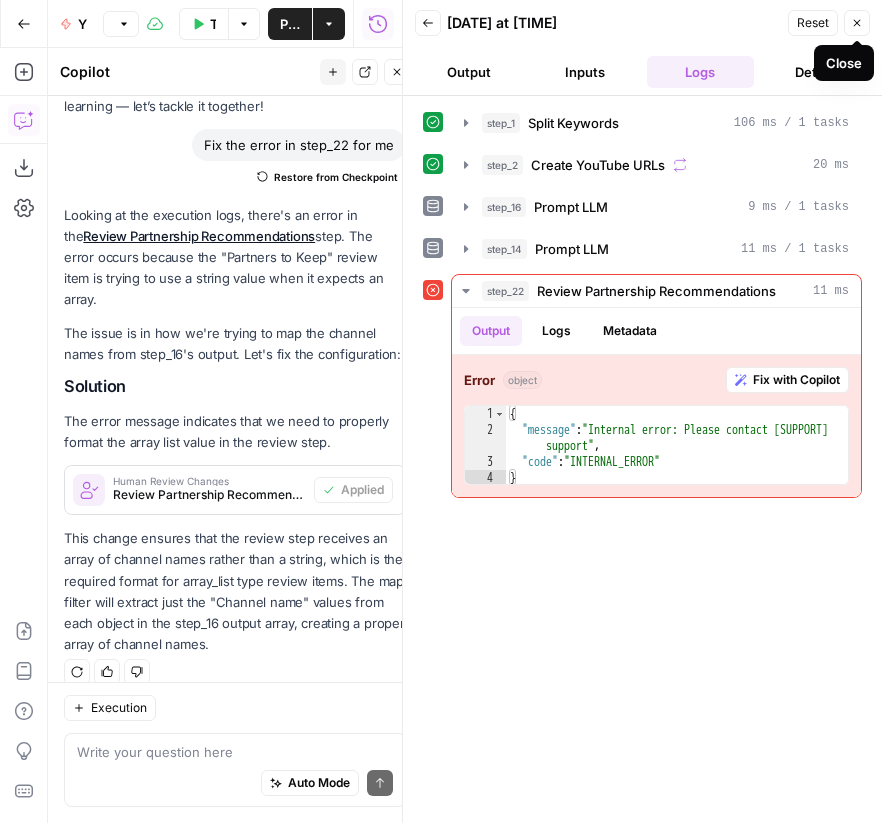 click on "Close" at bounding box center [857, 23] 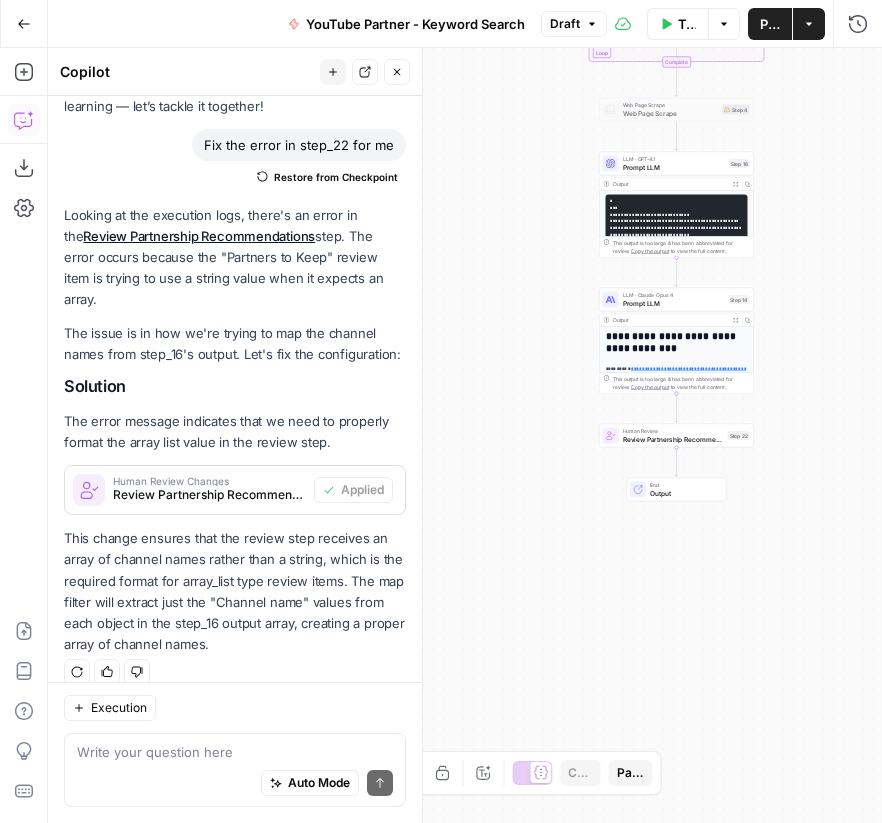 click on "Auto Mode Send" at bounding box center [235, 784] 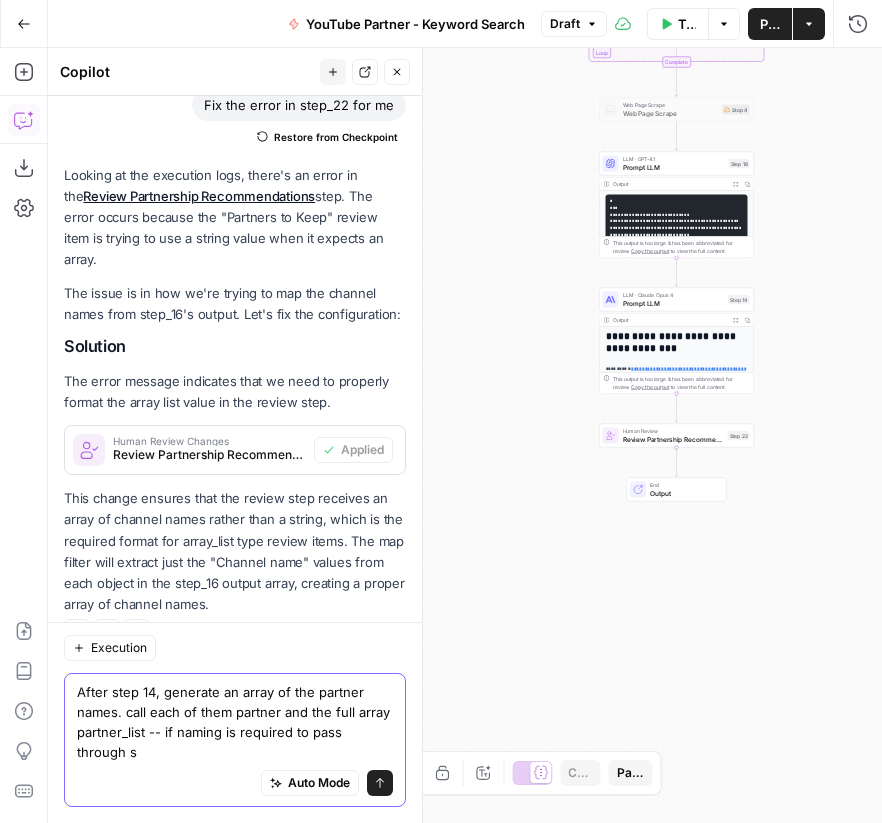 scroll, scrollTop: 187, scrollLeft: 0, axis: vertical 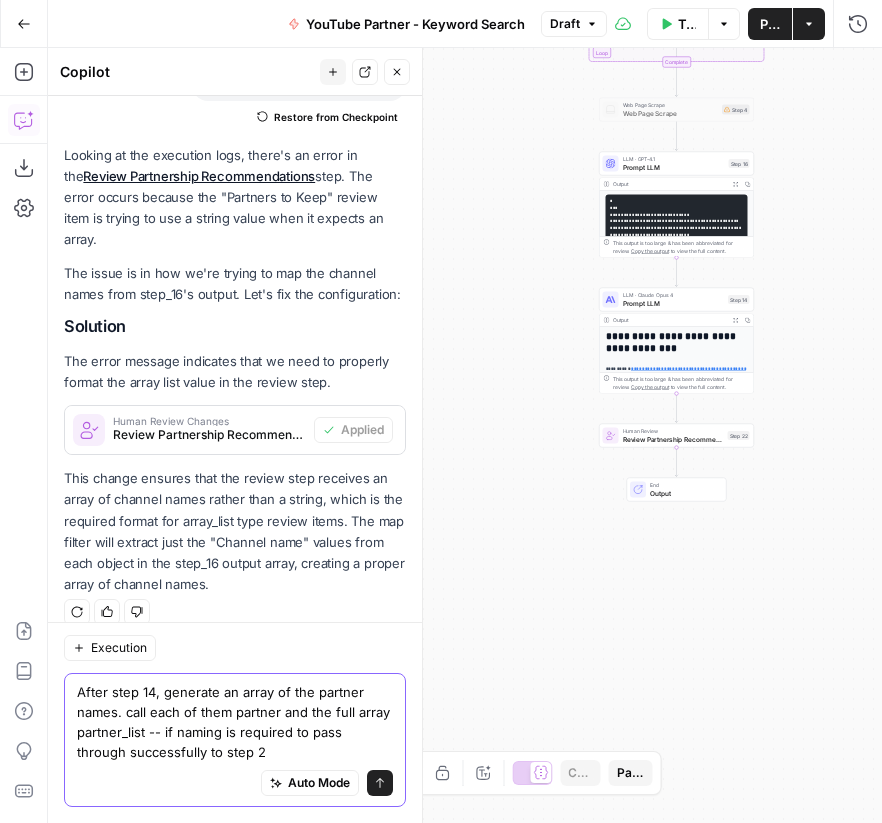 type on "After step 14, generate an array of the partner names. call each of them partner and the full array partner_list -- if naming is required to pass through successfully to step 22" 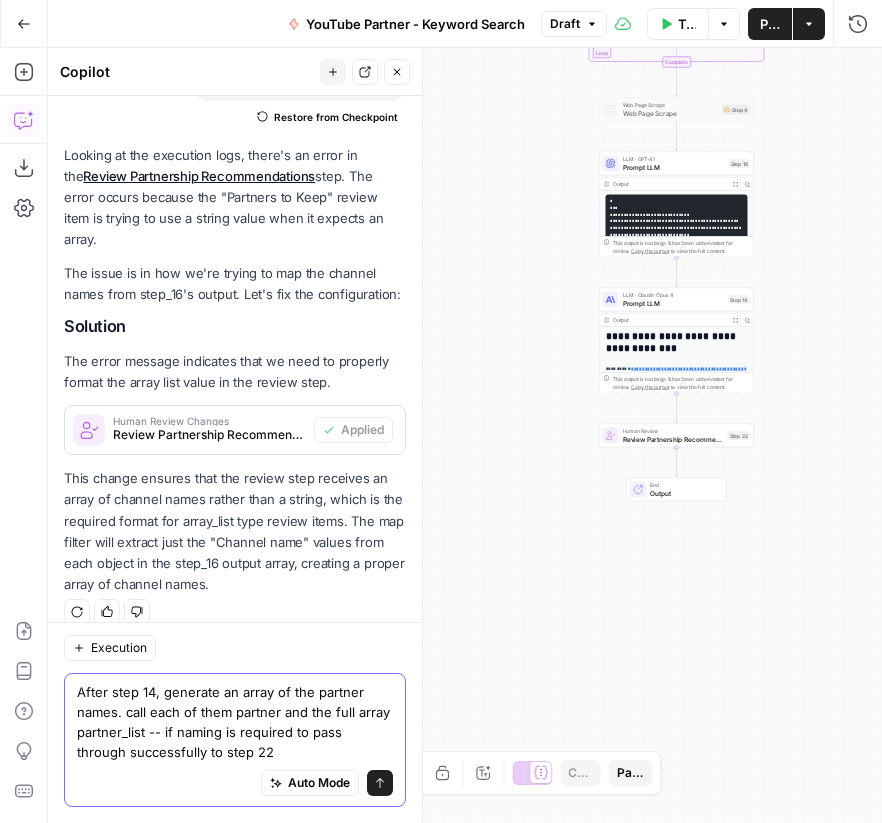 type 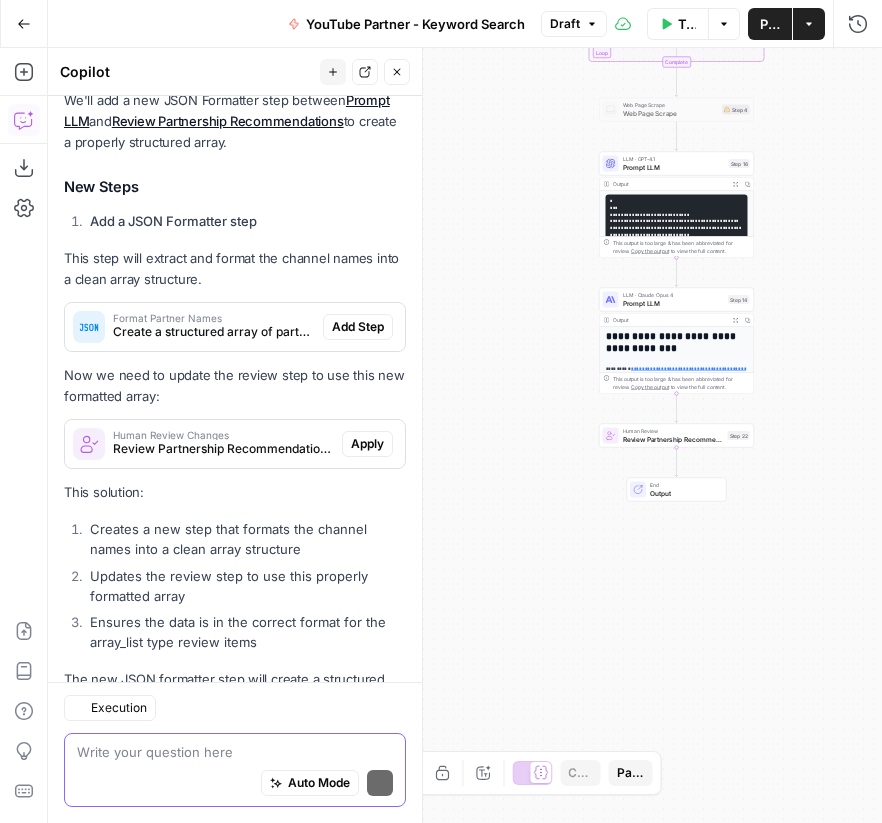 scroll, scrollTop: 1035, scrollLeft: 0, axis: vertical 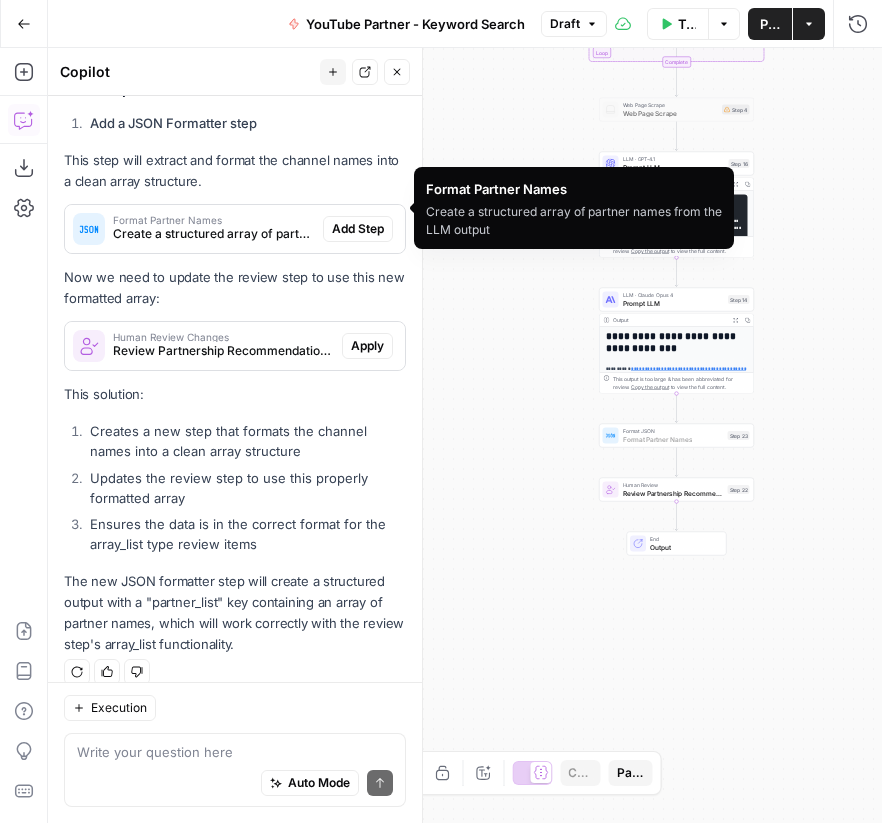 click on "Add Step" at bounding box center (358, 229) 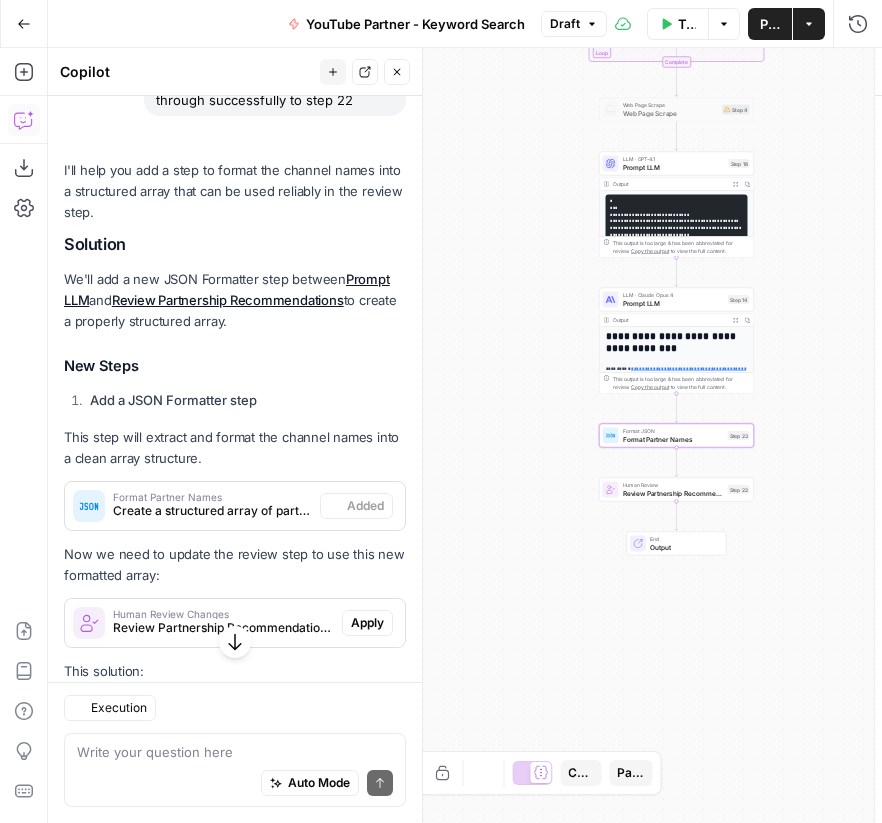 scroll, scrollTop: 854, scrollLeft: 0, axis: vertical 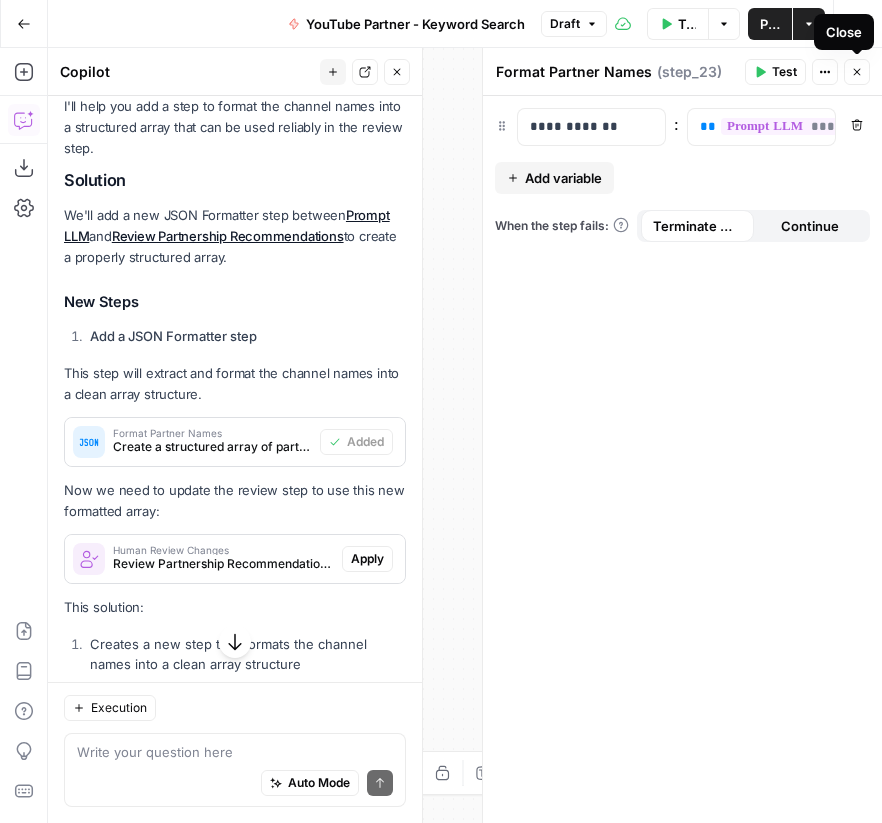 click 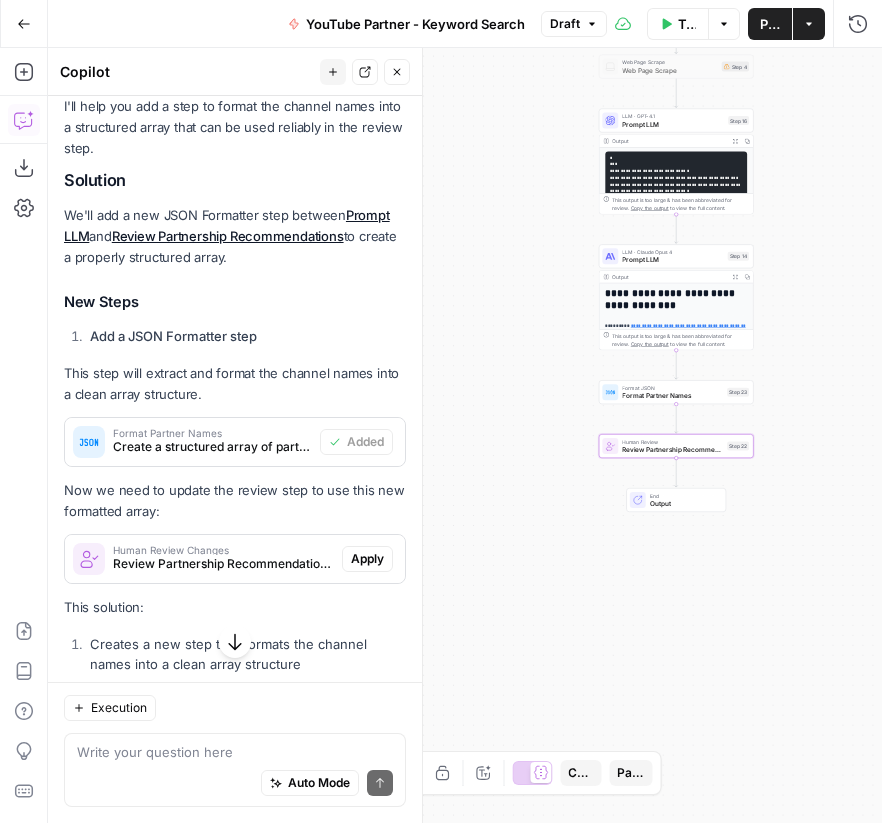 click on "Apply" at bounding box center [367, 559] 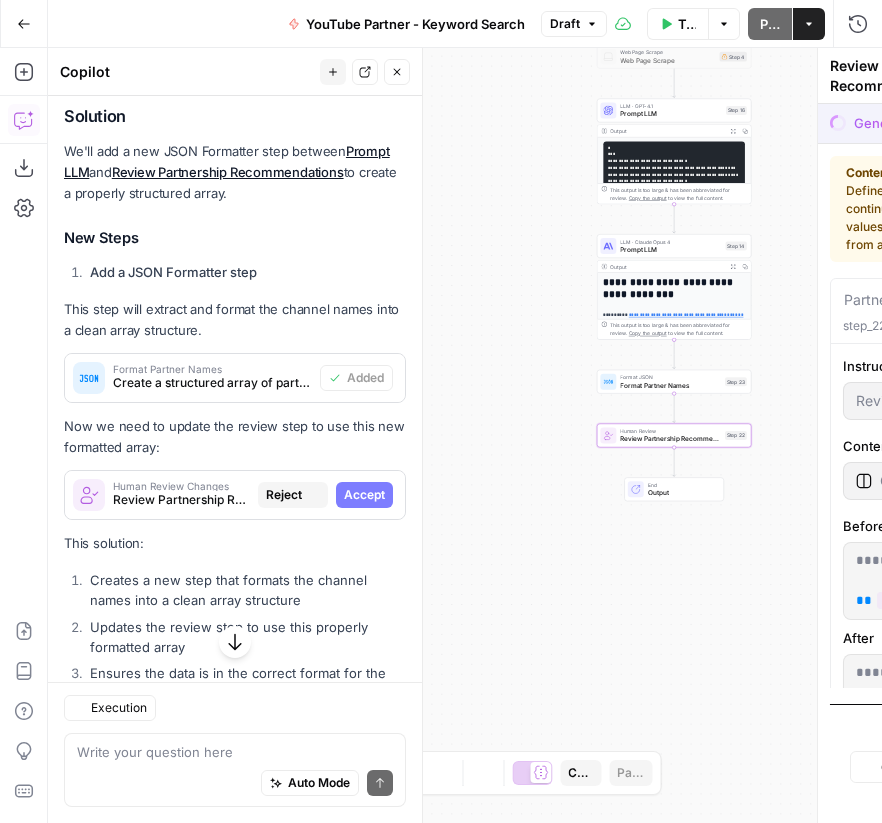 scroll, scrollTop: 790, scrollLeft: 0, axis: vertical 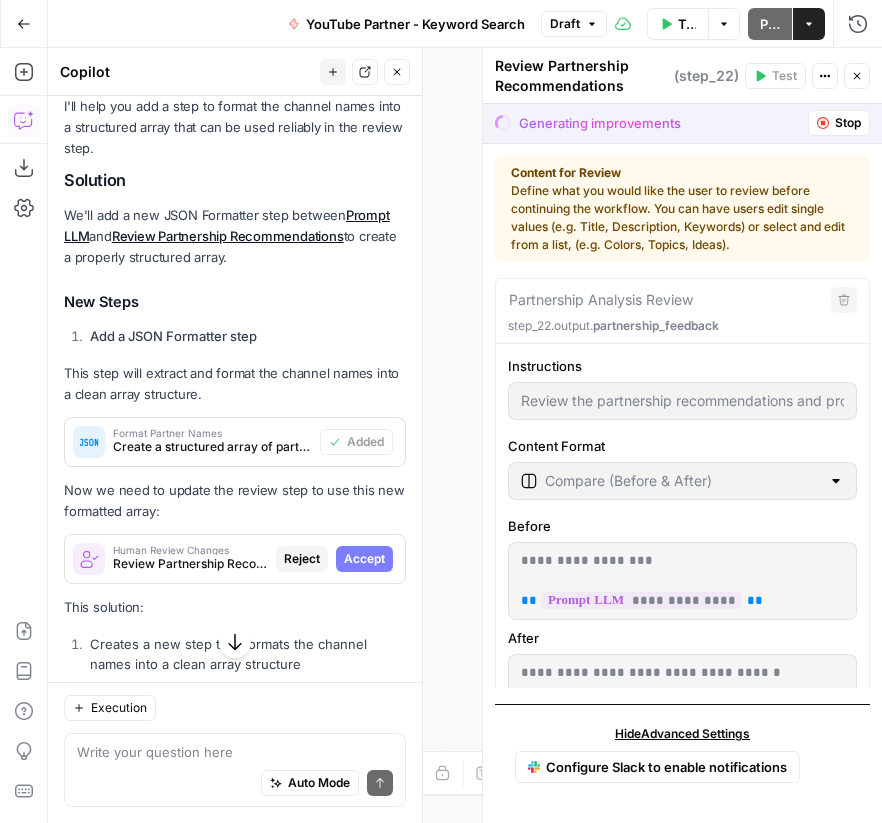 click on "Accept" at bounding box center (364, 559) 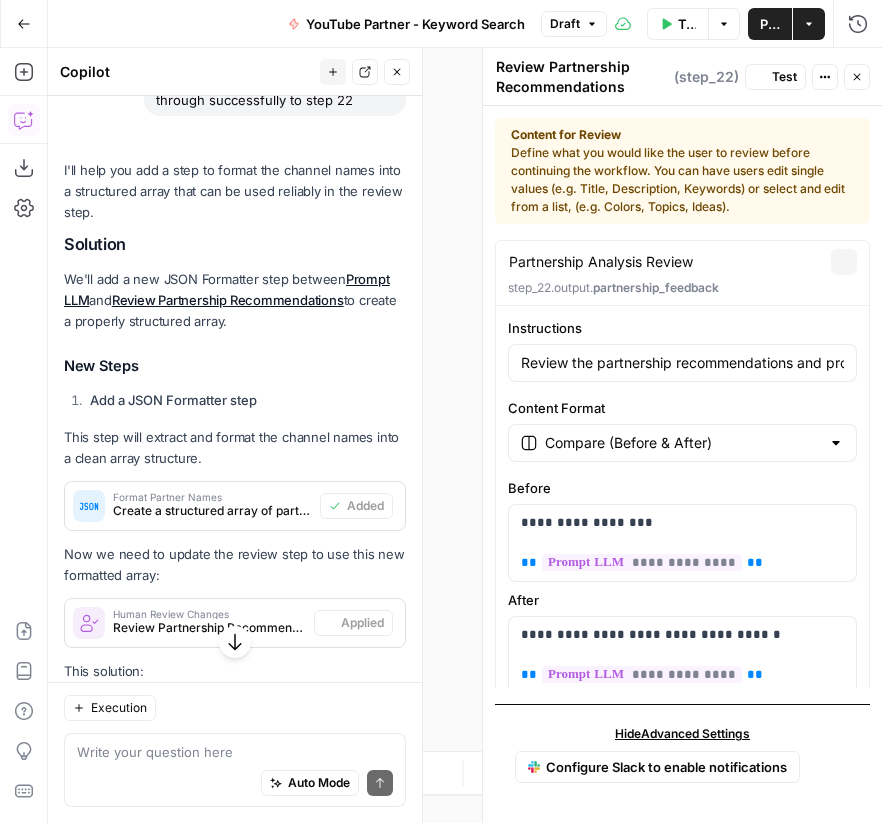scroll, scrollTop: 854, scrollLeft: 0, axis: vertical 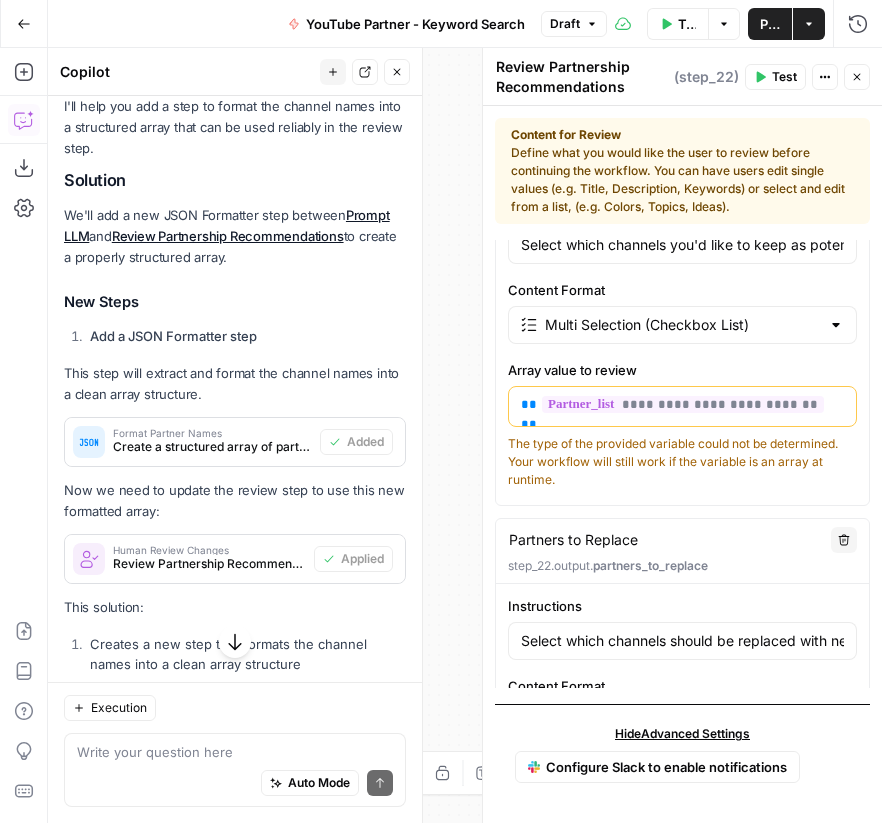 click 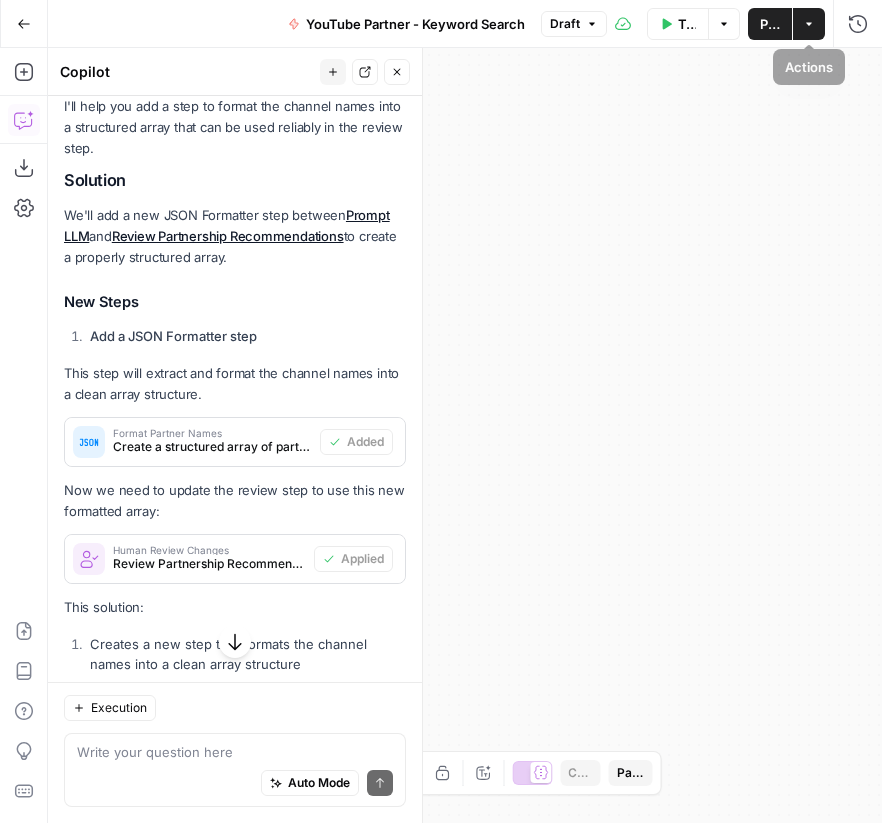 click on "Test Workflow" at bounding box center (687, 24) 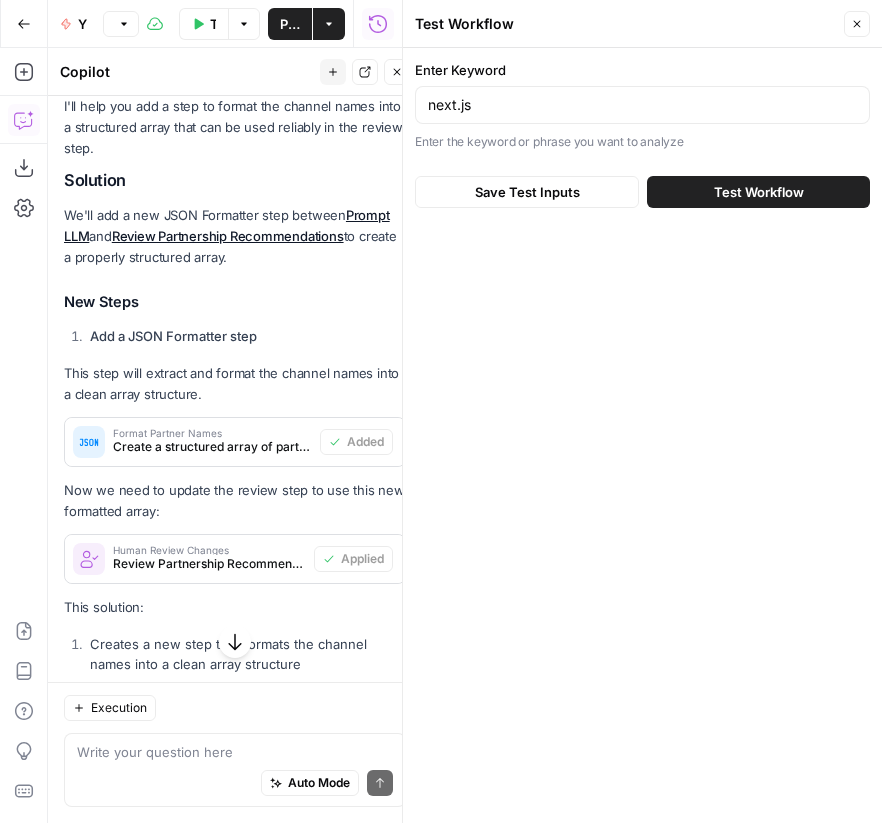 click on "Test Workflow" at bounding box center (759, 192) 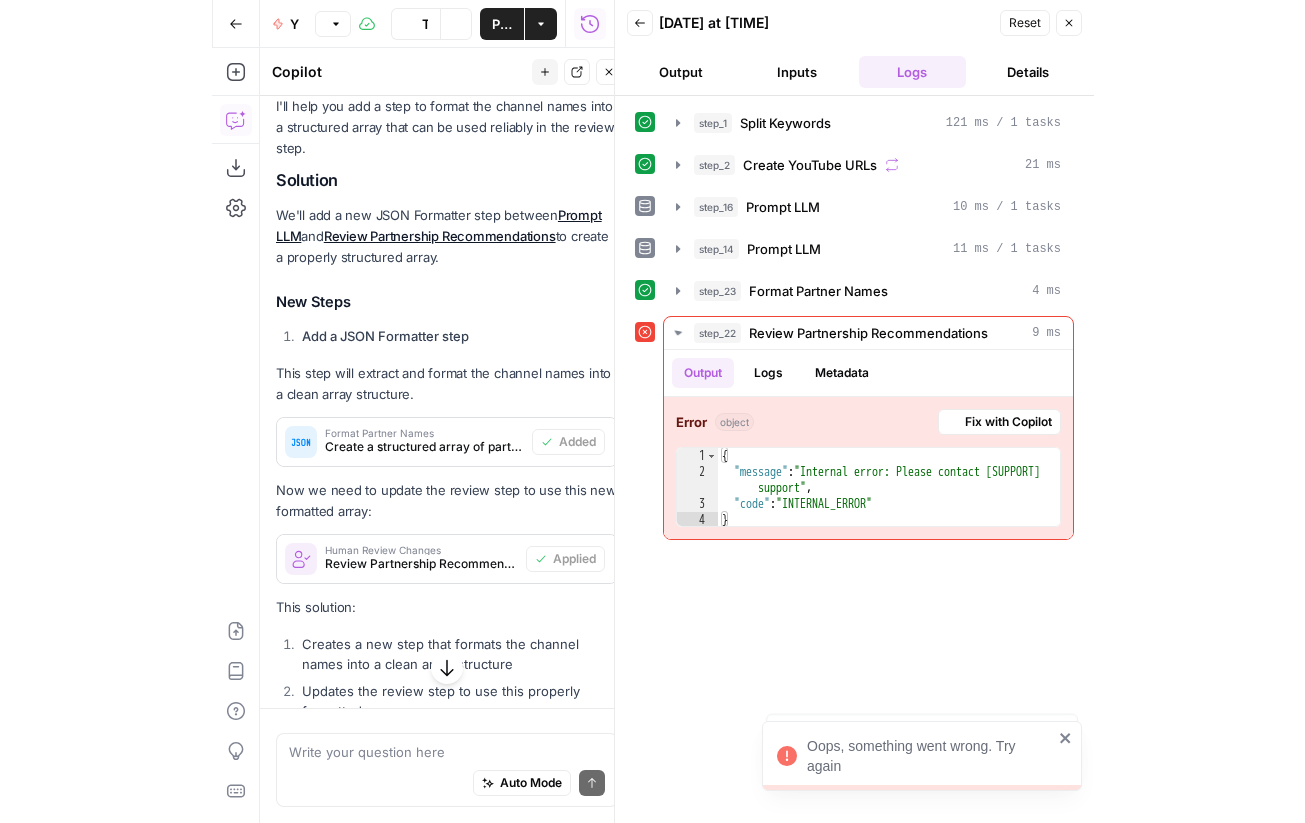 scroll, scrollTop: 854, scrollLeft: 0, axis: vertical 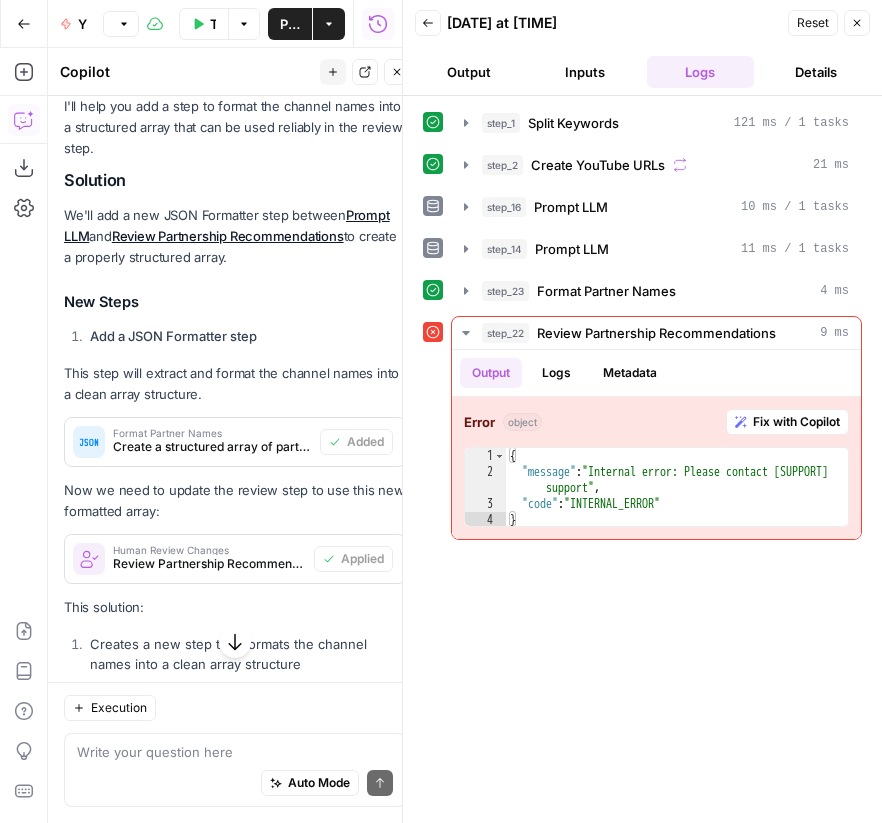 click on "Reset Close" at bounding box center (829, 23) 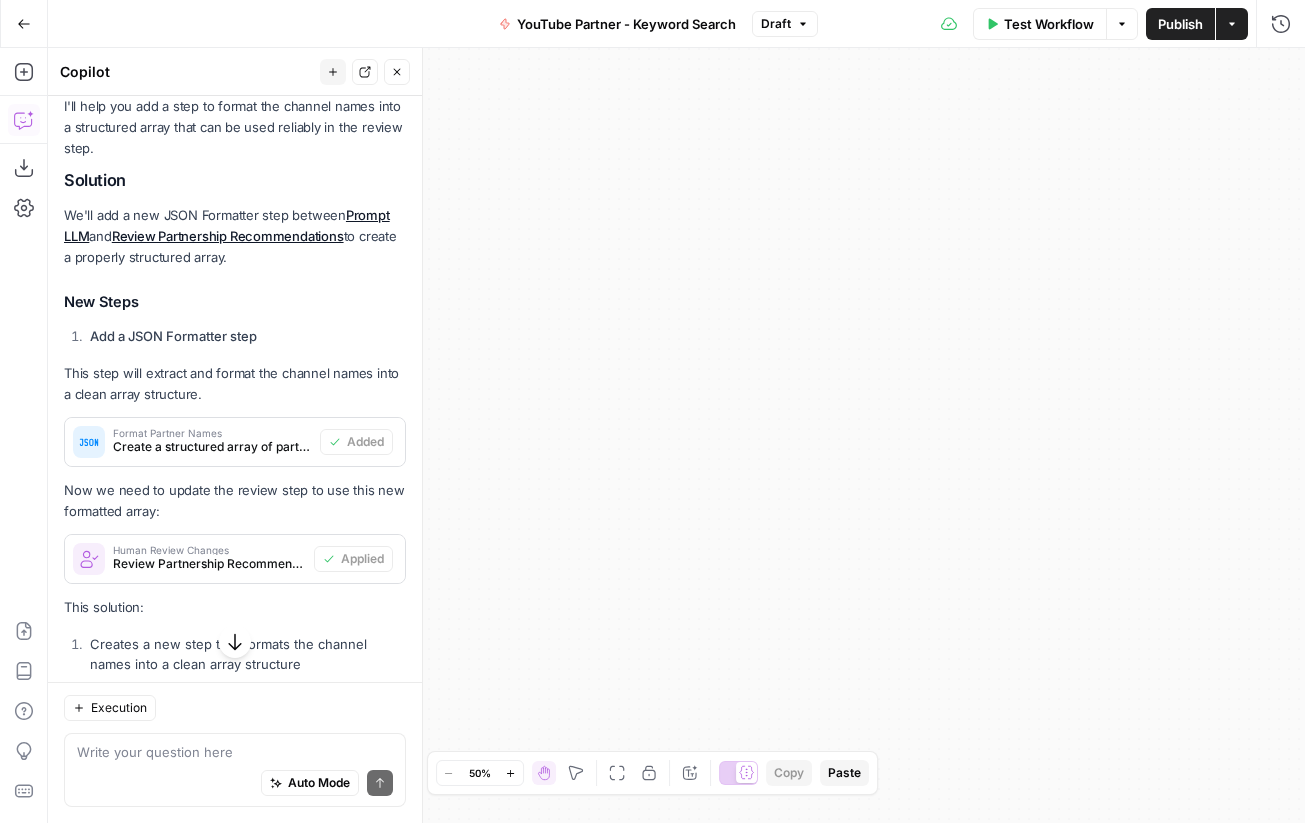 click on "**********" at bounding box center (676, 435) 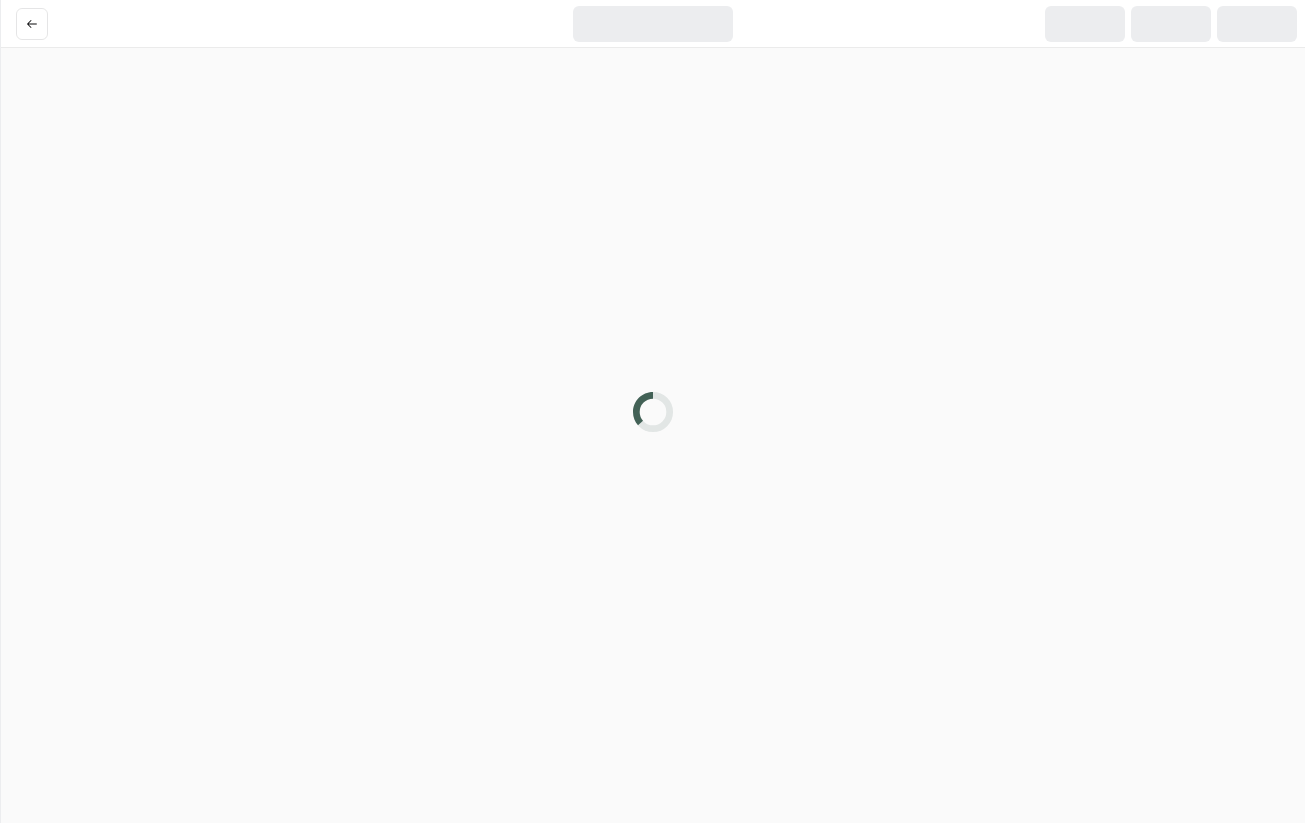scroll, scrollTop: 0, scrollLeft: 0, axis: both 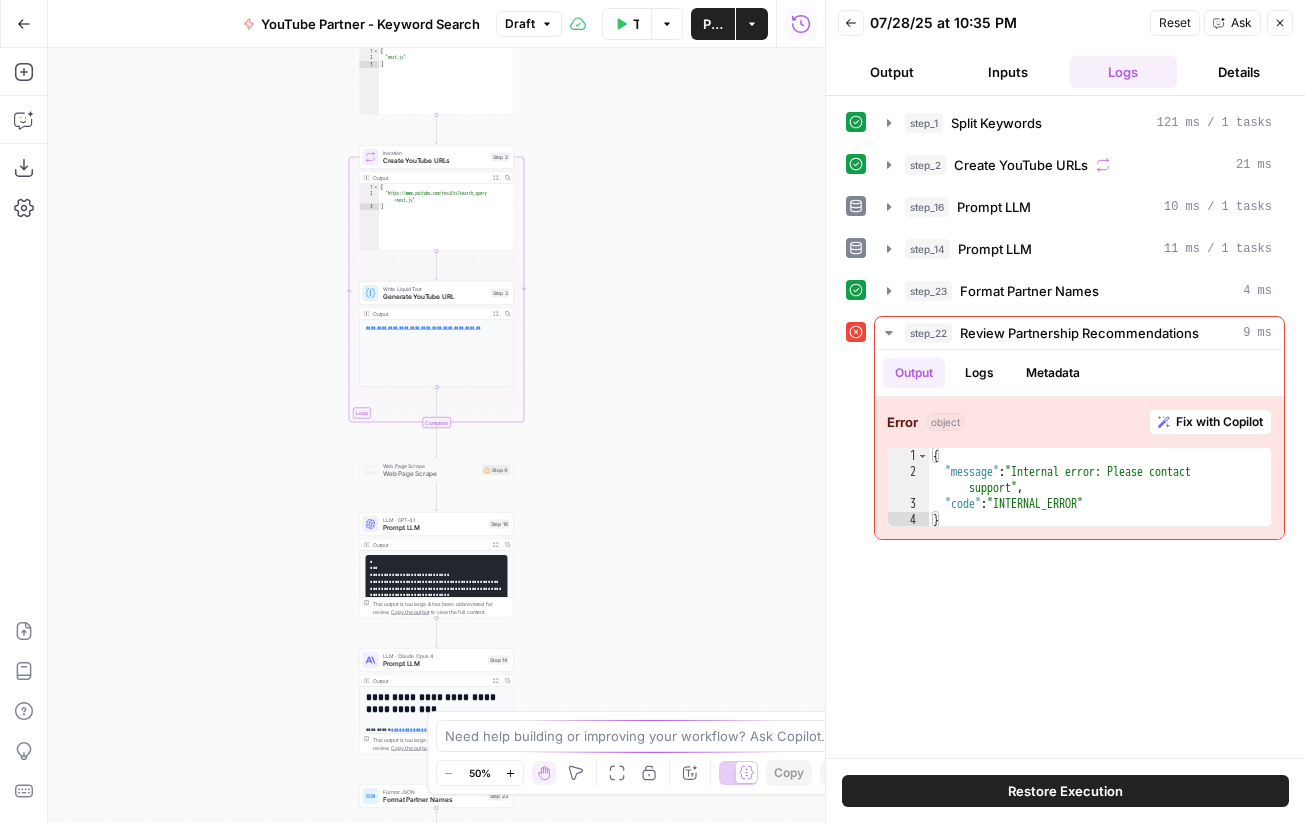 click 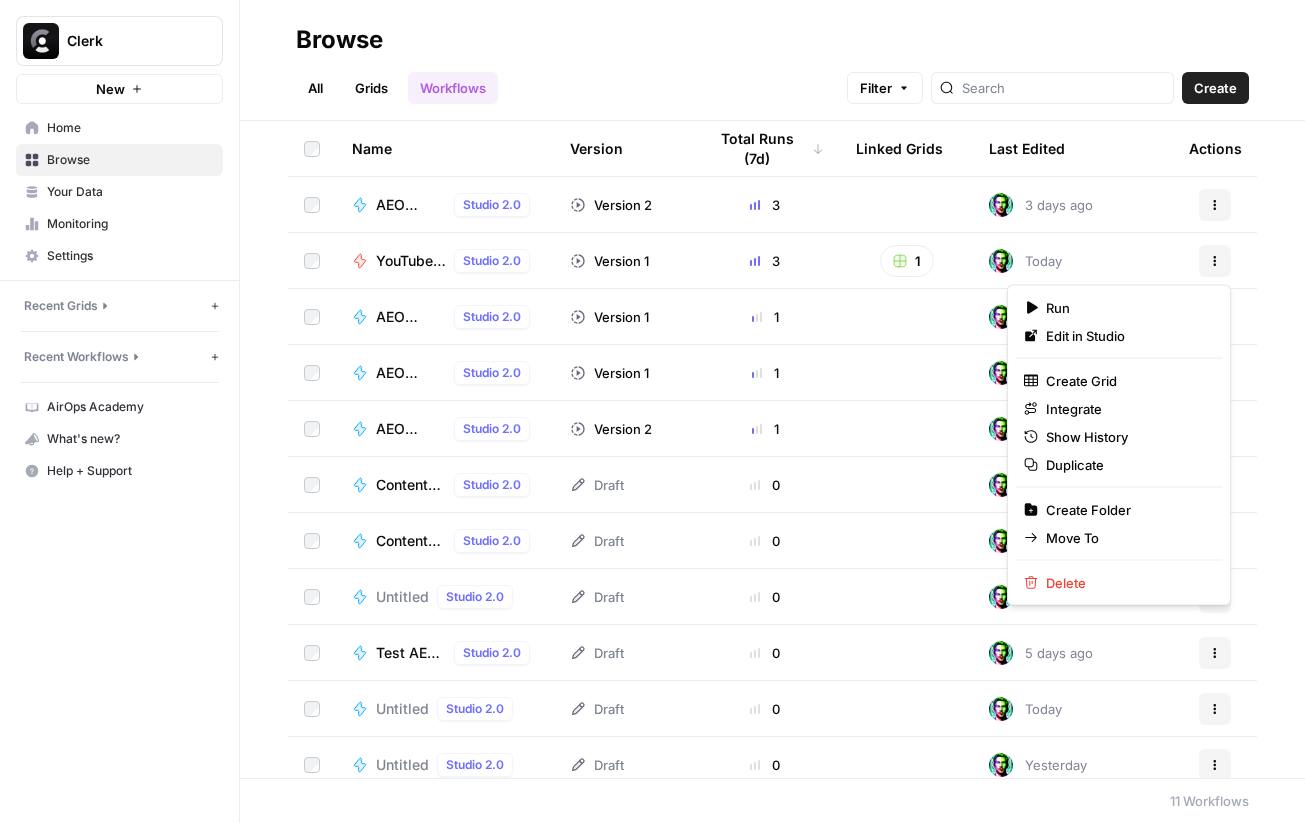 click on "Actions" at bounding box center (1215, 261) 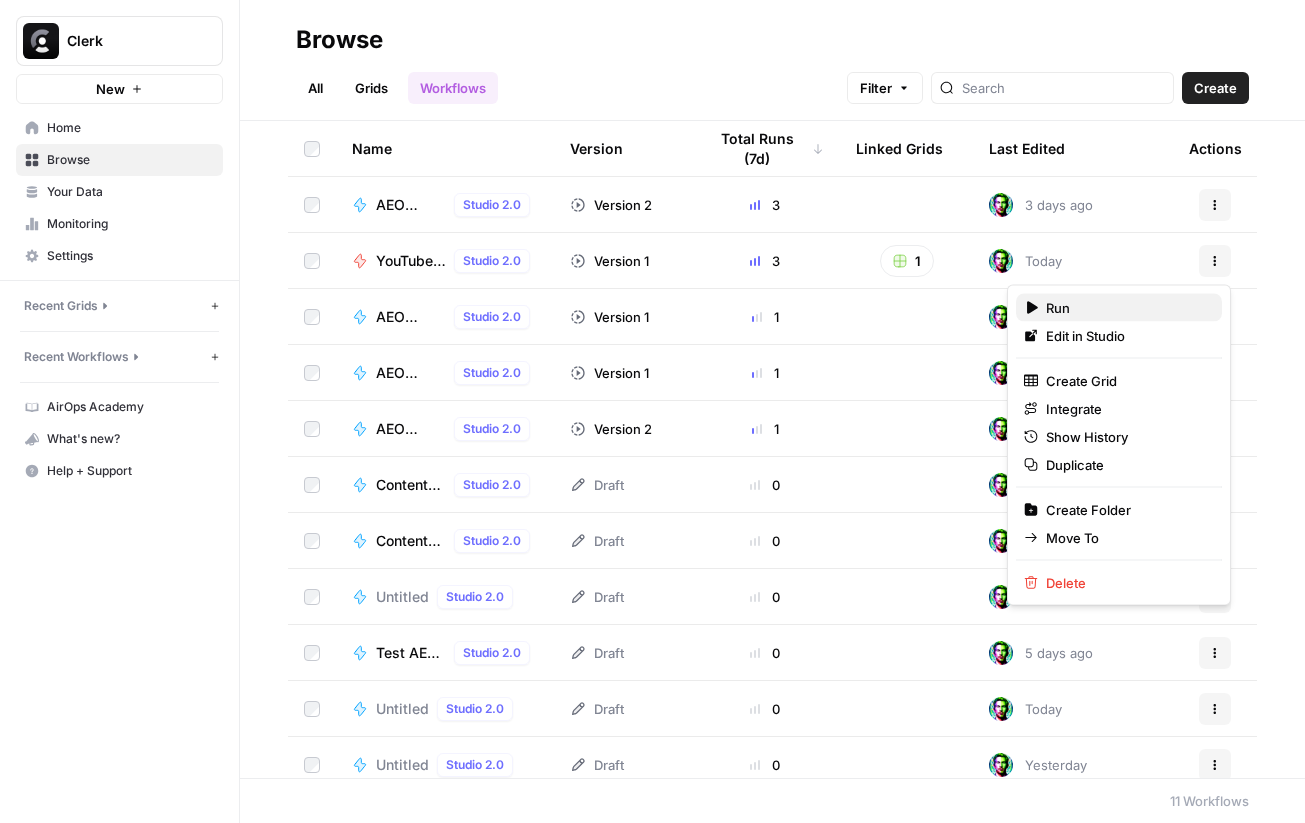 click on "Run" at bounding box center [1126, 308] 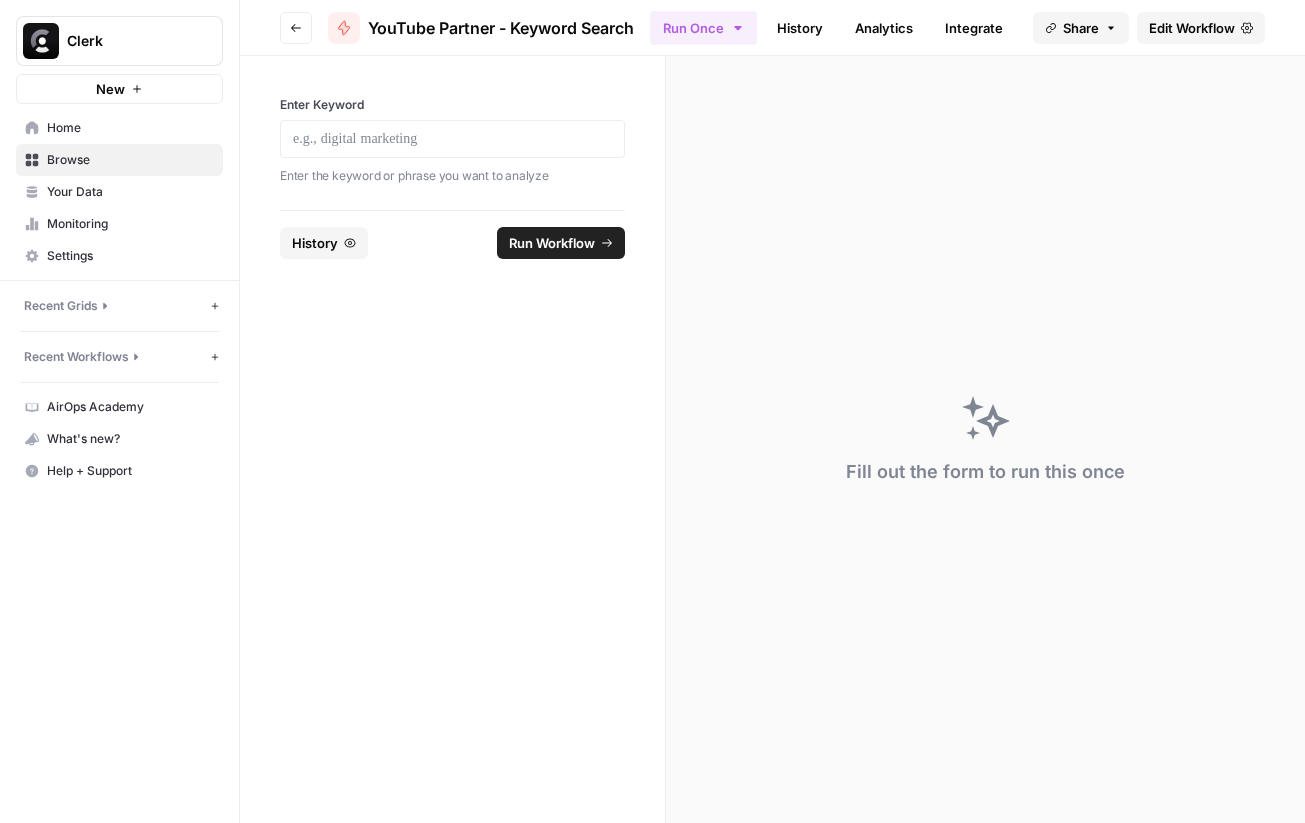 click on "Browse" at bounding box center (130, 160) 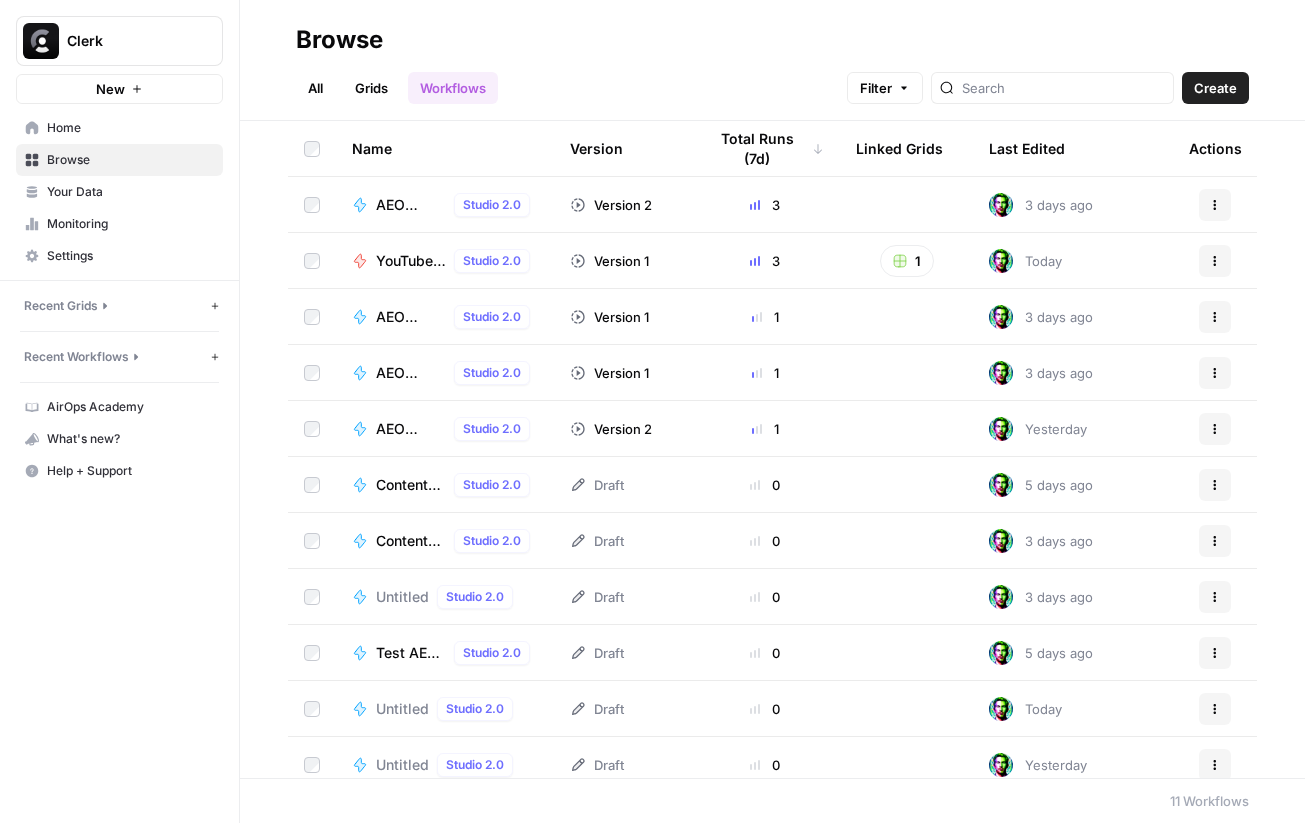 click 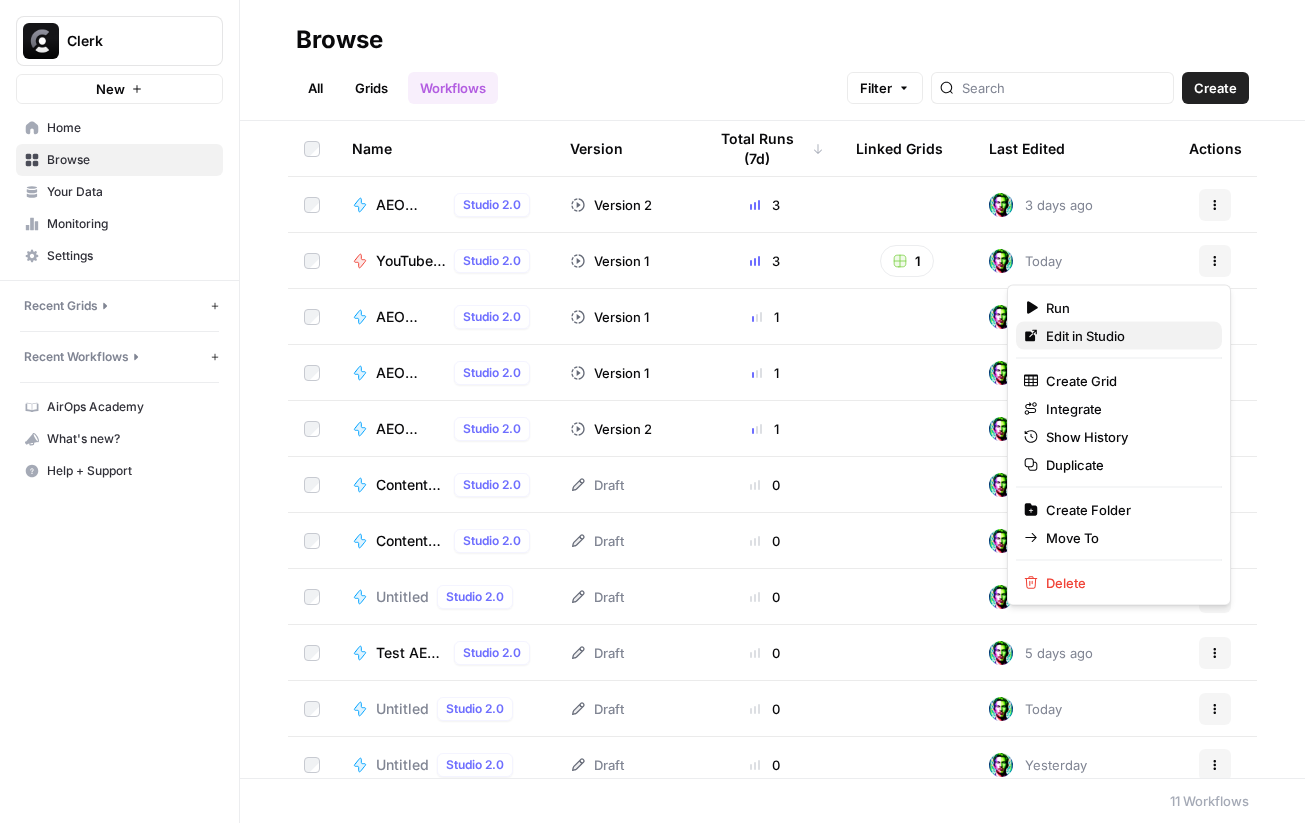 click on "Edit in Studio" at bounding box center [1126, 336] 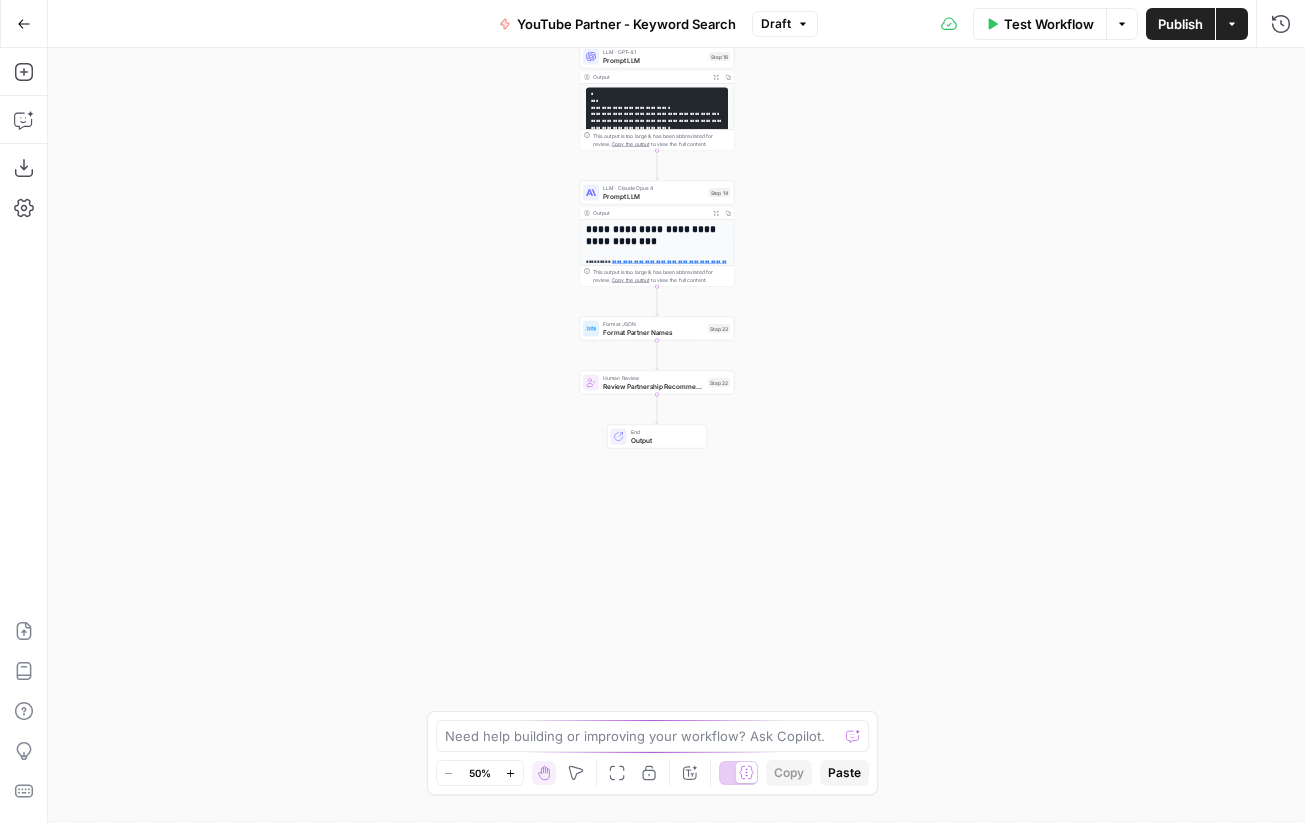 click on "Review Partnership Recommendations" at bounding box center [653, 386] 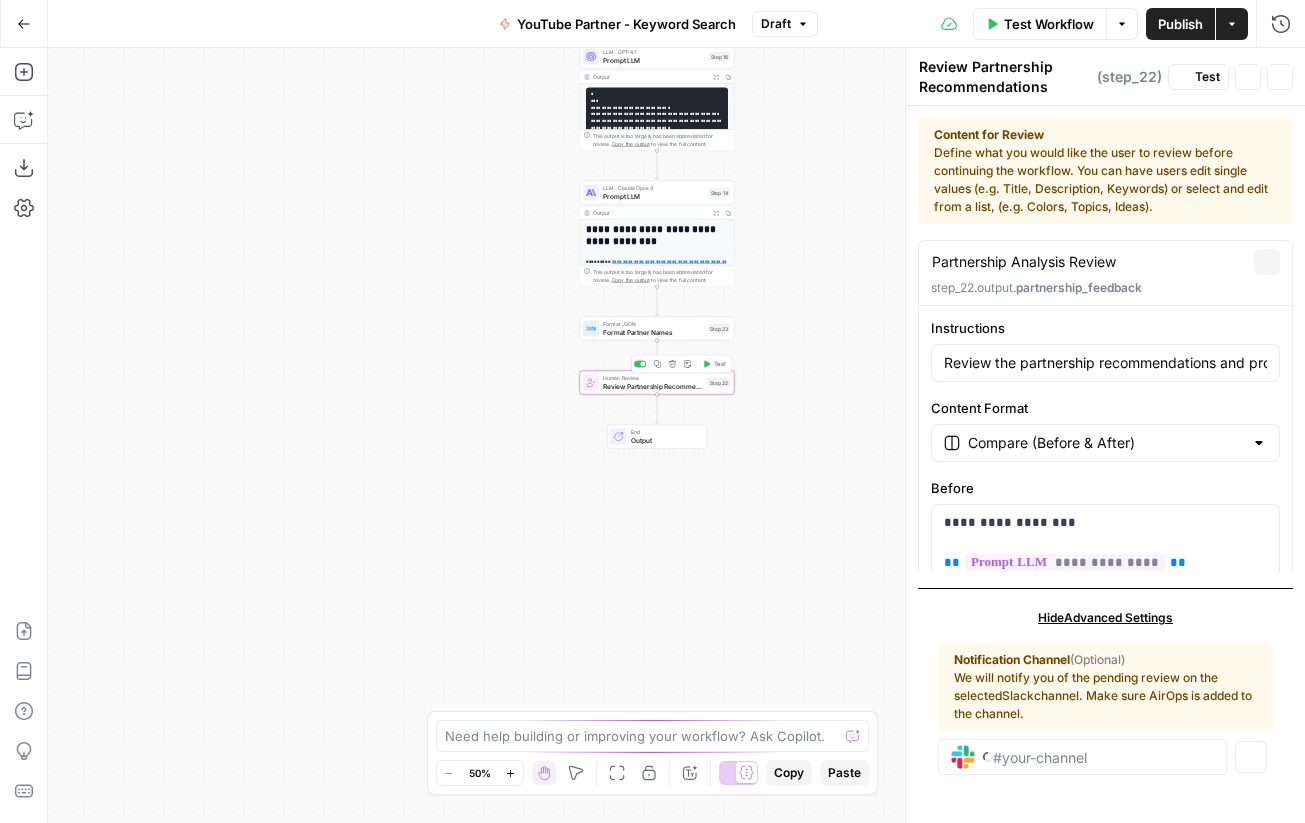 type on "For each partner to be replaced, provide context about why they should be replaced and what criteria you're looking for in alternative suggestions. Format as:Channel Name: [Reason for replacement]Desired Alternative: [What you're looking for instead]" 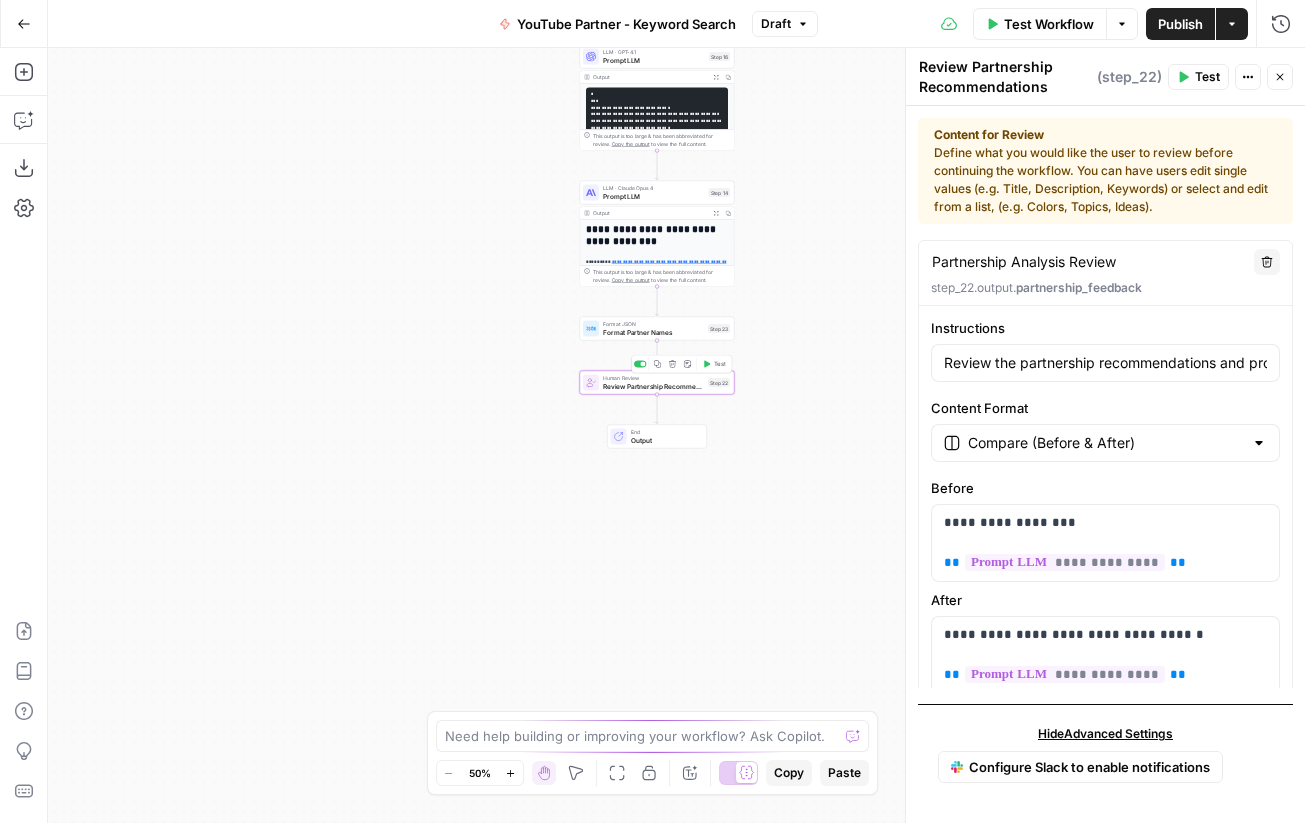 click at bounding box center [640, 364] 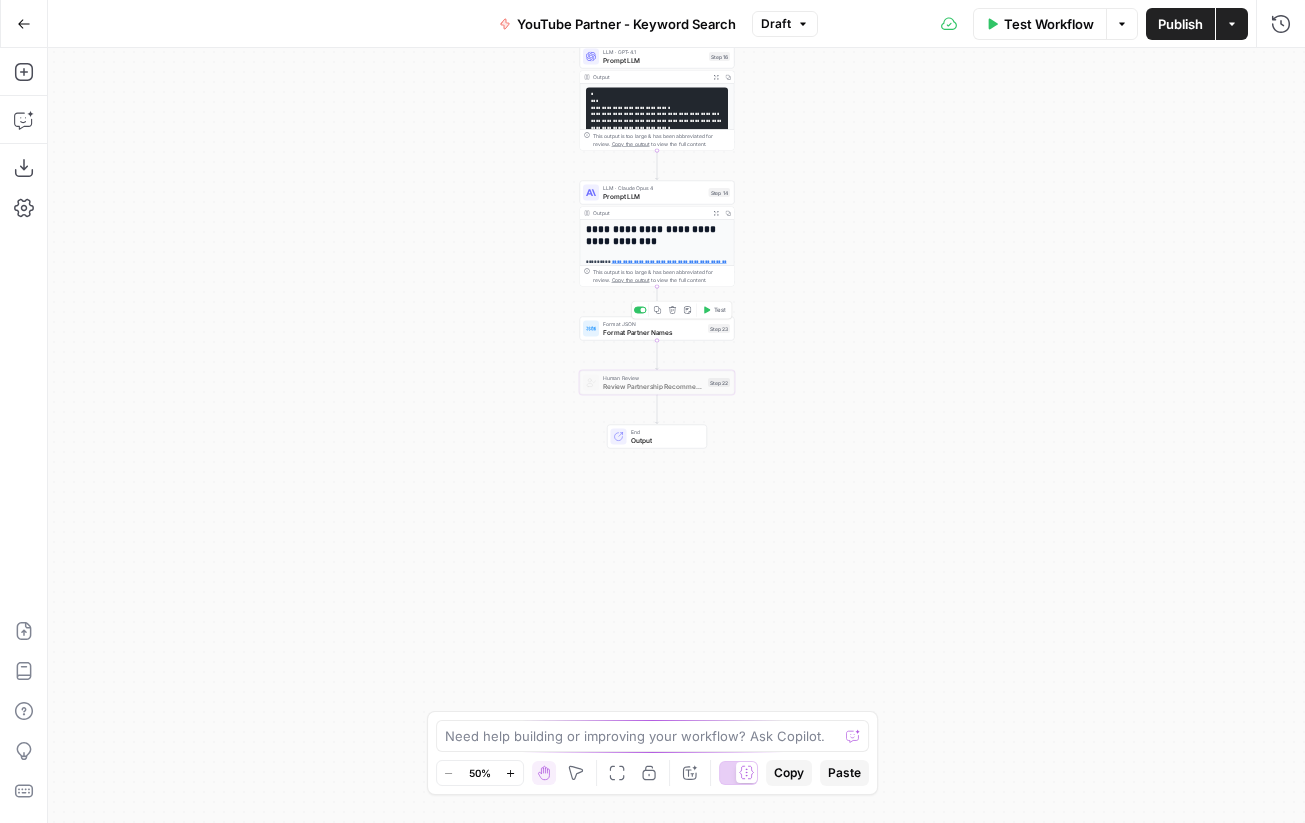 click at bounding box center (640, 310) 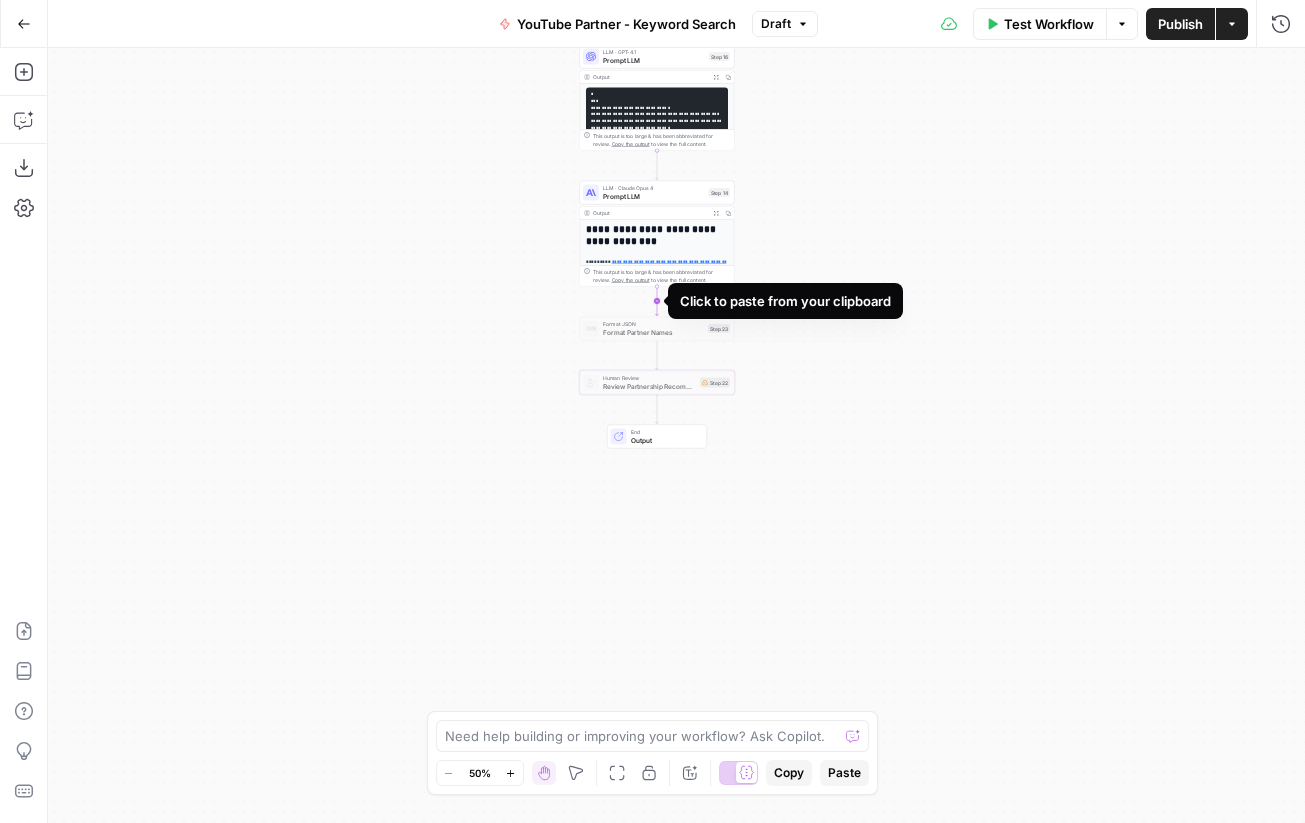 click 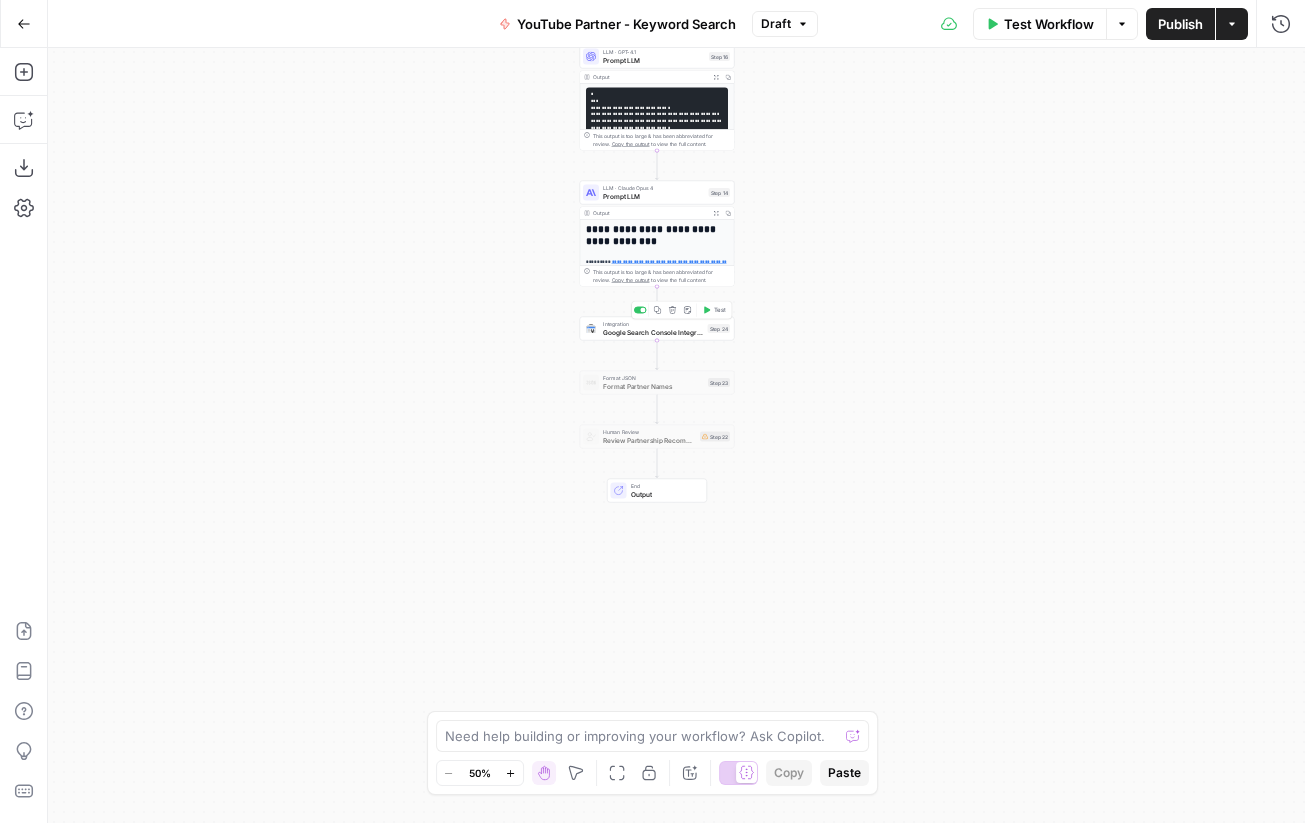 click on "Delete step" at bounding box center [672, 310] 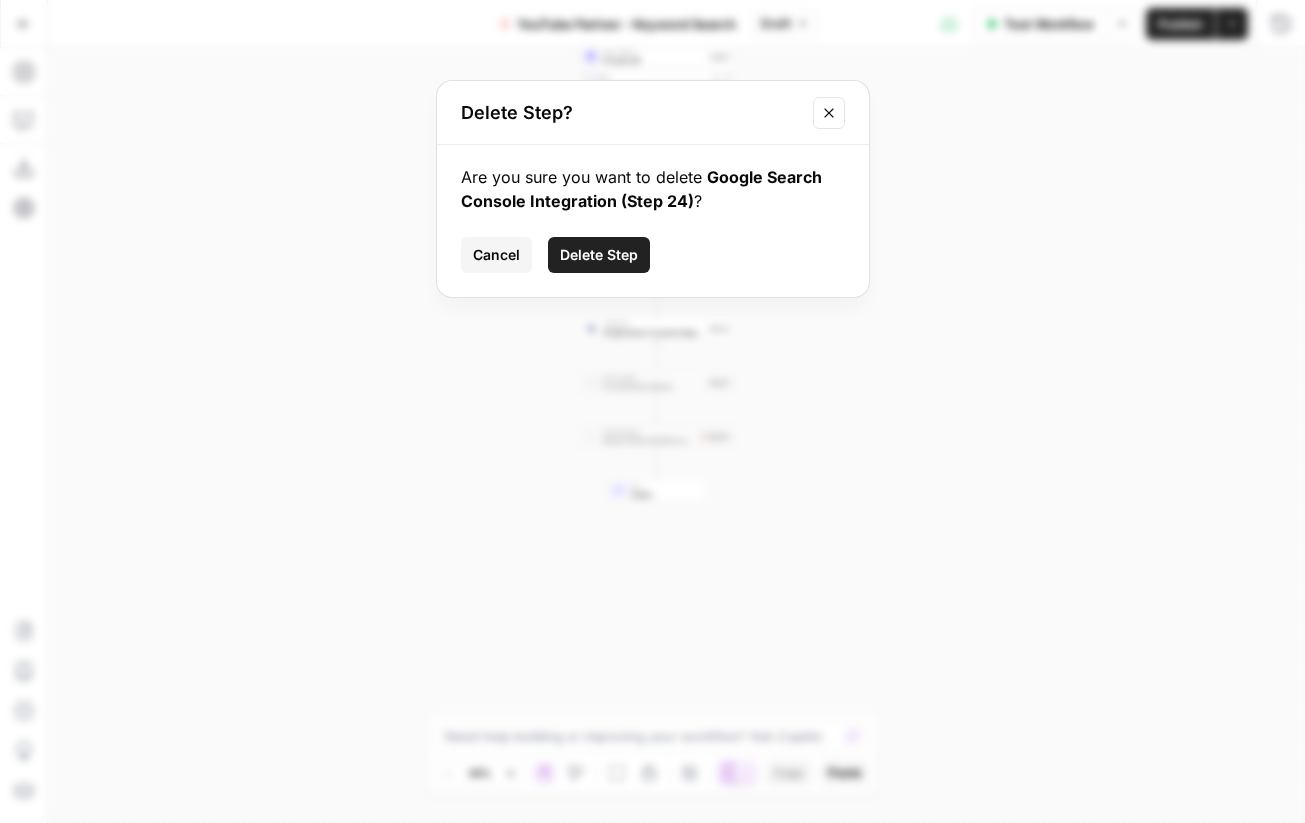 click on "Delete Step" at bounding box center [599, 255] 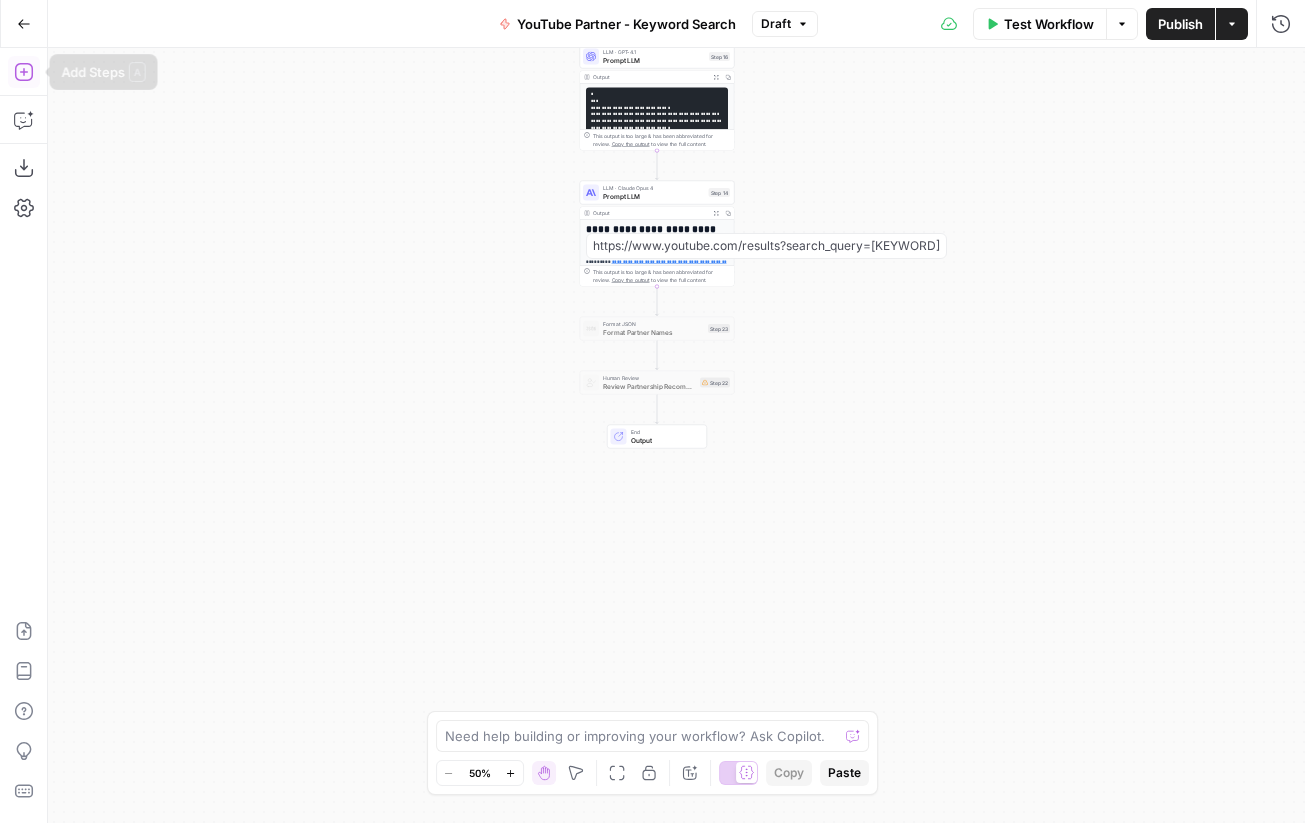 click 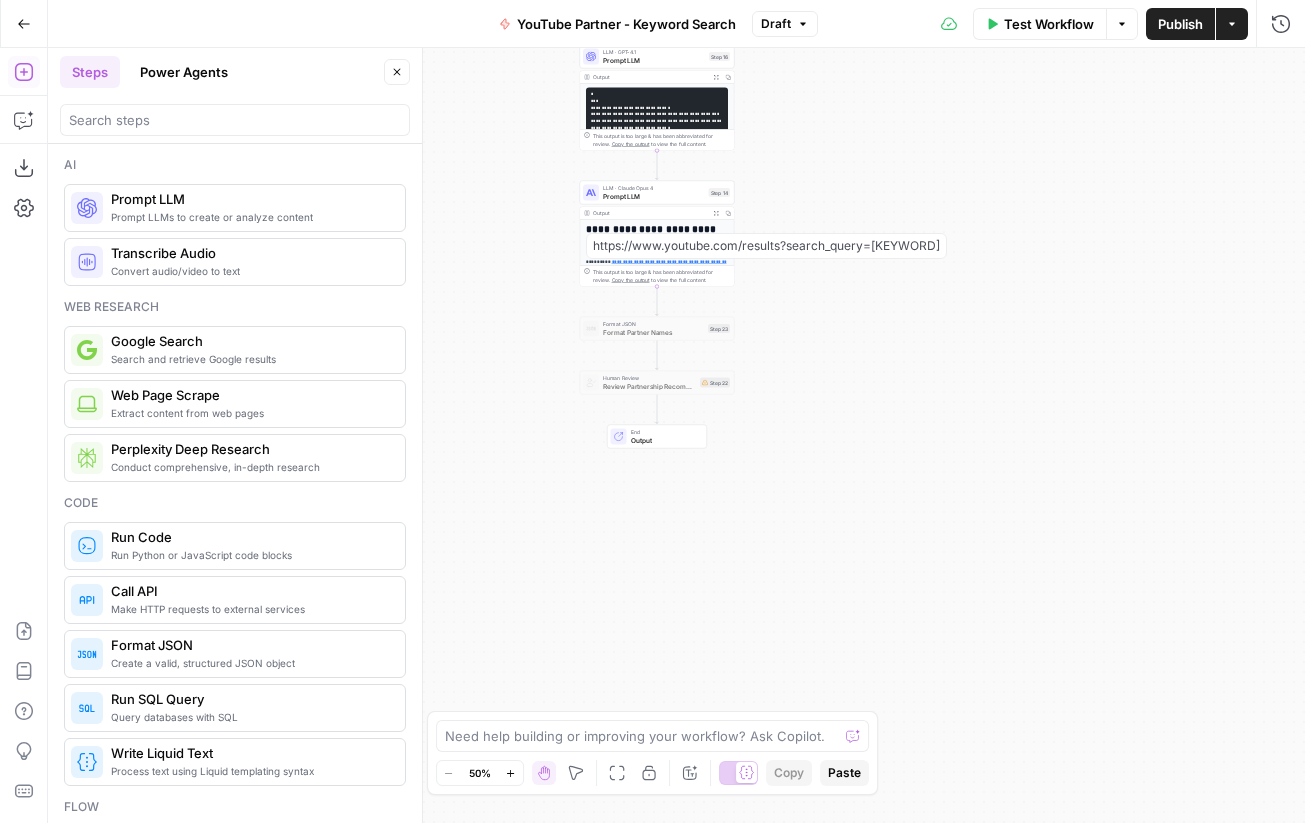 click on "Prompt LLM" at bounding box center [250, 199] 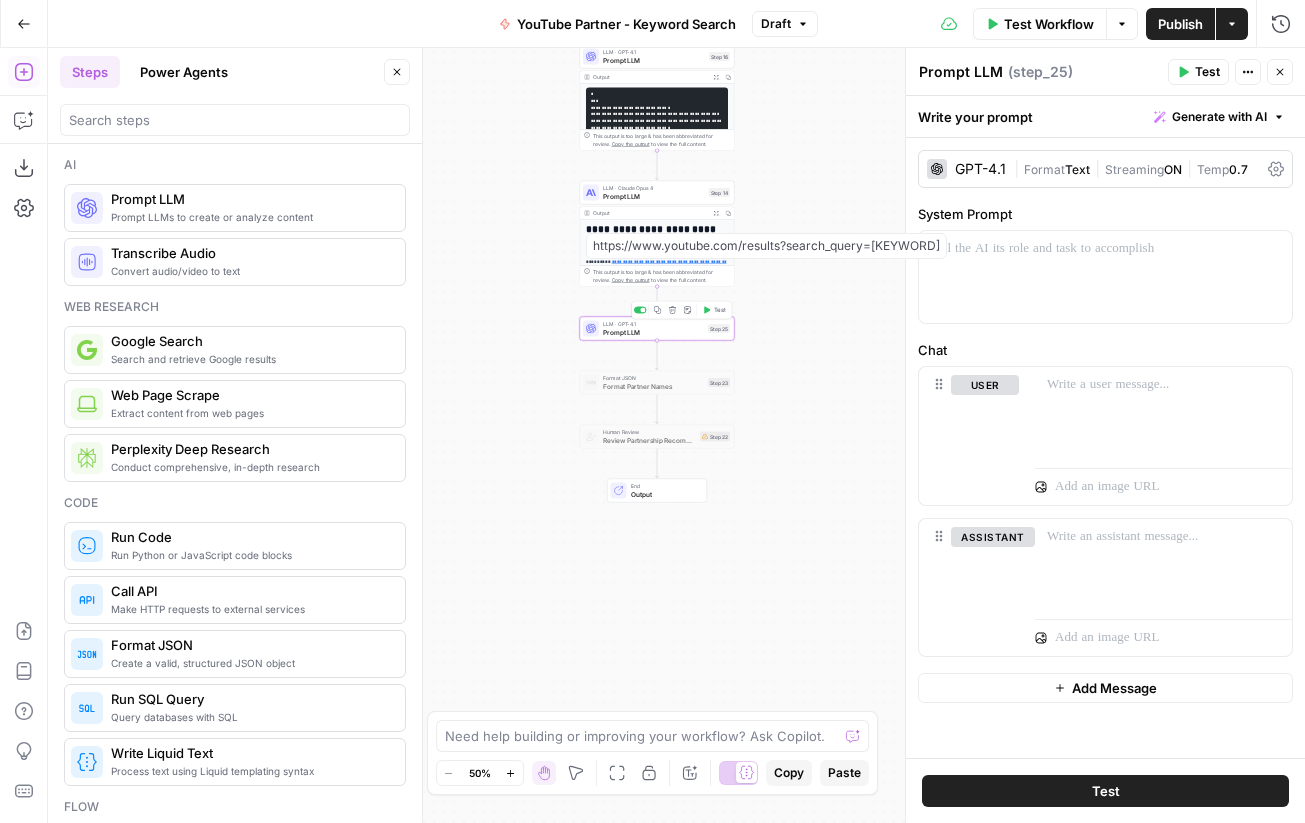 click on "Prompt LLM" at bounding box center (653, 332) 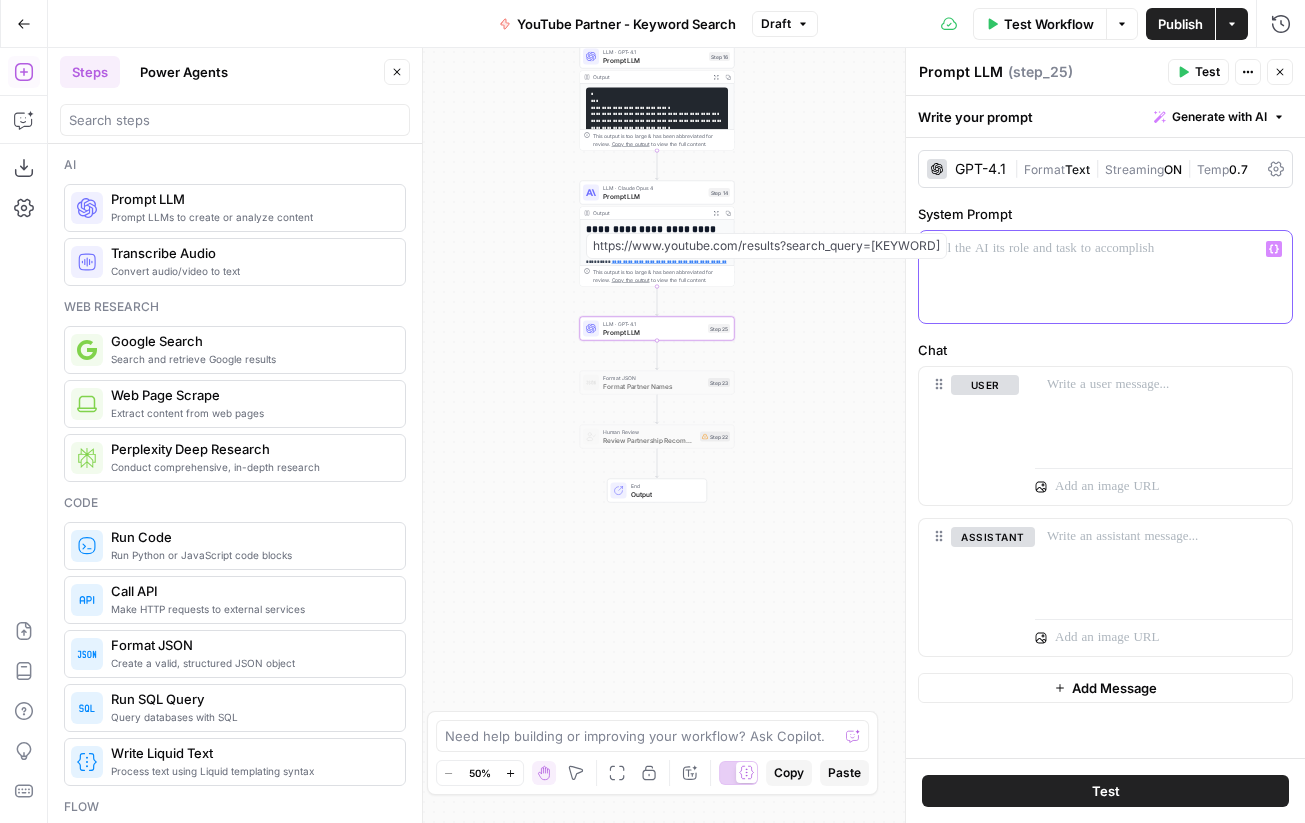 click at bounding box center (1105, 249) 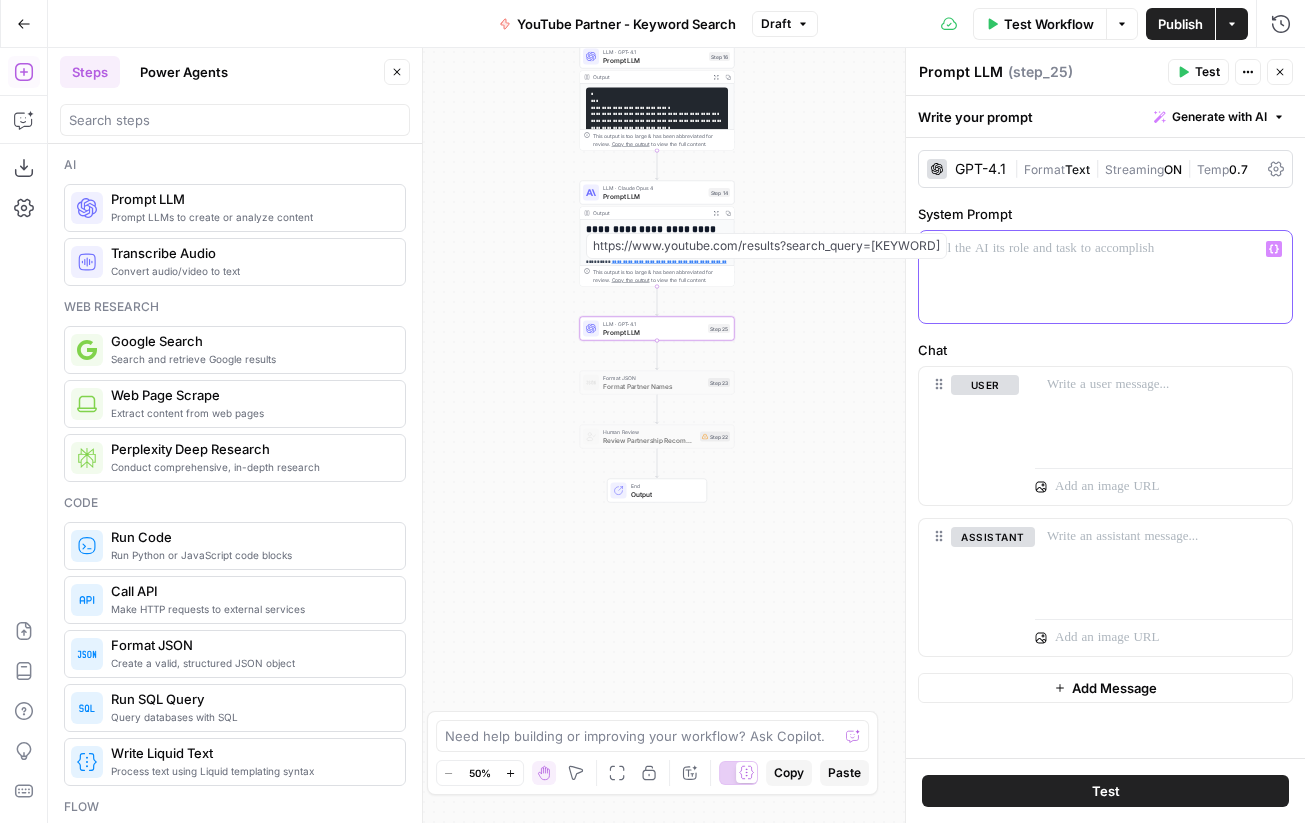type 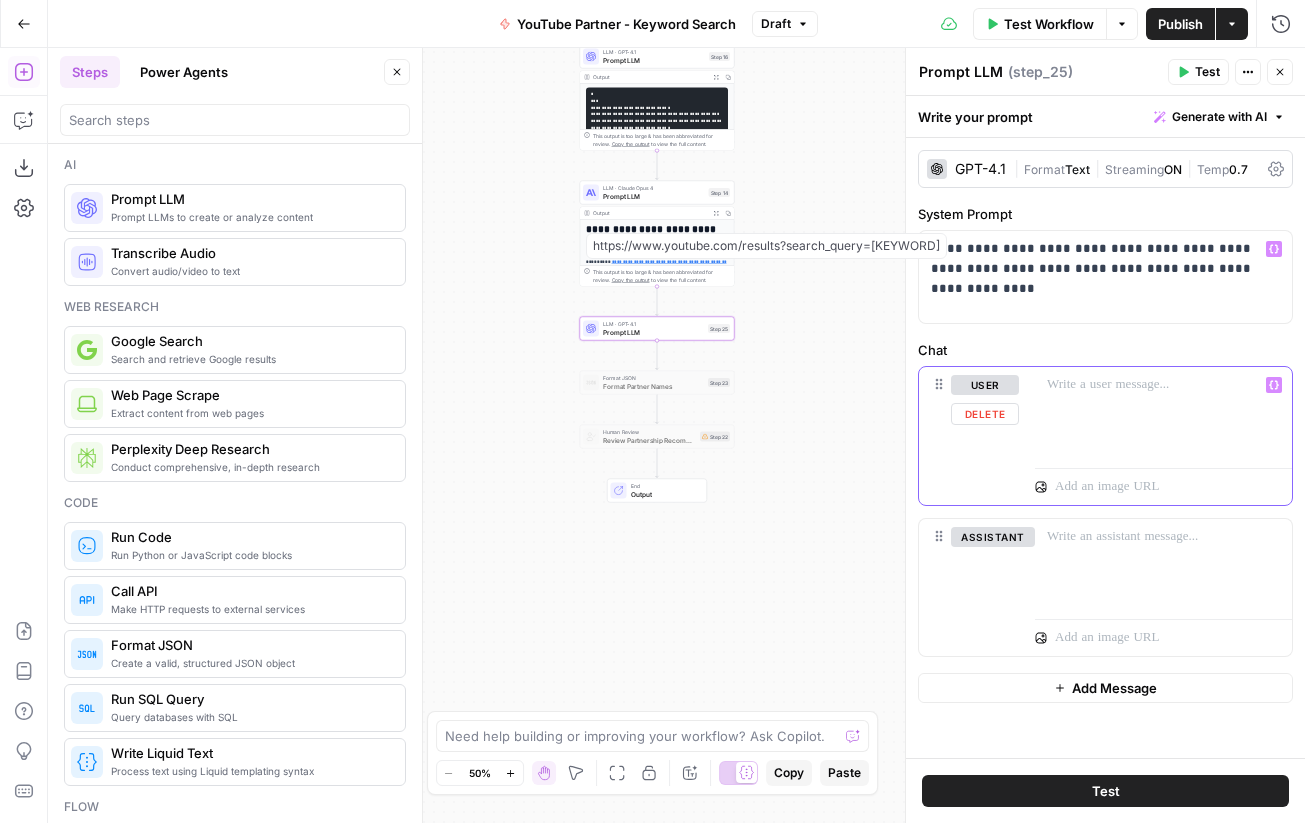 click at bounding box center [1163, 413] 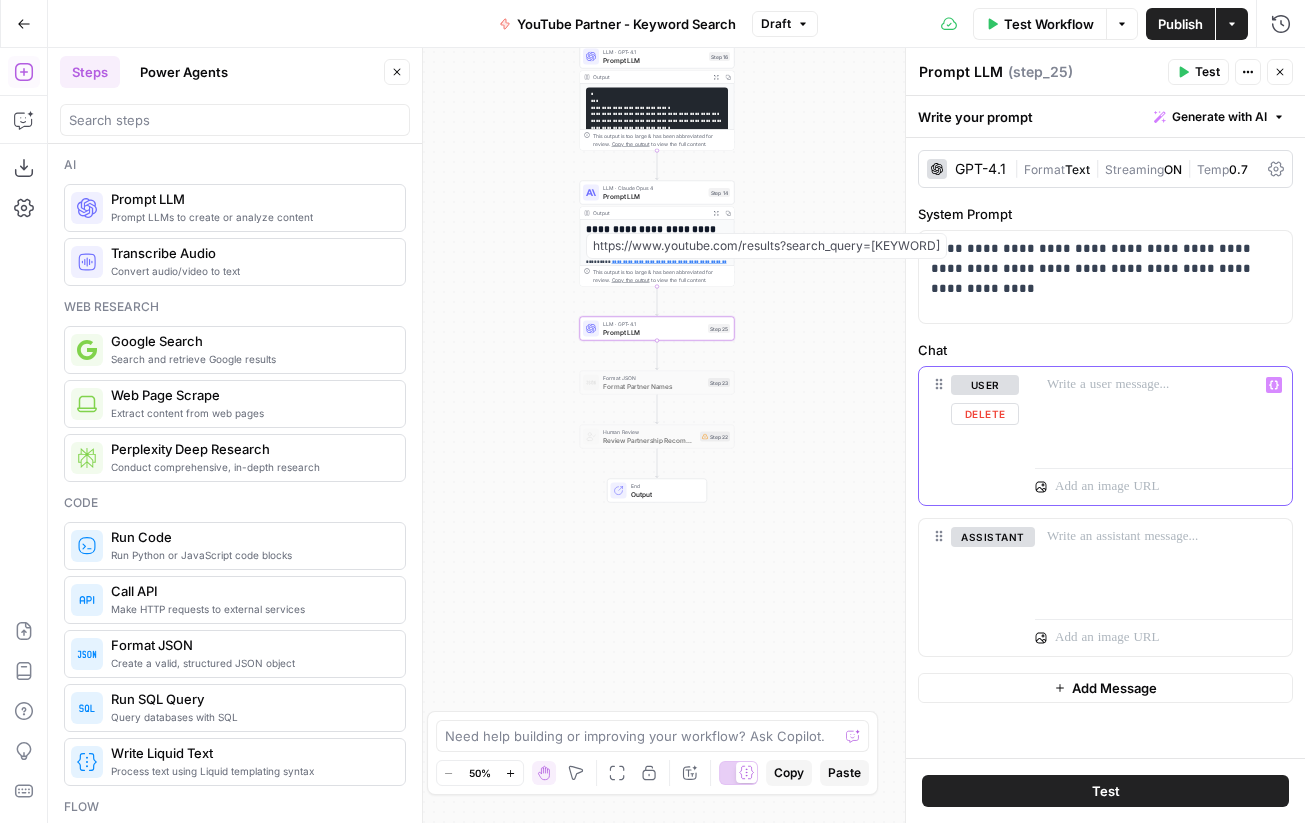 type 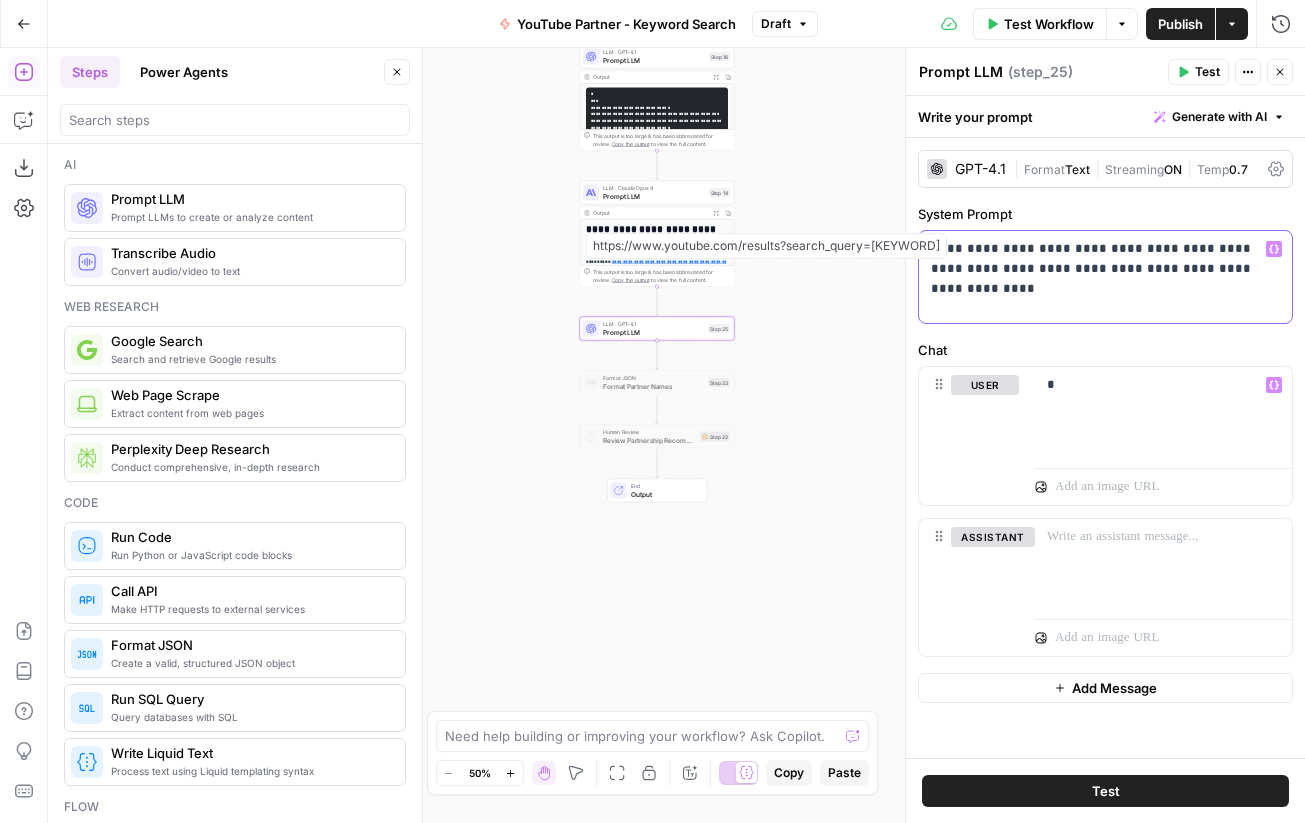 click on "**********" at bounding box center [1105, 259] 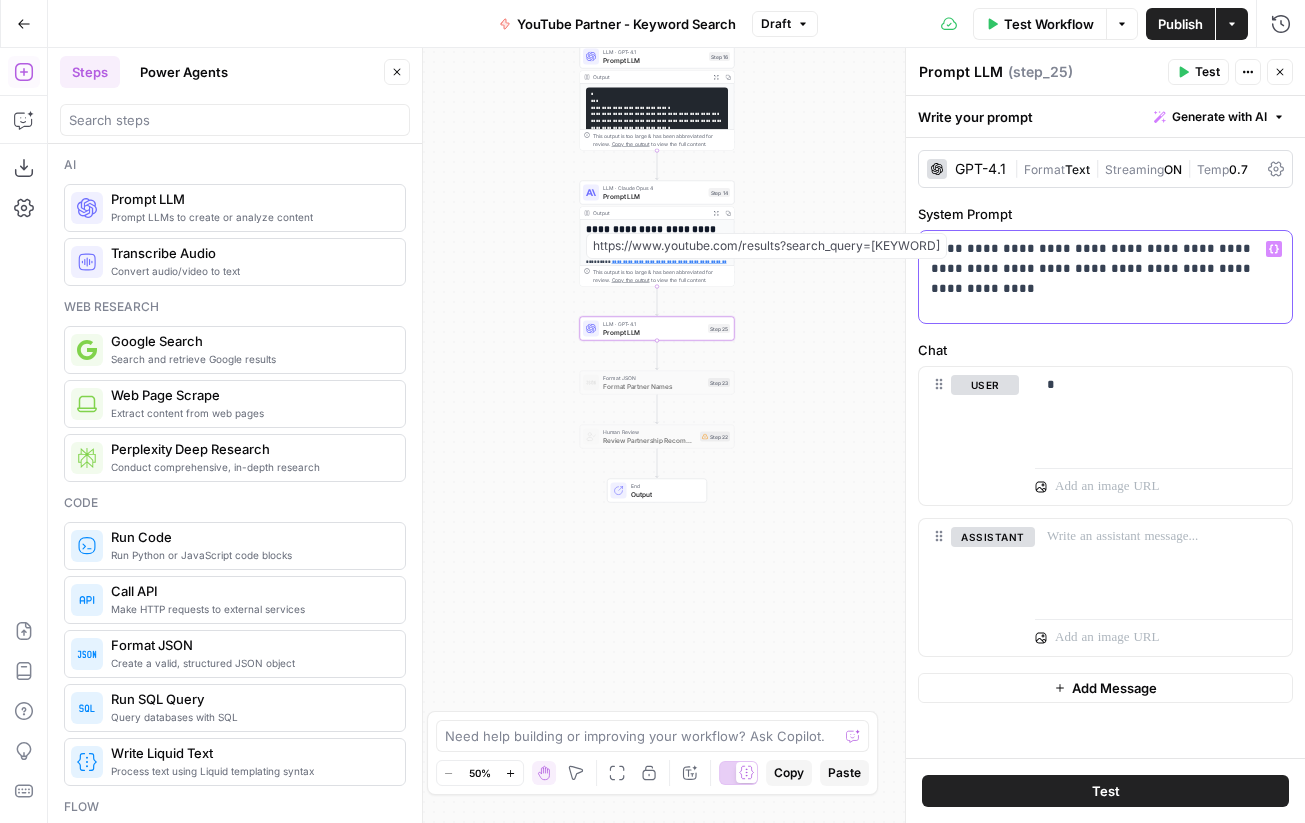 click on "**********" at bounding box center (1105, 259) 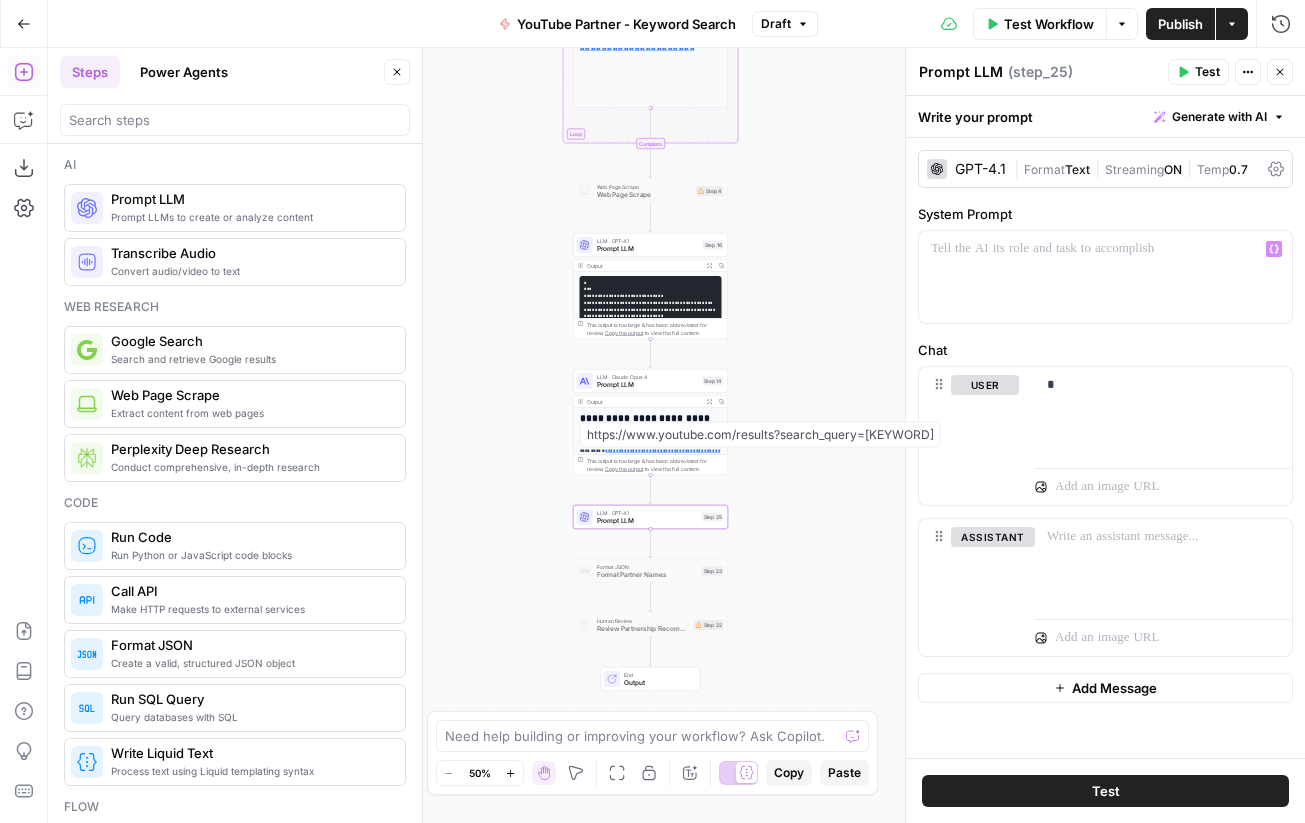 click on "Power Agents" at bounding box center [184, 72] 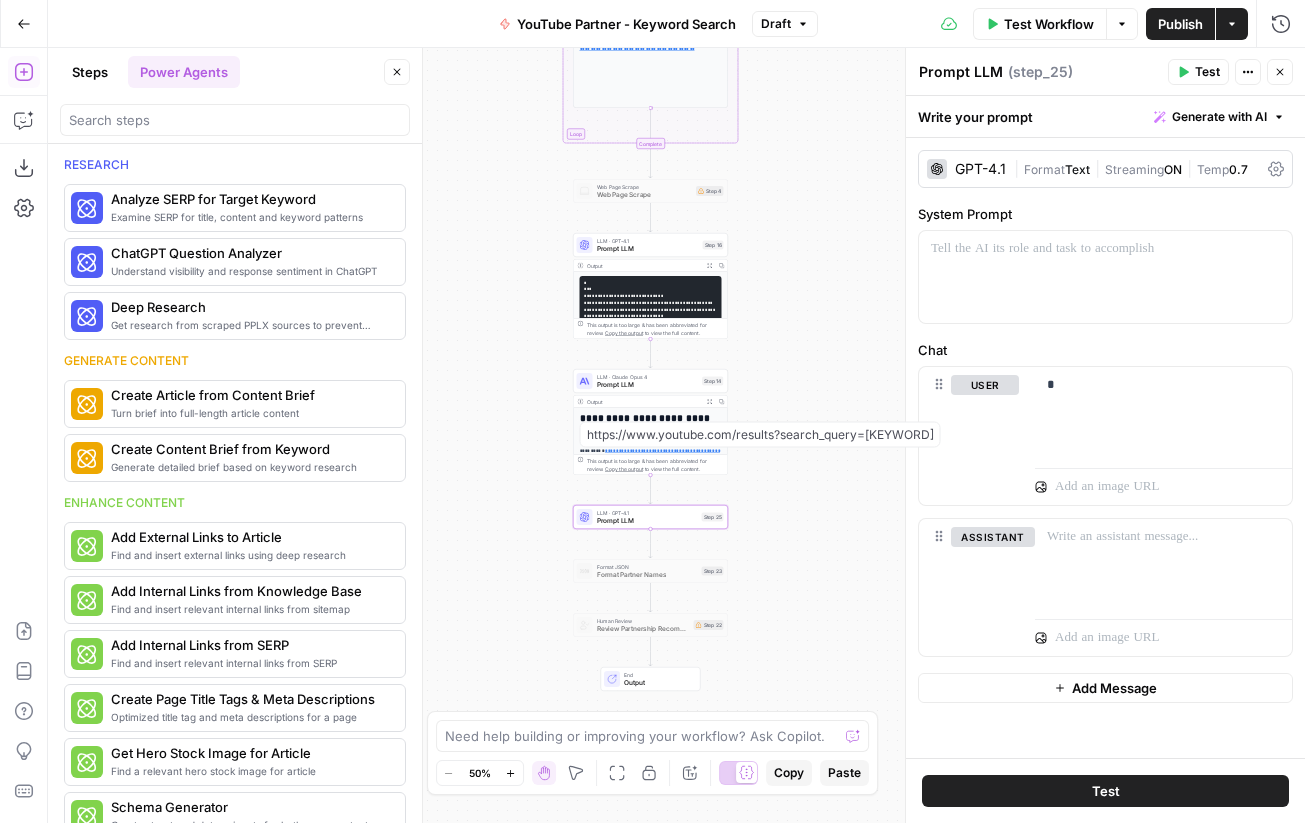 click on "Steps" at bounding box center (90, 72) 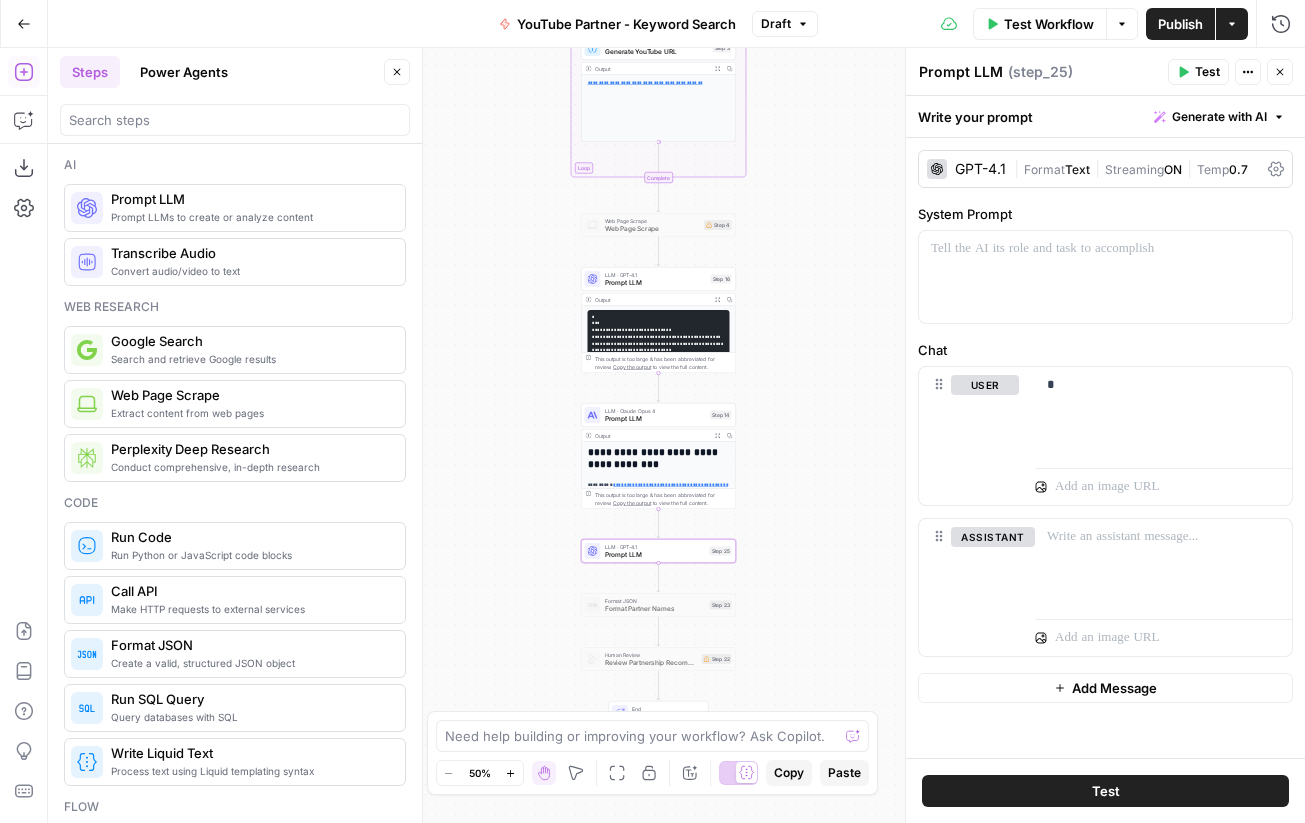 drag, startPoint x: 838, startPoint y: 370, endPoint x: 870, endPoint y: 395, distance: 40.60788 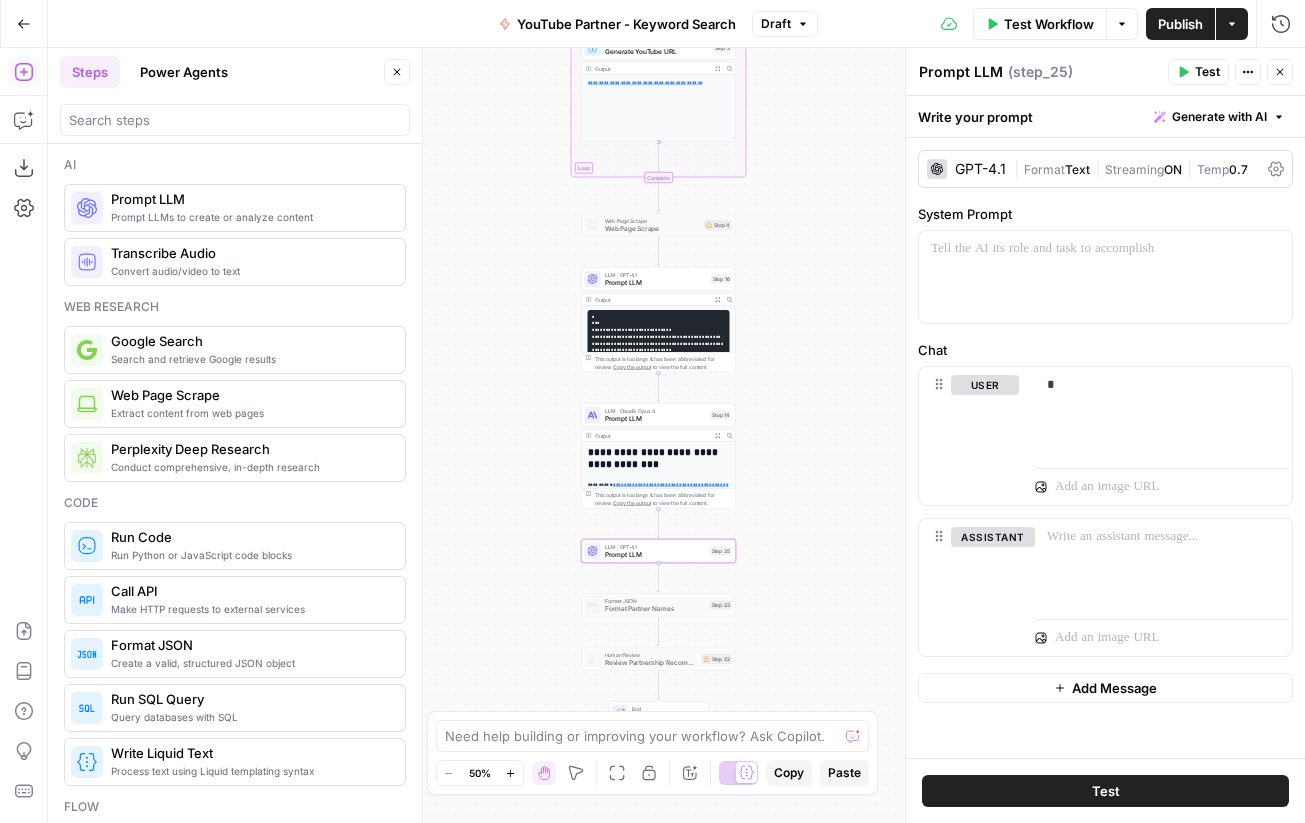 click on "**********" at bounding box center [676, 435] 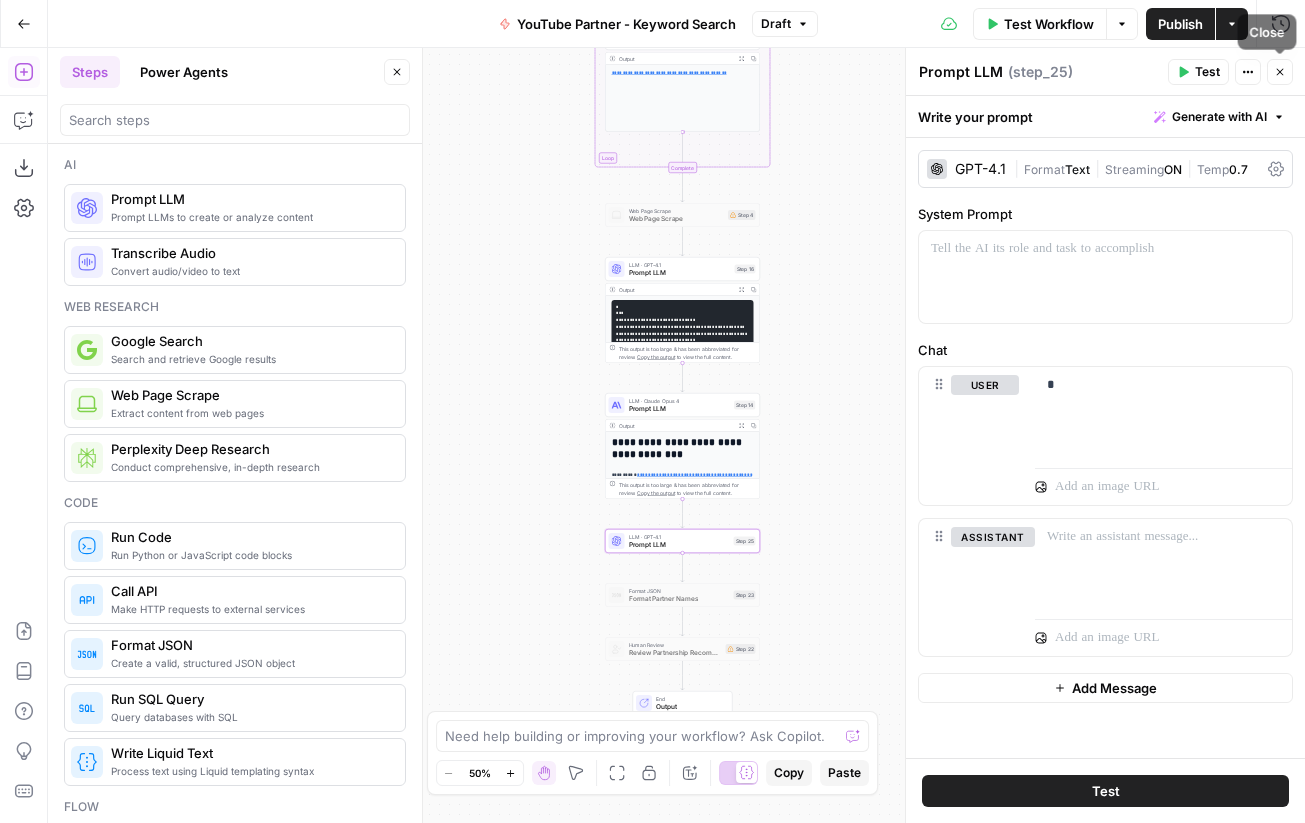click 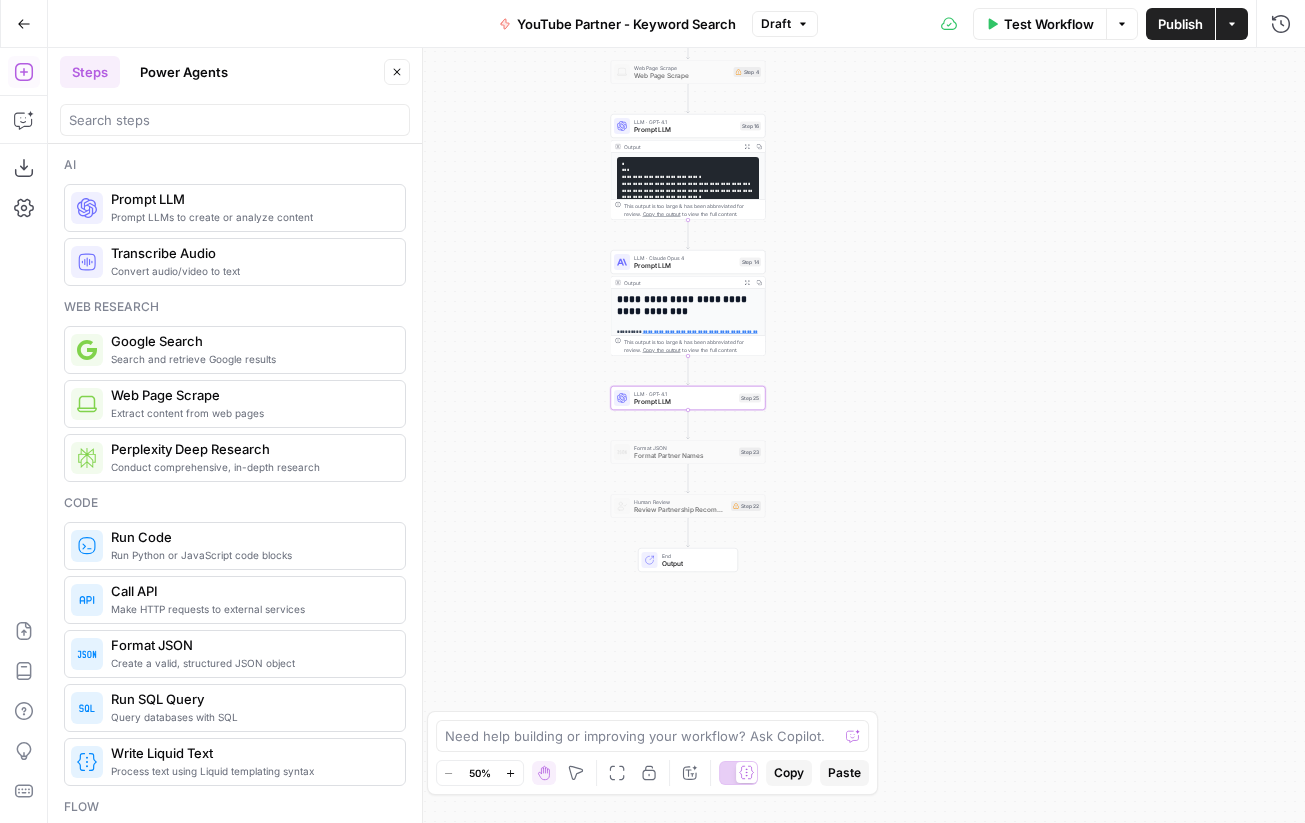 click on "LLM · GPT-4.1" at bounding box center [684, 394] 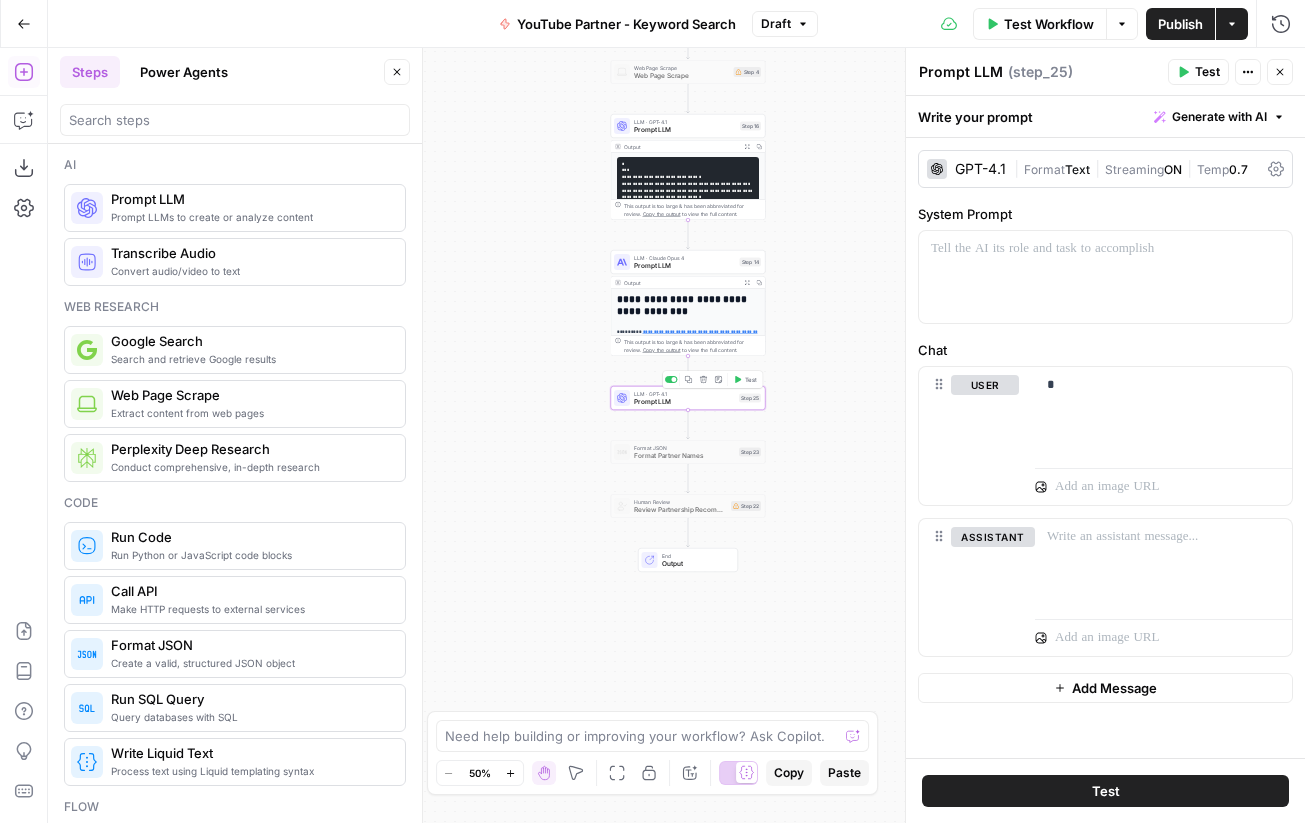 click on "Delete step" at bounding box center [703, 379] 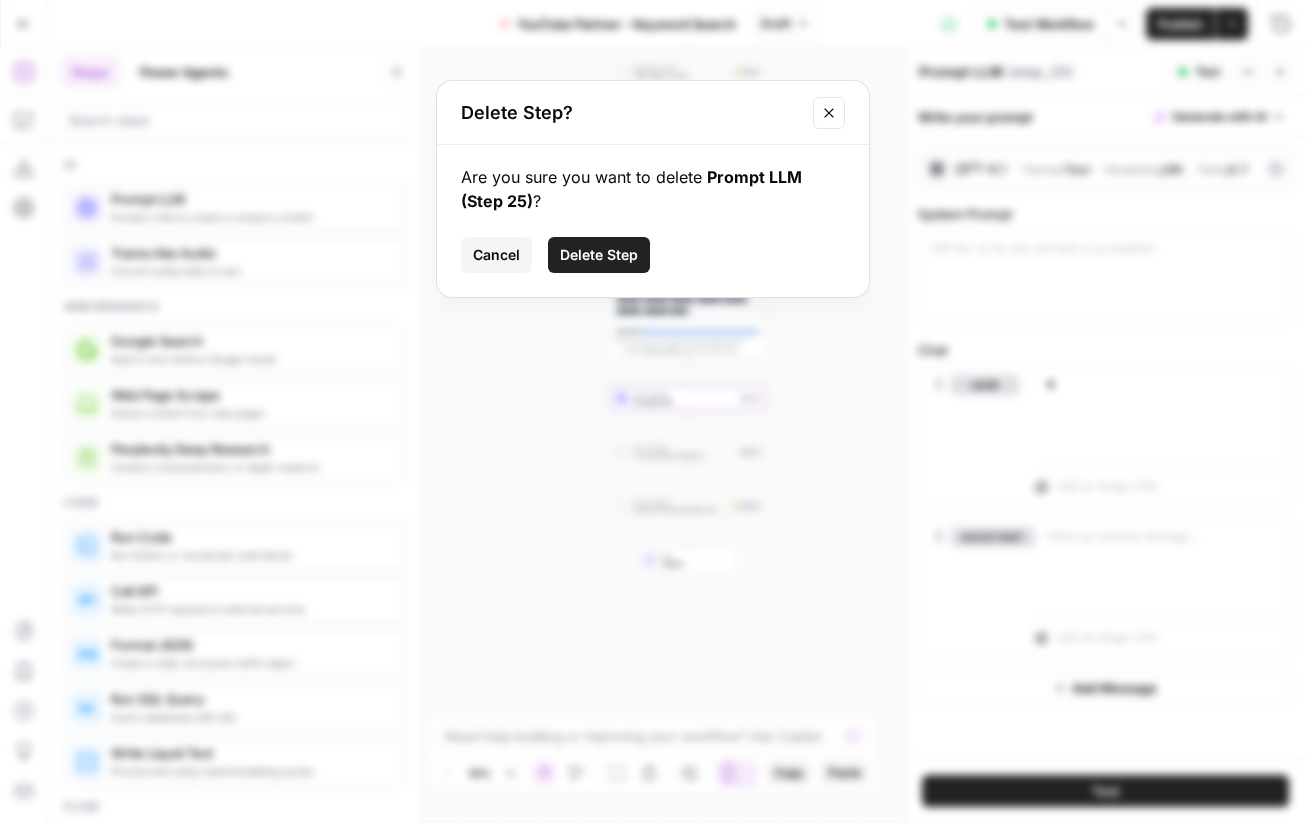 click on "Are you sure you want to delete   Prompt LLM (Step 25) ? Cancel Delete Step" at bounding box center [653, 221] 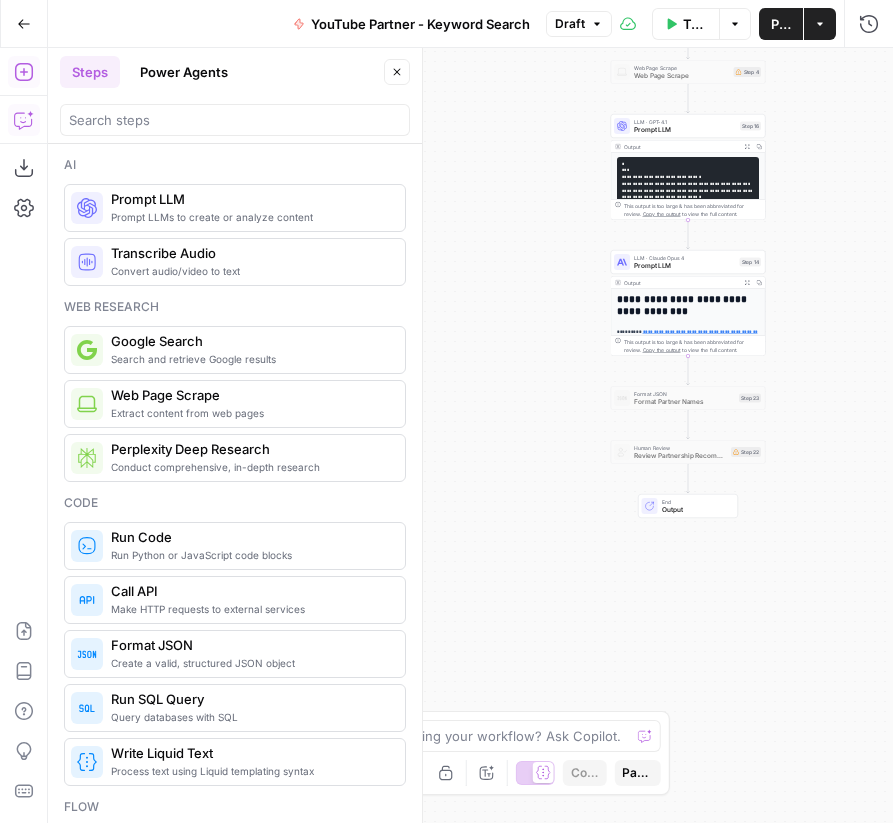 click 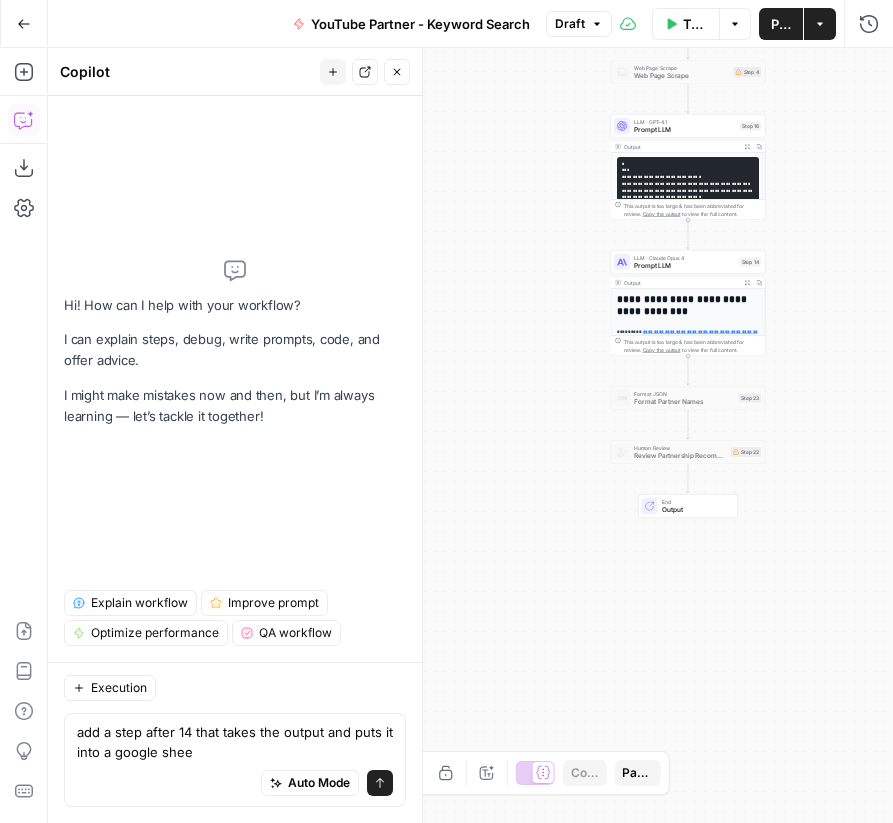 type on "add a step after 14 that takes the output and puts it into a google sheet" 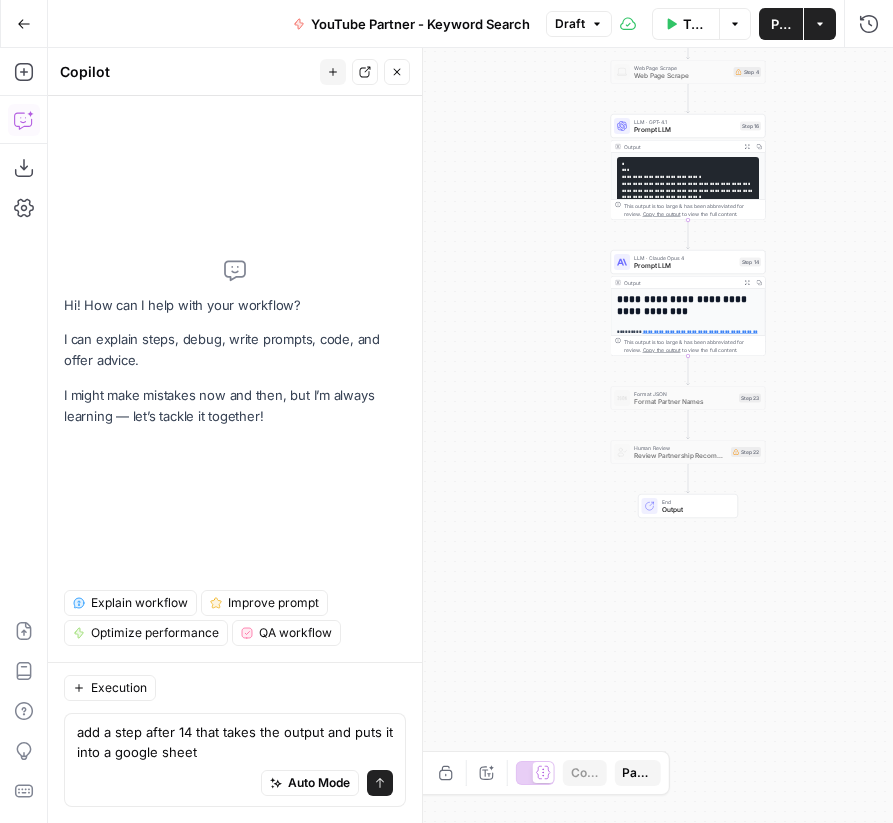 type 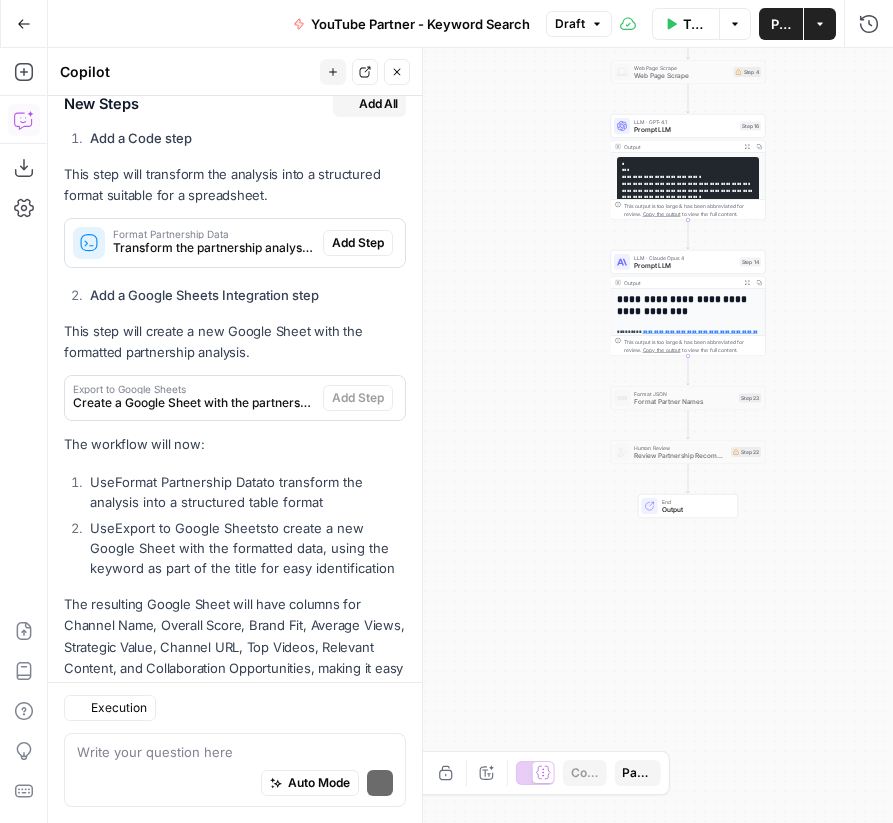 scroll, scrollTop: 400, scrollLeft: 0, axis: vertical 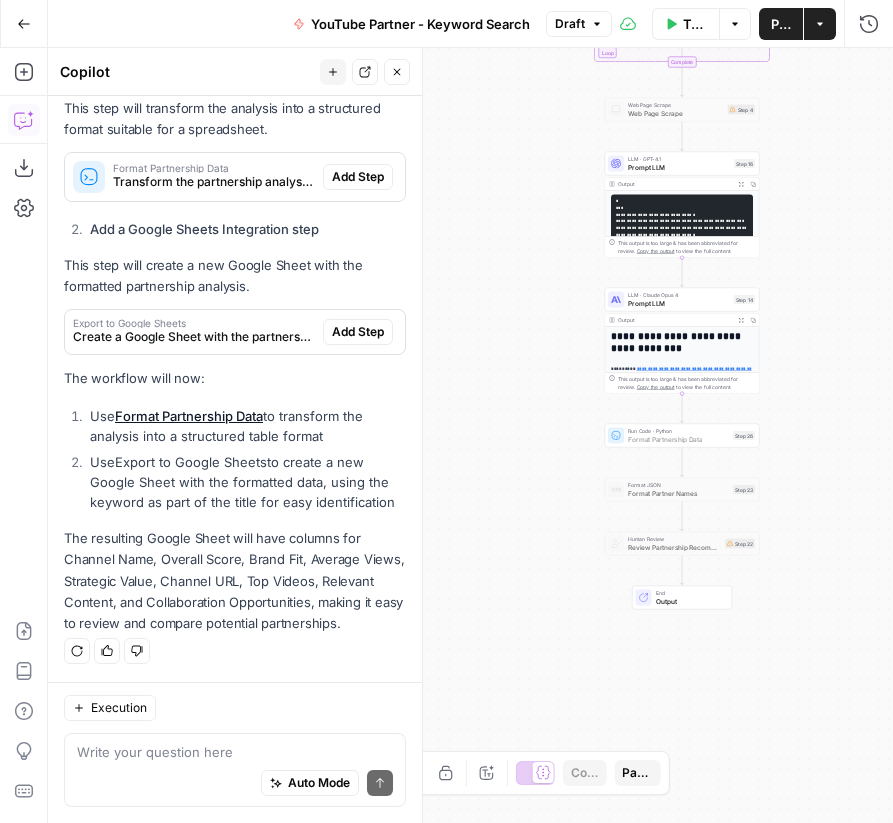 click on "Add Step" at bounding box center (358, 177) 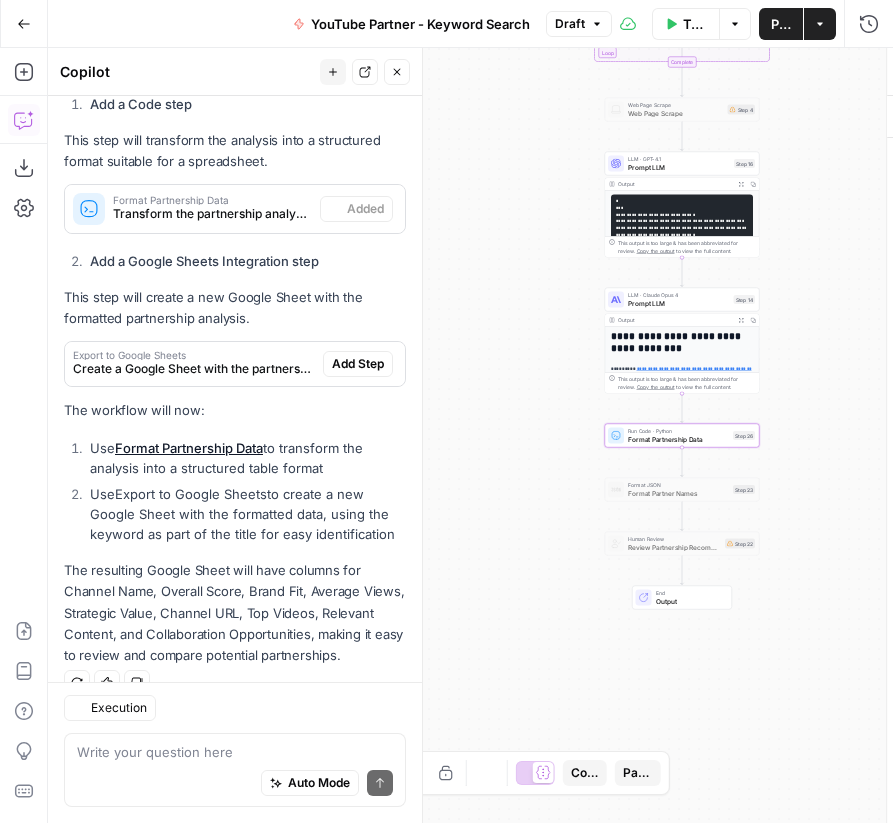 scroll, scrollTop: 432, scrollLeft: 0, axis: vertical 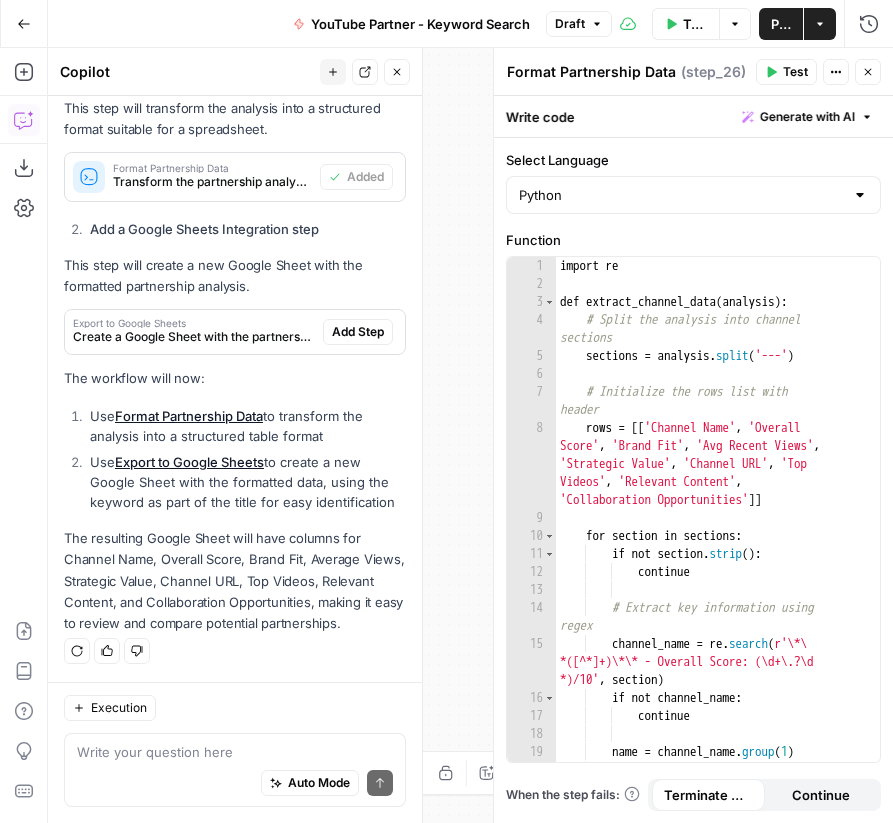 click on "Add Step" at bounding box center (358, 332) 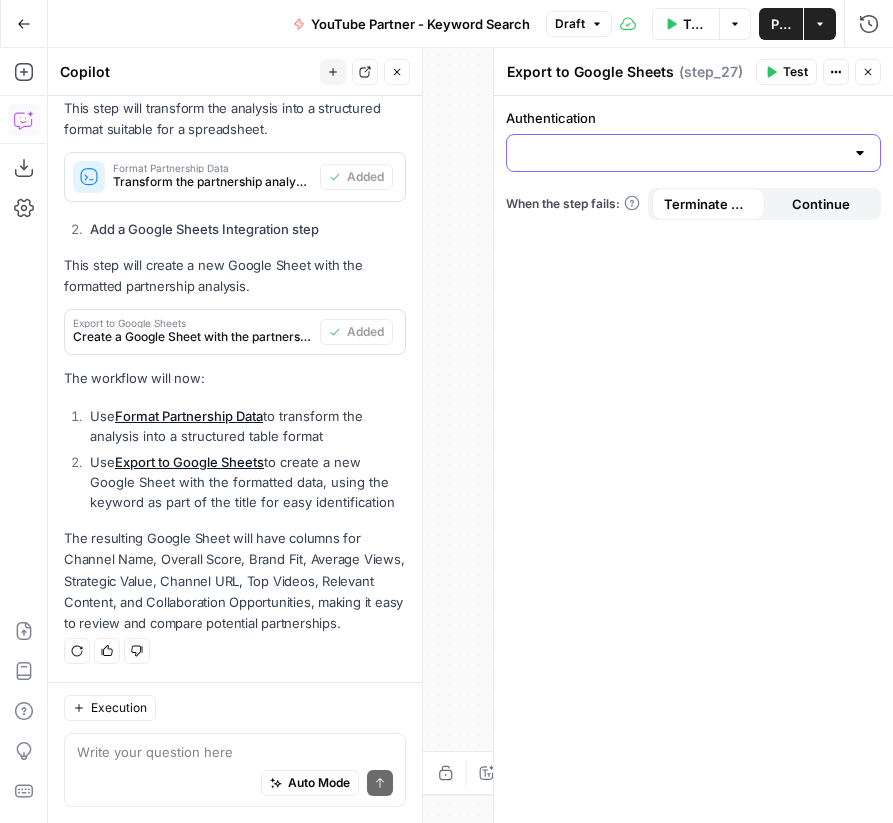 click on "Authentication" at bounding box center [681, 153] 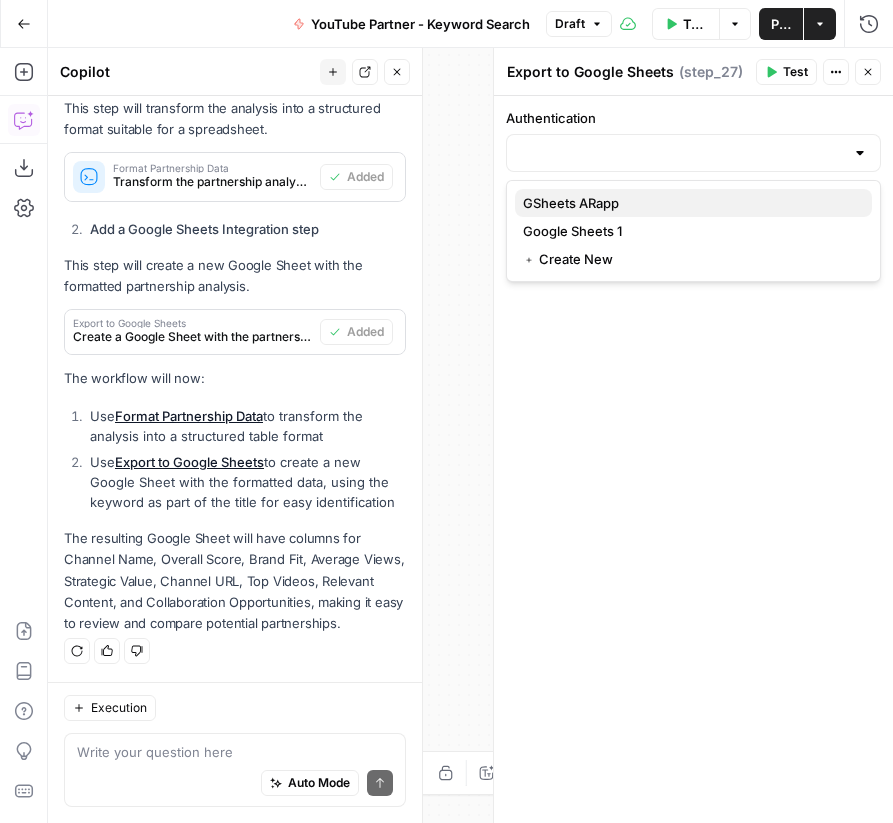 click on "GSheets ARapp" at bounding box center (693, 203) 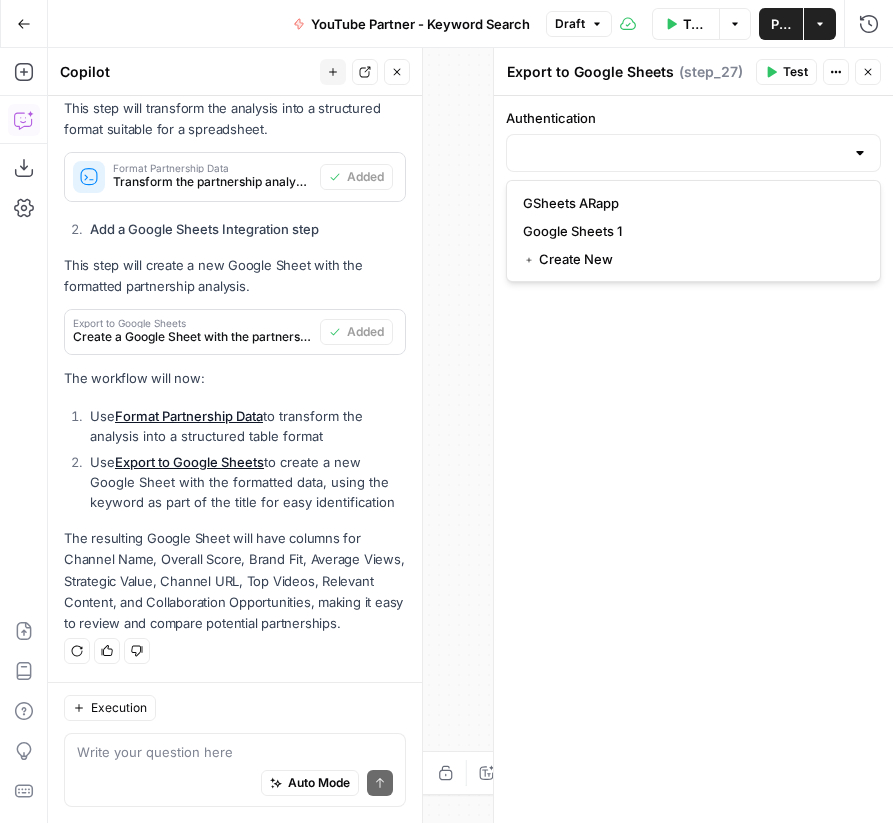 type on "GSheets ARapp" 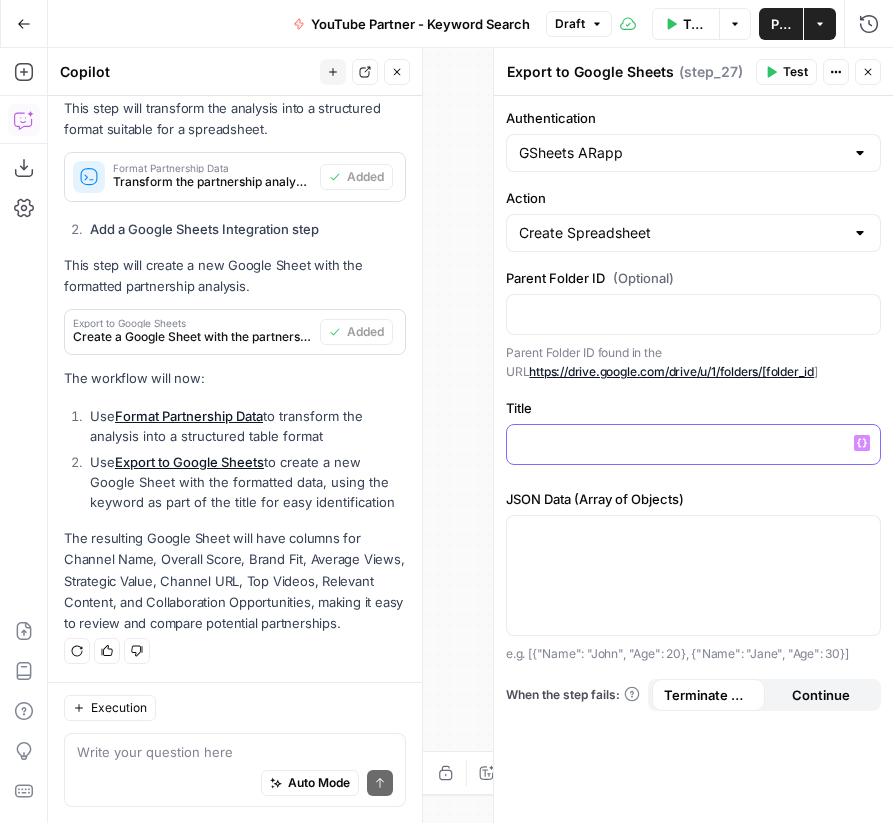 click at bounding box center [693, 443] 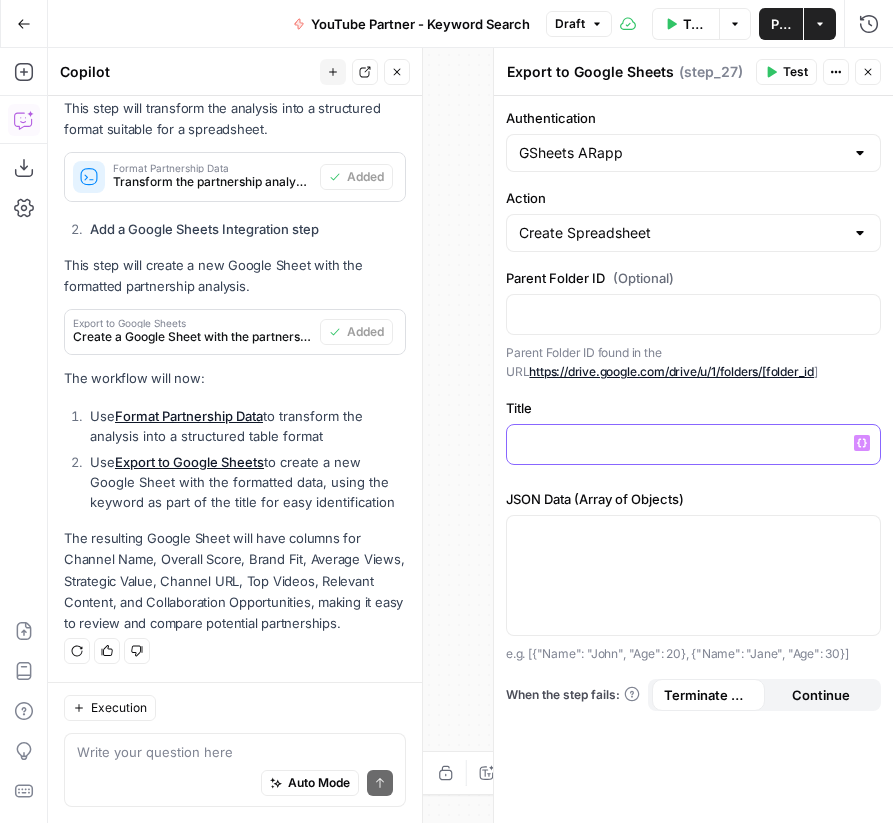 type 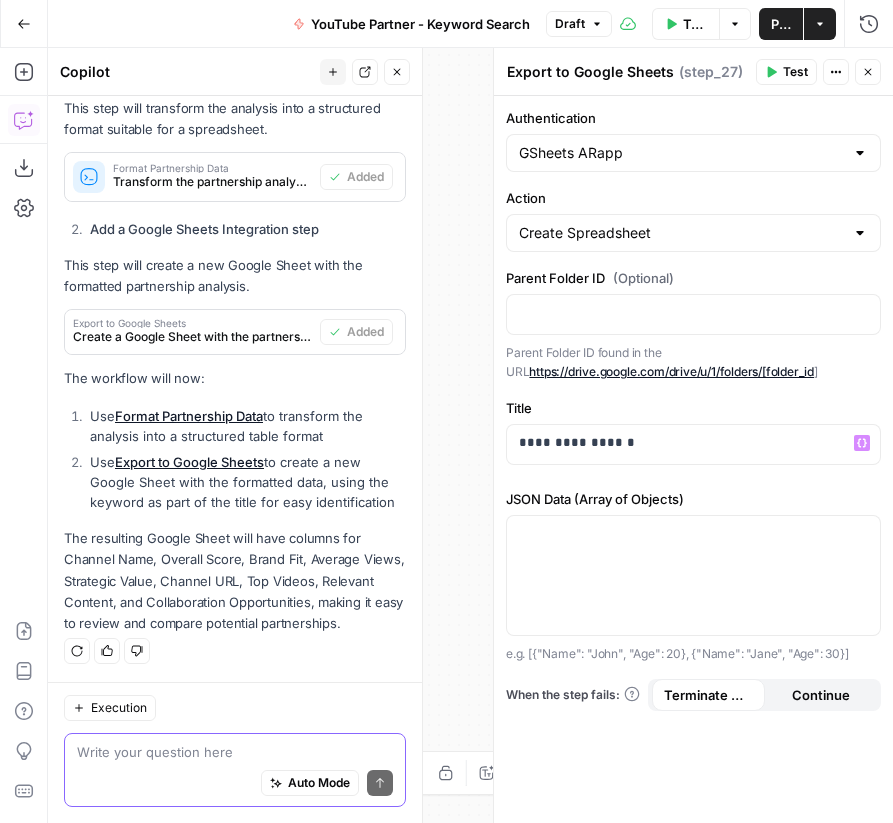 click at bounding box center (235, 752) 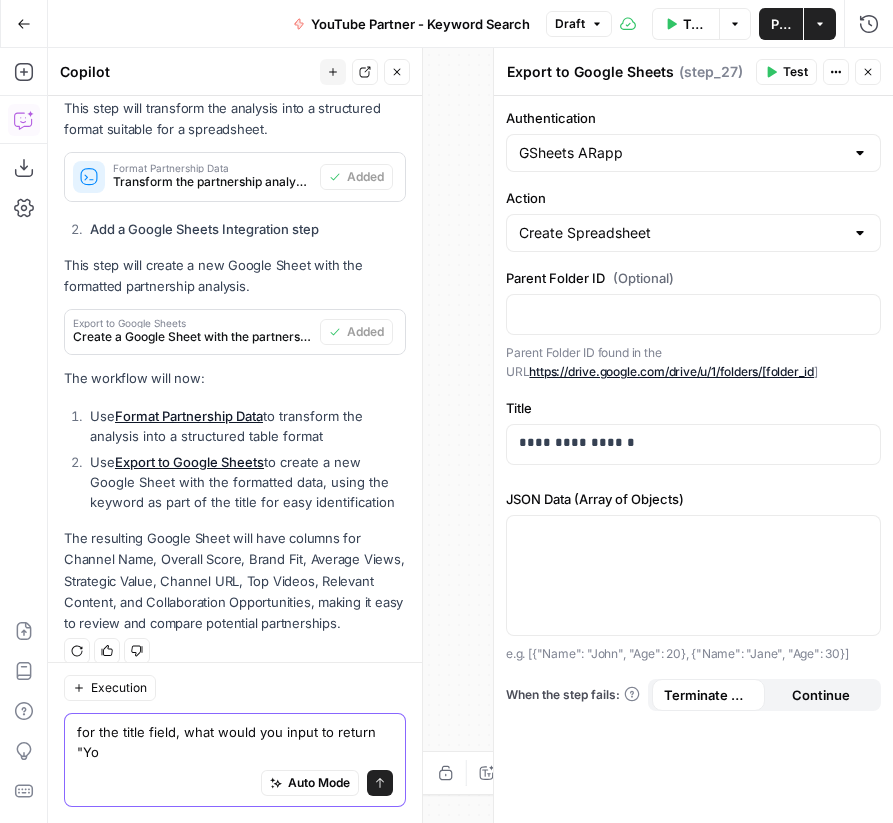 scroll, scrollTop: 452, scrollLeft: 0, axis: vertical 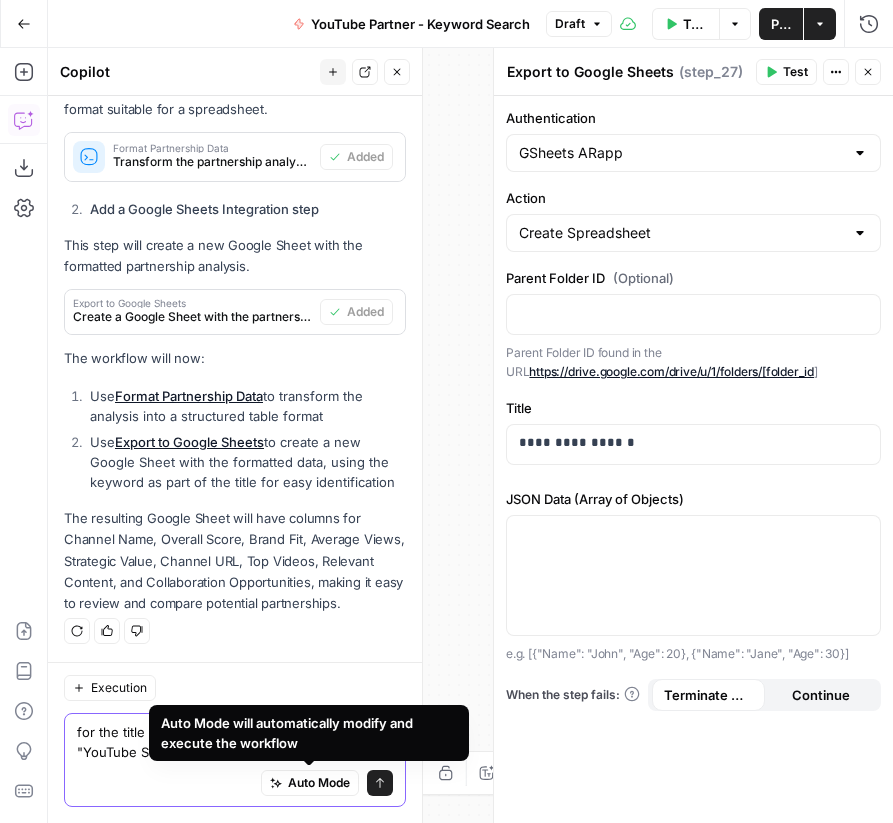 type on "for the title field, what would you input to return "YouTube Scouting - (Keyword) - (Date)?" 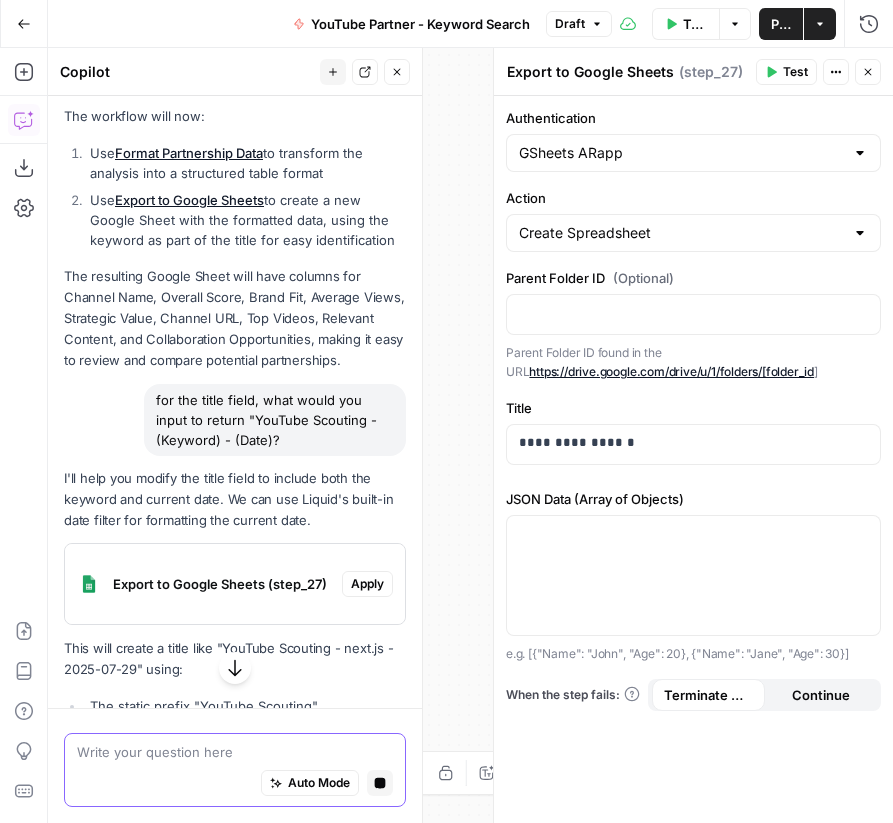 scroll, scrollTop: 694, scrollLeft: 0, axis: vertical 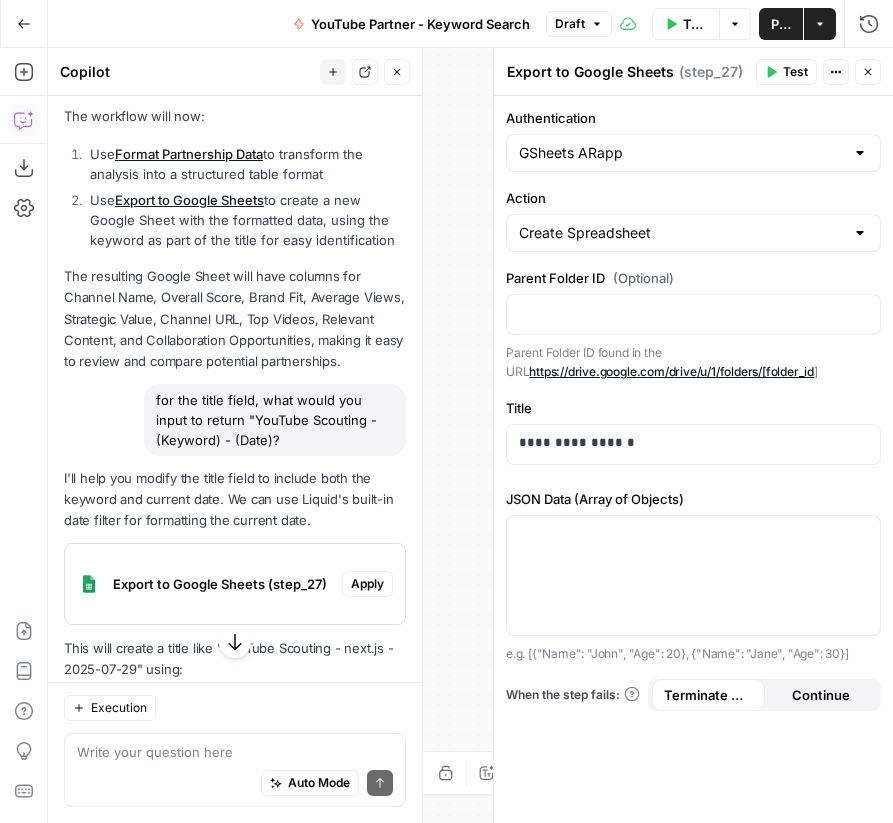 click 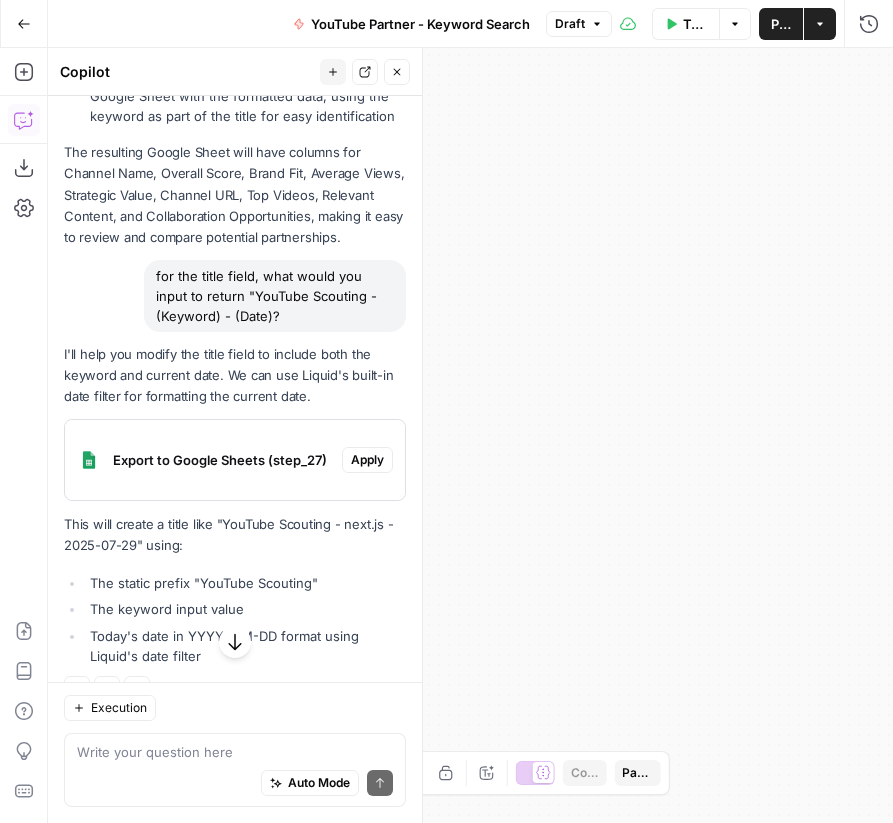 scroll, scrollTop: 856, scrollLeft: 0, axis: vertical 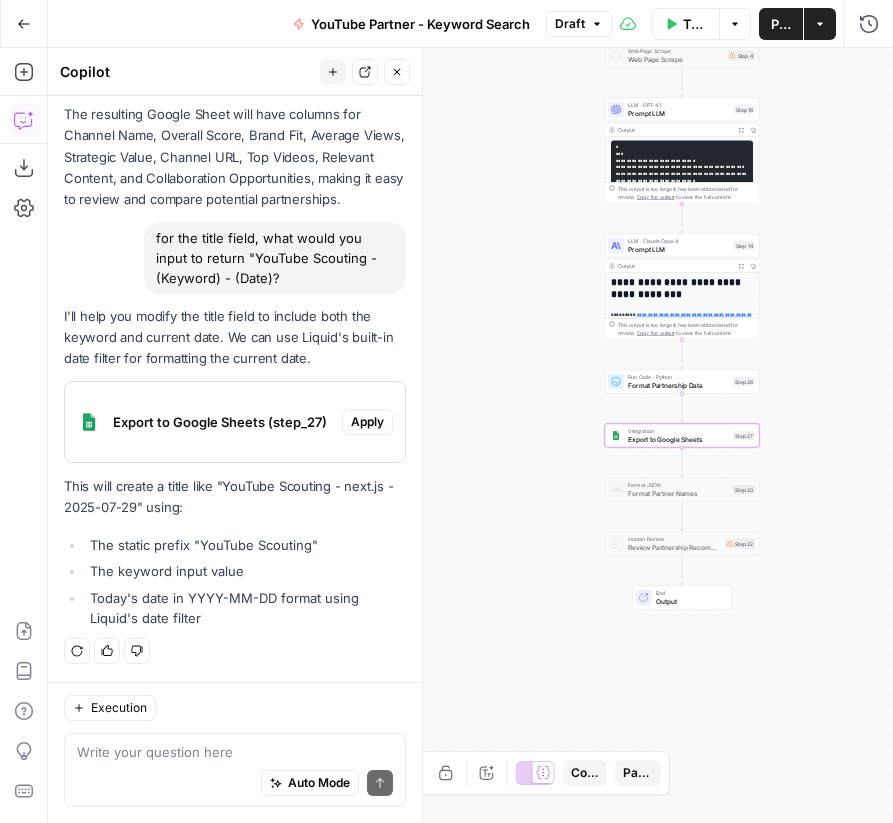 click on "Apply" at bounding box center (367, 422) 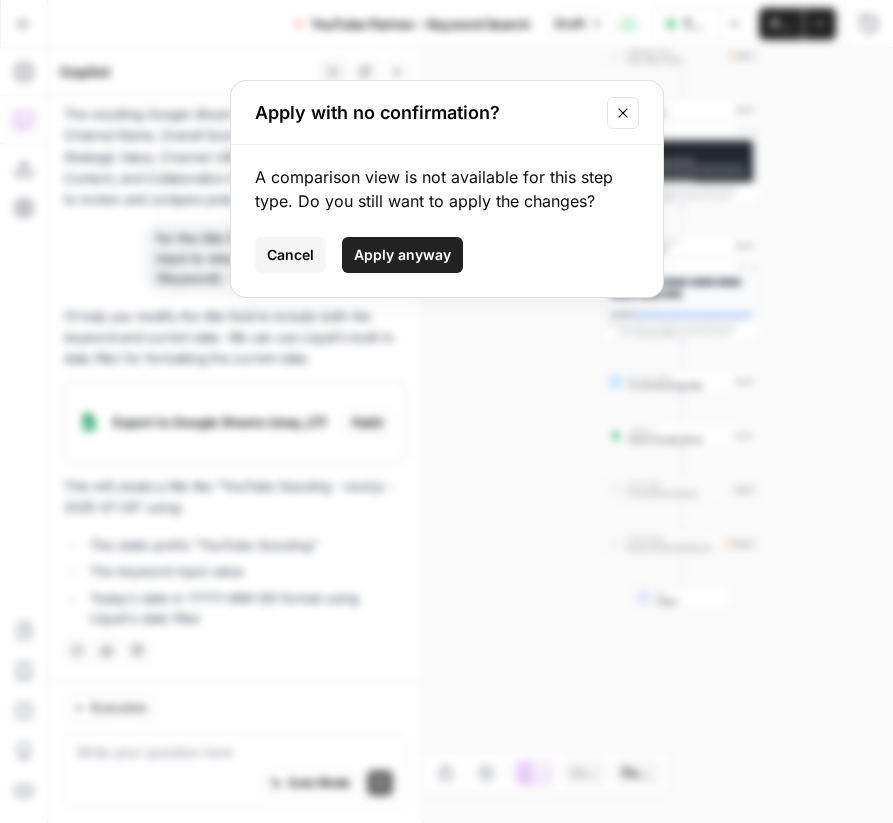 click on "Apply anyway" at bounding box center [402, 255] 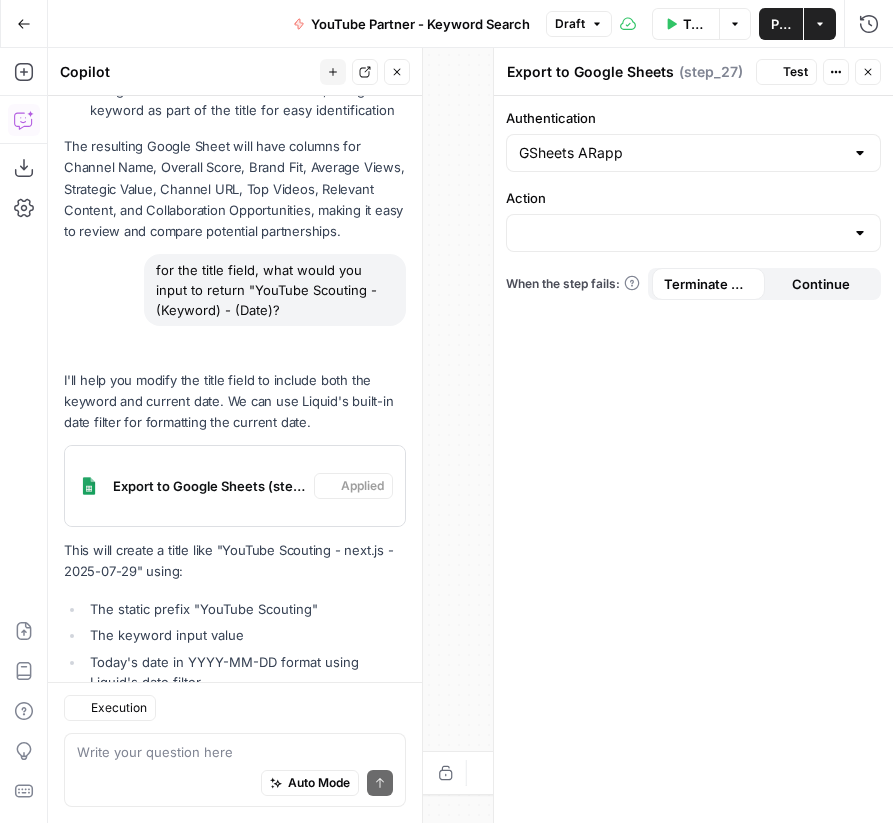 scroll, scrollTop: 888, scrollLeft: 0, axis: vertical 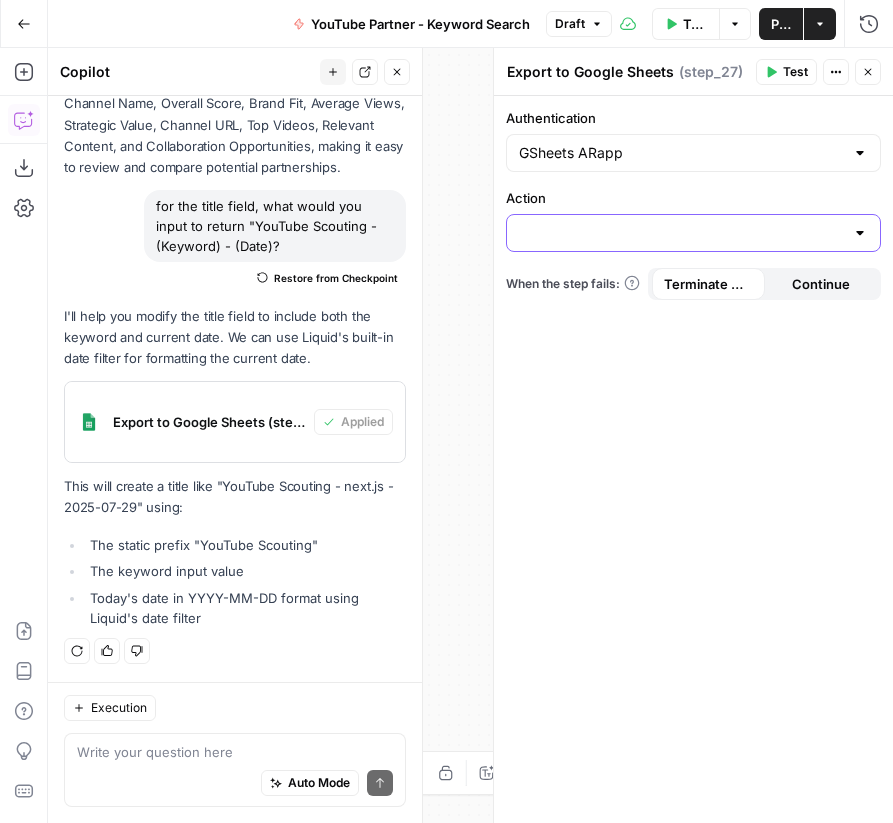 click on "Action" at bounding box center [681, 233] 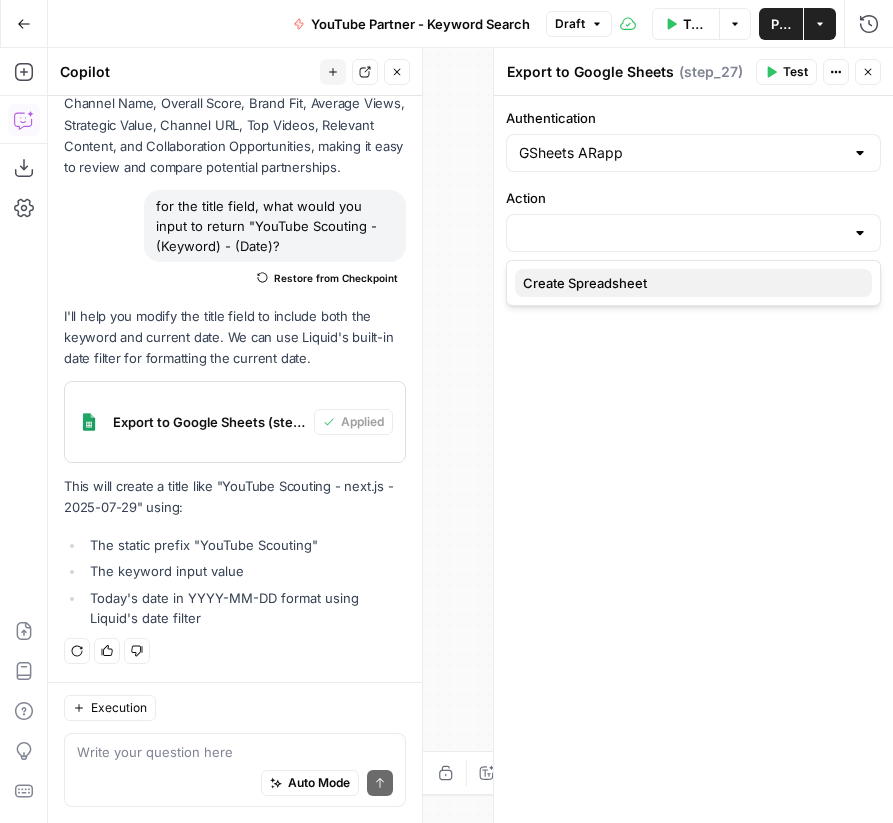 click on "Create Spreadsheet" at bounding box center (689, 283) 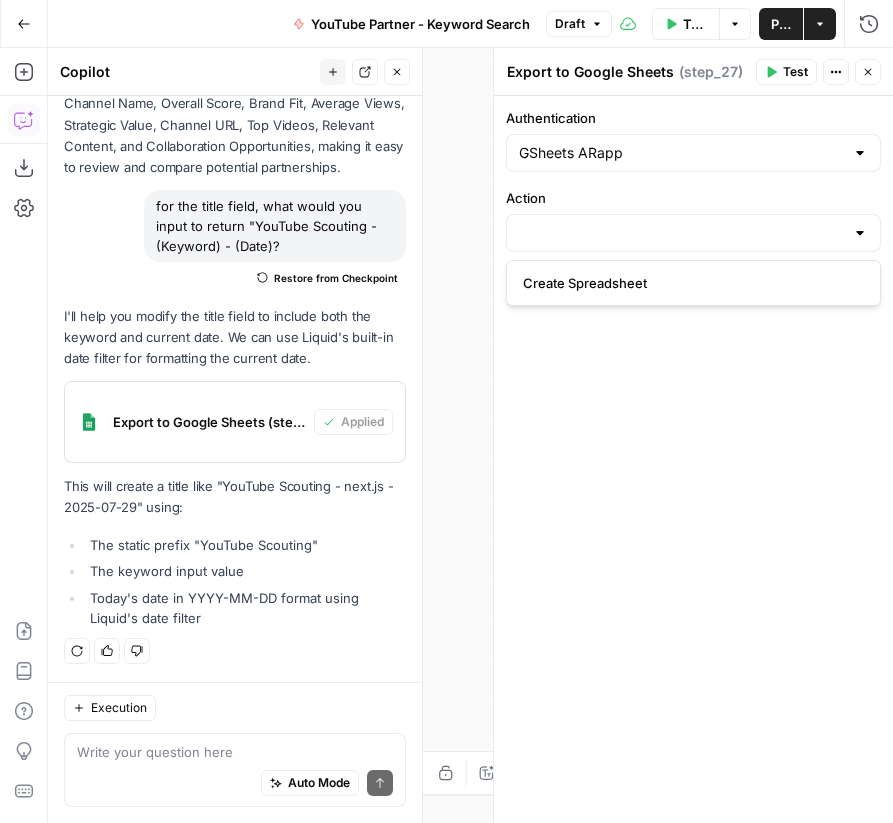 type on "Create Spreadsheet" 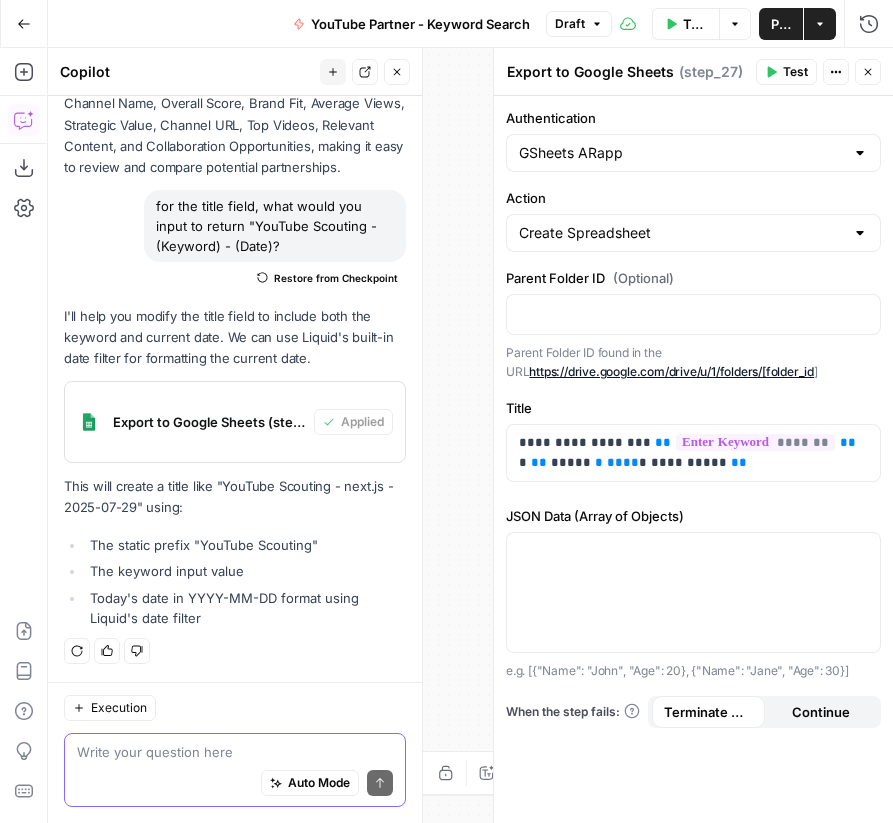 click at bounding box center (235, 752) 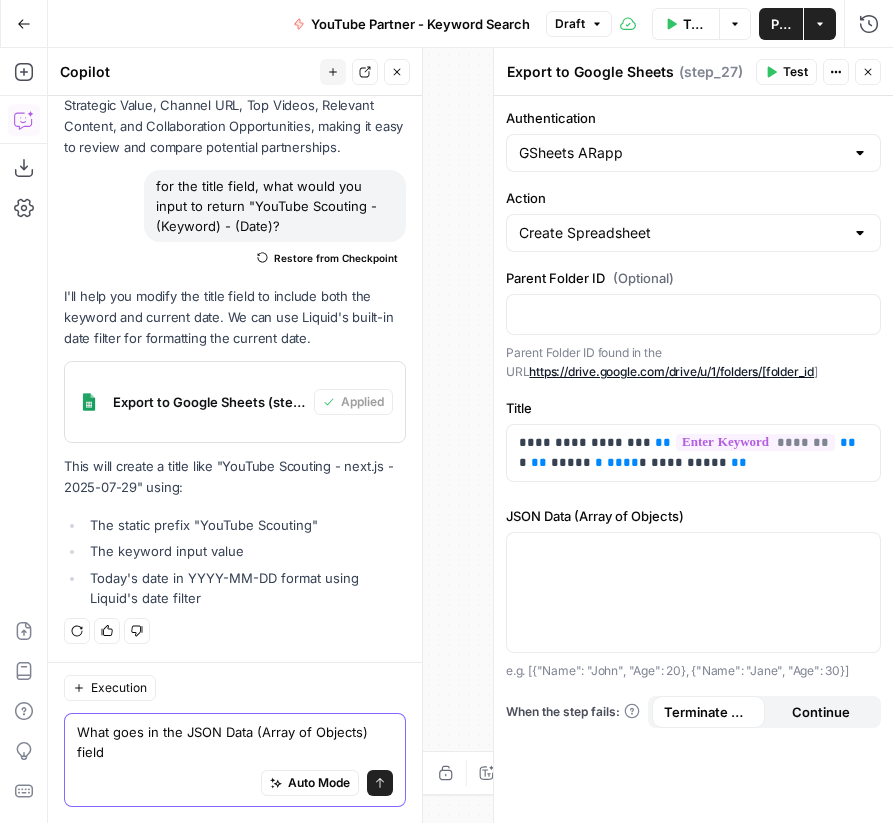 type on "What goes in the JSON Data (Array of Objects) field?" 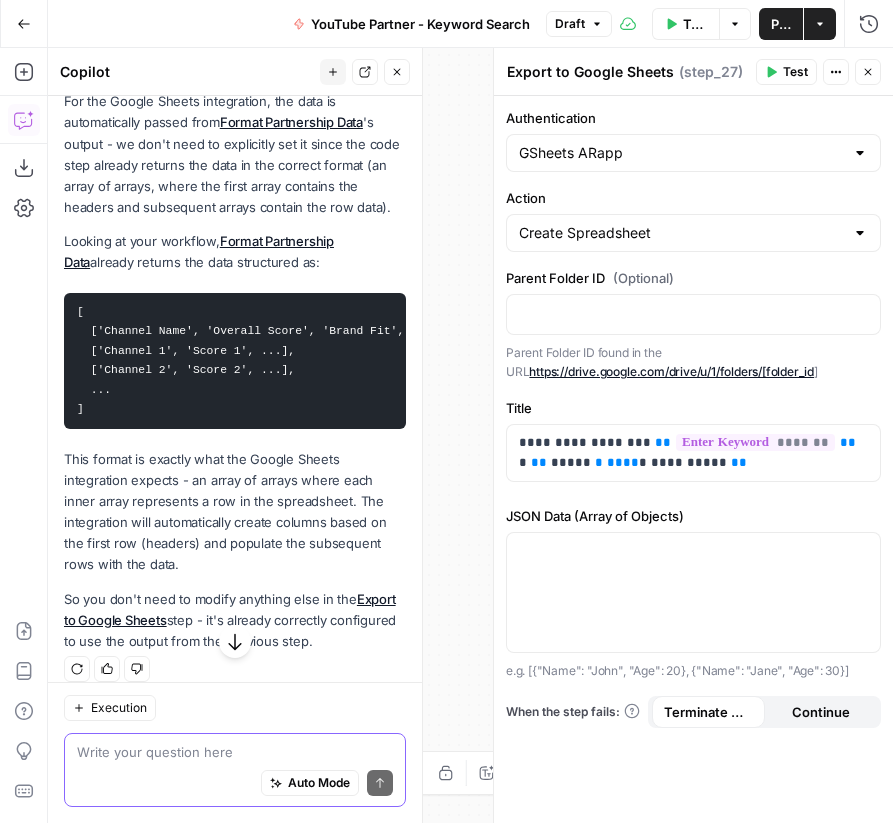 scroll, scrollTop: 1525, scrollLeft: 0, axis: vertical 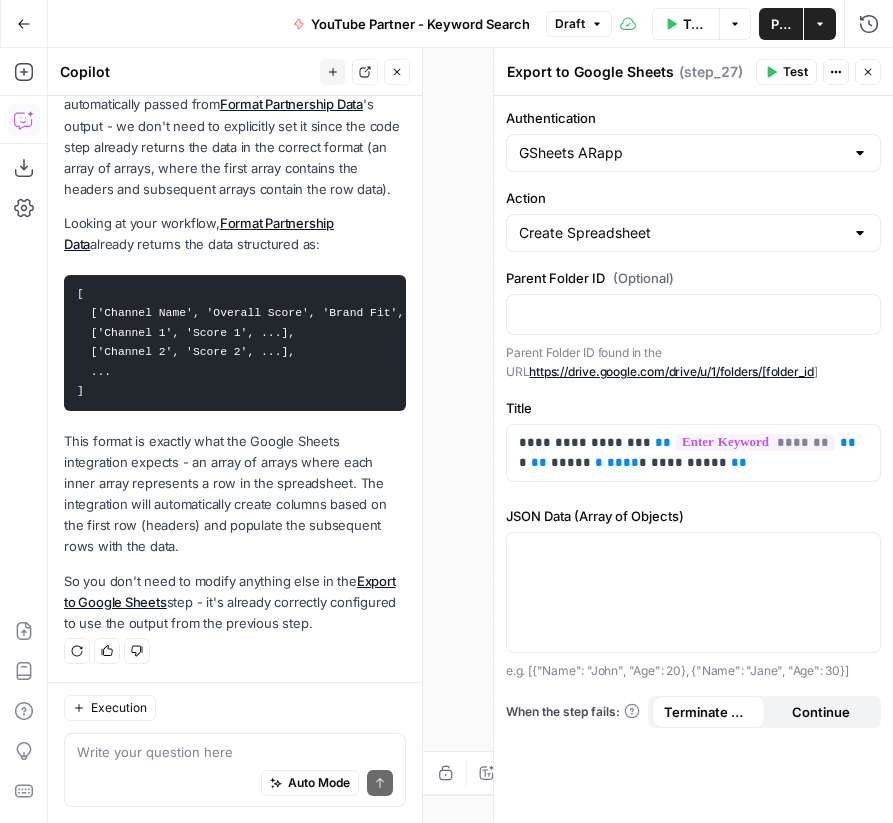 click 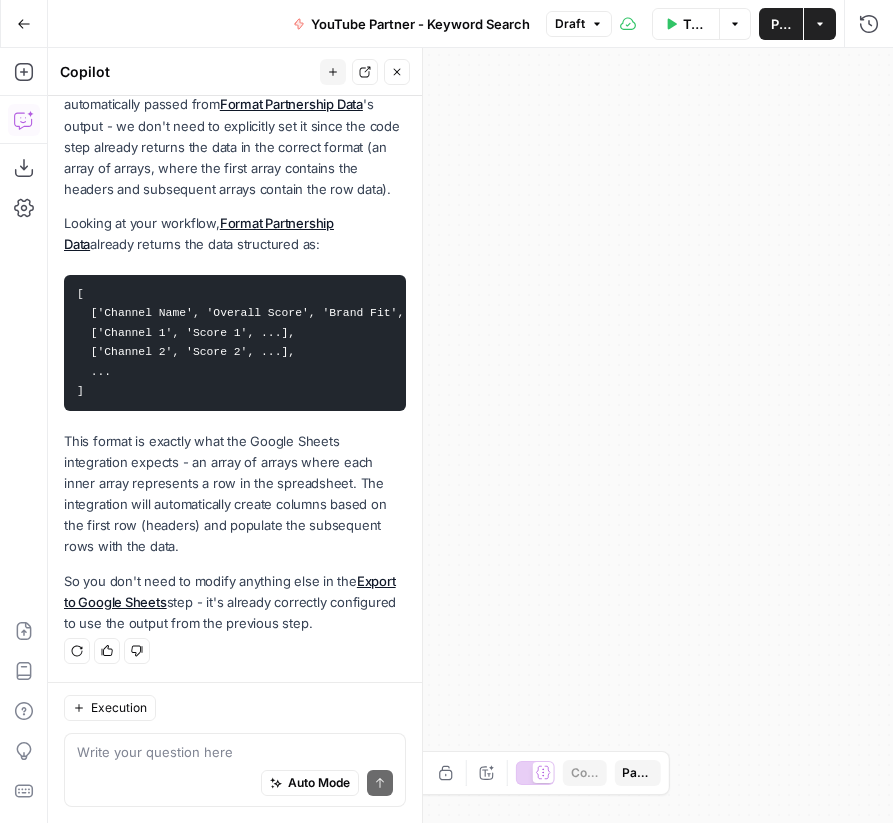 click on "Test Workflow" at bounding box center [686, 24] 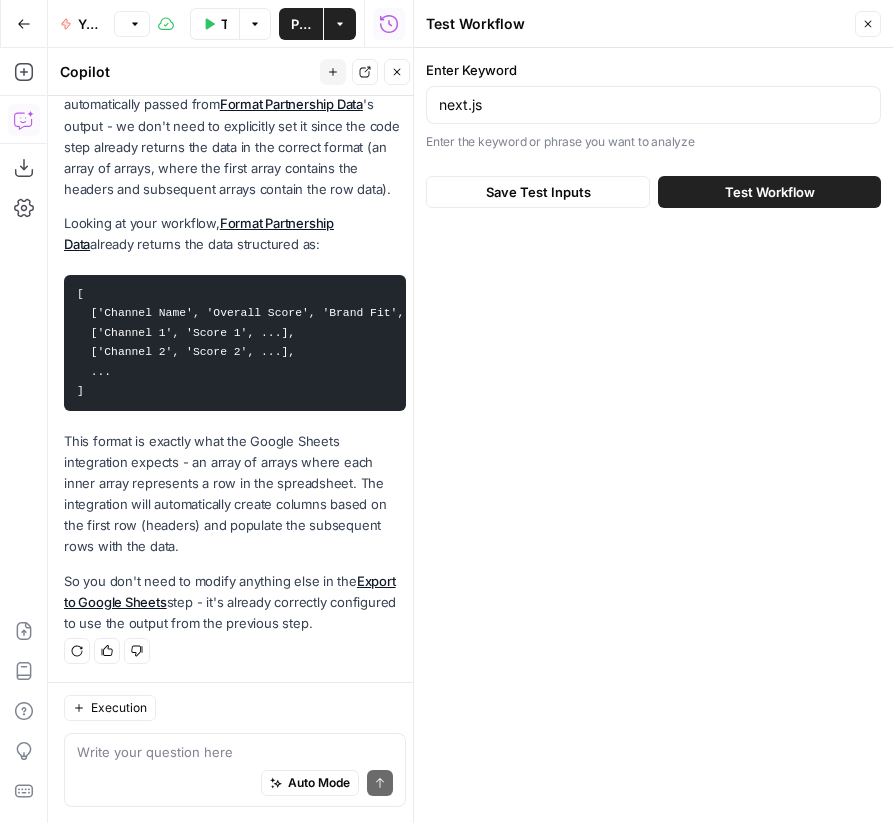 click on "Test Workflow" at bounding box center [769, 192] 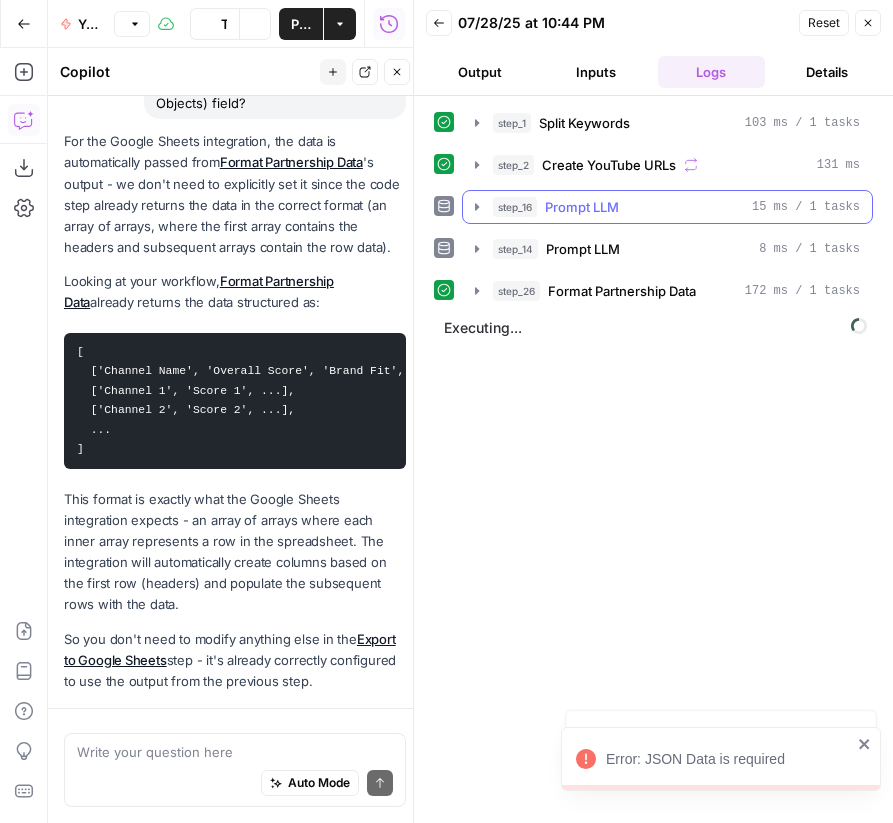 scroll, scrollTop: 1525, scrollLeft: 0, axis: vertical 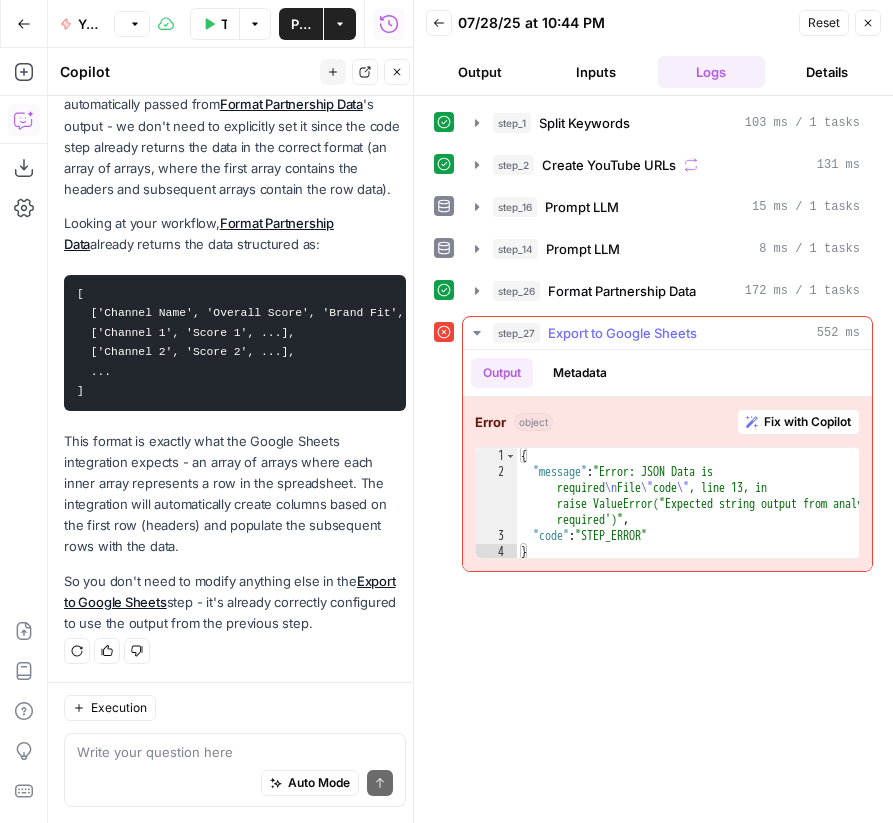 click on "Error object Fix with Copilot 1 2 3 4 {    "message" :  "Error: JSON Data is         required
File   " code " , line 13, in                 raise Exception('JSON Data is         required')" ,    "code" :  "STEP_ERROR" }     XXXXXXXXXXXXXXXXXXXXXXXXXXXXXXXXXXXXXXXXXXXXXXXXXXXXXXXXXXXXXXXXXXXXXXXXXXXXXXXXXXXXXXXXXXXXXXXXXXXXXXXXXXXXXXXXXXXXXXXXXXXXXXXXXXXXXXXXXXXXXXXXXXXXXXXXXXXXXXXXXXXXXXXXXXXXXXXXXXXXXXXXXXXXXXXXXXXXXXXXXXXXXXXXXXXXXXXXXXXXXXXXXXXXXXXXXXXXXXXXXXXXXXXXXXXXXXXXXXXXXXXXXXXXXXXXXXXXXXXXXXXXXXXXXXXXXXXXXXXXXXXXXXXXXXXXXXXXXXXXXXXXXXXXXXXXXXXXXXXXXXXXXXXXXXXXXXXXXXXXXXXXXXXXXXXXXXXXXXXXXXXXXXXXXXXXXXXXXXXXXXXXXXXXXXXXXXXXXXXXXXXXXXXXXXXXXXXXXXXXXXXXXXXXXXXXXXXXXXXXXXXXXXXXXXXXXXXXXXXXXXXXXXXXXXXXXXXXXXXXXXXXXXXXXXXX" at bounding box center [667, 484] 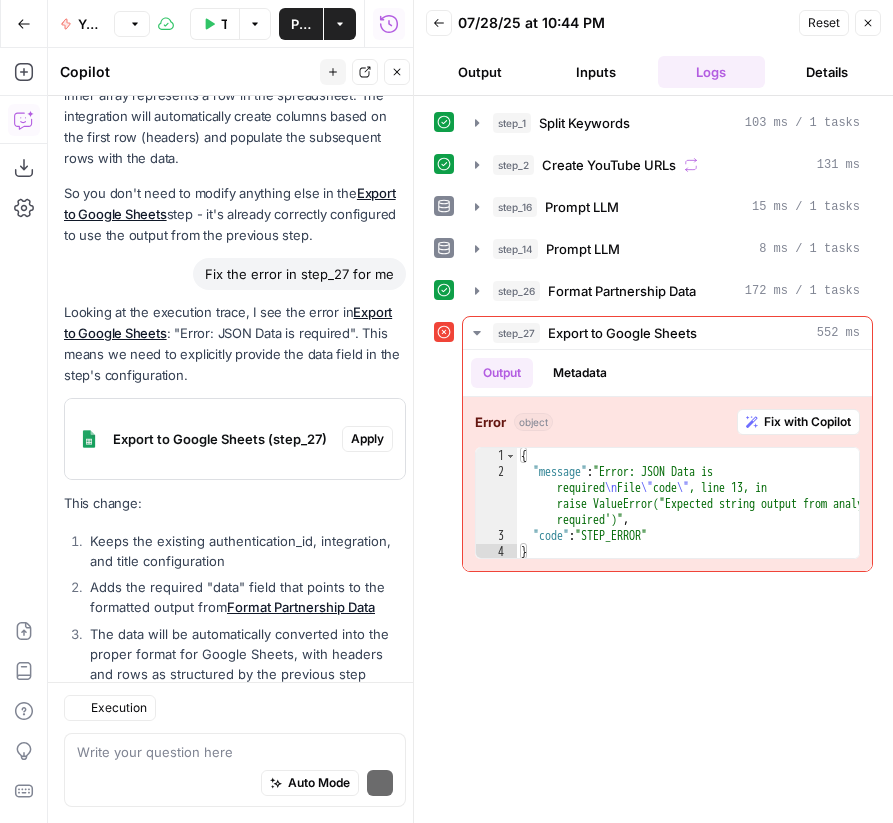 scroll, scrollTop: 2042, scrollLeft: 0, axis: vertical 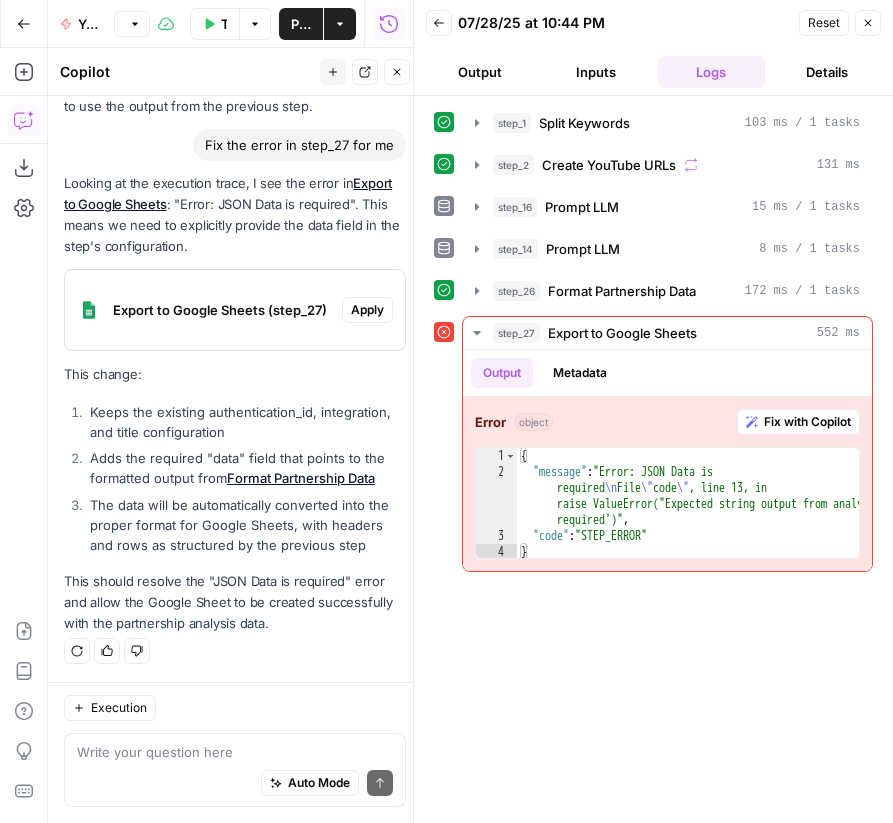 click on "Apply" at bounding box center (367, 310) 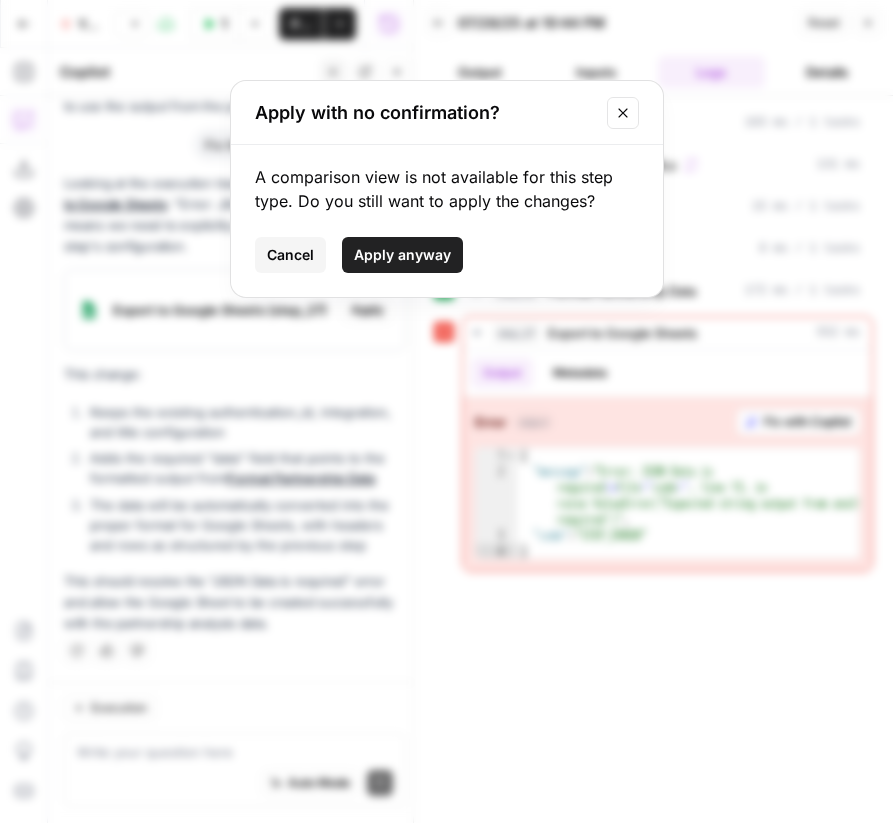 click on "Apply anyway" at bounding box center [402, 255] 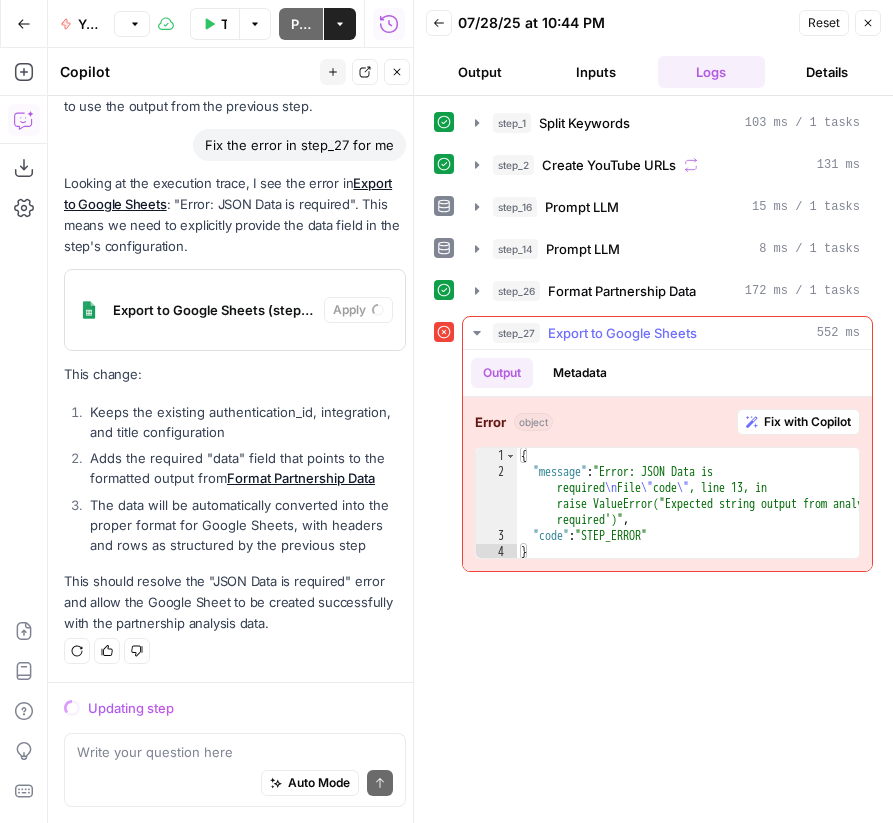 scroll, scrollTop: 2106, scrollLeft: 0, axis: vertical 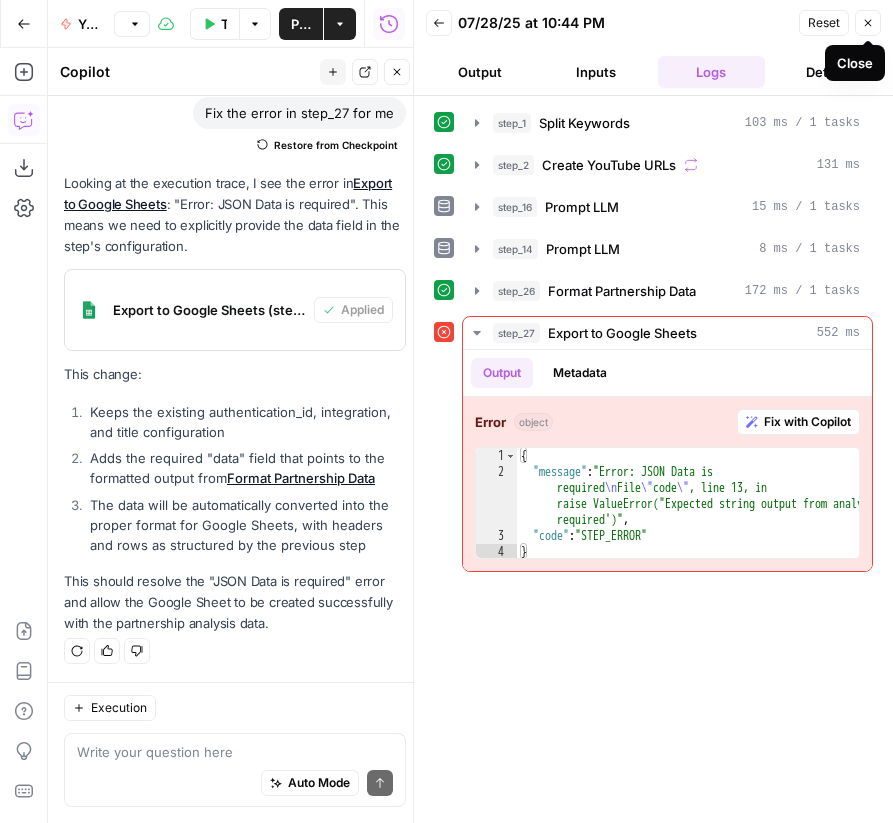 click 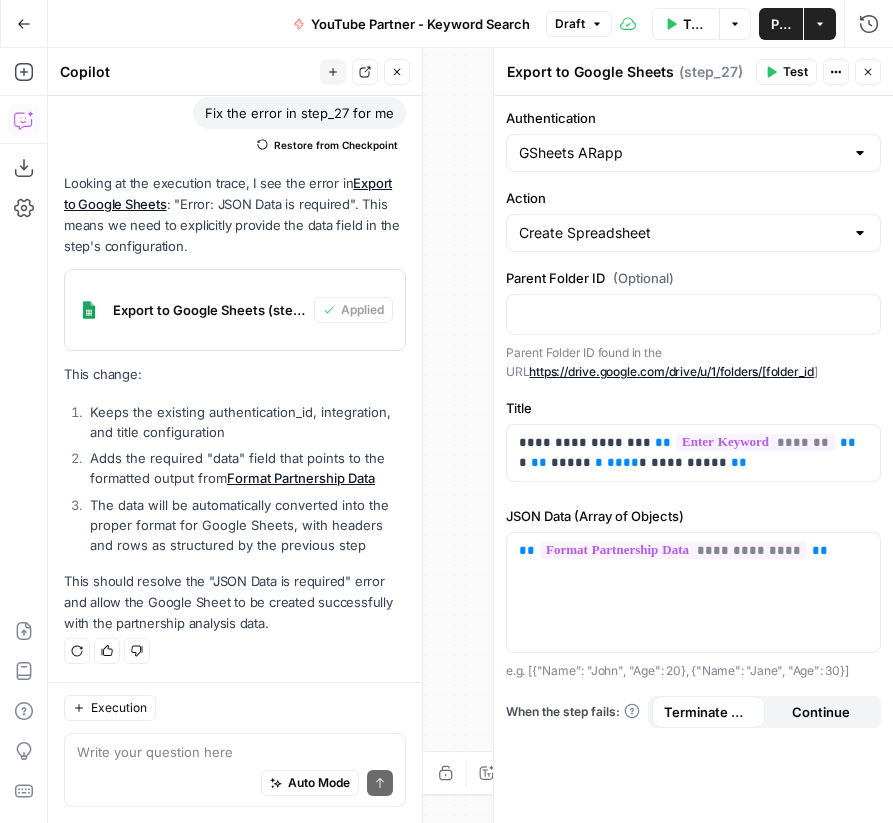 click on "Test" at bounding box center [795, 72] 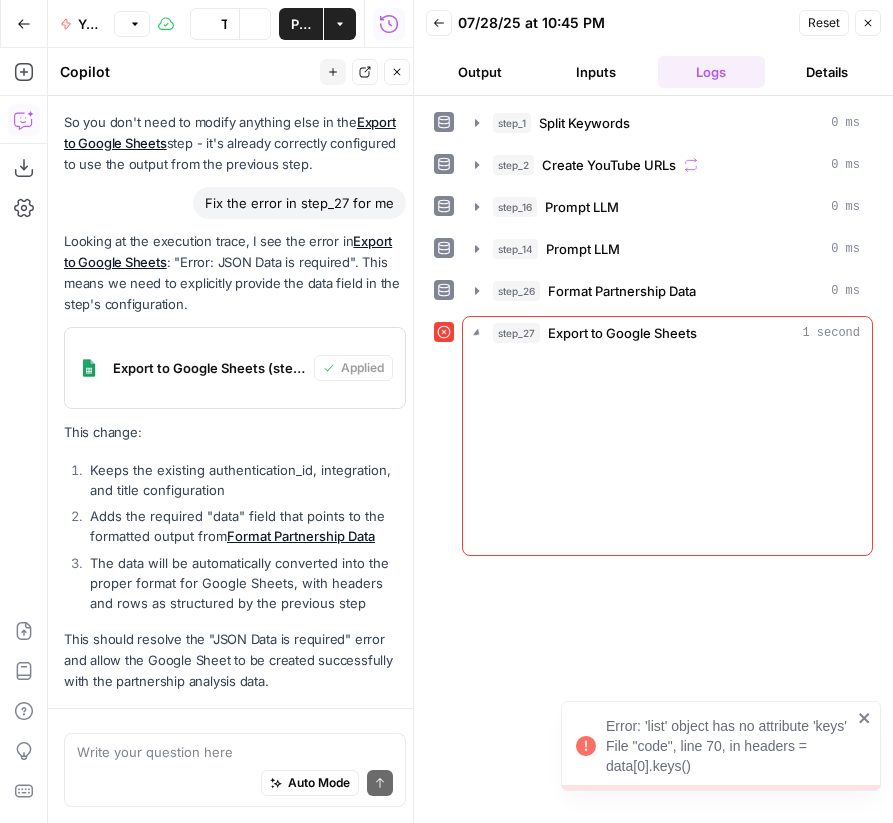 scroll, scrollTop: 2106, scrollLeft: 0, axis: vertical 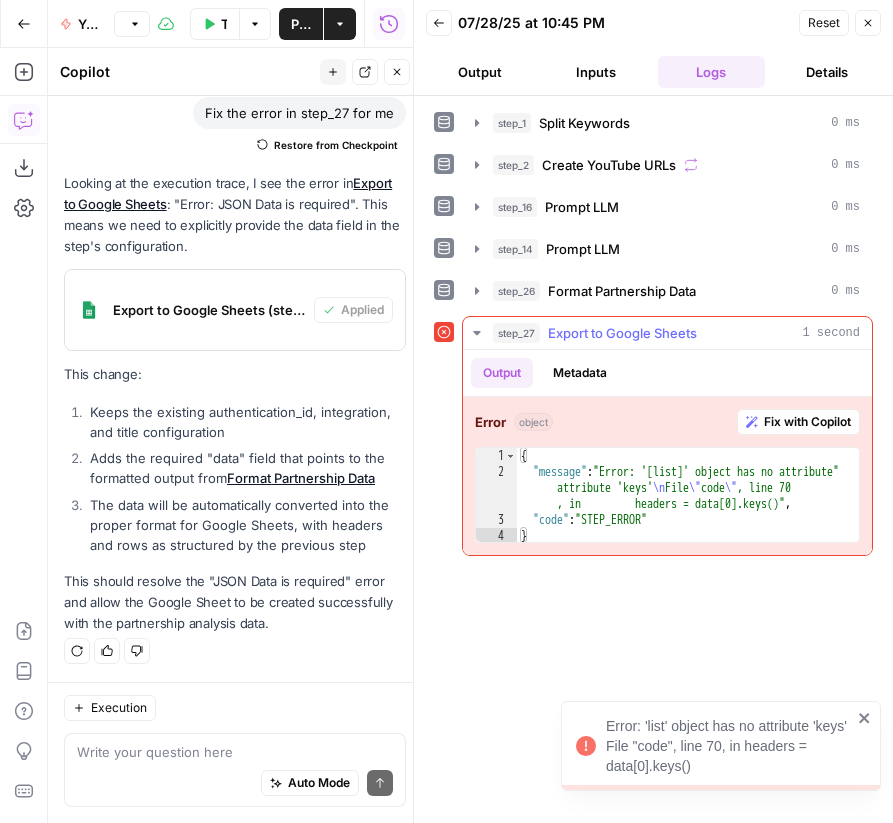 click on "Fix with Copilot" at bounding box center [807, 422] 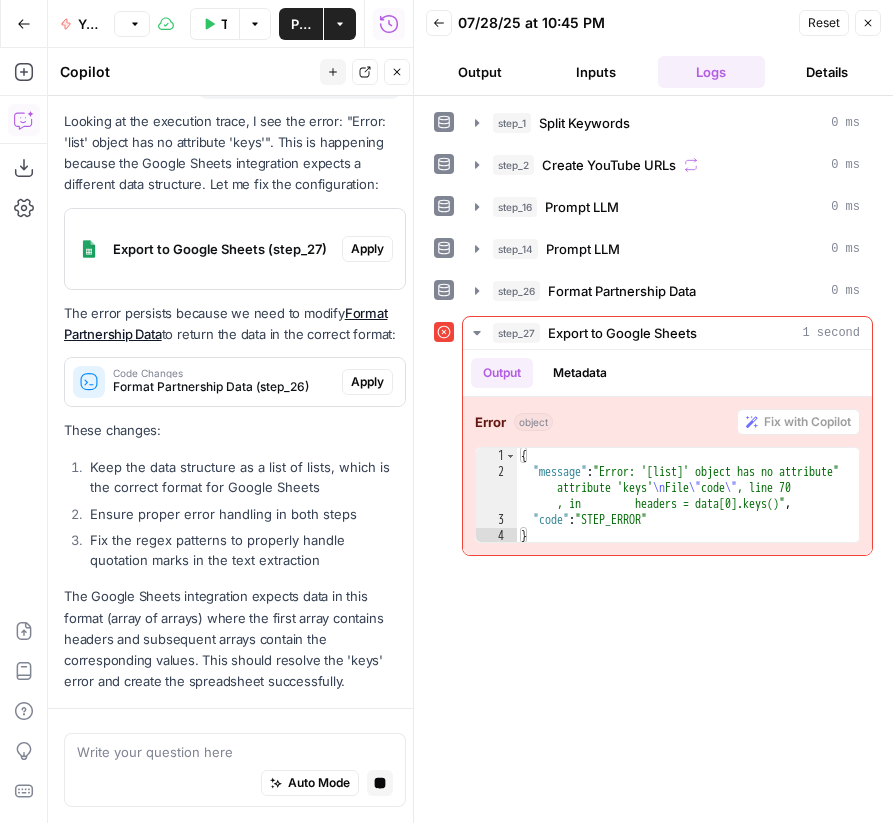 scroll, scrollTop: 2743, scrollLeft: 0, axis: vertical 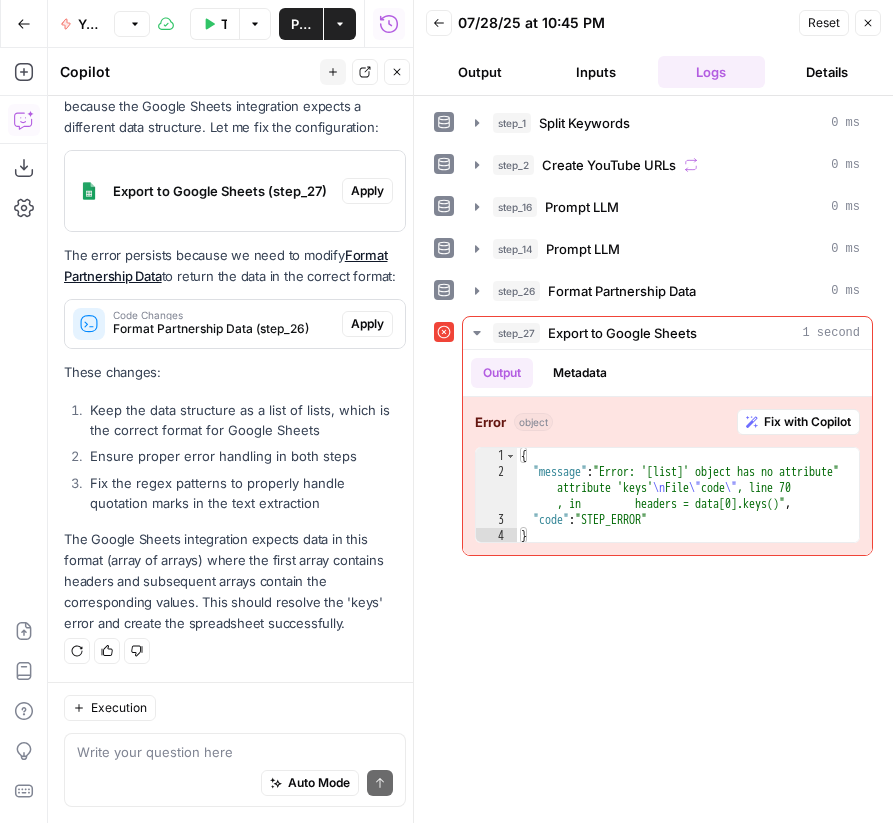 click on "Apply" at bounding box center (367, 191) 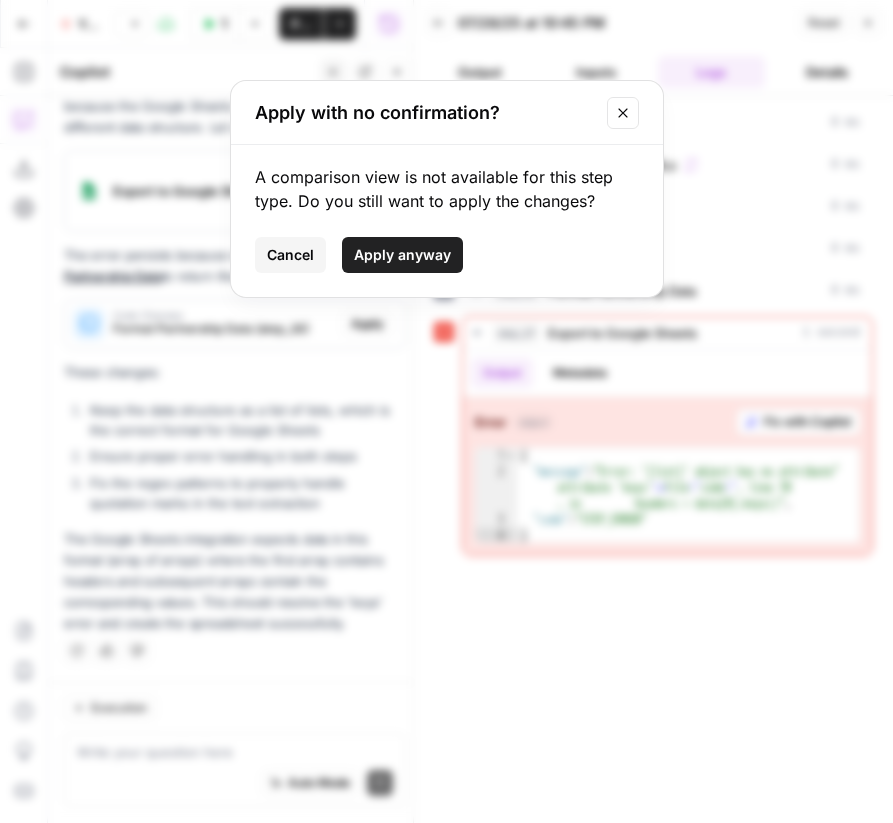click on "Apply anyway" at bounding box center (402, 255) 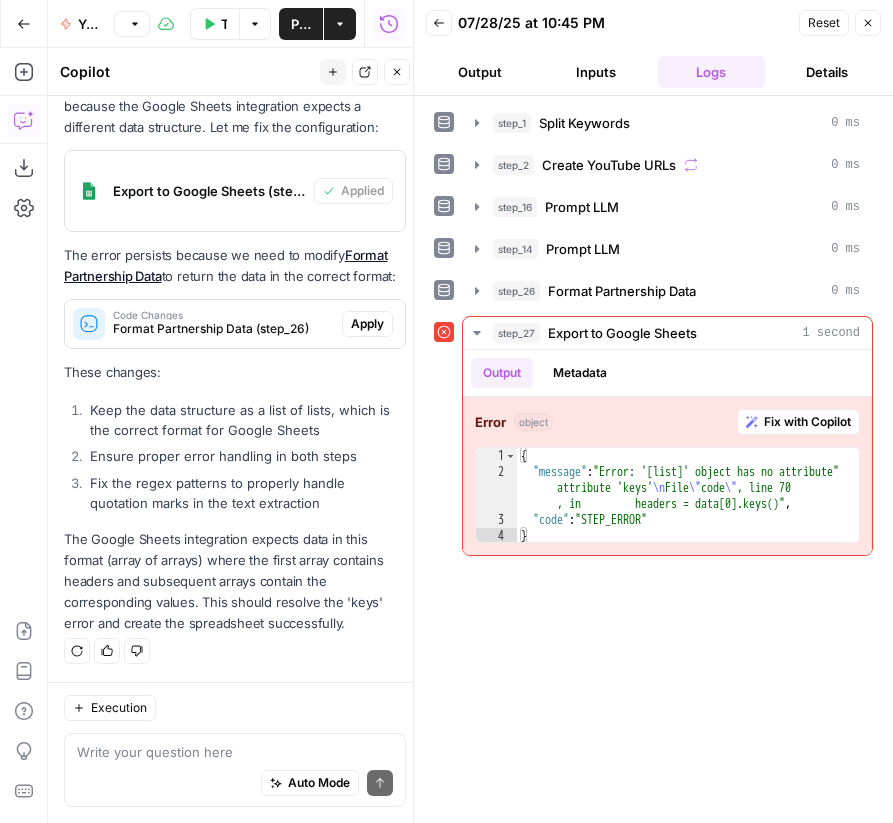click on "Apply" at bounding box center (367, 324) 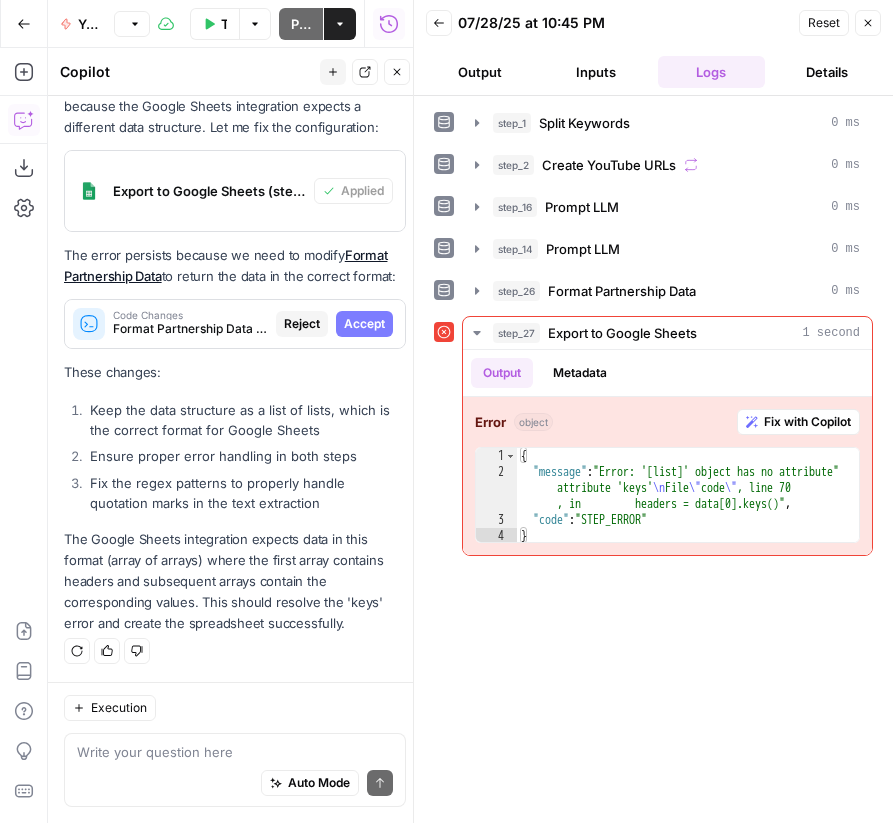 click on "Accept" at bounding box center [364, 324] 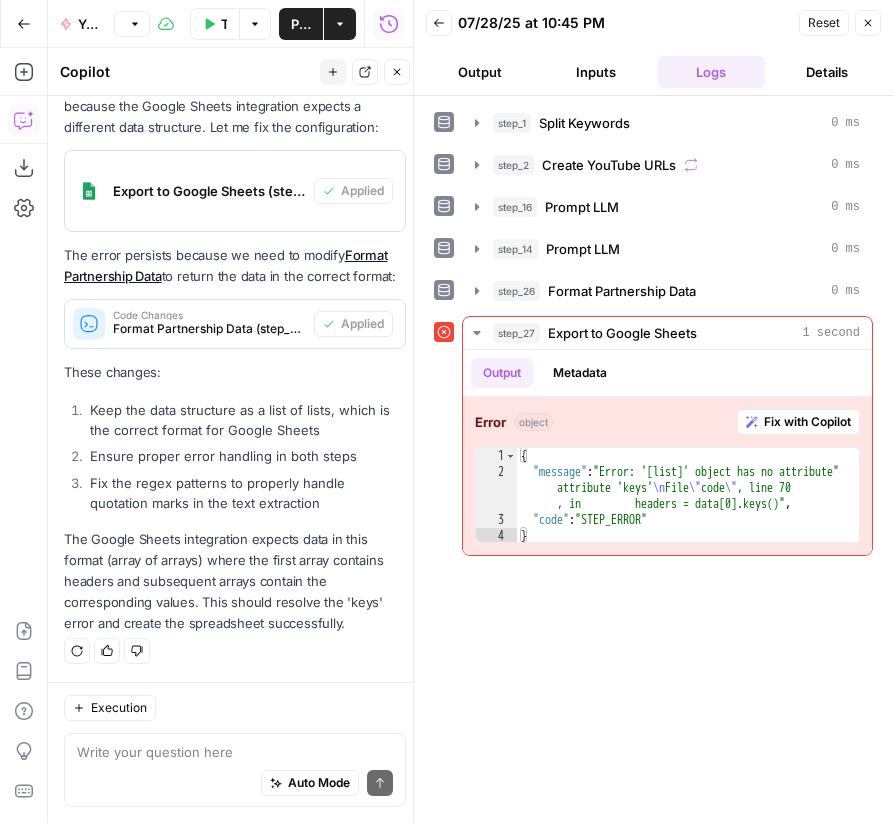 click 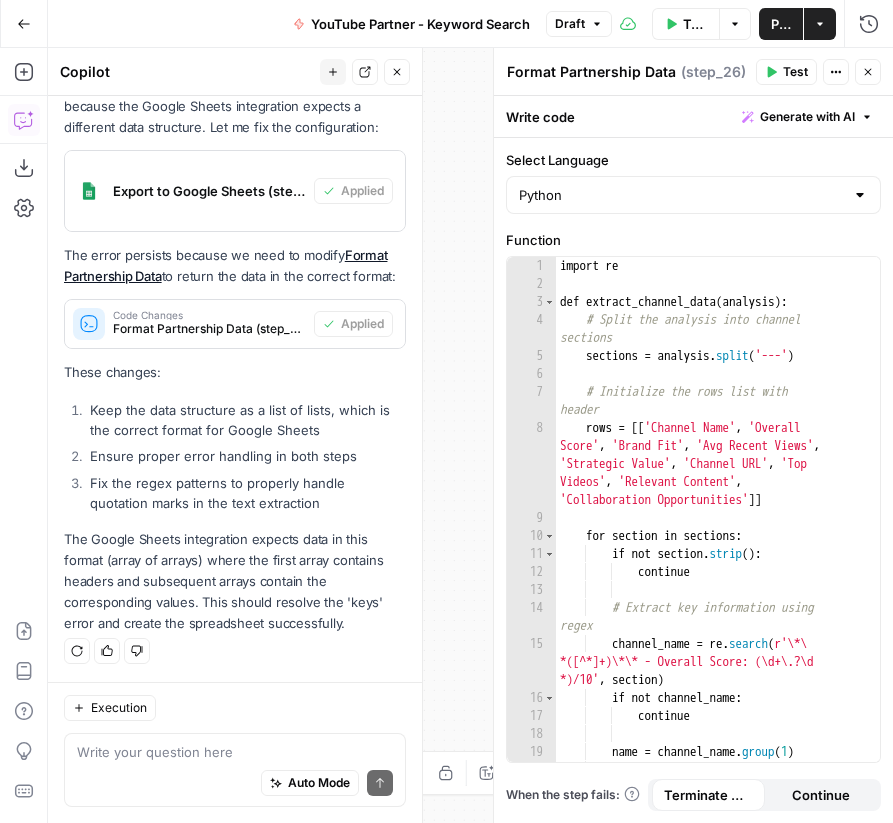 click on "Test" at bounding box center (795, 72) 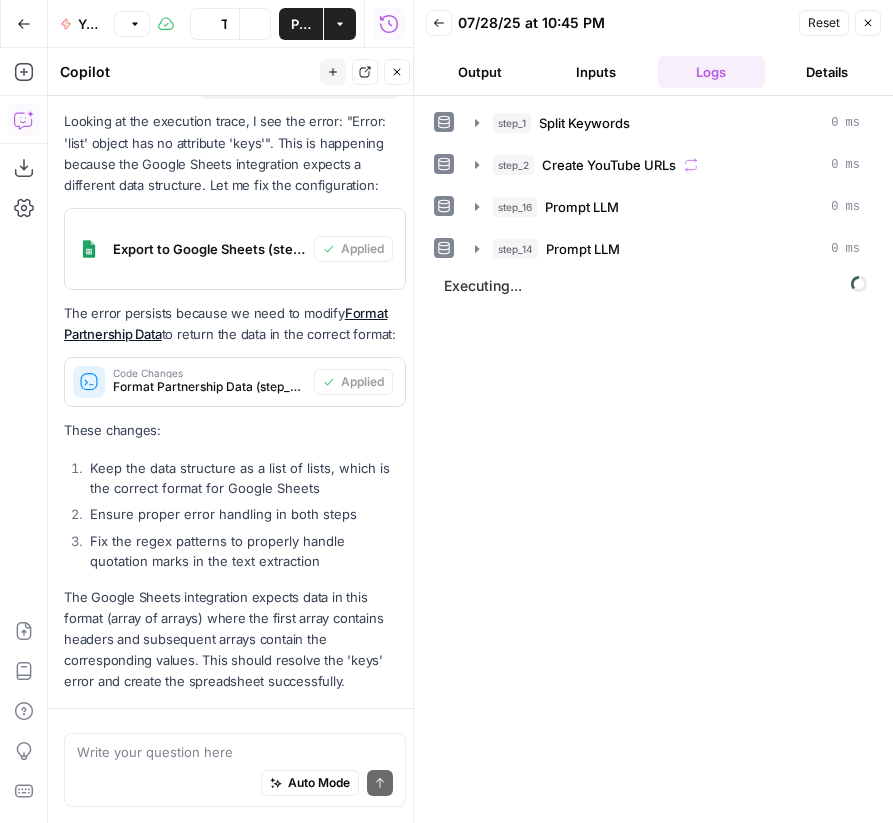 scroll, scrollTop: 2743, scrollLeft: 0, axis: vertical 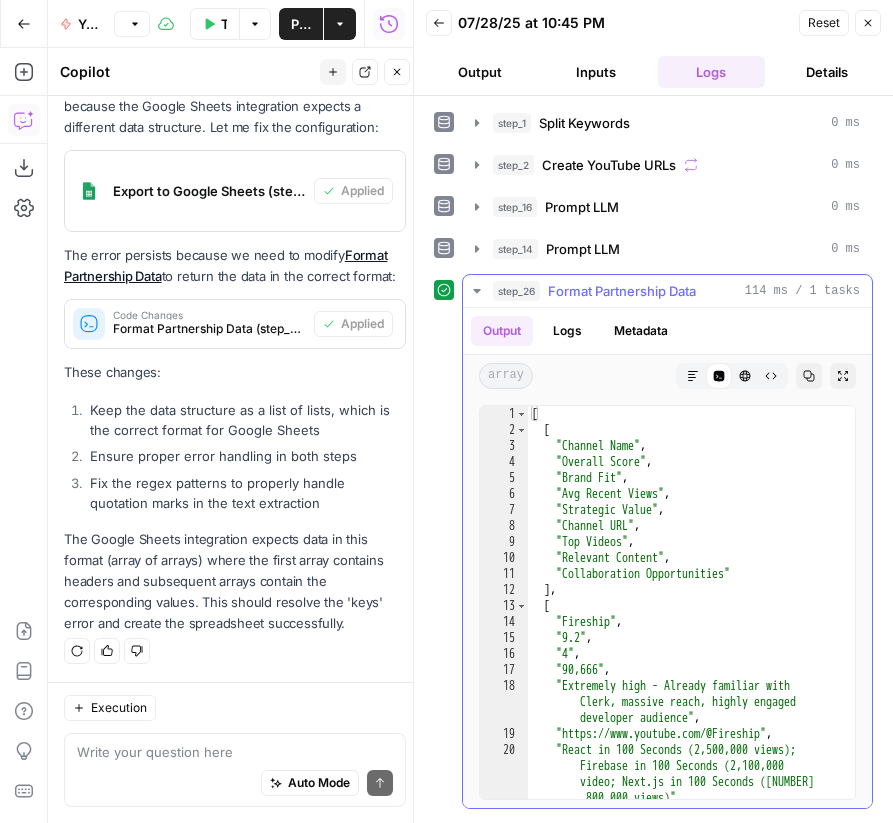 click 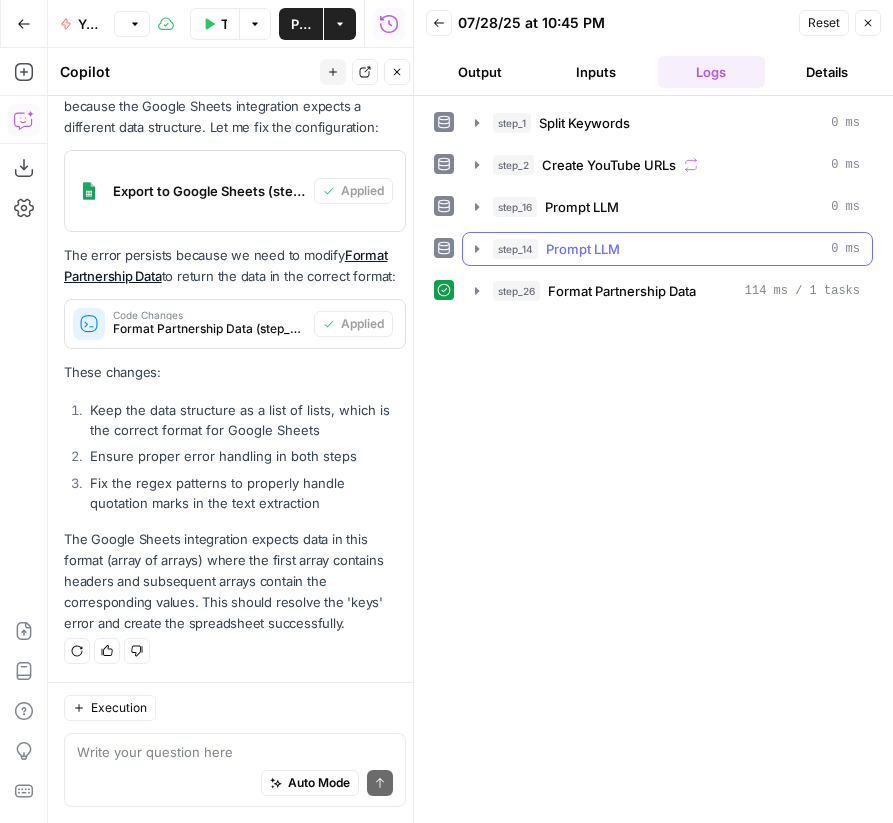 click 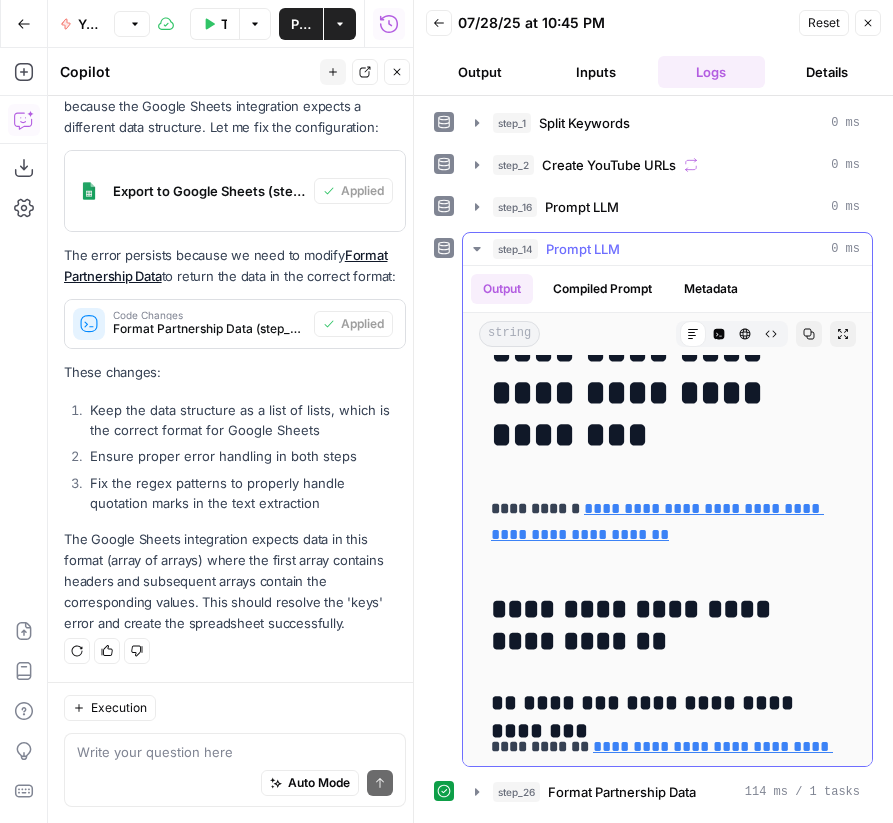 scroll, scrollTop: 0, scrollLeft: 0, axis: both 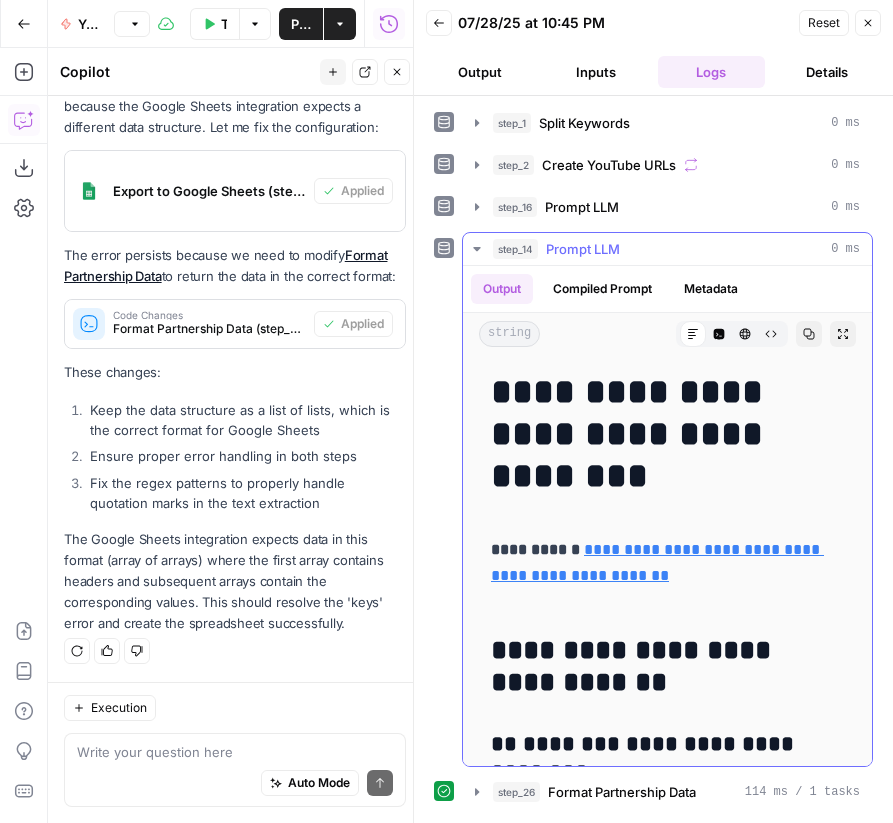 click 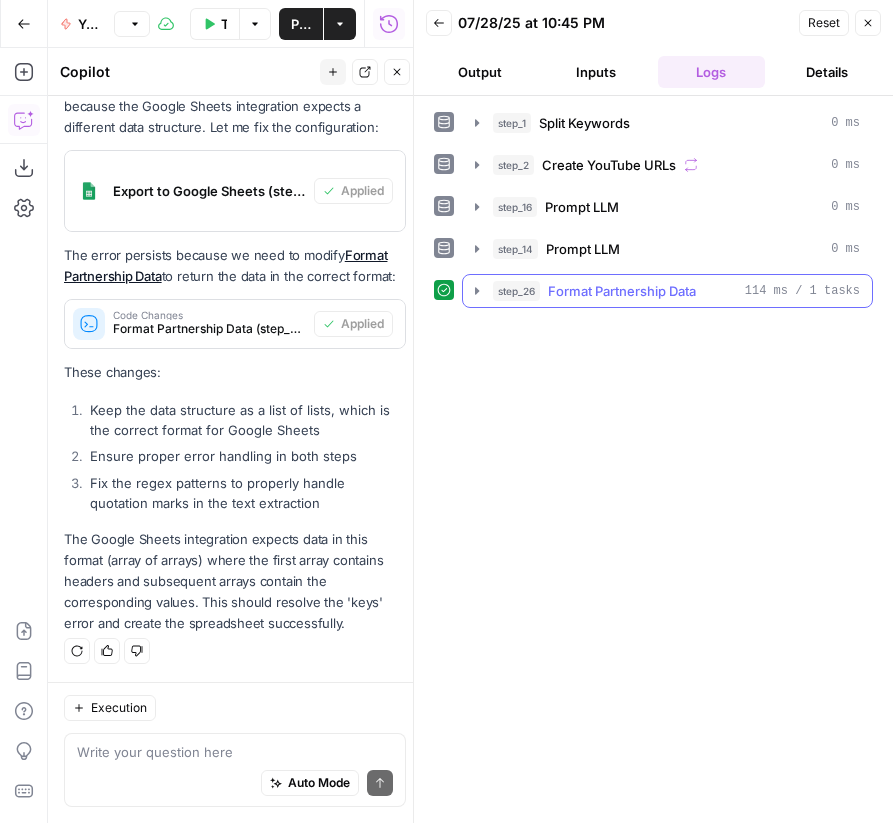 click 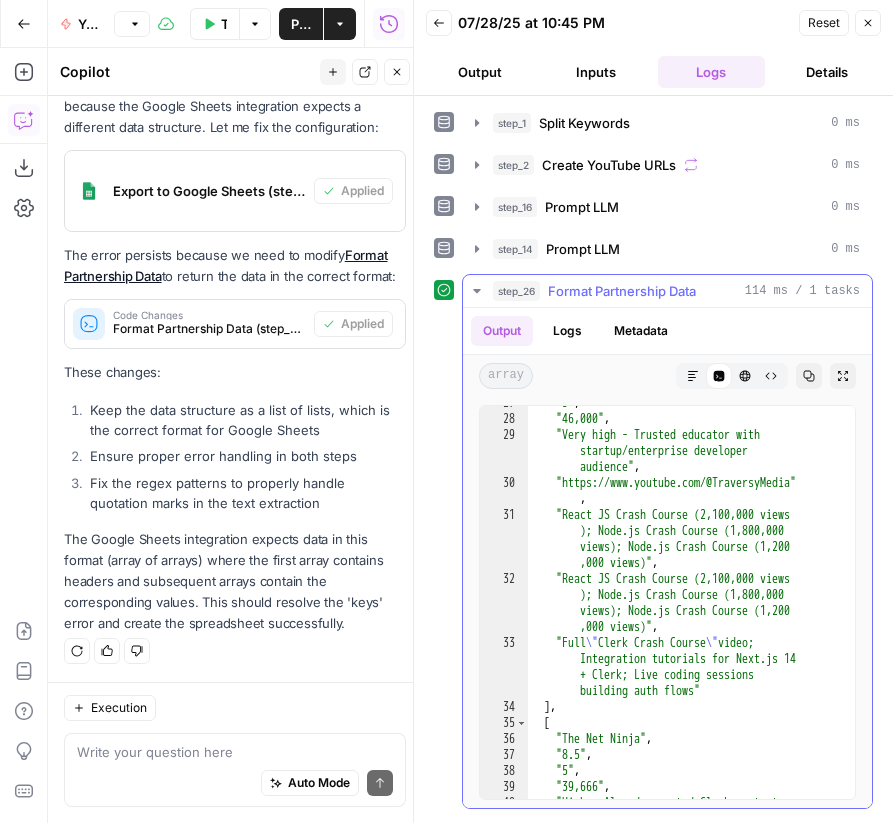 scroll, scrollTop: 623, scrollLeft: 0, axis: vertical 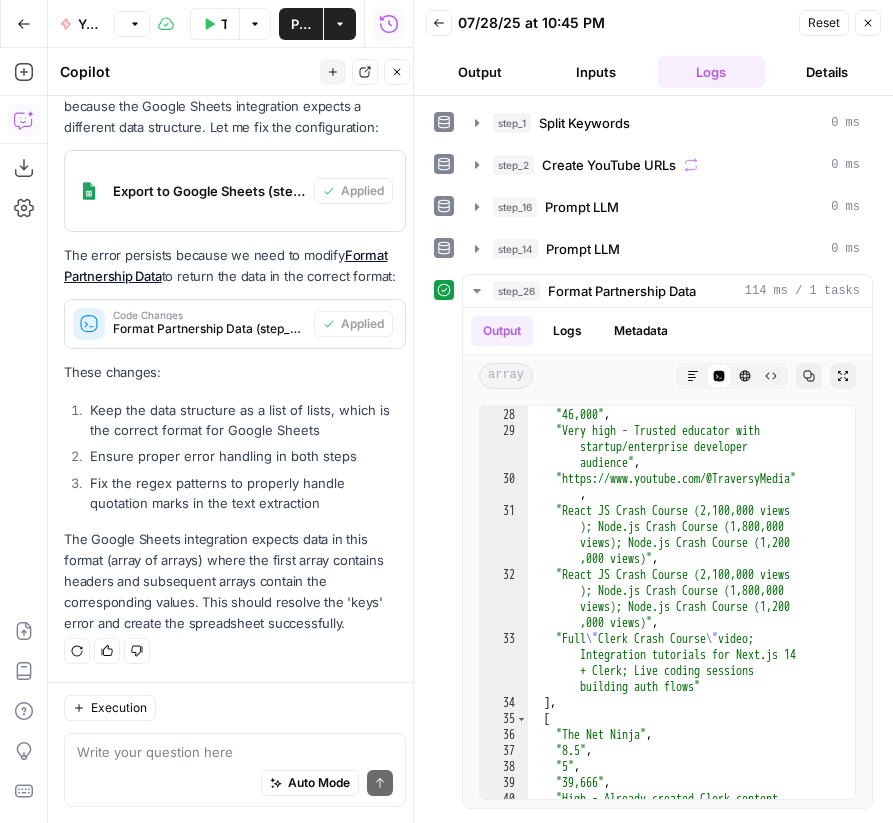 click on "Write your question here Auto Mode Send" at bounding box center (235, 770) 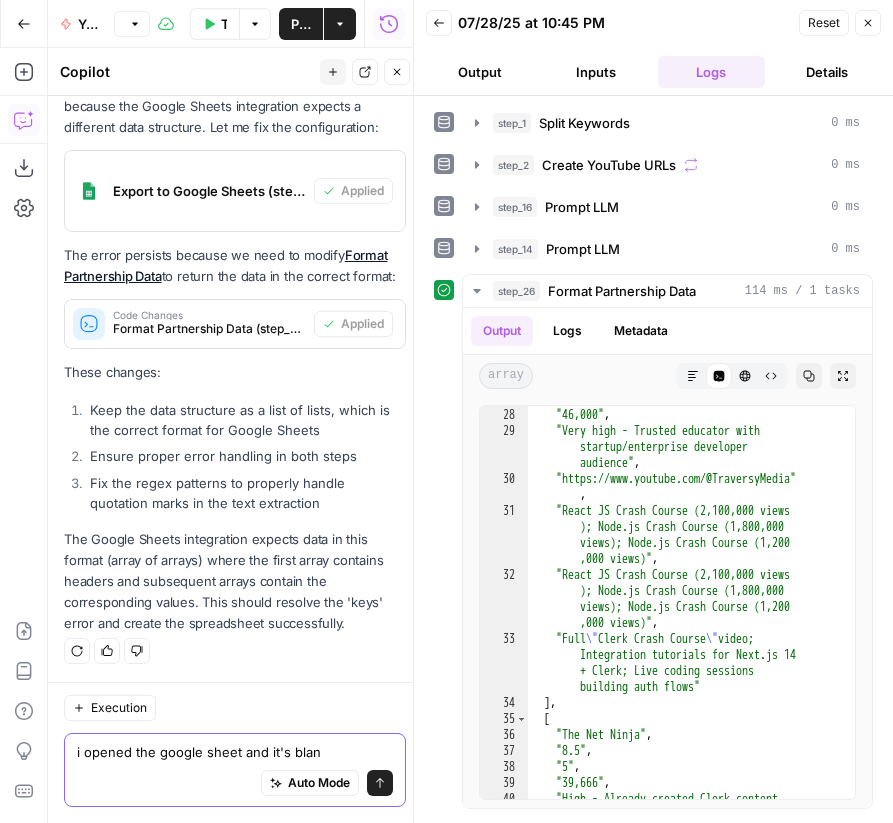 type on "i opened the google sheet and it's blank" 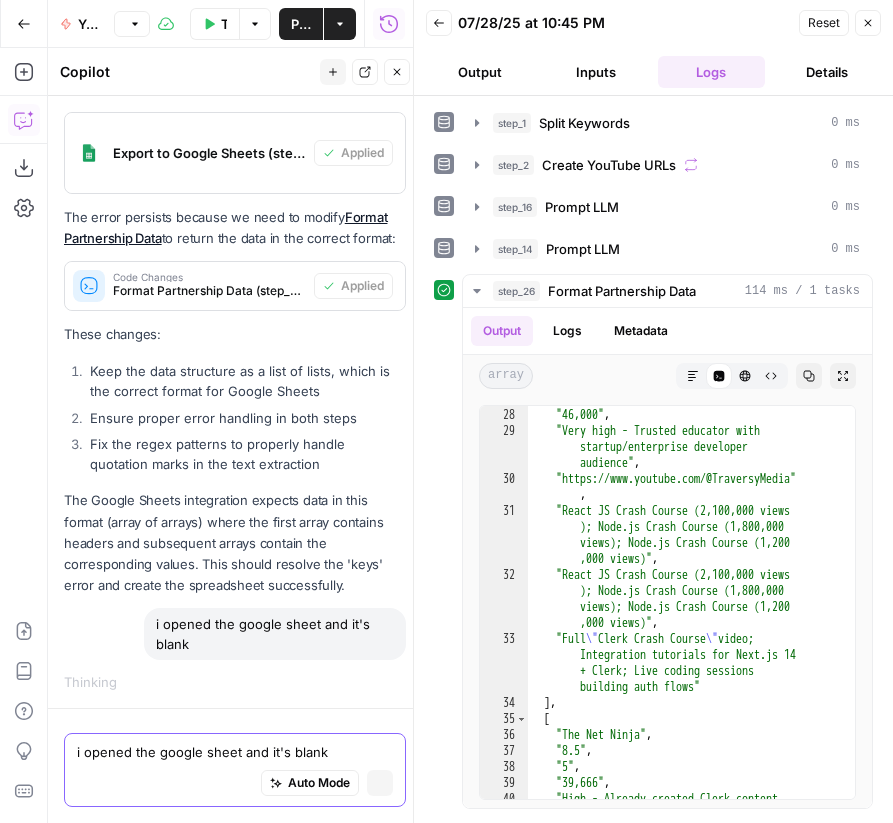 type 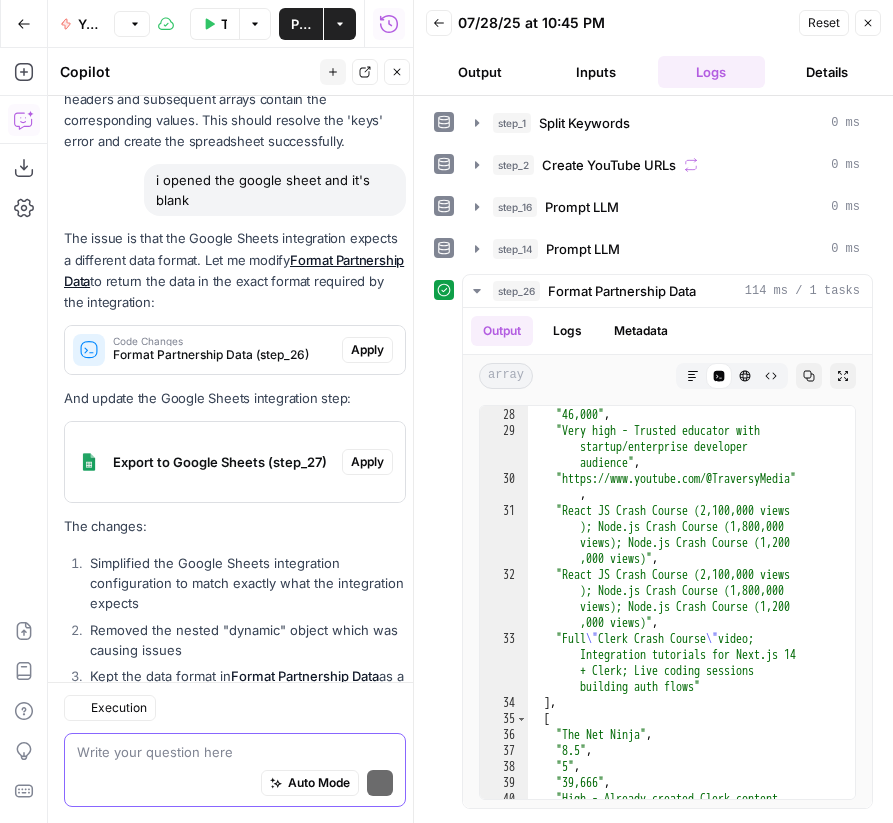 scroll, scrollTop: 3418, scrollLeft: 0, axis: vertical 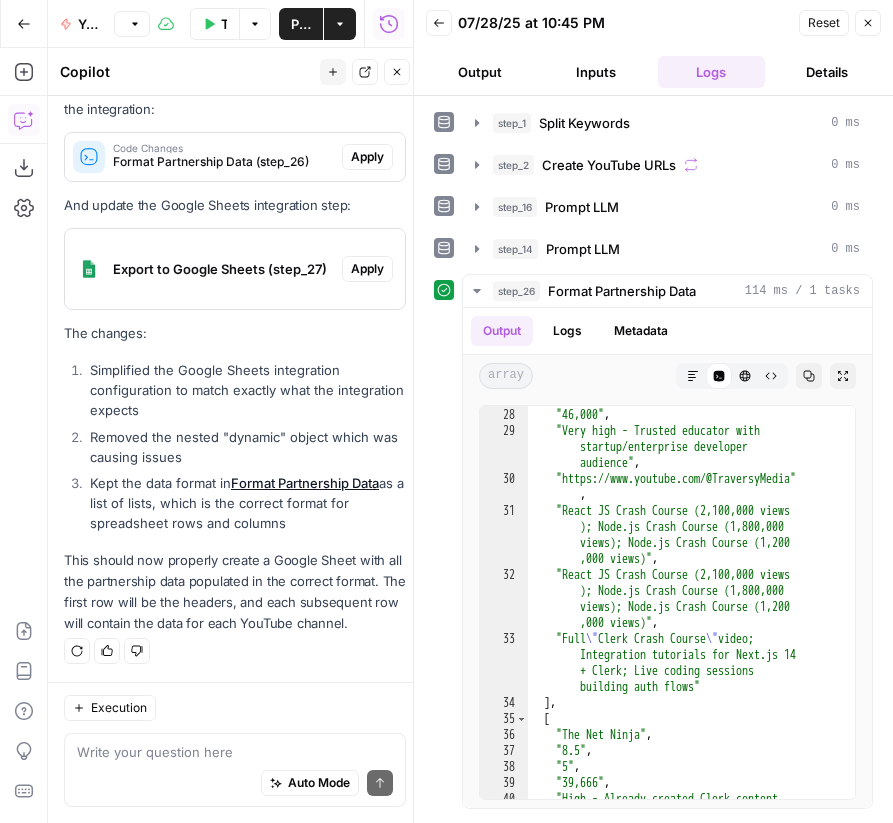 click on "Apply" at bounding box center (367, 157) 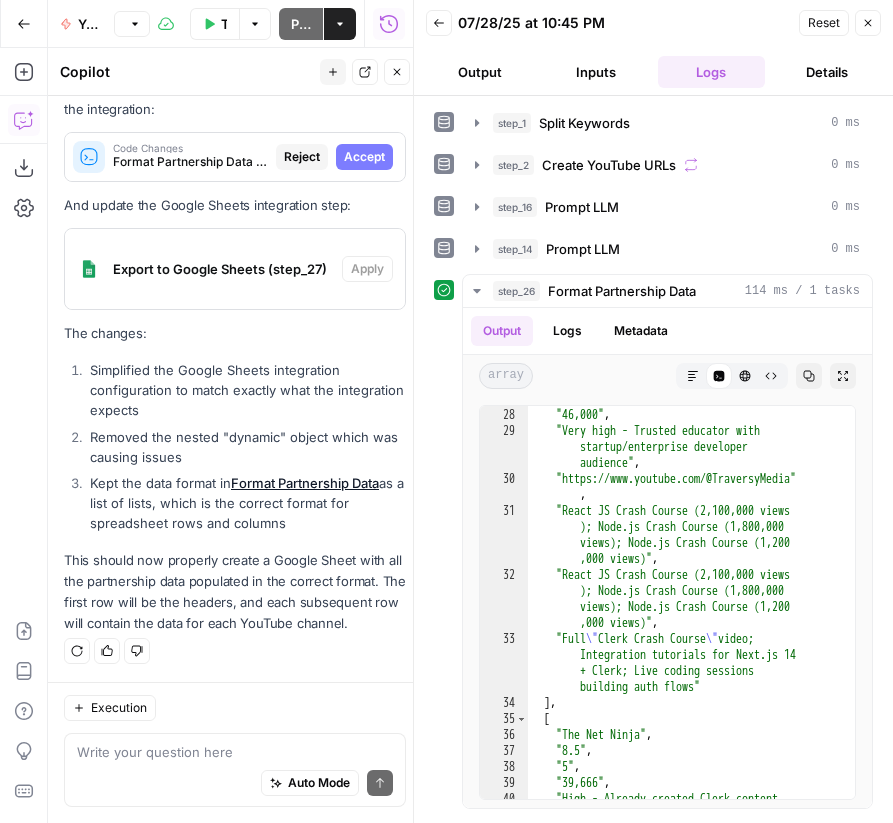 click on "Accept" at bounding box center [364, 157] 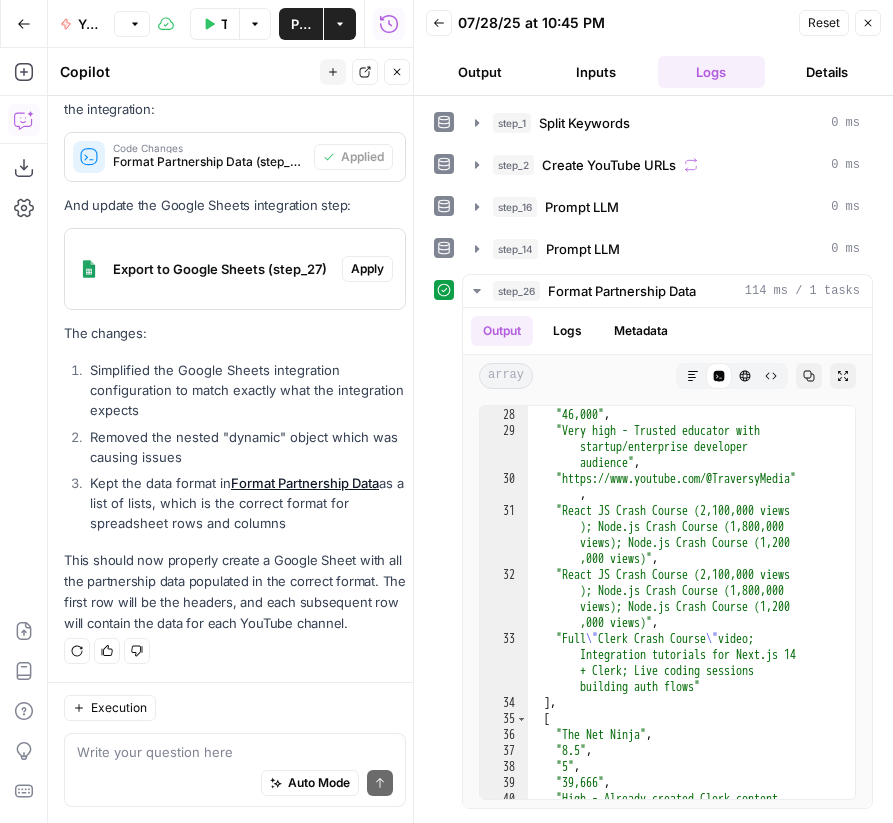 click on "Apply" at bounding box center [367, 269] 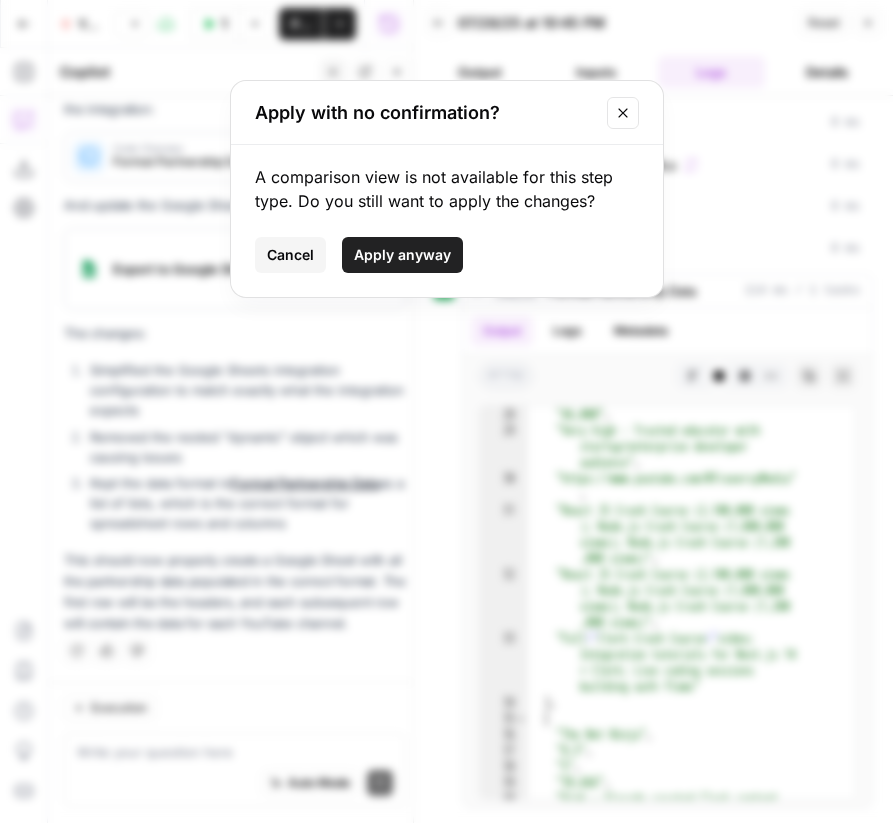 click on "Apply anyway" at bounding box center (402, 255) 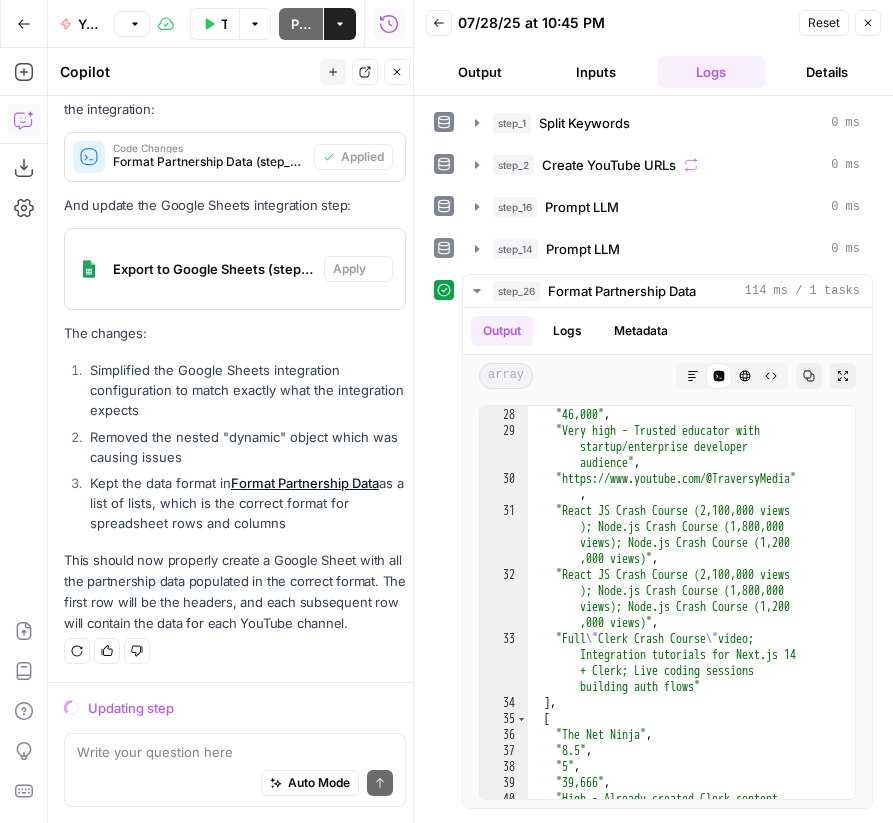 scroll, scrollTop: 3290, scrollLeft: 0, axis: vertical 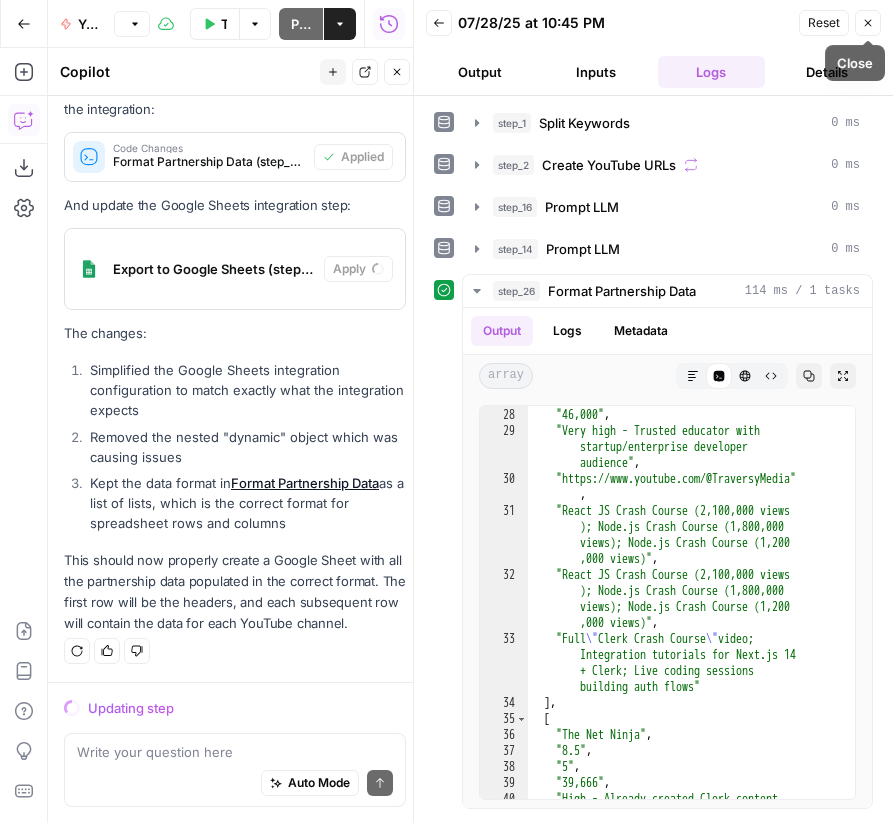 click 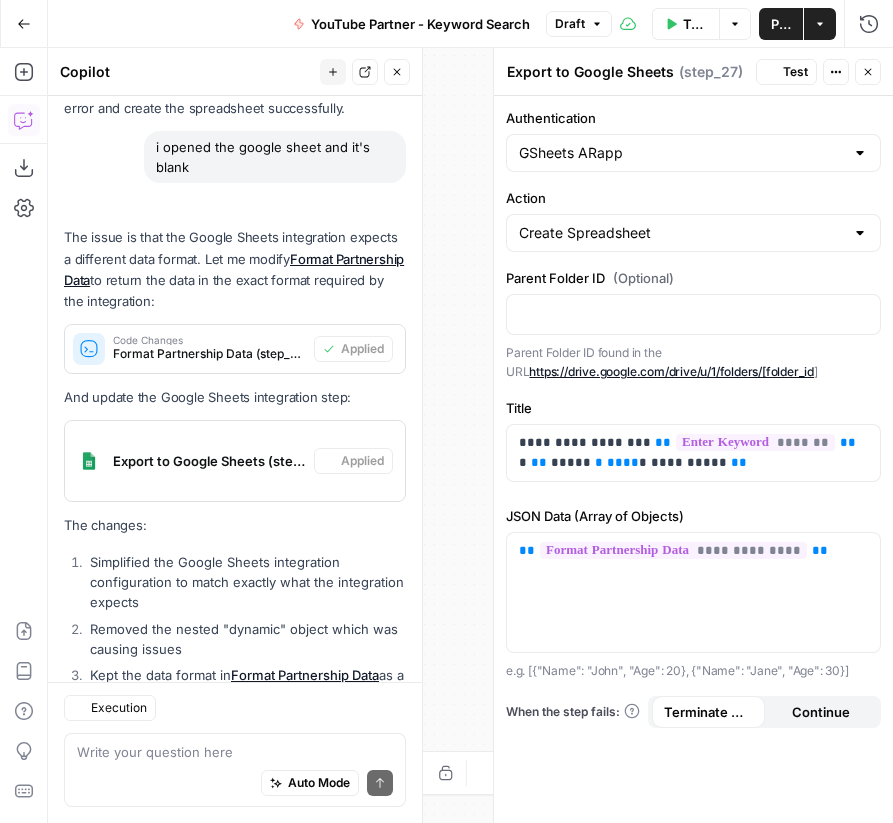 scroll, scrollTop: 3482, scrollLeft: 0, axis: vertical 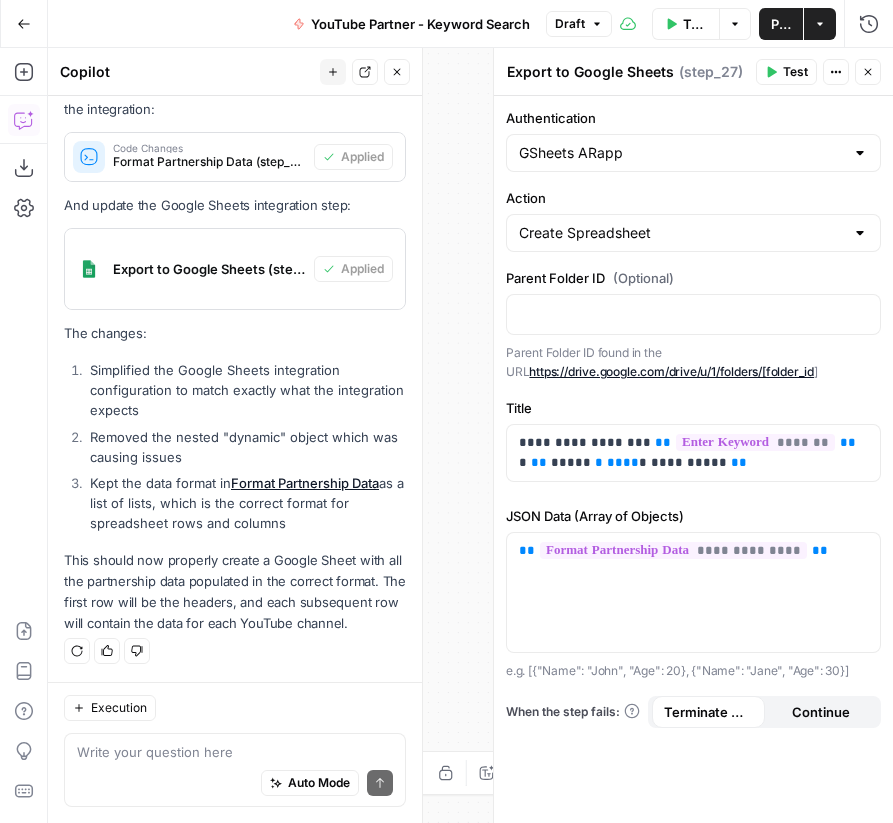 click 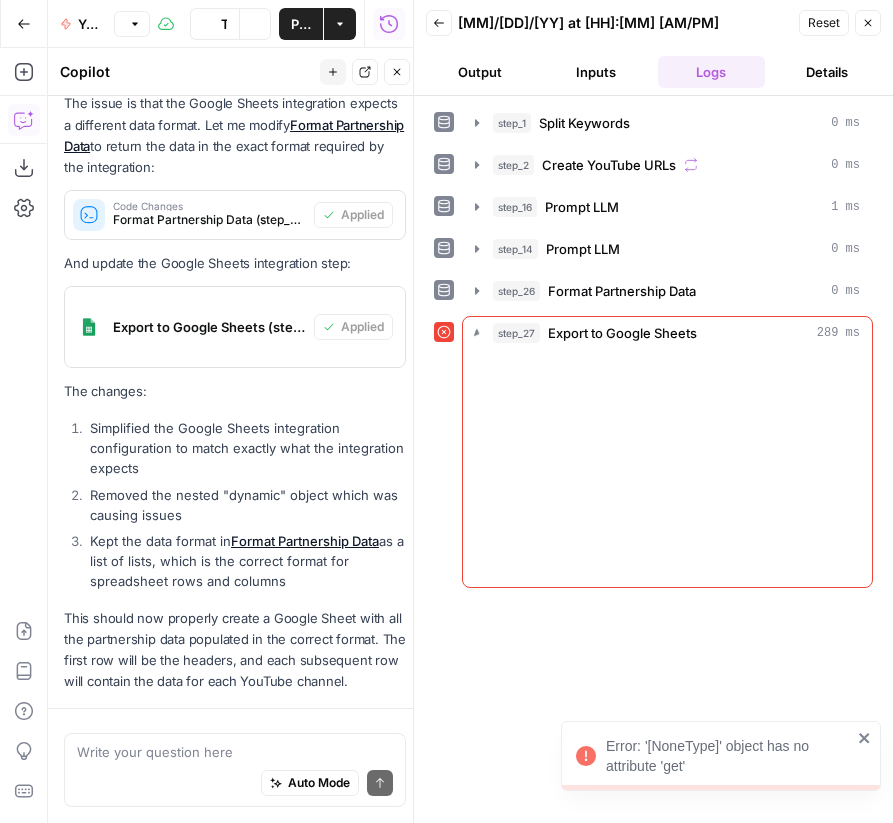 scroll, scrollTop: 3482, scrollLeft: 0, axis: vertical 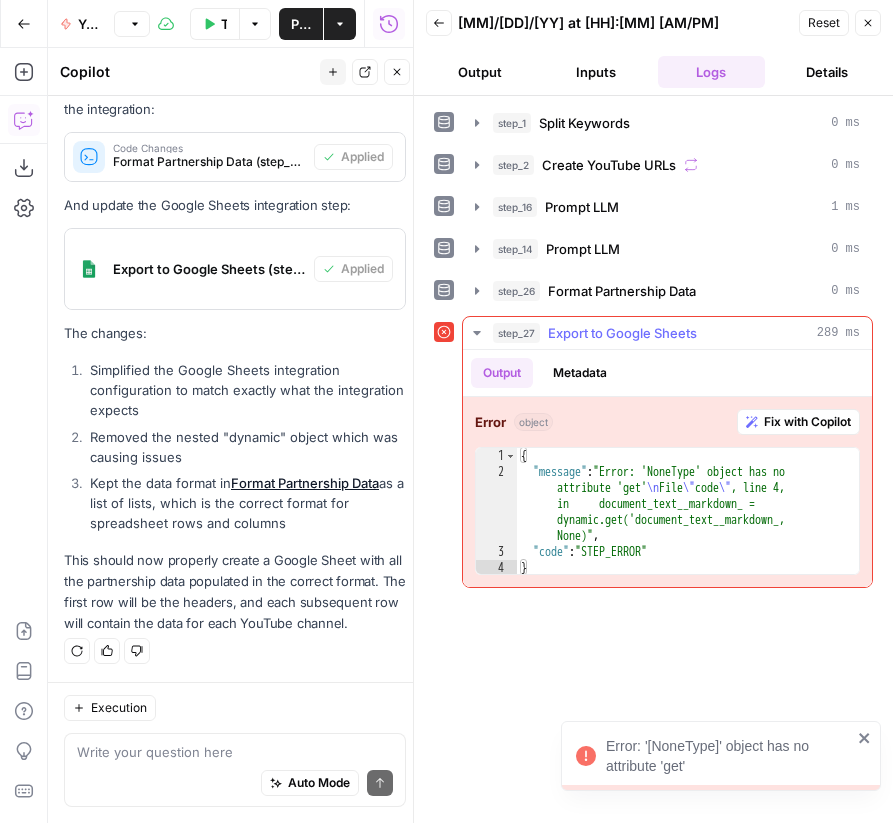 click on "Fix with Copilot" at bounding box center (807, 422) 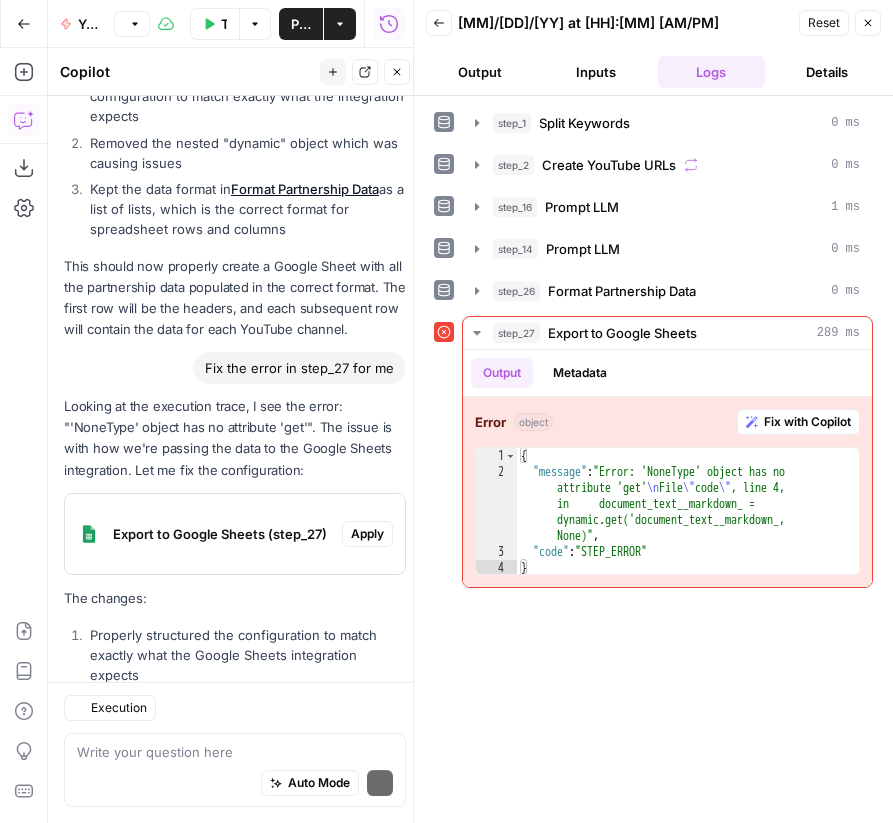 scroll, scrollTop: 4034, scrollLeft: 0, axis: vertical 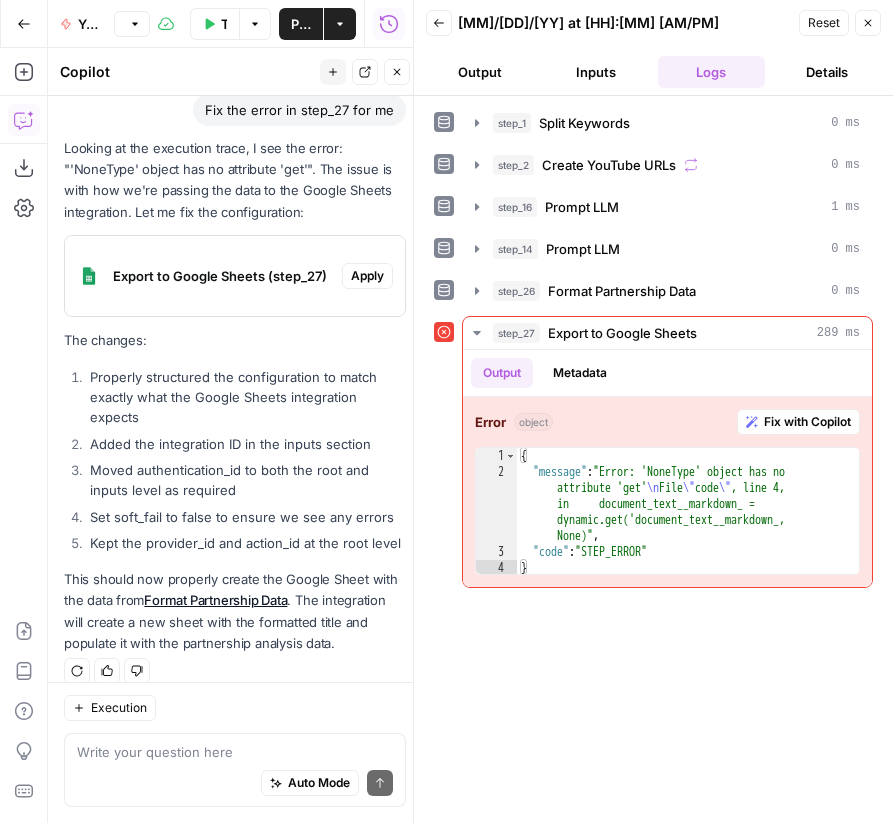 click on "Apply" at bounding box center (367, 276) 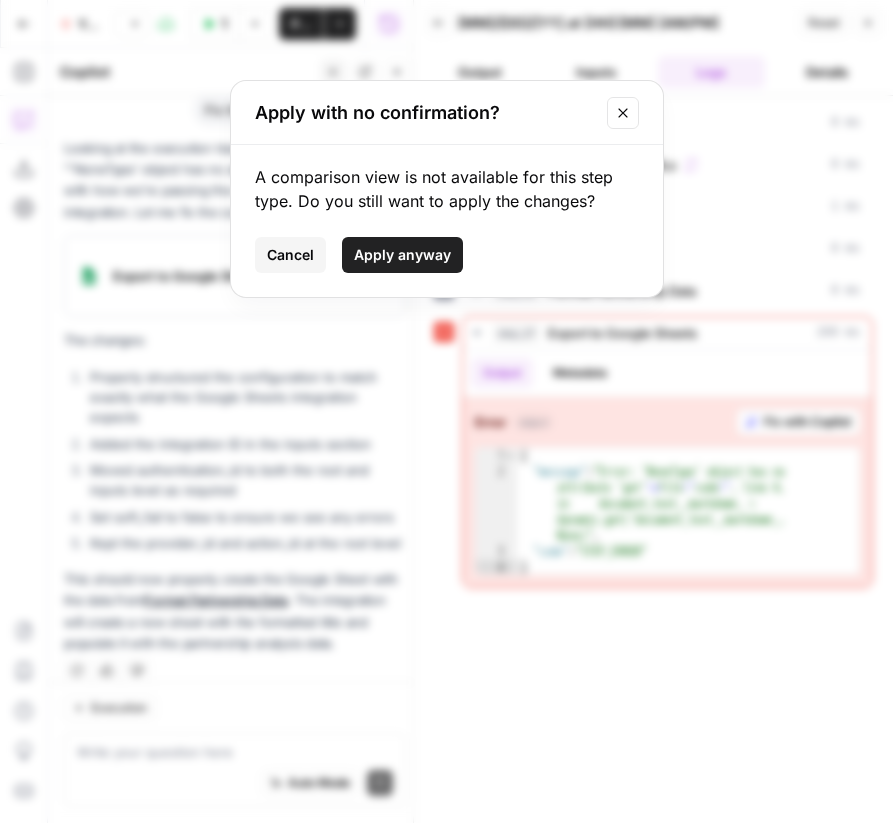 click on "Apply anyway" at bounding box center (402, 255) 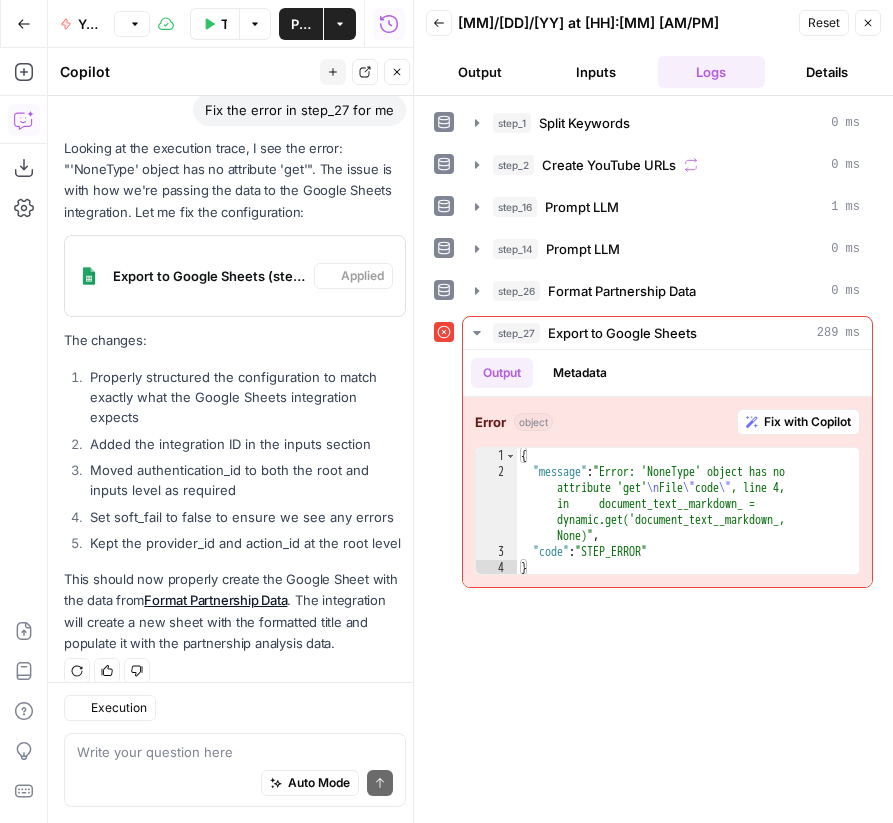 scroll, scrollTop: 4066, scrollLeft: 0, axis: vertical 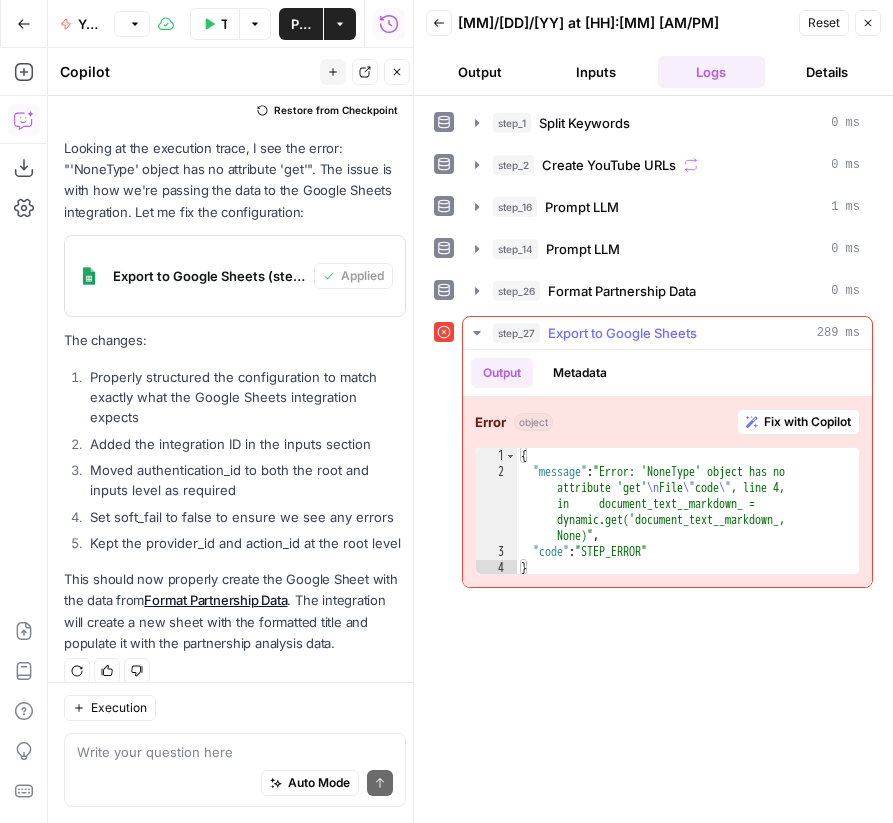 click 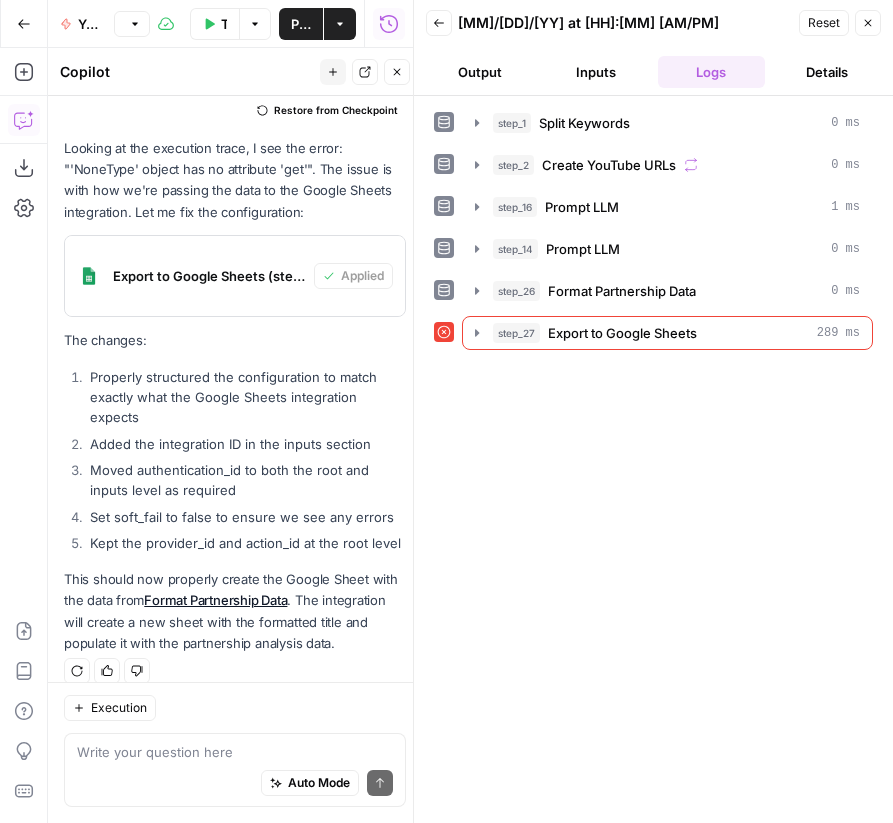 click on "Close" at bounding box center [868, 23] 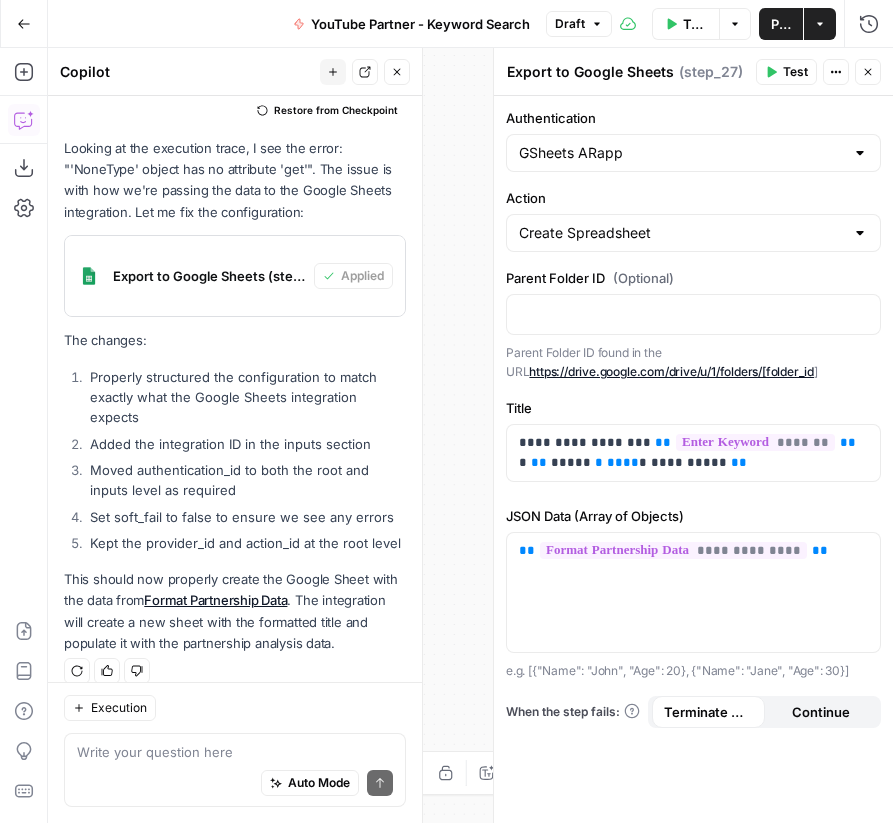click on "Test" at bounding box center [786, 72] 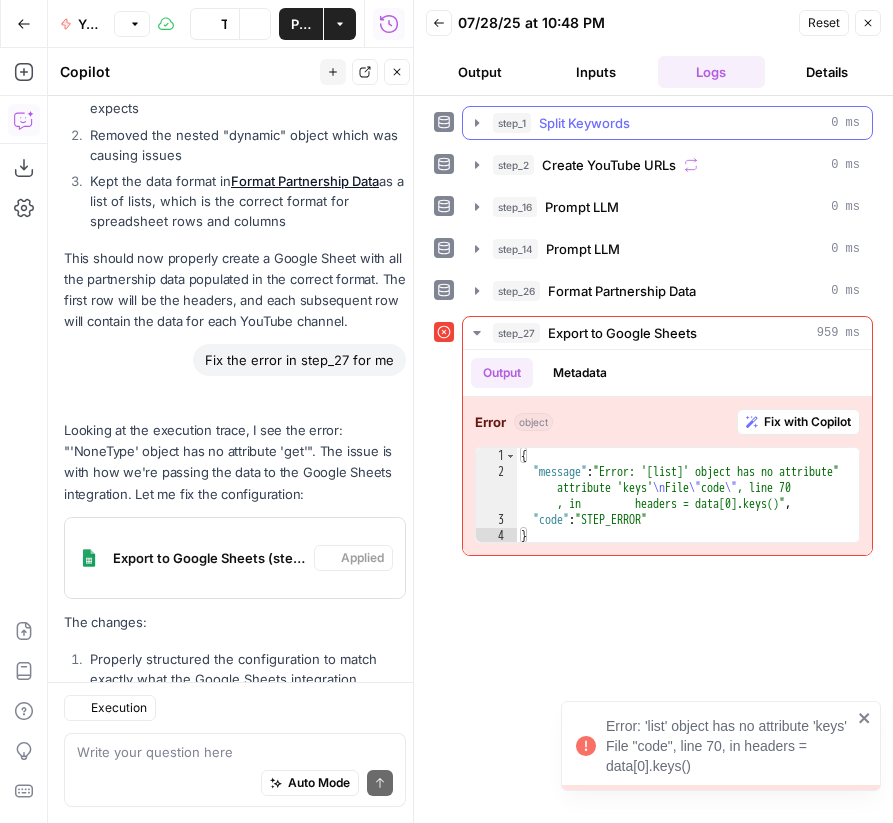 scroll, scrollTop: 4066, scrollLeft: 0, axis: vertical 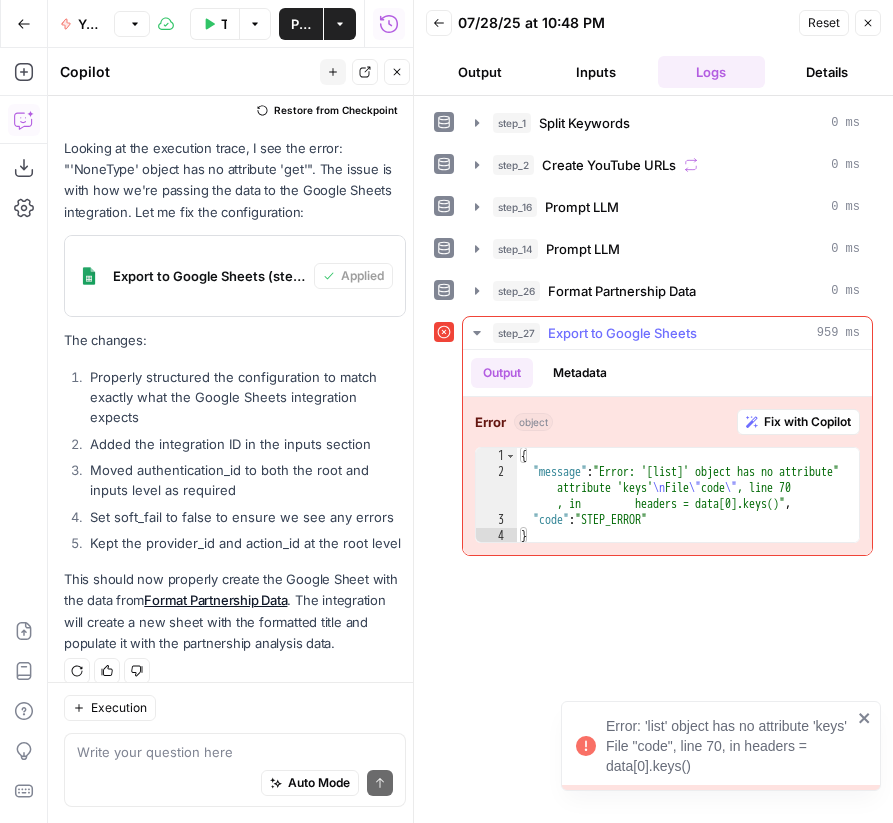 click on "Fix with Copilot" at bounding box center [807, 422] 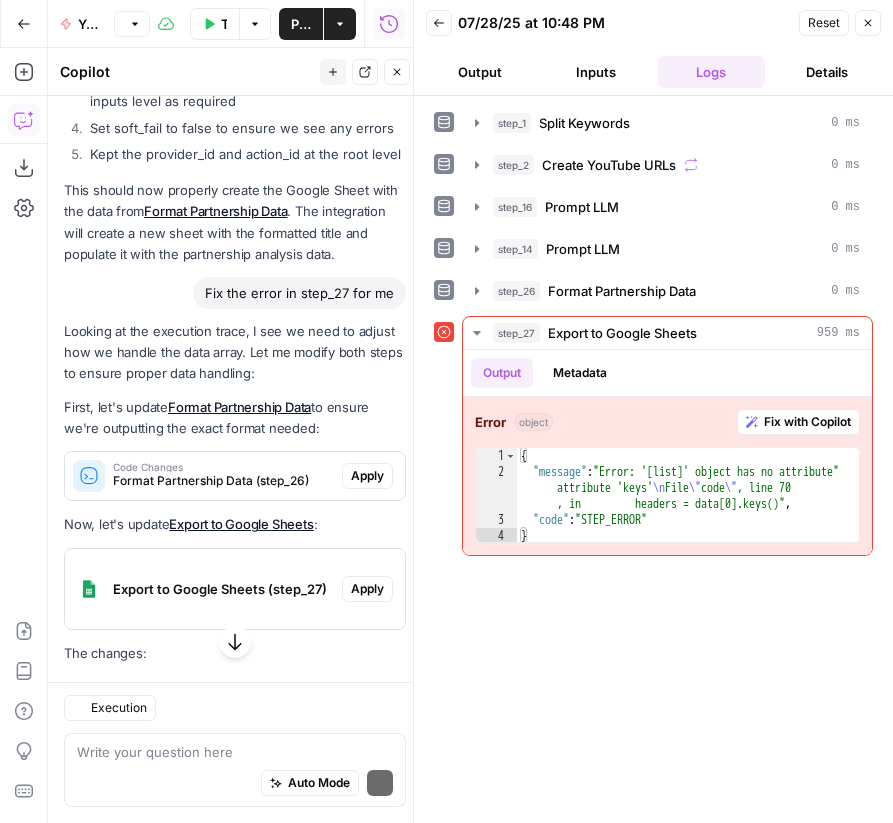 scroll, scrollTop: 4687, scrollLeft: 0, axis: vertical 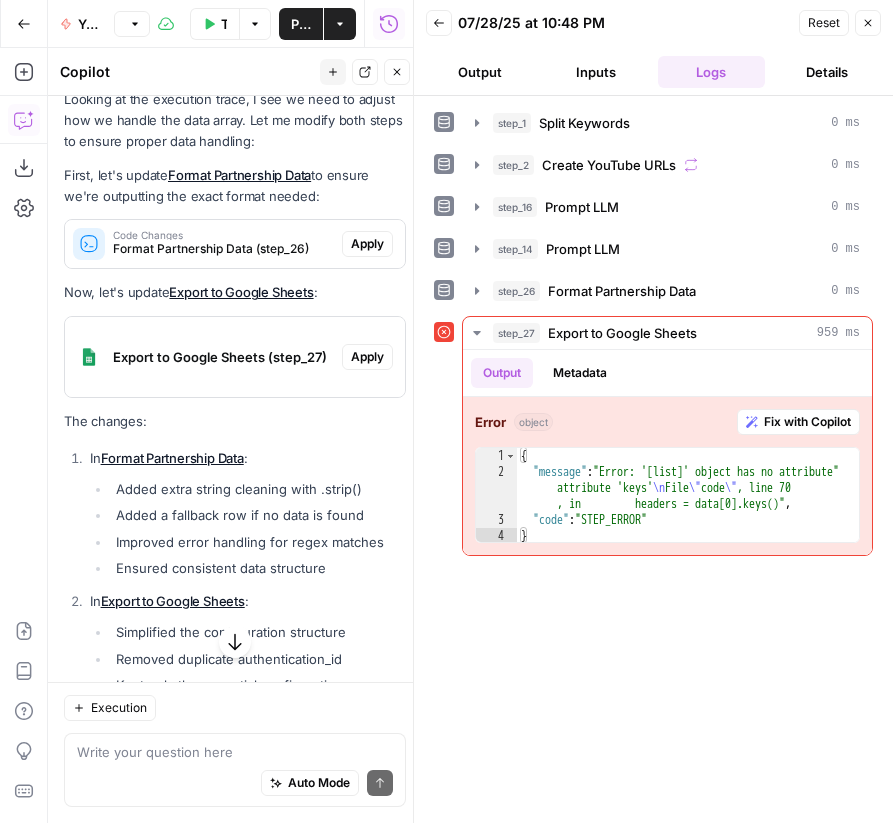 click on "Apply" at bounding box center (367, 244) 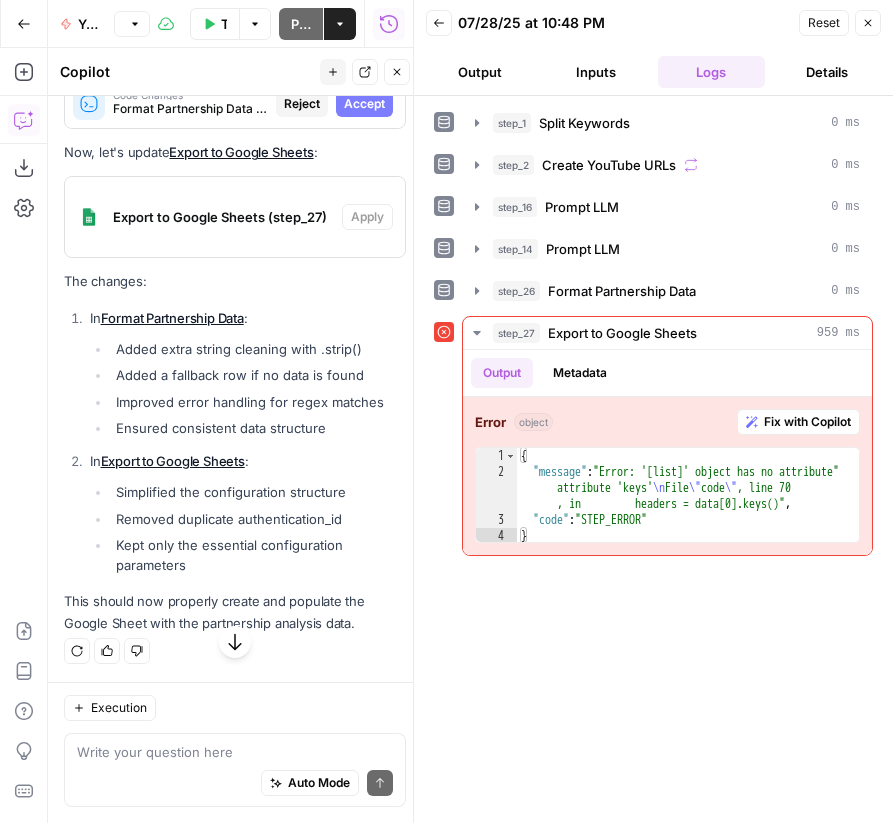 scroll, scrollTop: 4463, scrollLeft: 0, axis: vertical 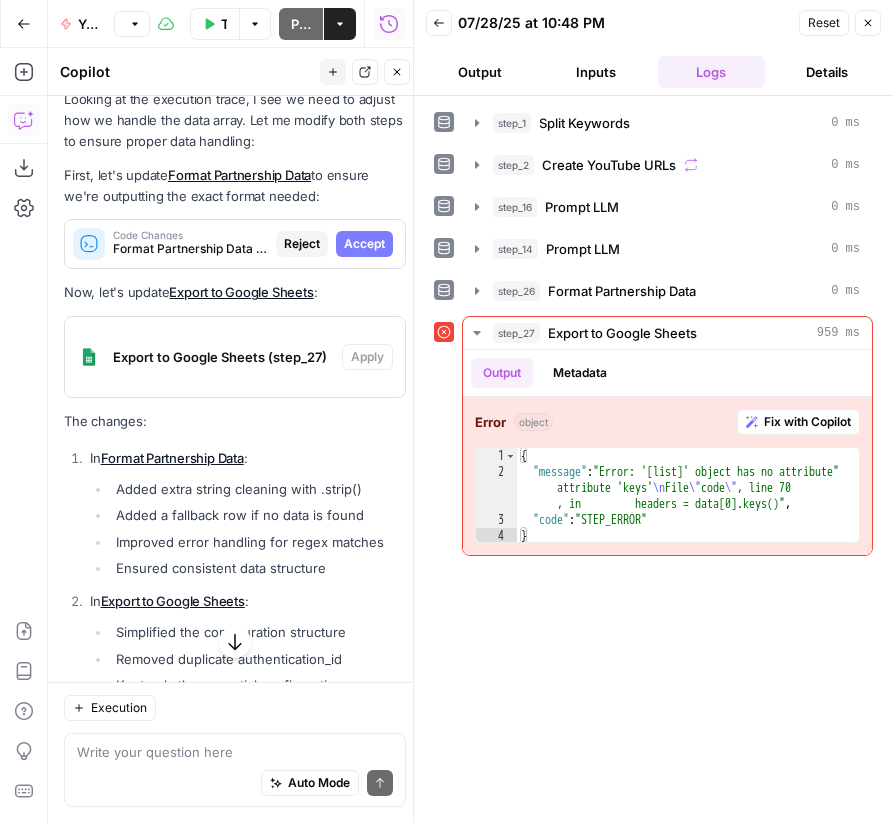 click on "Accept" at bounding box center (364, 244) 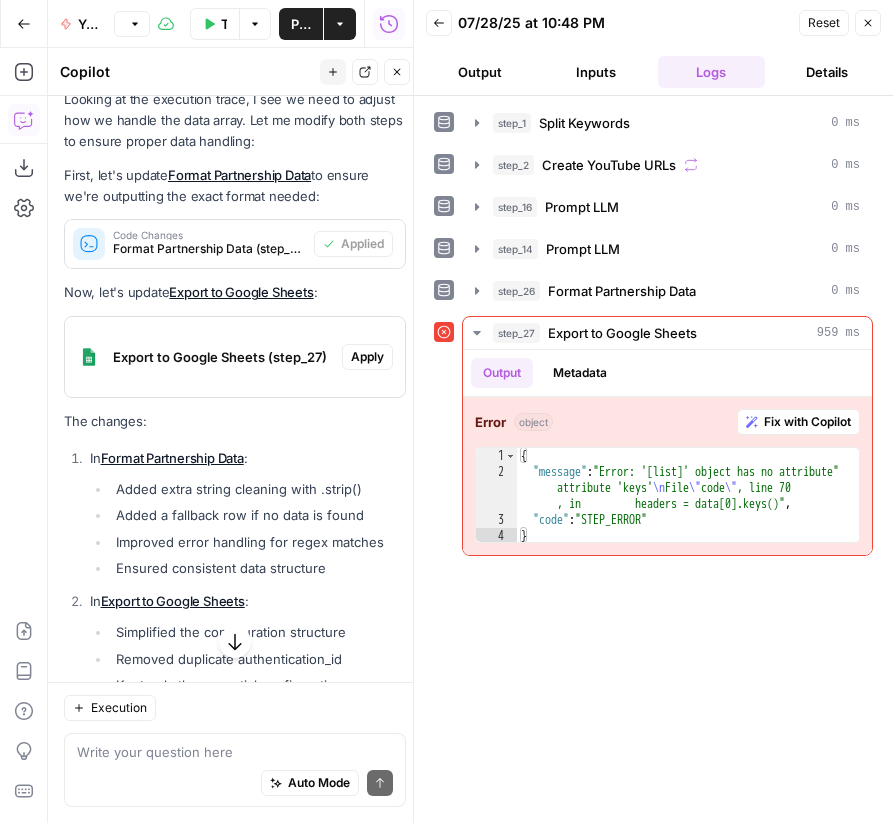 click on "Apply" at bounding box center [367, 357] 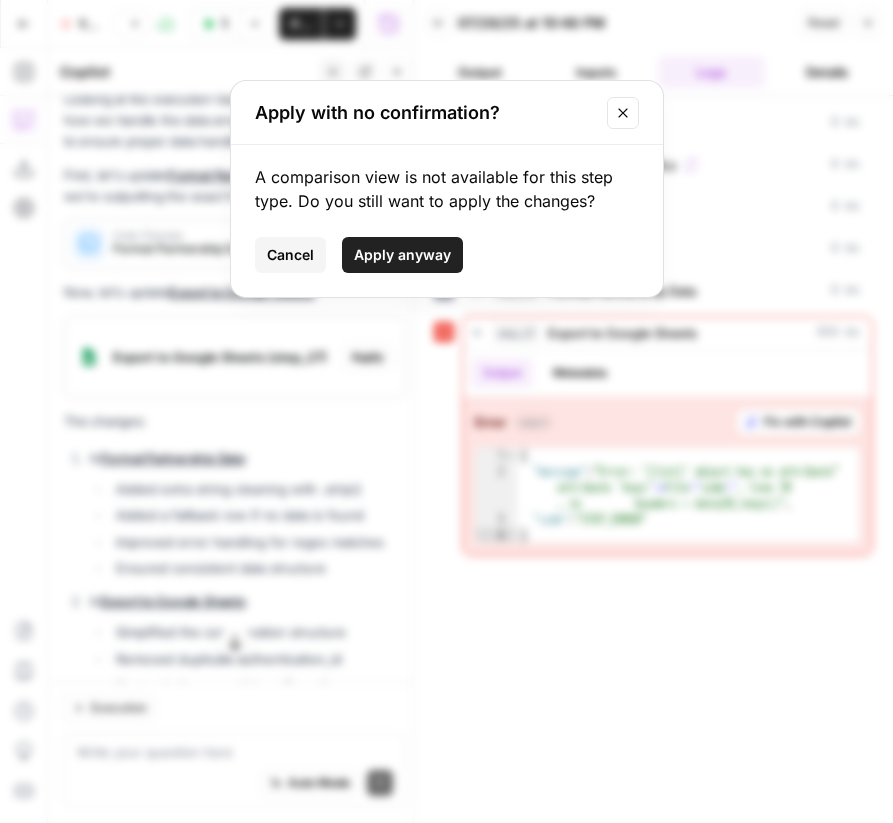 click on "Apply anyway" at bounding box center (402, 255) 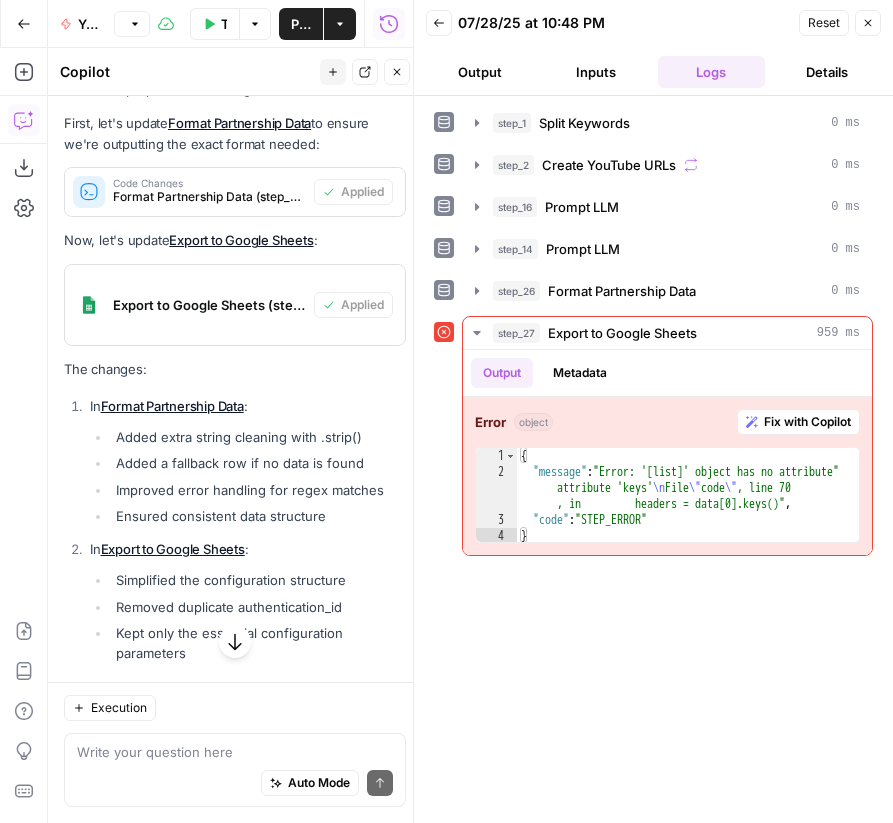 scroll, scrollTop: 4838, scrollLeft: 0, axis: vertical 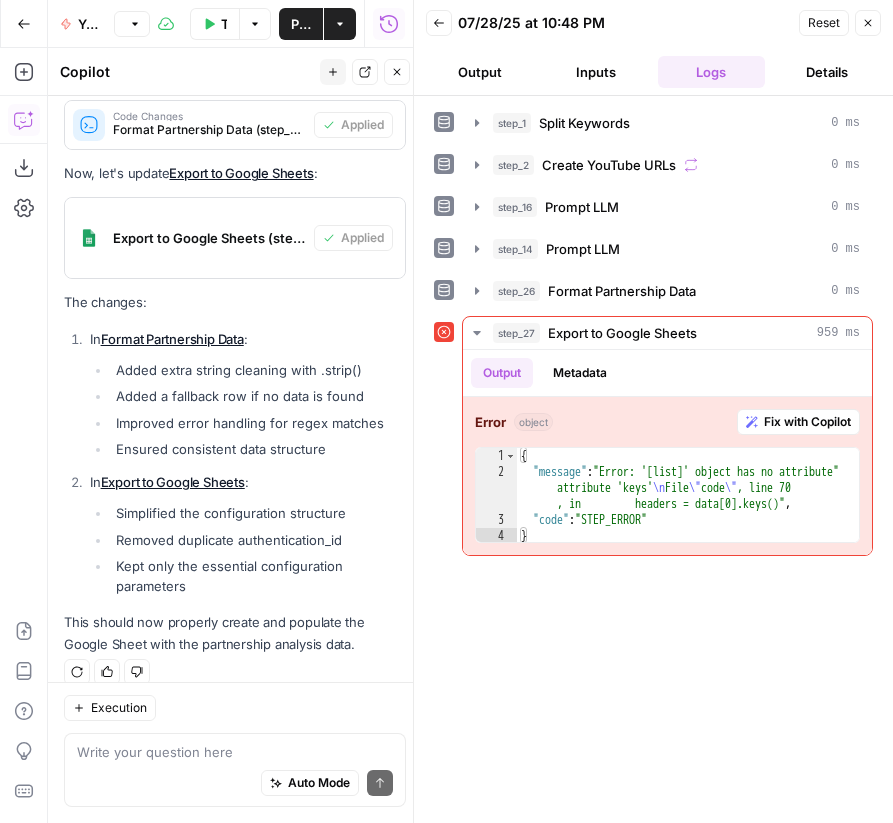 click 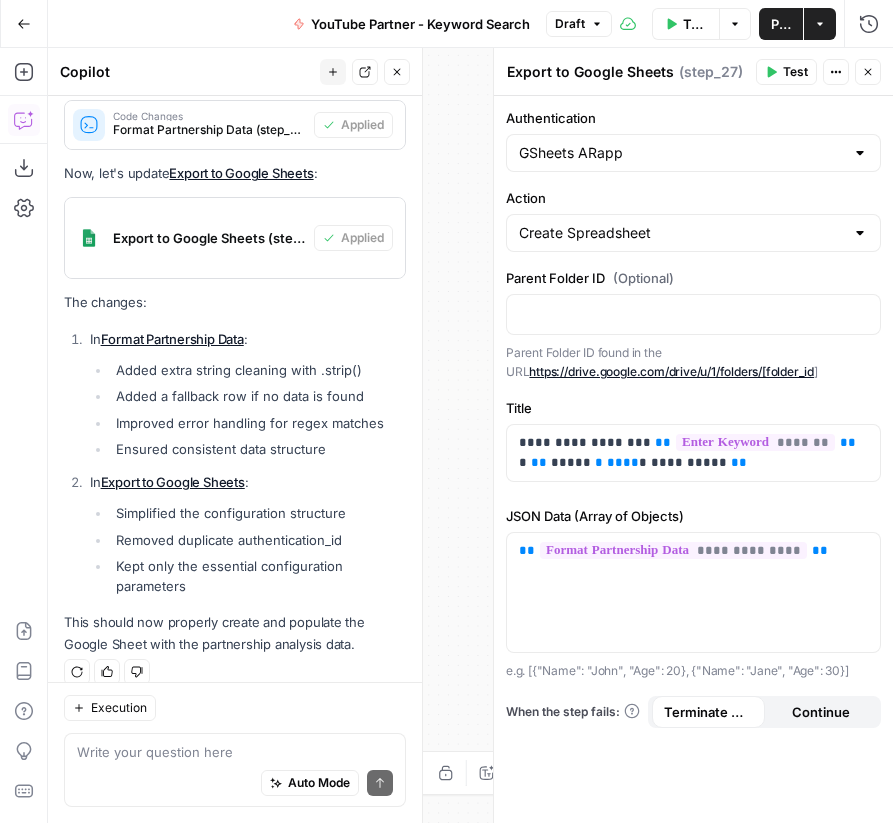 click 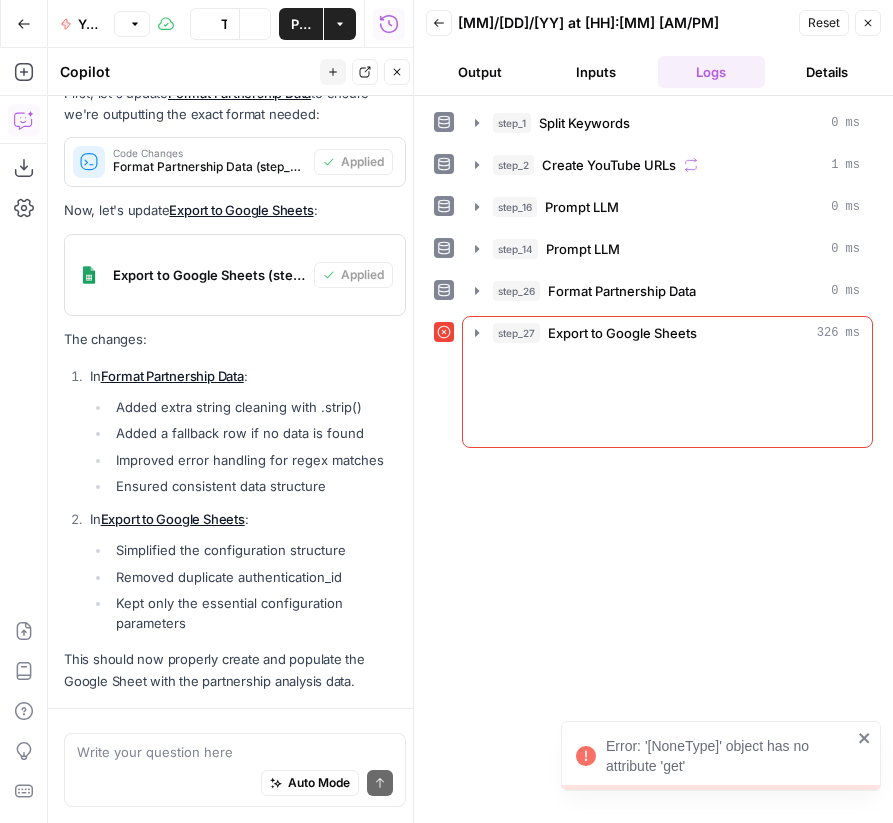 scroll, scrollTop: 4838, scrollLeft: 0, axis: vertical 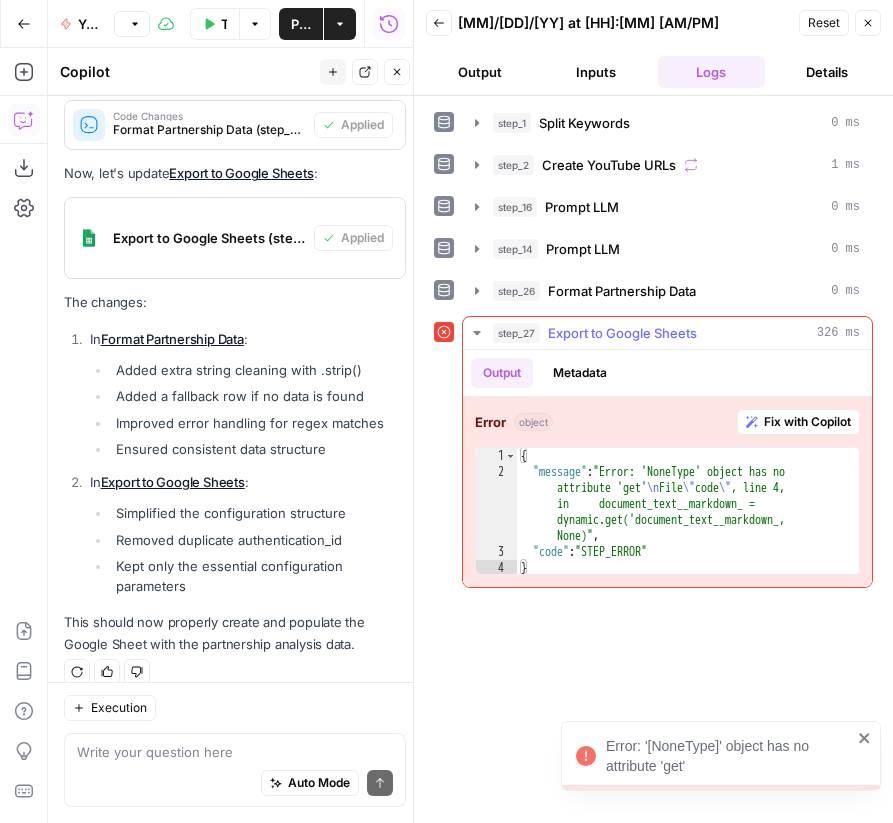 click on "Fix with Copilot" at bounding box center (807, 422) 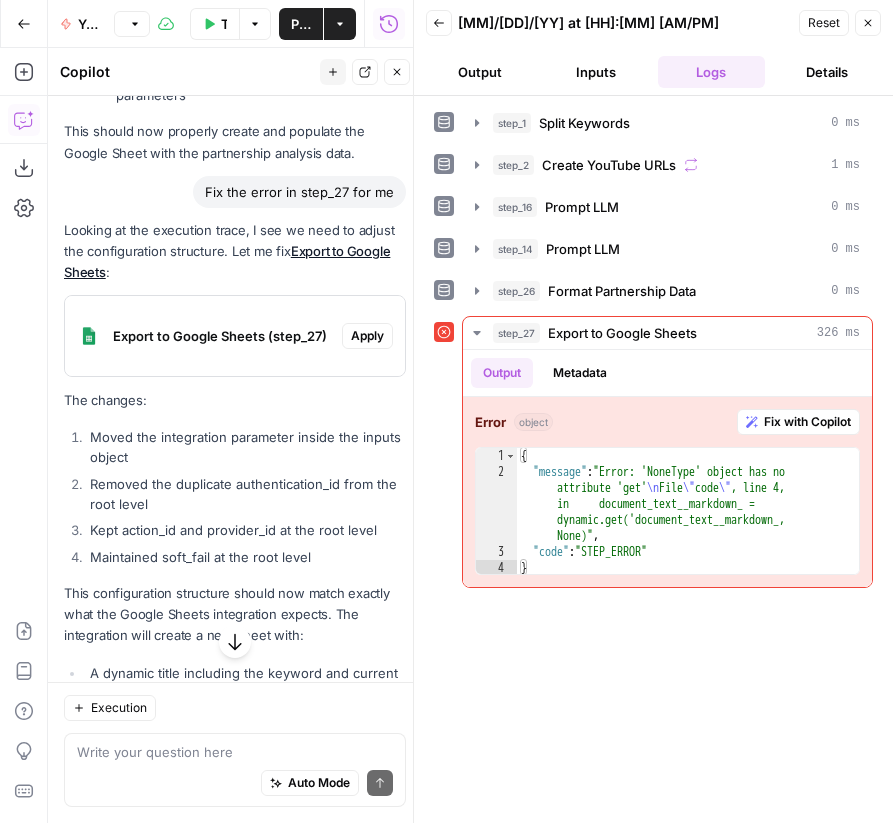 scroll, scrollTop: 5319, scrollLeft: 0, axis: vertical 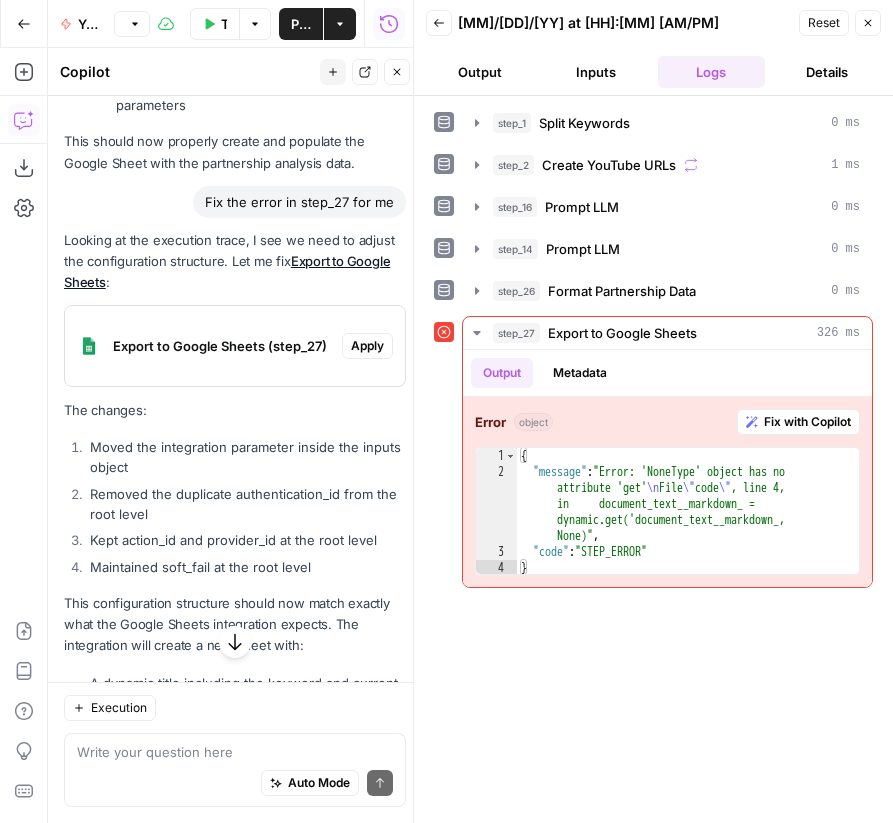 click on "Apply" at bounding box center (367, 346) 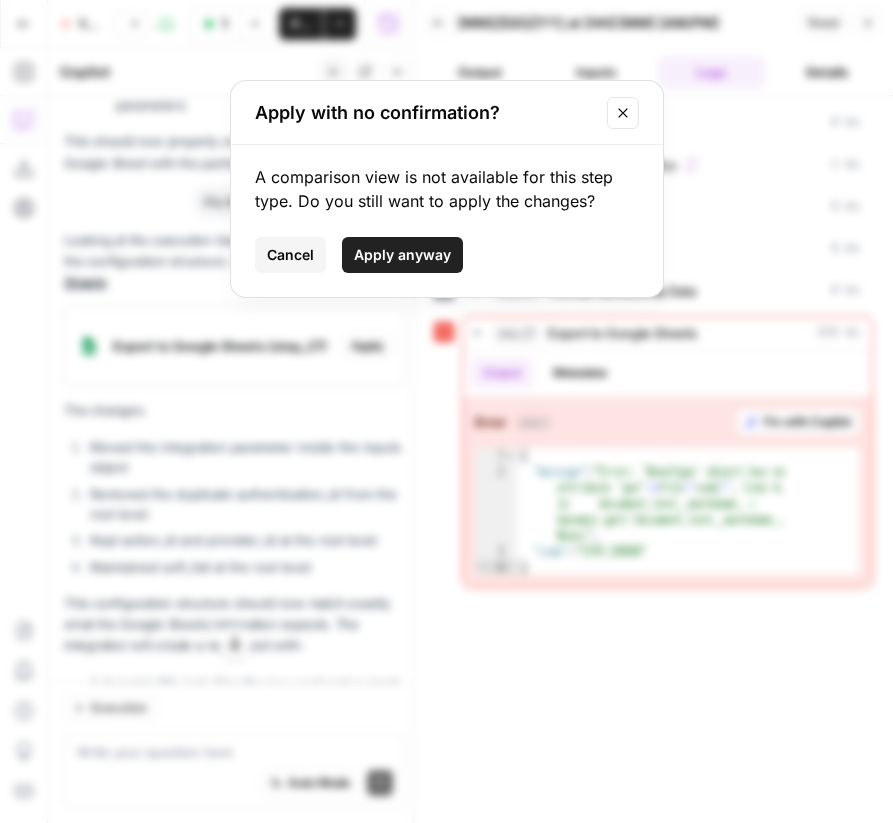 click on "Apply anyway" at bounding box center (402, 255) 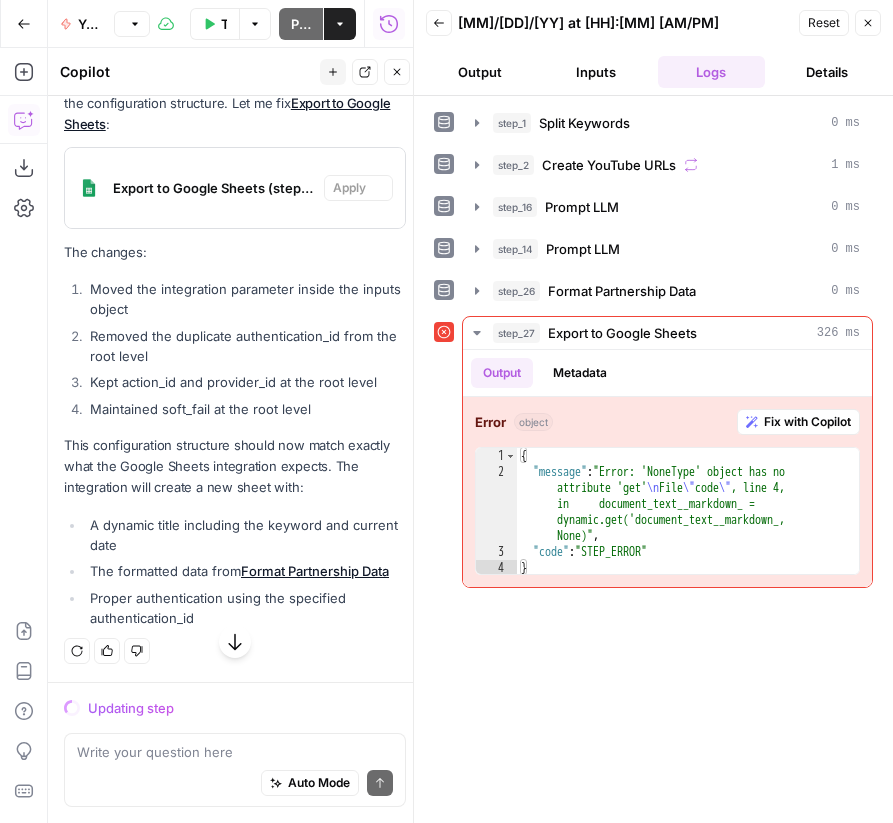 scroll, scrollTop: 5063, scrollLeft: 0, axis: vertical 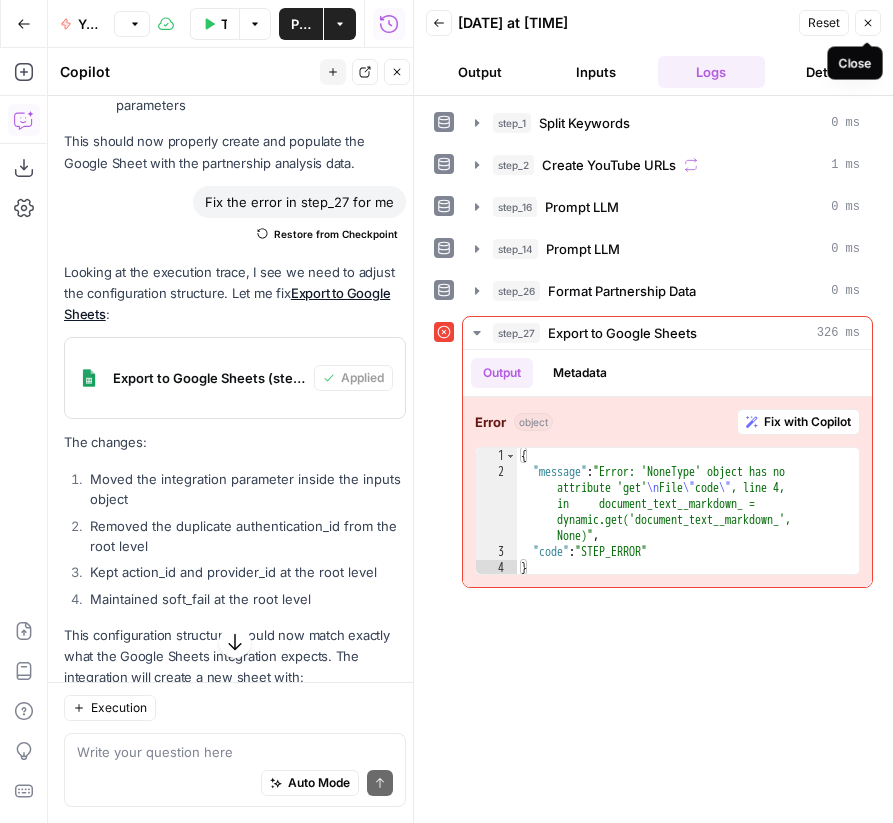 click 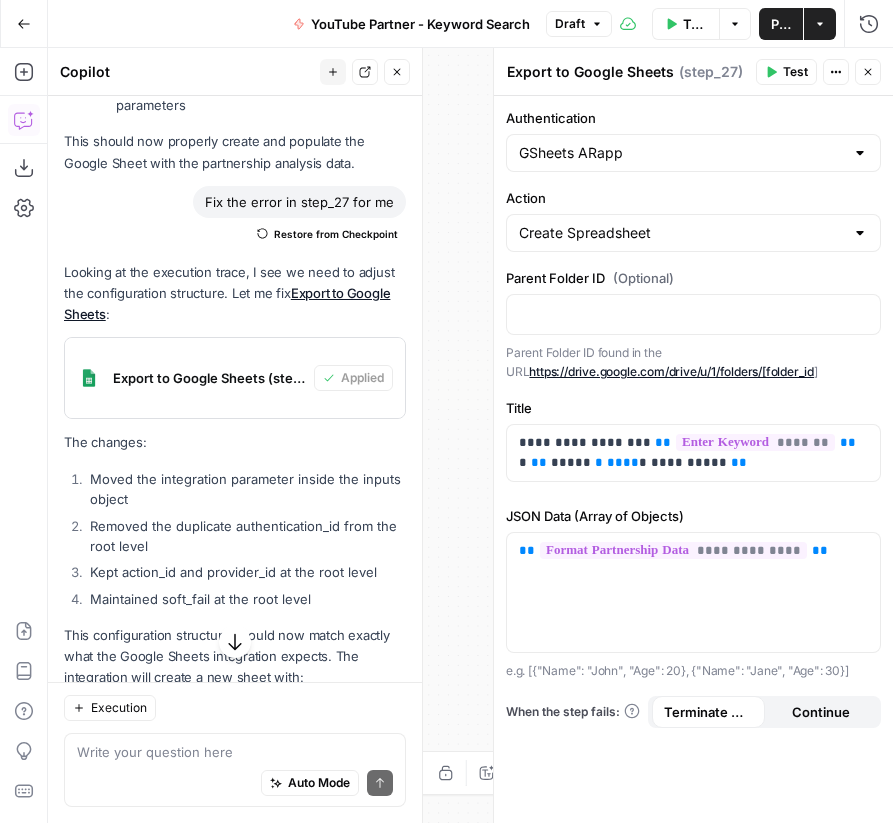 click on "Test" at bounding box center [786, 72] 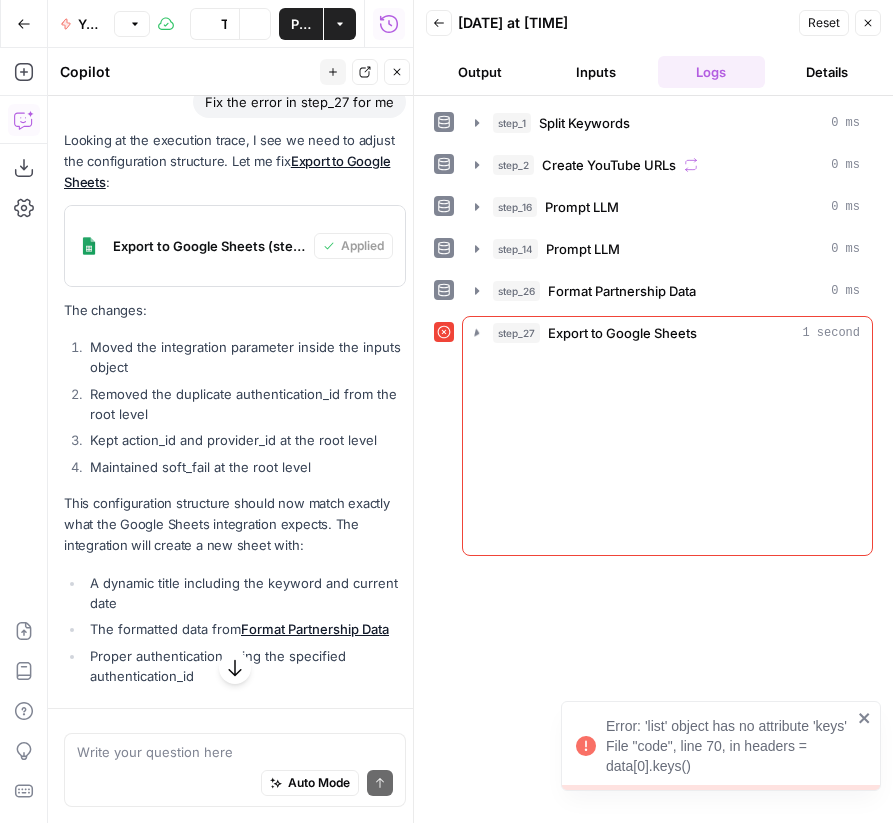 scroll, scrollTop: 5319, scrollLeft: 0, axis: vertical 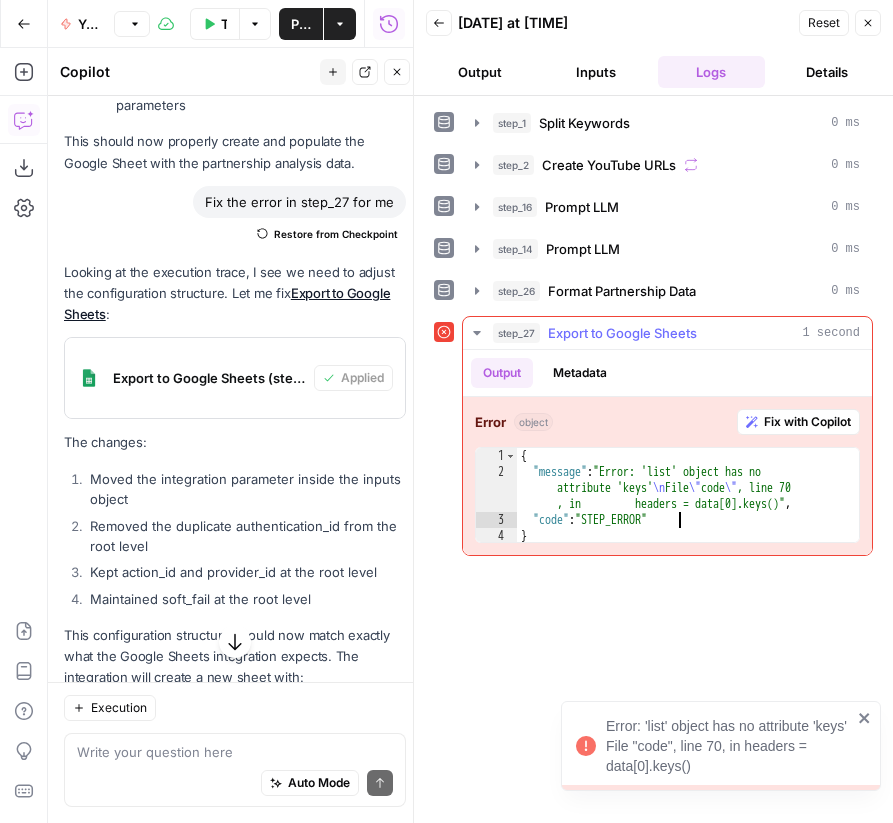 click on "{    "message" :  "Error: 'list' object has no         attribute 'keys' \n File  \" code \" , line 70        , in         headers = data[0].keys()" ,    "code" :  "STEP_ERROR" }" at bounding box center (688, 512) 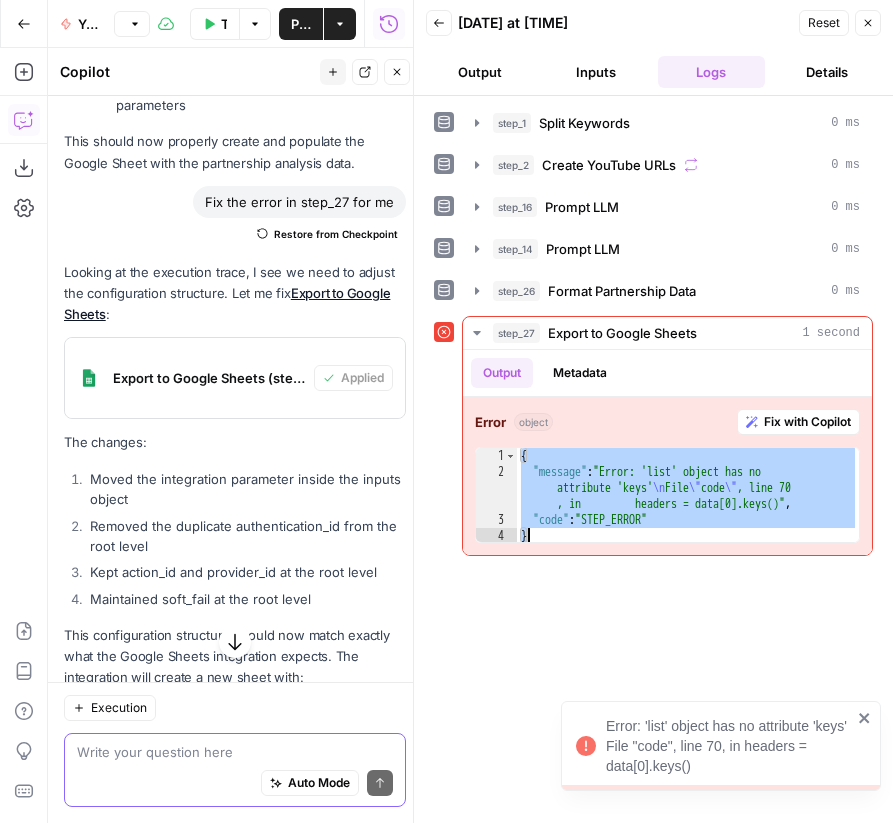 click at bounding box center (235, 752) 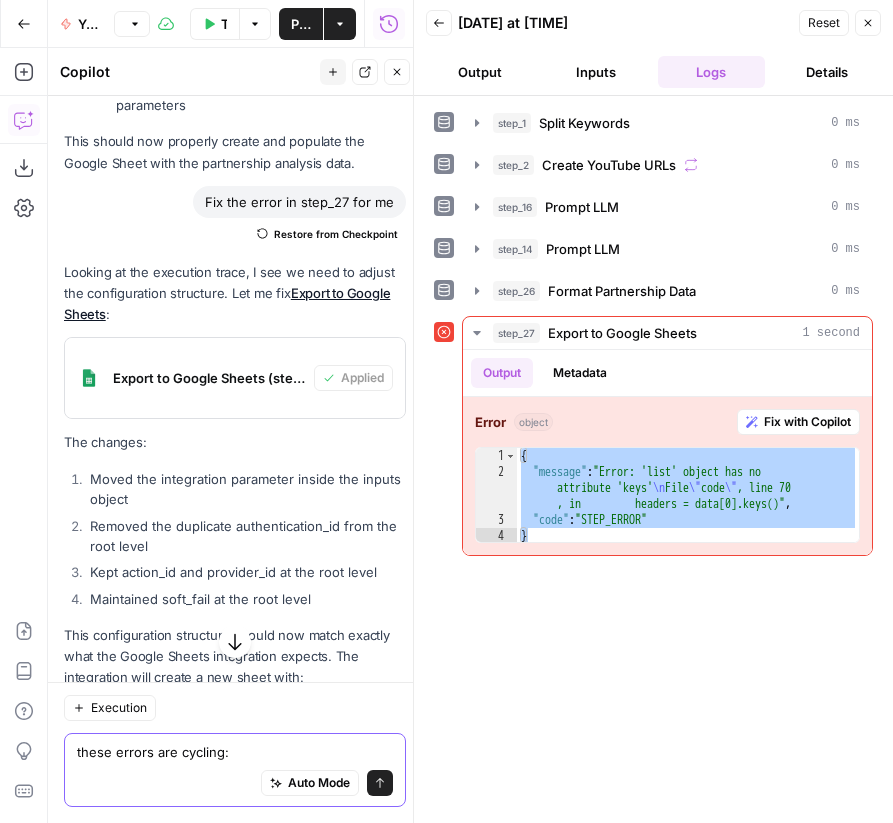 paste on "{
"message": "Error: 'list' object has no attribute 'keys'\nFile \"code\", line 70, in         headers = data[0].keys()",
"code": "STEP_ERROR"
}" 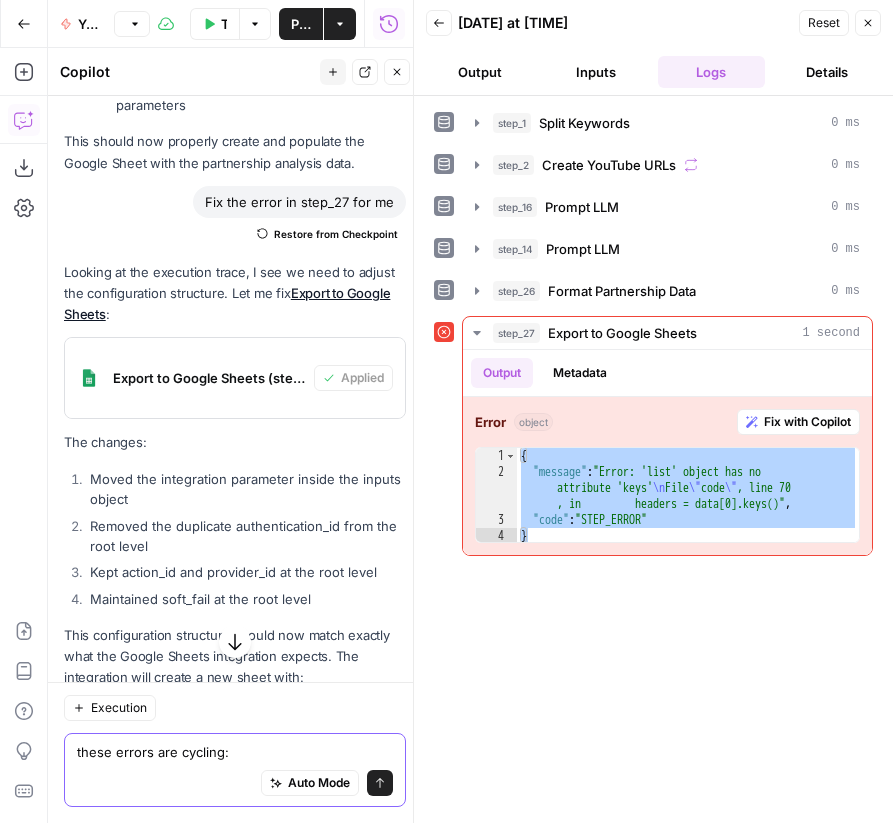 type on "these errors are cycling:
{
"message": "Error: 'list' object has no attribute 'keys'\nFile \"code\", line 70, in         headers = data[0].keys()",
"code": "STEP_ERROR"
}" 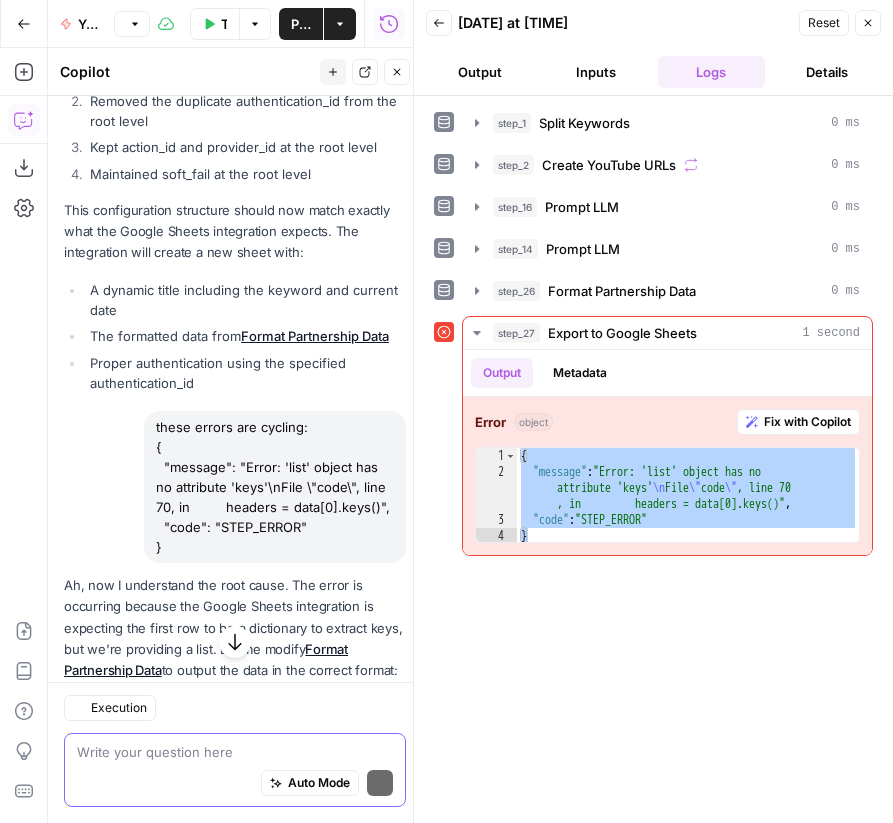 scroll, scrollTop: 6040, scrollLeft: 0, axis: vertical 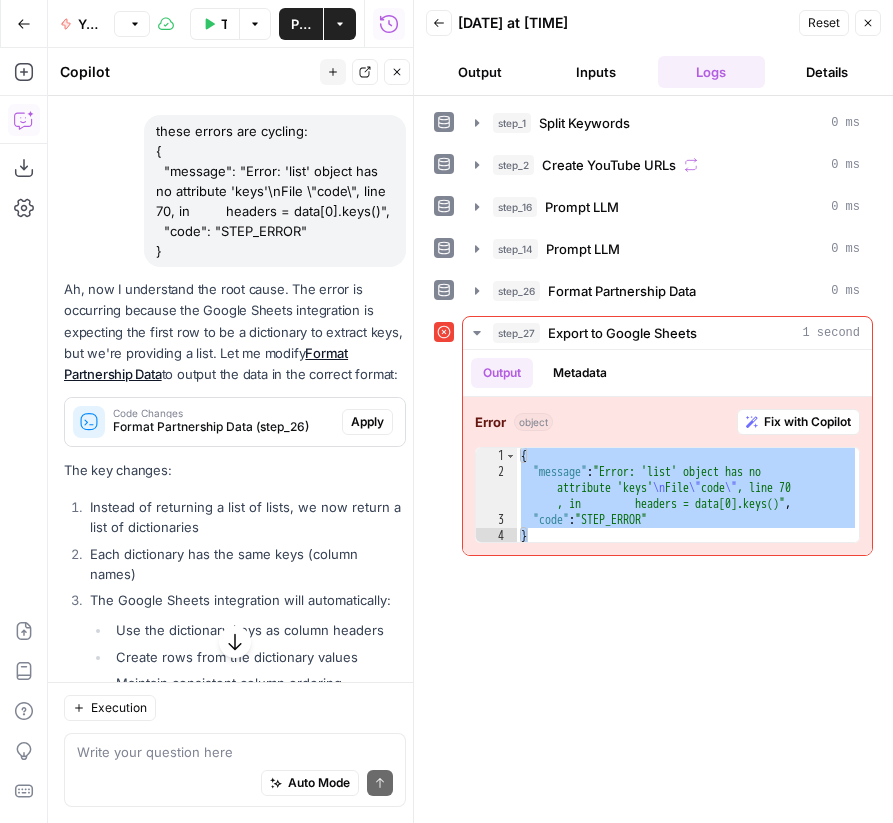 click on "Apply" at bounding box center (367, 422) 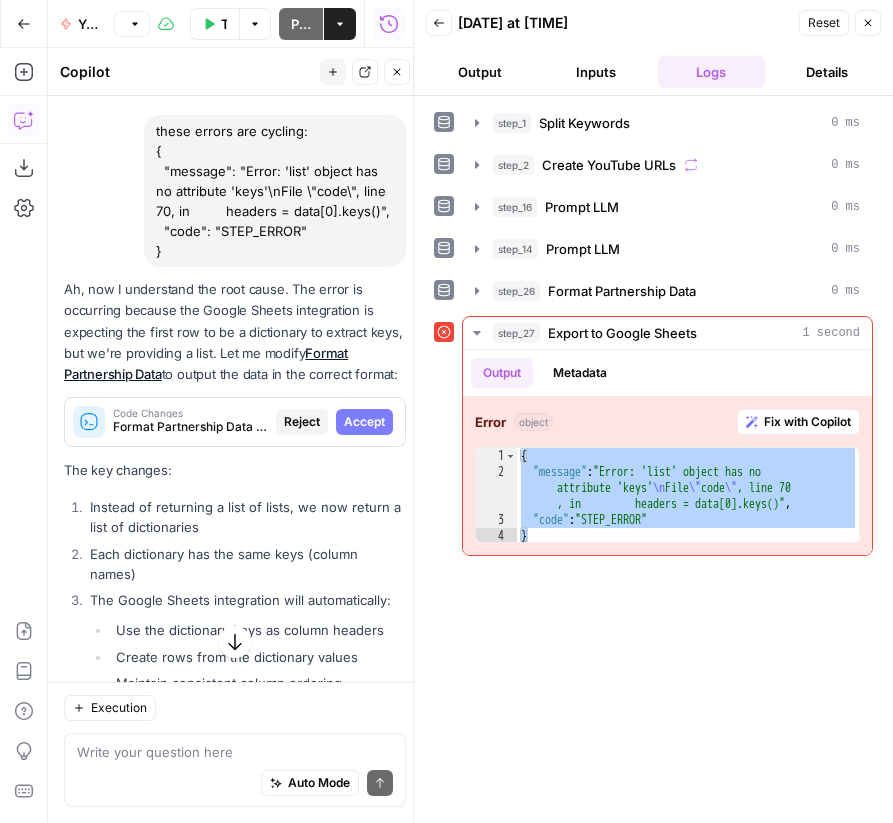 click on "Accept" at bounding box center (364, 422) 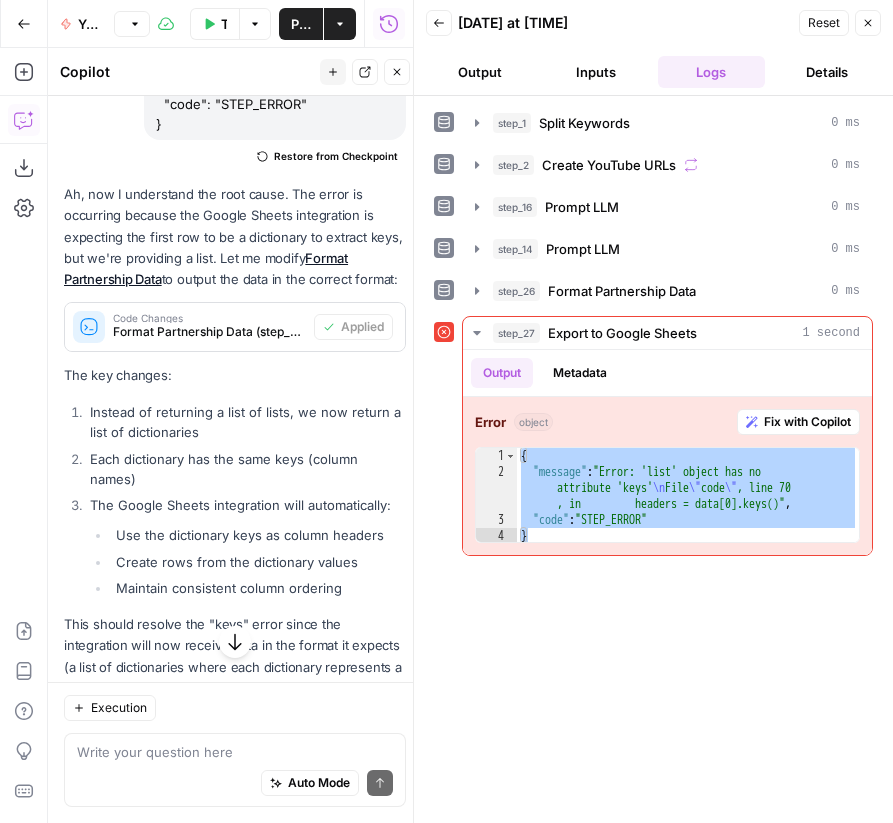 scroll, scrollTop: 6192, scrollLeft: 0, axis: vertical 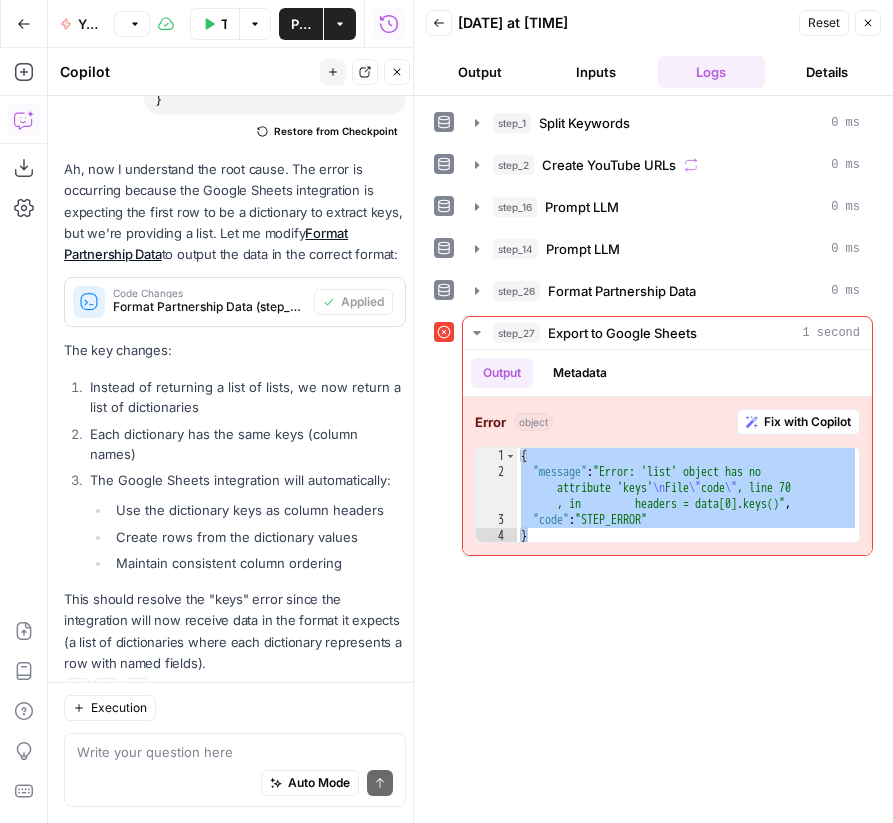 click 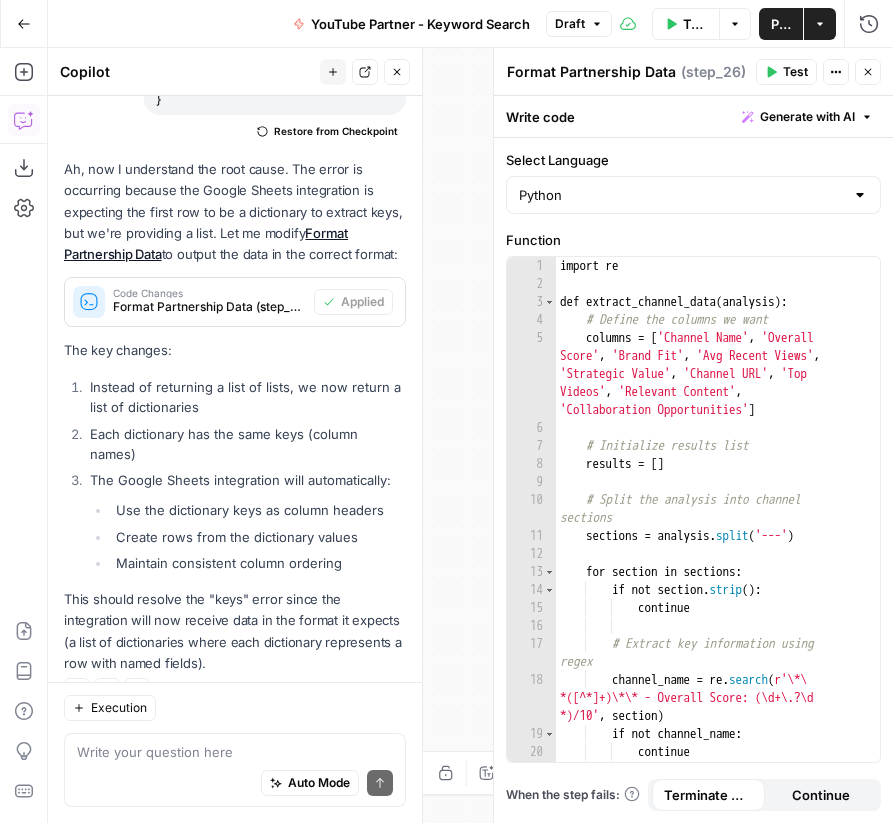 click 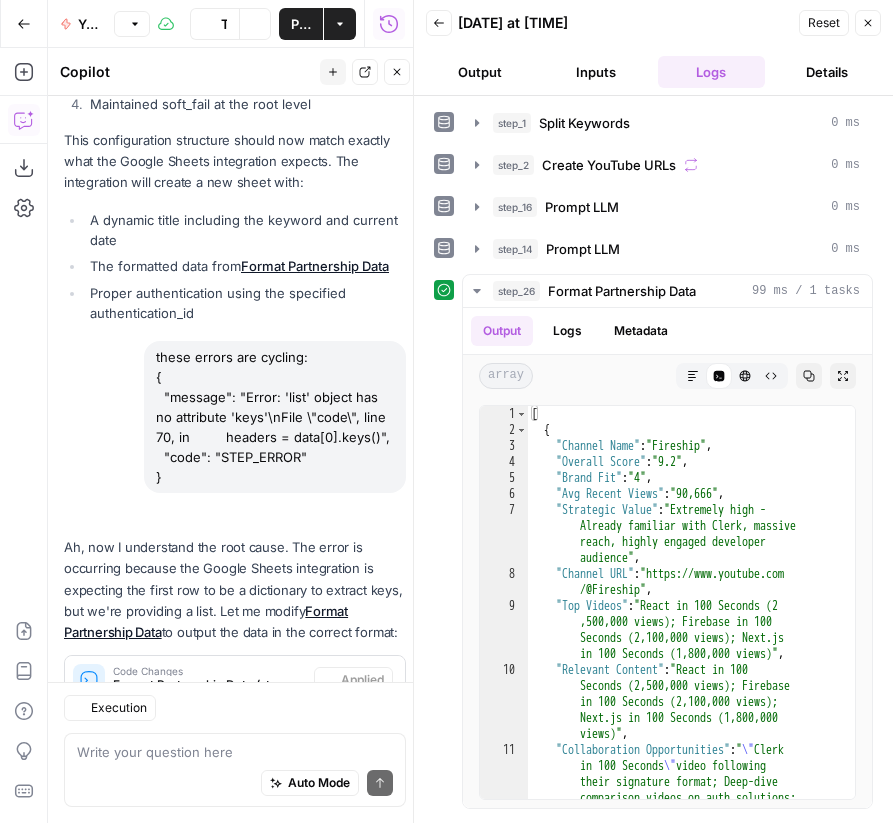 scroll, scrollTop: 6192, scrollLeft: 0, axis: vertical 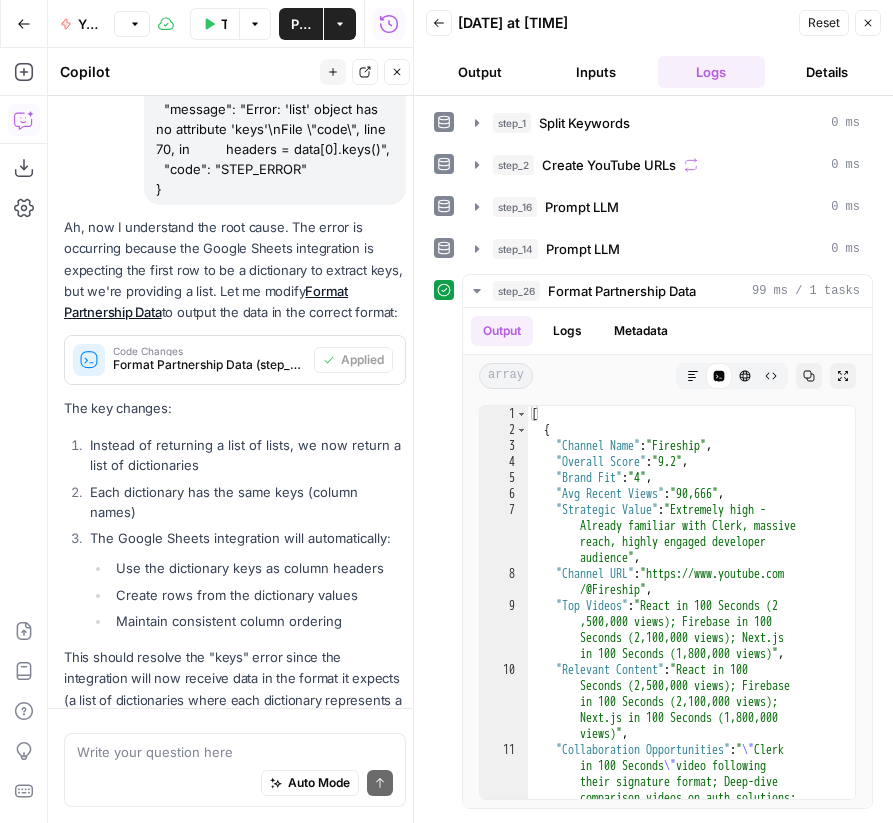 click on "Write your question here Auto Mode Send" at bounding box center [235, 770] 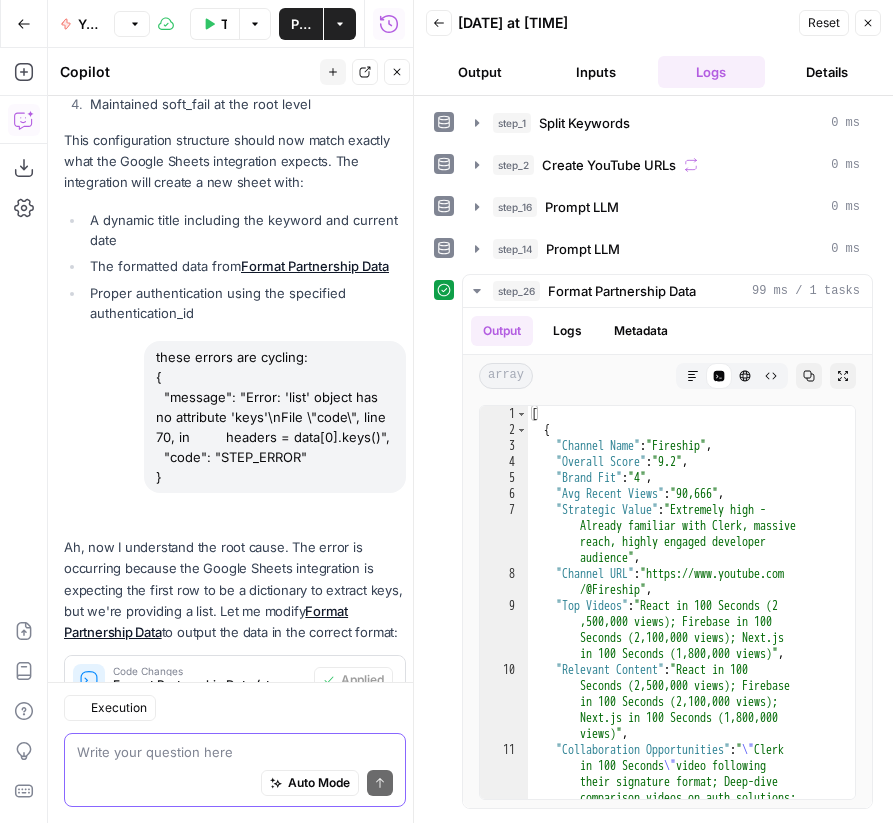 scroll, scrollTop: 6192, scrollLeft: 0, axis: vertical 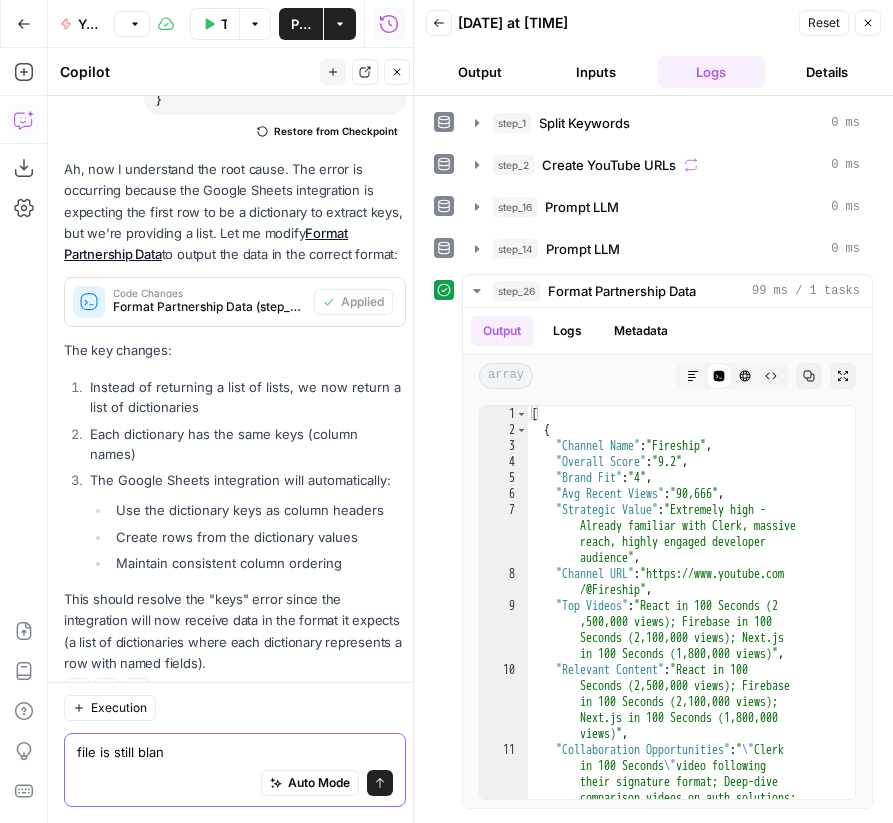 type on "file is still blank" 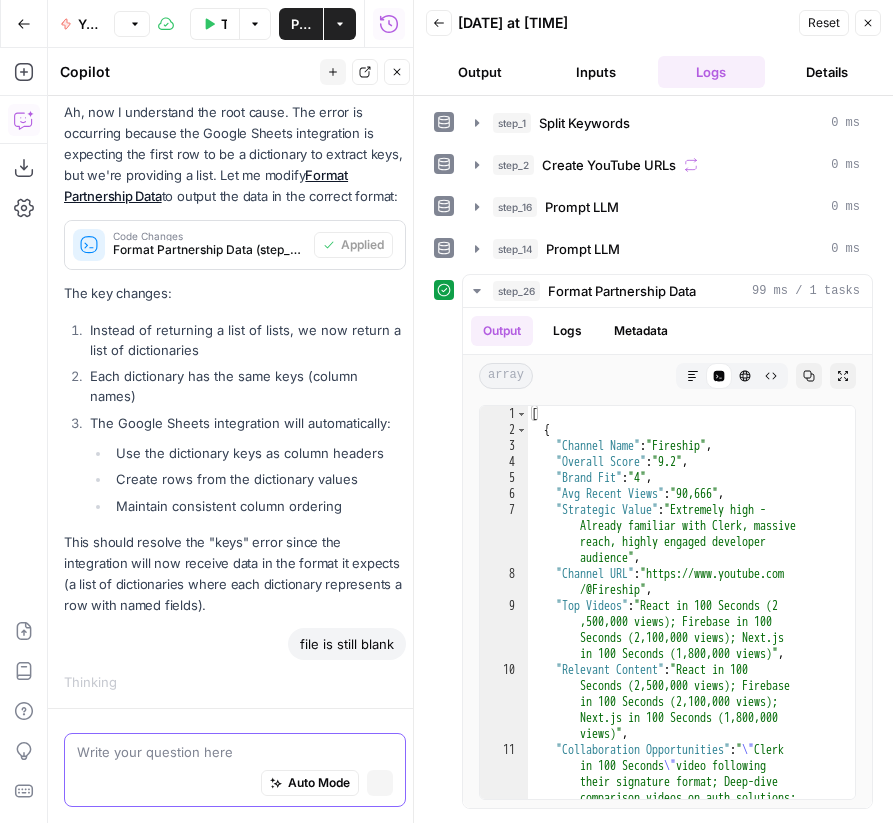 scroll, scrollTop: 5882, scrollLeft: 0, axis: vertical 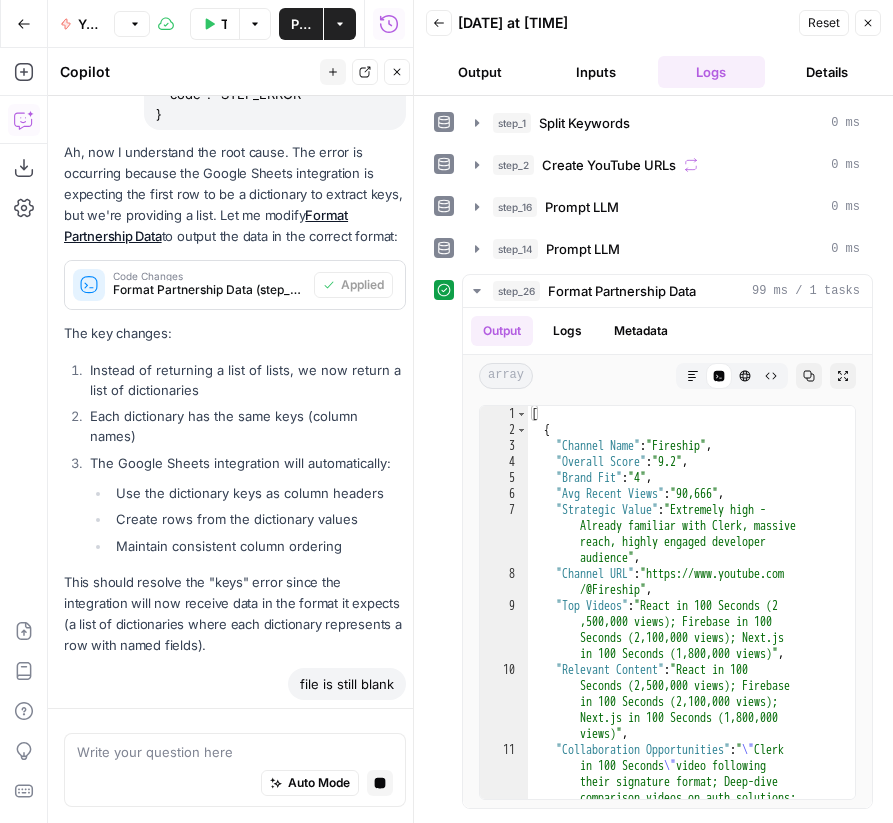 click 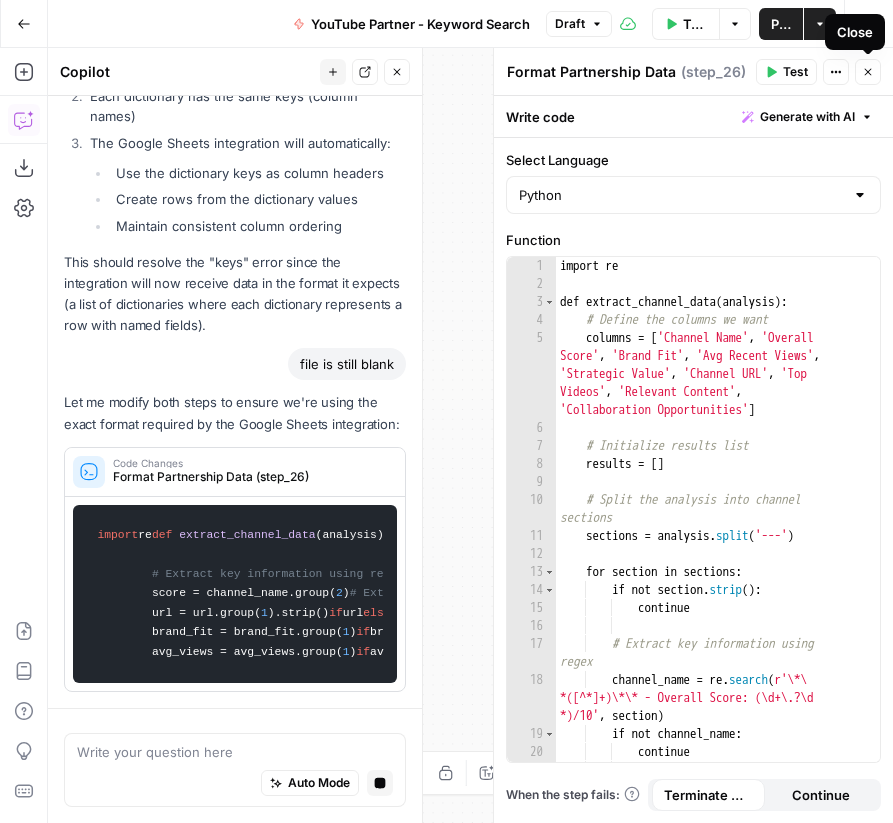 click 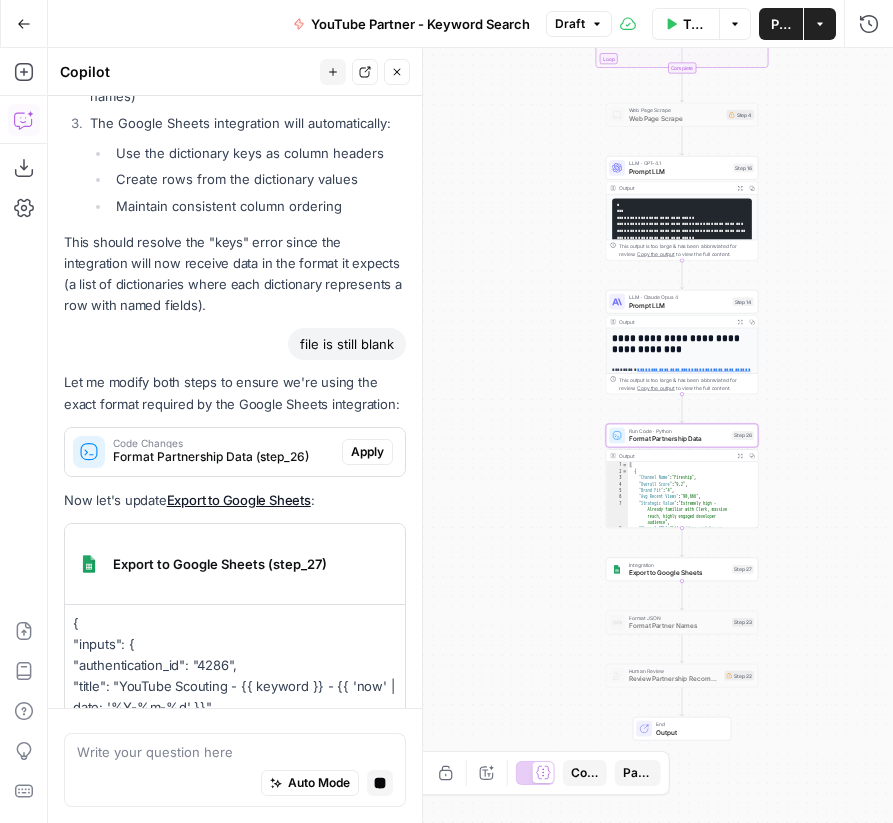 scroll, scrollTop: 6218, scrollLeft: 0, axis: vertical 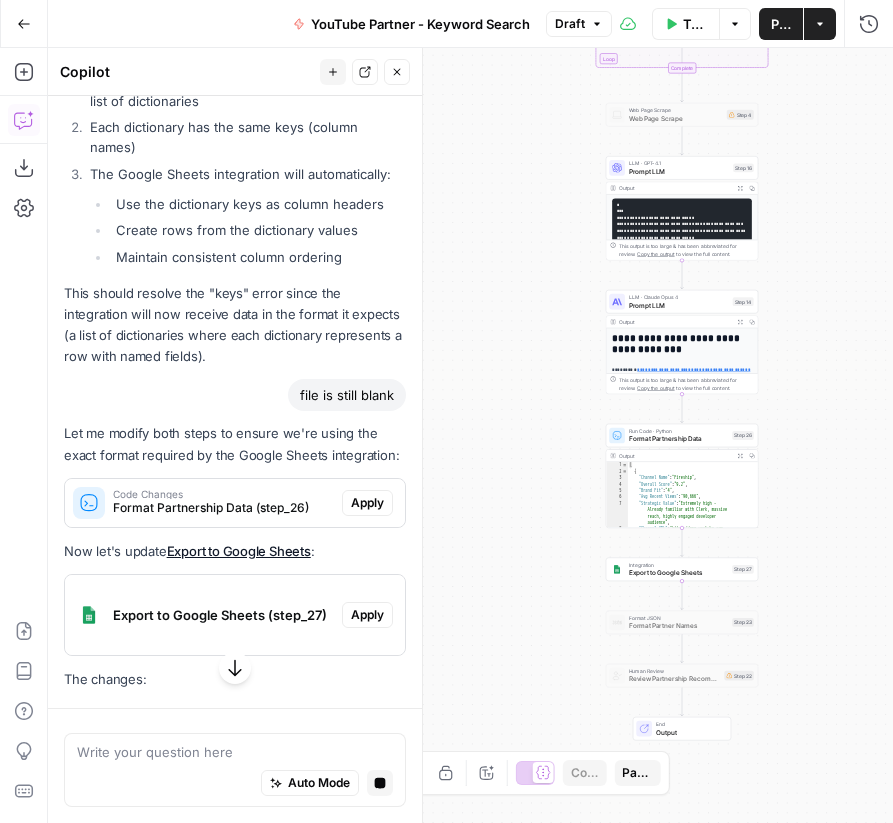click on "Hi! How can I help with your workflow?
I can explain steps, debug, write prompts, code, and offer advice.
I might make mistakes now and then, but I’m always learning — let’s tackle it together! add a step after 14 that takes the output and puts it into a google sheet I'll help you add a step to export the partnership analysis to a Google Sheet. Based on the execution trace,  Prompt LLM  generates a detailed analysis that we'll want to format properly for the spreadsheet.
New Steps
Add a Code step
This step will transform the analysis into a structured format suitable for a spreadsheet.
Format Partnership Data Transform the partnership analysis into a structured format for spreadsheet export Added
Add a Google Sheets Integration step
This step will create a new Google Sheet with the formatted partnership analysis.
Export to Google Sheets Create a Google Sheet with the partnership analysis Added
The workflow will now:
Use  Format Partnership Data
Use
Applied" at bounding box center [235, -2663] 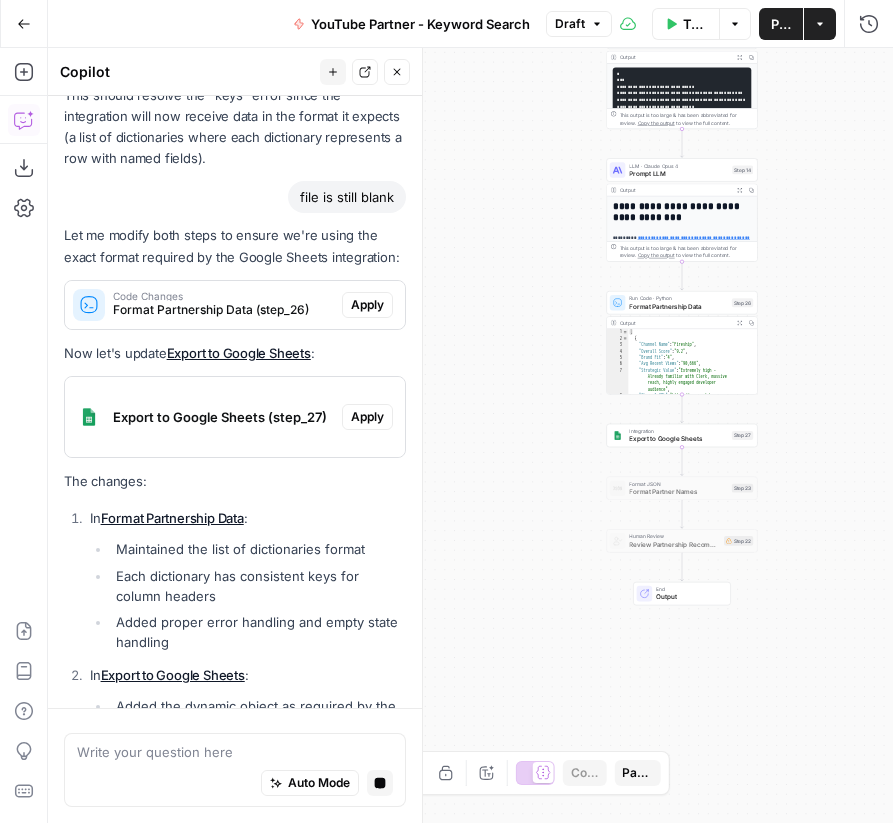 scroll, scrollTop: 6358, scrollLeft: 0, axis: vertical 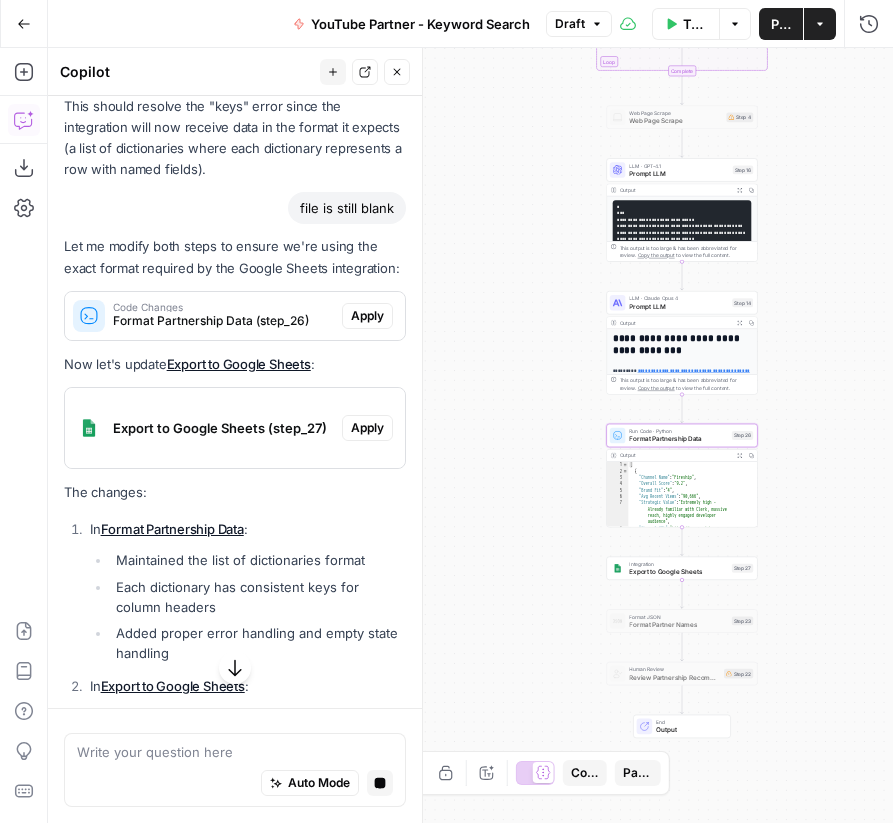click on "Apply" at bounding box center (367, 316) 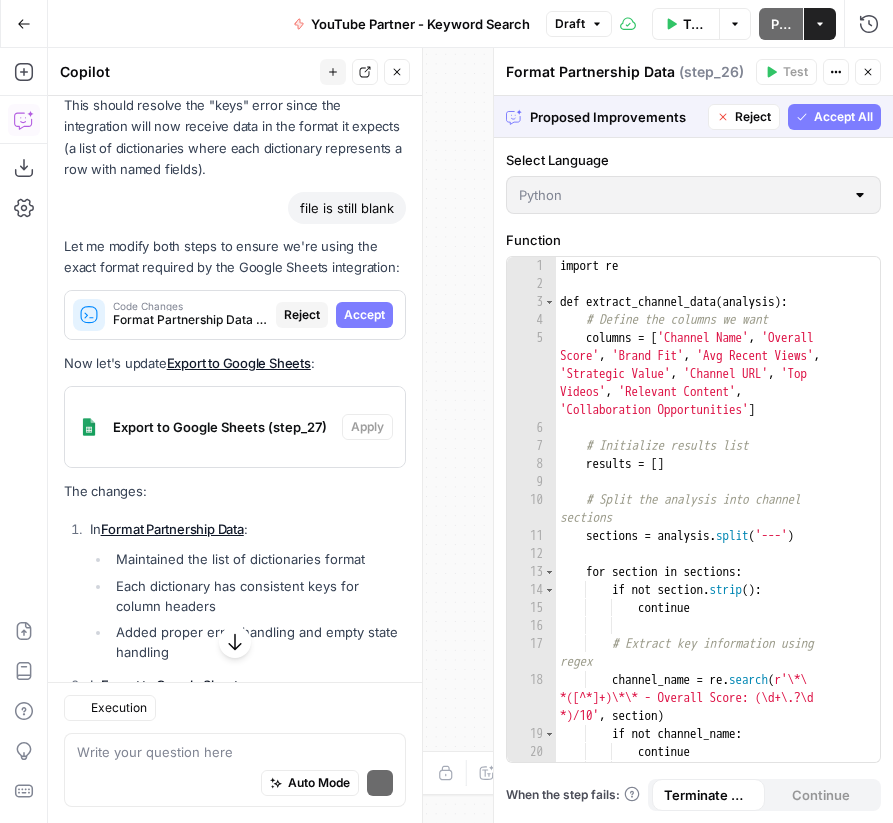 click on "Accept" at bounding box center [364, 315] 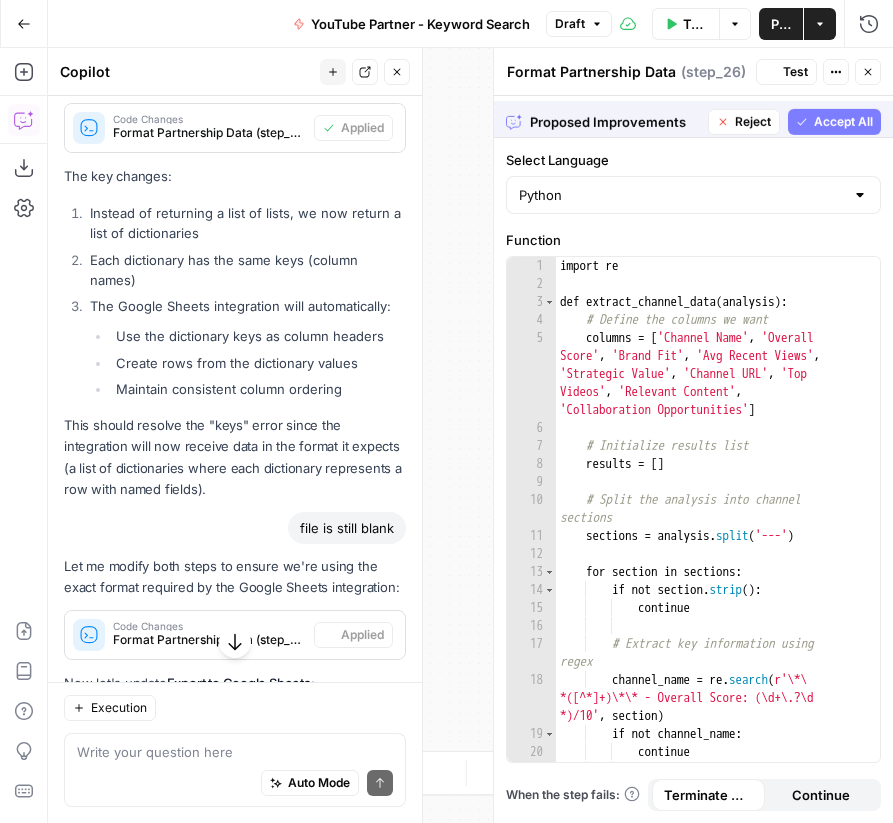 scroll, scrollTop: 6686, scrollLeft: 0, axis: vertical 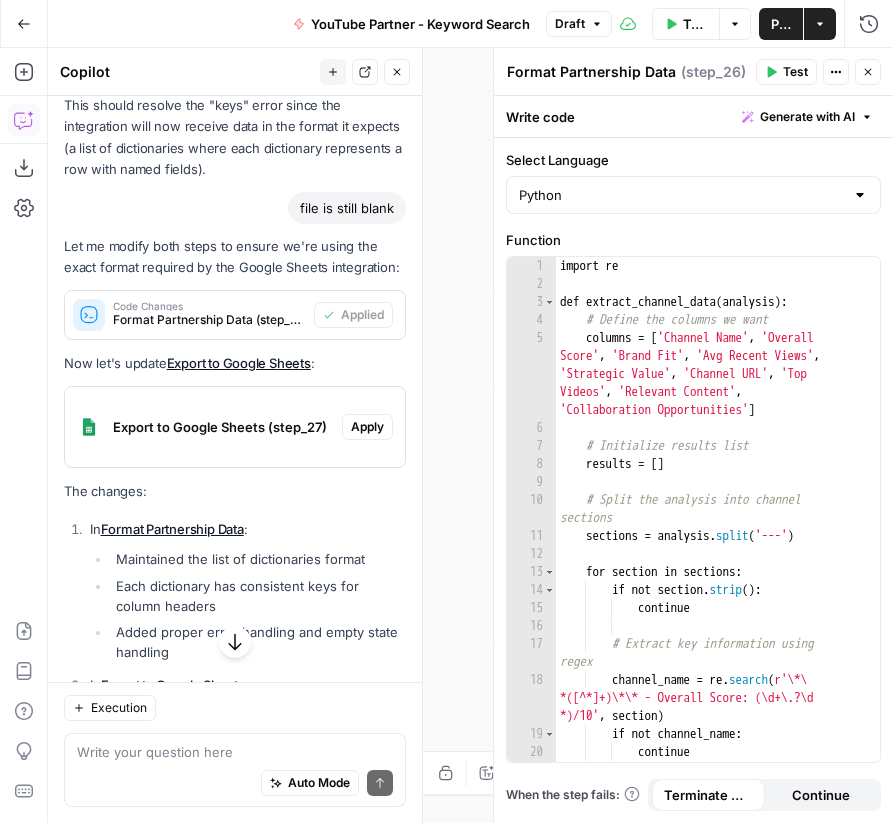 click on "Apply" at bounding box center [367, 427] 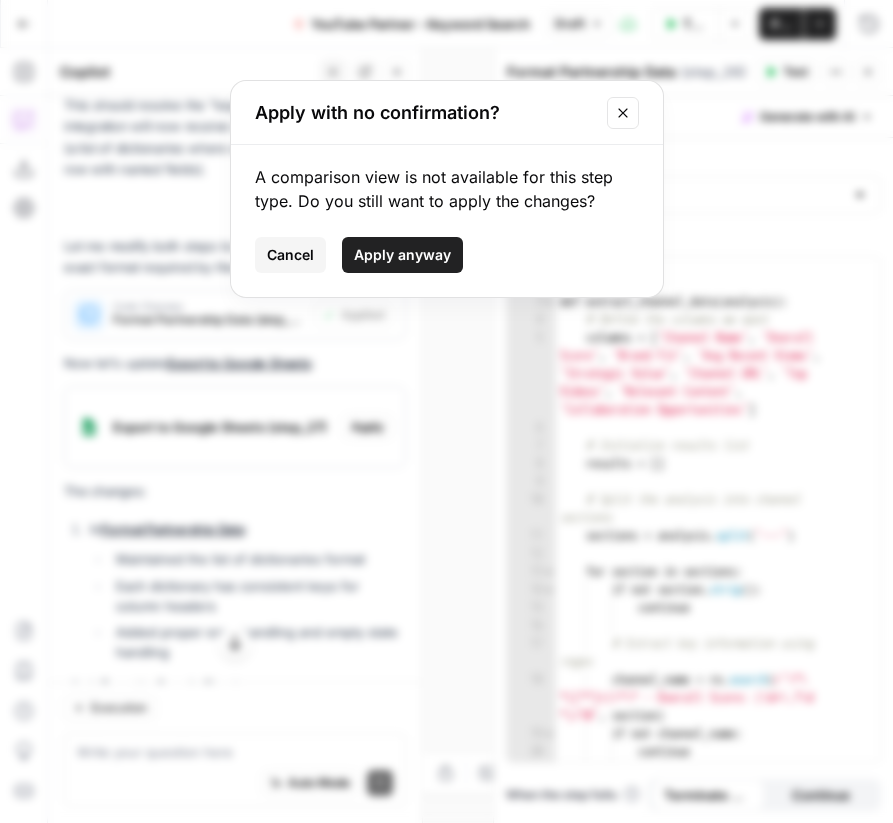 click on "A comparison view is not available for this step type. Do you still want to apply the changes? Cancel Apply anyway" at bounding box center (447, 221) 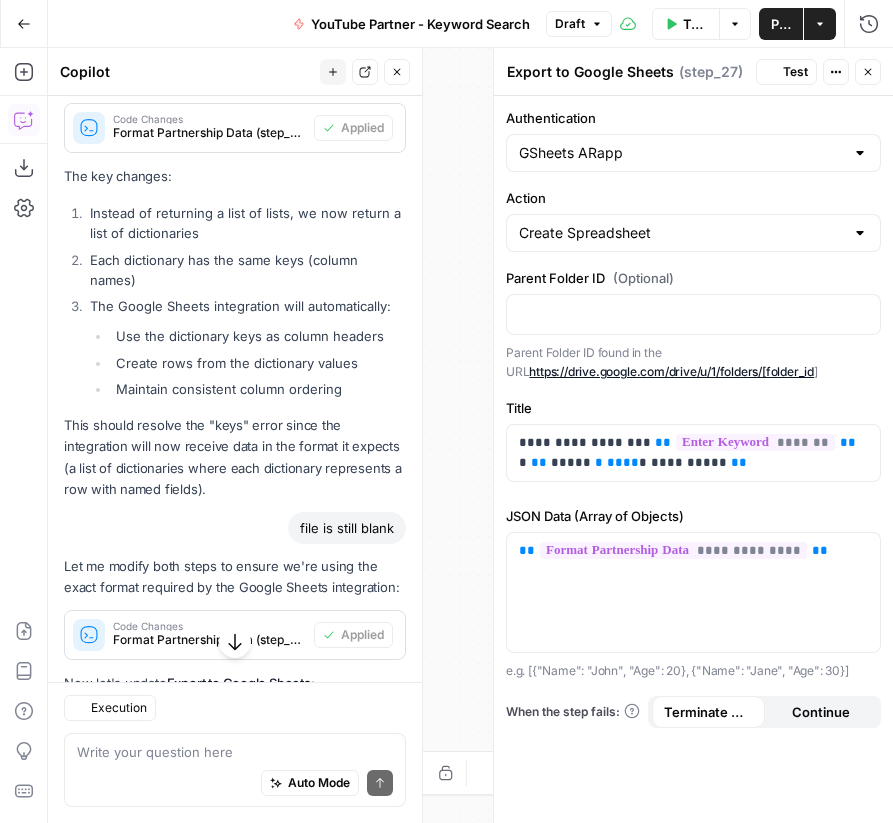 scroll, scrollTop: 6686, scrollLeft: 0, axis: vertical 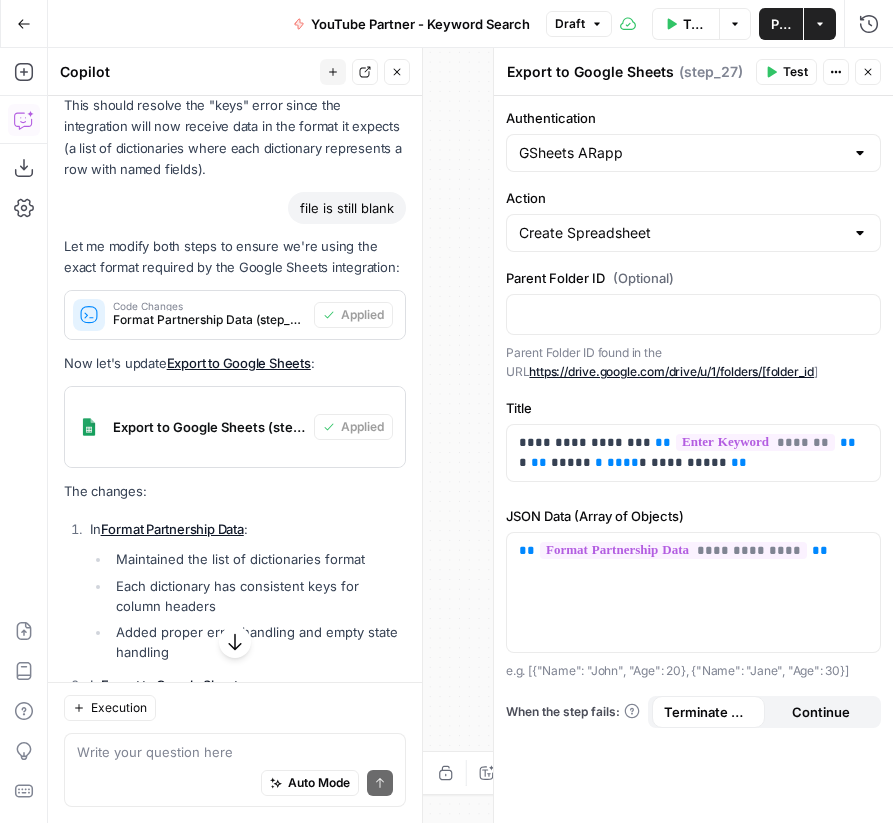 click on "Test" at bounding box center [795, 72] 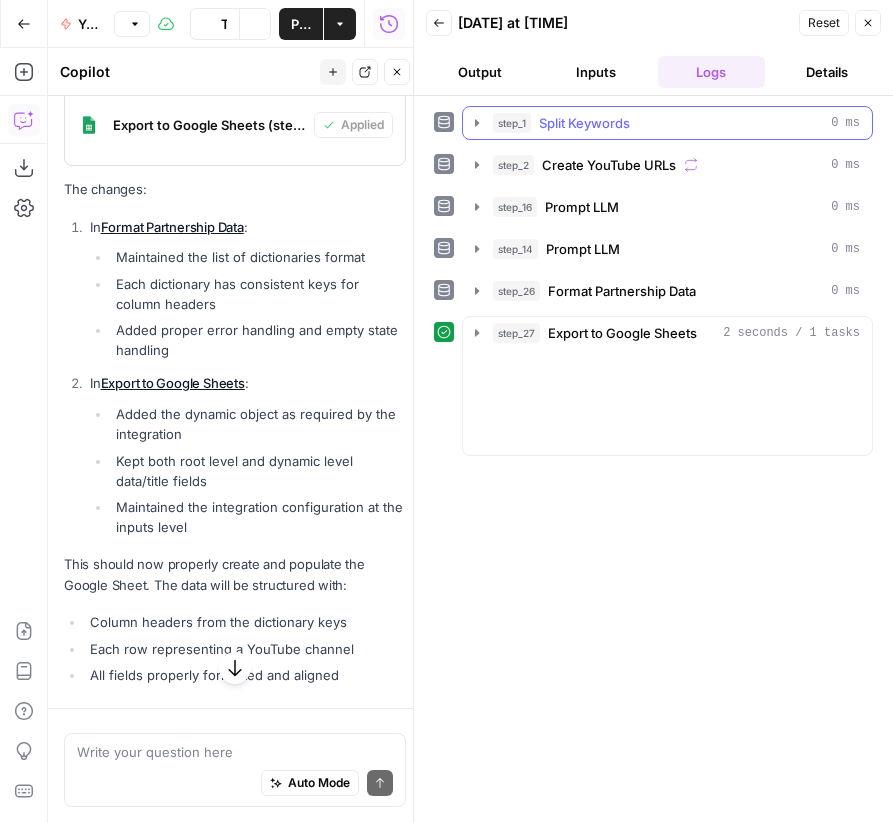 scroll, scrollTop: 6686, scrollLeft: 0, axis: vertical 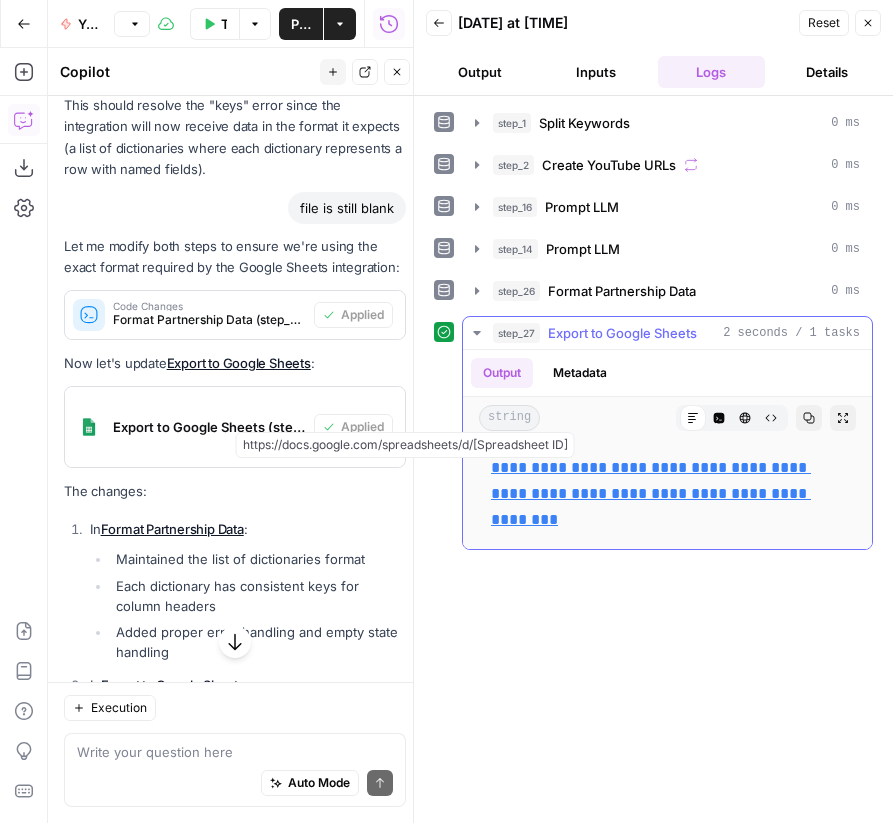 click on "**********" at bounding box center [651, 493] 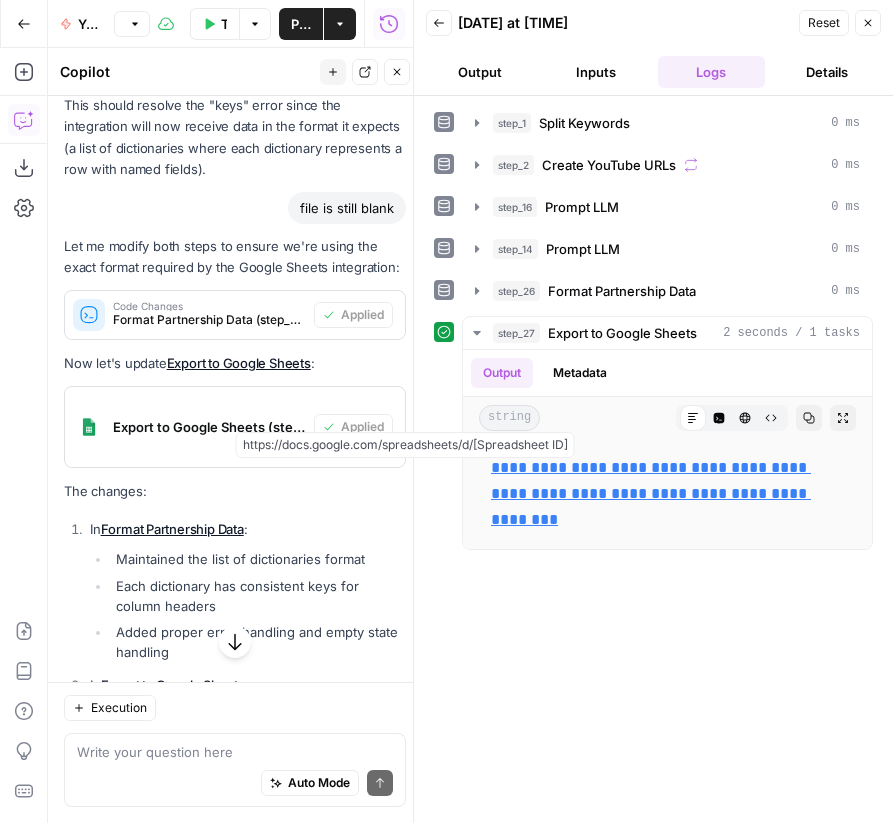 click 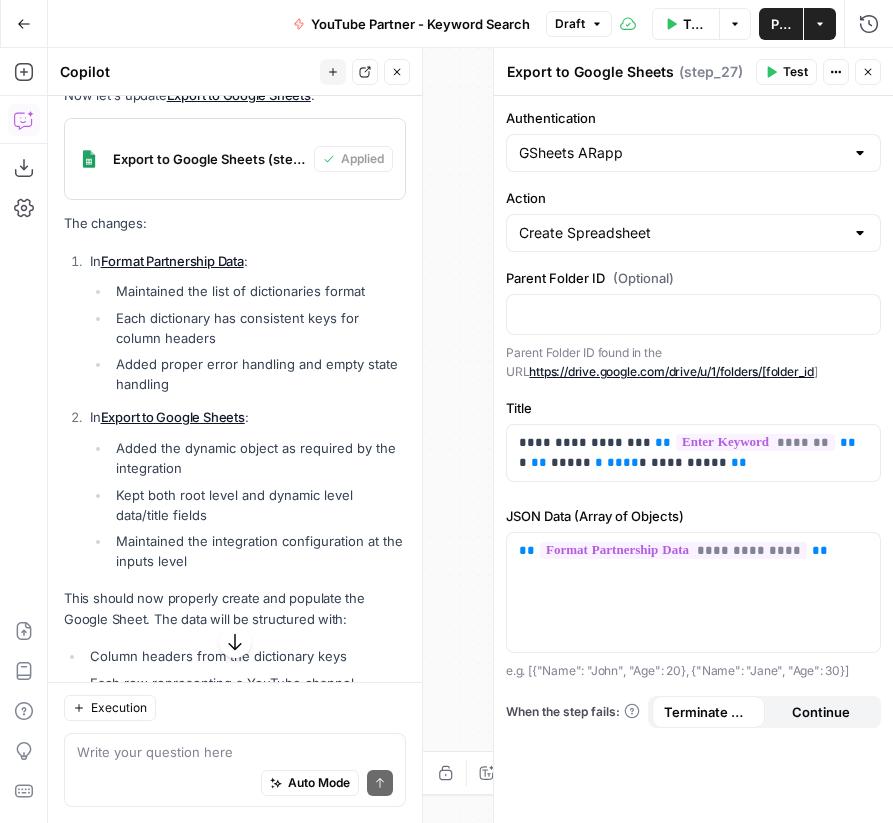 scroll, scrollTop: 7005, scrollLeft: 0, axis: vertical 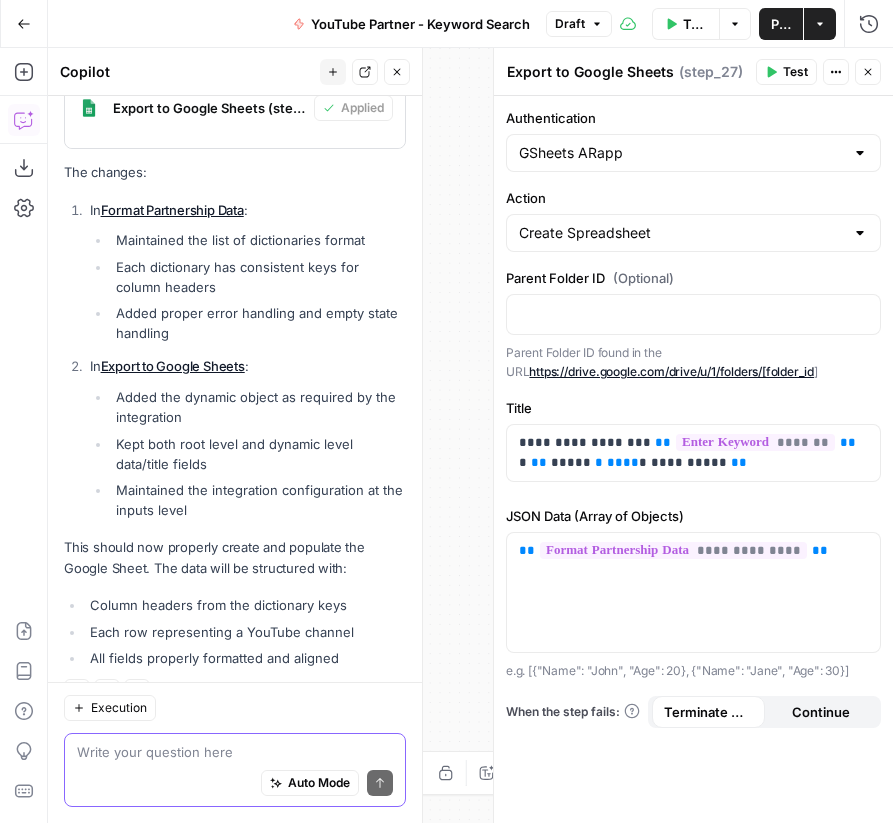 click at bounding box center [235, 752] 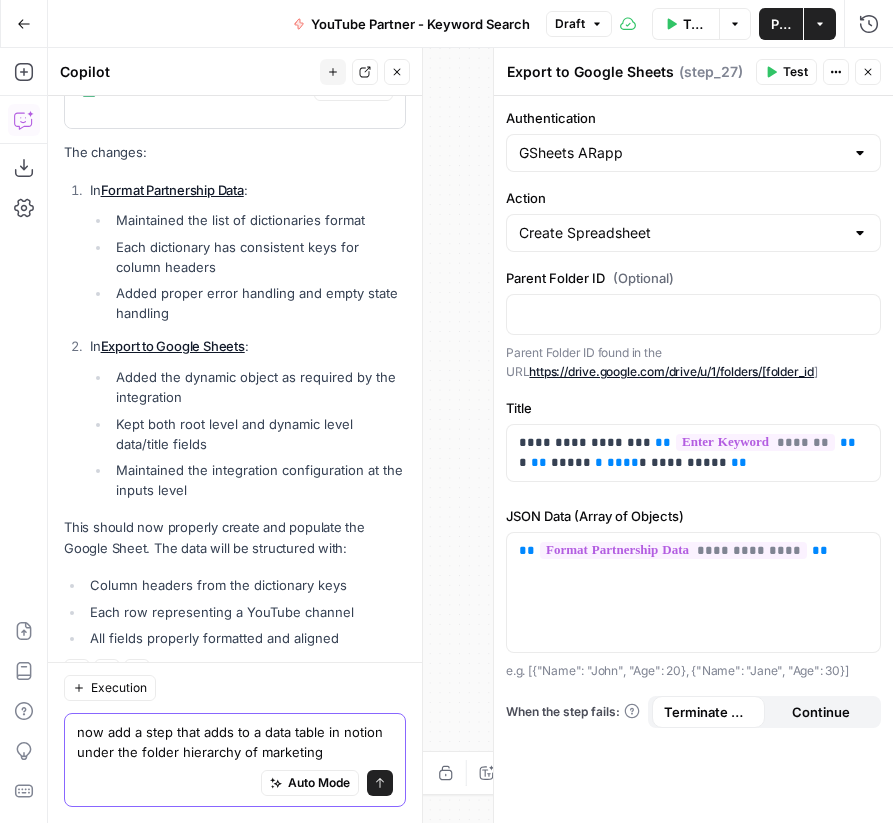 scroll, scrollTop: 7045, scrollLeft: 0, axis: vertical 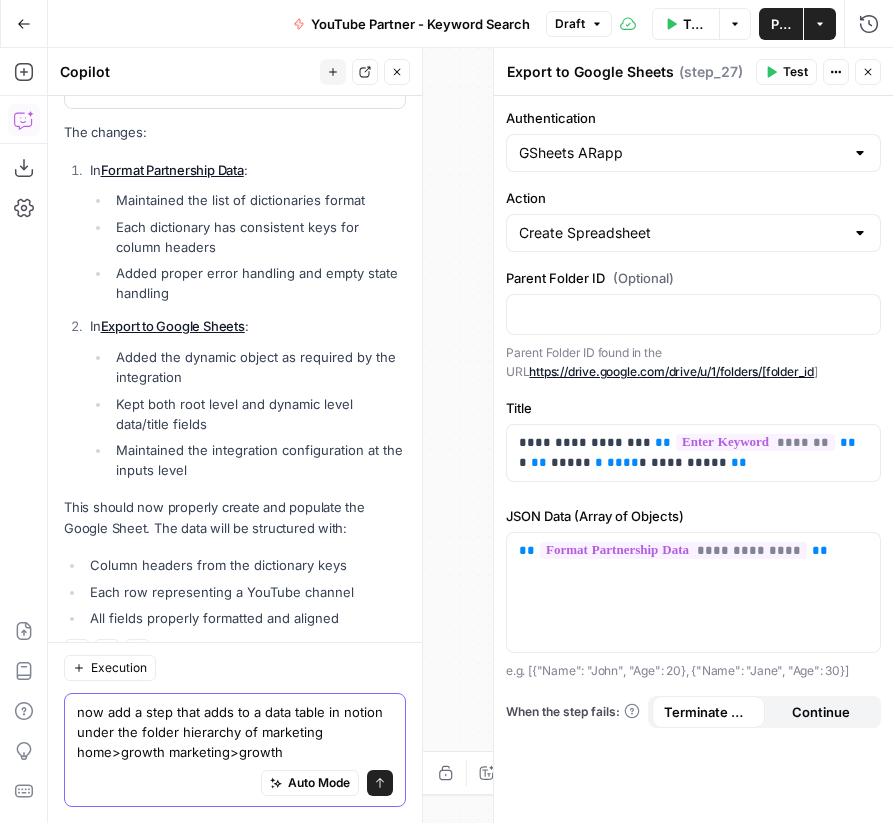 type on "now add a step that adds to a data table in notion under the folder hierarchy of marketing home>growth marketing>growth channels>youtube" 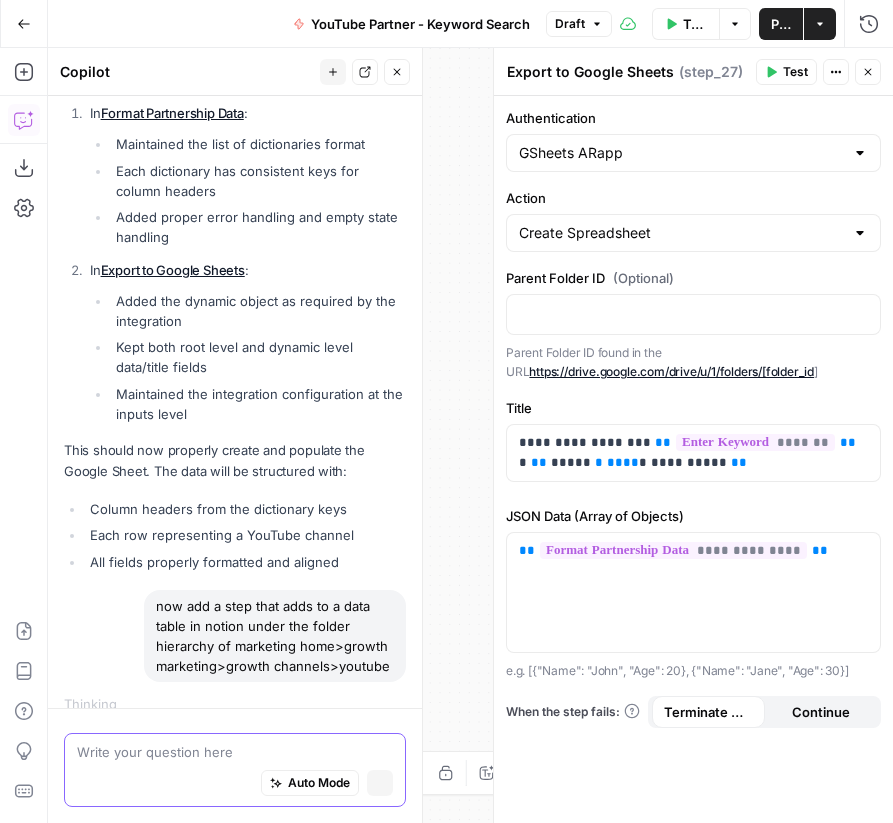 scroll, scrollTop: 6756, scrollLeft: 0, axis: vertical 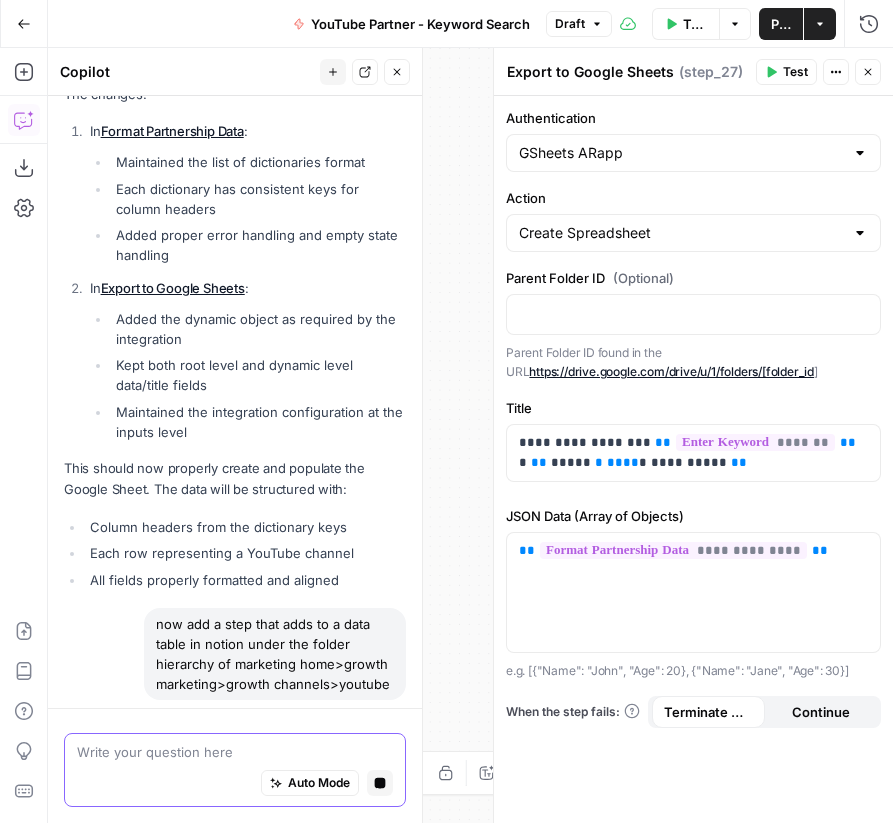 type 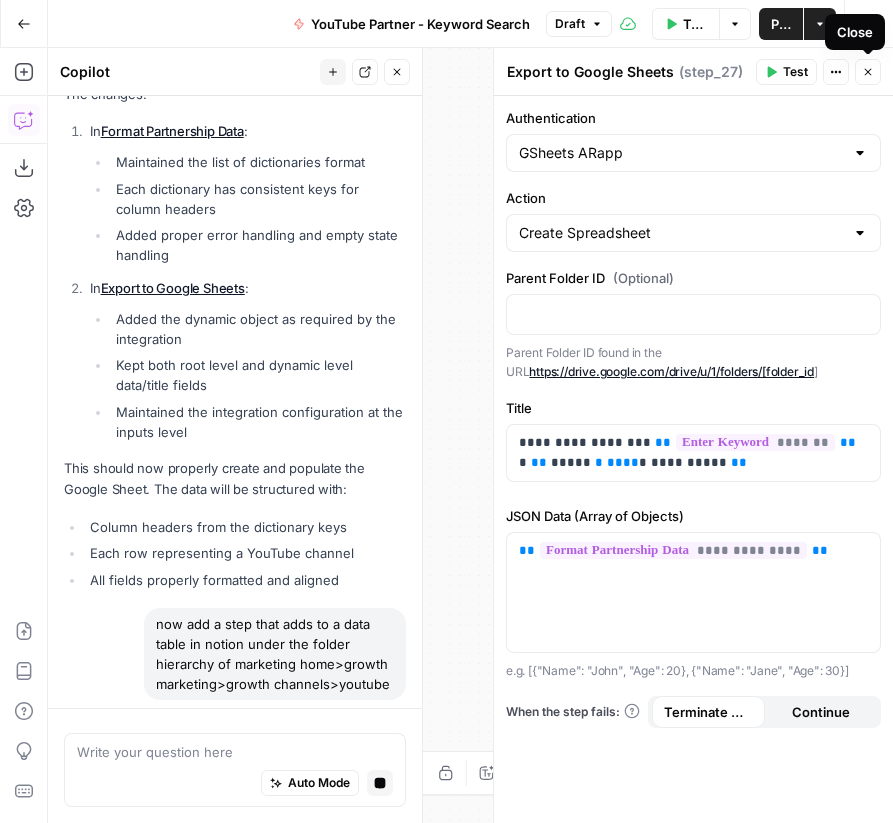 click 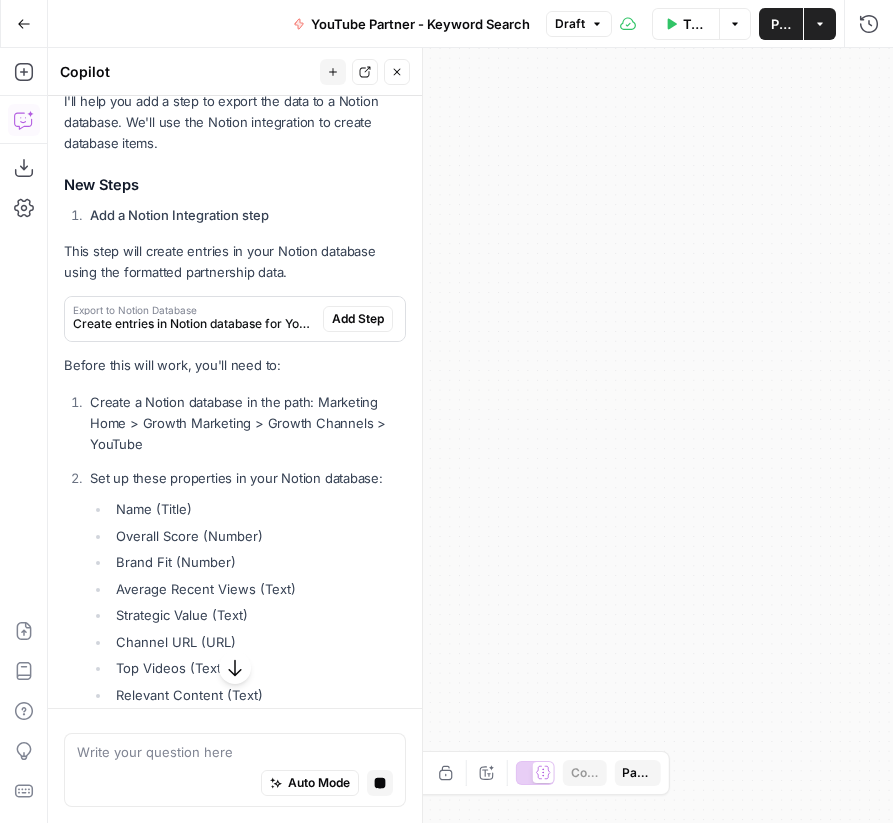scroll, scrollTop: 7375, scrollLeft: 0, axis: vertical 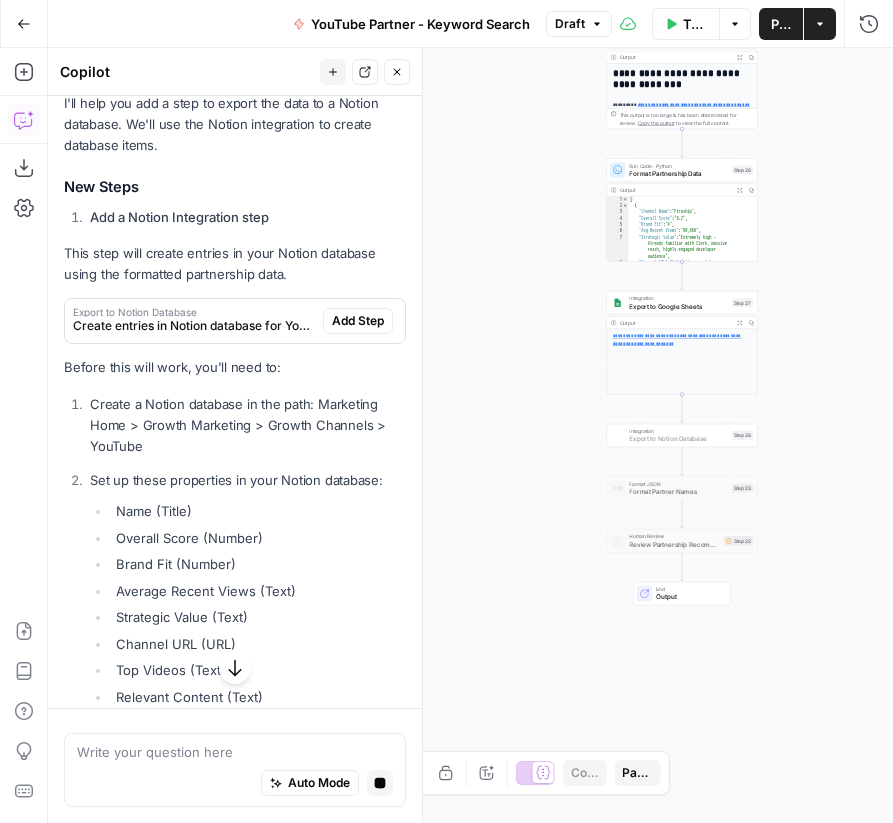 click on "Add Step" at bounding box center [358, 321] 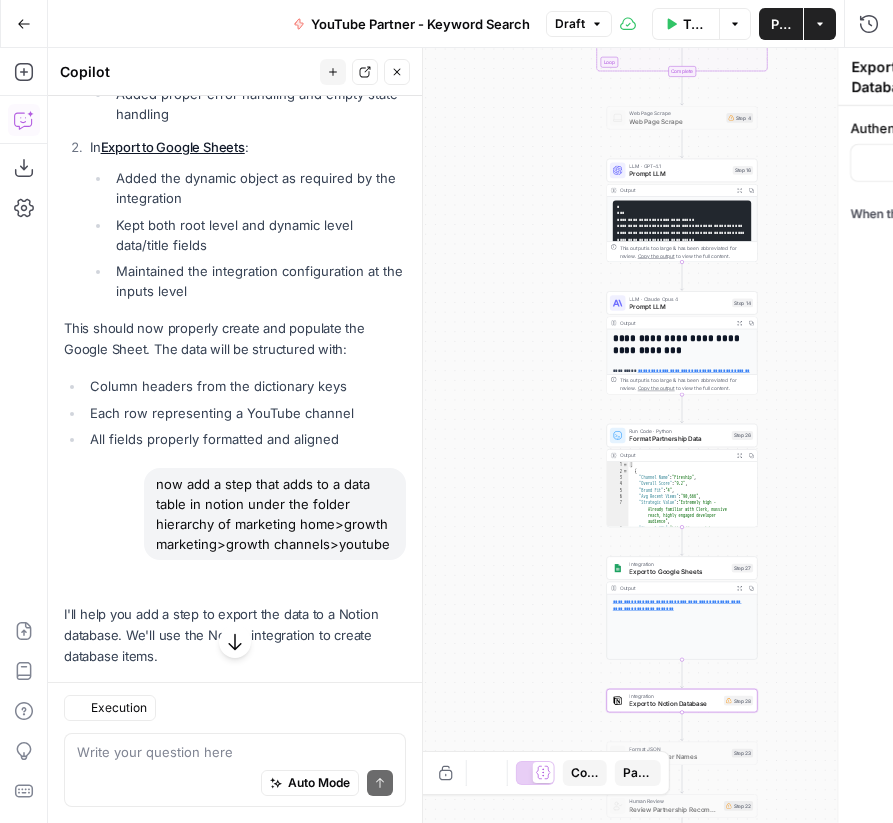 scroll, scrollTop: 7608, scrollLeft: 0, axis: vertical 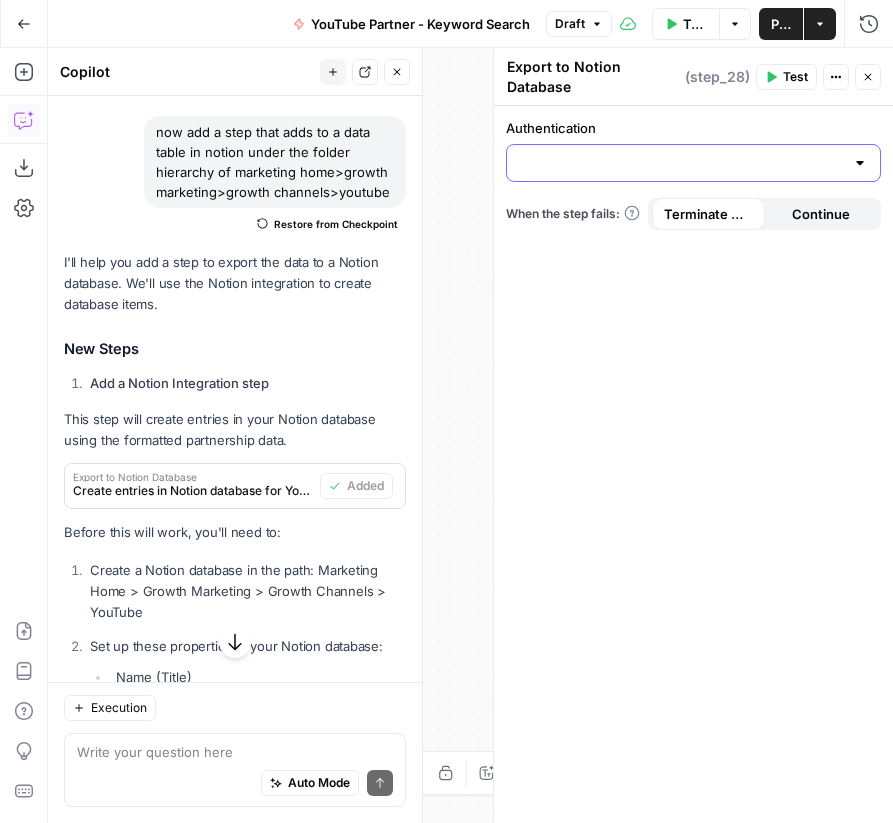 click on "Authentication" at bounding box center [681, 163] 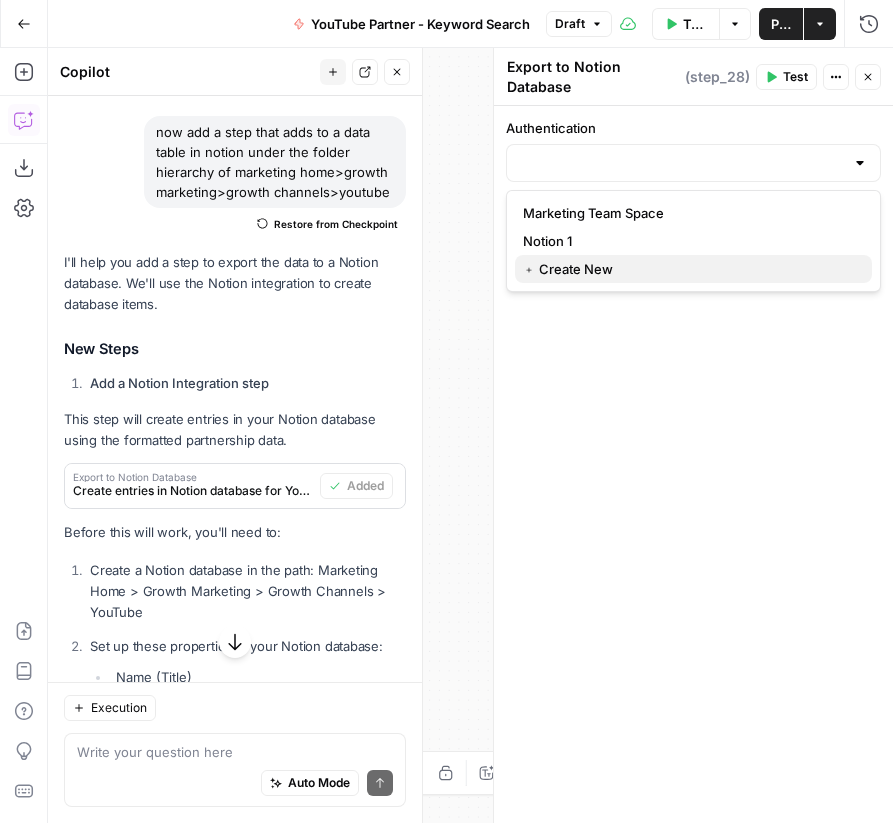 click on "﹢ Create New" at bounding box center [693, 269] 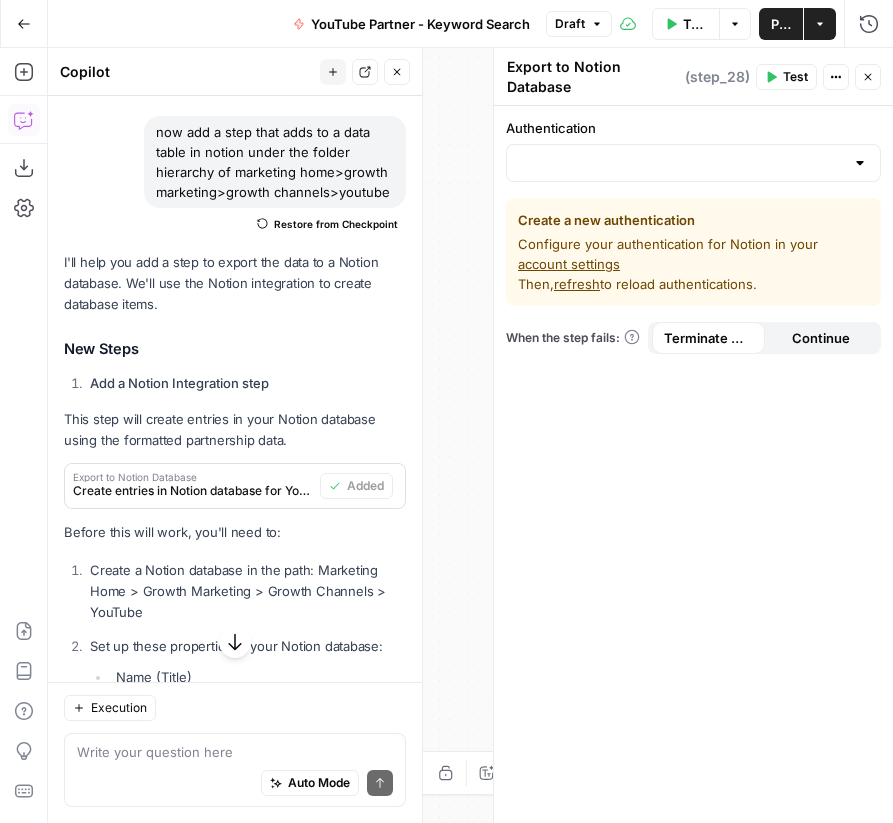 click on "account settings" at bounding box center (569, 264) 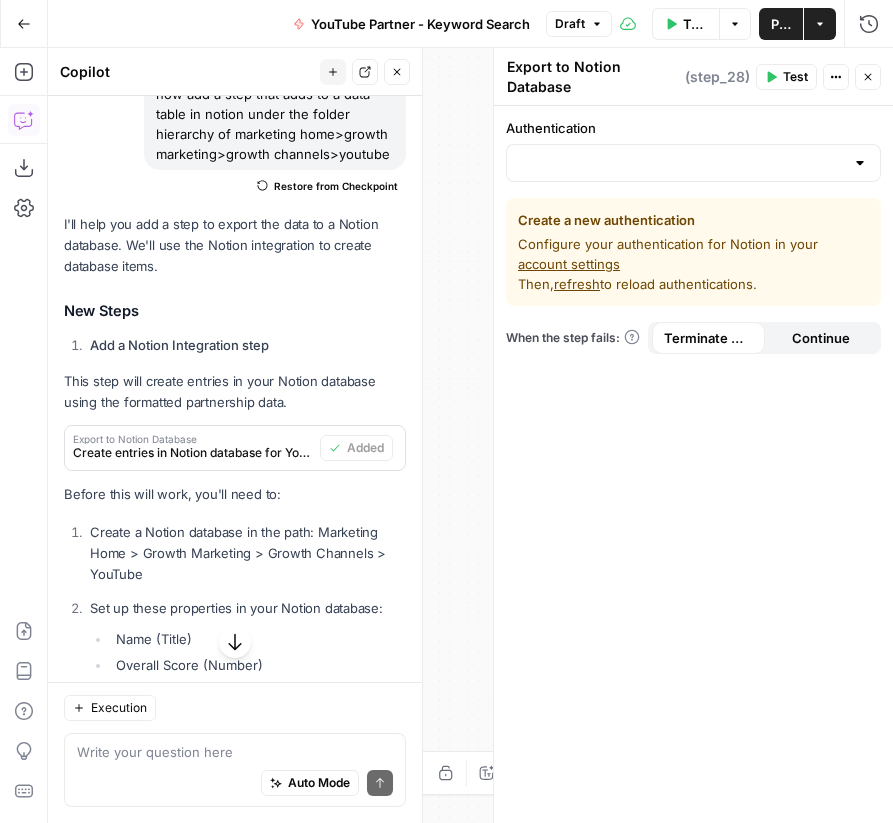 scroll, scrollTop: 7652, scrollLeft: 0, axis: vertical 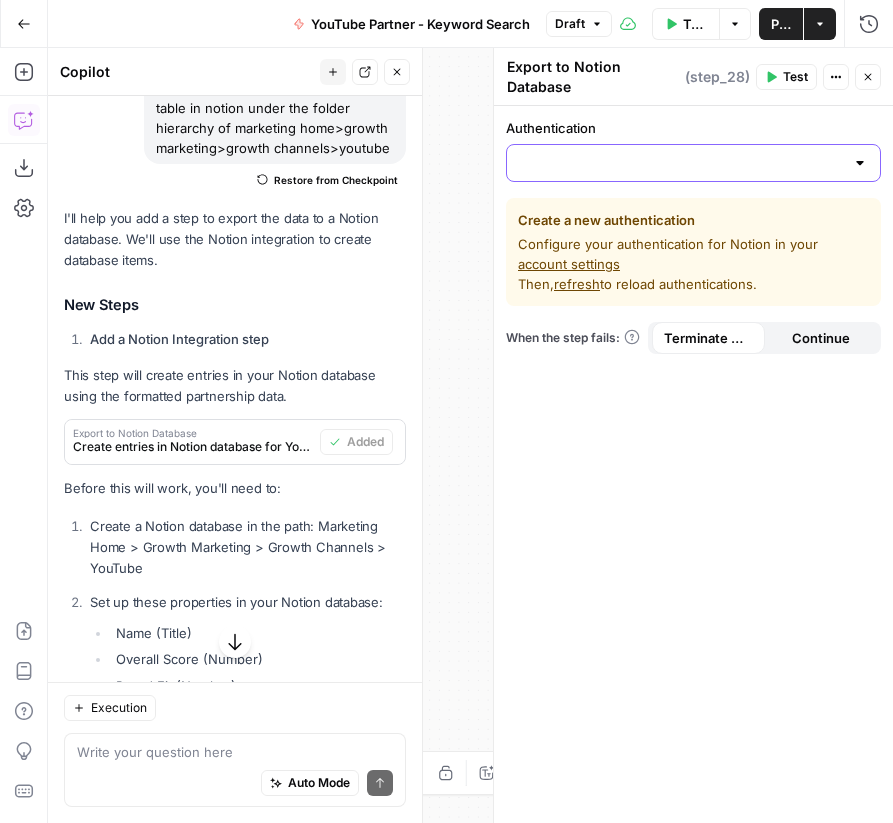 click on "Authentication" at bounding box center (681, 163) 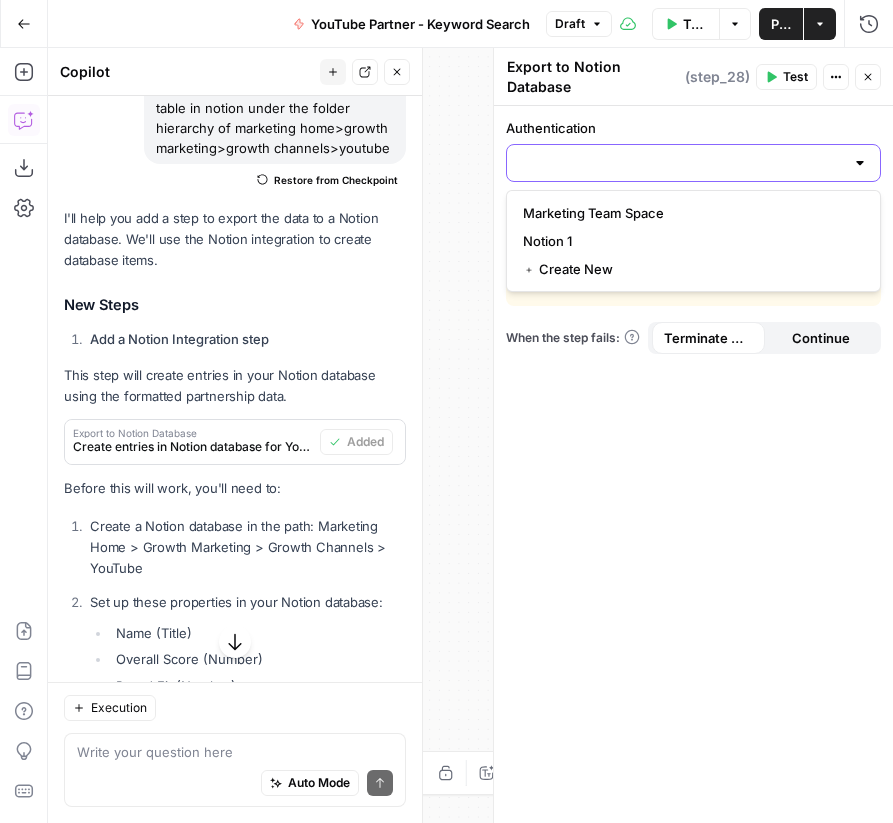 click on "Authentication" at bounding box center (681, 163) 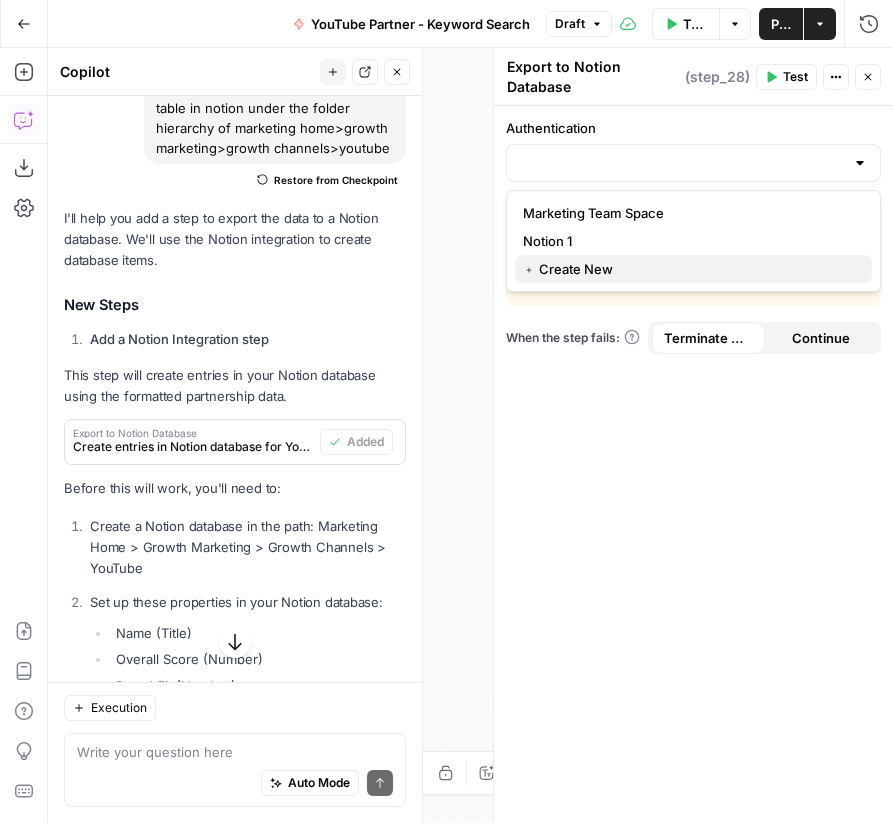 click on "﹢ Create New" at bounding box center (689, 269) 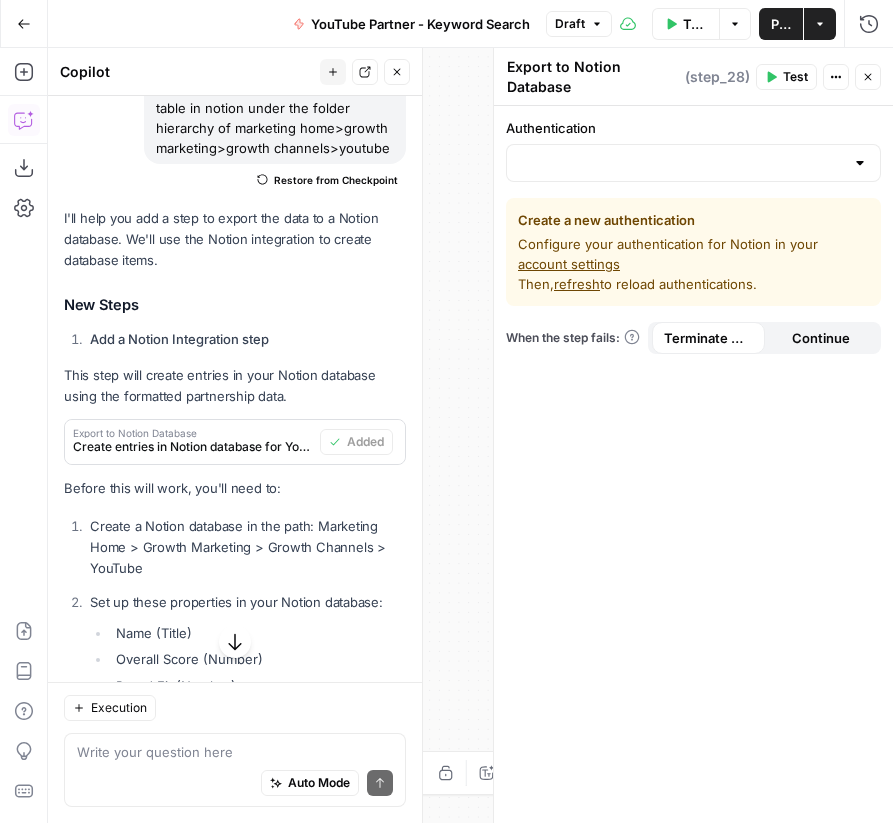 click on "refresh" at bounding box center [577, 284] 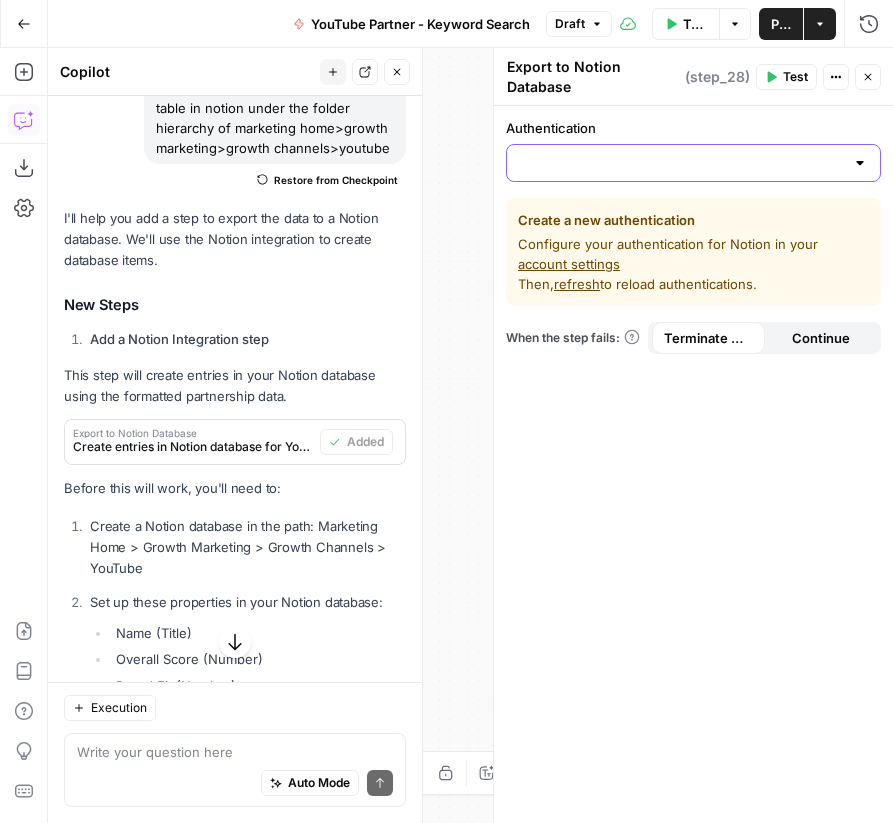 click on "Authentication" at bounding box center (681, 163) 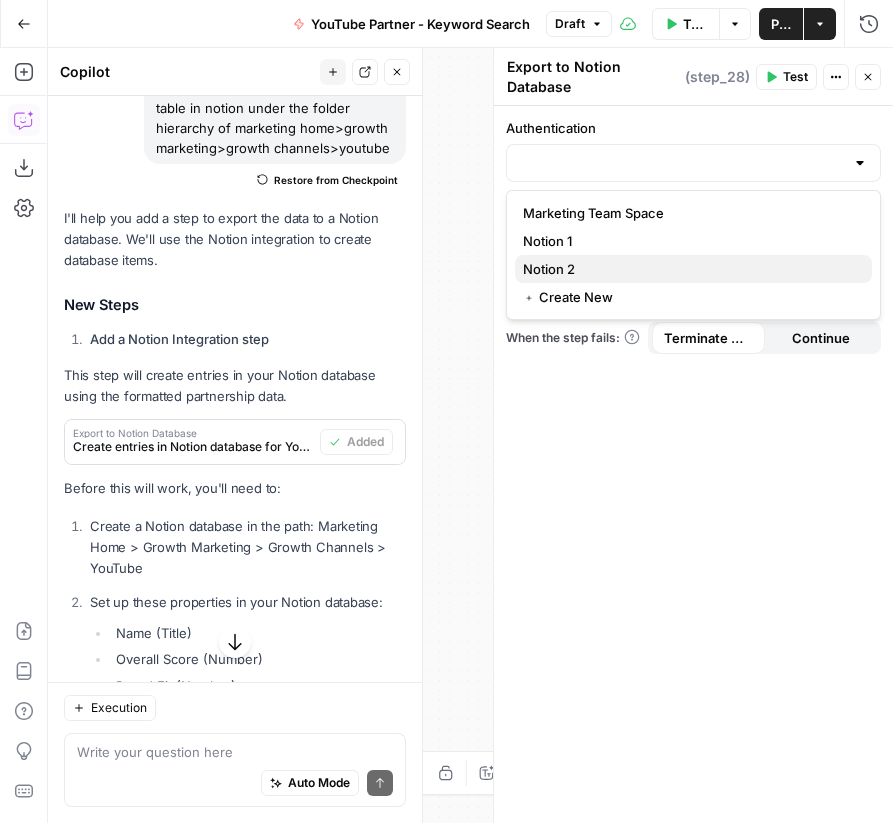 click on "Notion 2" at bounding box center (689, 269) 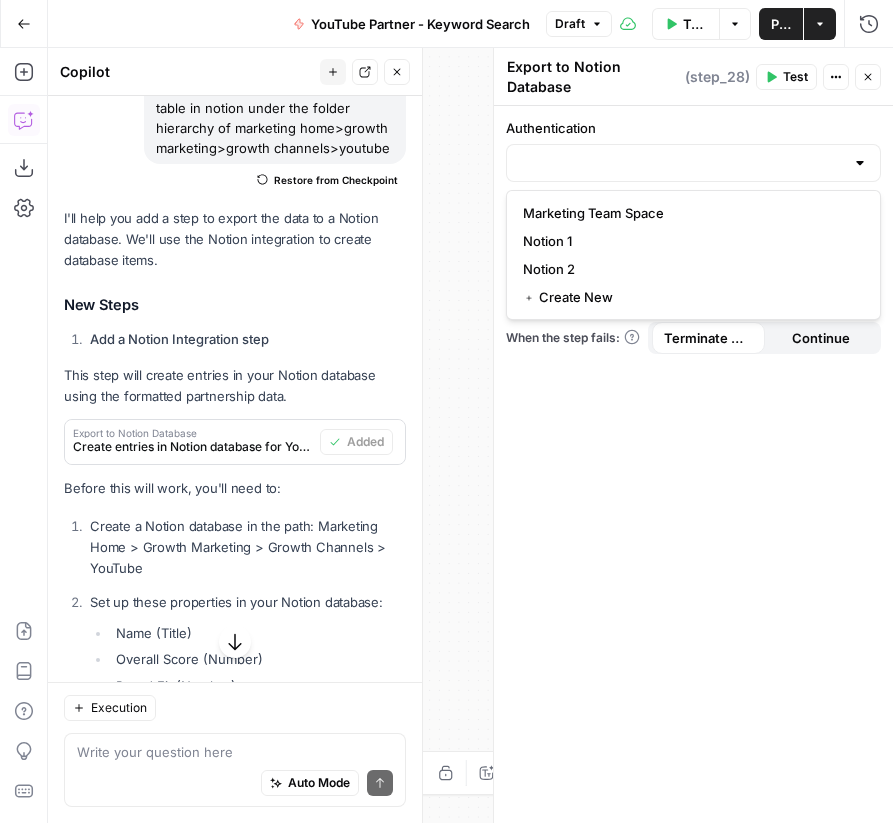 type on "Notion 2" 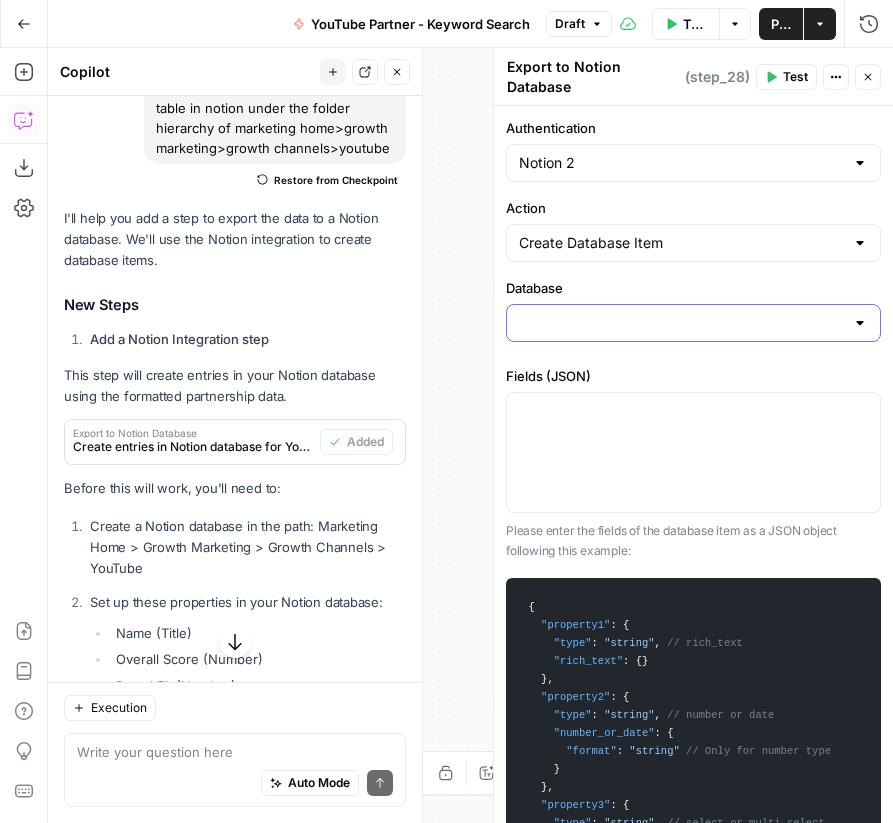 click on "Database" at bounding box center (681, 323) 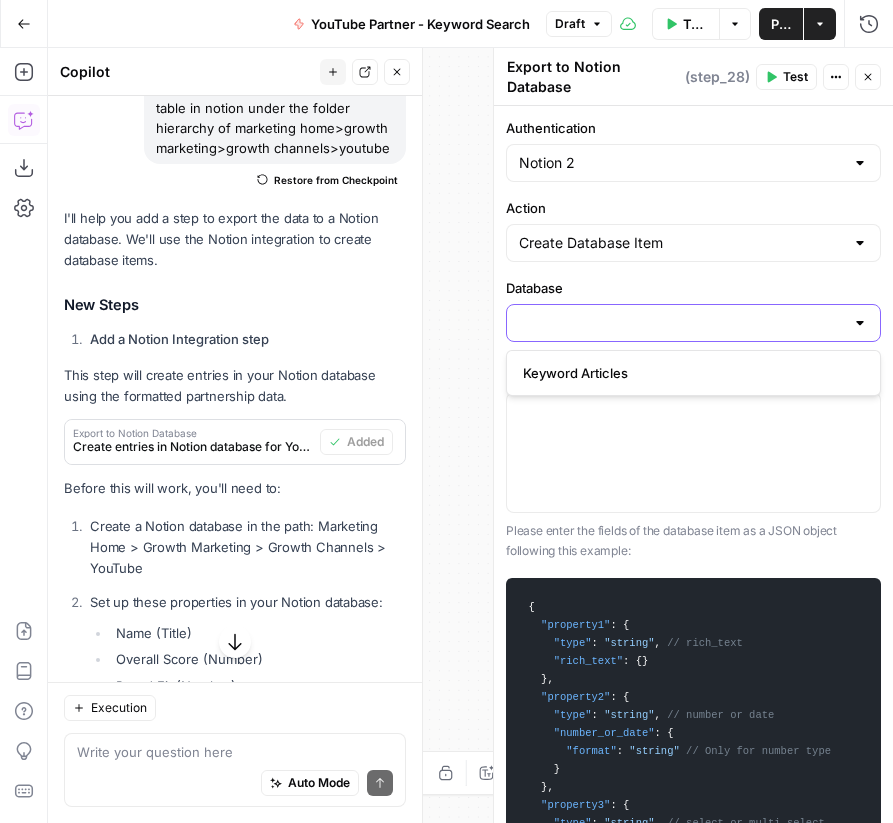 click on "Database" at bounding box center [681, 323] 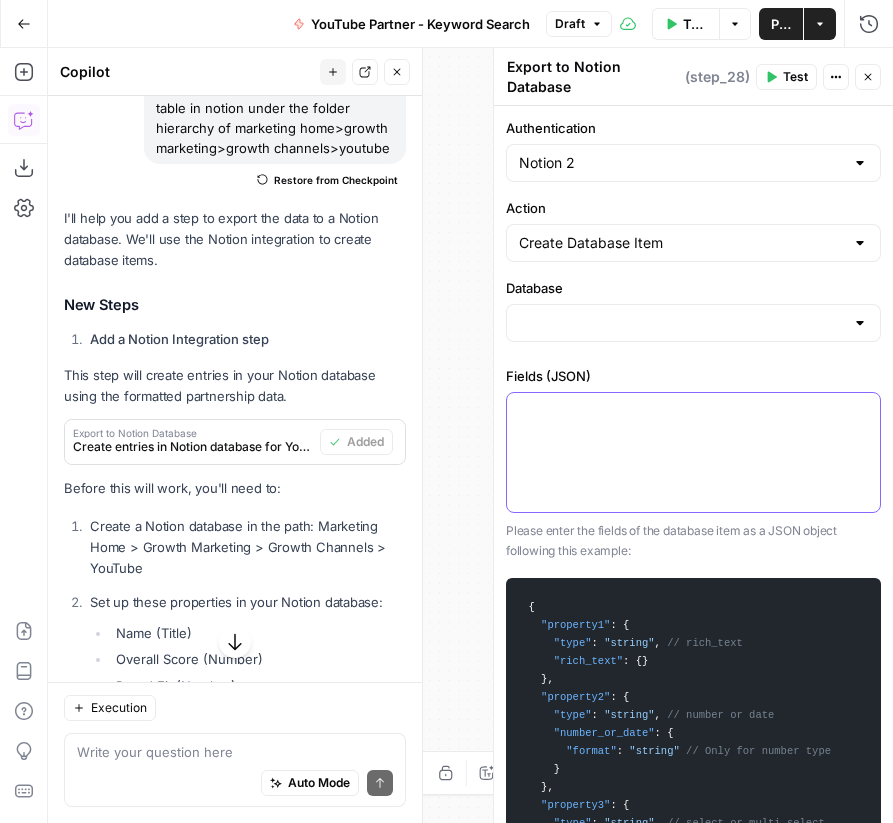 click at bounding box center (693, 411) 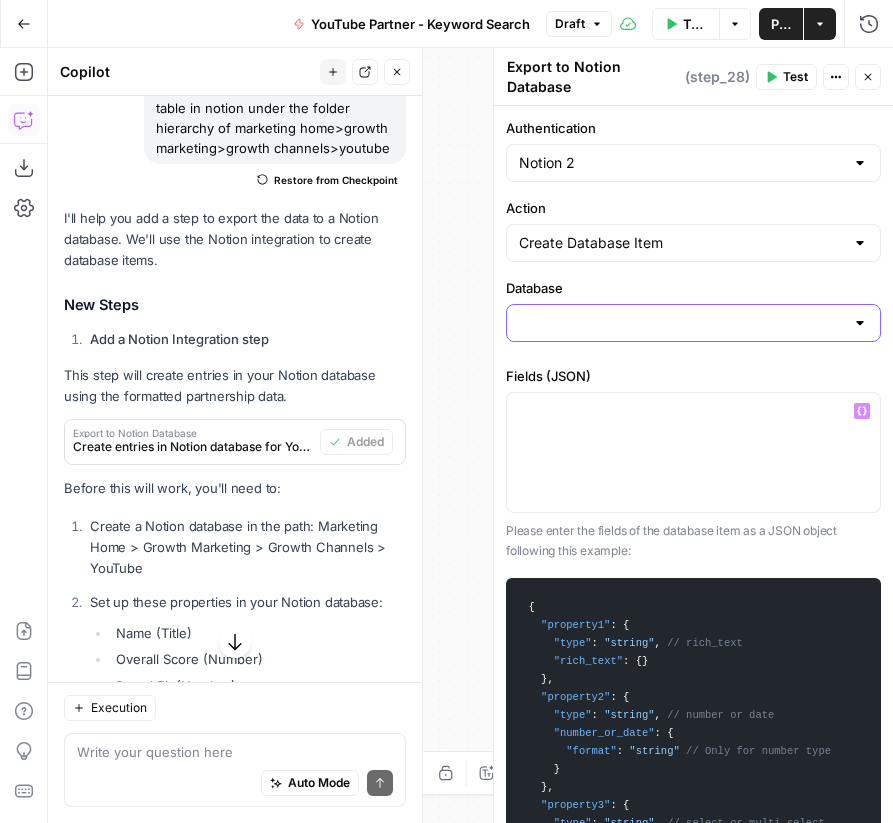 click on "Database" at bounding box center [681, 323] 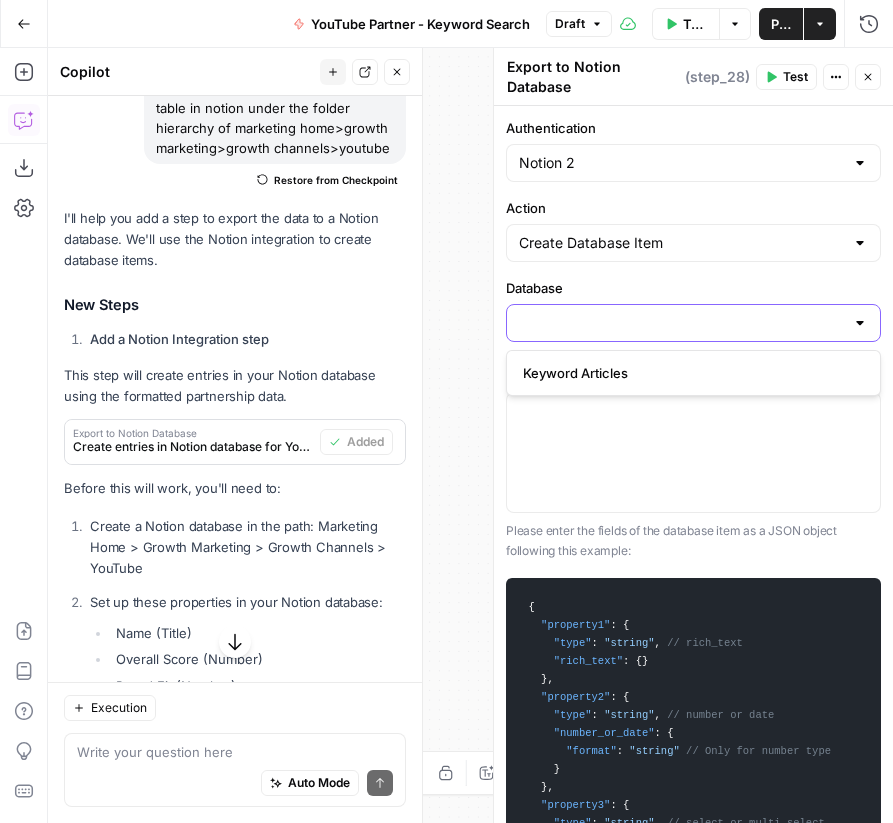 click on "Database" at bounding box center (681, 323) 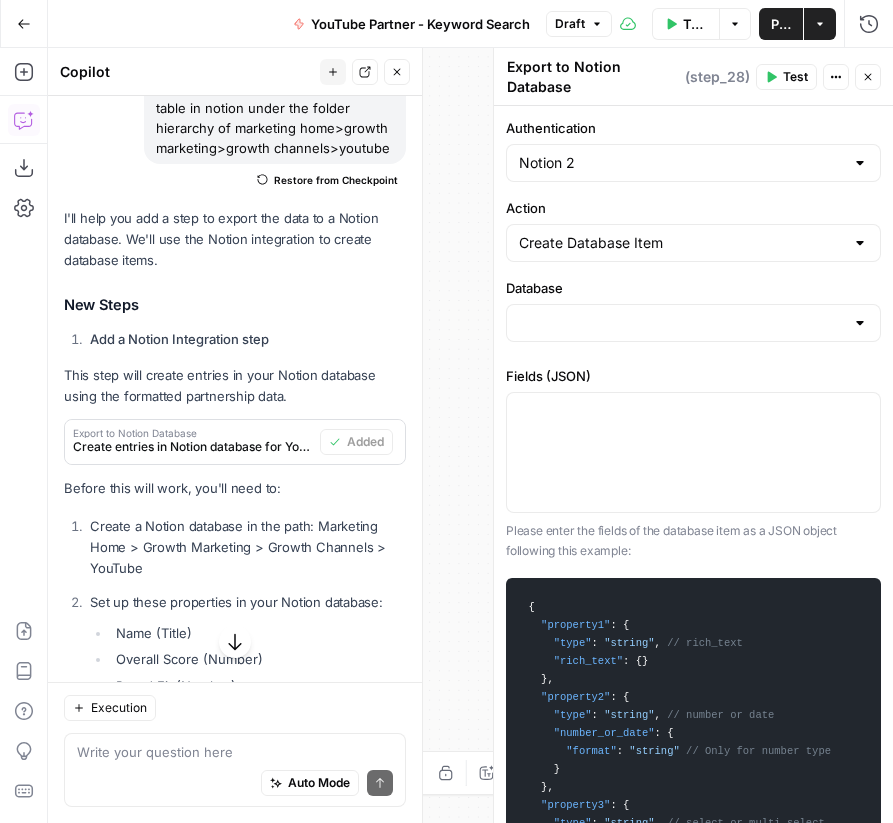 click on "Database" at bounding box center [693, 288] 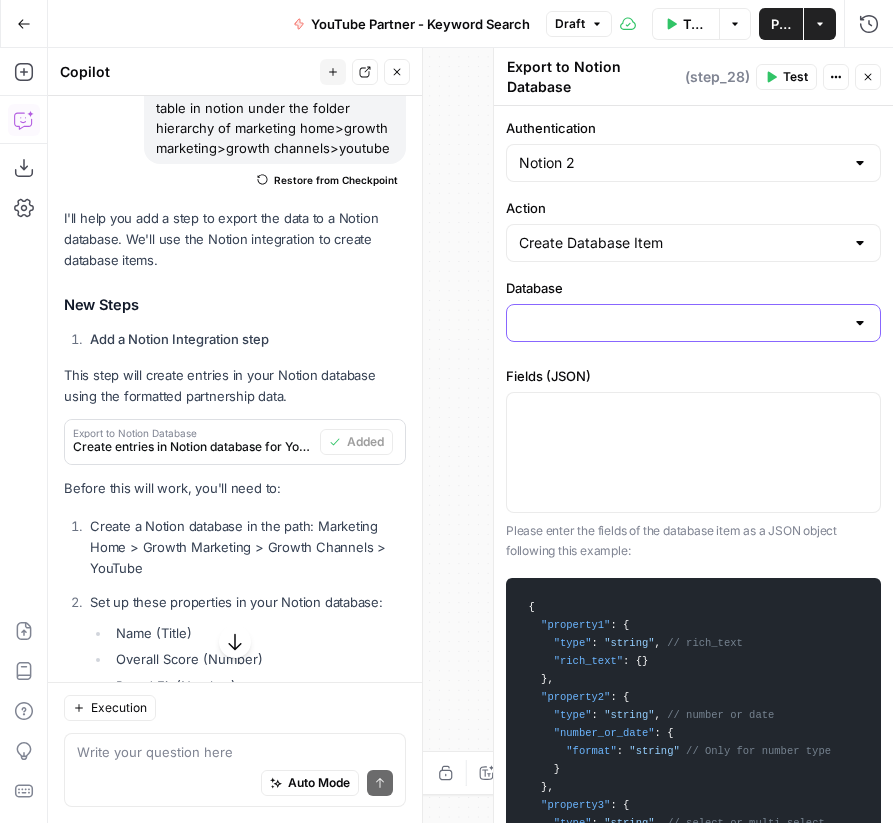 click on "Database" at bounding box center (681, 323) 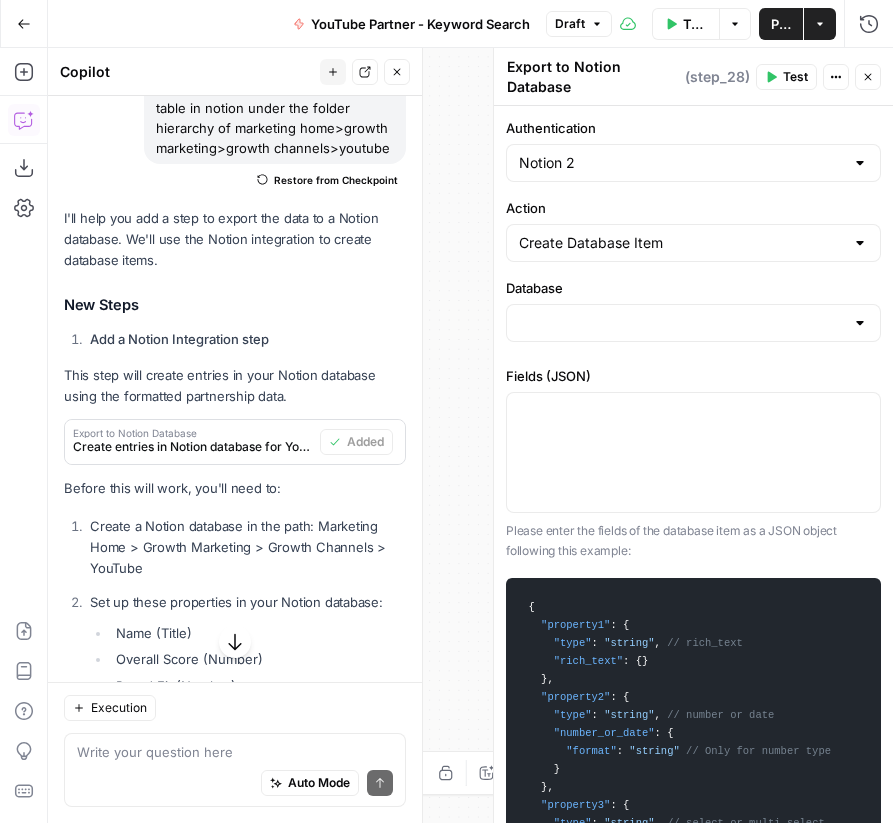 click on "Database" at bounding box center [693, 288] 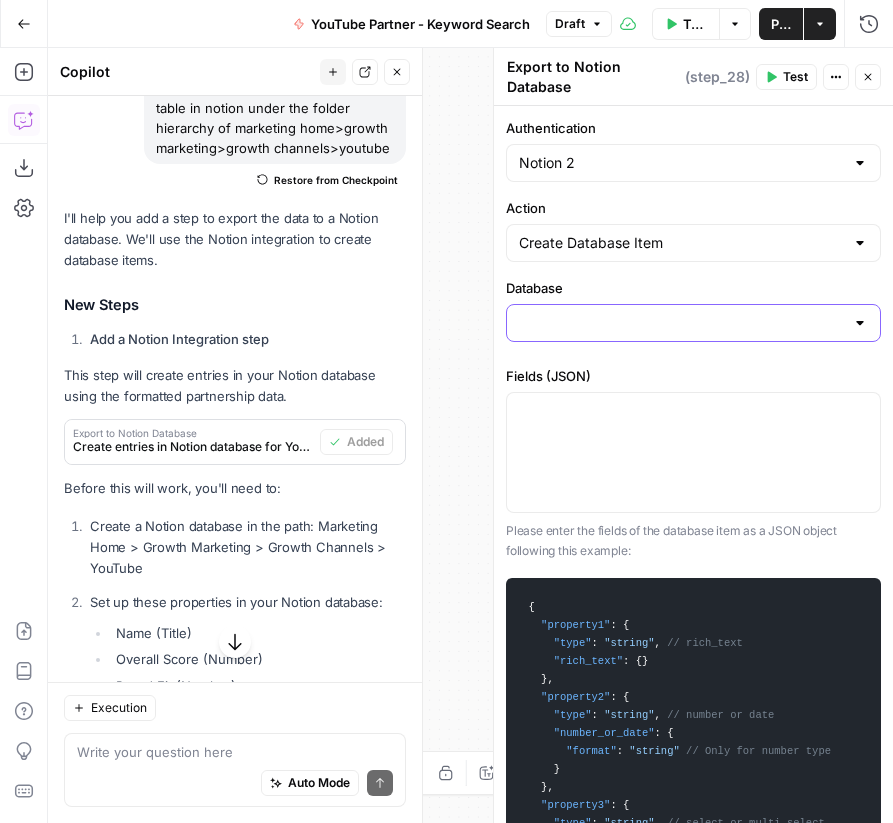 click on "Database" at bounding box center [681, 323] 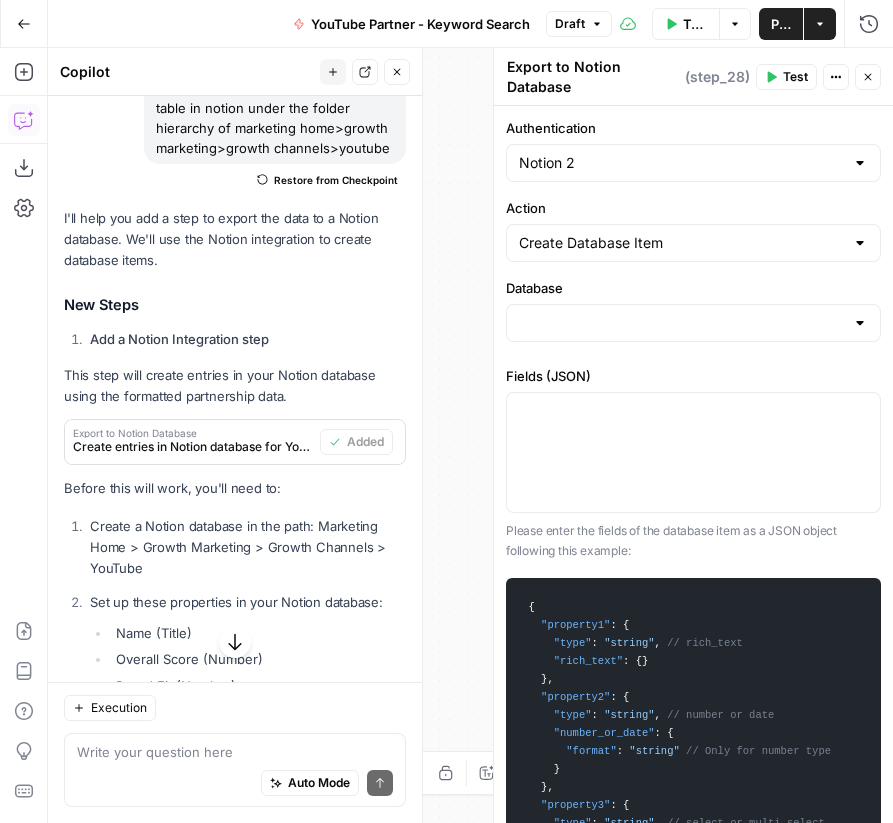 click on "Authentication Notion 2 Action Create Database Item Database Fields (JSON) Please enter the fields of the database item as a JSON object following this example:
{
"property1" :   {
"type" :   "string" ,   // rich_text
"rich_text" :   { }
} ,
"property2" :   {
"type" :   "string" ,   // number or date
"number_or_date" :   {
"format" :   "string"   // Only for number type
}
} ,
"property3" :   {
"type" :   "string" ,   // select or multi_select
"select_or_multi_select" :   {
"options" :   [
{
"id" :   "string" ,
"name" :   "string" ,
"color" :   "string" ,
}
]
}
}
}
See  Notion docs  for more details on database properties and formatting When the step fails: Terminate Workflow Continue" at bounding box center (693, 464) 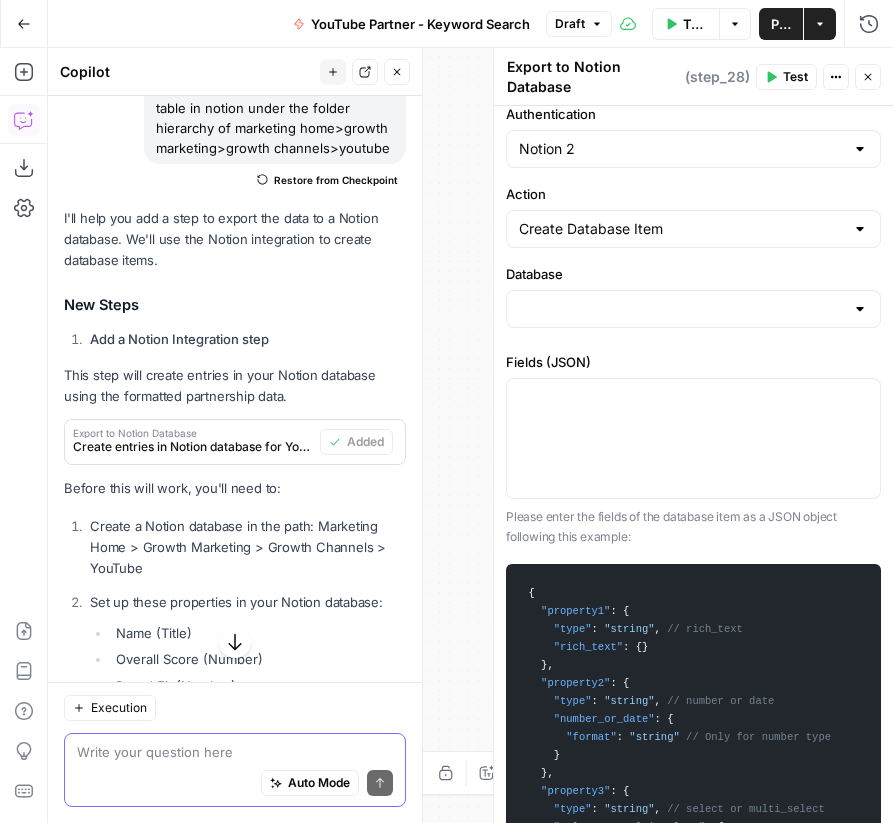 click at bounding box center (235, 752) 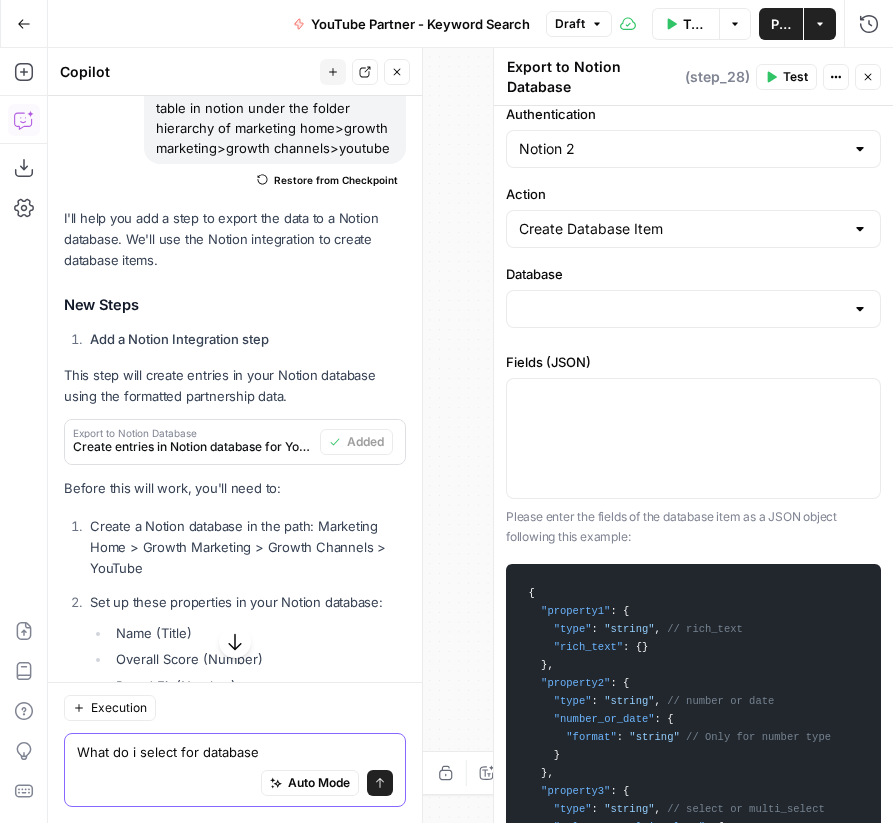 type on "What do i select for database?" 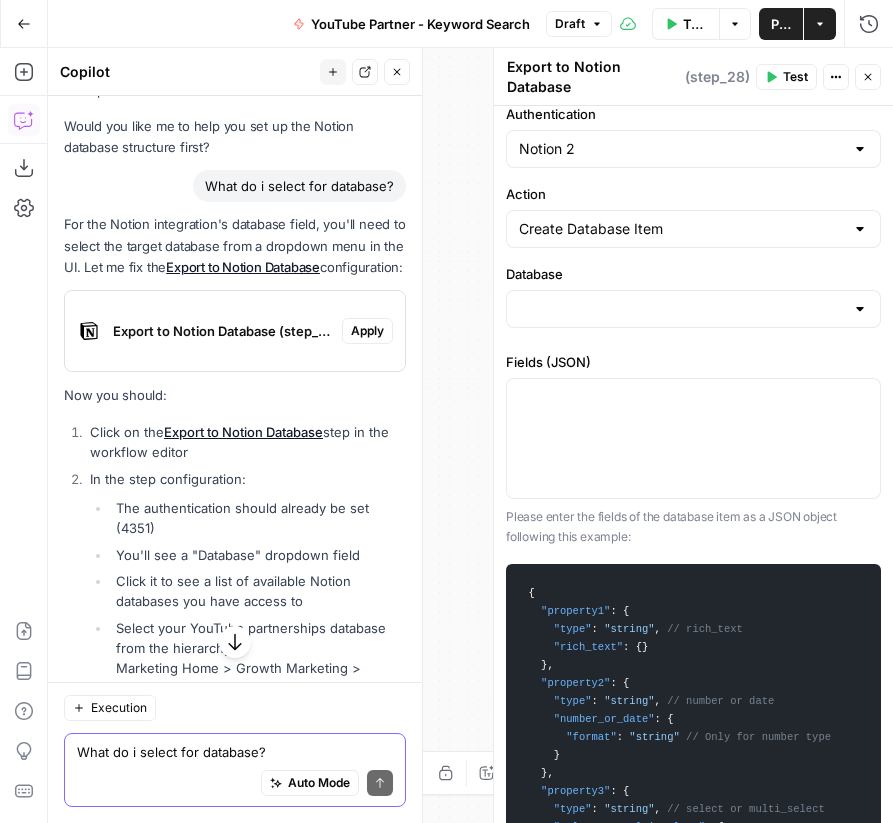 scroll, scrollTop: 8879, scrollLeft: 0, axis: vertical 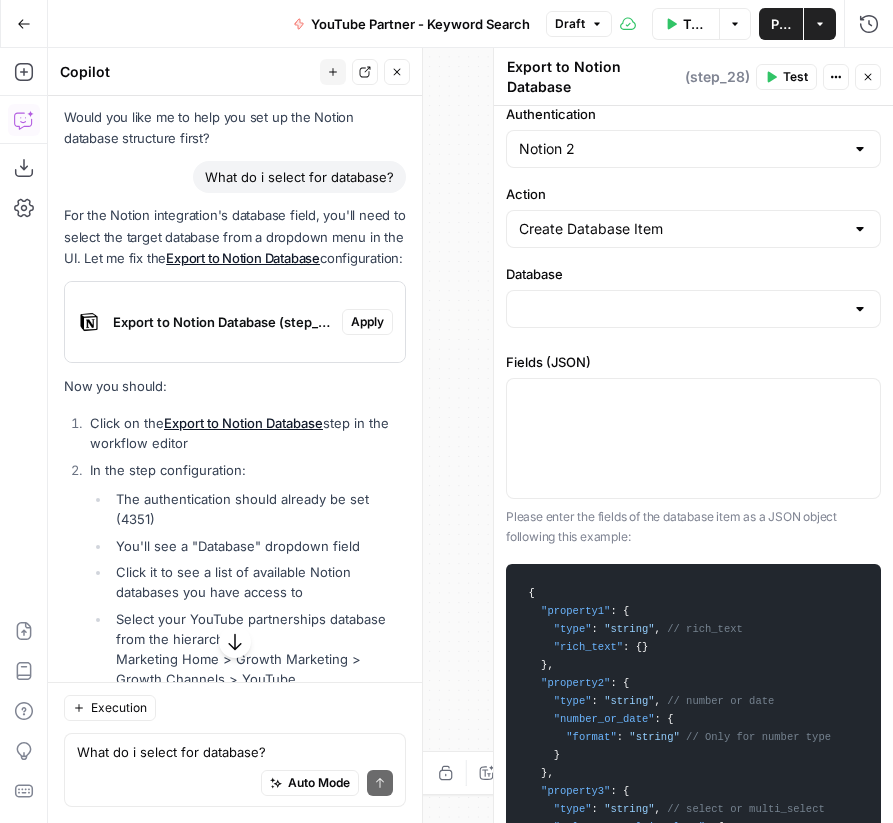 click at bounding box center [693, 309] 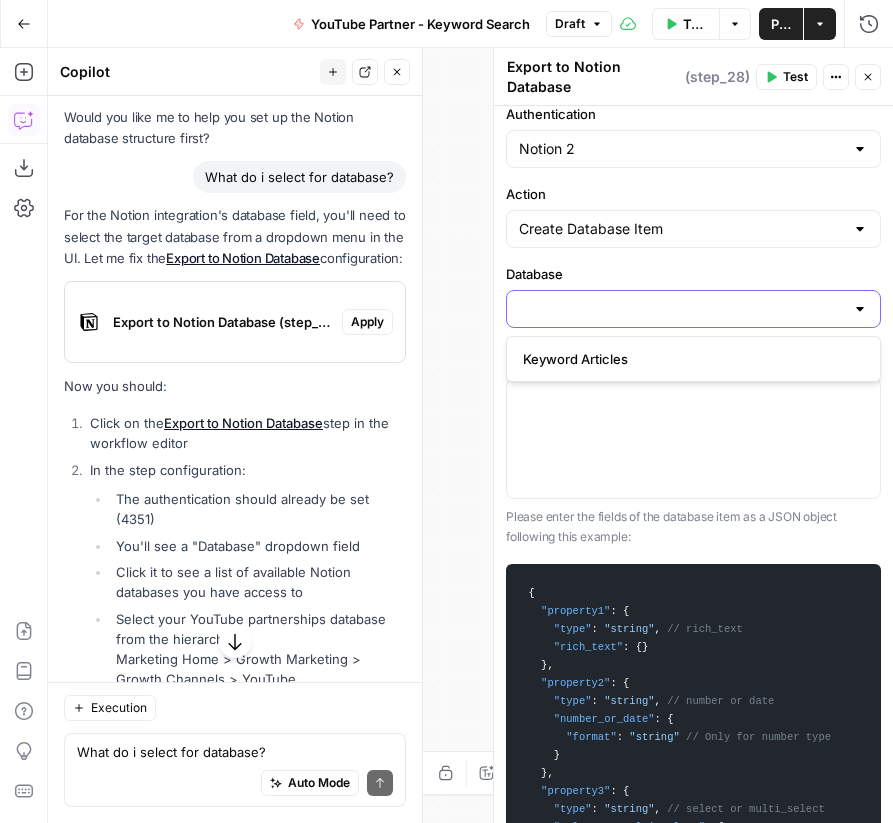 click on "Database" at bounding box center [681, 309] 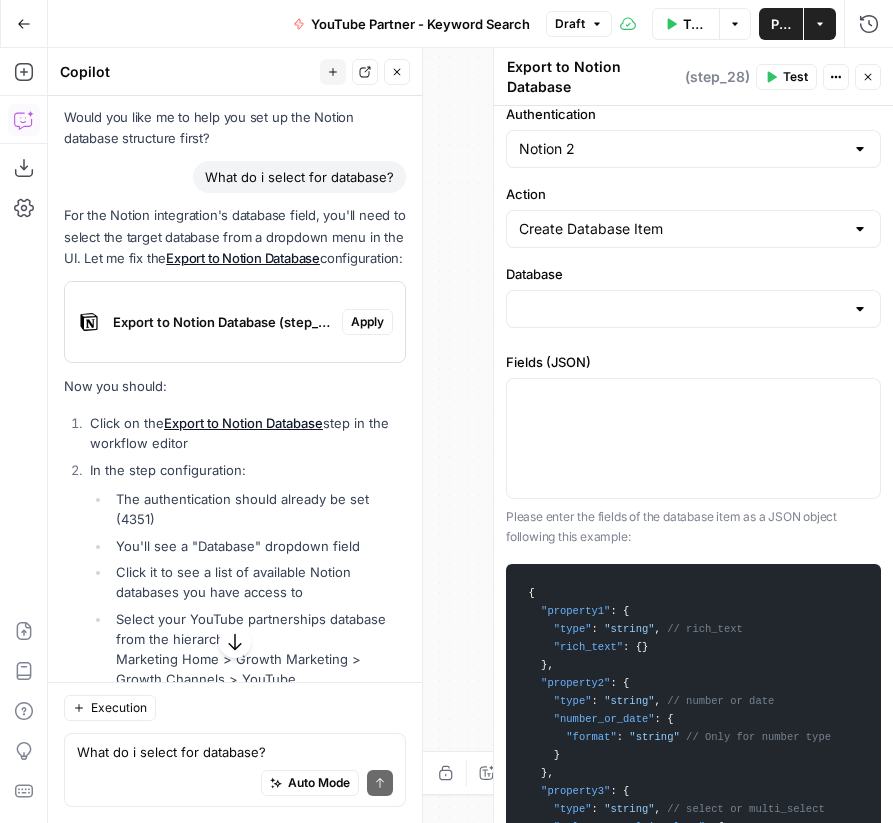 click on "Apply" at bounding box center [367, 322] 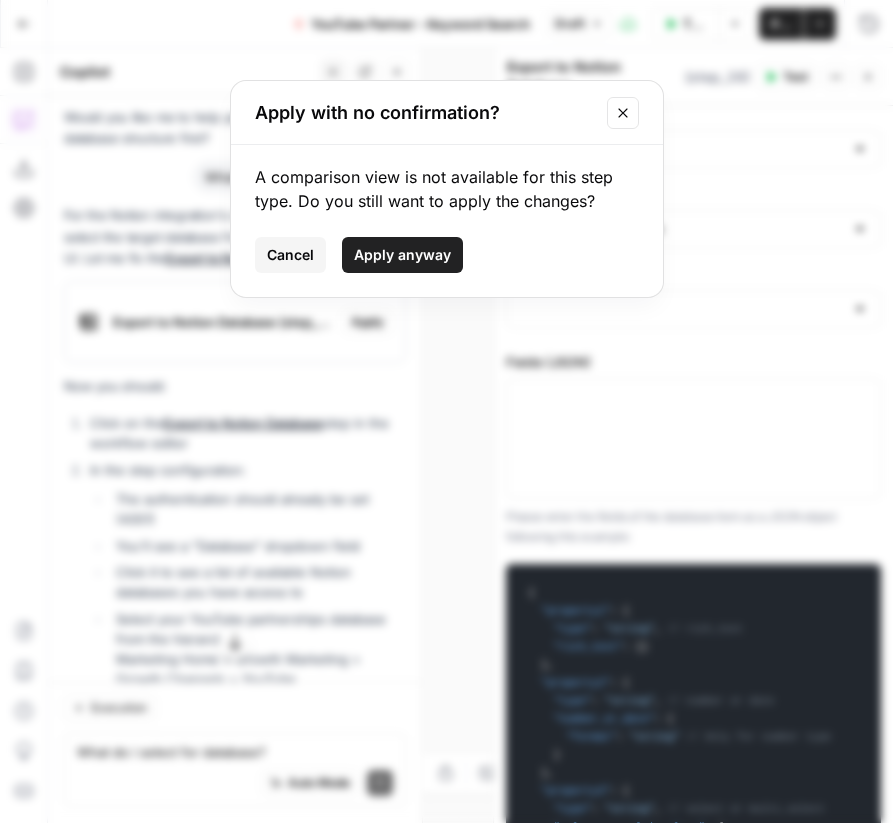 click on "Apply anyway" at bounding box center [402, 255] 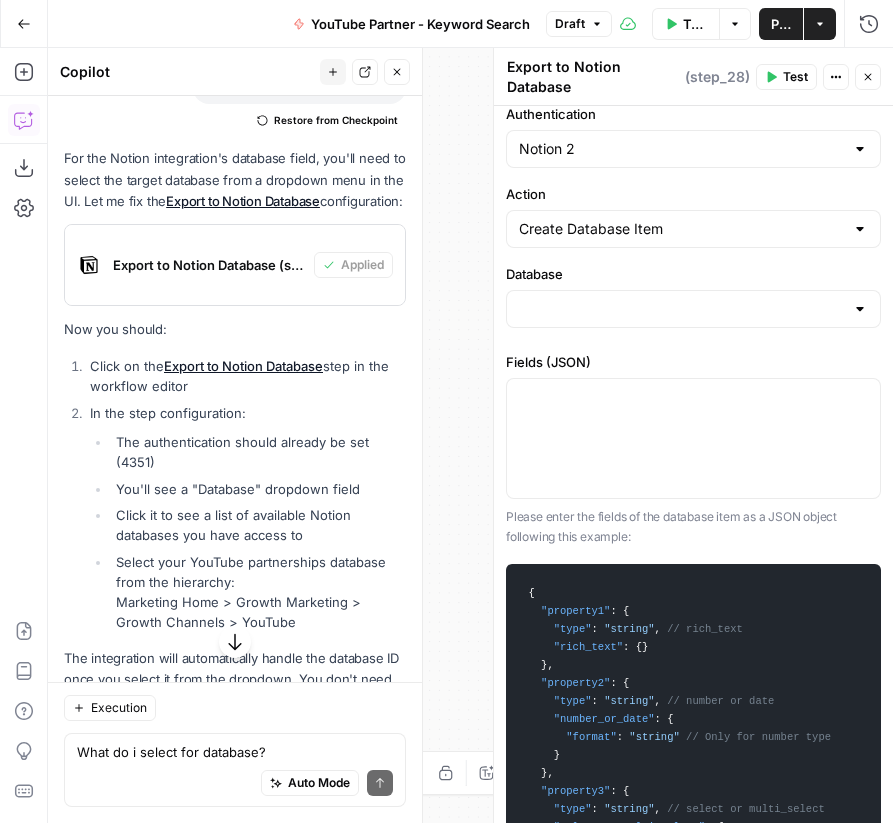 scroll, scrollTop: 9006, scrollLeft: 0, axis: vertical 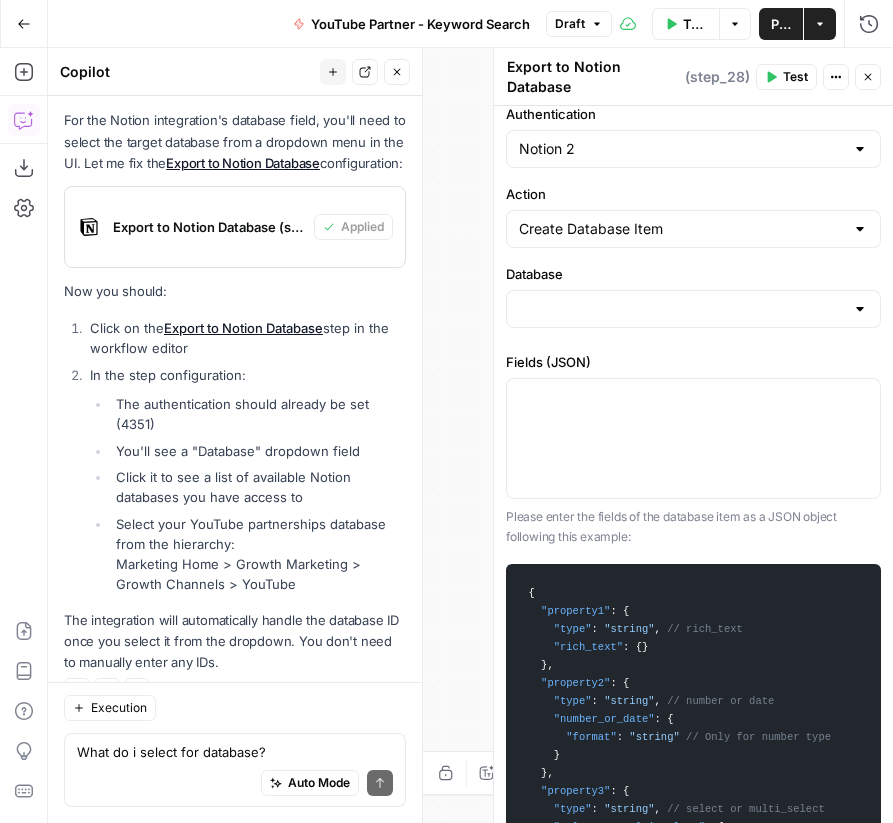 click 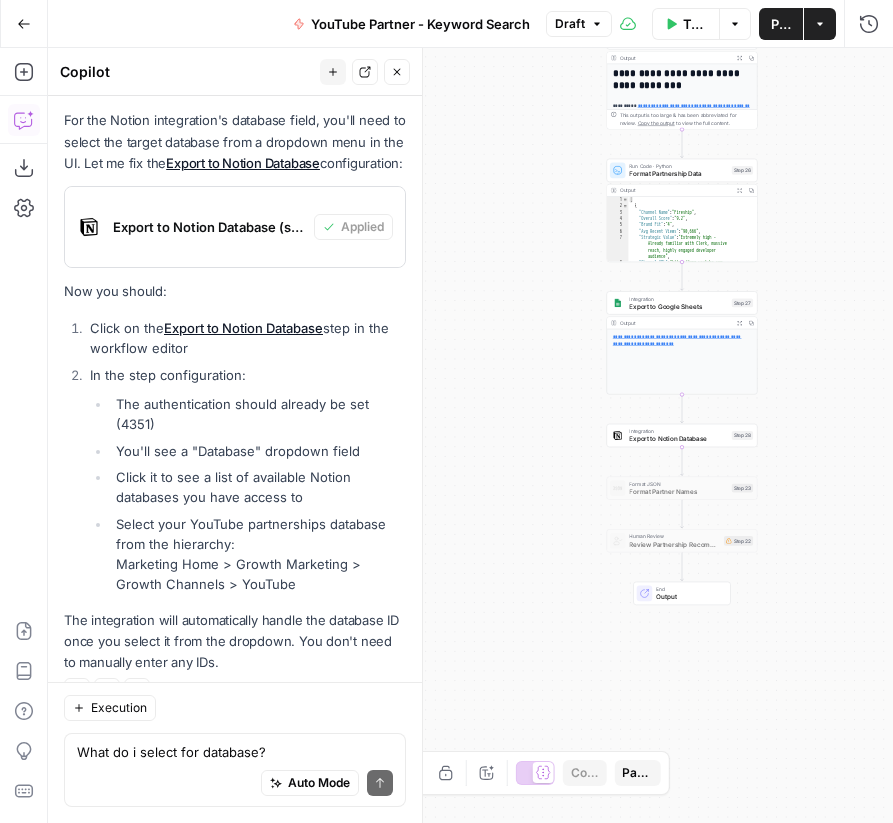 click on "Integration Export to Notion Database Step 28 Copy step Delete step Add Note Test" at bounding box center (681, 435) 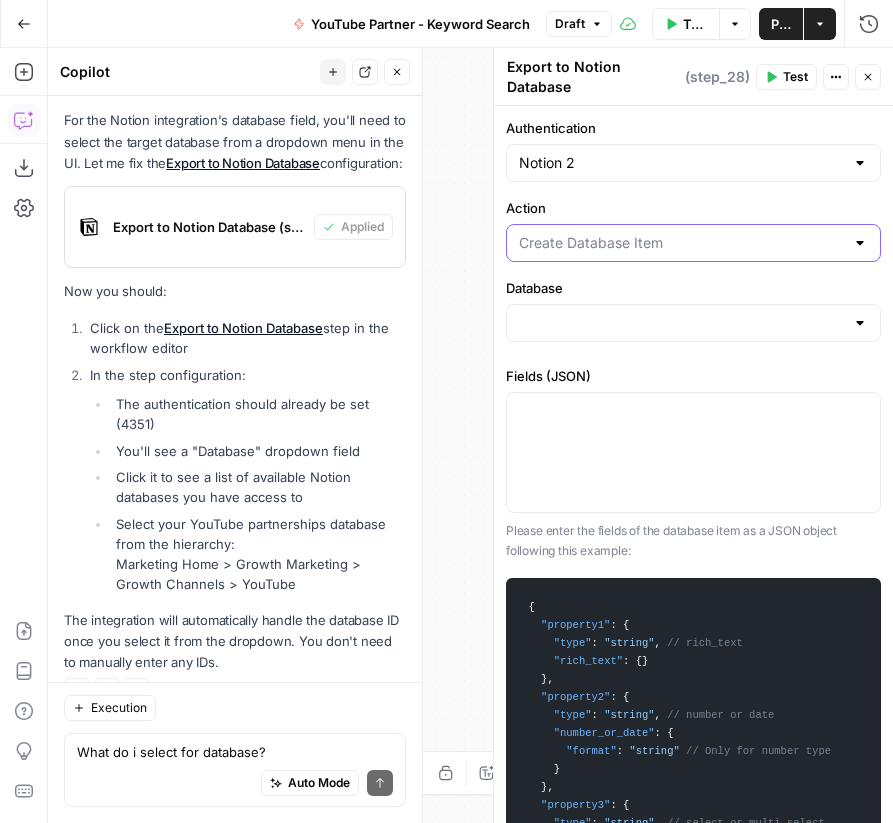 click on "Action" at bounding box center [681, 243] 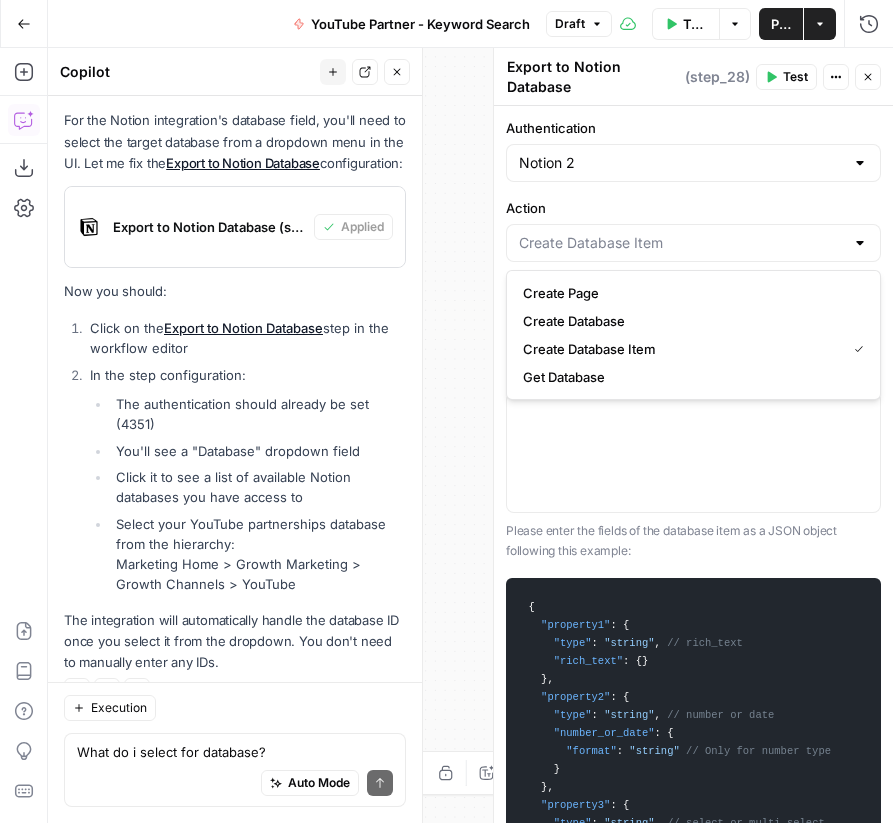 type on "Create Database Item" 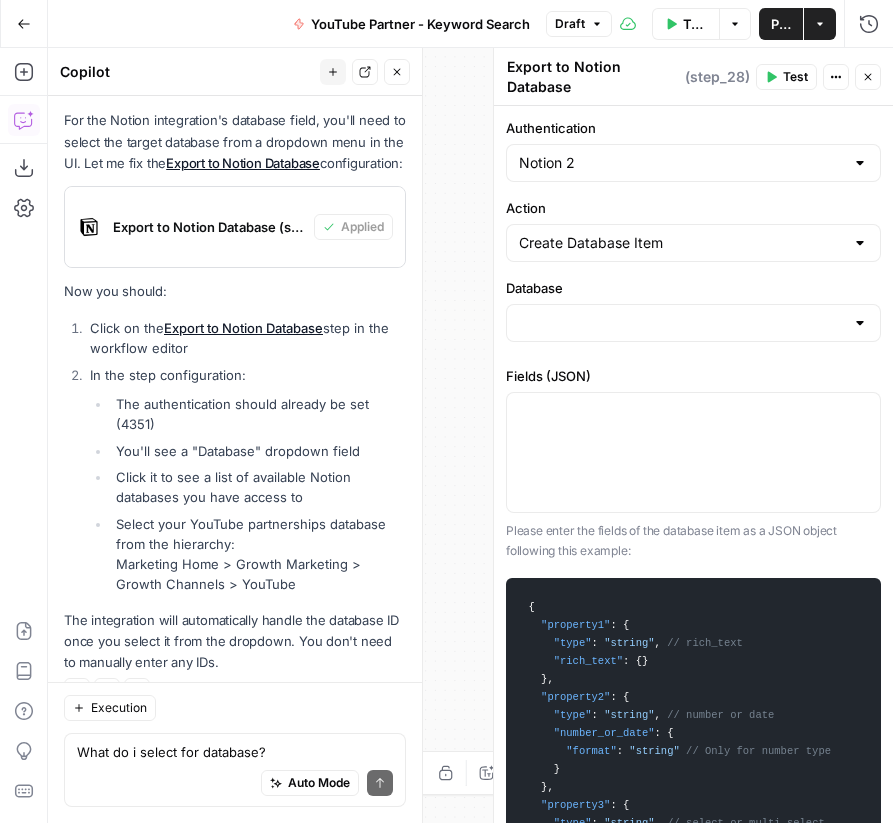 click on "Action" at bounding box center (693, 208) 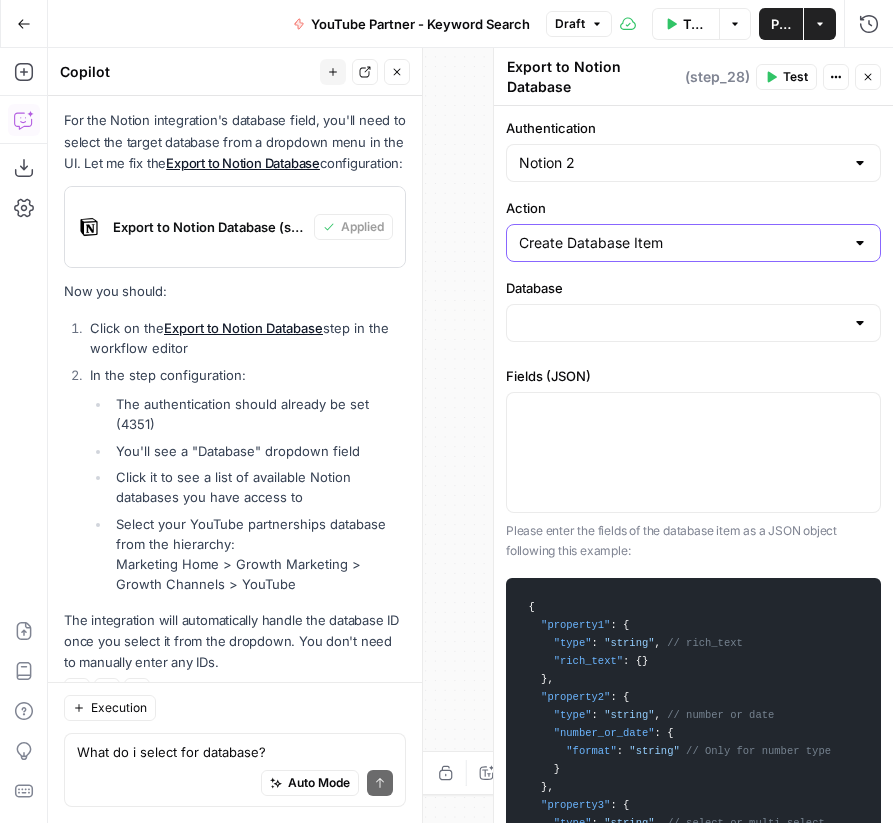 click on "Create Database Item" at bounding box center (681, 243) 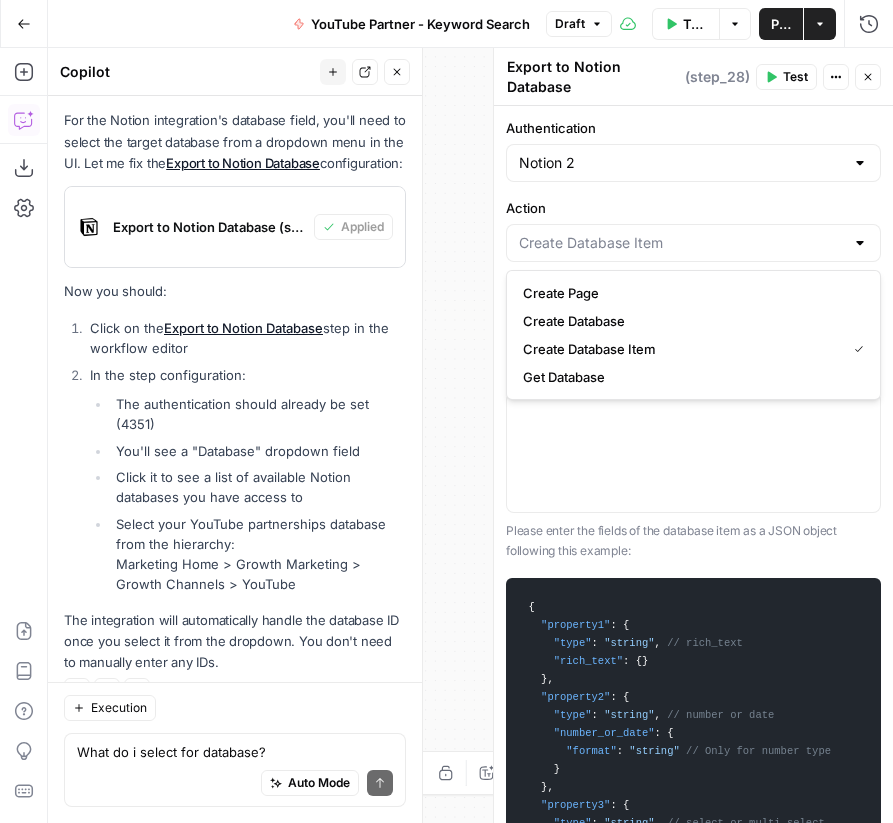 type on "Create Database Item" 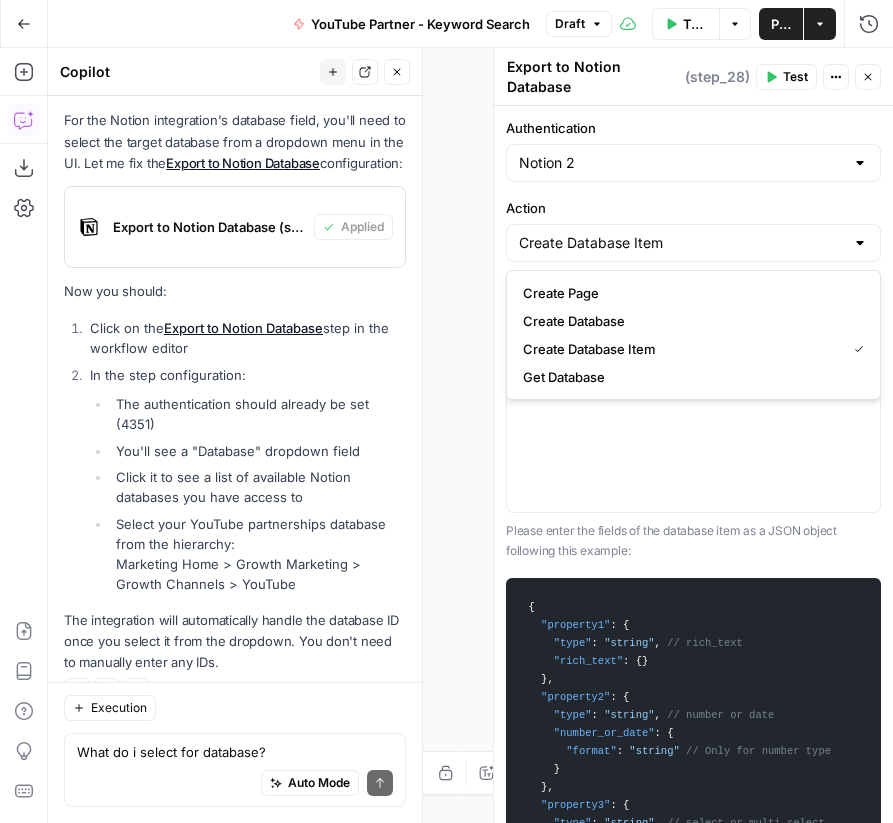 click on "Authentication Notion 2 Action Create Database Item Database Fields (JSON) Please enter the fields of the database item as a JSON object following this example:
{
"property1" :   {
"type" :   "string" ,   // rich_text
"rich_text" :   { }
} ,
"property2" :   {
"type" :   "string" ,   // number or date
"number_or_date" :   {
"format" :   "string"   // Only for number type
}
} ,
"property3" :   {
"type" :   "string" ,   // select or multi_select
"select_or_multi_select" :   {
"options" :   [
{
"id" :   "string" ,
"name" :   "string" ,
"color" :   "string" ,
}
]
}
}
}
See  Notion docs  for more details on database properties and formatting When the step fails: Terminate Workflow Continue" at bounding box center [693, 464] 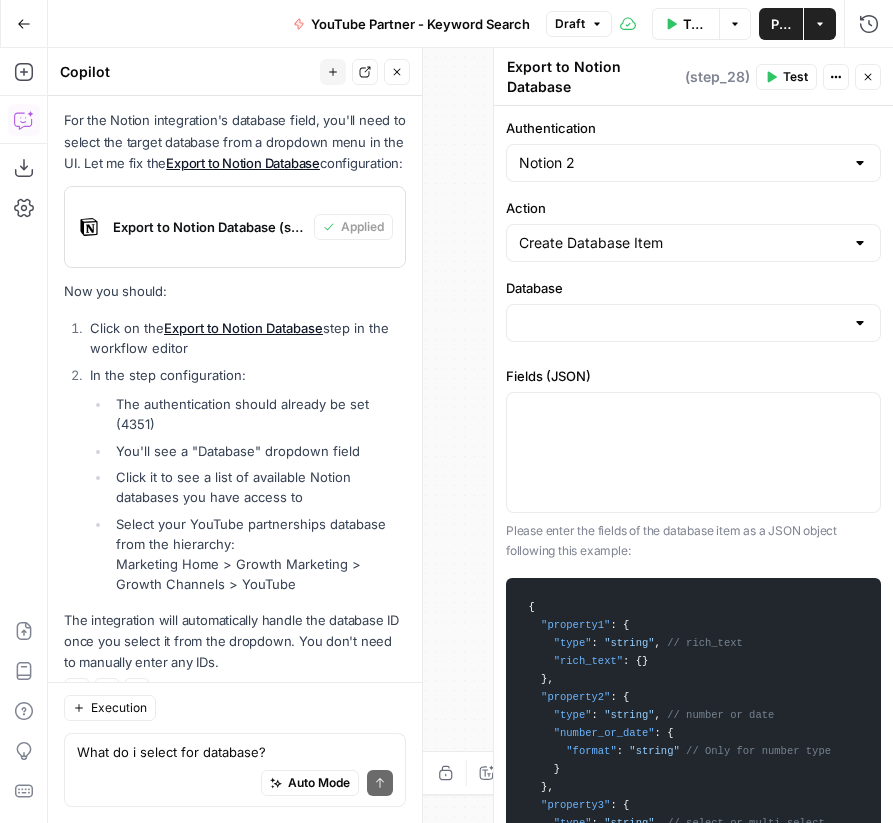 click at bounding box center [693, 323] 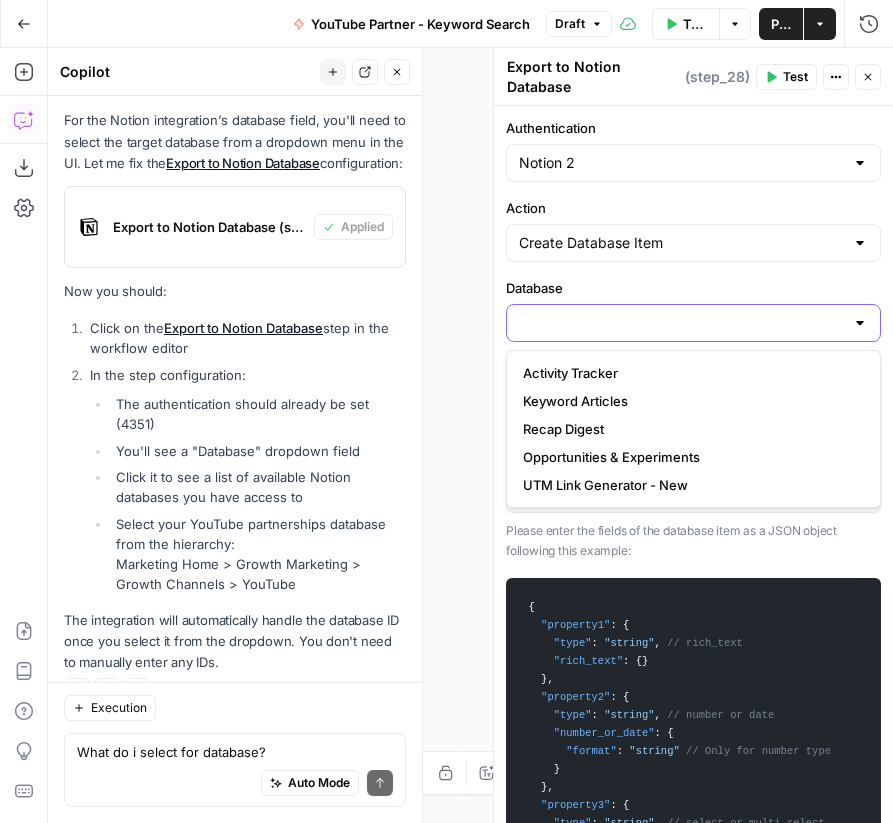 click on "Database" at bounding box center [681, 323] 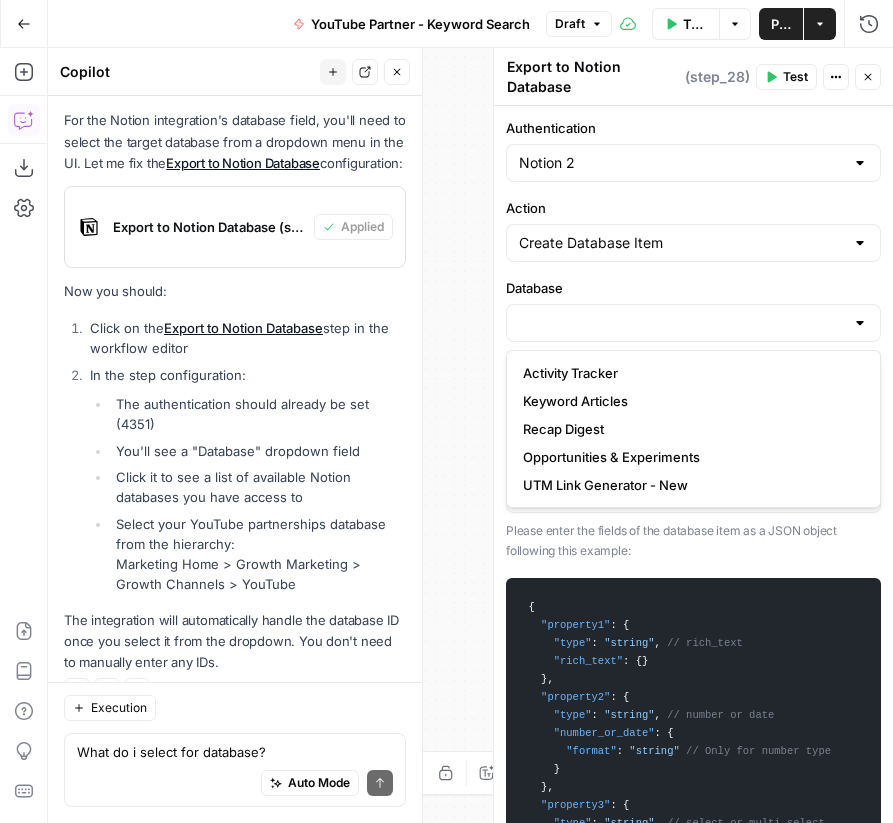 click on "Database" at bounding box center [693, 288] 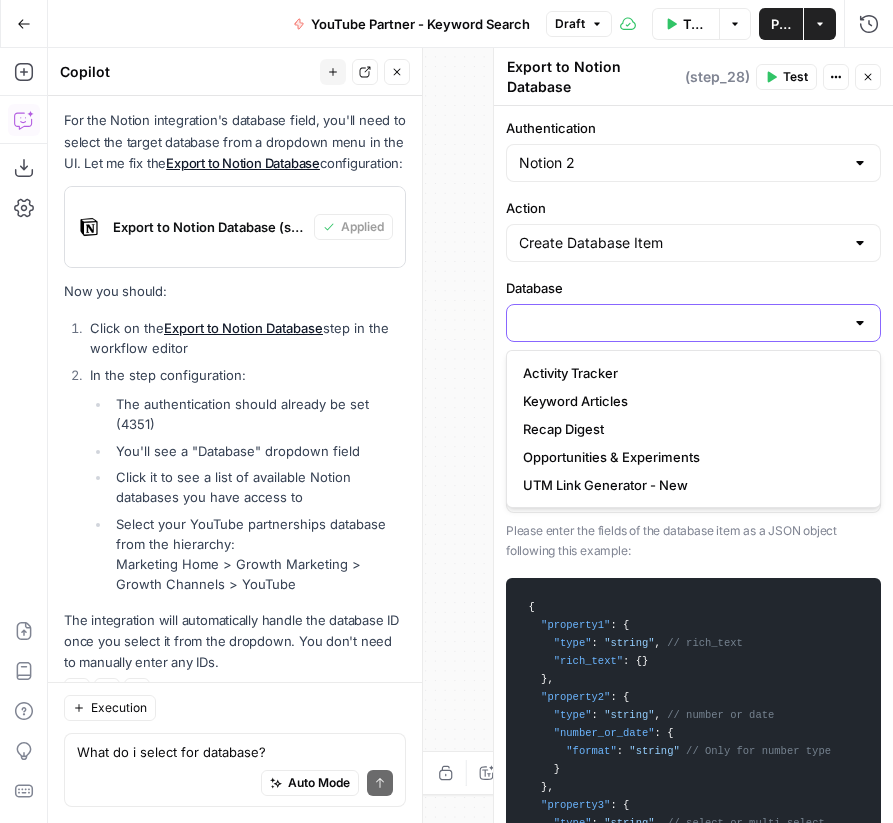 click on "Database" at bounding box center (681, 323) 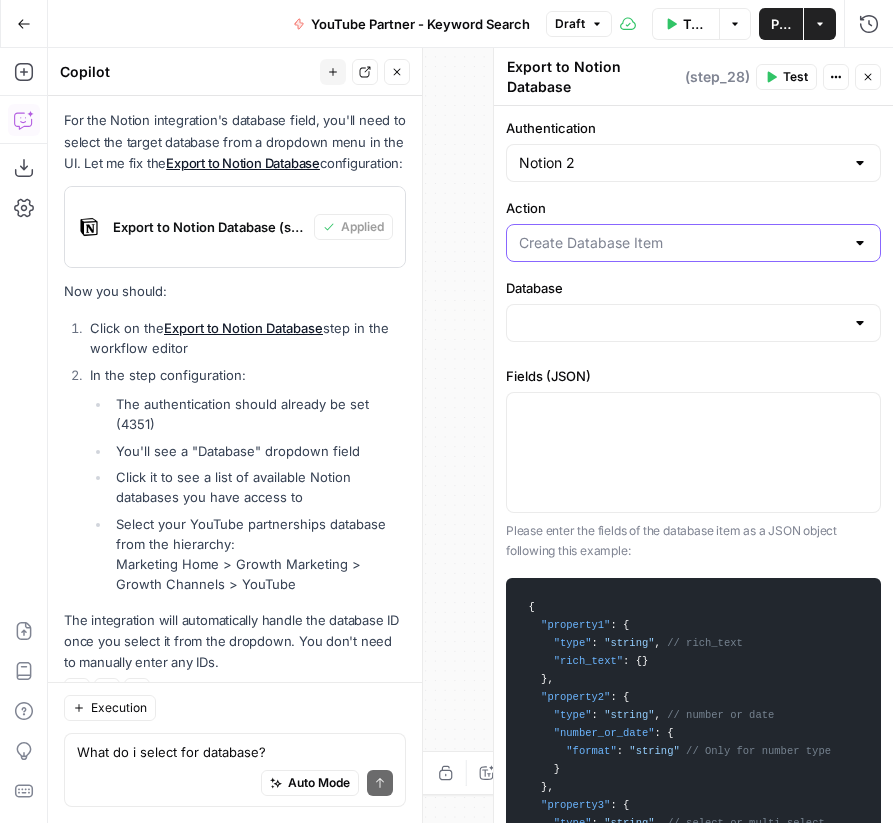 click on "Action" at bounding box center [681, 243] 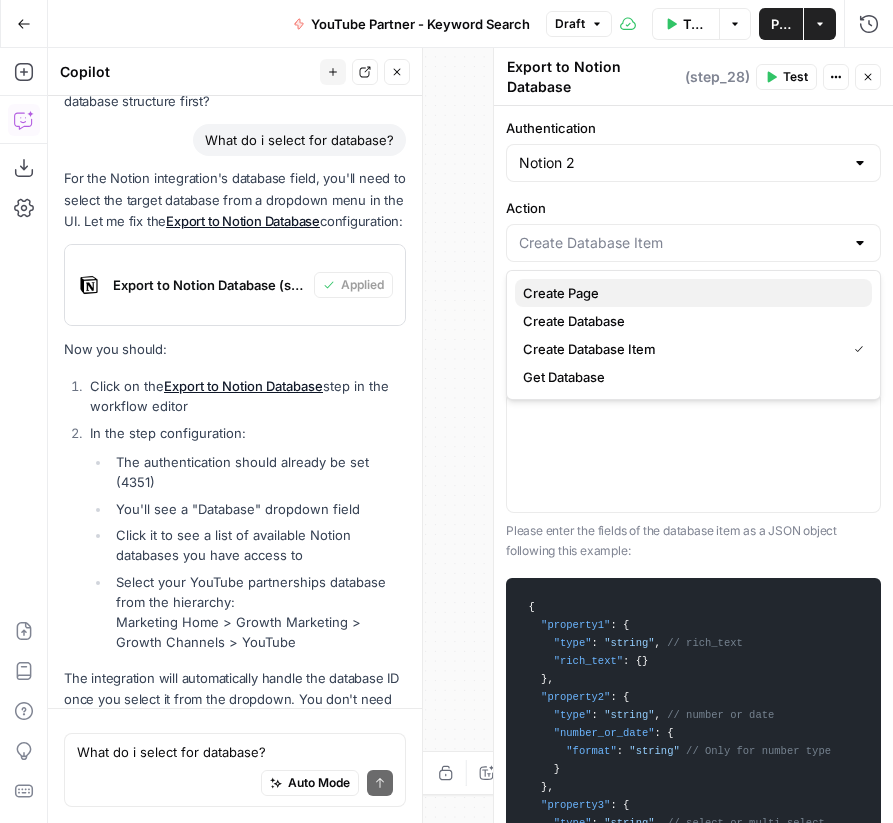scroll, scrollTop: 9006, scrollLeft: 0, axis: vertical 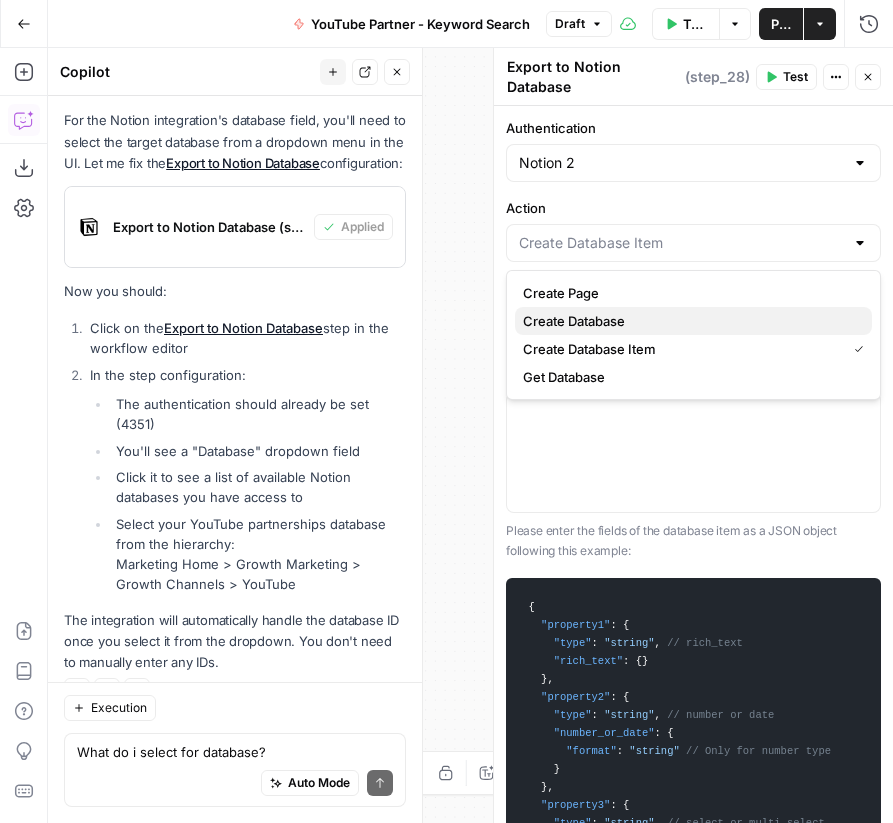 click on "Create Database" at bounding box center (689, 321) 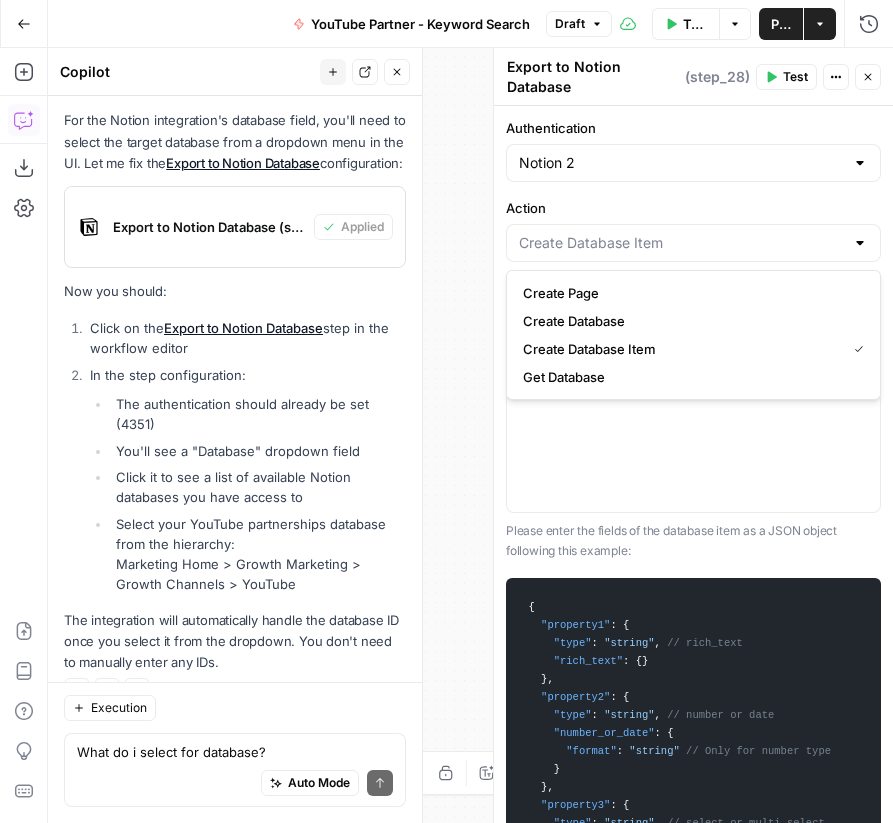 type on "Create Database" 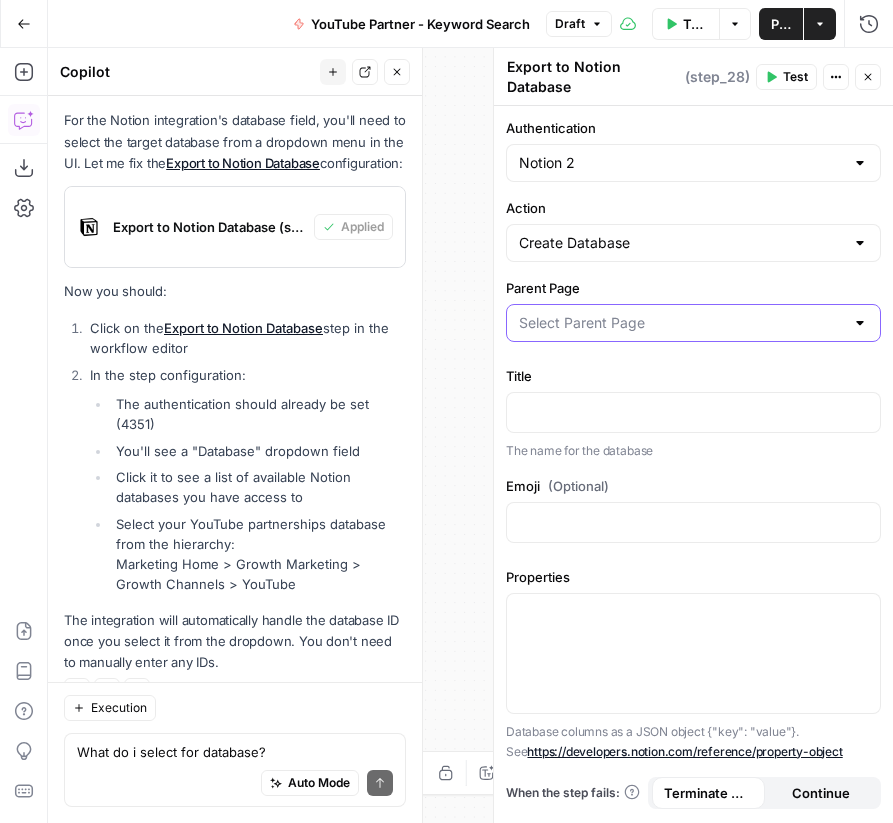 click on "Parent Page" at bounding box center (681, 323) 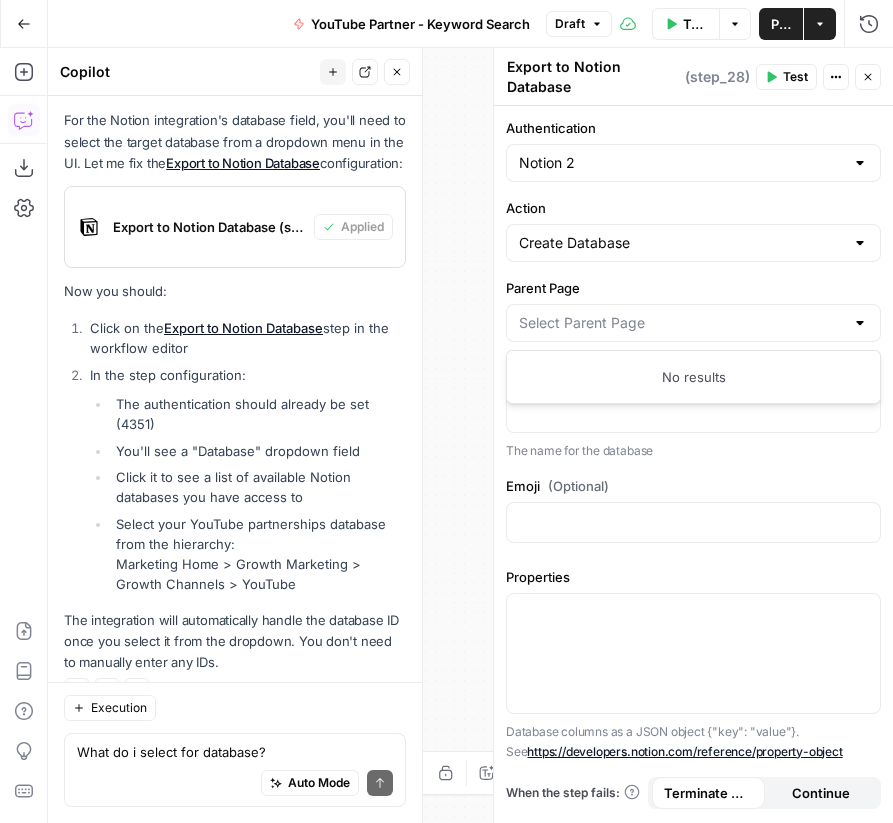 click at bounding box center [693, 323] 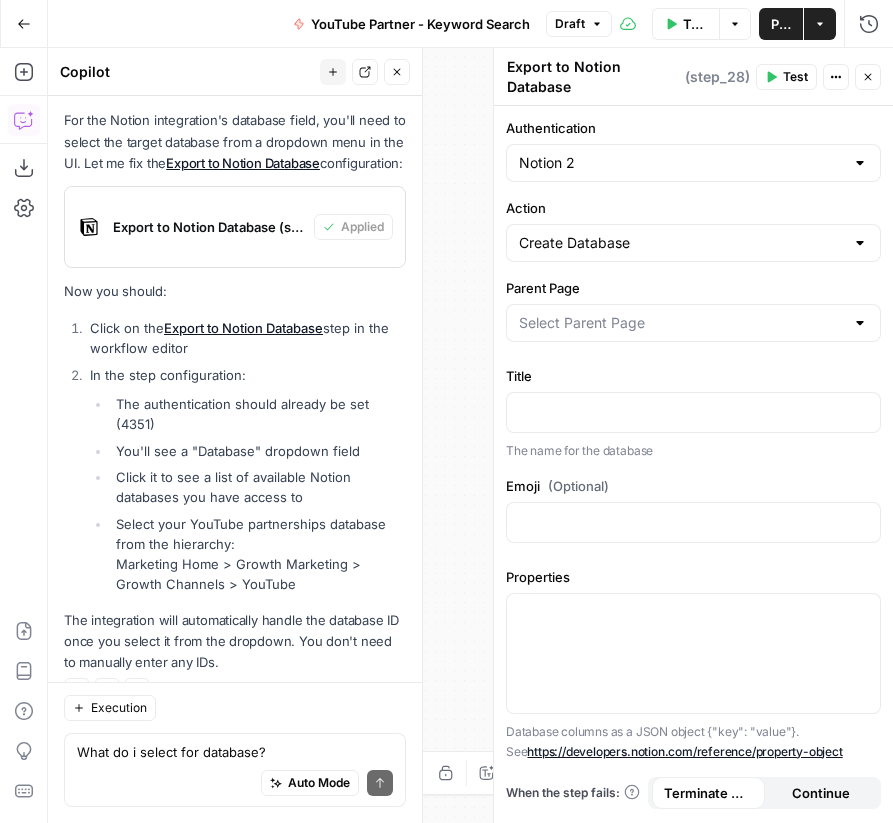 click on "Parent Page" at bounding box center (693, 288) 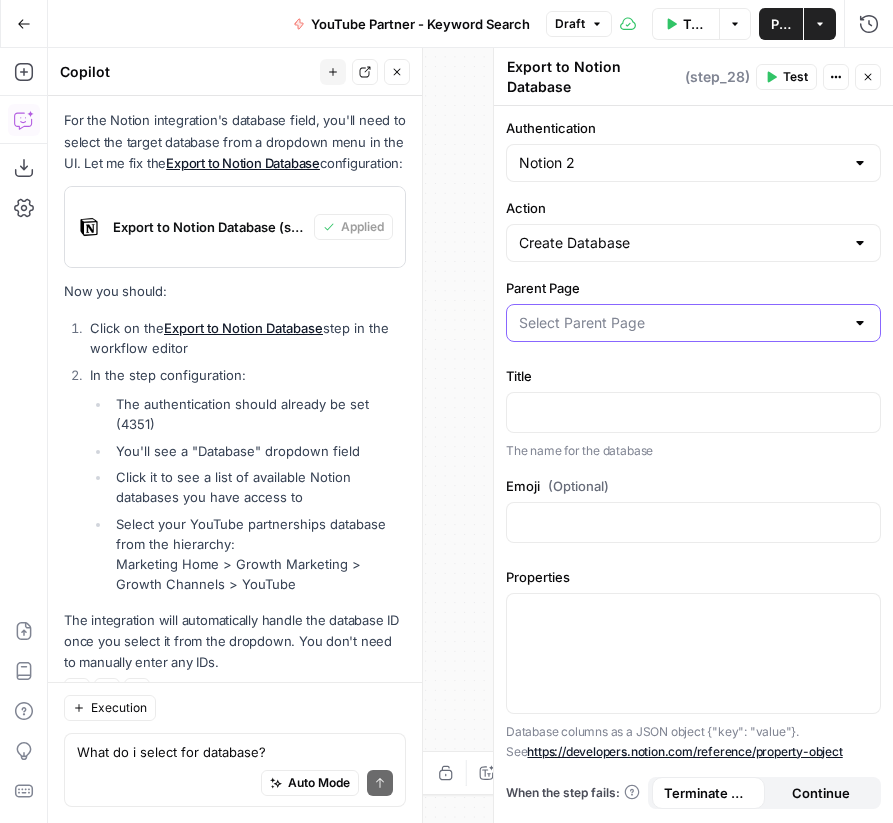 click on "Parent Page" at bounding box center [681, 323] 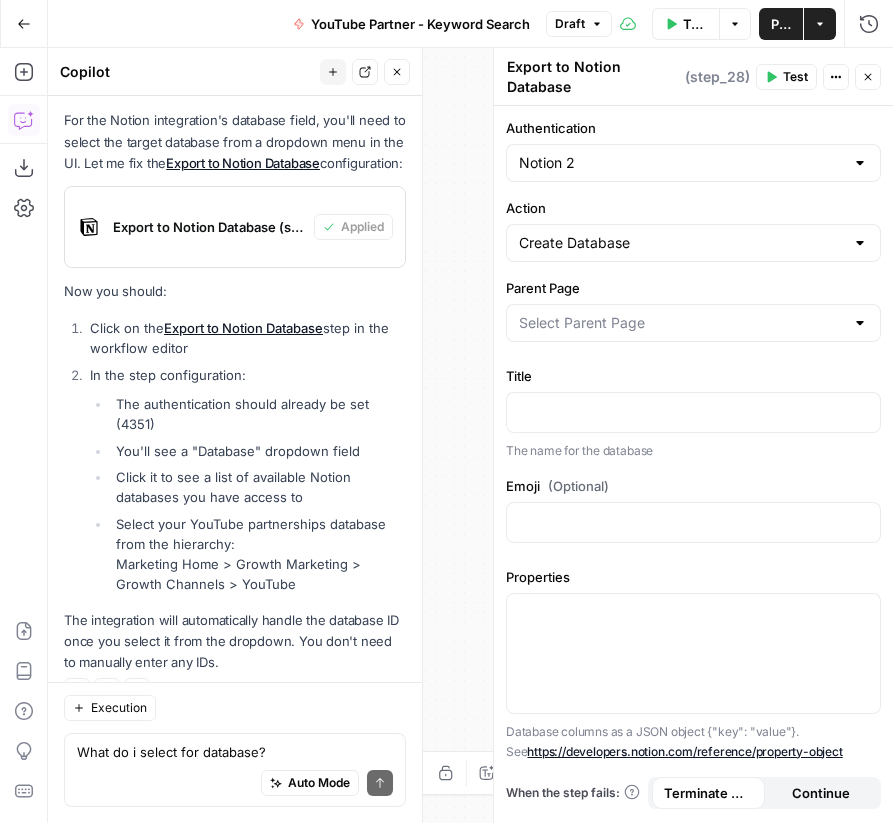 click on "Authentication Notion 2 Action Create Database Parent Page Title The name for the database Emoji   (Optional) Properties Database columns as a JSON object {"key": "value"}. See  https://developers.notion.com/reference/property-object When the step fails: Terminate Workflow Continue" at bounding box center [693, 464] 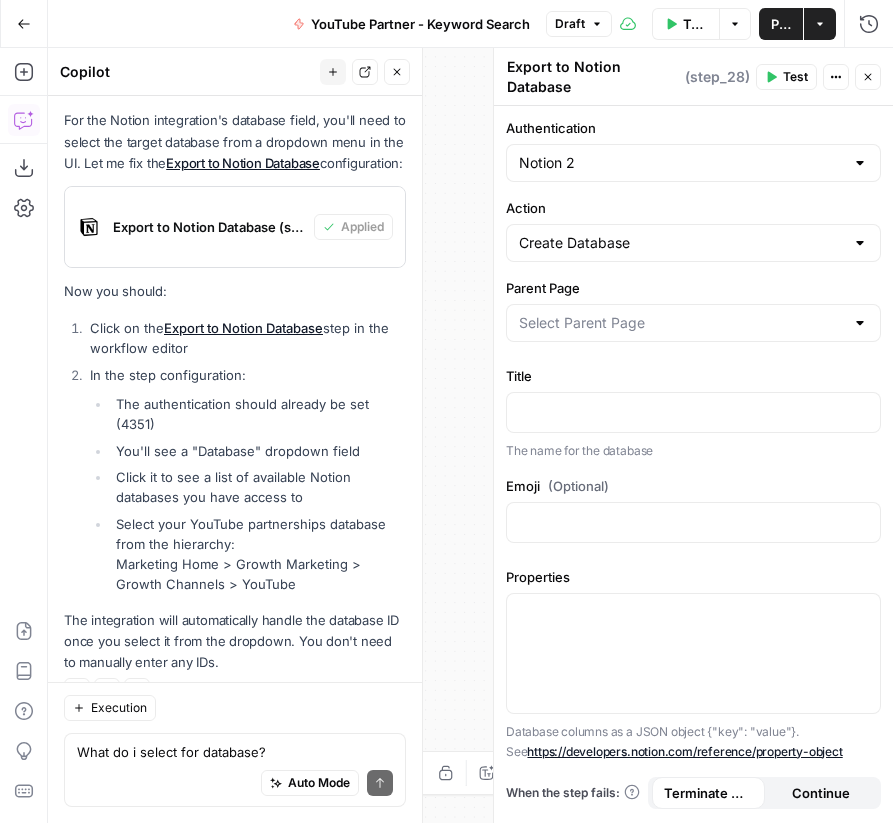 click on "Authentication Notion 2 Action Create Database Parent Page Title The name for the database Emoji   (Optional) Properties Database columns as a JSON object {"key": "value"}. See  https://developers.notion.com/reference/property-object When the step fails: Terminate Workflow Continue" at bounding box center (693, 464) 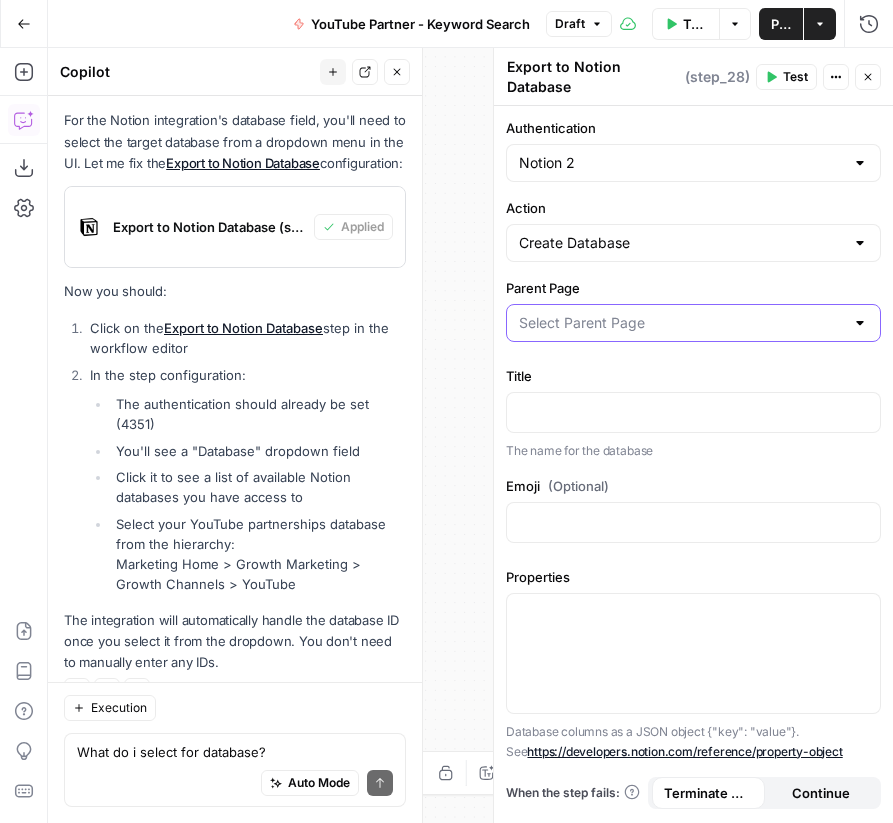 click on "Parent Page" at bounding box center (681, 323) 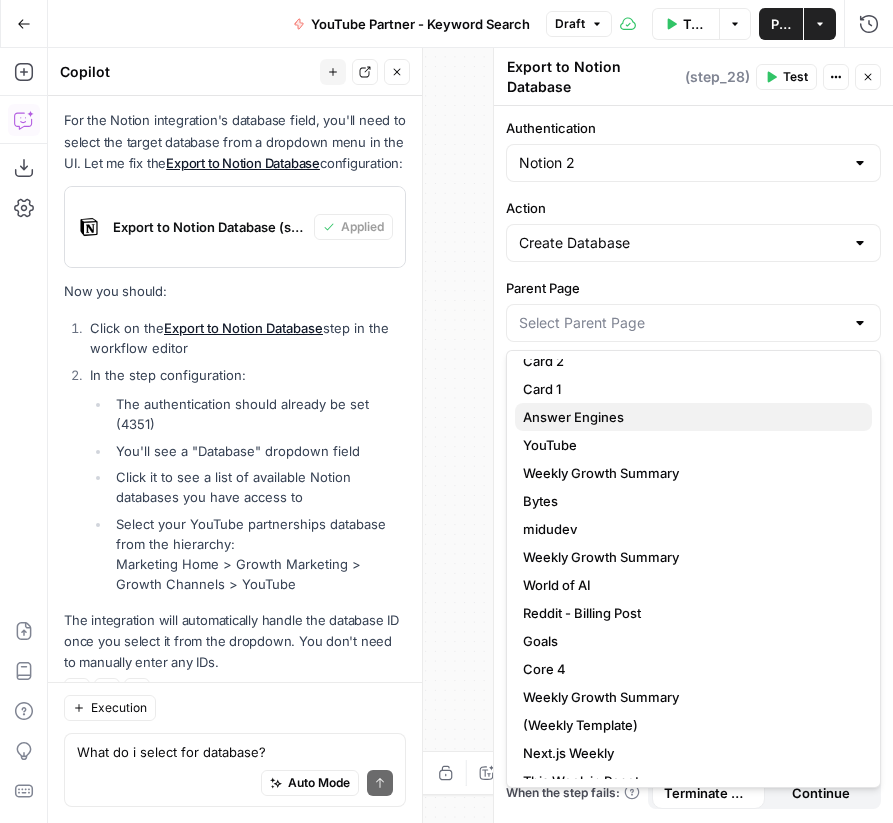 scroll, scrollTop: 378, scrollLeft: 0, axis: vertical 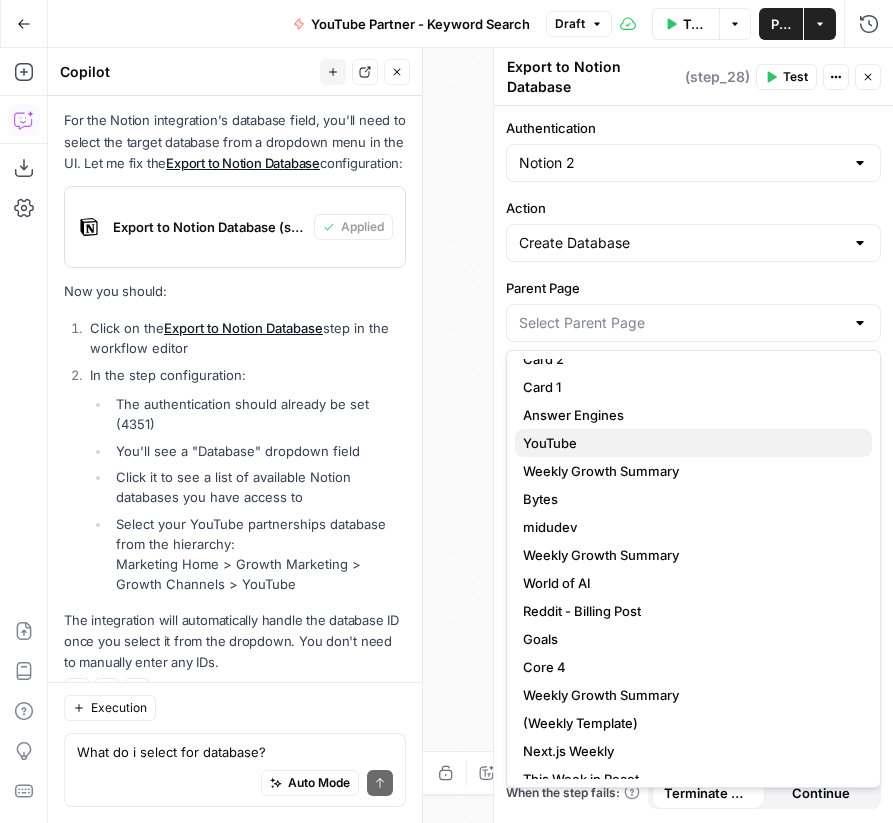 click on "YouTube" at bounding box center [689, 443] 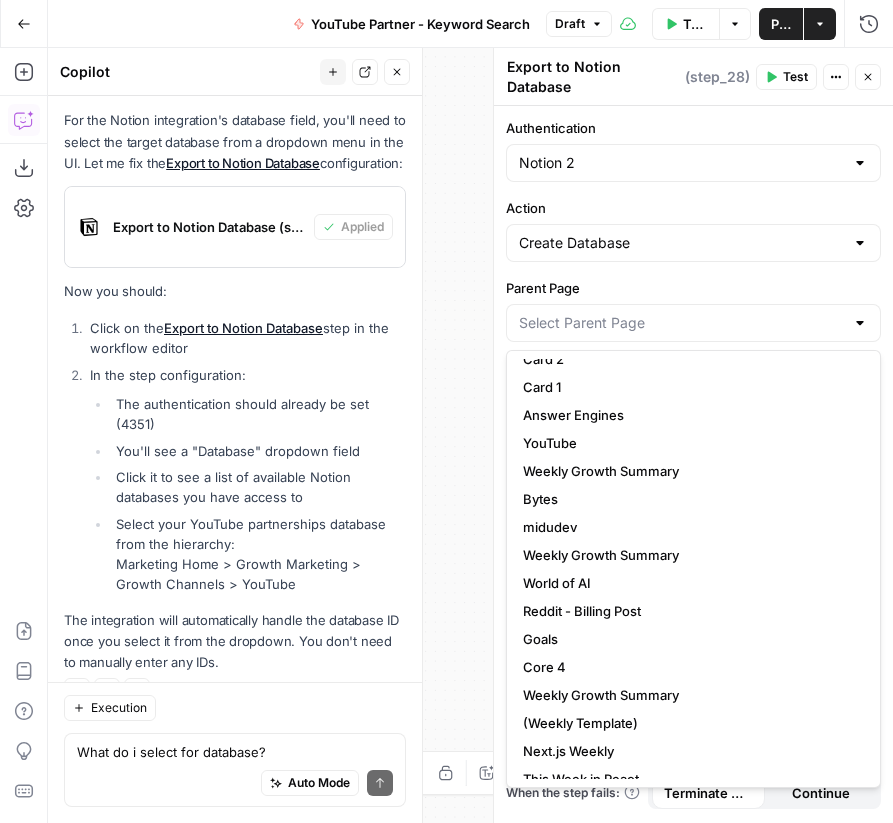 type on "YouTube" 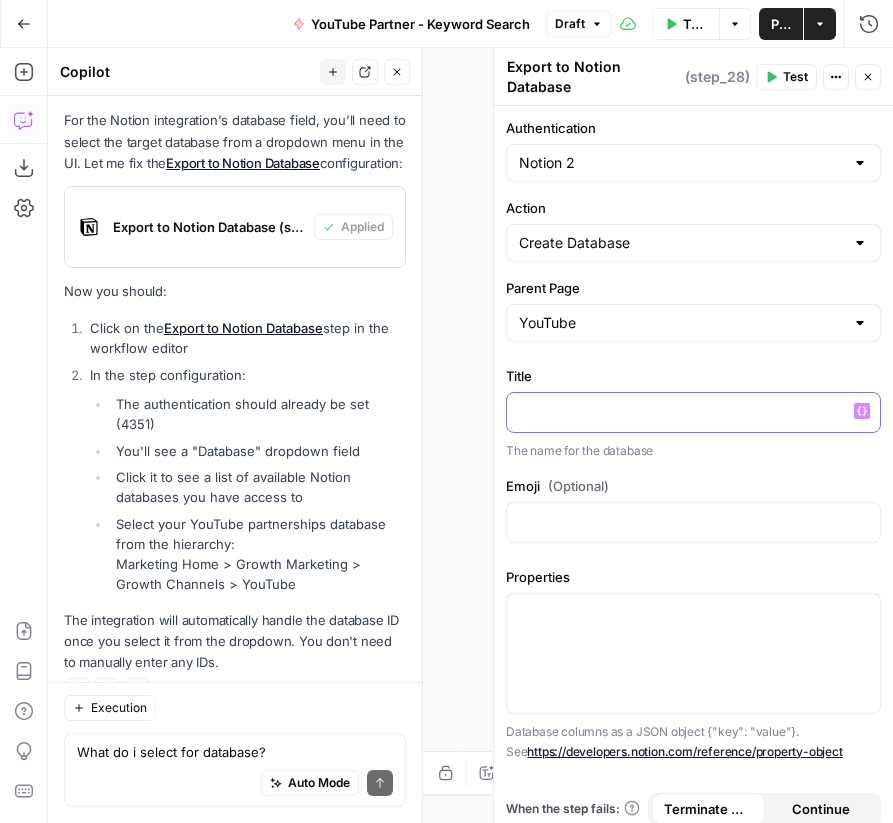 click at bounding box center [693, 411] 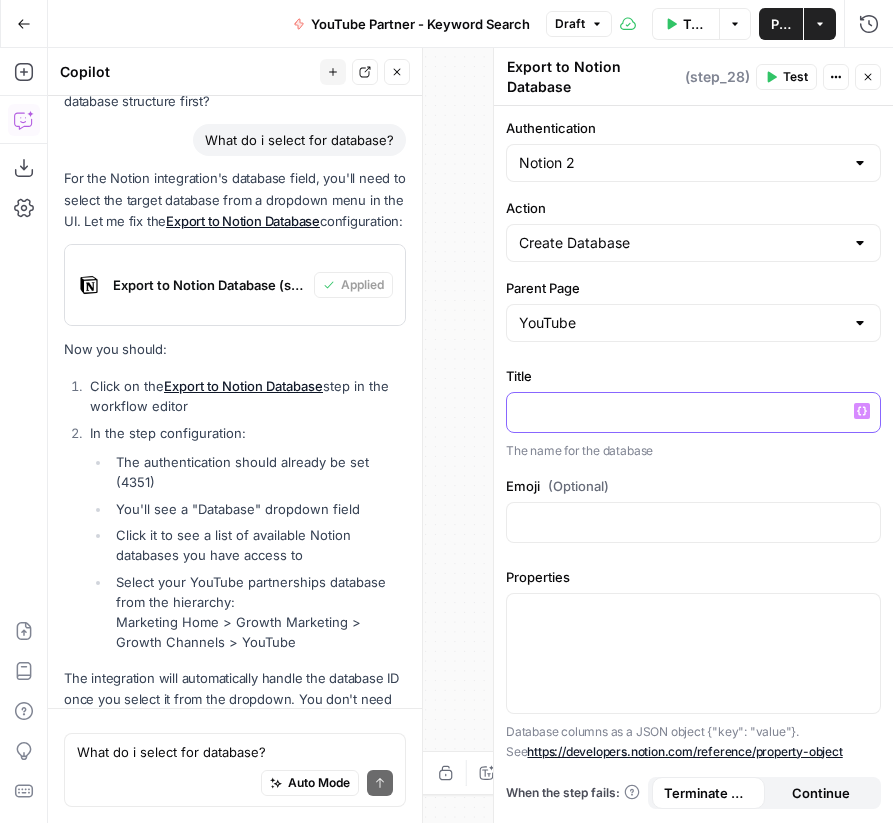 scroll, scrollTop: 9006, scrollLeft: 0, axis: vertical 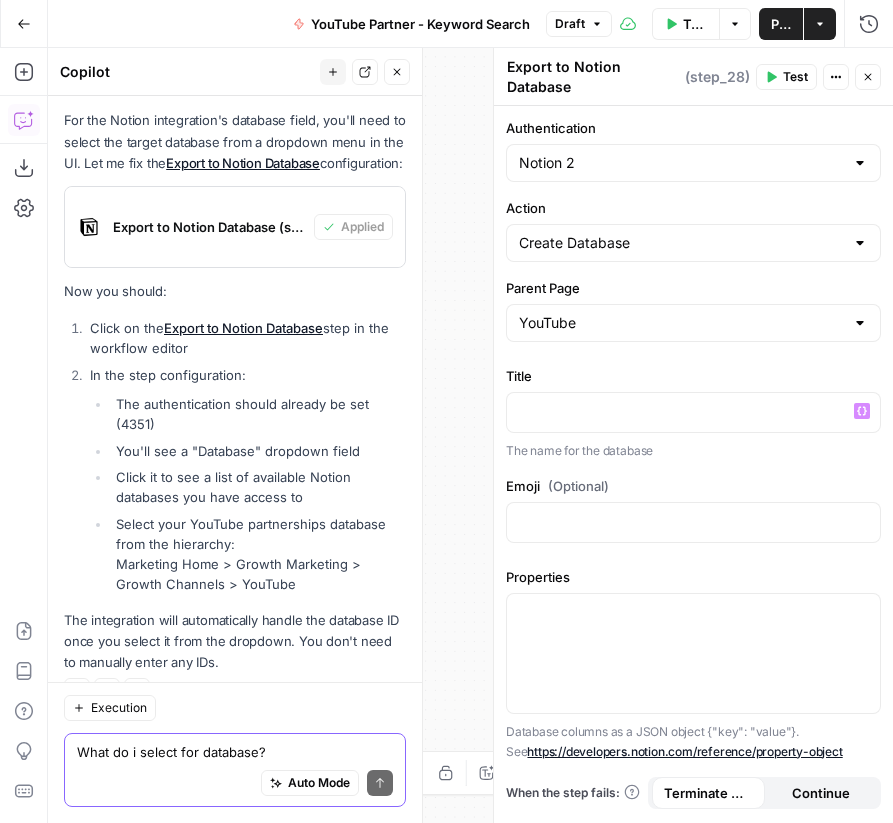 click on "What do i select for database?" at bounding box center [235, 752] 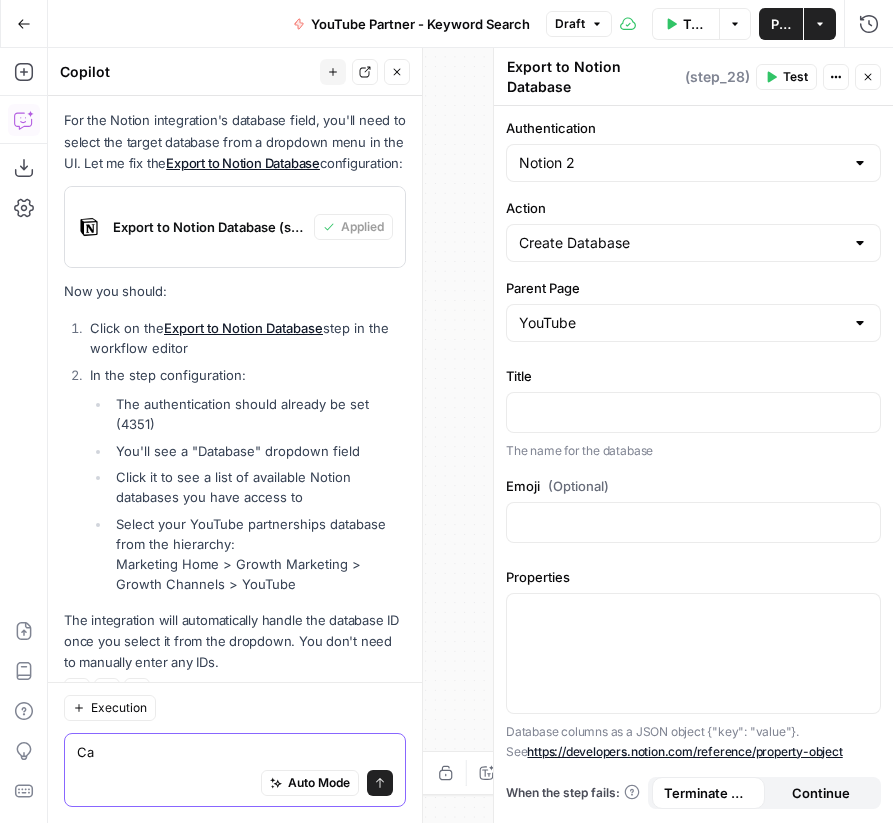 type on "C" 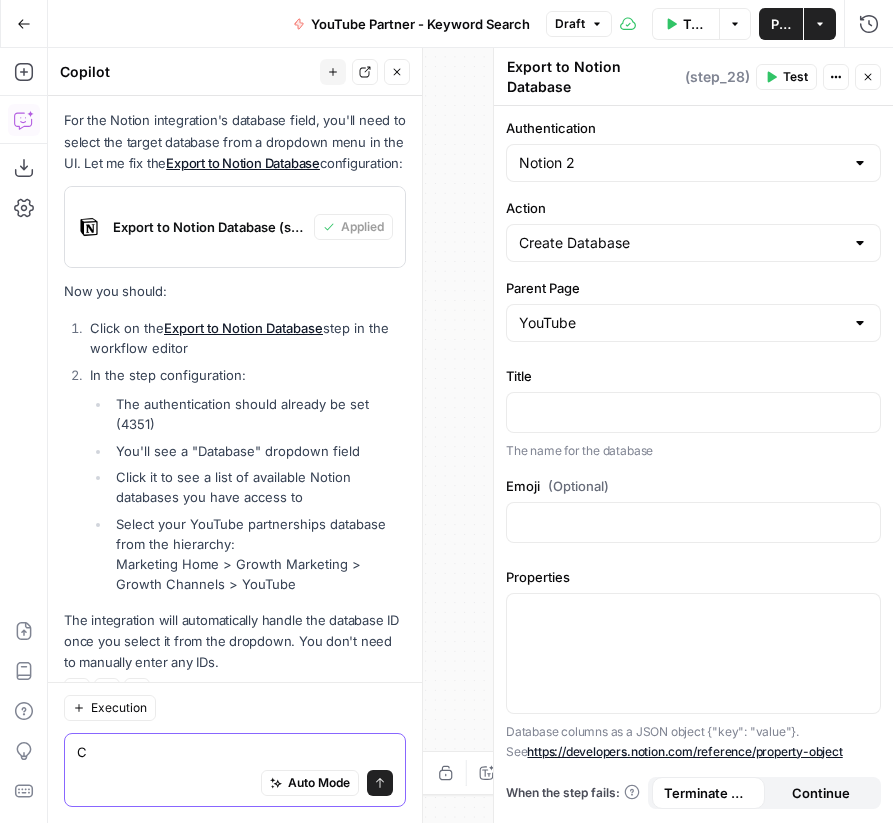 type 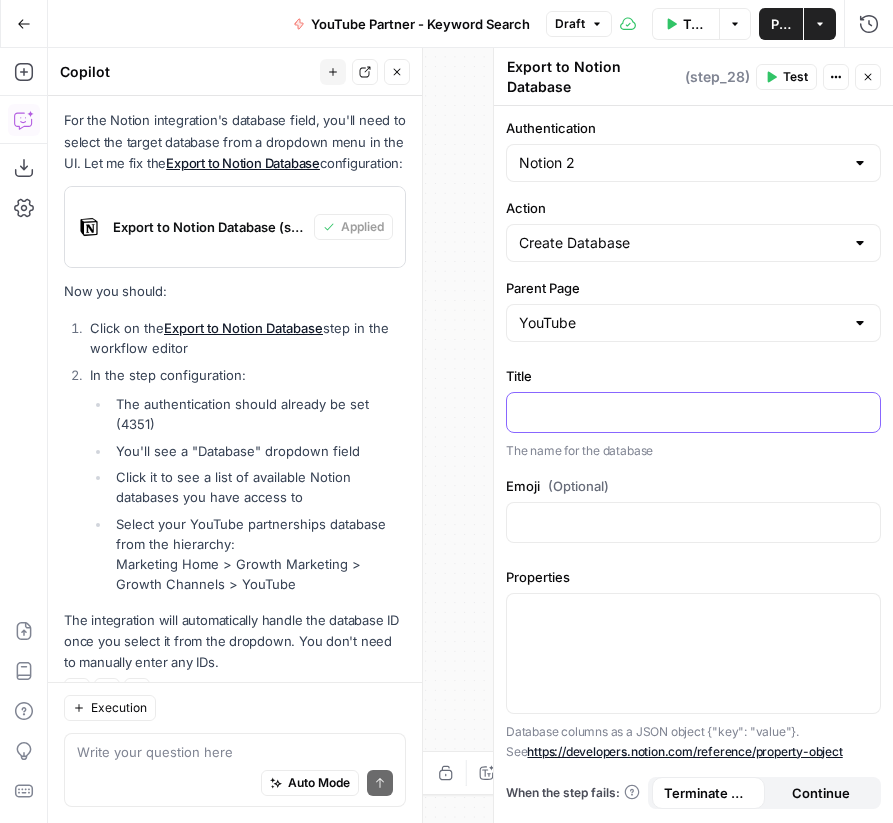 click at bounding box center (693, 411) 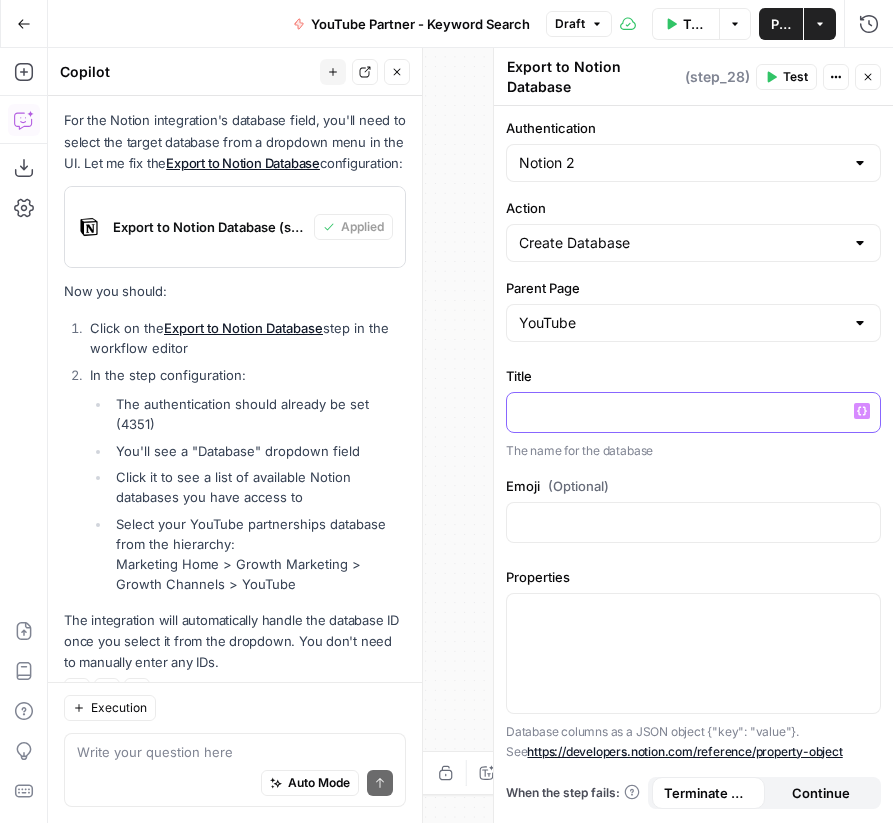 type 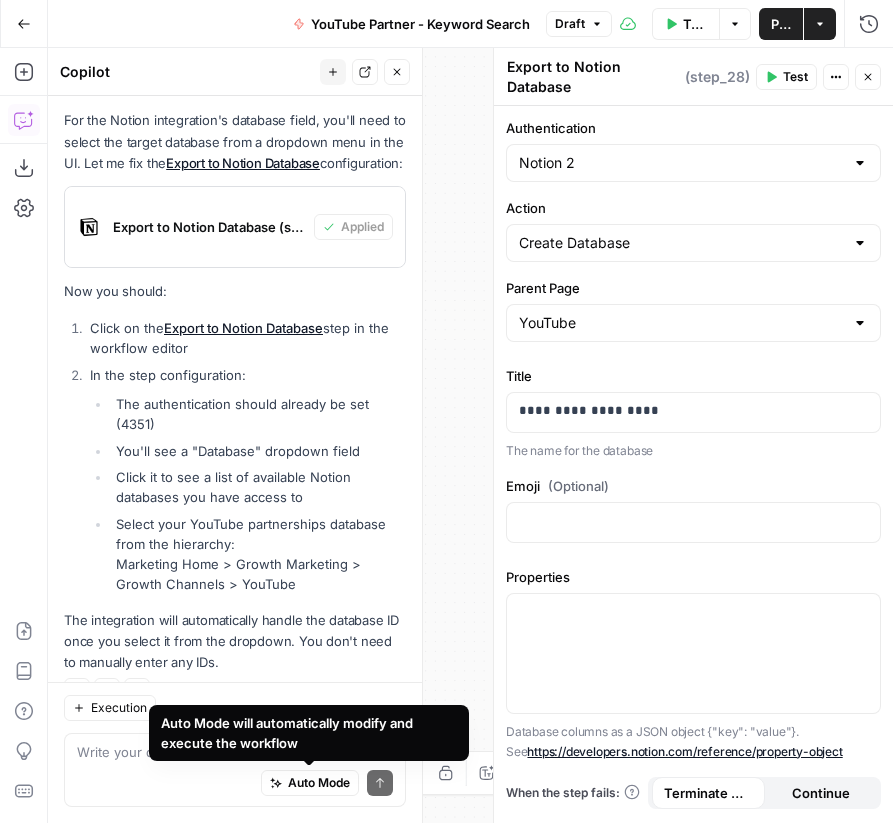 drag, startPoint x: 227, startPoint y: 734, endPoint x: 179, endPoint y: 780, distance: 66.48308 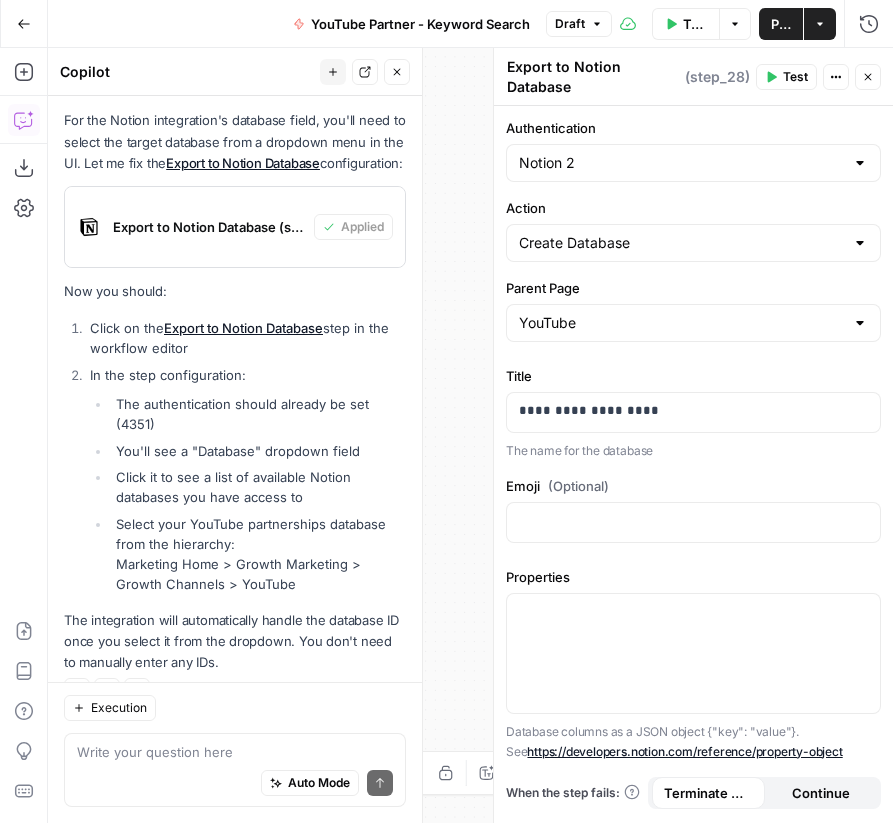 click on "Auto Mode Send" at bounding box center (235, 784) 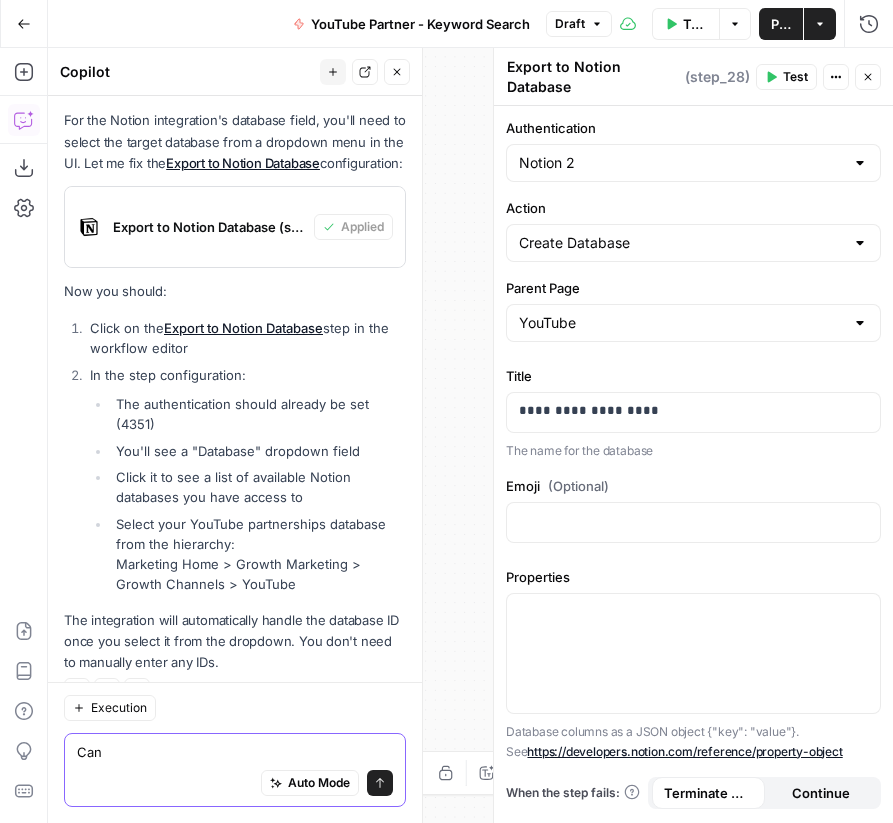 type on "Can" 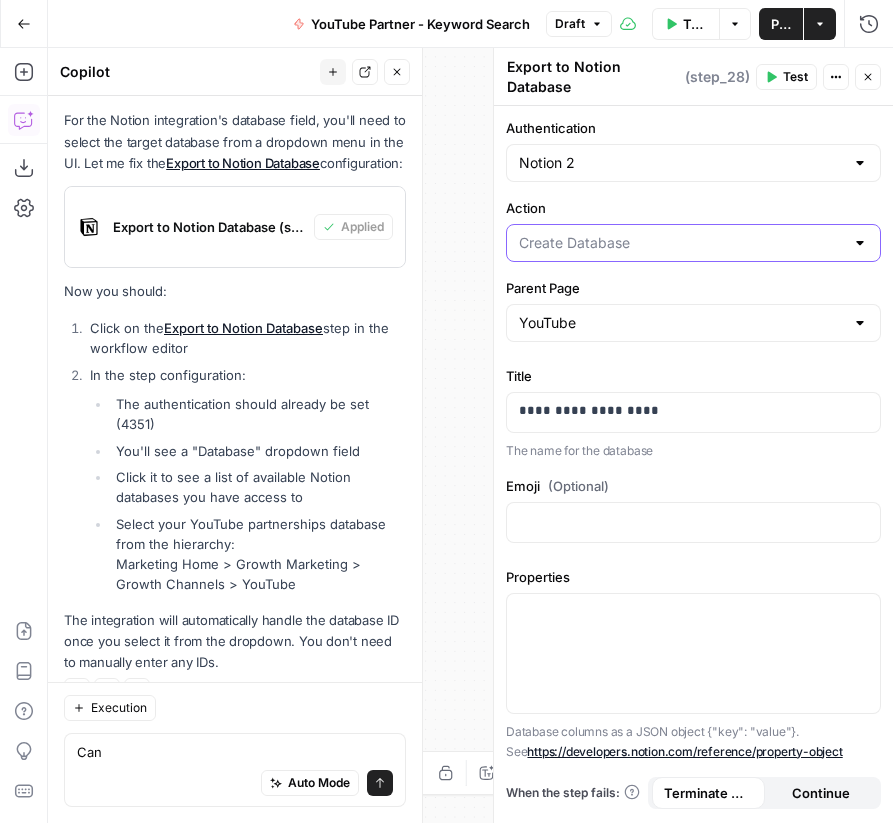 click on "Action" at bounding box center (681, 243) 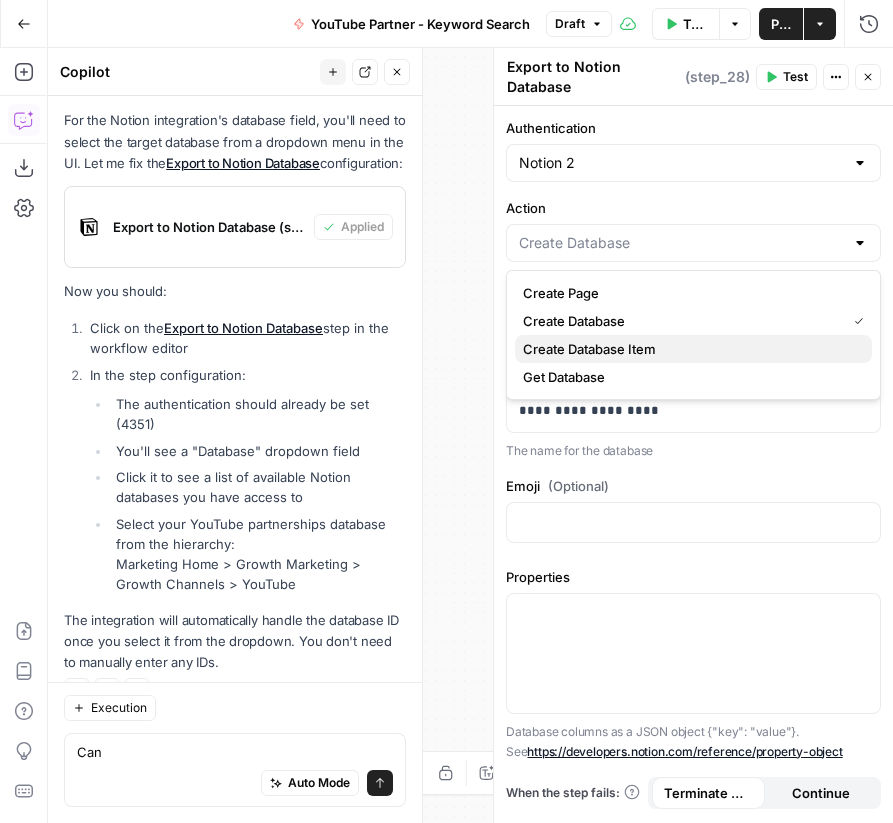 click on "Create Database Item" at bounding box center (689, 349) 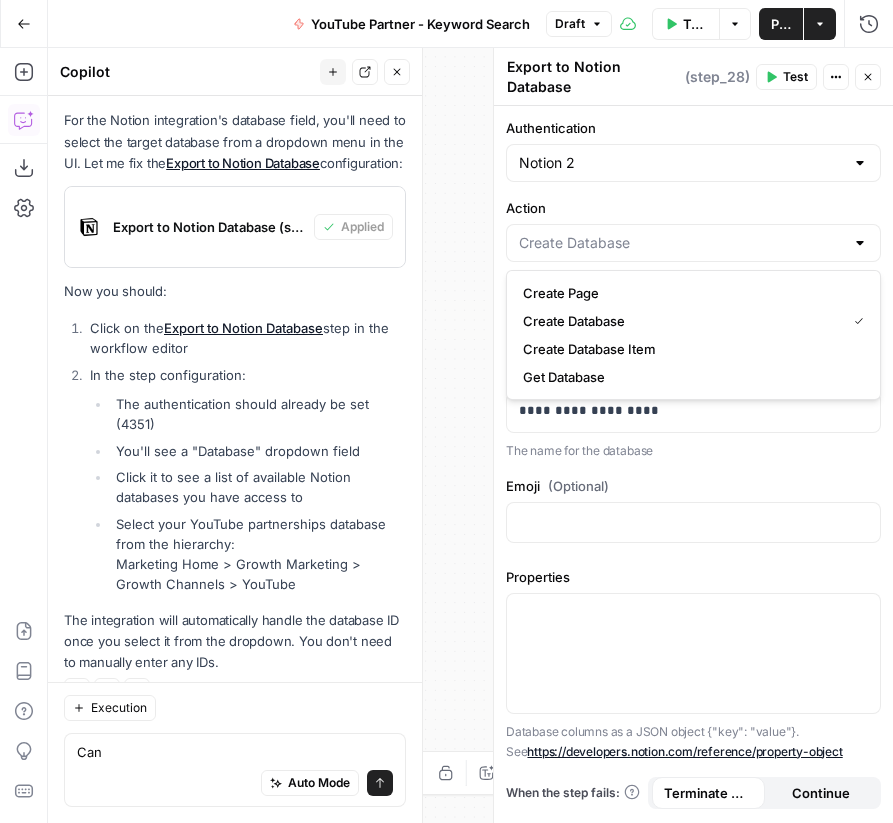 type on "Create Database Item" 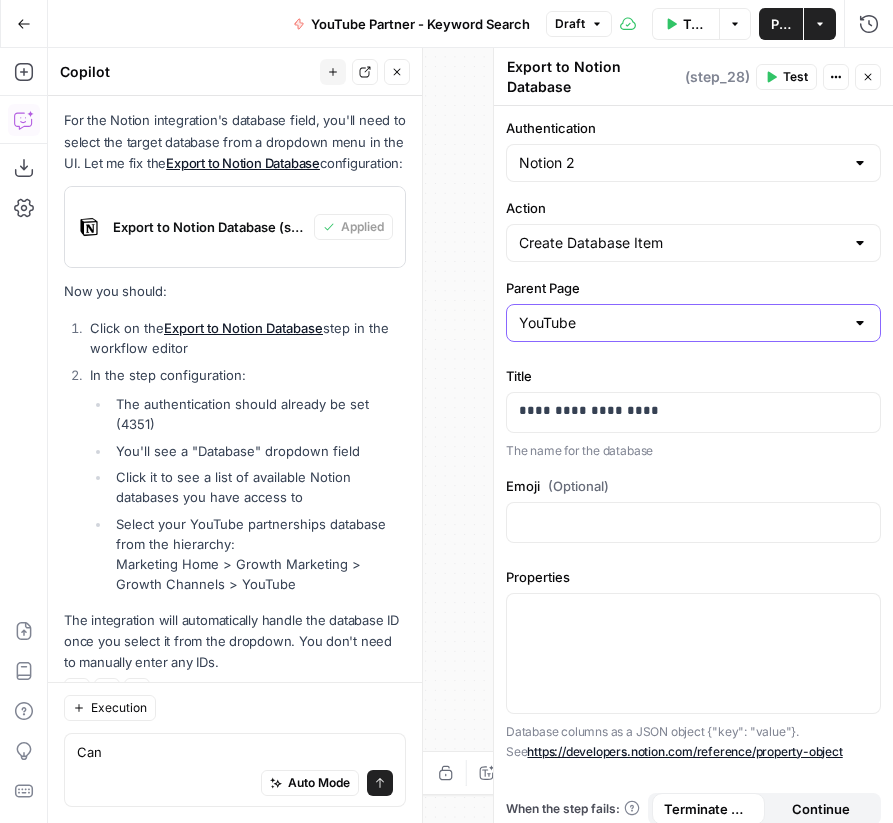 type 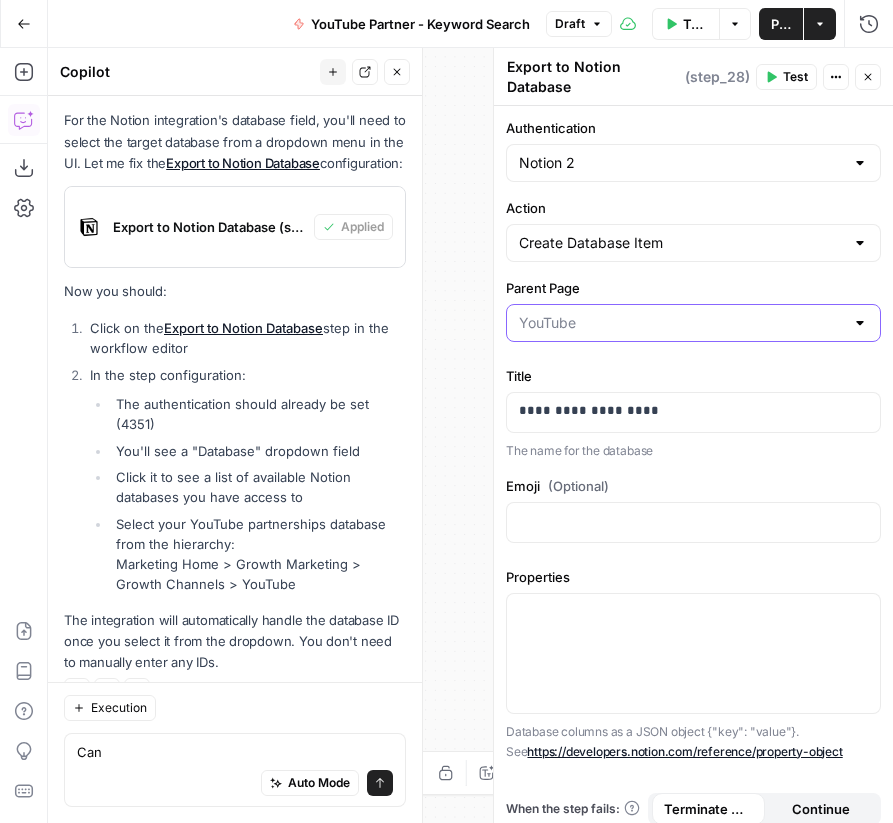 click on "Parent Page" at bounding box center (681, 323) 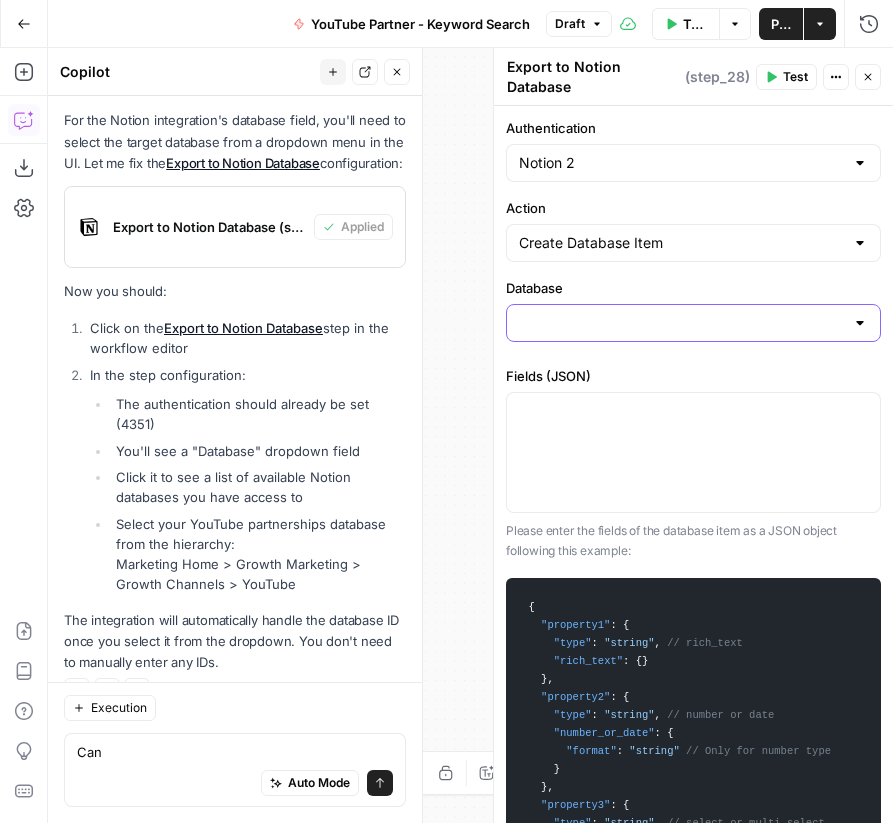 click on "Database" at bounding box center [681, 323] 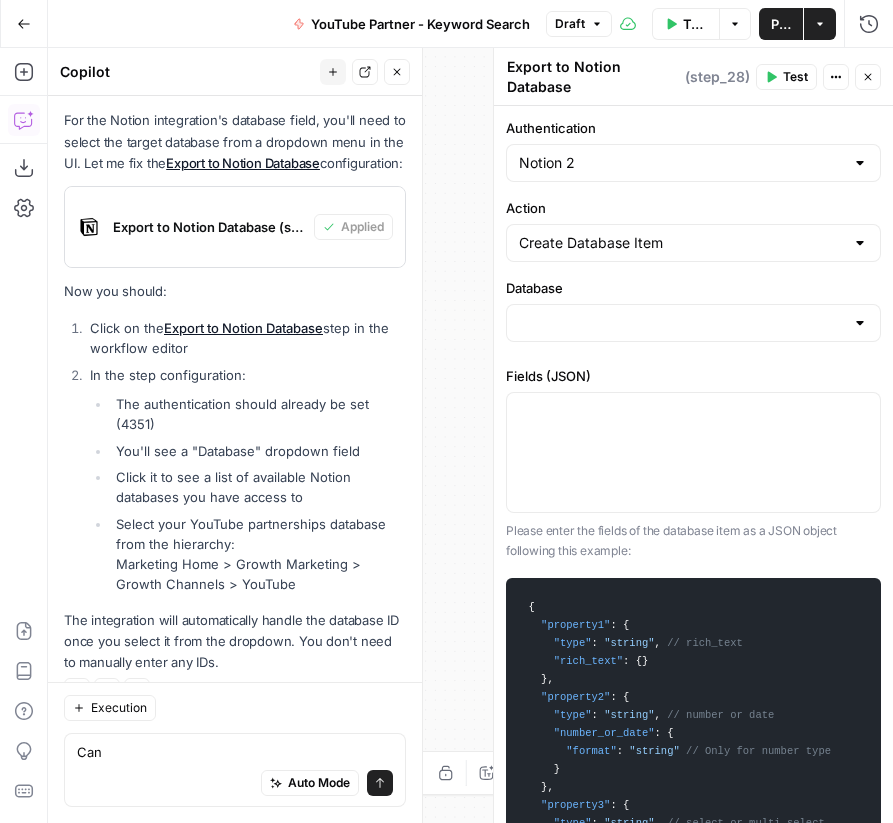 click on "Database" at bounding box center (693, 288) 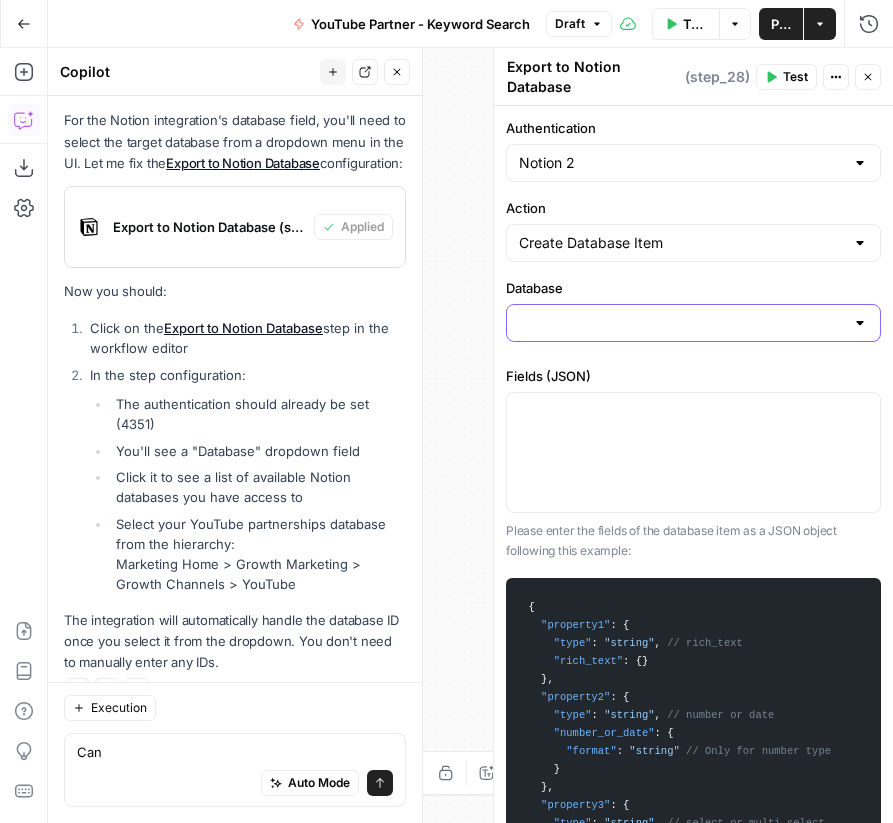 click on "Database" at bounding box center [681, 323] 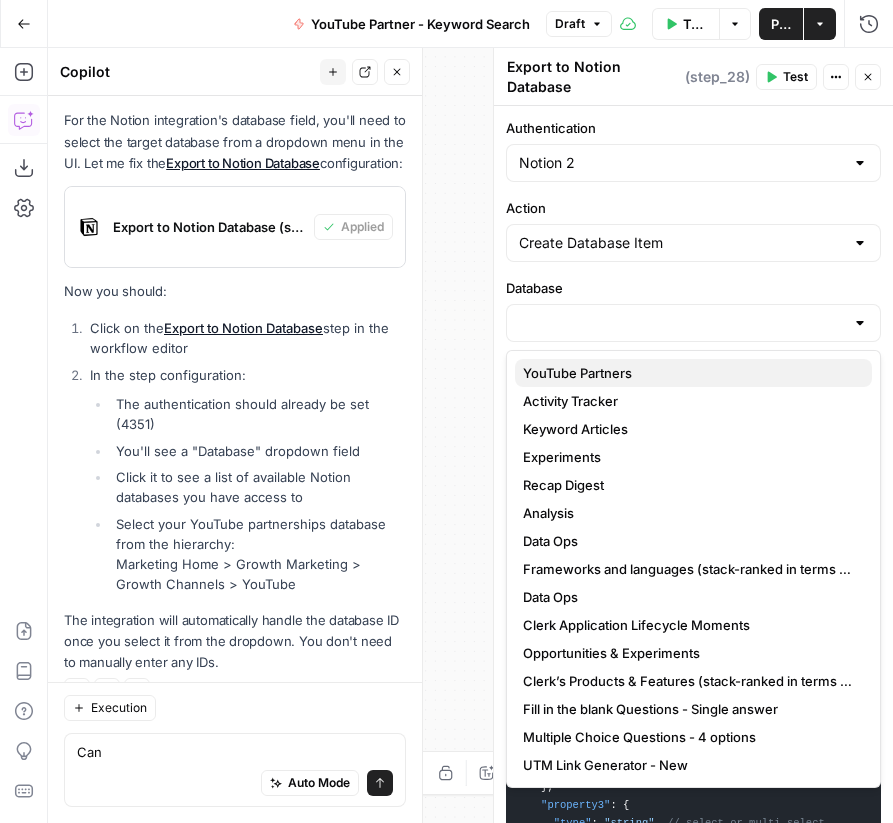click on "YouTube Partners" at bounding box center [689, 373] 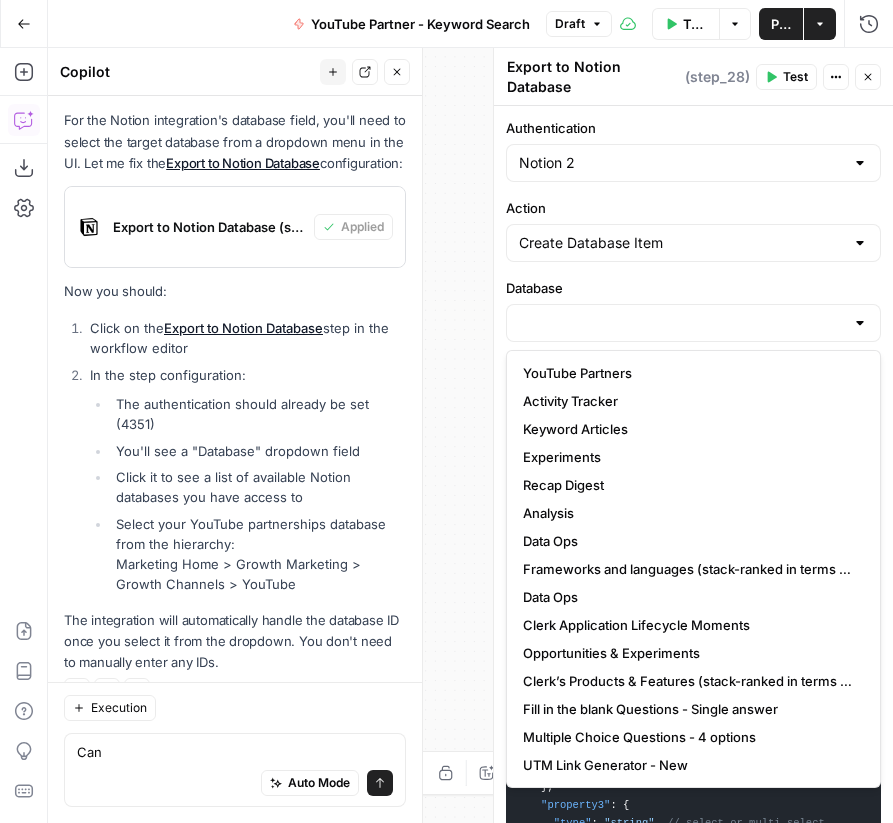 type on "YouTube Partners" 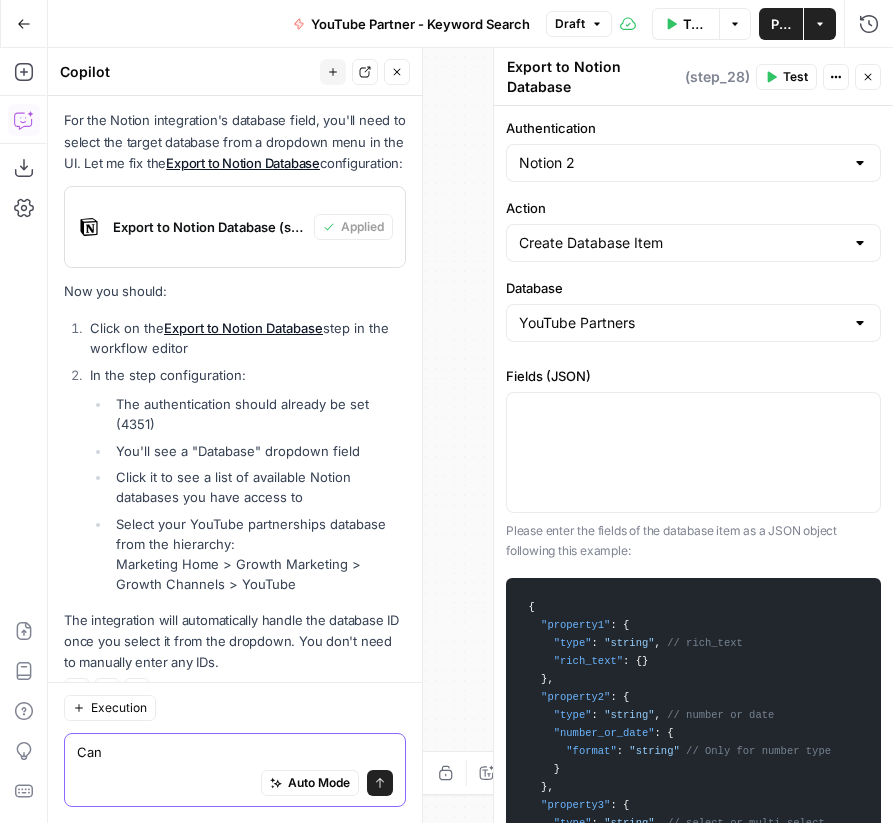 click on "Can" at bounding box center (235, 752) 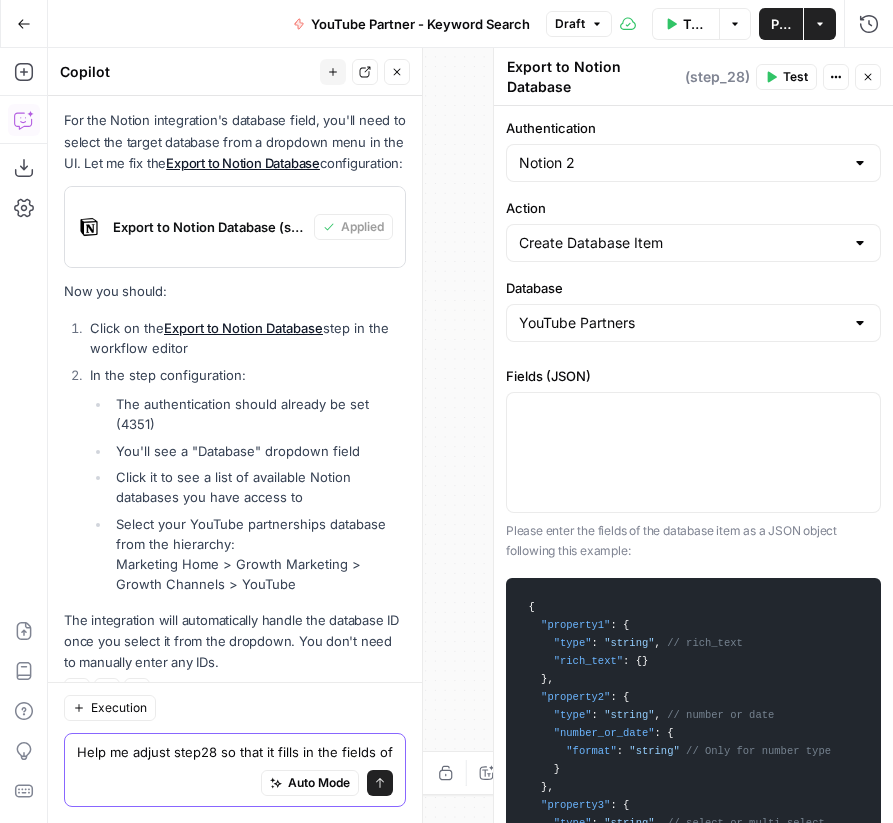 scroll, scrollTop: 9026, scrollLeft: 0, axis: vertical 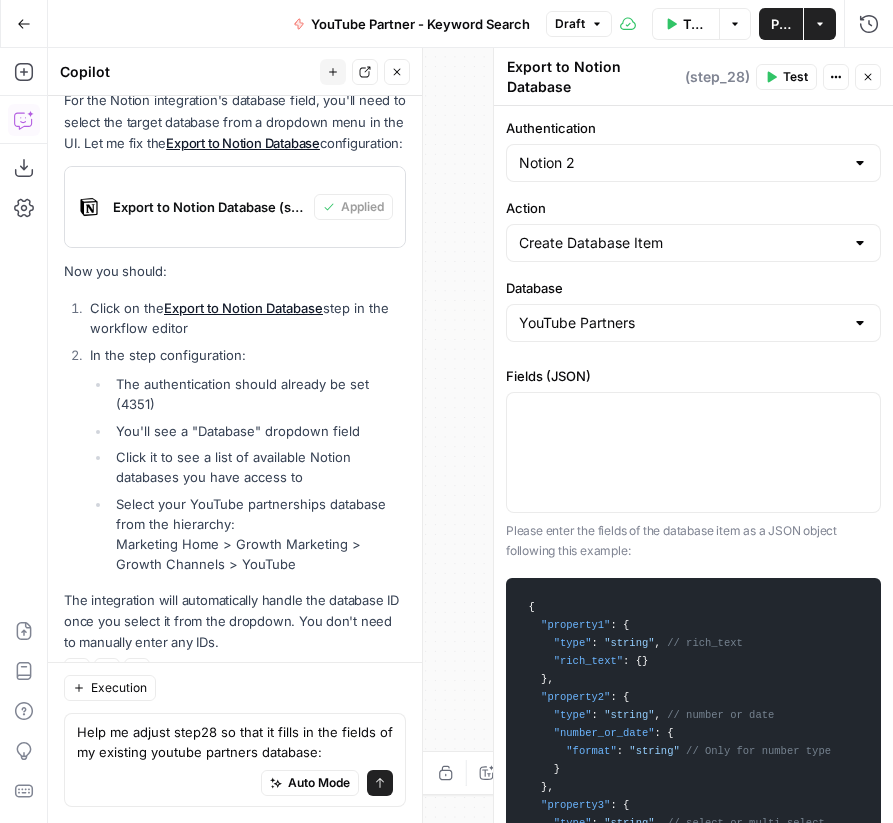 click on "Auto Mode Send" at bounding box center (235, 784) 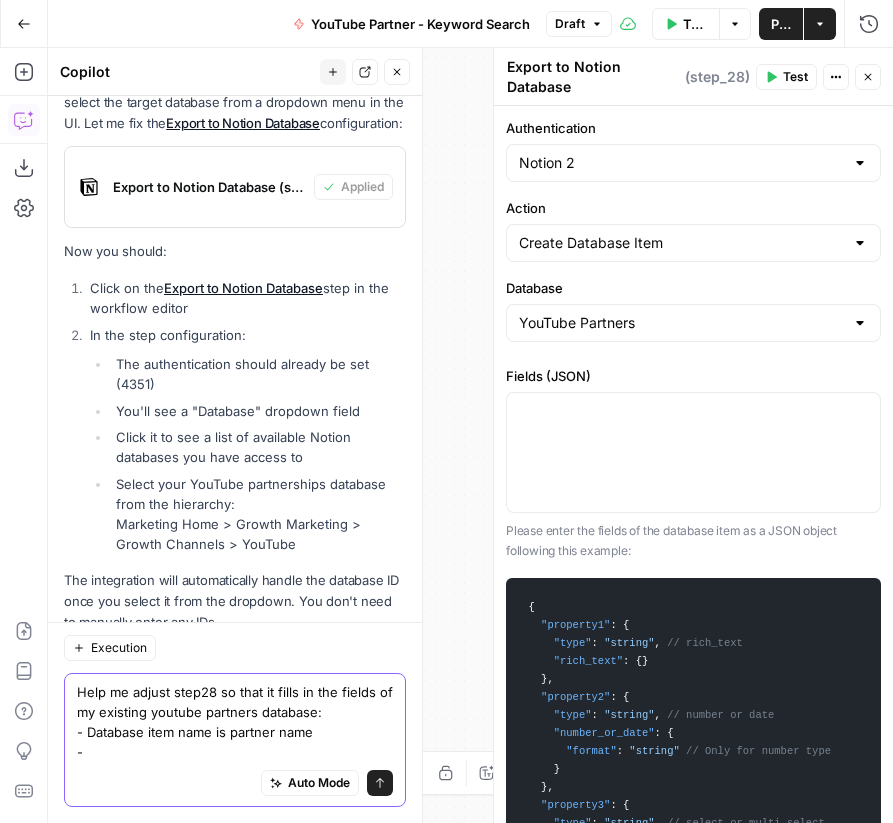 scroll, scrollTop: 9066, scrollLeft: 0, axis: vertical 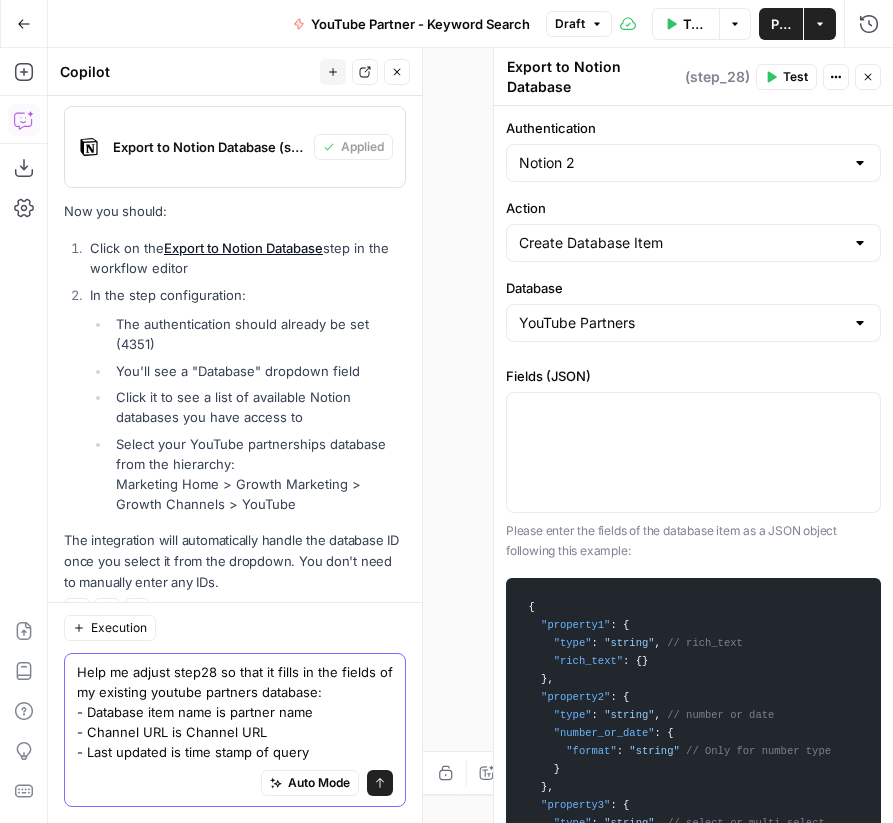 click on "Help me adjust step28 so that it fills in the fields of my existing youtube partners database:
- Database item name is partner name
- Channel URL is Channel URL
- Last updated is time stamp of query" at bounding box center [235, 712] 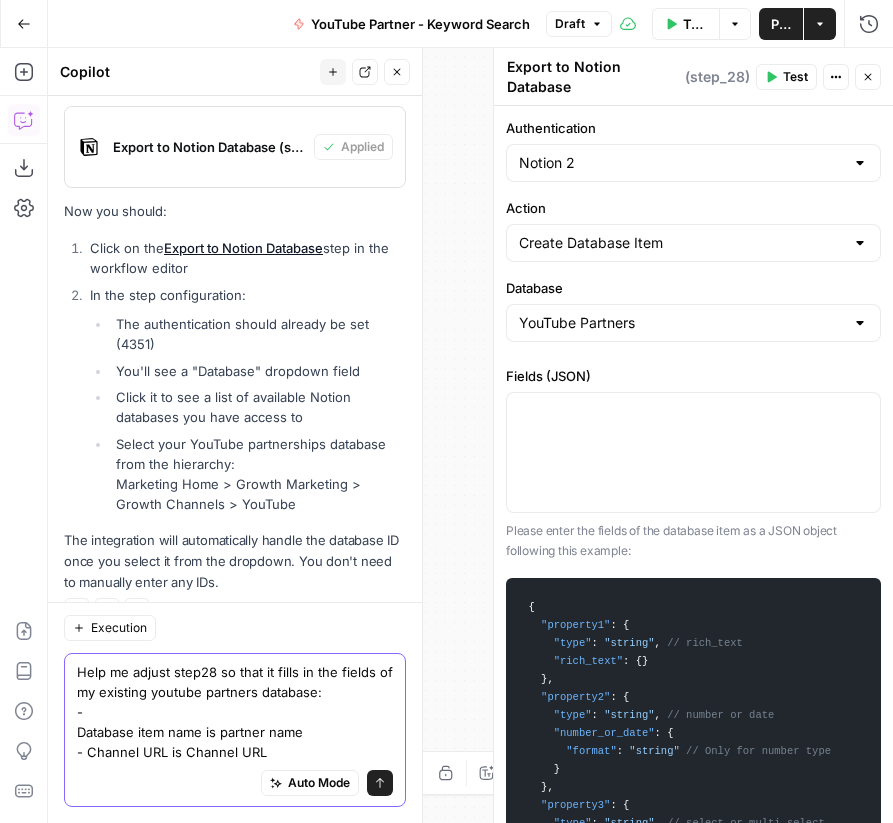 scroll, scrollTop: 9106, scrollLeft: 0, axis: vertical 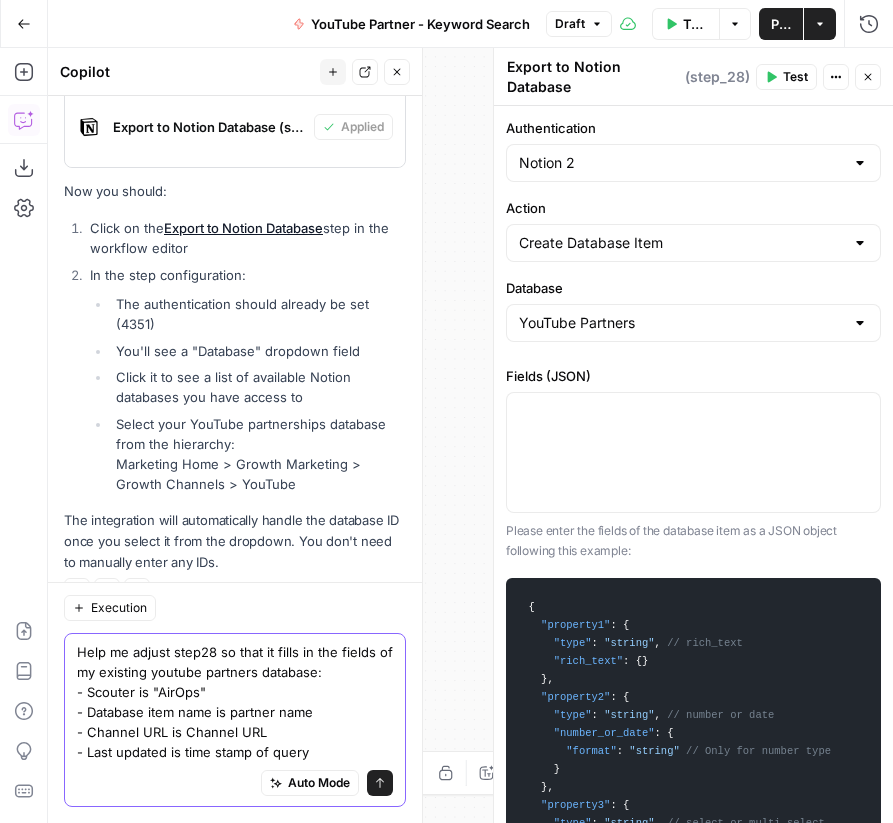 drag, startPoint x: 222, startPoint y: 690, endPoint x: 63, endPoint y: 683, distance: 159.154 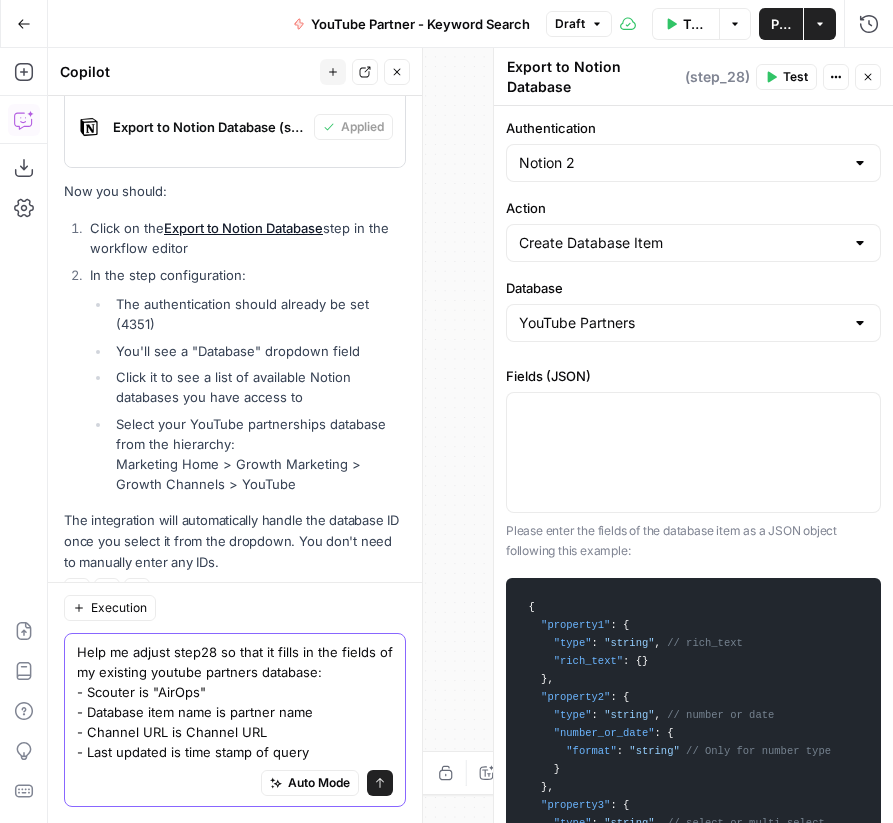 click on "Help me adjust step28 so that it fills in the fields of my existing youtube partners database:
- Scouter is "AirOps"
- Database item name is partner name
- Channel URL is Channel URL
- Last updated is time stamp of query Help me adjust step28 so that it fills in the fields of my existing youtube partners database:
- Scouter is "AirOps"
- Database item name is partner name
- Channel URL is Channel URL
- Last updated is time stamp of query Auto Mode Send" at bounding box center (235, 720) 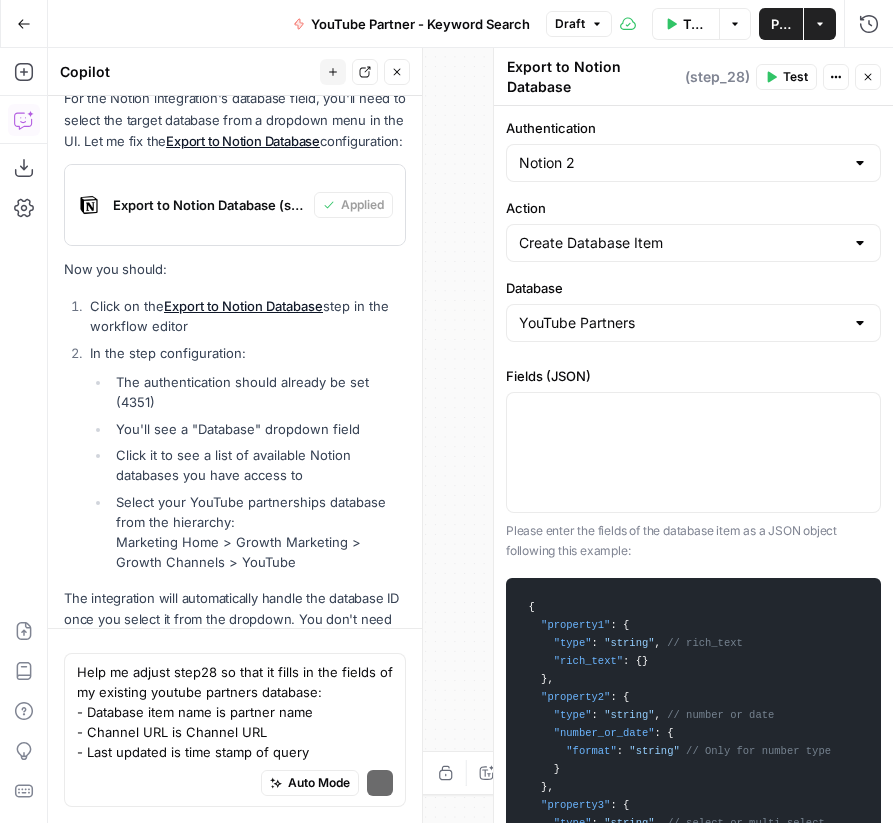 scroll, scrollTop: 9086, scrollLeft: 0, axis: vertical 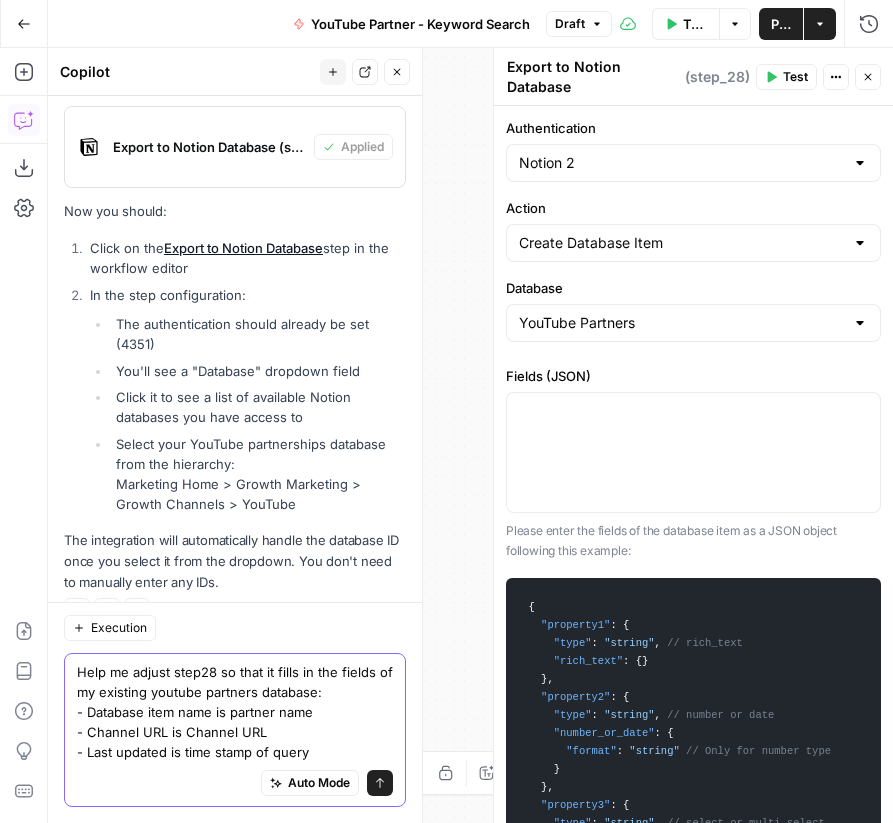 click on "Help me adjust step28 so that it fills in the fields of my existing youtube partners database:
- Database item name is partner name
- Channel URL is Channel URL
- Last updated is time stamp of query" at bounding box center (235, 712) 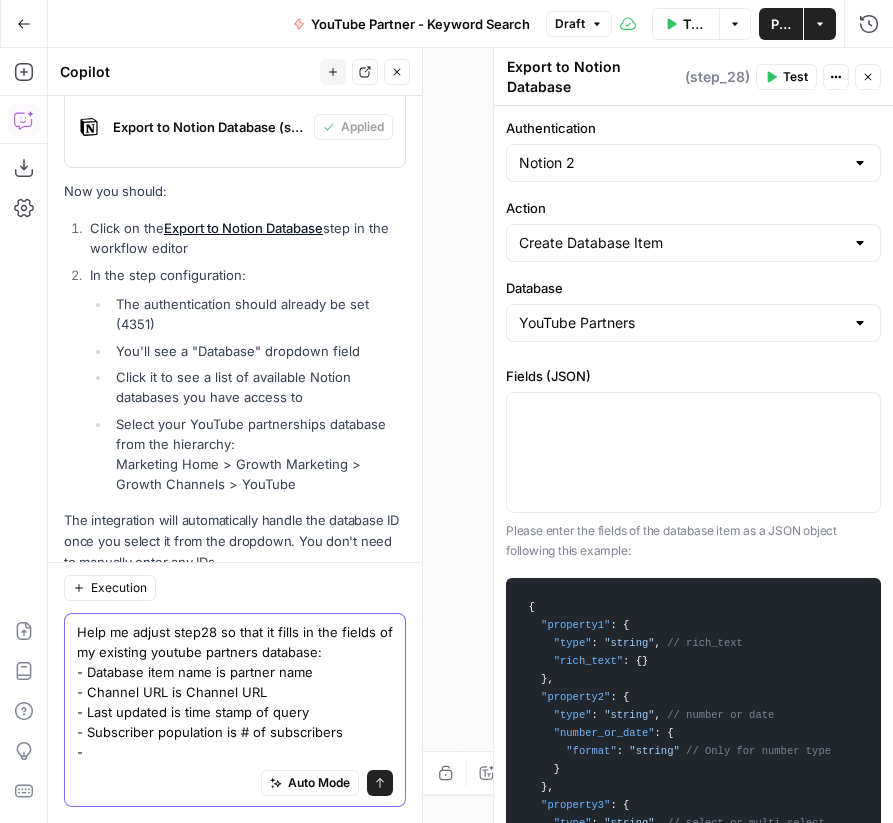 scroll, scrollTop: 9126, scrollLeft: 0, axis: vertical 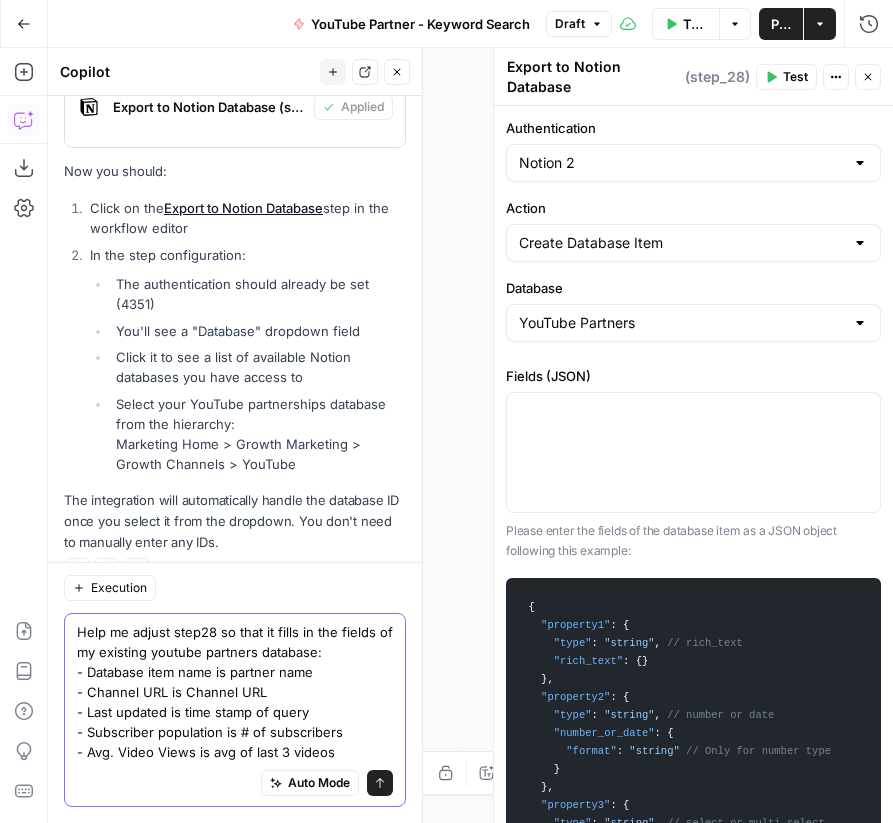 type on "Help me adjust step28 so that it fills in the fields of my existing youtube partners database:
- Database item name is partner name
- Channel URL is Channel URL
- Last updated is time stamp of query
- Subscriber population is # of subscribers
- Avg. Video Views is avg of last 3 videos" 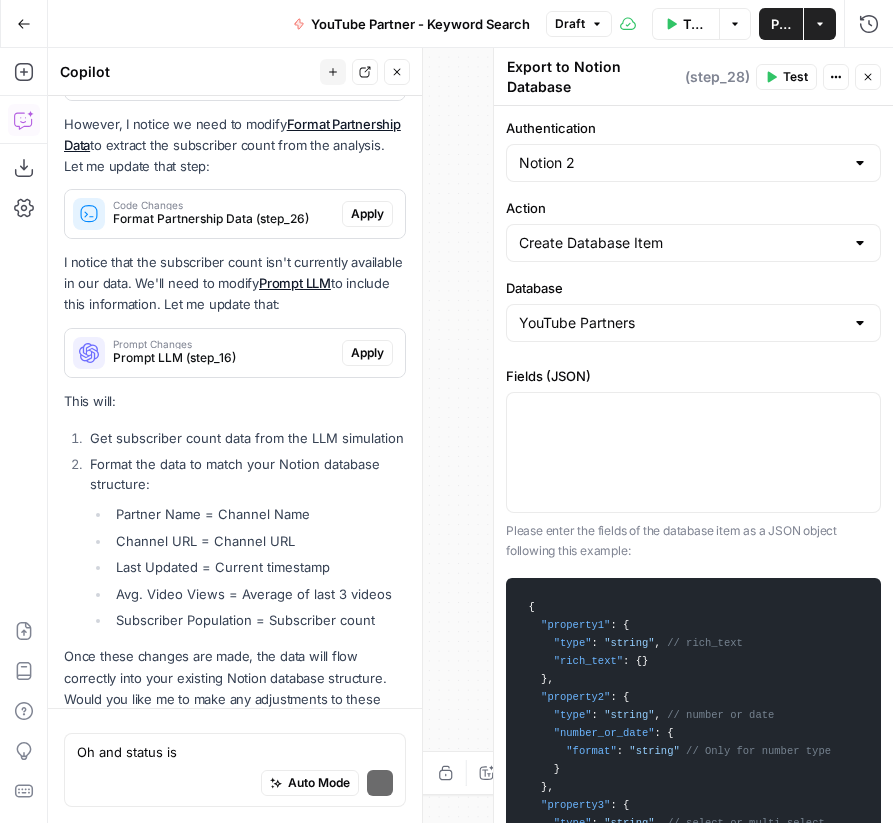 scroll, scrollTop: 10009, scrollLeft: 0, axis: vertical 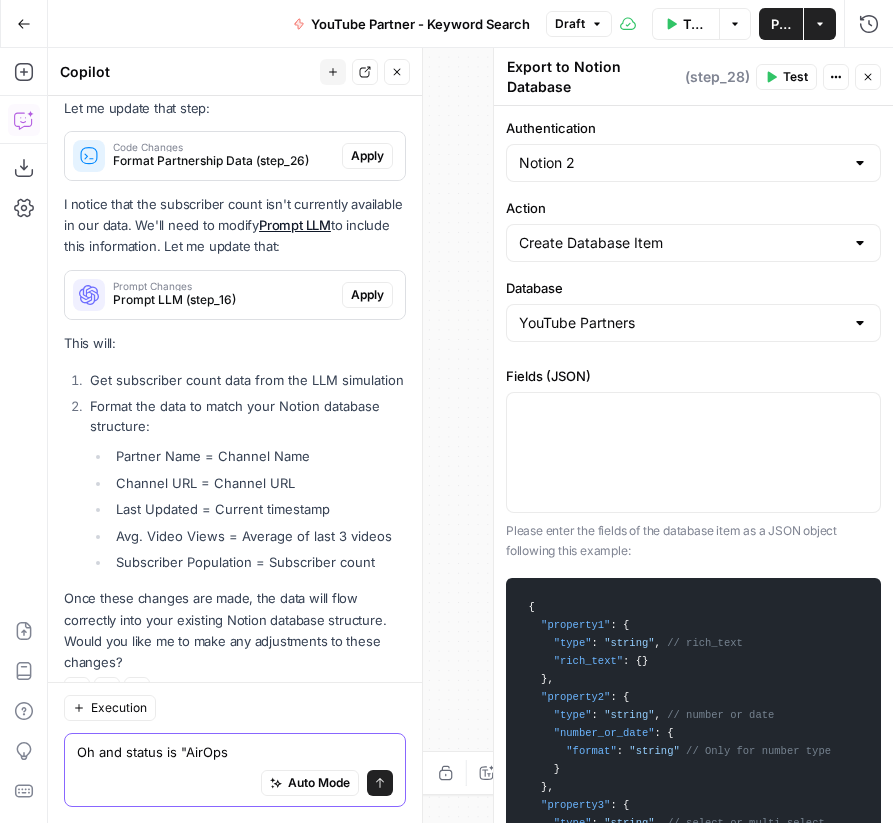 type on "Oh and status is "AirOps"" 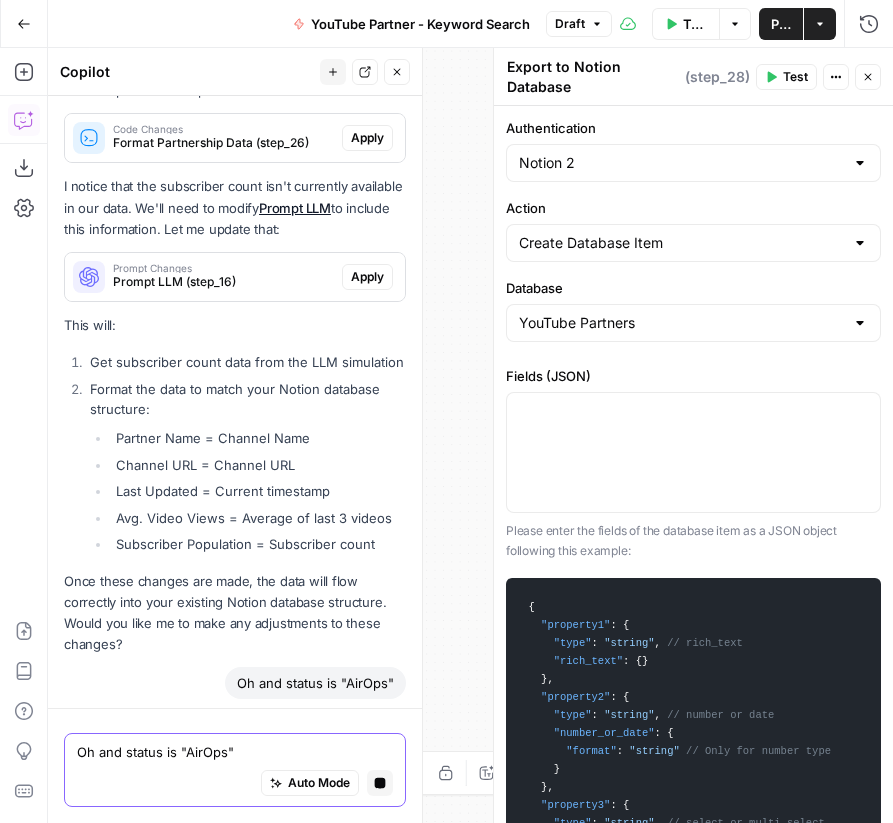 scroll, scrollTop: 9554, scrollLeft: 0, axis: vertical 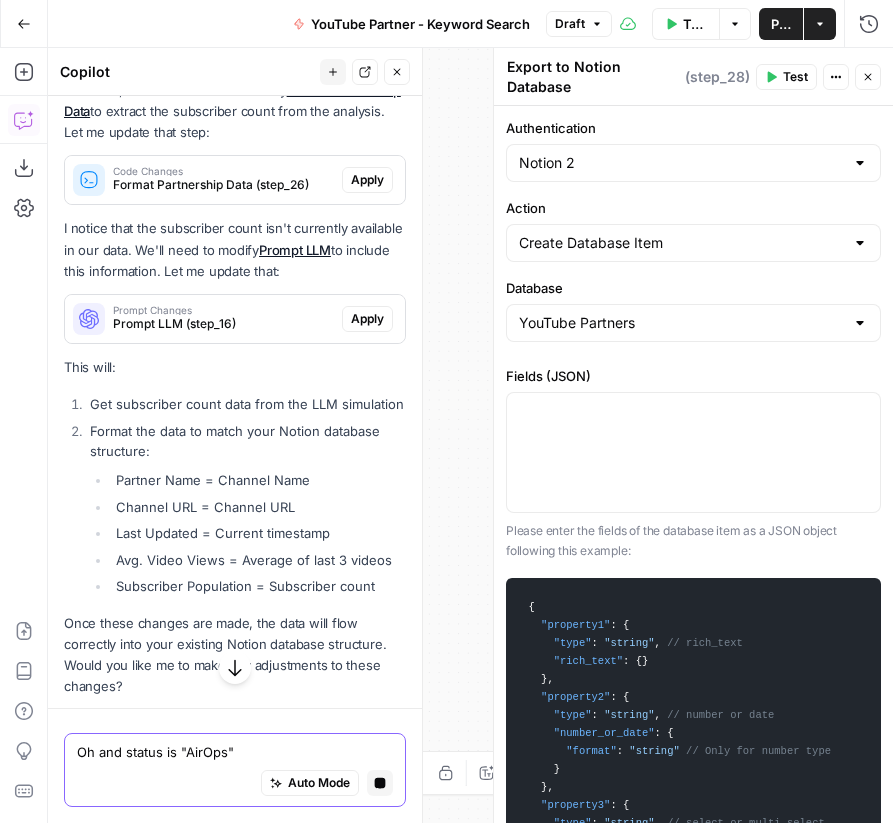 type 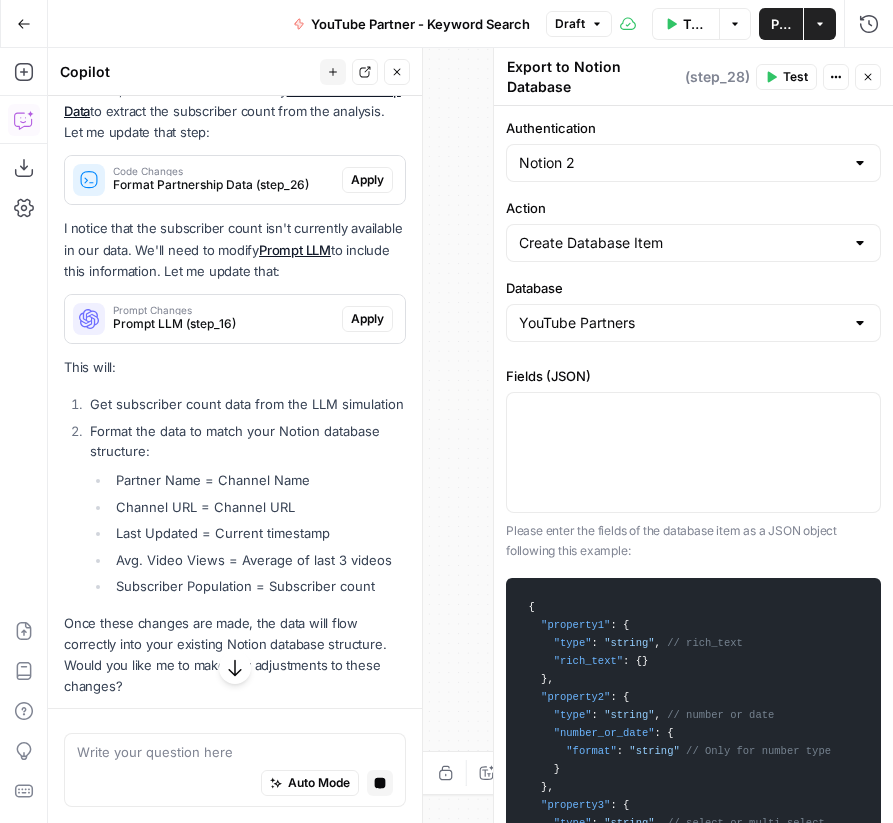 click on "Apply" at bounding box center [367, 180] 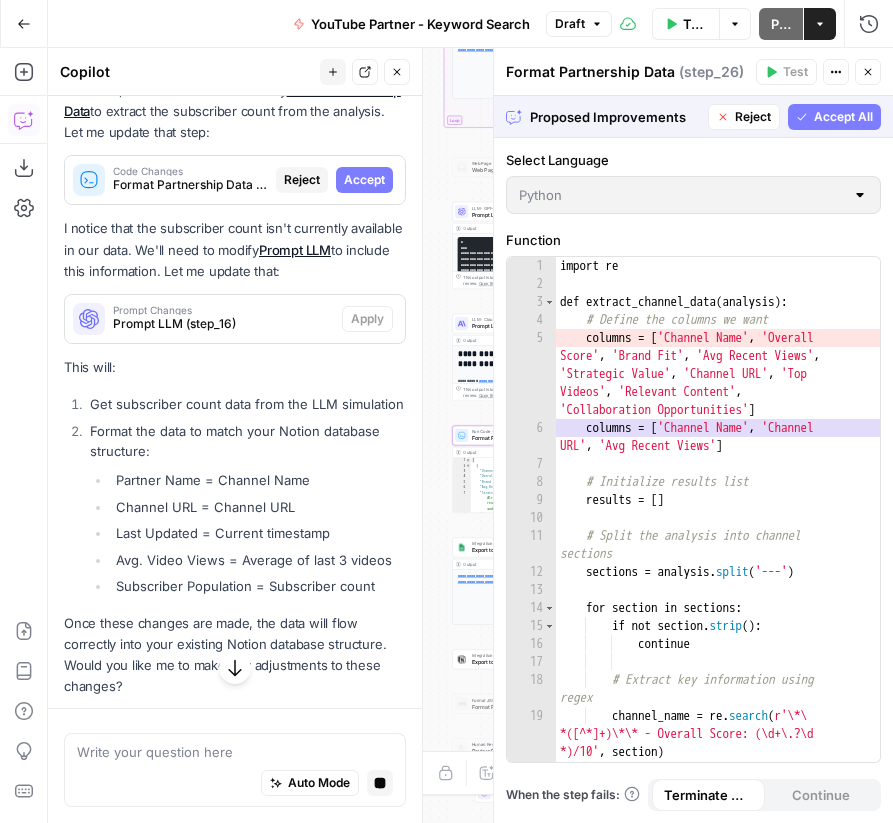 click on "Accept" at bounding box center [364, 180] 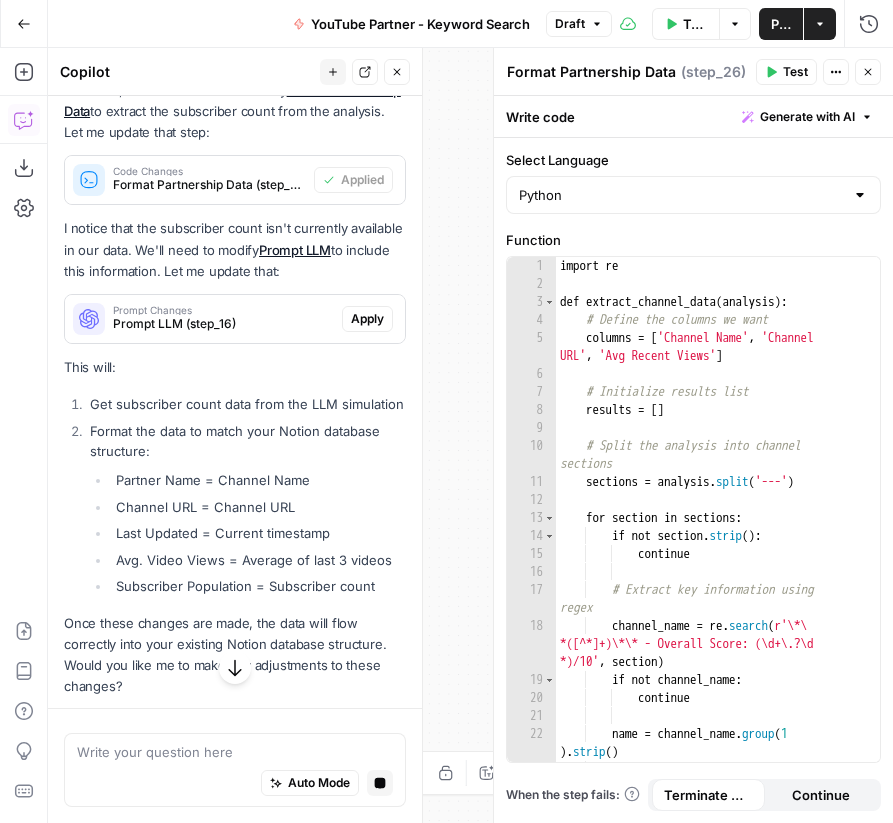 click on "Apply" at bounding box center (367, 319) 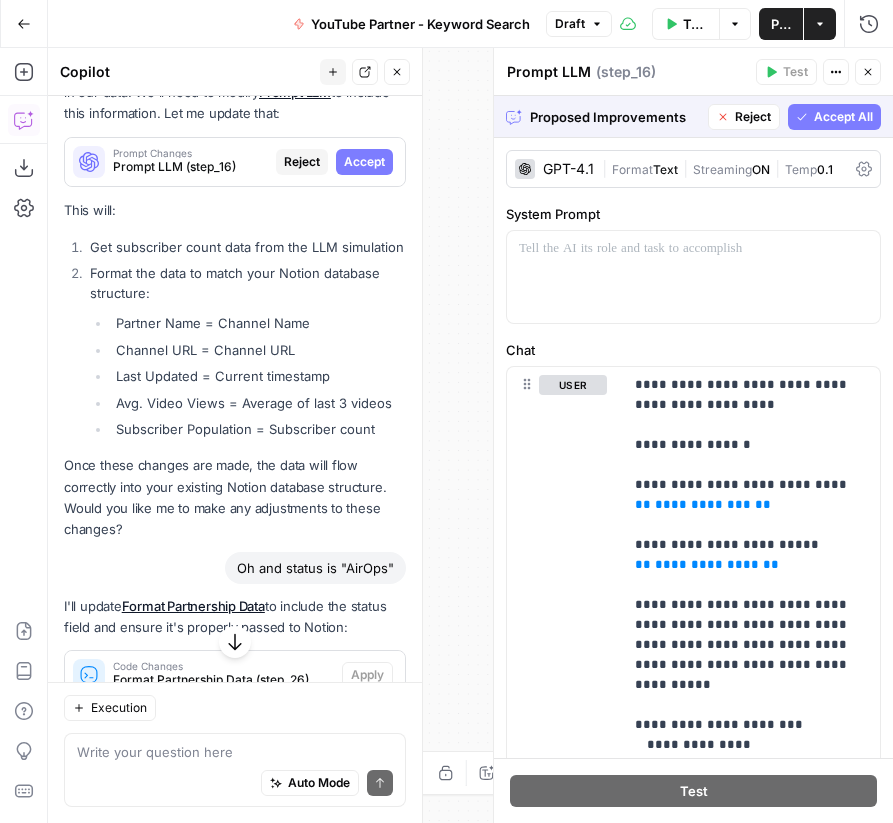 scroll, scrollTop: 9732, scrollLeft: 0, axis: vertical 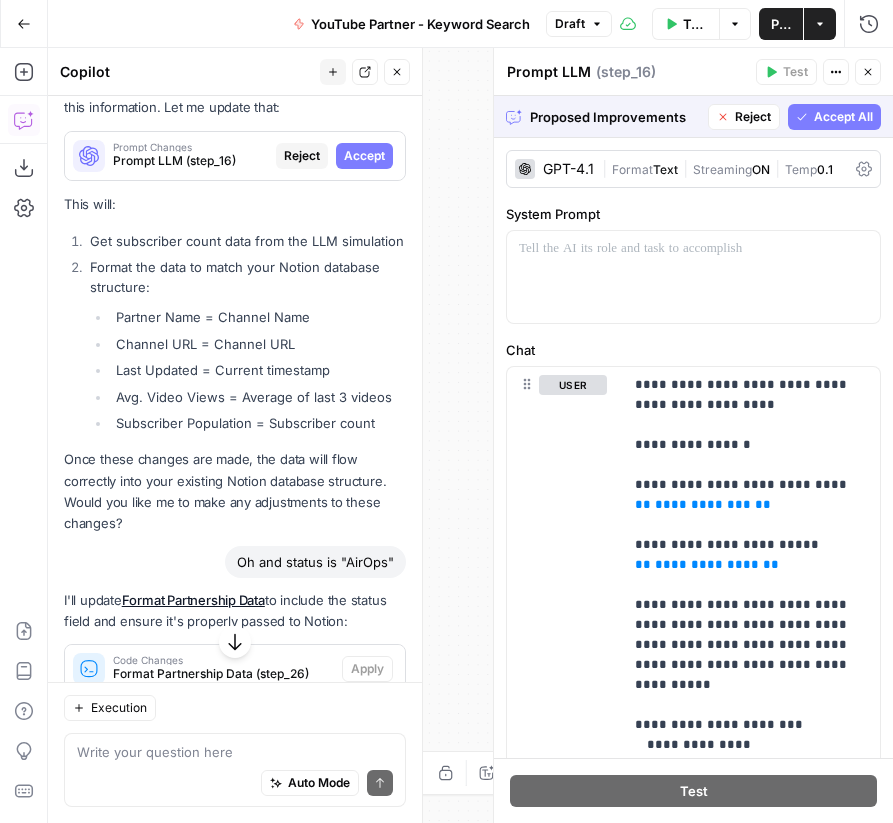 click on "Copilot New chat Detach Close" at bounding box center [235, 72] 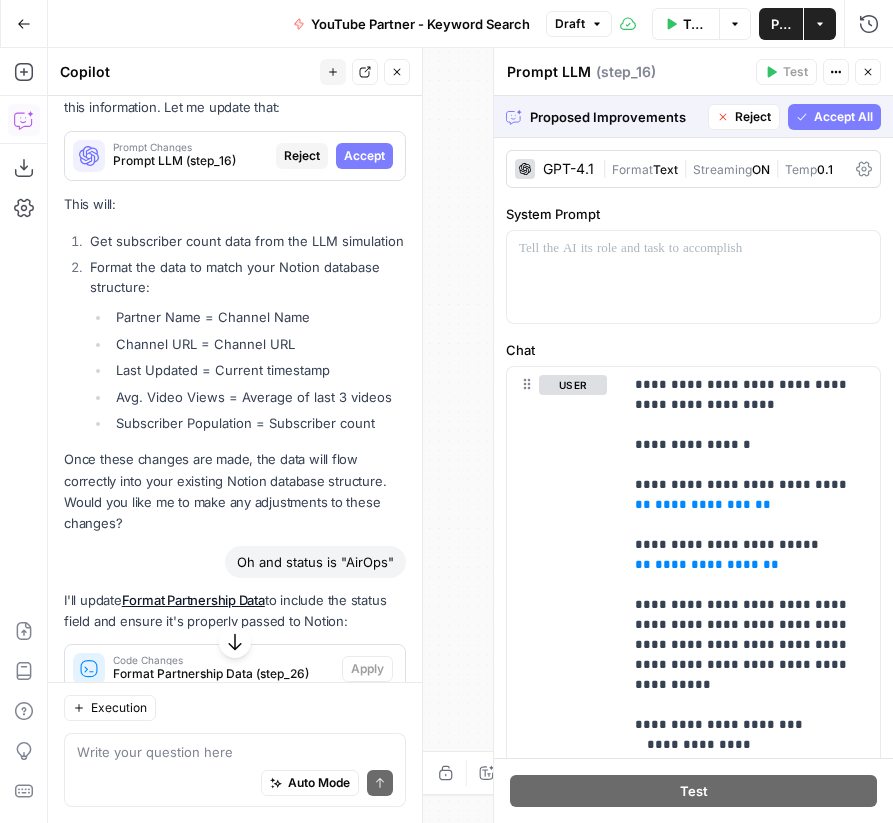 click on "Accept" at bounding box center [364, 156] 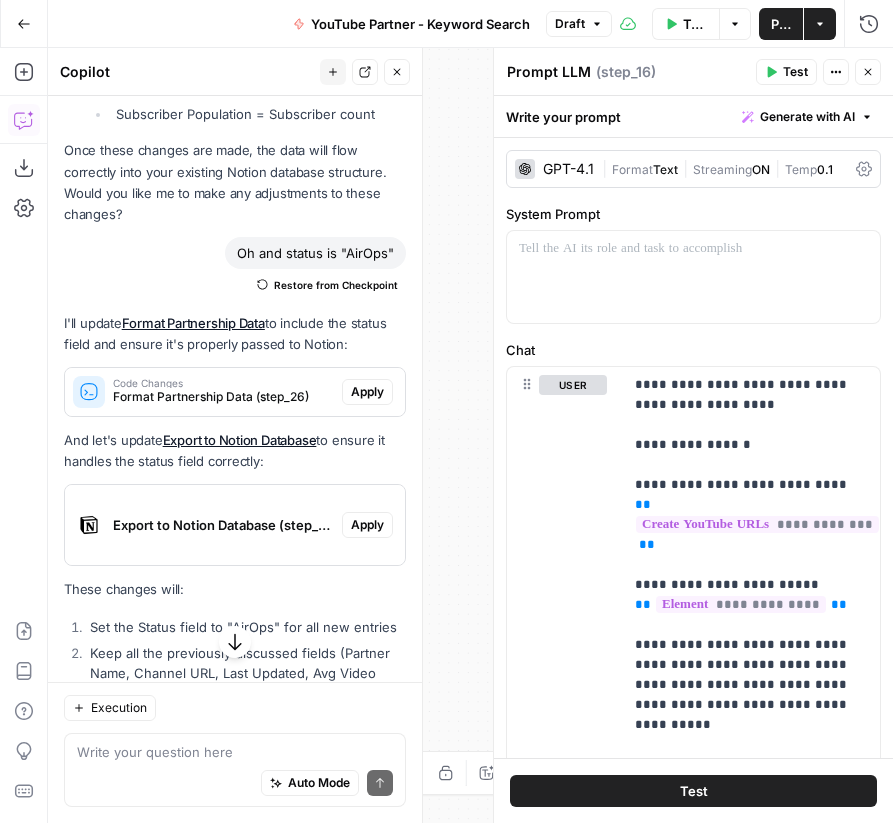 click on "Apply" at bounding box center [367, 392] 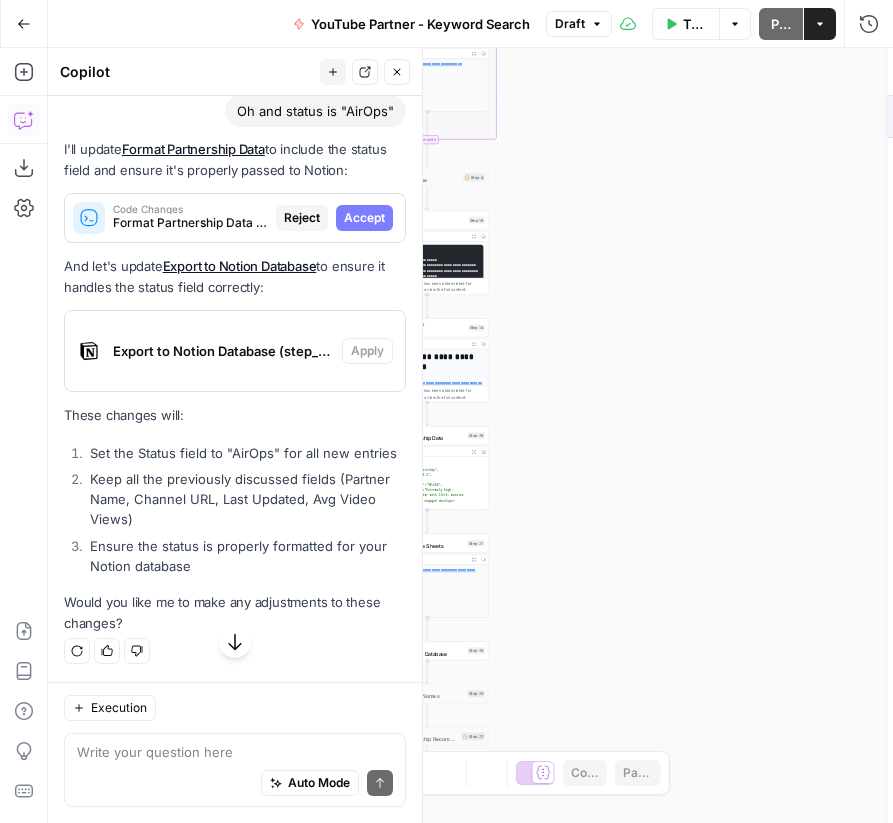 scroll, scrollTop: 10041, scrollLeft: 0, axis: vertical 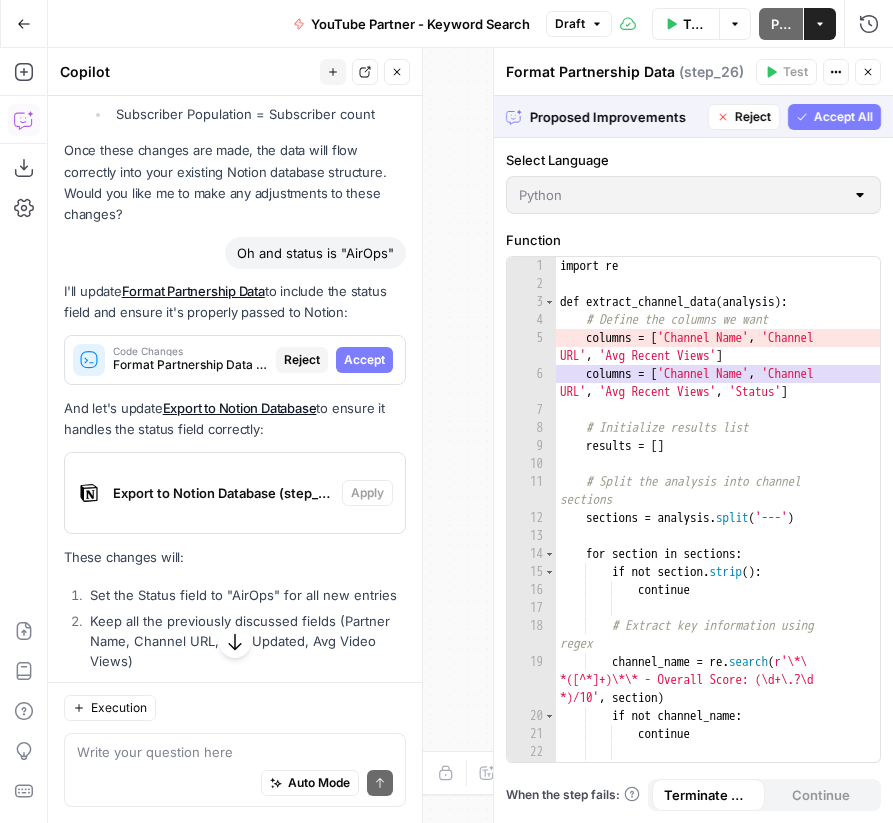 click on "Accept" at bounding box center [364, 360] 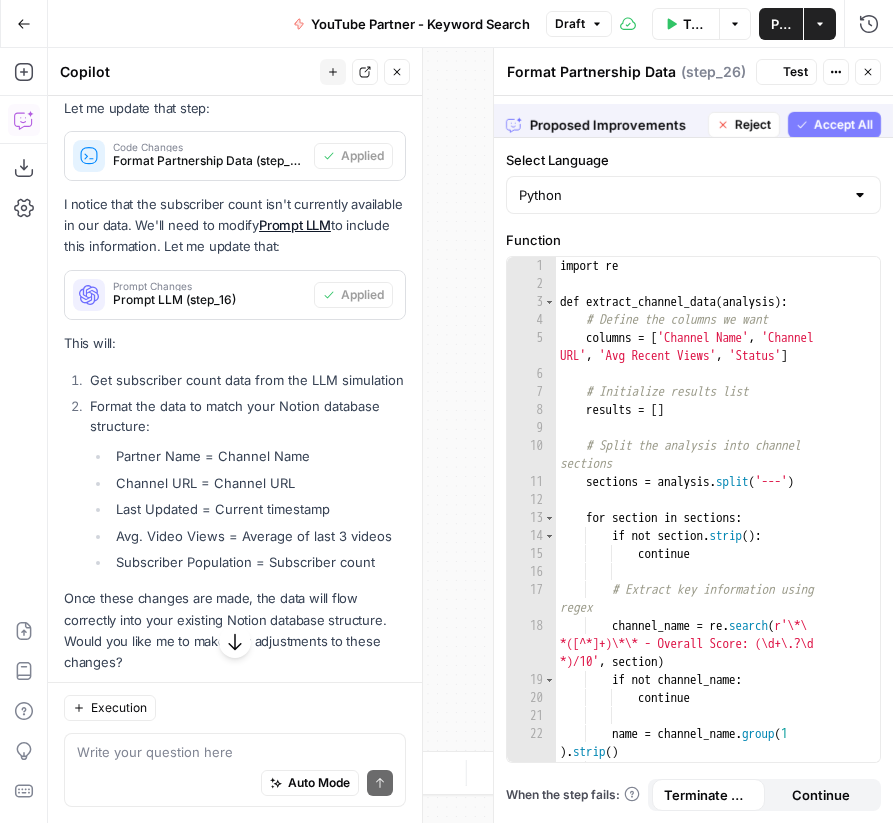 scroll, scrollTop: 10489, scrollLeft: 0, axis: vertical 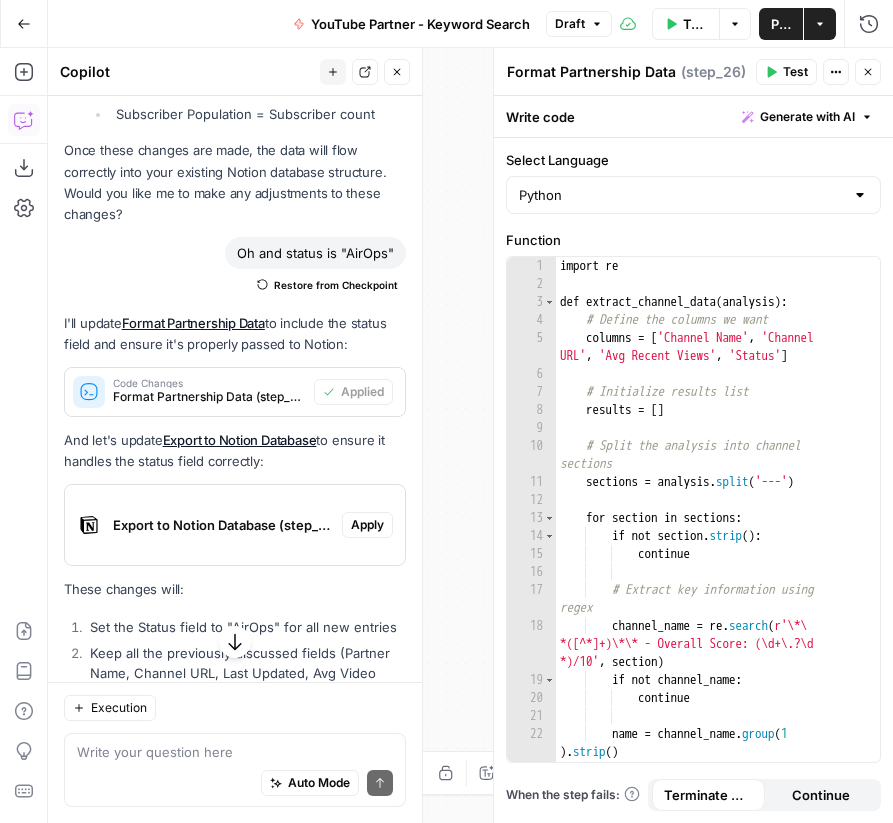 click on "Apply" at bounding box center [367, 525] 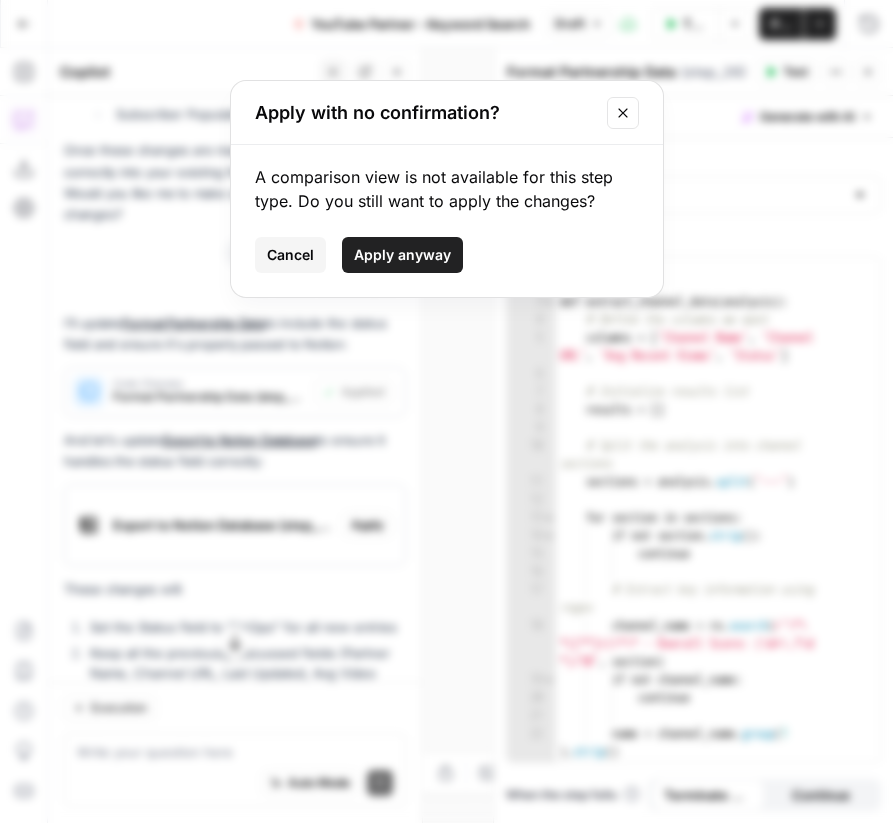 click on "Apply anyway" at bounding box center (402, 255) 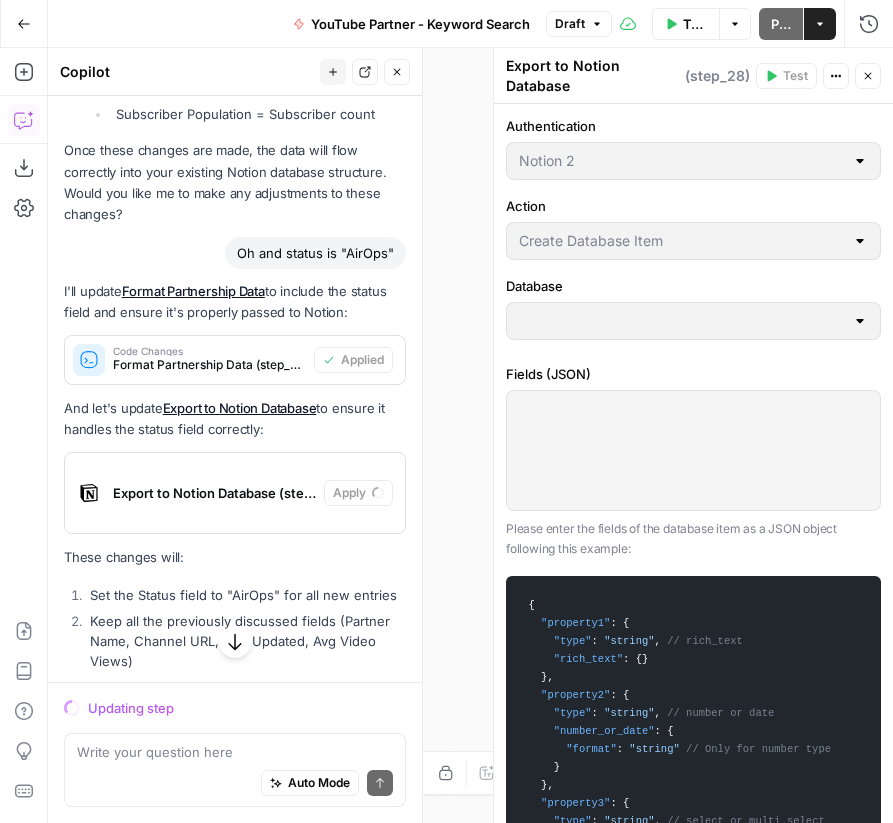 scroll, scrollTop: 10489, scrollLeft: 0, axis: vertical 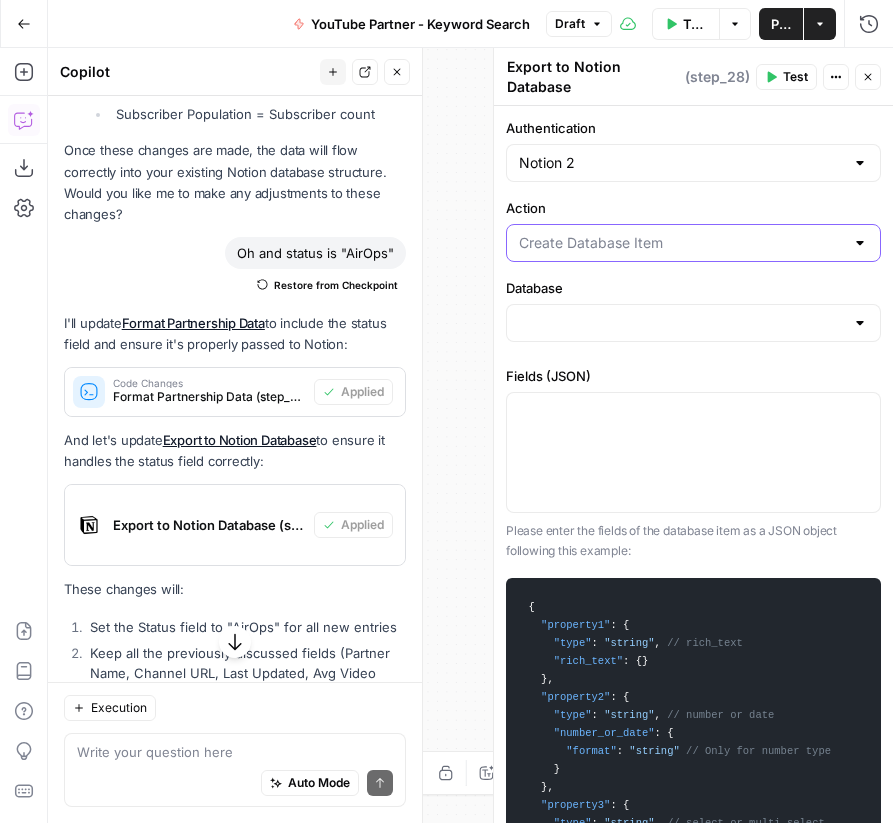 click on "Action" at bounding box center (681, 243) 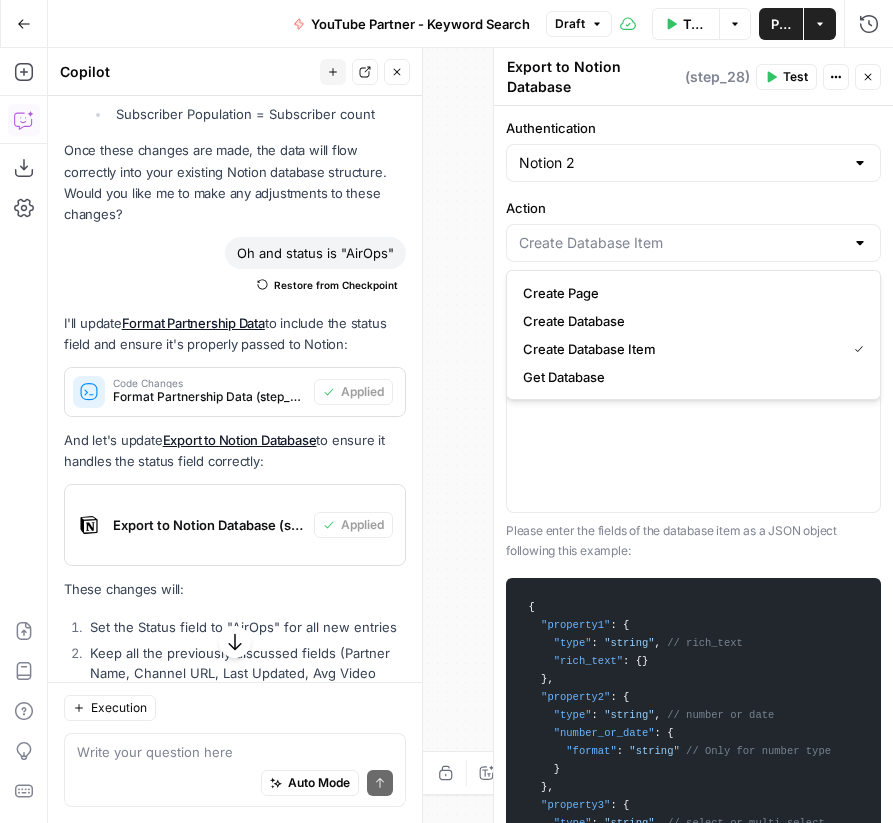 type on "Create Database Item" 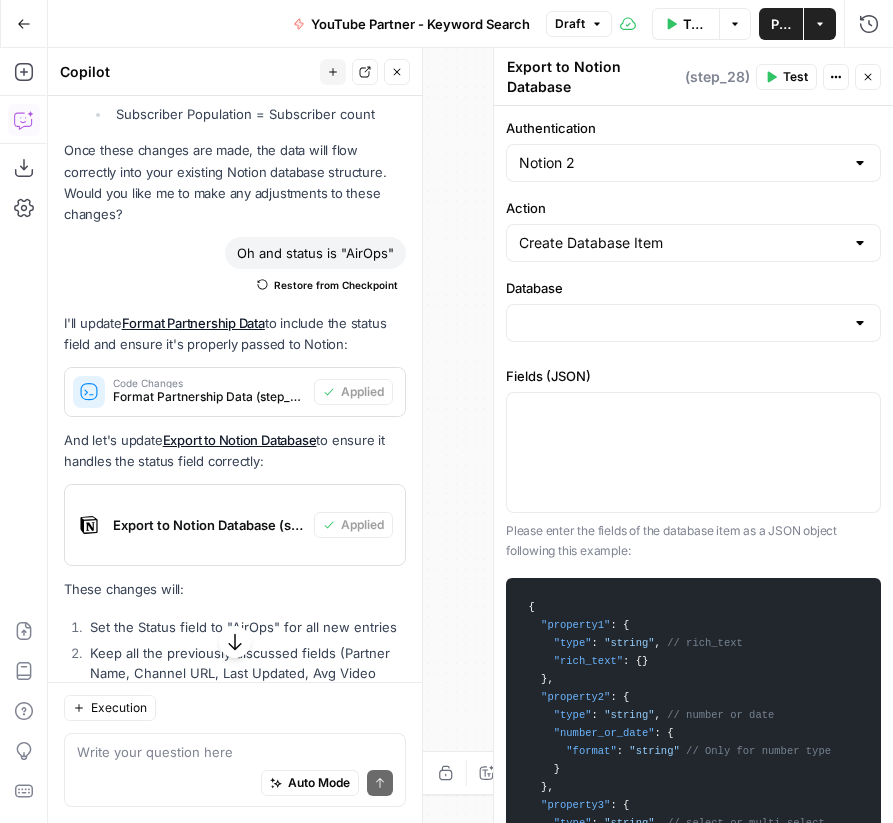 click on "Authentication Notion 2 Action Create Database Item Database Fields (JSON) Please enter the fields of the database item as a JSON object following this example:
{
"property1" :   {
"type" :   "string" ,   // rich_text
"rich_text" :   { }
} ,
"property2" :   {
"type" :   "string" ,   // number or date
"number_or_date" :   {
"format" :   "string"   // Only for number type
}
} ,
"property3" :   {
"type" :   "string" ,   // select or multi_select
"select_or_multi_select" :   {
"options" :   [
{
"id" :   "string" ,
"name" :   "string" ,
"color" :   "string" ,
}
]
}
}
}
See  Notion docs  for more details on database properties and formatting When the step fails: Terminate Workflow Continue" at bounding box center (693, 464) 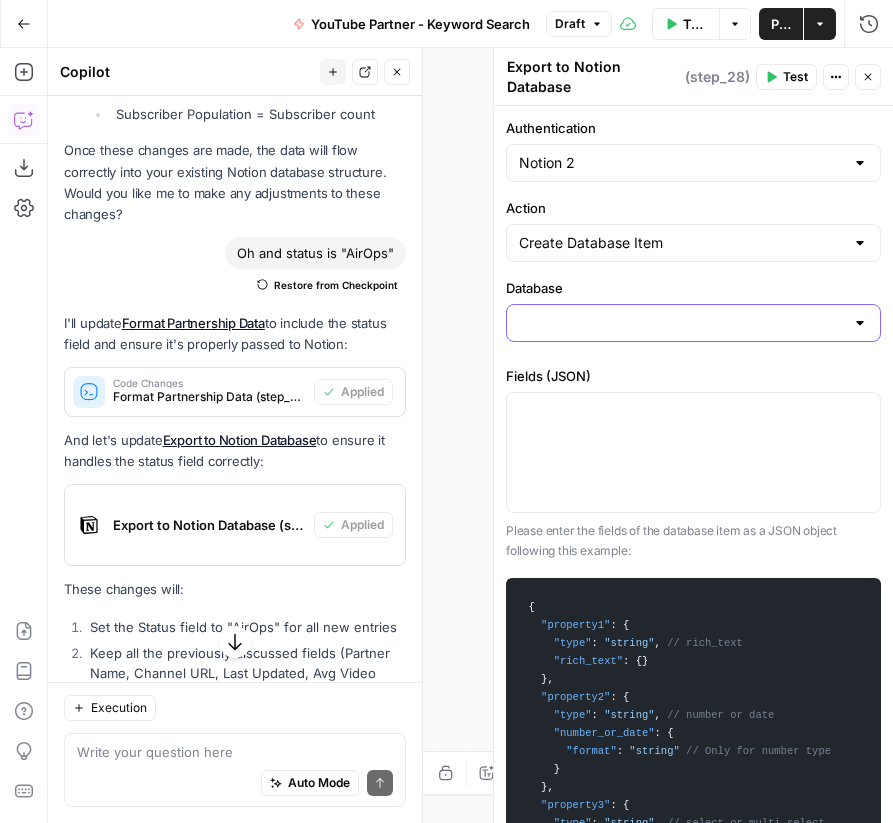 click on "Database" at bounding box center (681, 323) 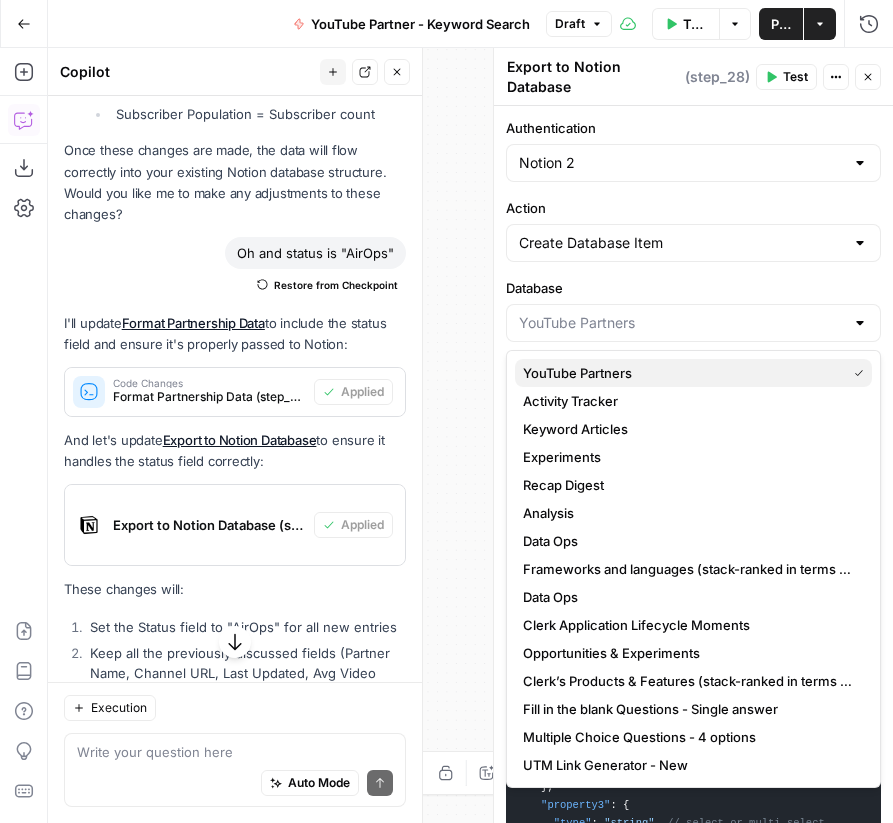 click on "YouTube Partners" at bounding box center [680, 373] 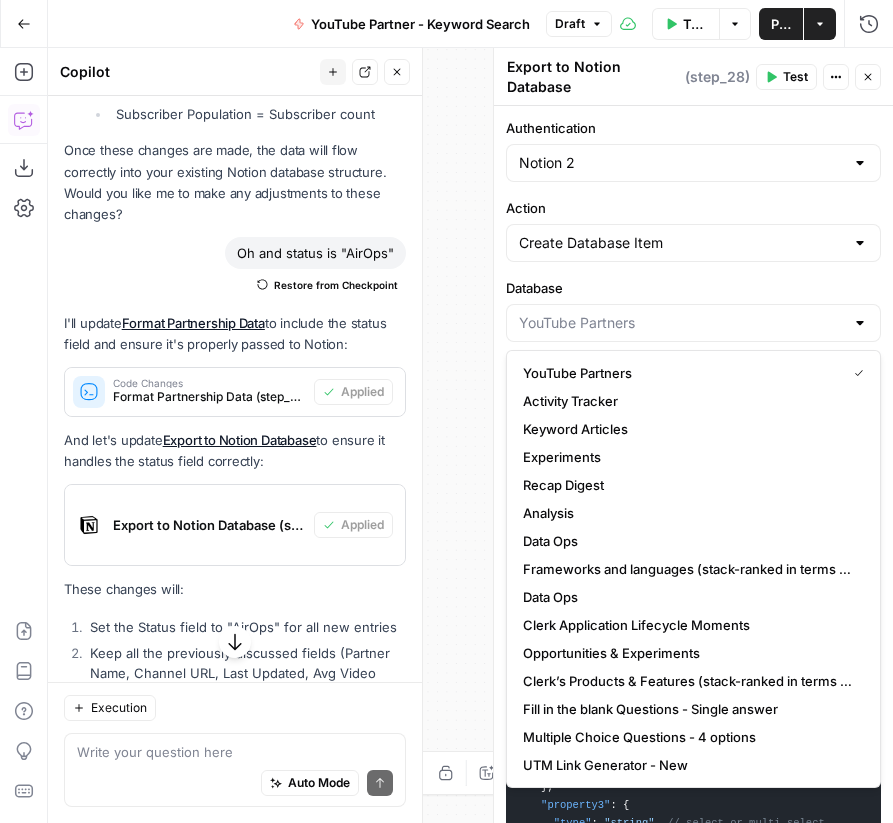 type on "YouTube Partners" 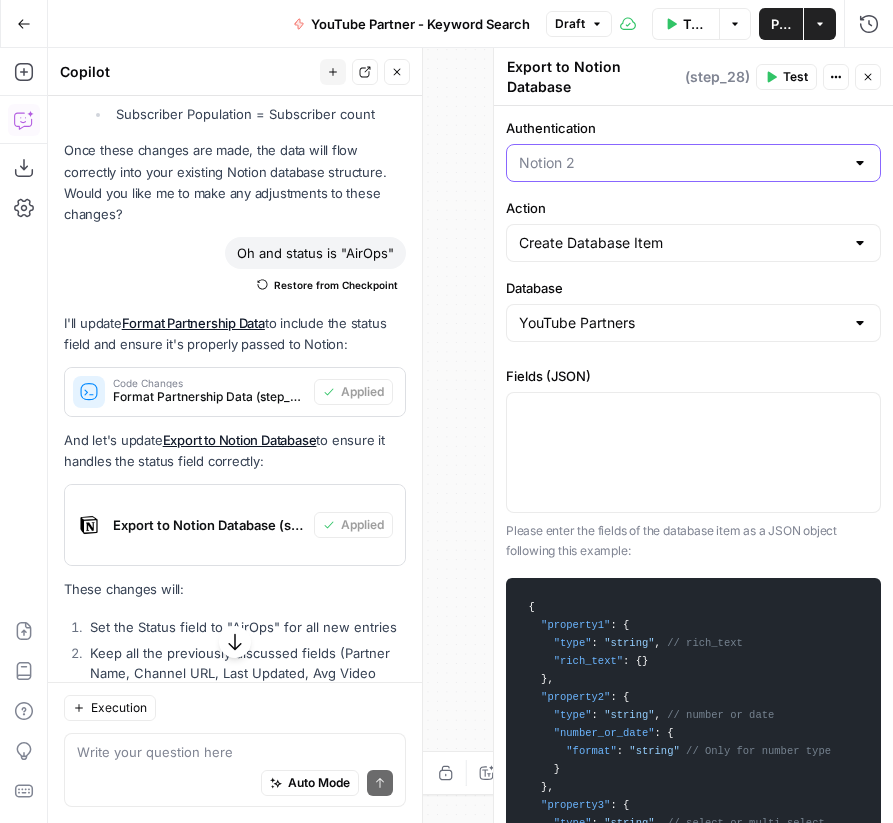 click on "Authentication" at bounding box center (681, 163) 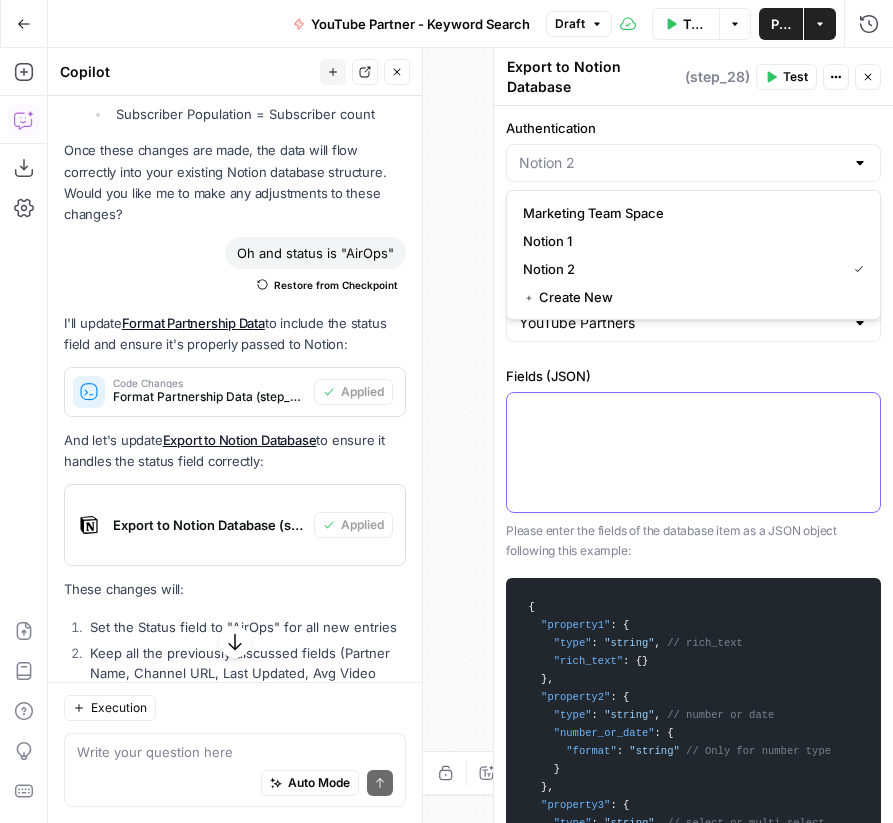 type on "Notion 2" 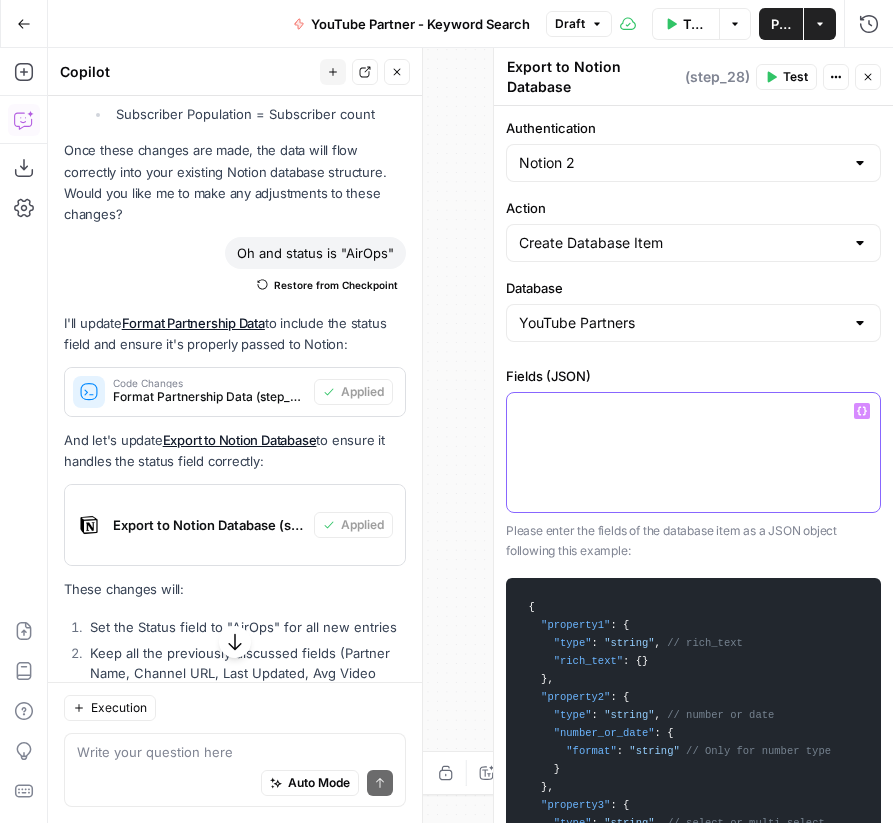 click at bounding box center (693, 452) 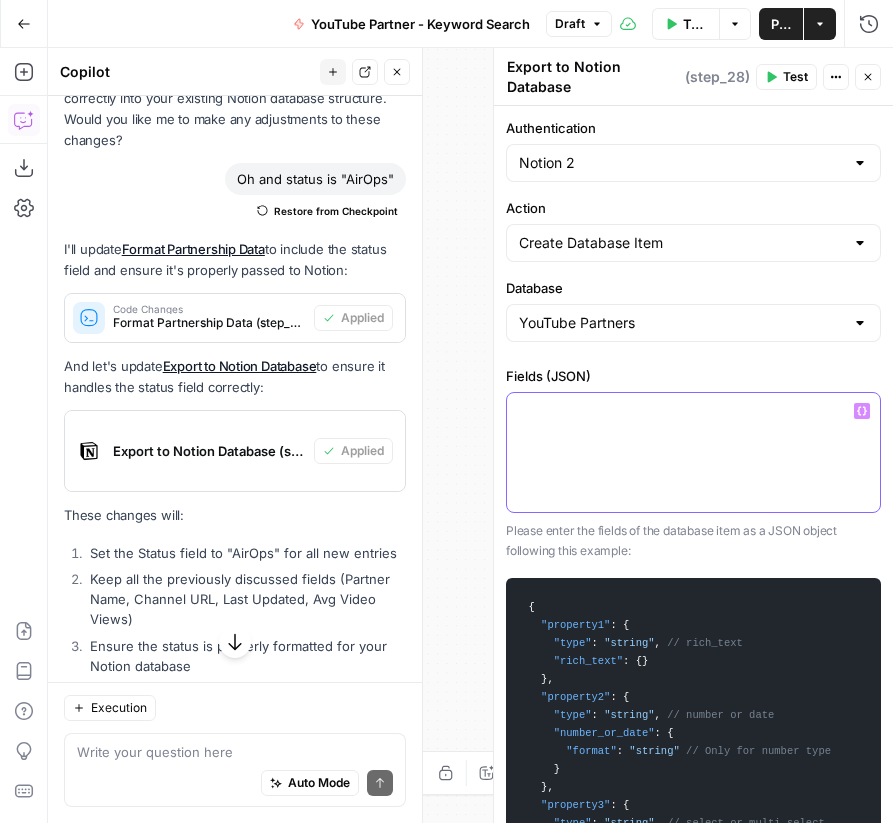 scroll, scrollTop: 10624, scrollLeft: 0, axis: vertical 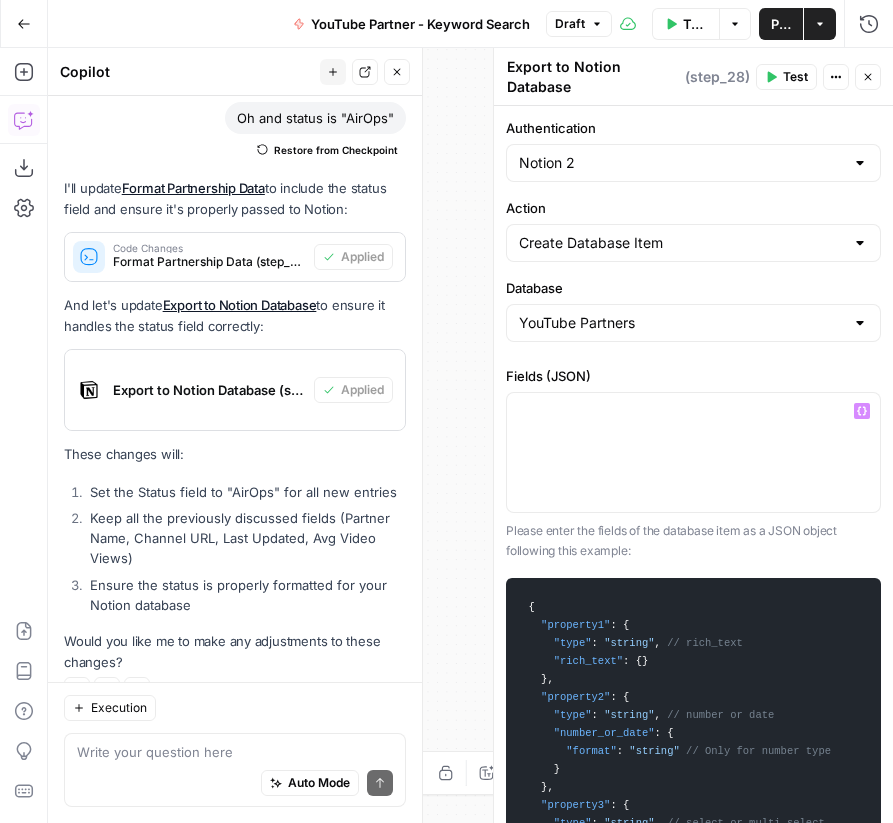 click 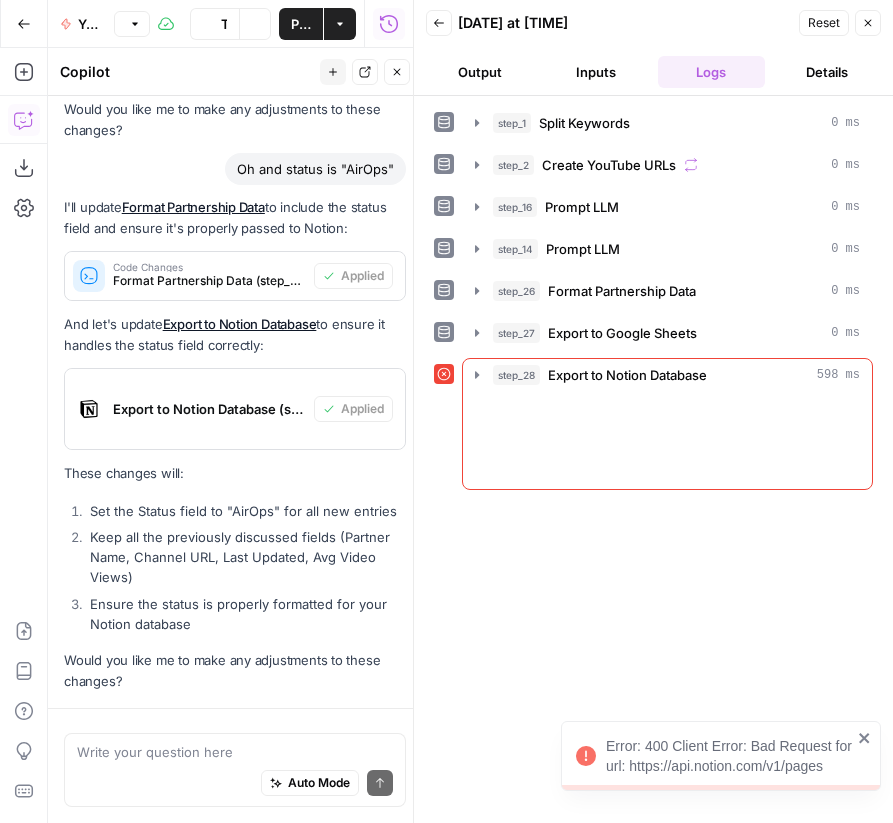 scroll, scrollTop: 10624, scrollLeft: 0, axis: vertical 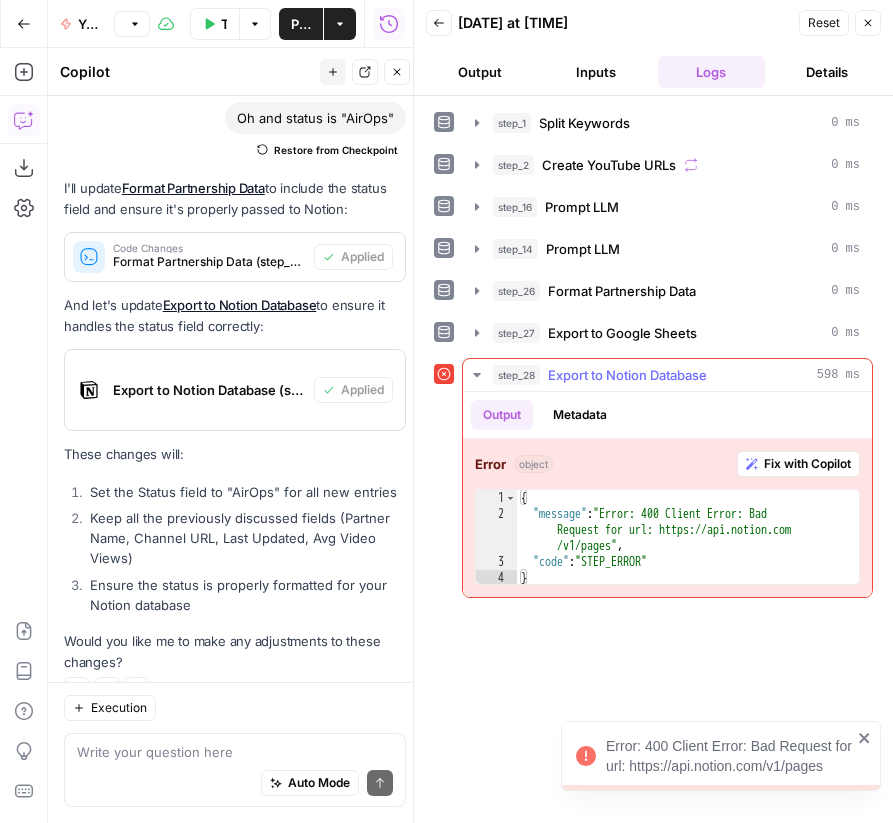click on "Fix with Copilot" at bounding box center (807, 464) 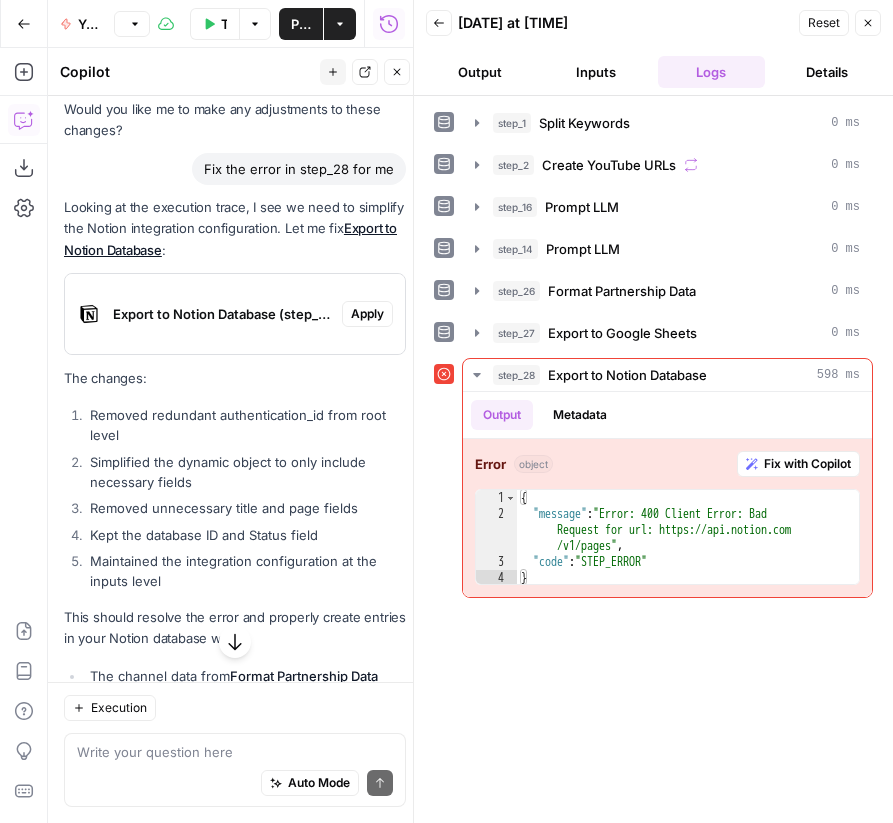 scroll, scrollTop: 11165, scrollLeft: 0, axis: vertical 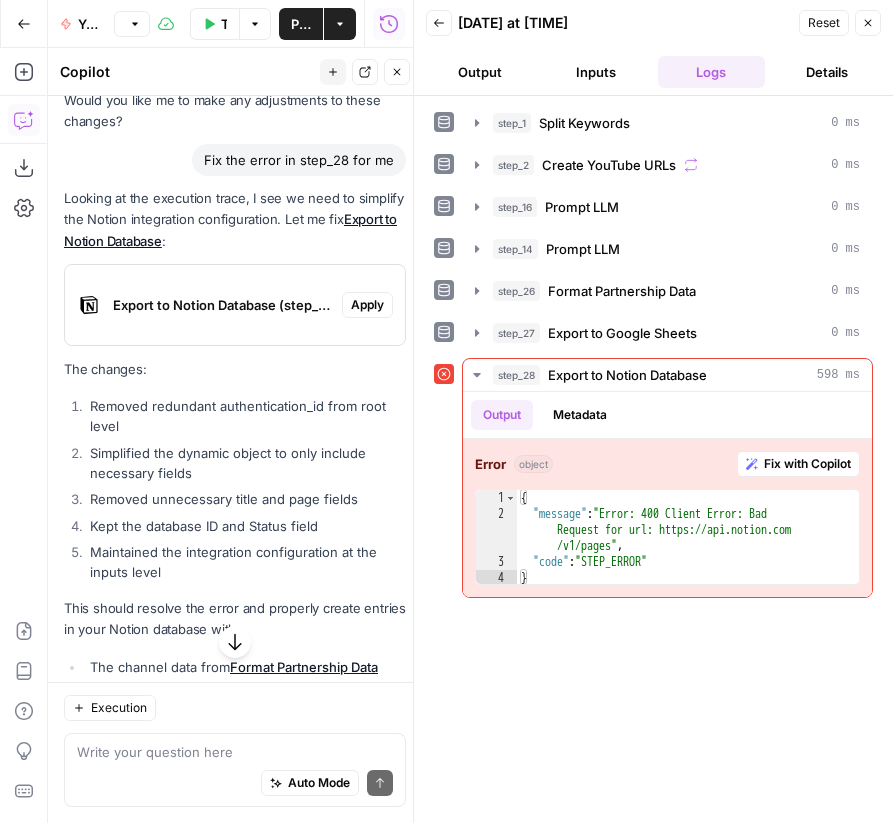 click on "Apply" at bounding box center (367, 305) 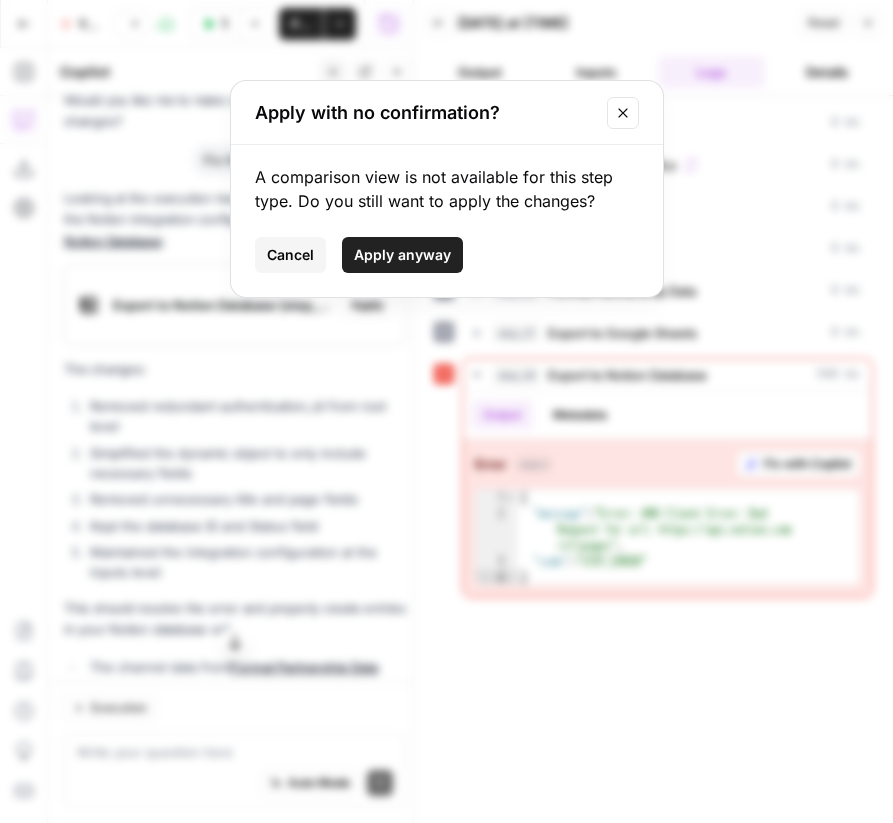 click on "Apply anyway" at bounding box center (402, 255) 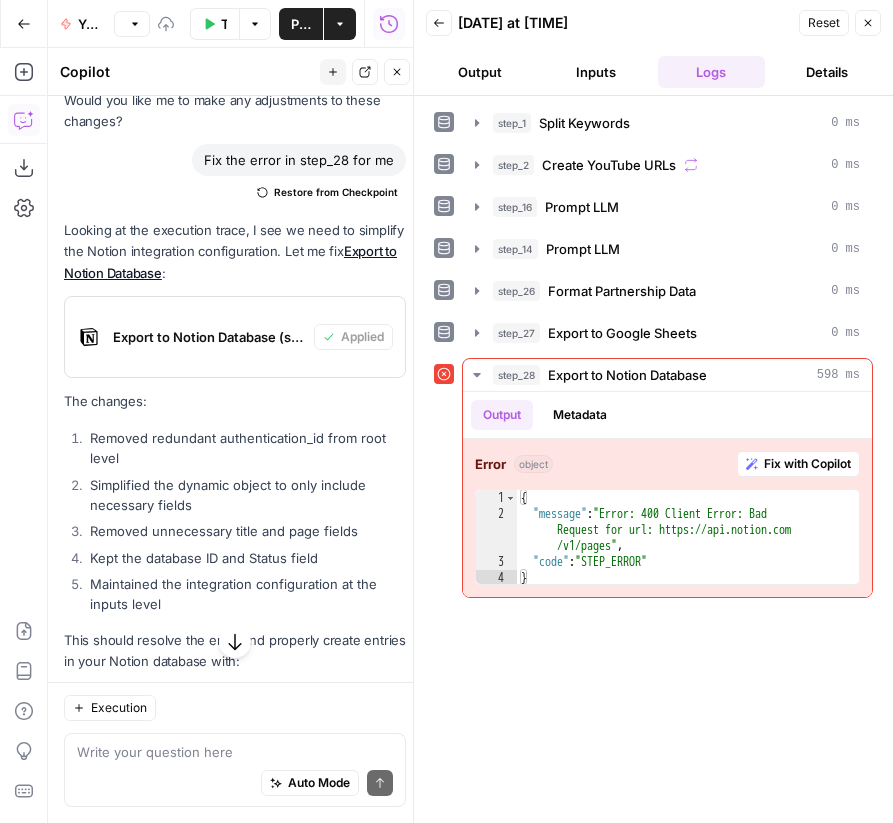scroll, scrollTop: 11260, scrollLeft: 0, axis: vertical 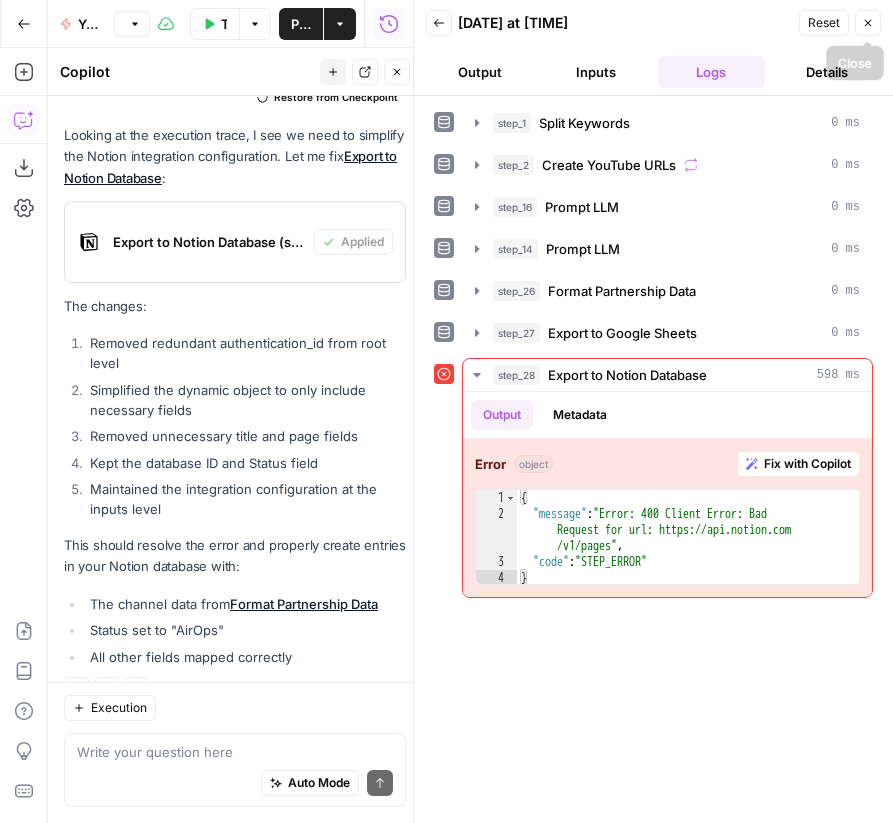 click 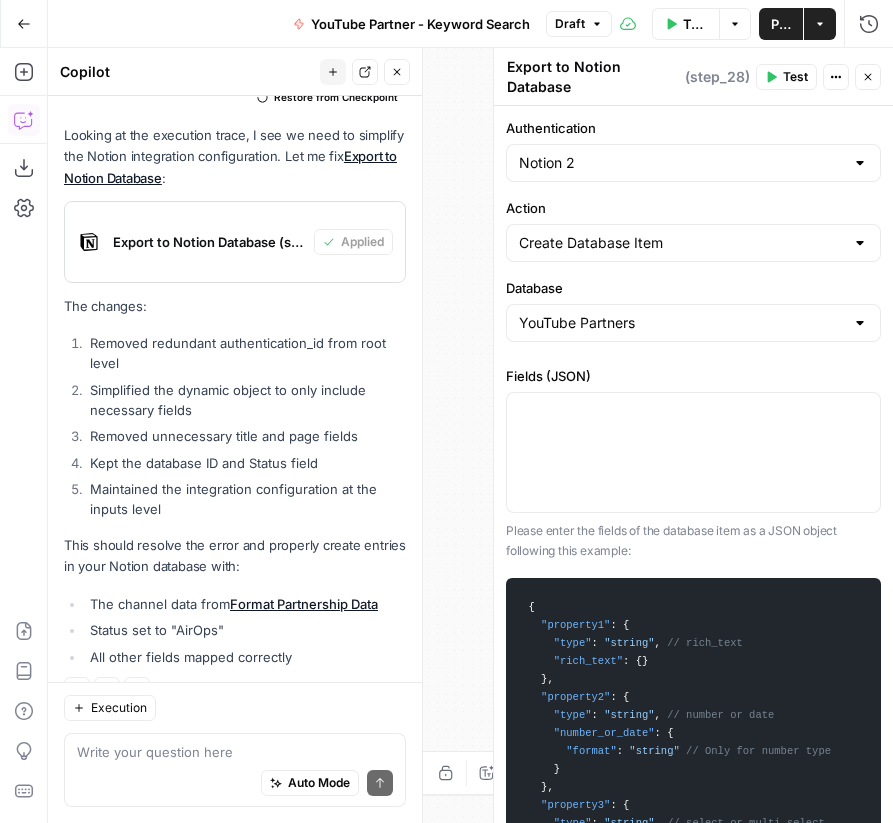 click on "Test" at bounding box center (795, 77) 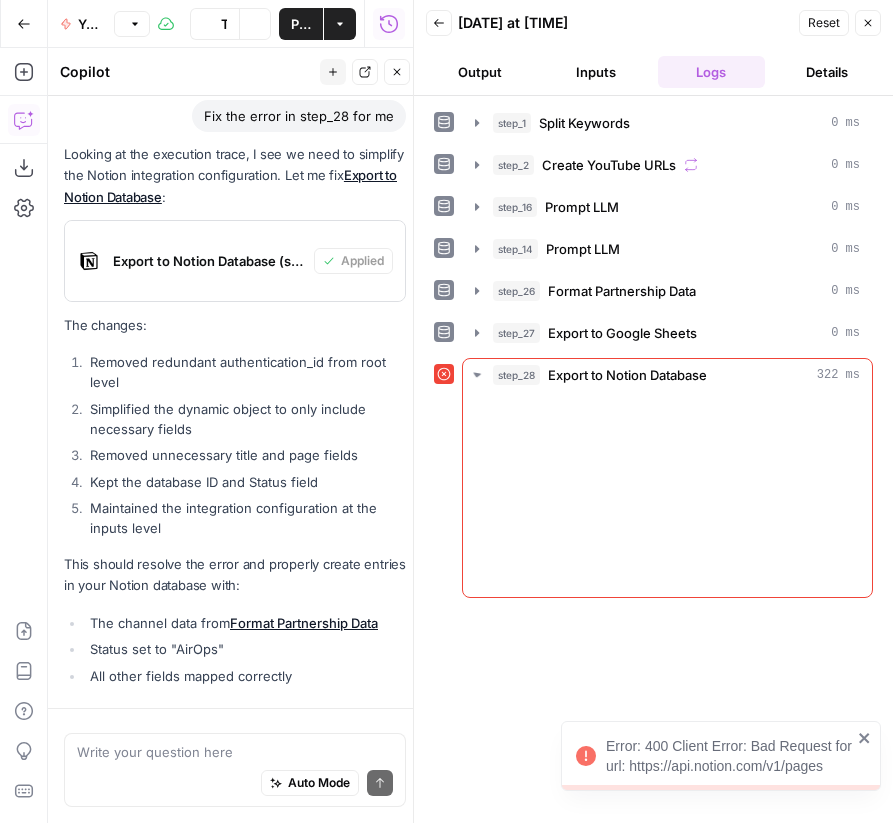 scroll, scrollTop: 11260, scrollLeft: 0, axis: vertical 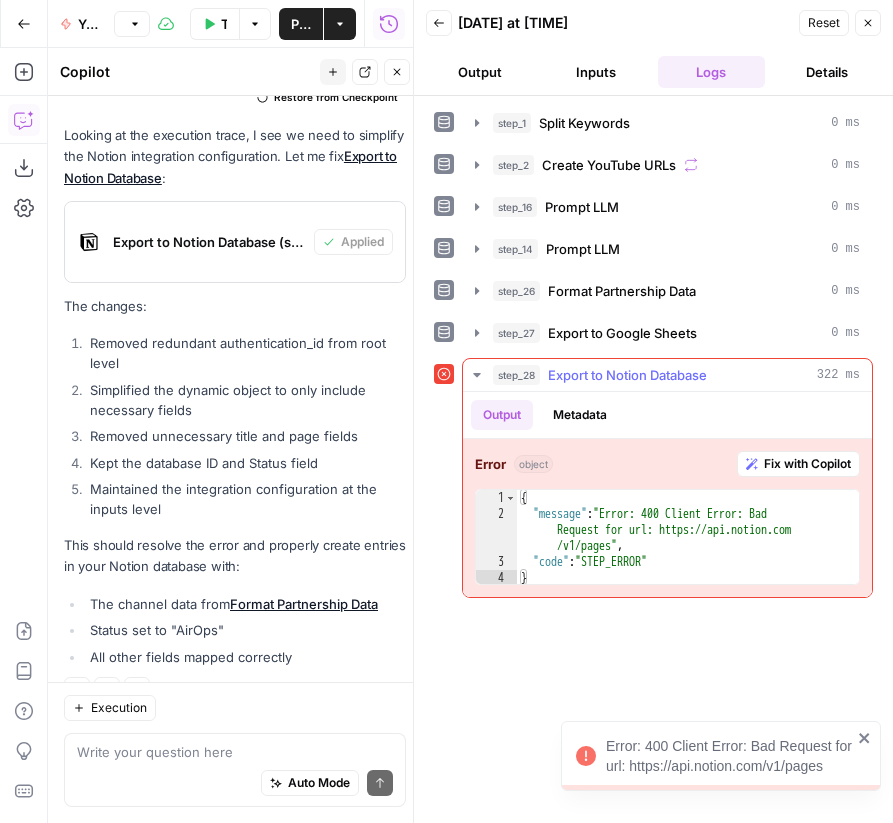 click on "{    "message" :  "Error: 400 Client Error: Bad         Request for url: https://api.notion.com        /v1/pages" ,    "code" :  "STEP_ERROR" }" at bounding box center (688, 554) 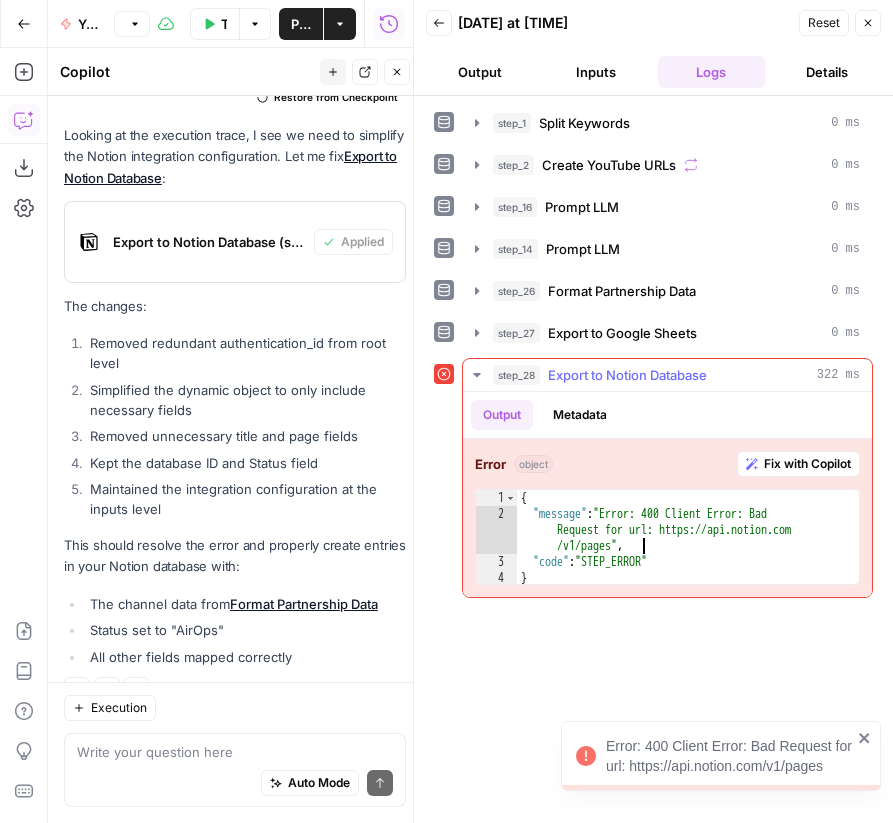 type on "**********" 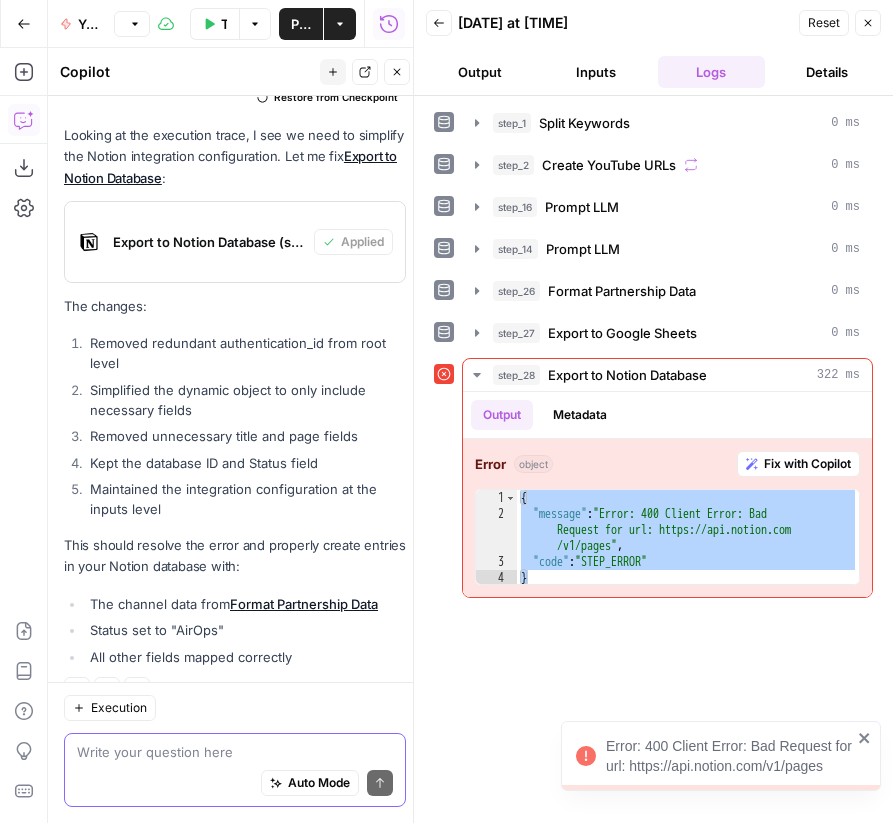 click at bounding box center [235, 752] 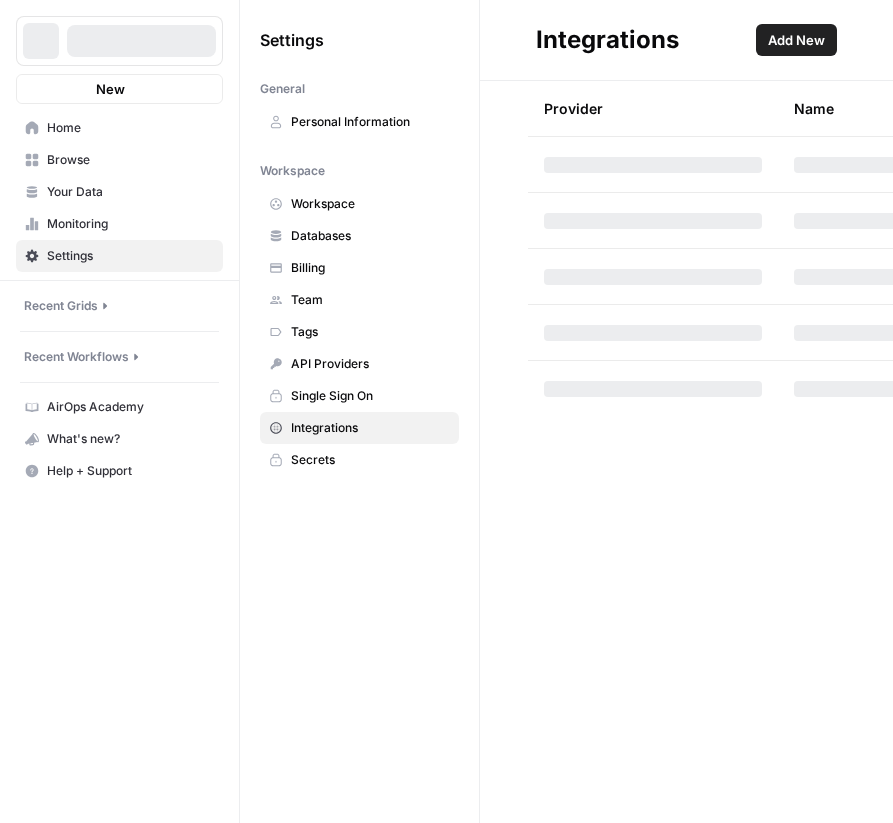 scroll, scrollTop: 0, scrollLeft: 0, axis: both 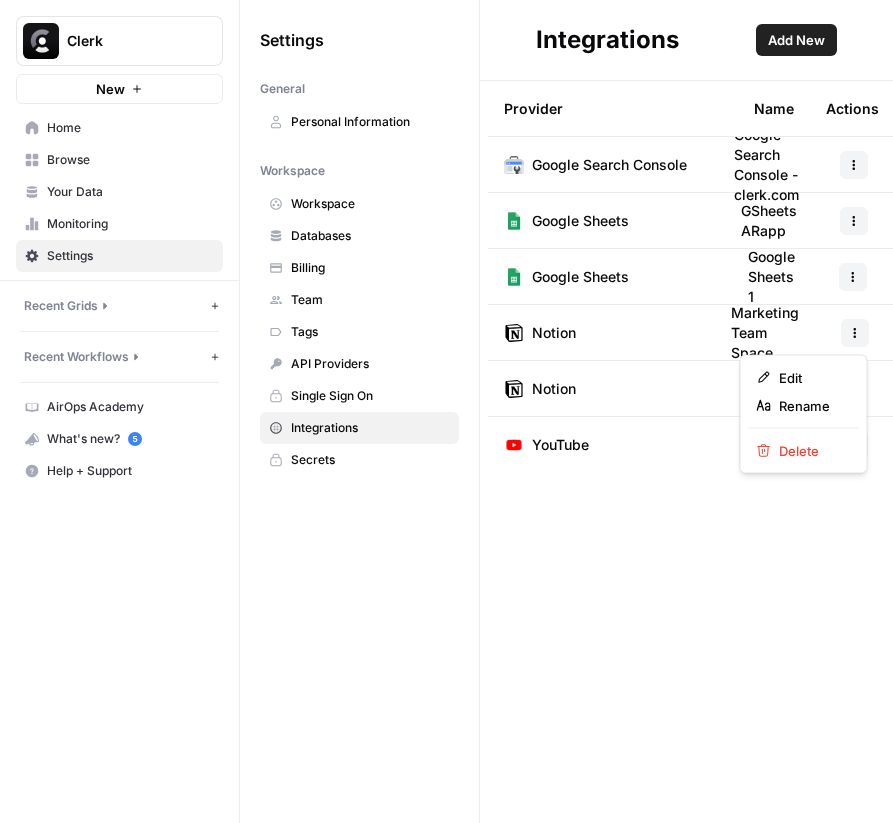 click 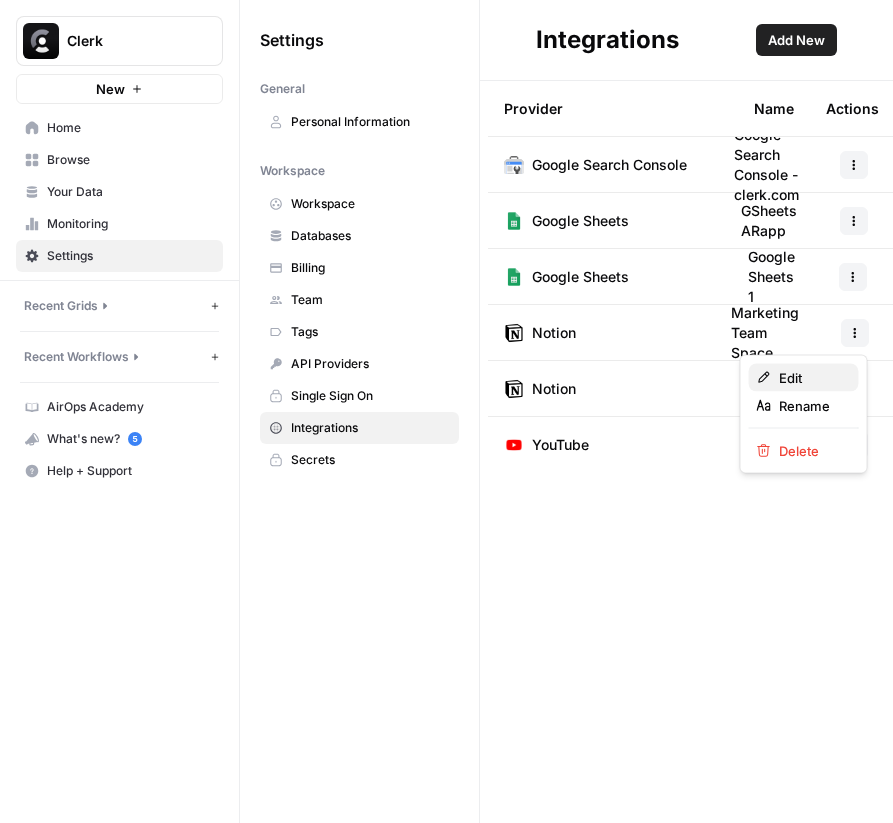click on "Edit" at bounding box center [811, 378] 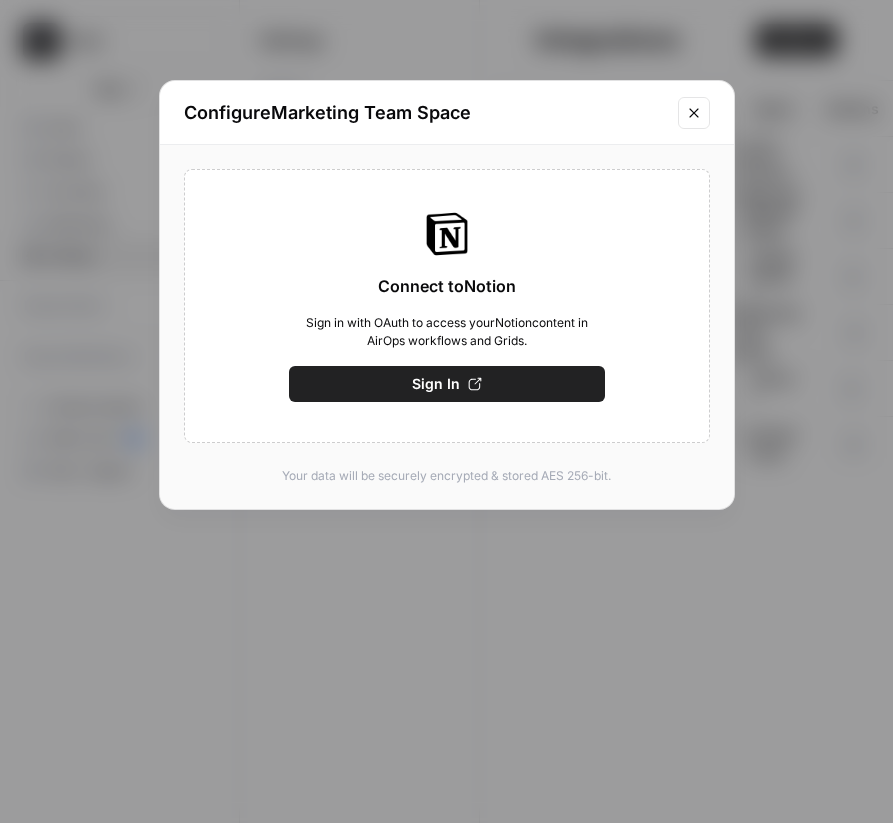 click on "Sign In" at bounding box center [447, 384] 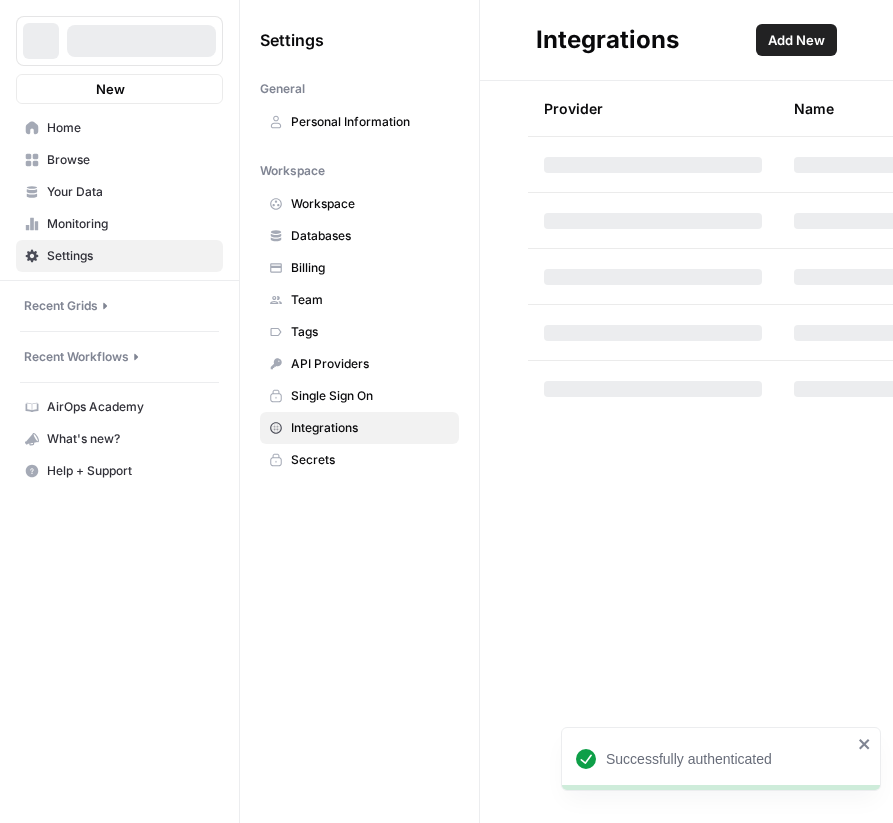 scroll, scrollTop: 0, scrollLeft: 0, axis: both 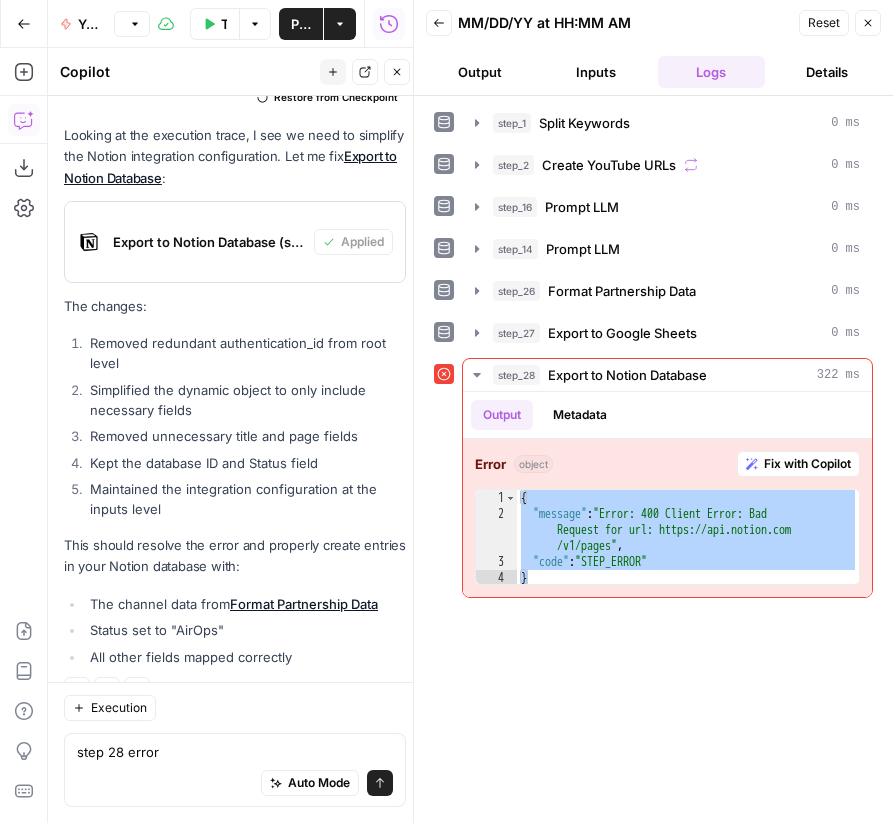 type on "step 28 error
{
"message": "Error: 400 Client Error: Bad Request for url: https://api.notion.com/v1/pages",
"code": "STEP_ERROR"
}" 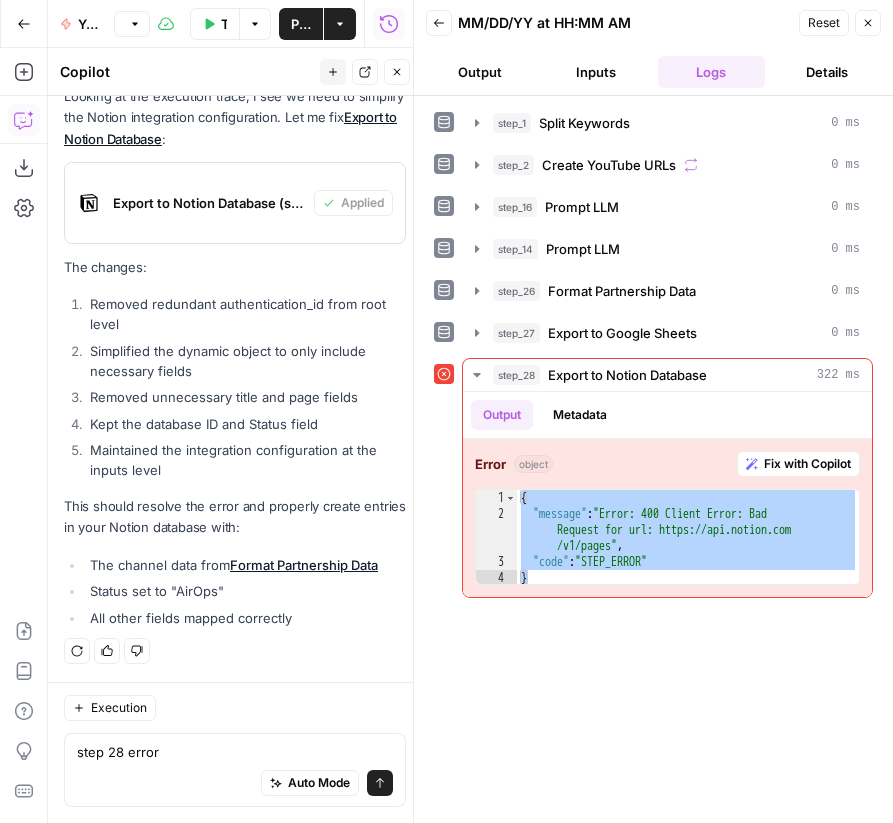 type 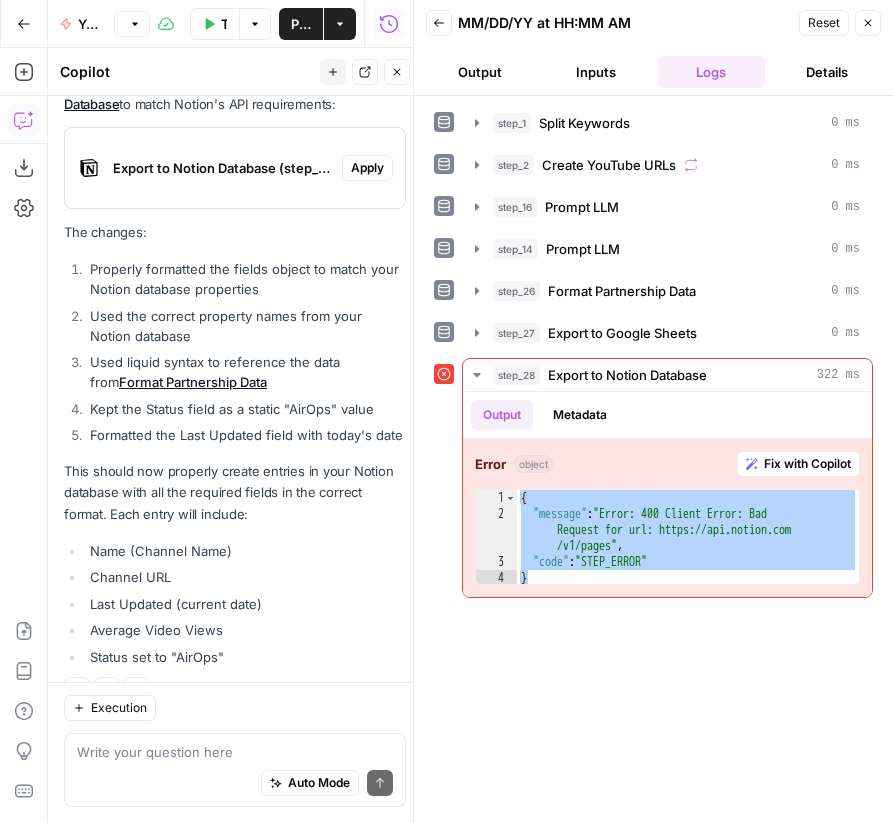 scroll, scrollTop: 12020, scrollLeft: 0, axis: vertical 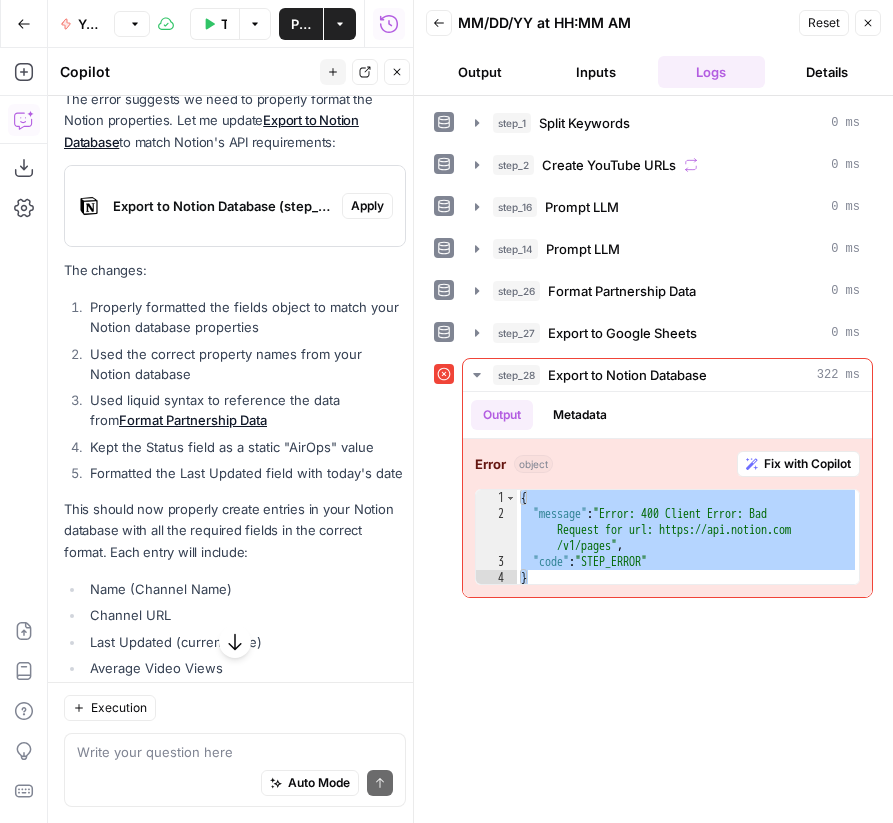 click on "Apply" at bounding box center [367, 206] 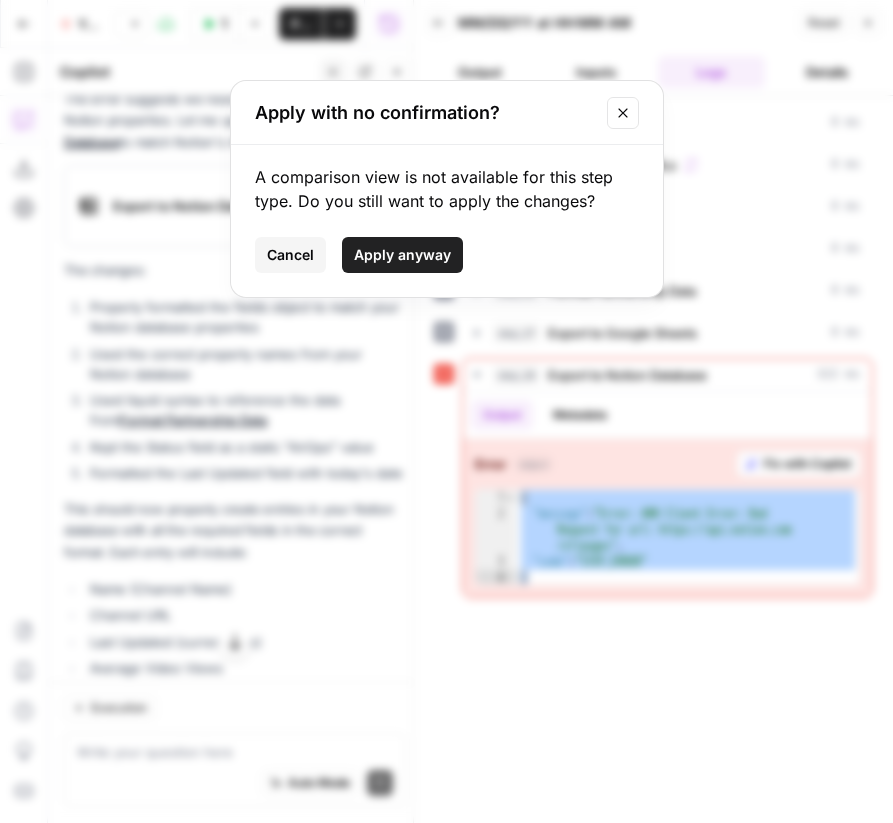 click on "Apply anyway" at bounding box center [402, 255] 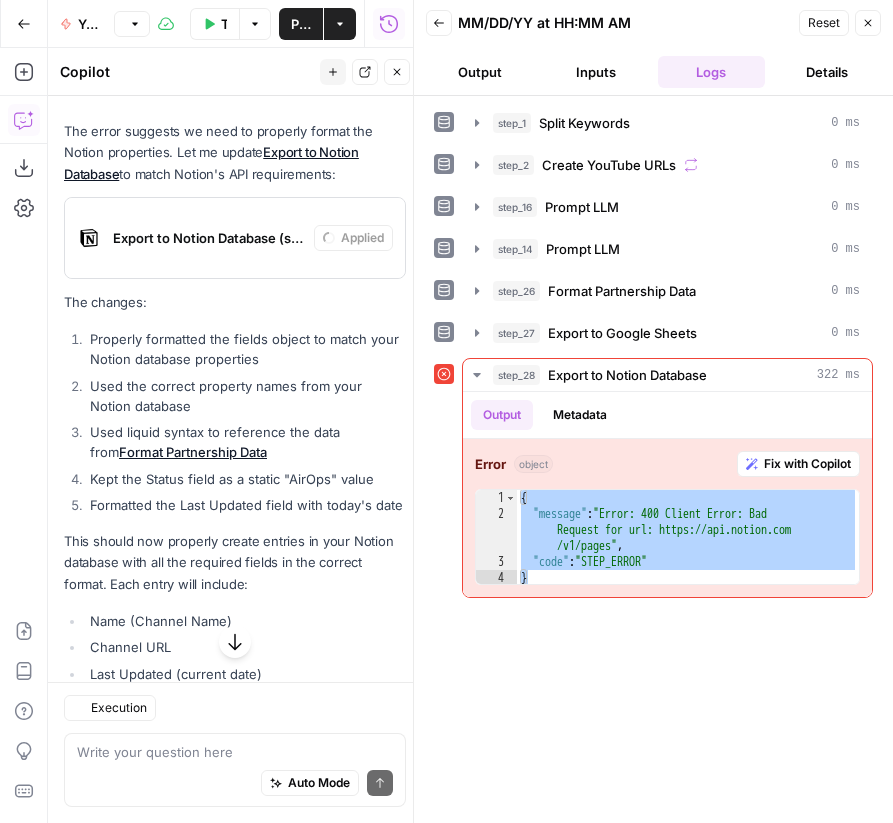 scroll, scrollTop: 12052, scrollLeft: 0, axis: vertical 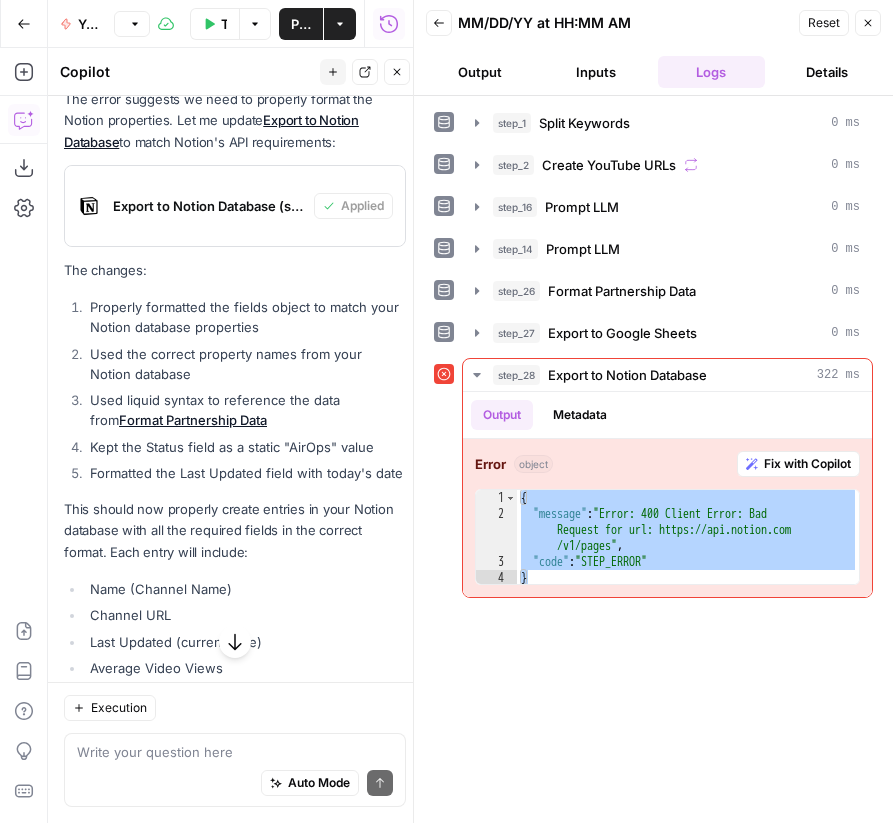 click on "Close" at bounding box center (868, 23) 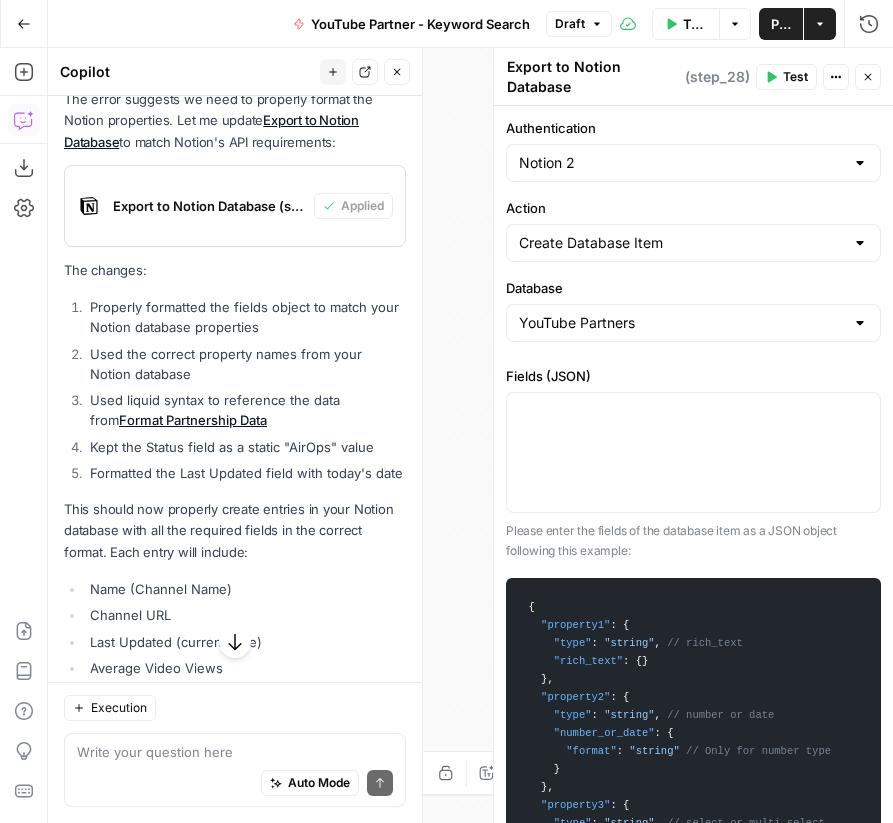 click on "Test" at bounding box center (795, 77) 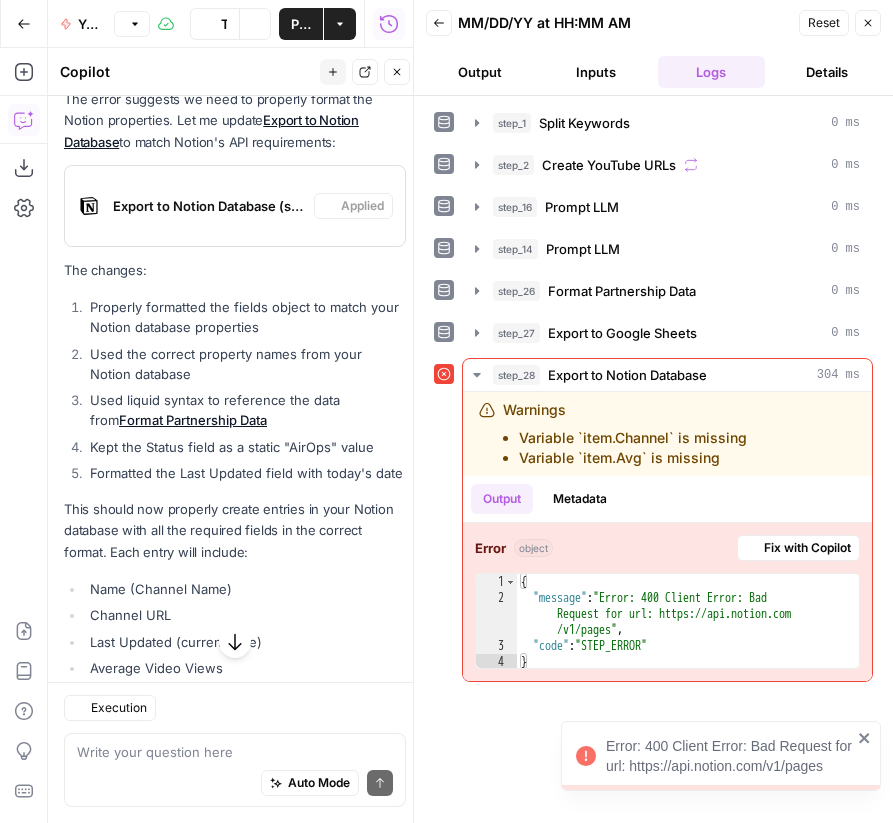 scroll, scrollTop: 12090, scrollLeft: 0, axis: vertical 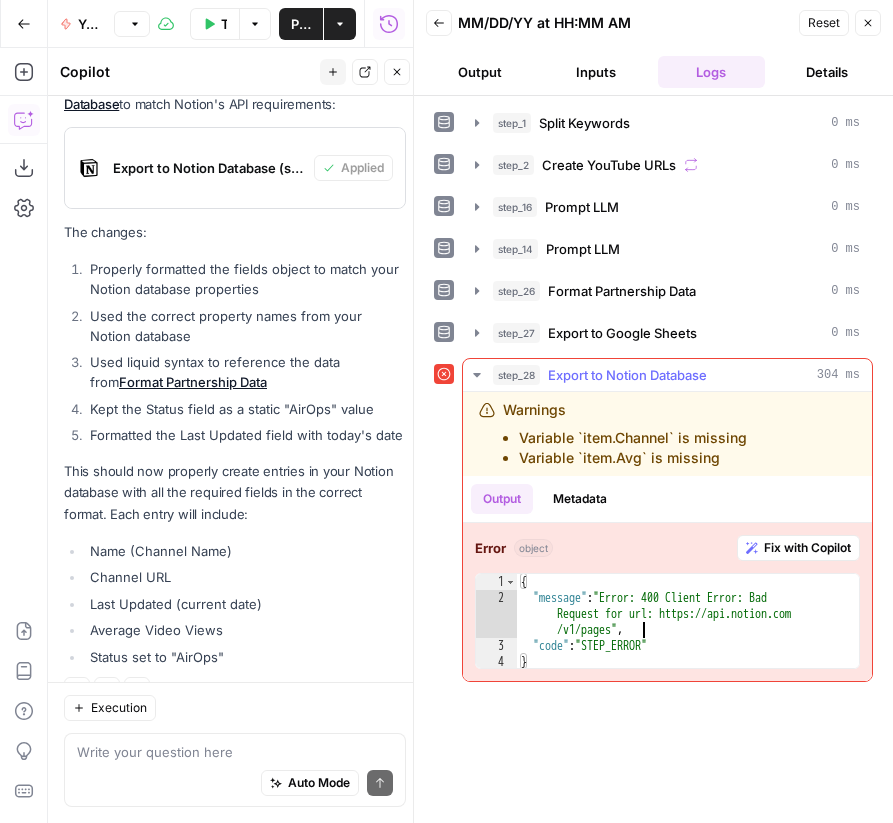 drag, startPoint x: 705, startPoint y: 637, endPoint x: 705, endPoint y: 619, distance: 18 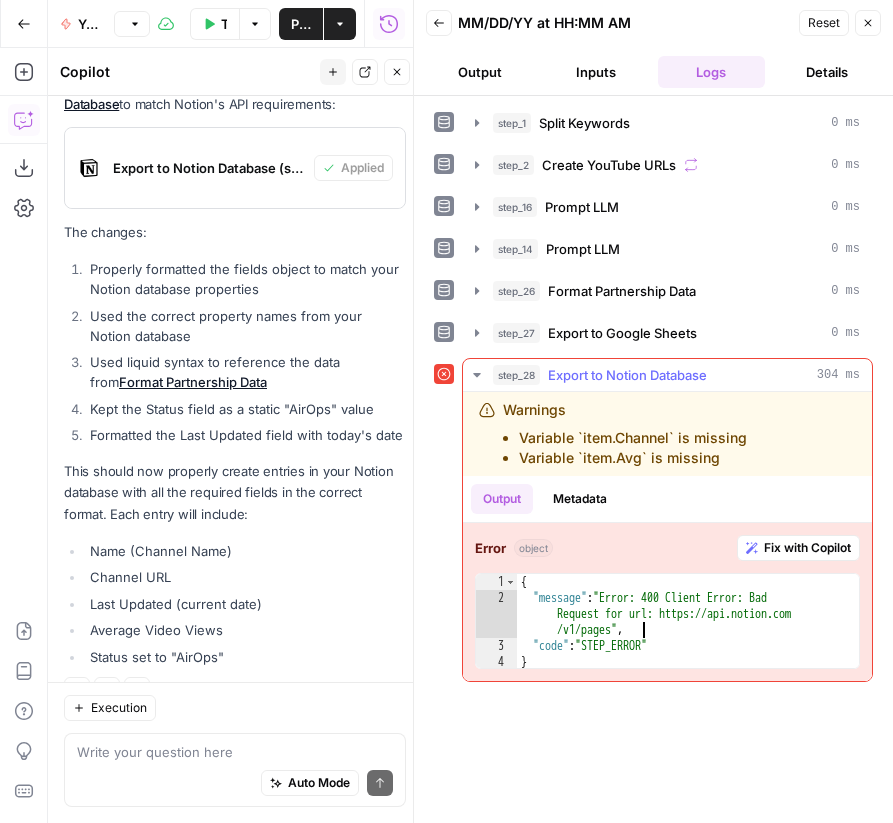type on "**********" 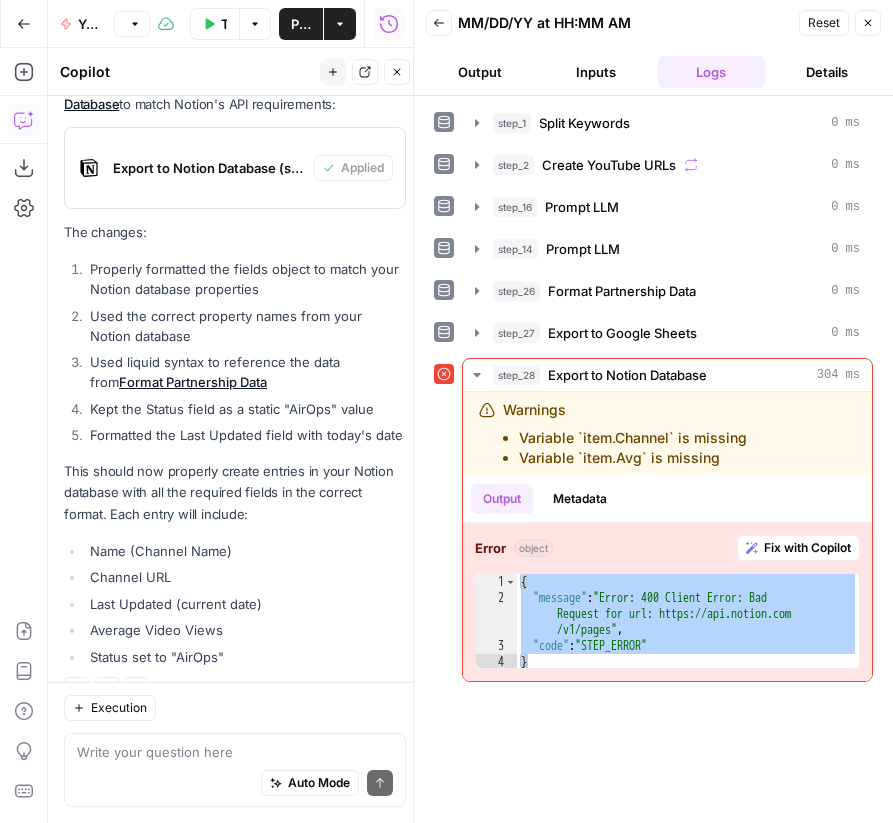 click on "Auto Mode Send" at bounding box center [235, 784] 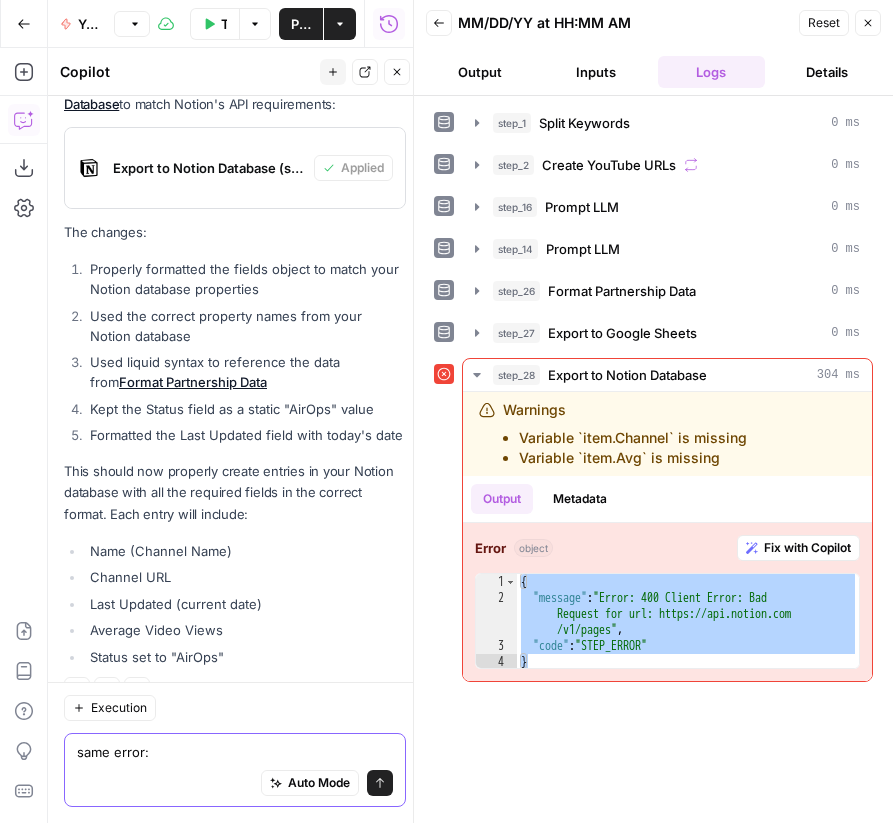 paste on "{
"message": "Error: 400 Client Error: Bad Request for url: https://api.notion.com/v1/pages",
"code": "STEP_ERROR"
}" 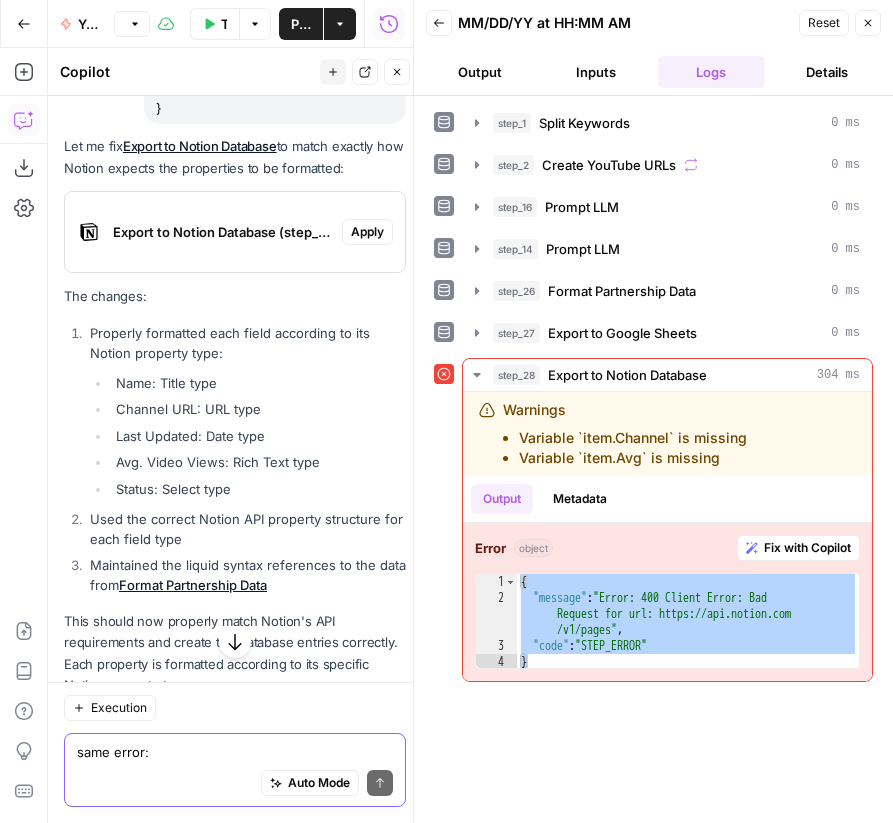scroll, scrollTop: 12826, scrollLeft: 0, axis: vertical 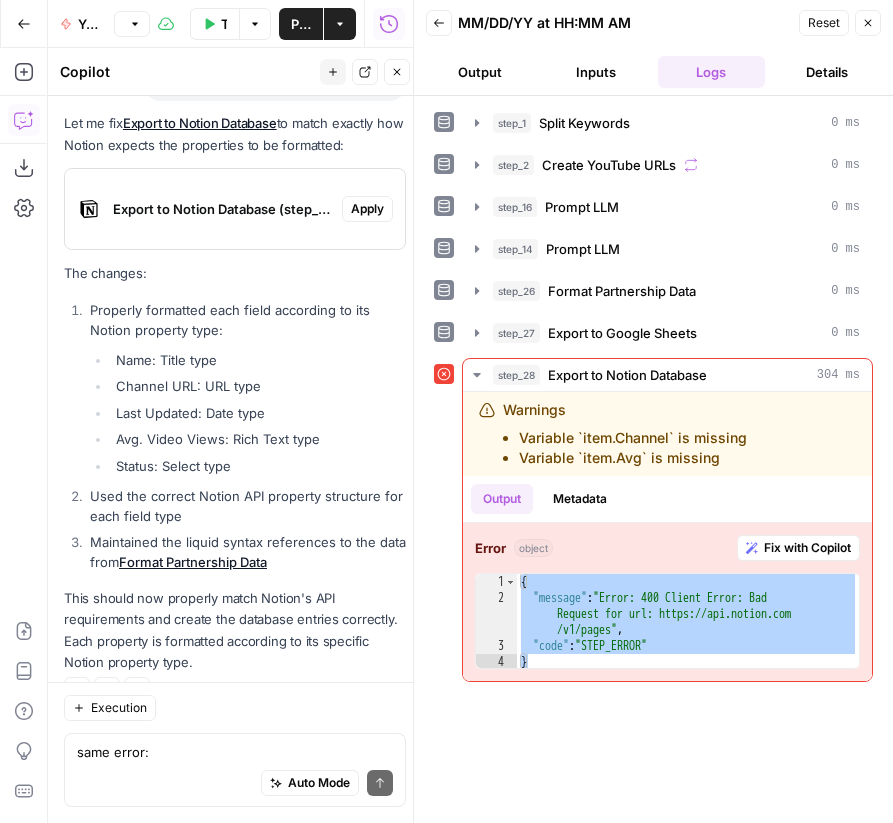 click on "Apply" at bounding box center (367, 209) 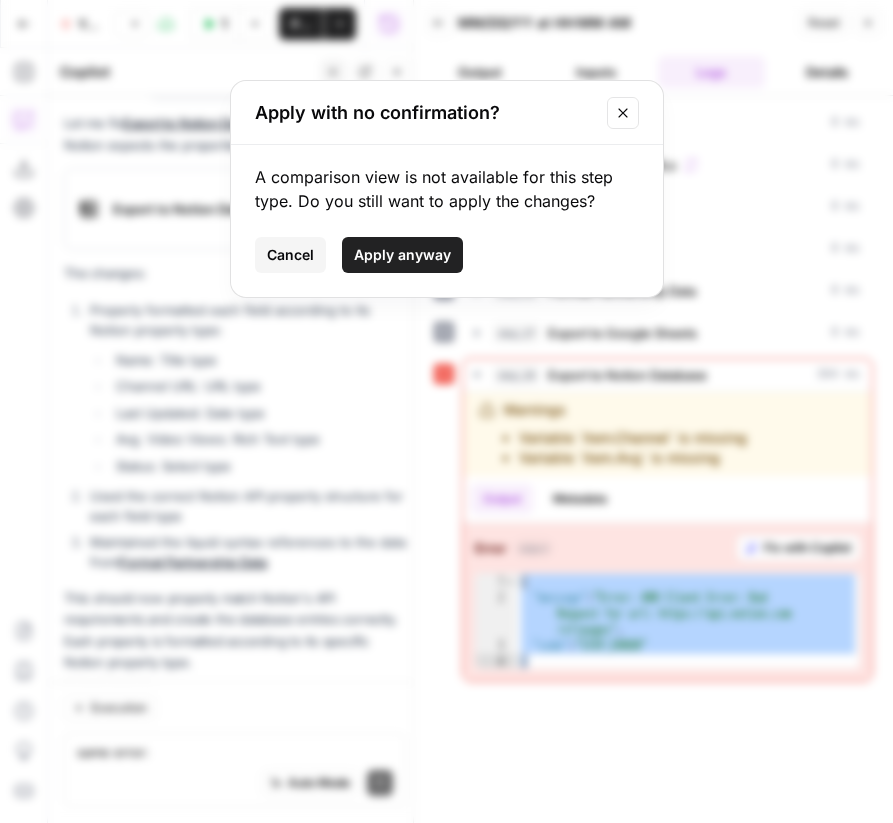 click on "Apply anyway" at bounding box center [402, 255] 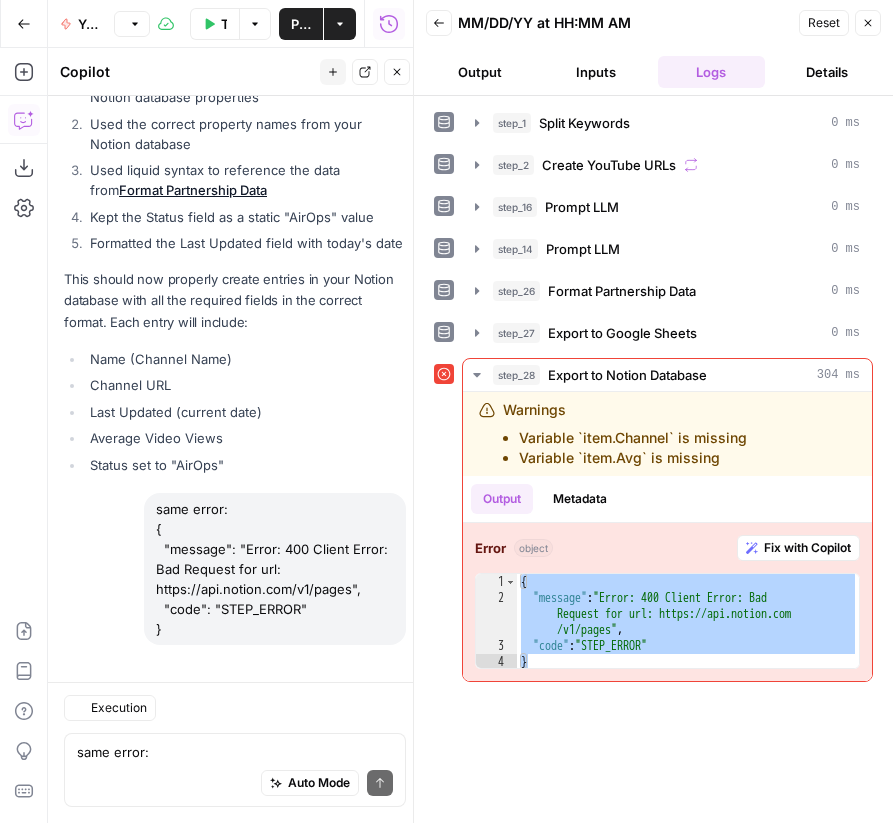 scroll, scrollTop: 12858, scrollLeft: 0, axis: vertical 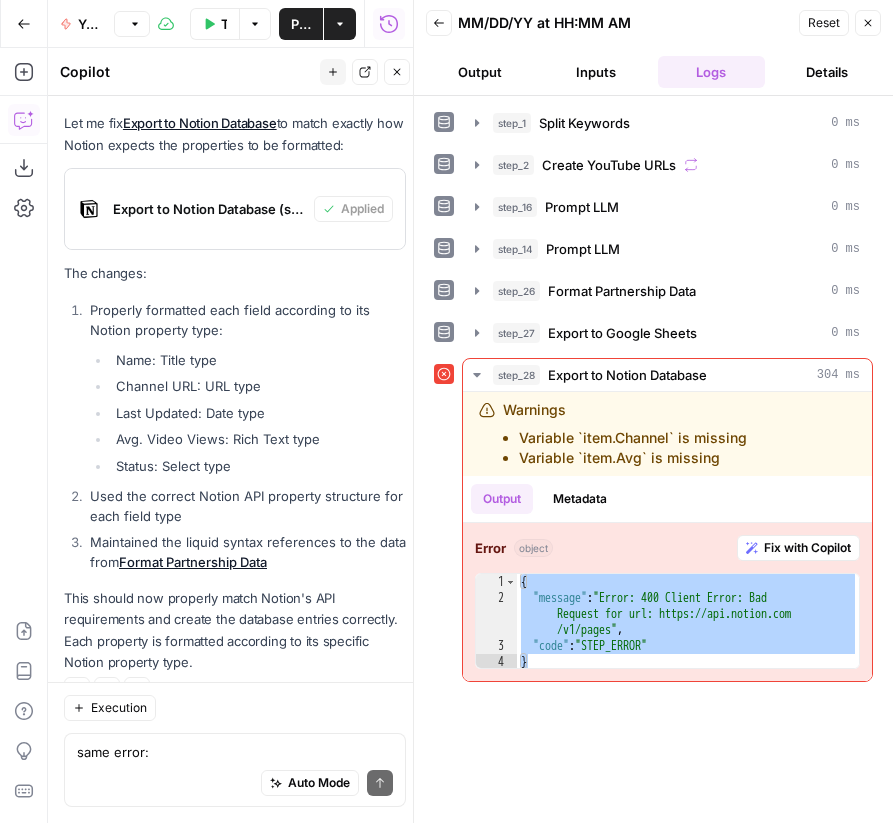 click 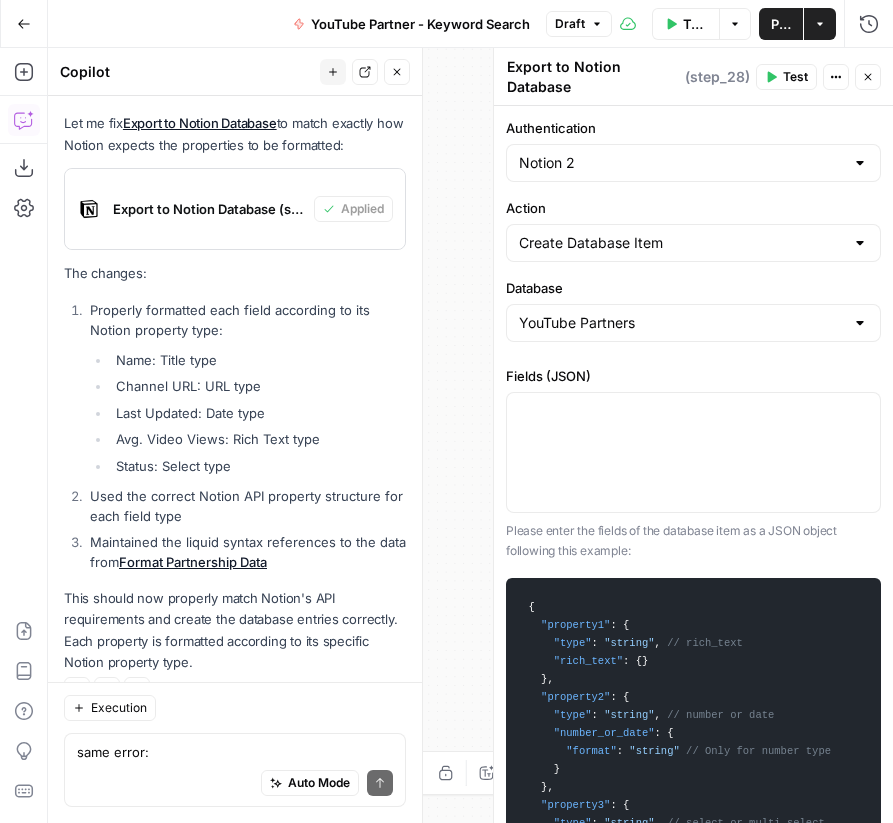click 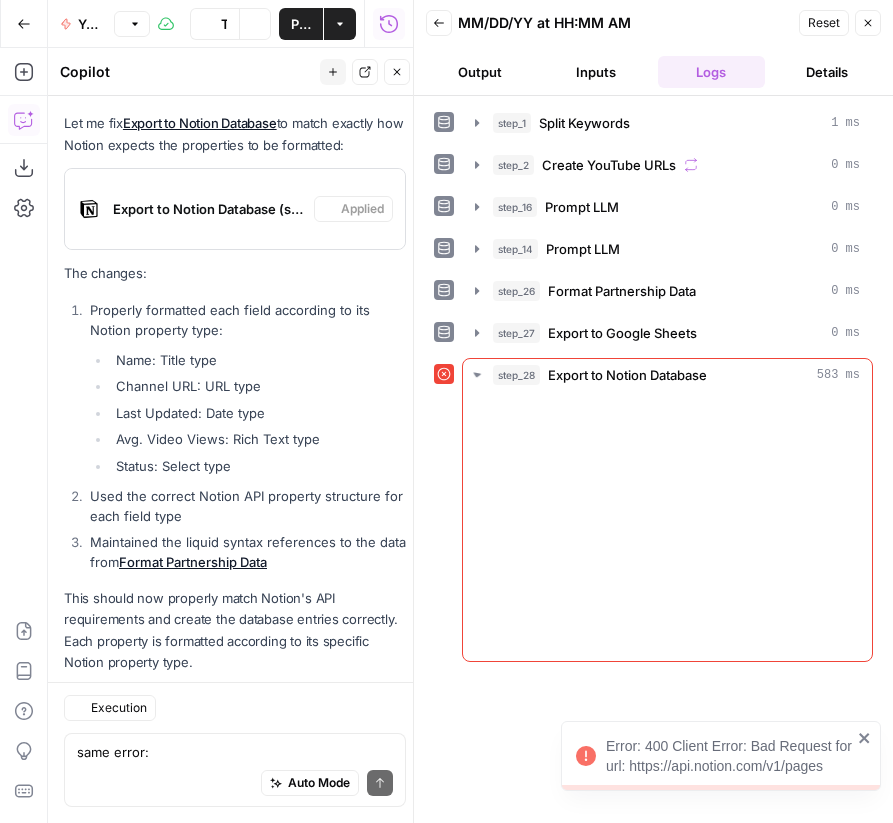 scroll, scrollTop: 12858, scrollLeft: 0, axis: vertical 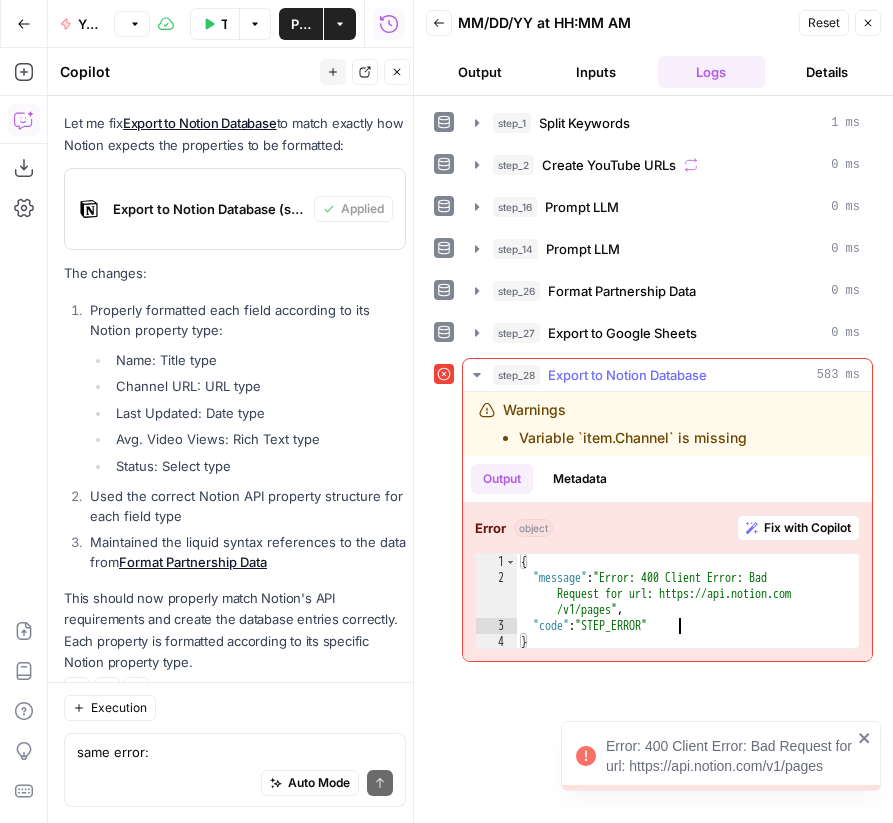 click on "{    "message" :  "Error: 400 Client Error: Bad         Request for url: https://api.notion.com        /v1/pages" ,    "code" :  "STEP_ERROR" }" at bounding box center (688, 618) 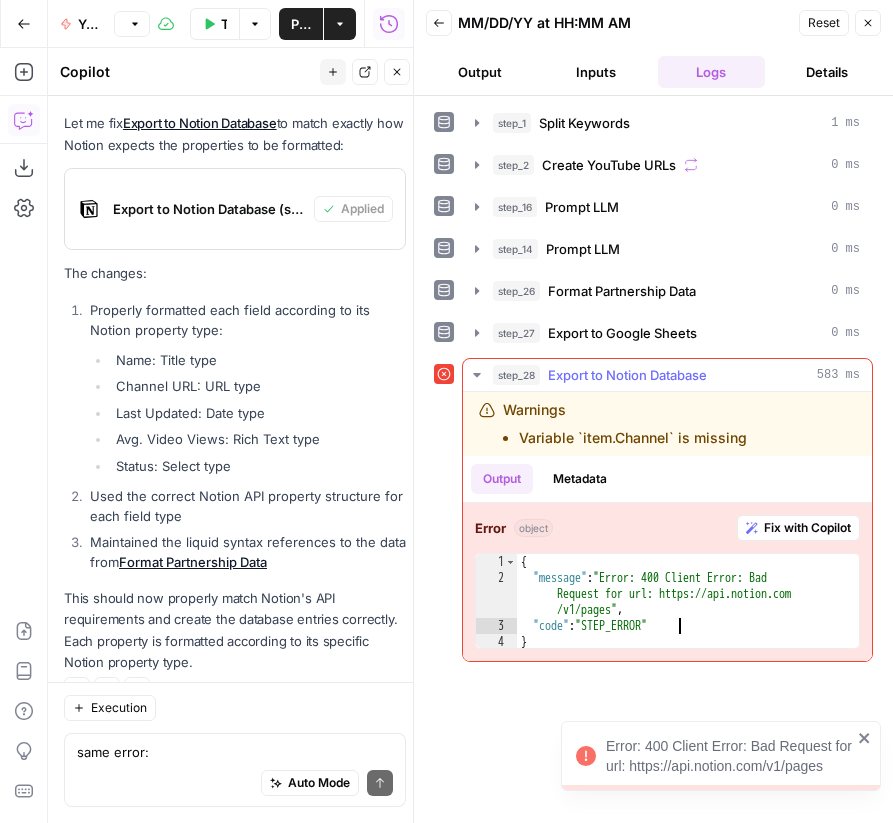 type on "**********" 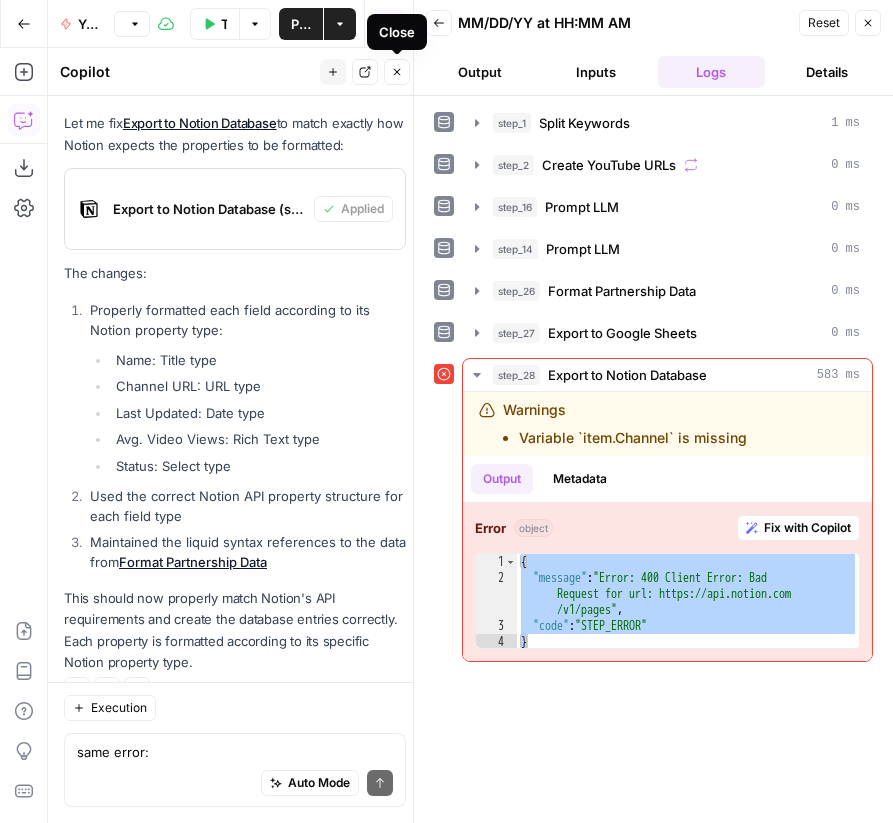 click 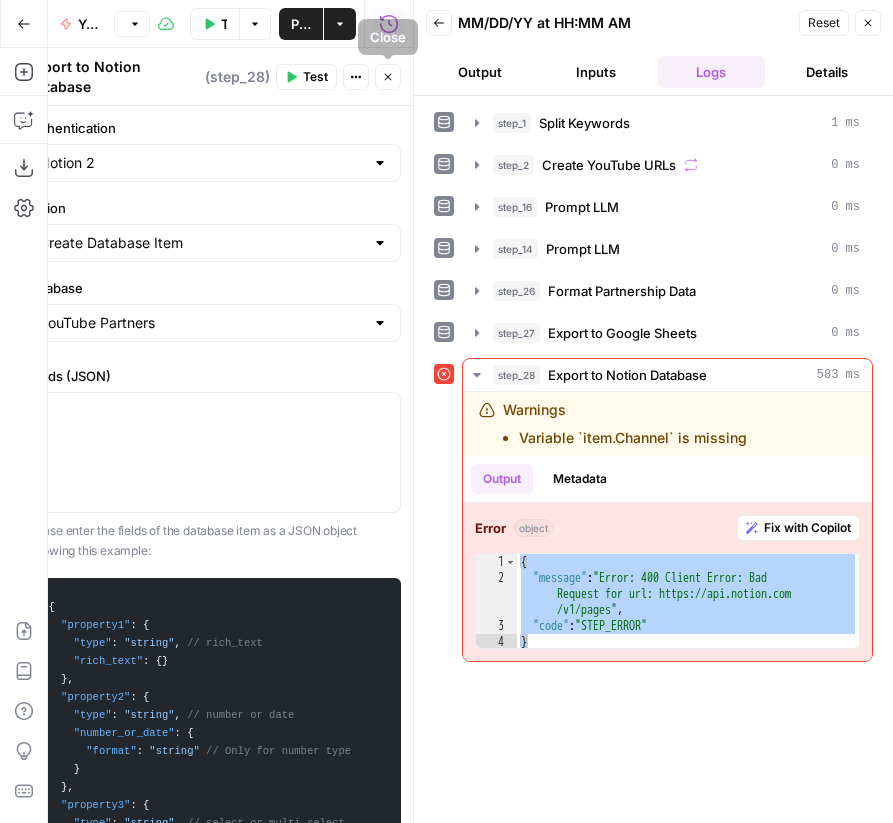 click on "Close" at bounding box center [388, 77] 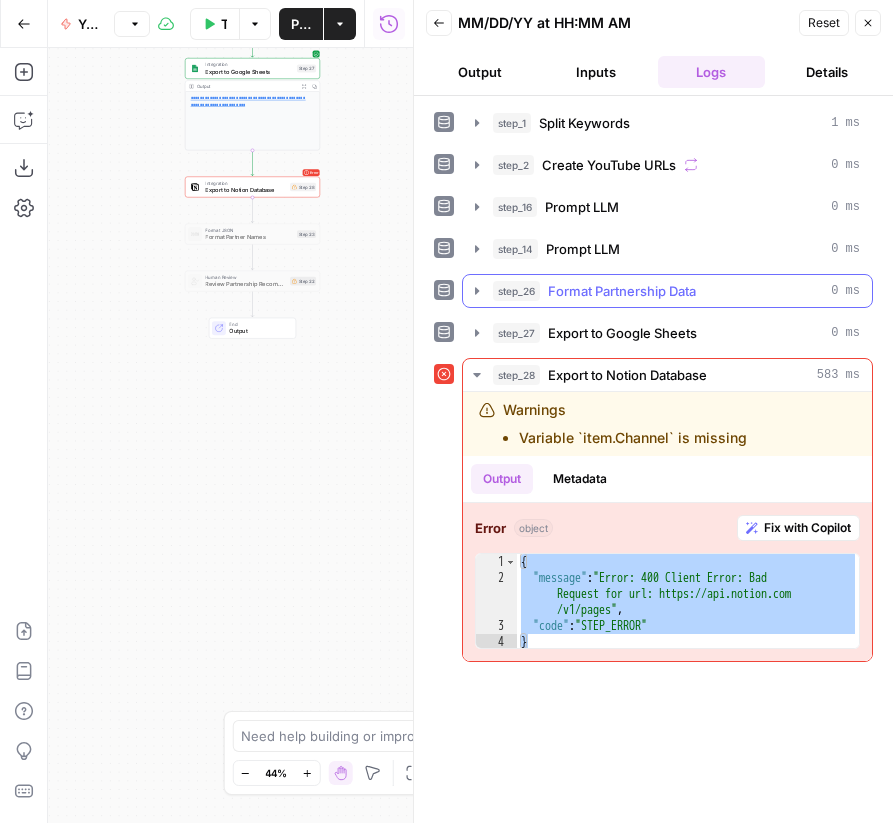 drag, startPoint x: 334, startPoint y: 151, endPoint x: 537, endPoint y: 298, distance: 250.6352 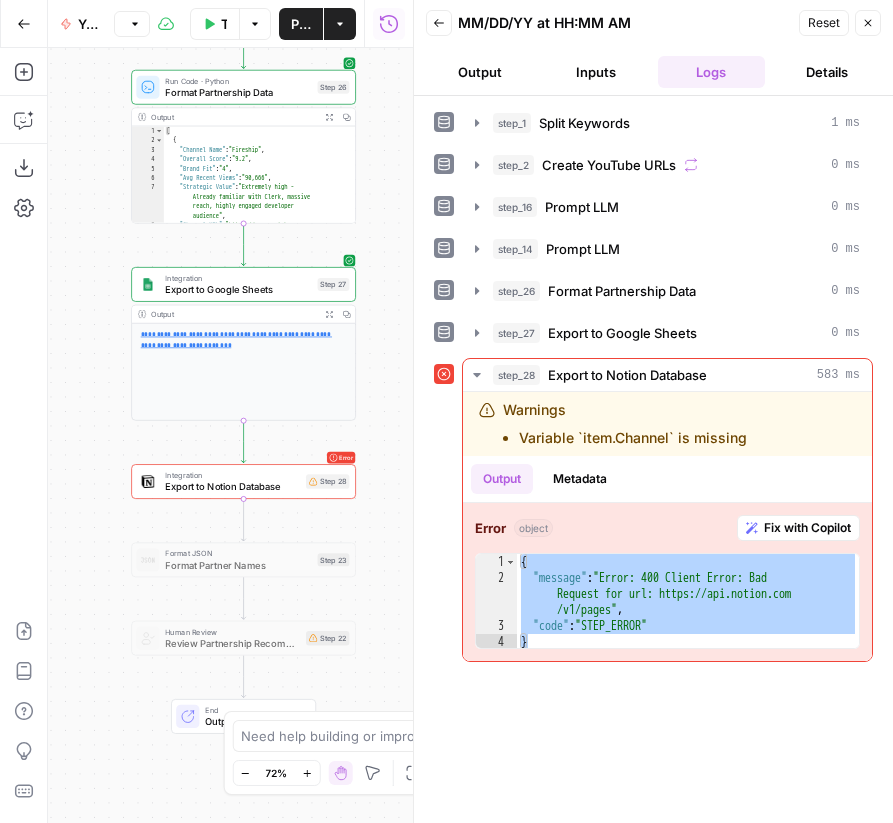 drag, startPoint x: 185, startPoint y: 254, endPoint x: 123, endPoint y: 612, distance: 363.32904 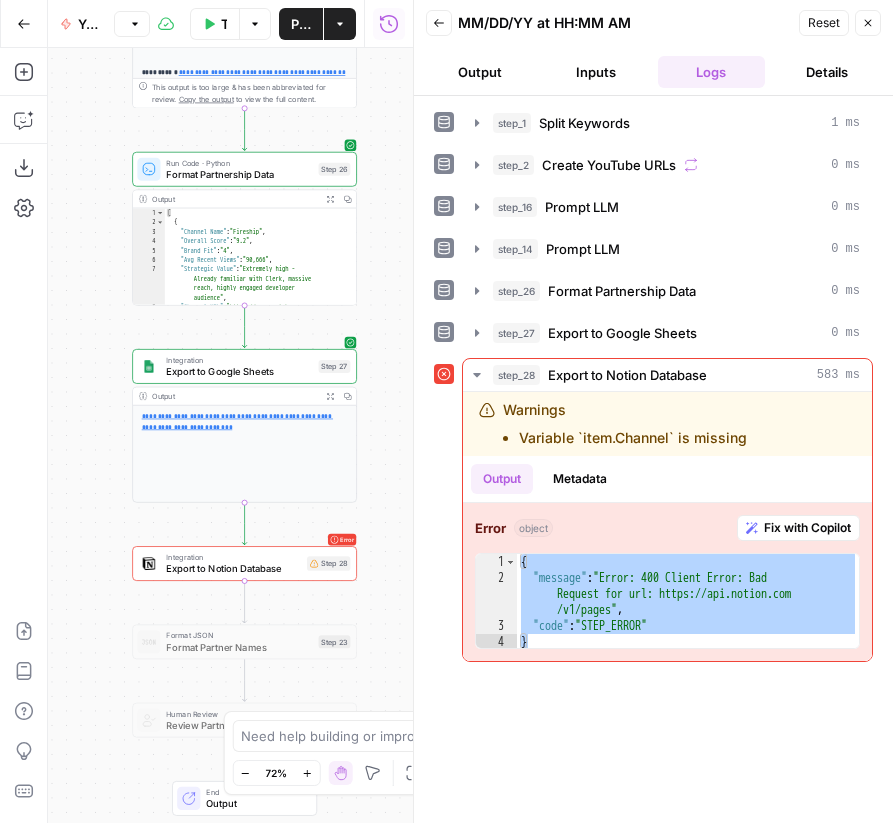 drag, startPoint x: 100, startPoint y: 442, endPoint x: 101, endPoint y: 502, distance: 60.00833 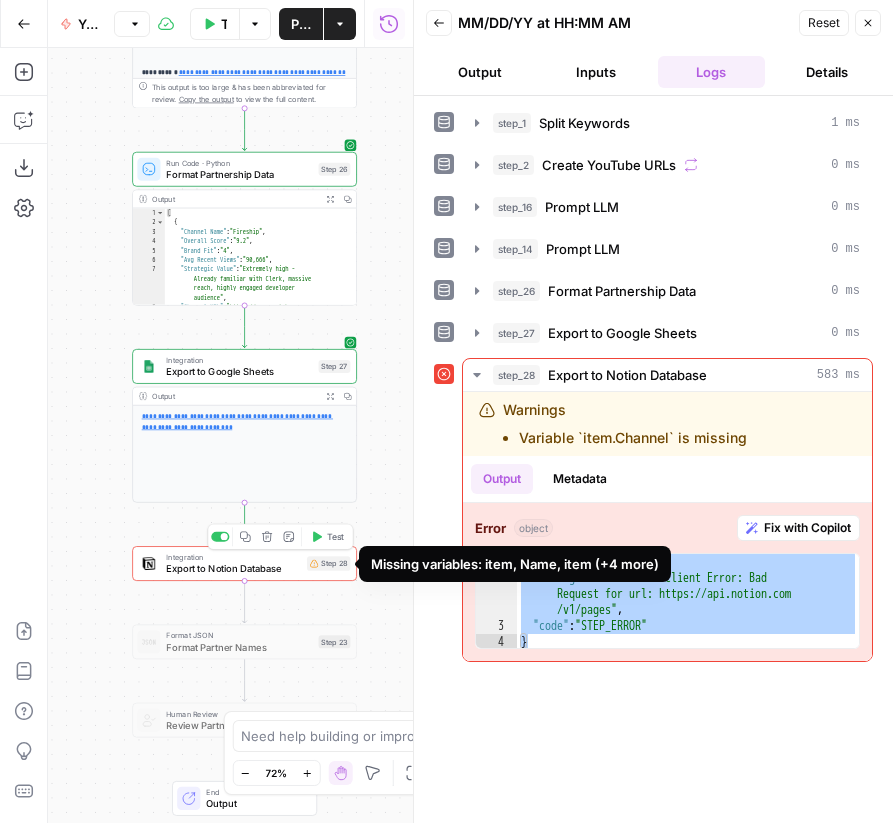click on "Step 28" at bounding box center (328, 563) 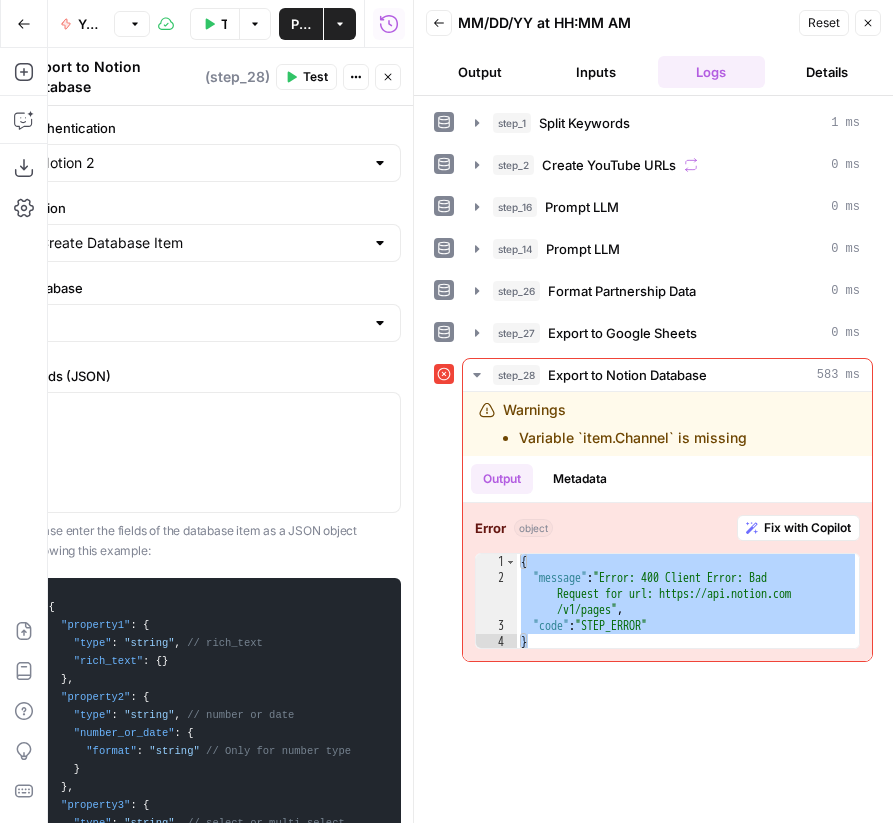 click 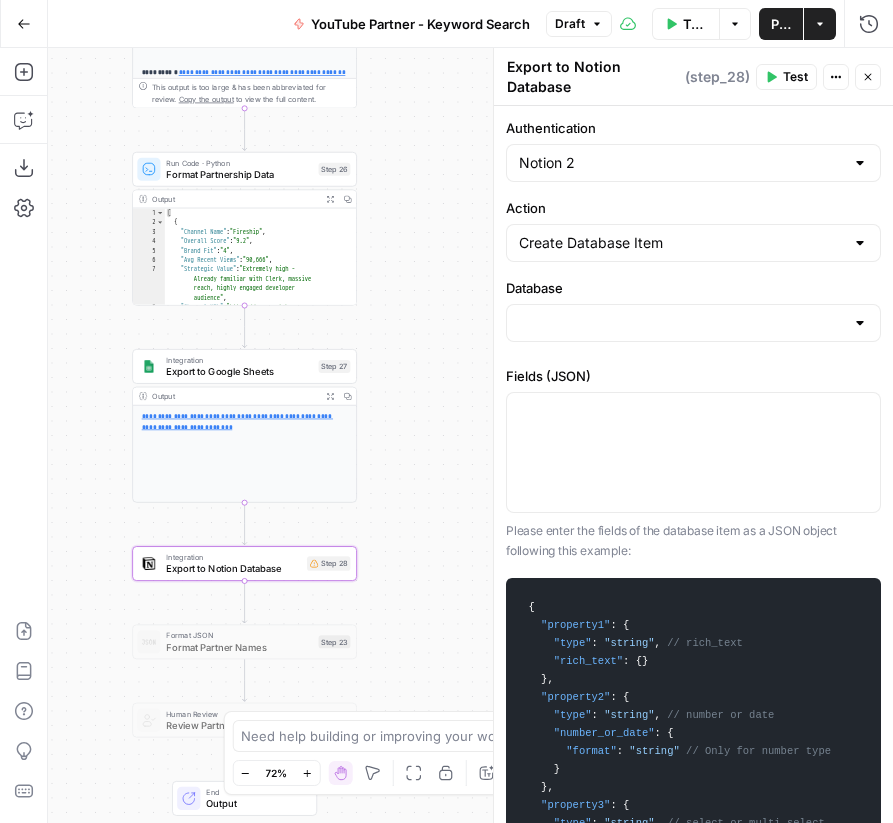 type on "YouTube Partners" 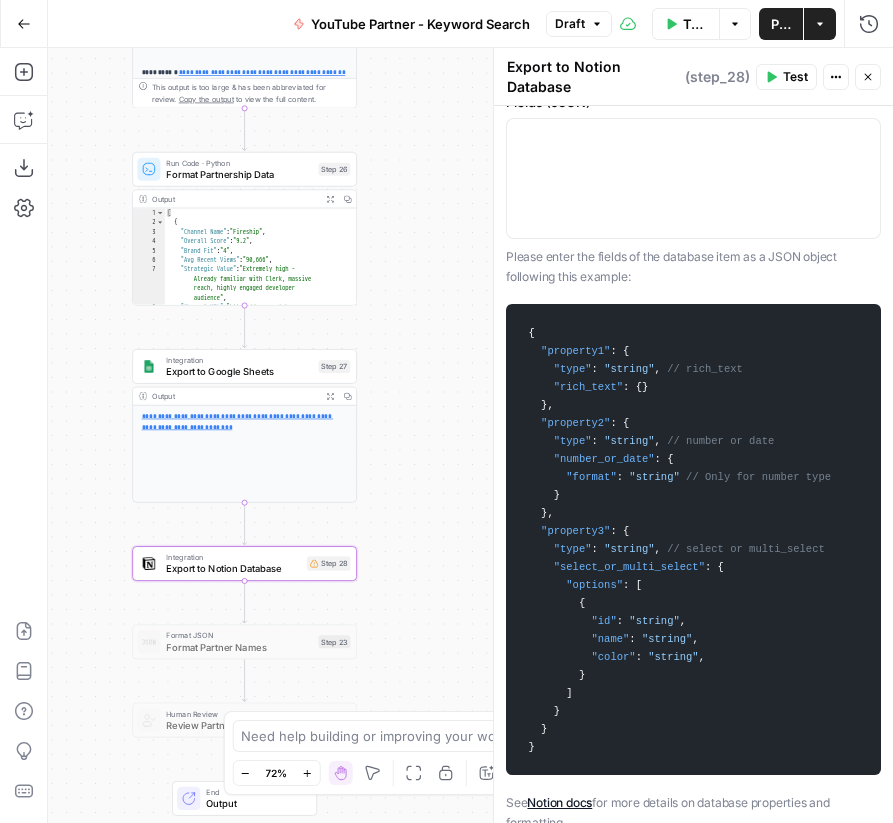 scroll, scrollTop: 277, scrollLeft: 0, axis: vertical 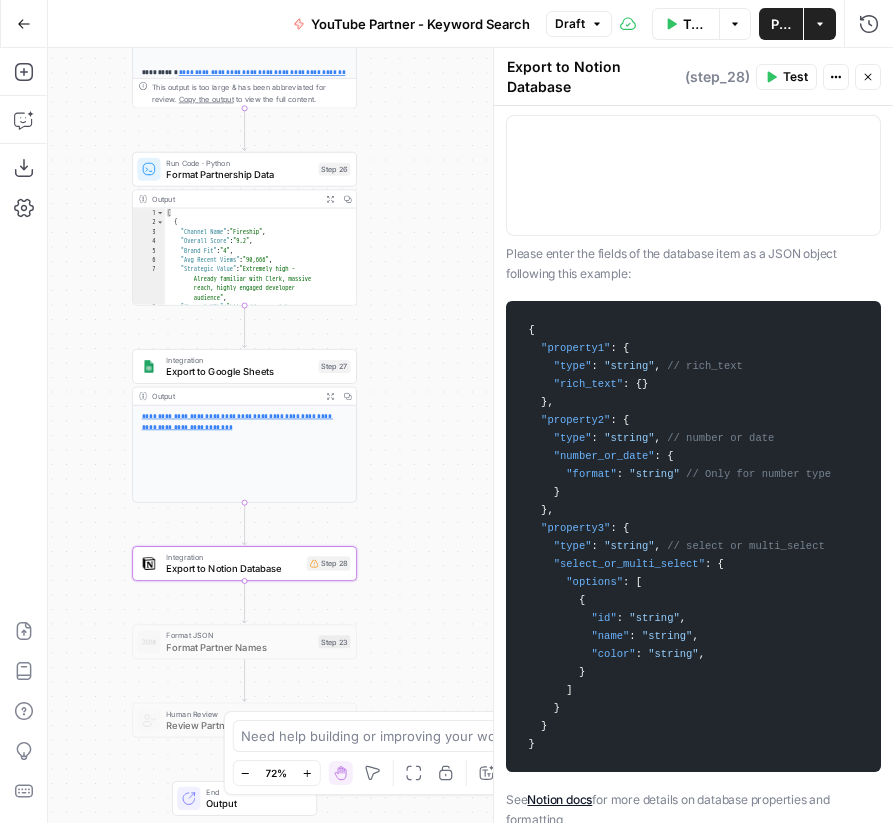 click on ""string"" at bounding box center [629, 366] 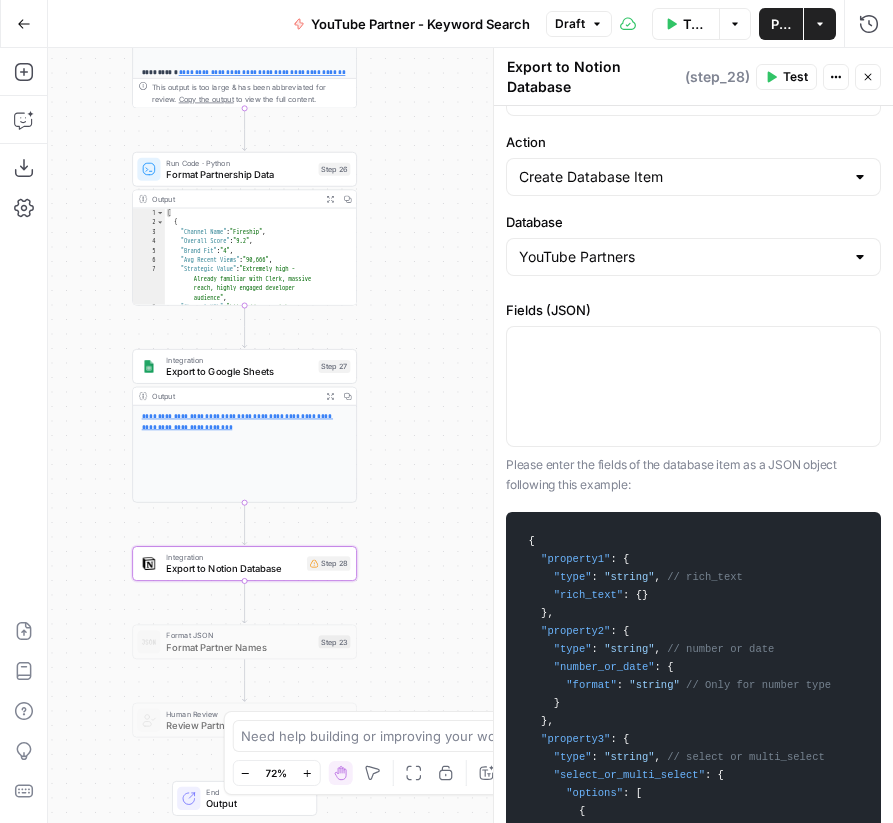 scroll, scrollTop: 0, scrollLeft: 0, axis: both 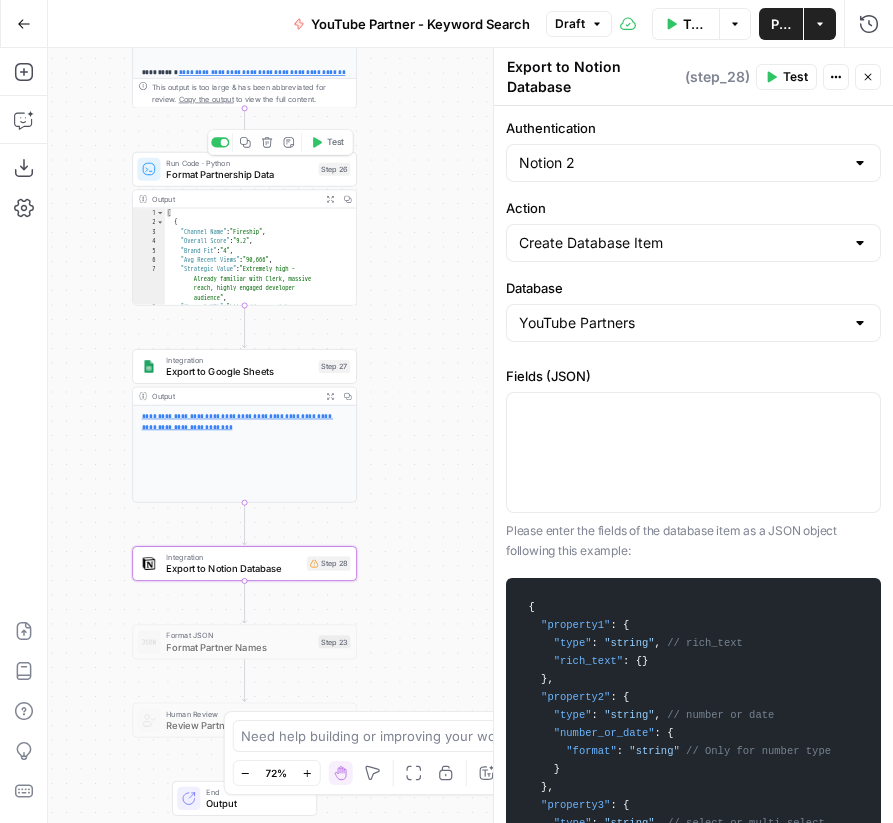 click on "Format Partnership Data" at bounding box center (239, 174) 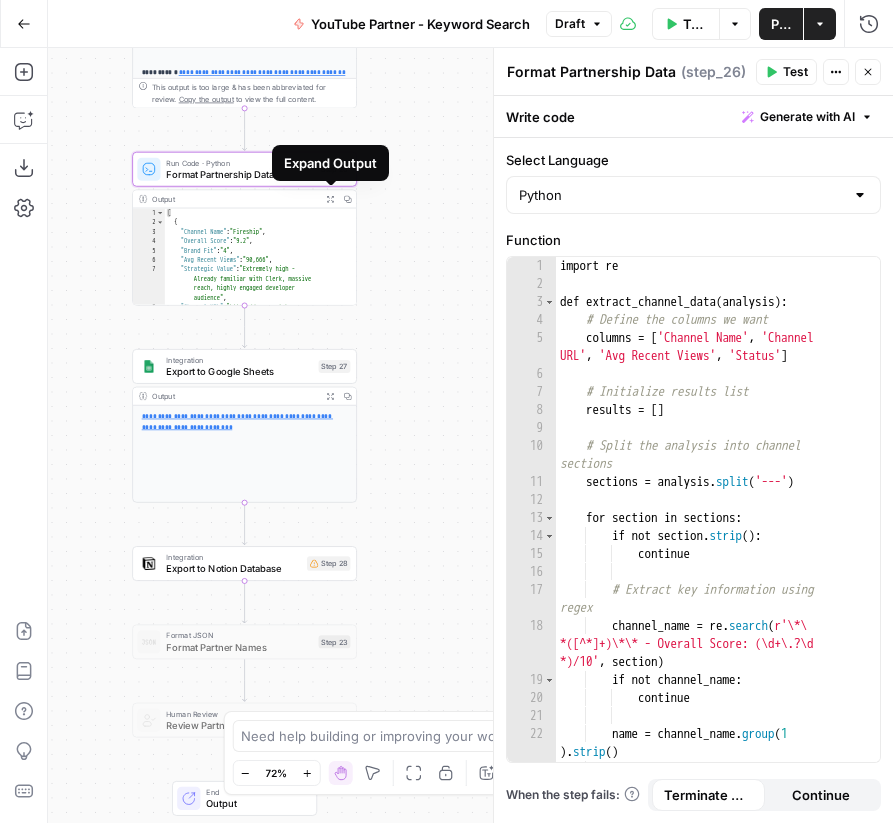click on "Expand Output" at bounding box center (329, 198) 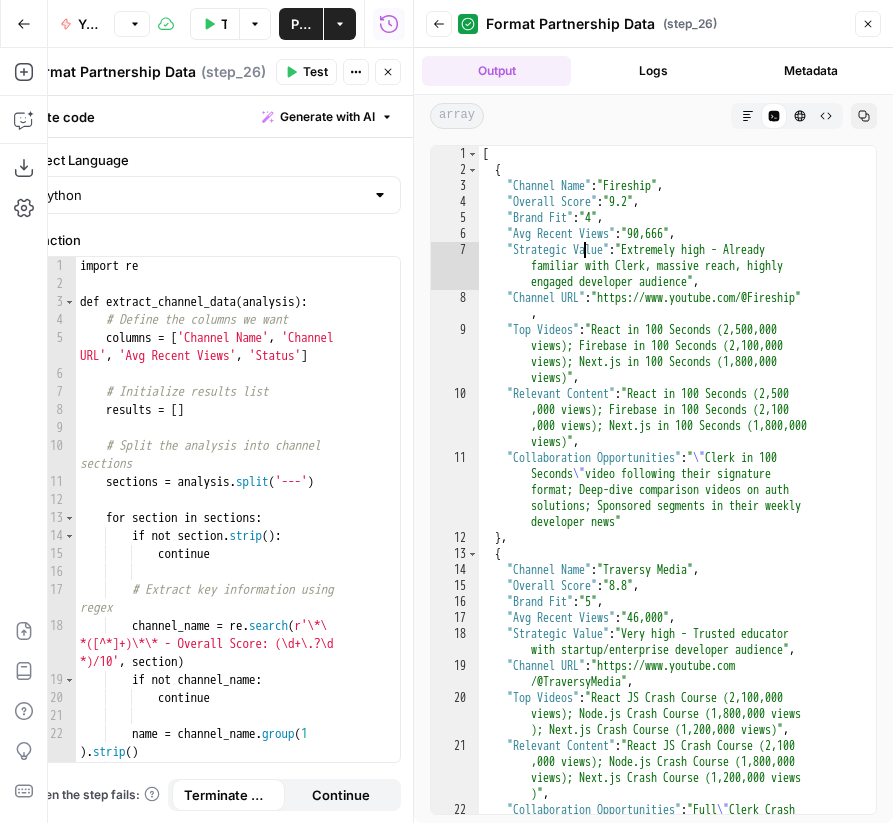 click on "[    {      "Channel Name" :  "Fireship" ,      "Overall Score" :  "9.2" ,      "Brand Fit" :  "4" ,      "Avg Recent Views" :  "90,666" ,      "Strategic Value" :  "Extremely high - Already           familiar with Clerk, massive reach, highly           engaged developer audience" ,      "Channel URL" :  "https://www.youtube.com/@Fireship"          ,      "Top Videos" :  "React in 100 Seconds (2,500,000           views); Firebase in 100 Seconds (2,100,000           views); Next.js in 100 Seconds (1,800,000           views)" ,      "Relevant Content" :  "React in 100 Seconds (2,500          ,000 views); Firebase in 100 Seconds (2,100          ,000 views); Next.js in 100 Seconds (1,800,000           views)" ,      "Collaboration Opportunities" :  " \" Clerk in 100           Seconds \"  video following their signature           format; Deep-dive comparison videos on auth                    developer news"    }" at bounding box center [677, 520] 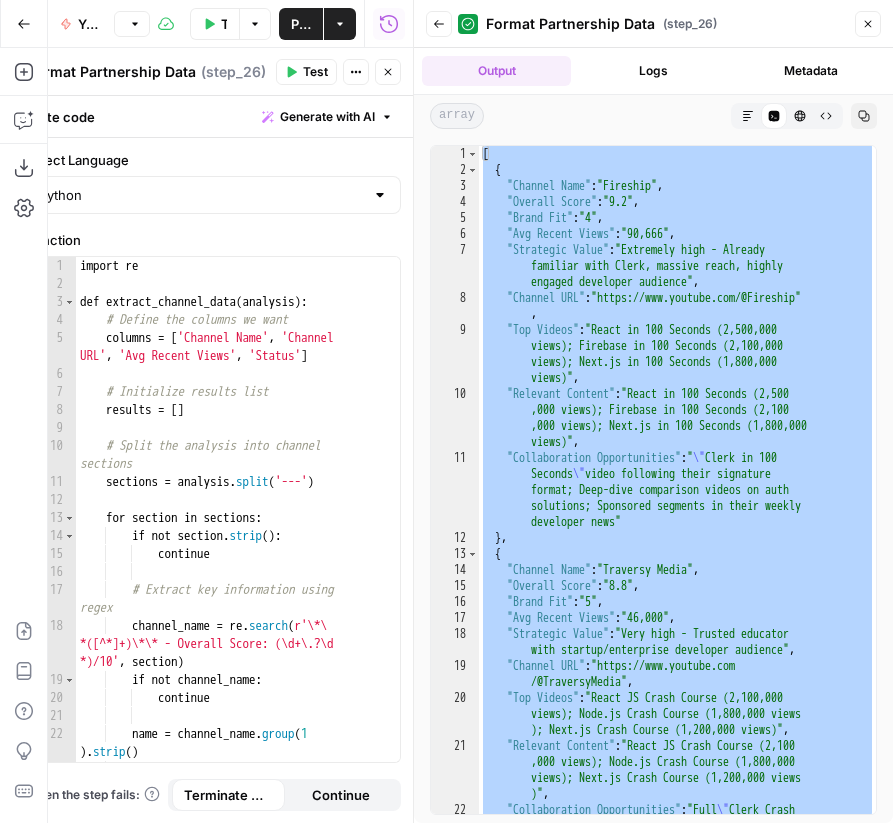 click 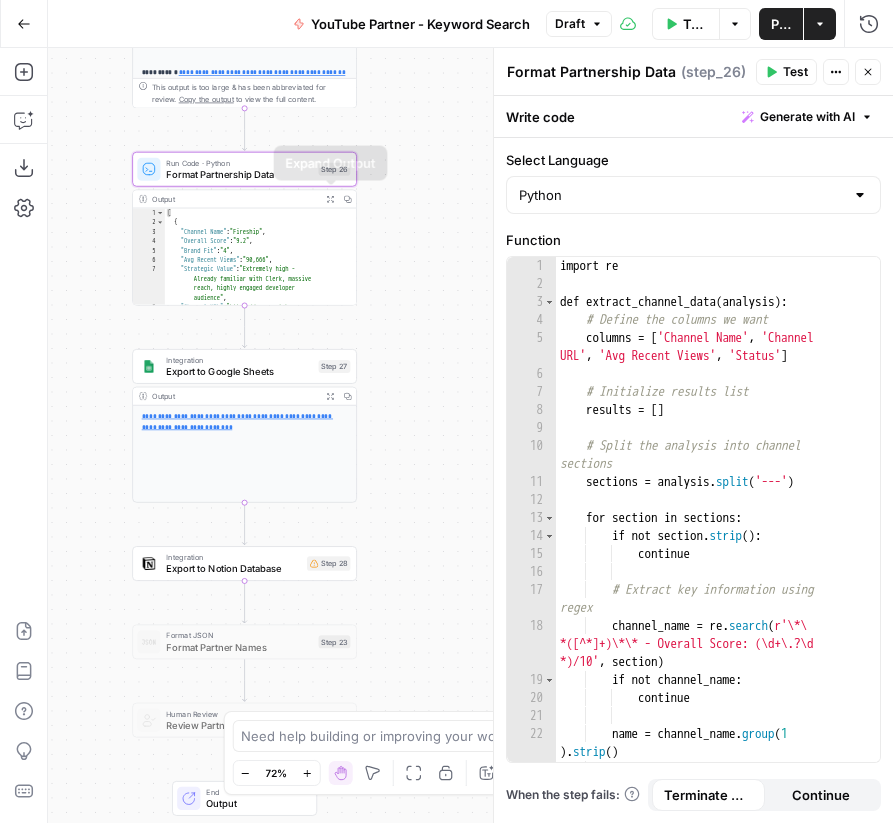 click 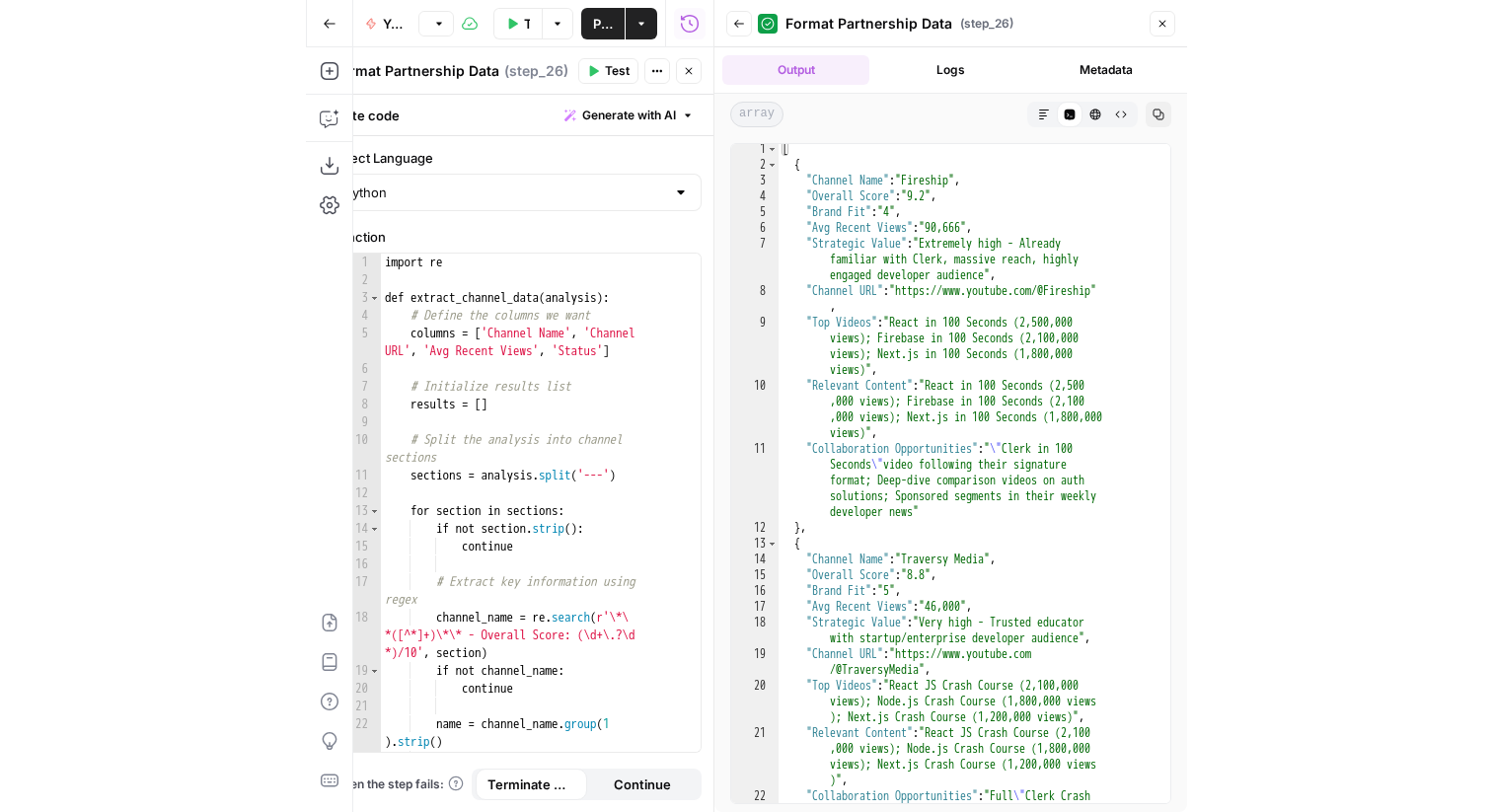 scroll, scrollTop: 2, scrollLeft: 0, axis: vertical 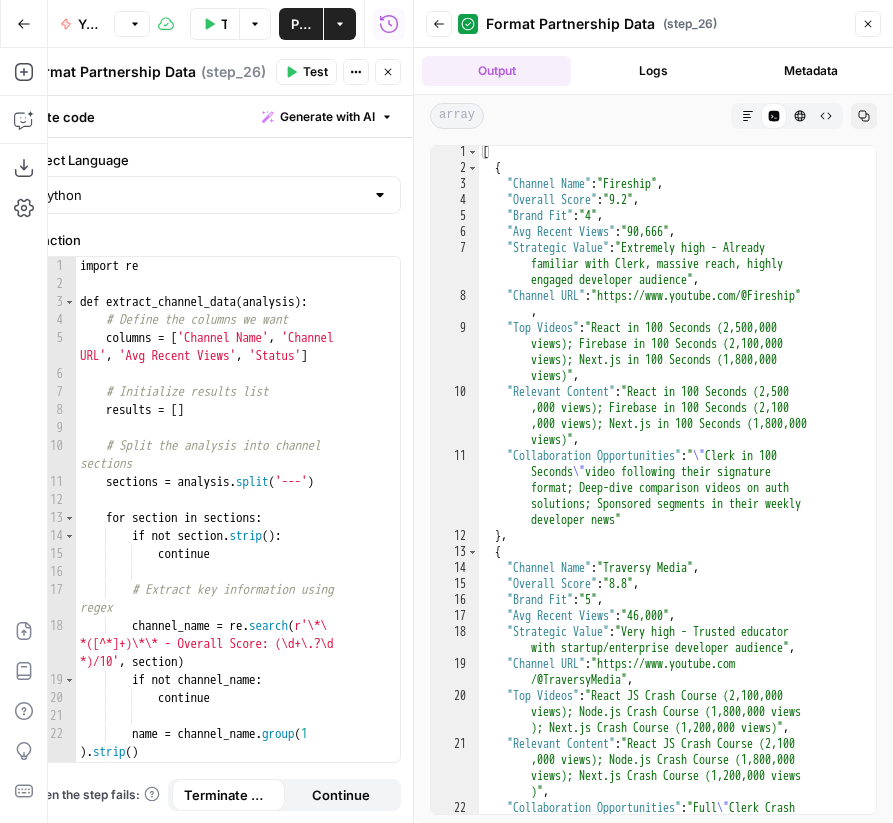 type 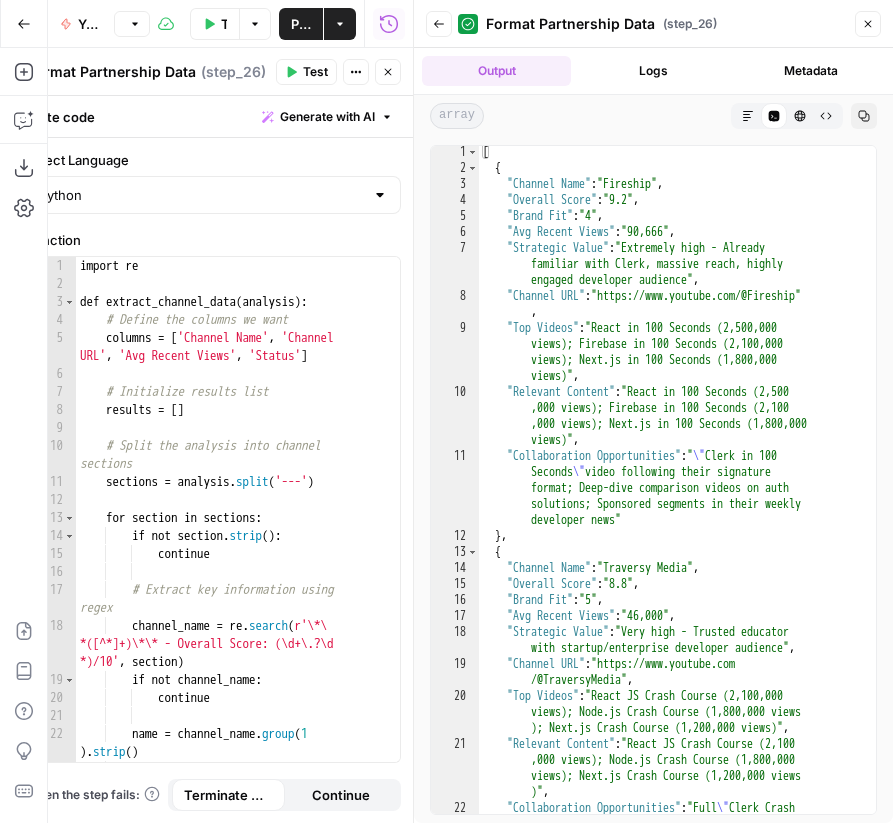 click 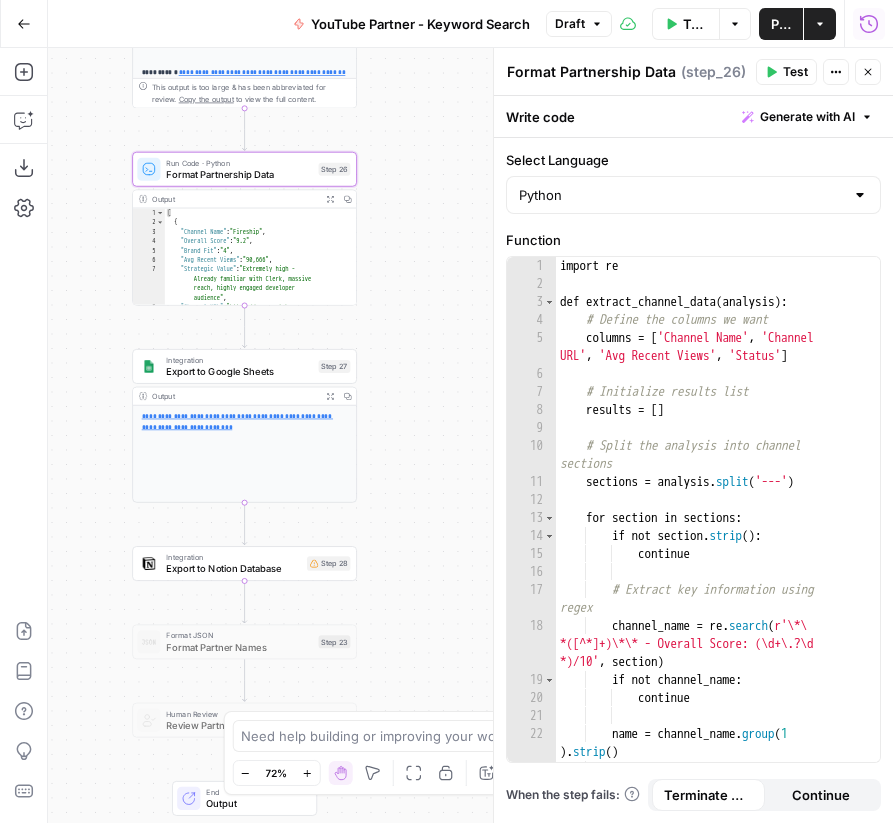 click on "Close" at bounding box center (868, 72) 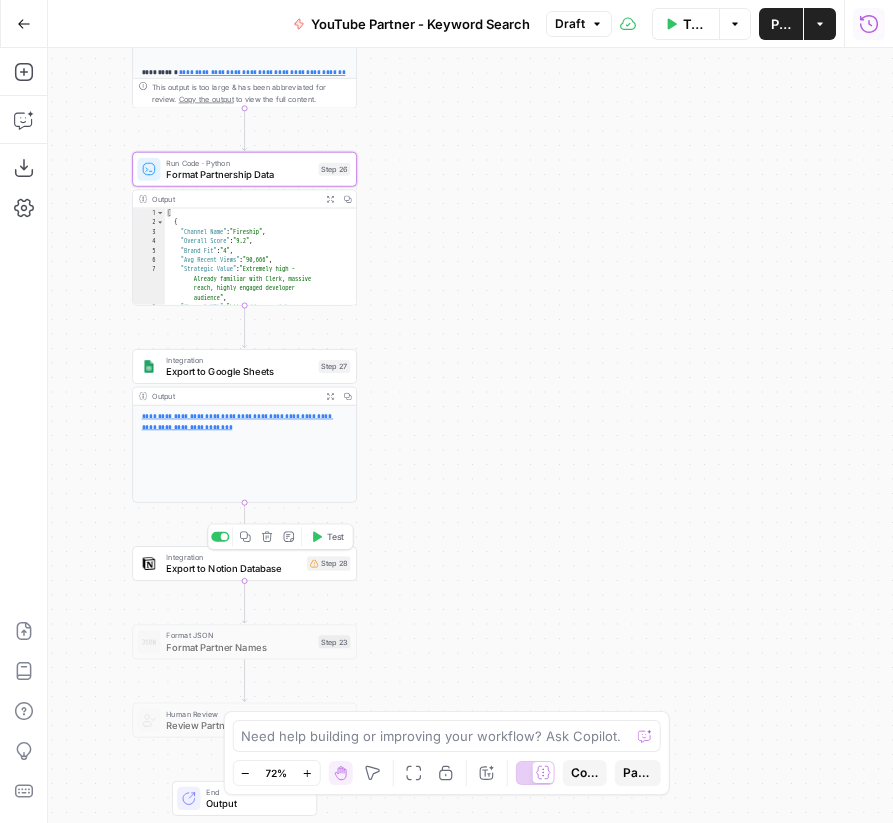click on "Export to Notion Database" at bounding box center (233, 568) 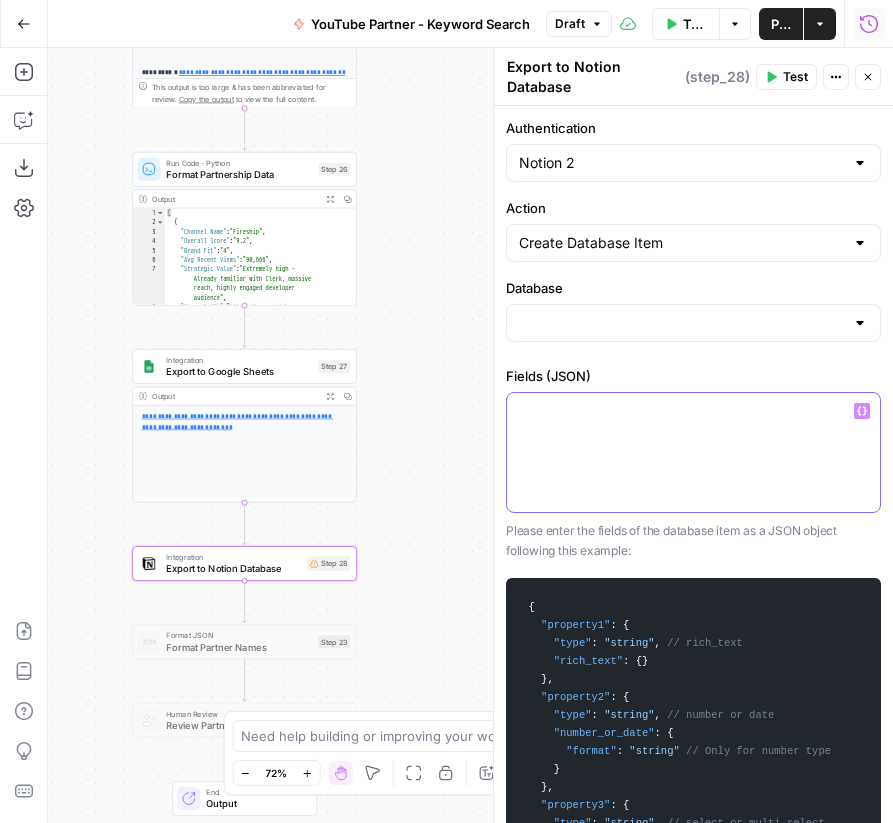 click at bounding box center (693, 411) 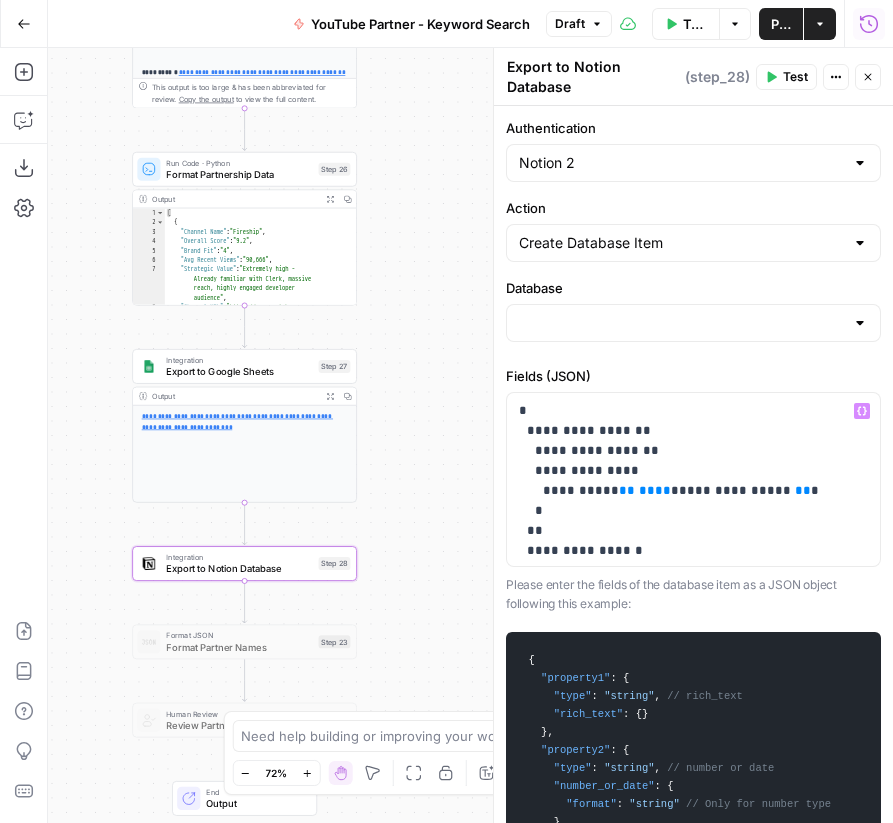 click on "Test" at bounding box center [795, 77] 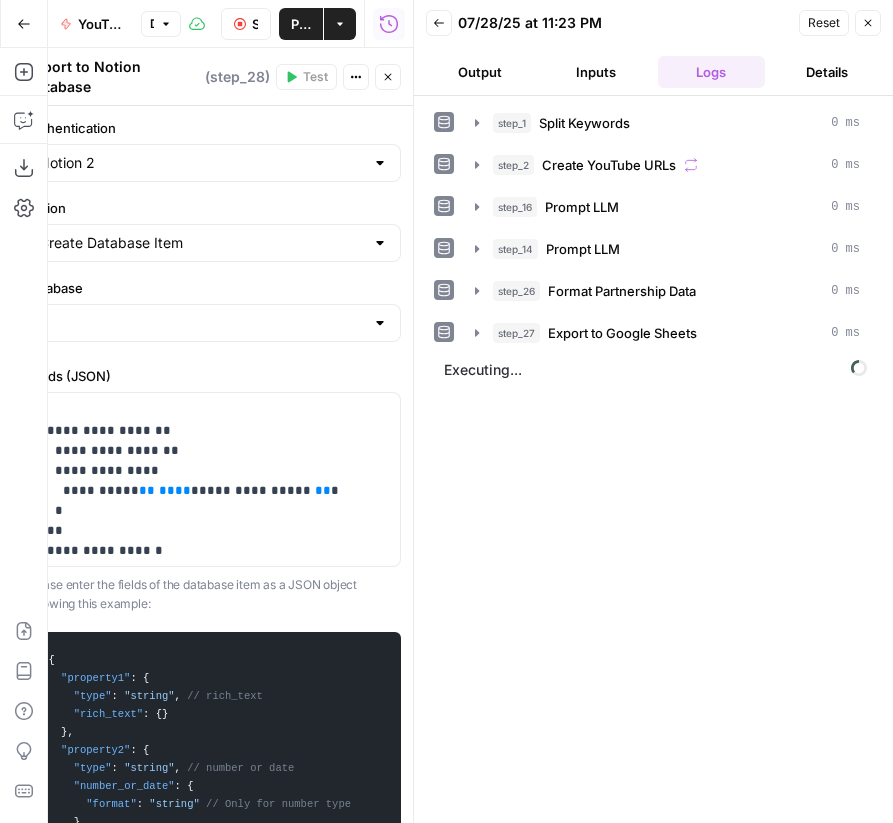 type on "YouTube Partners" 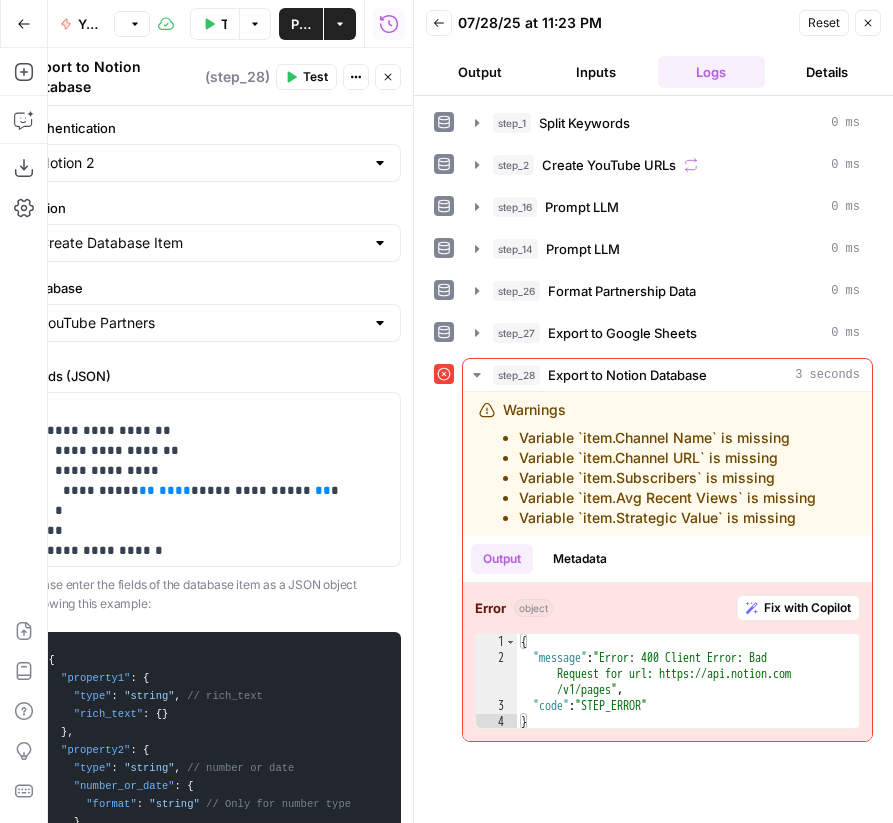 click 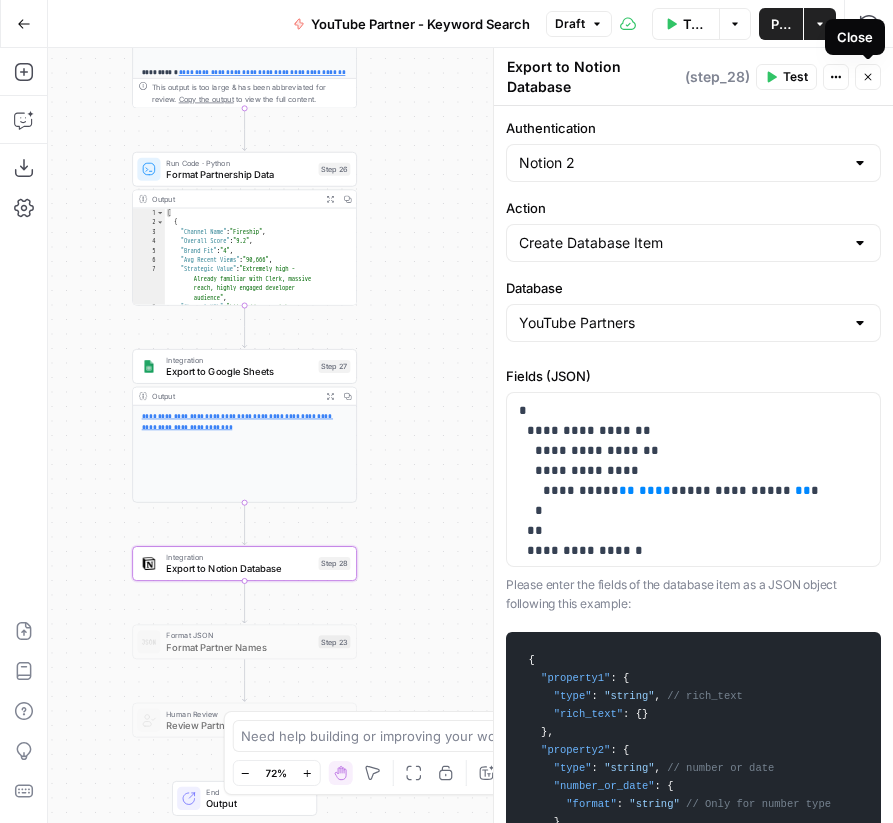 click 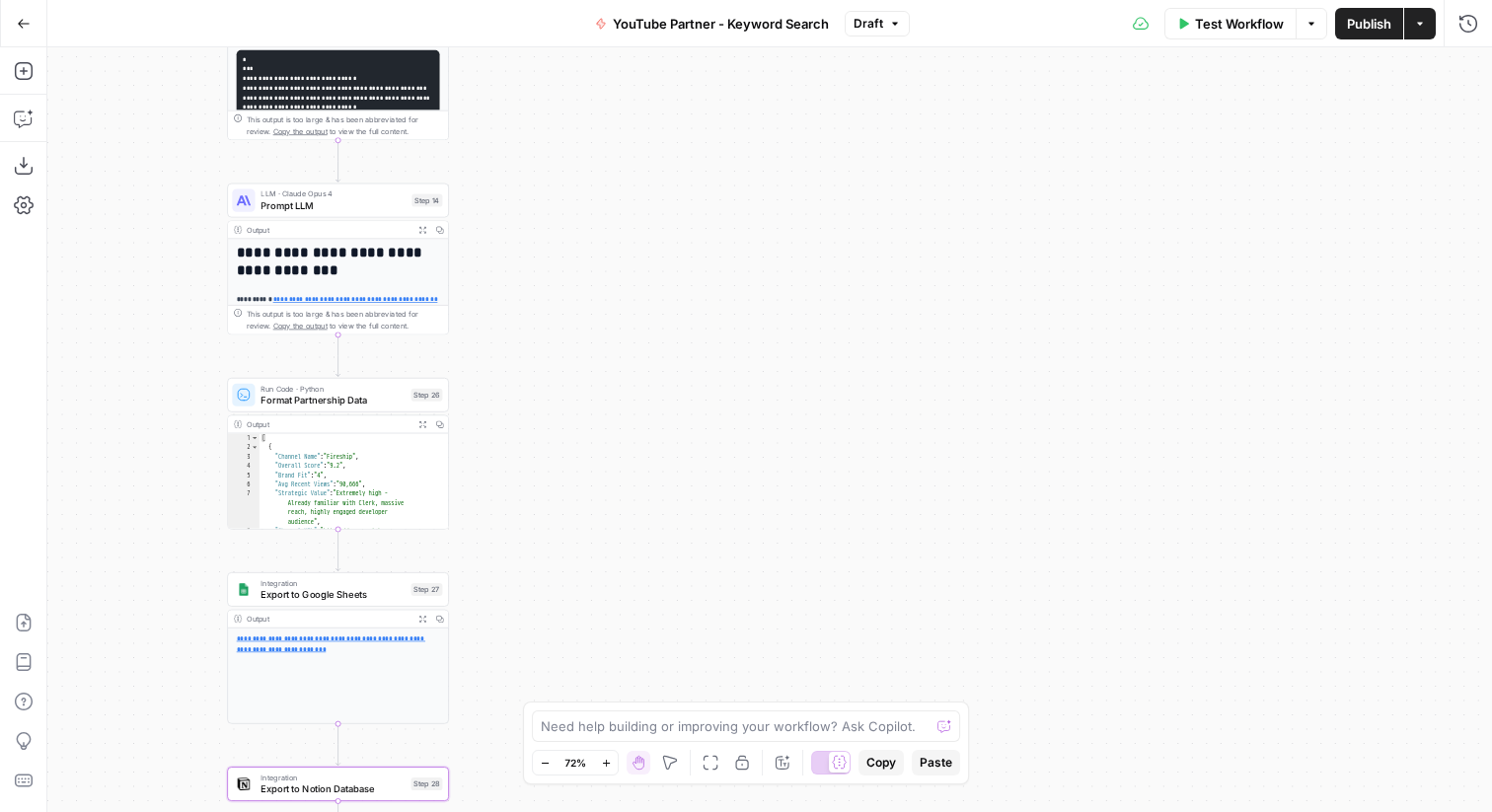 click 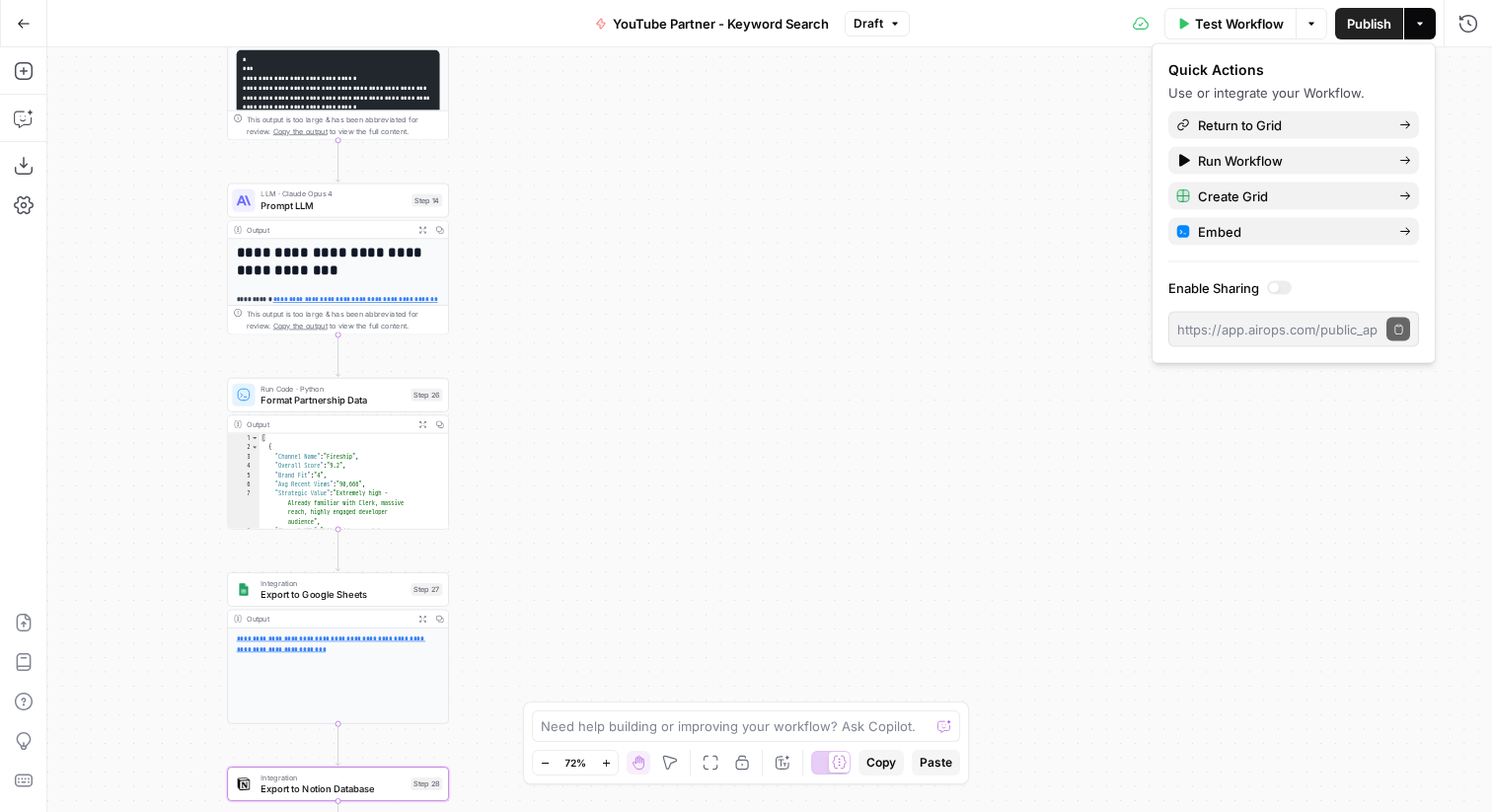 click at bounding box center (1274, 288) 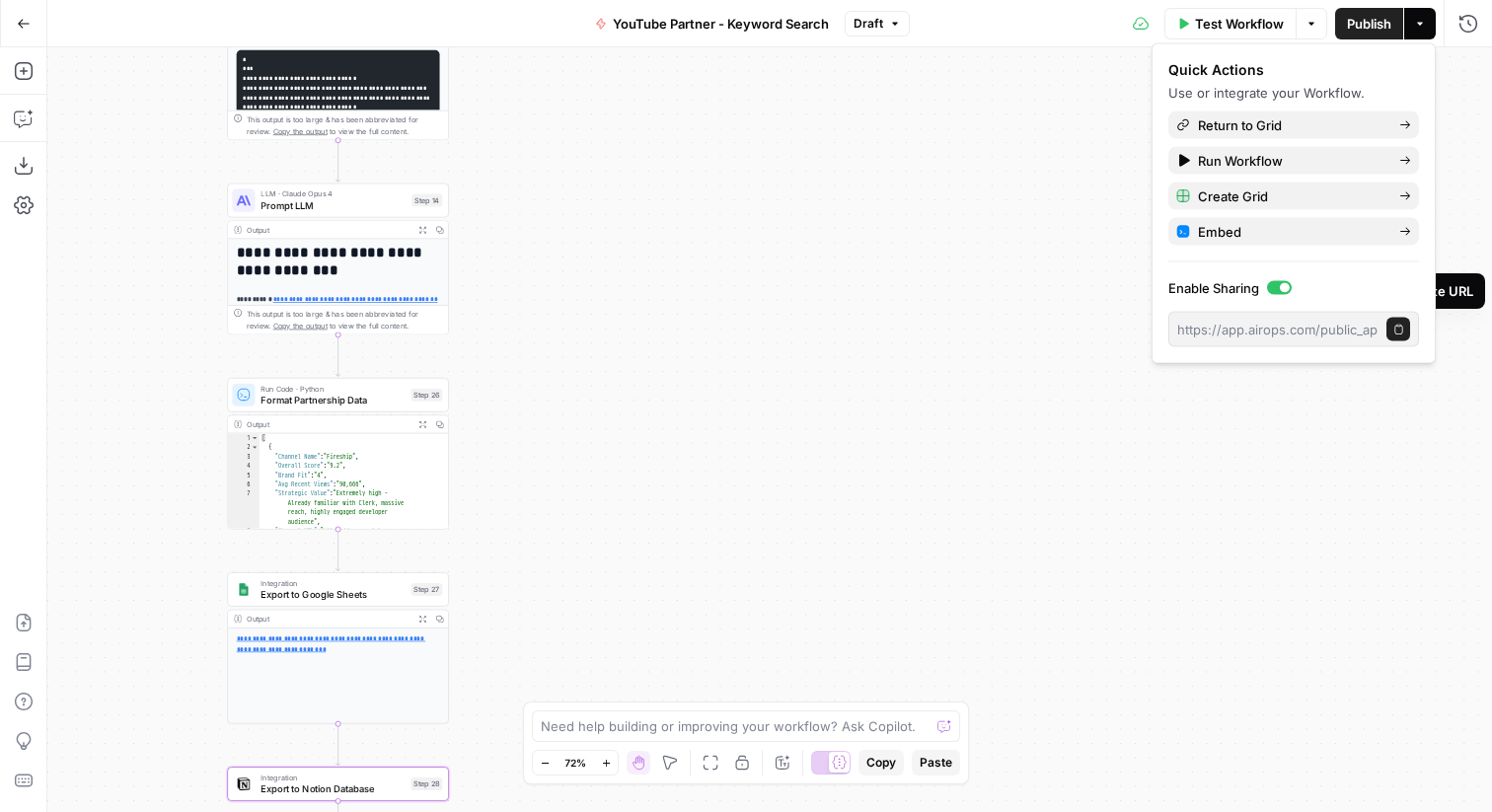 click on "Copy public execute URL" at bounding box center [1403, 329] 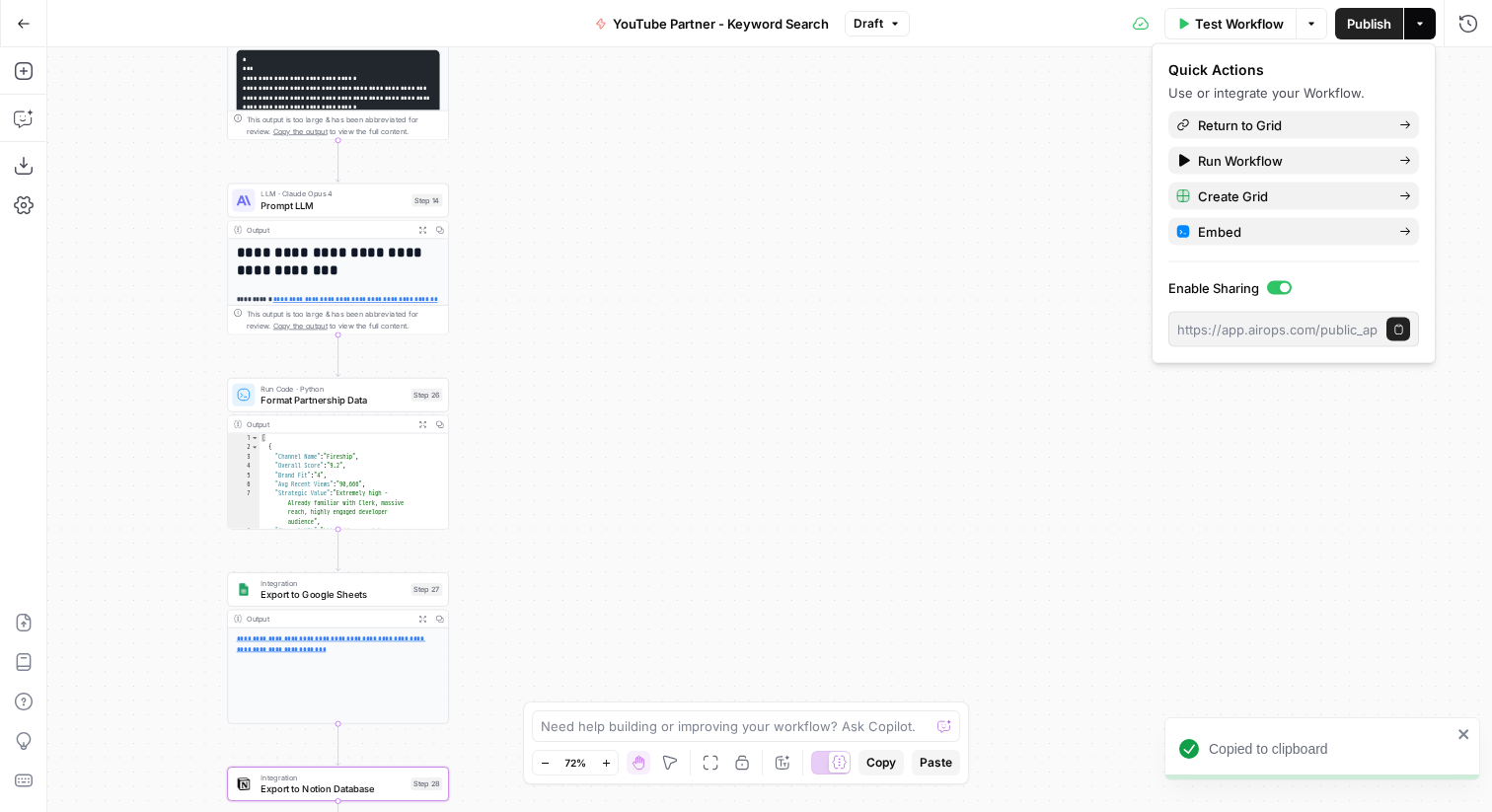 type 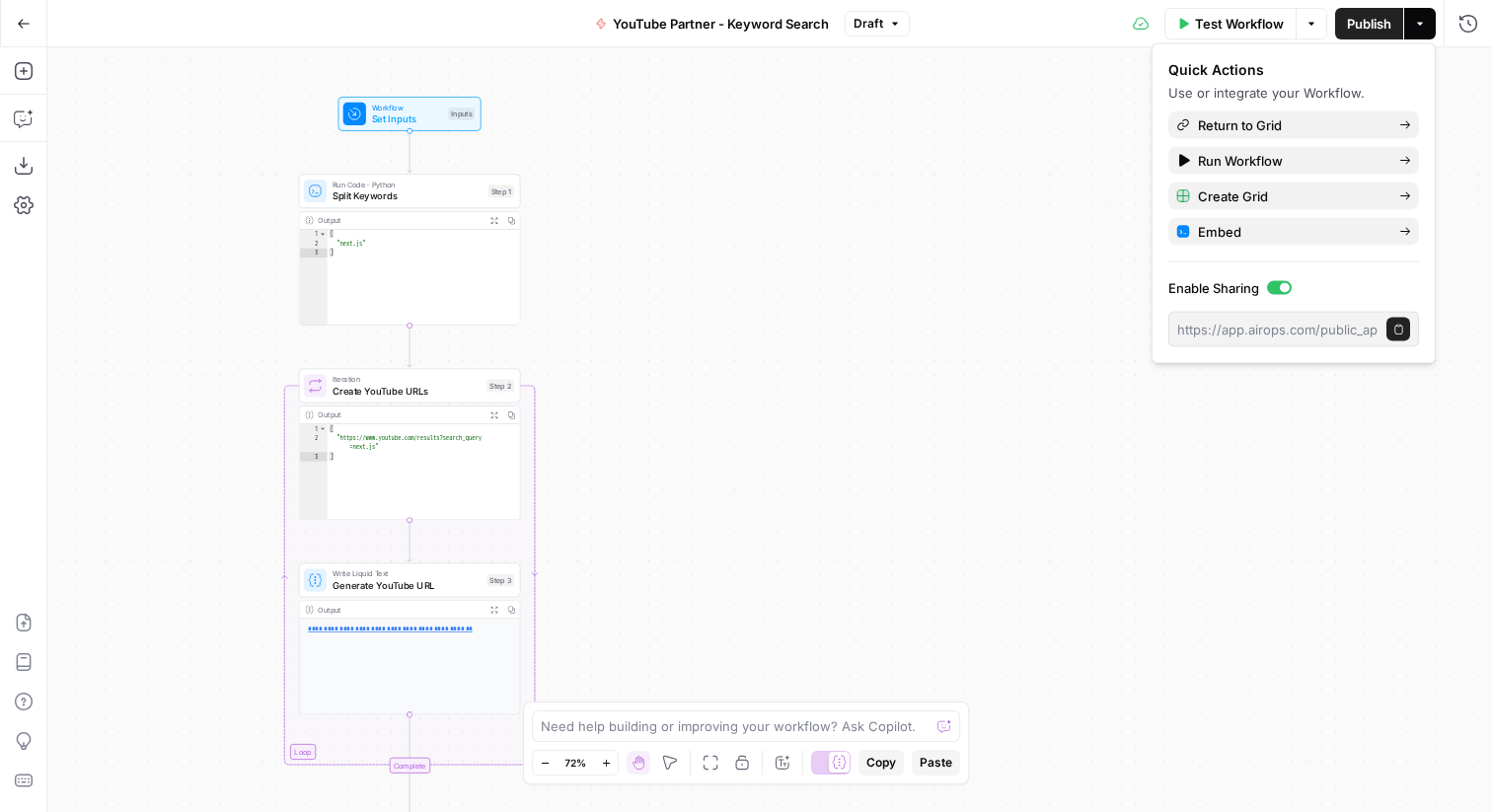 click on "Actions" at bounding box center [1420, 24] 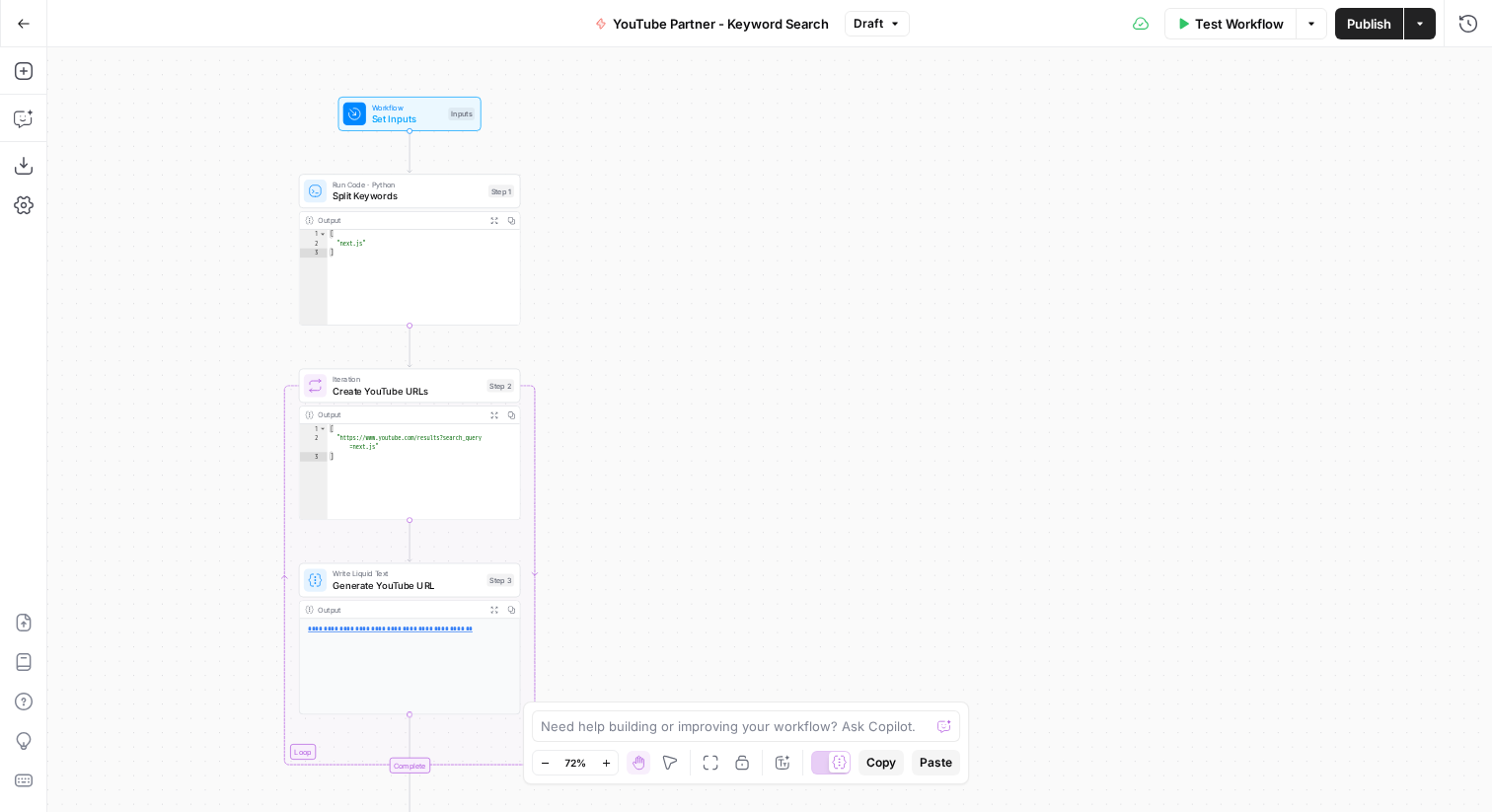 click 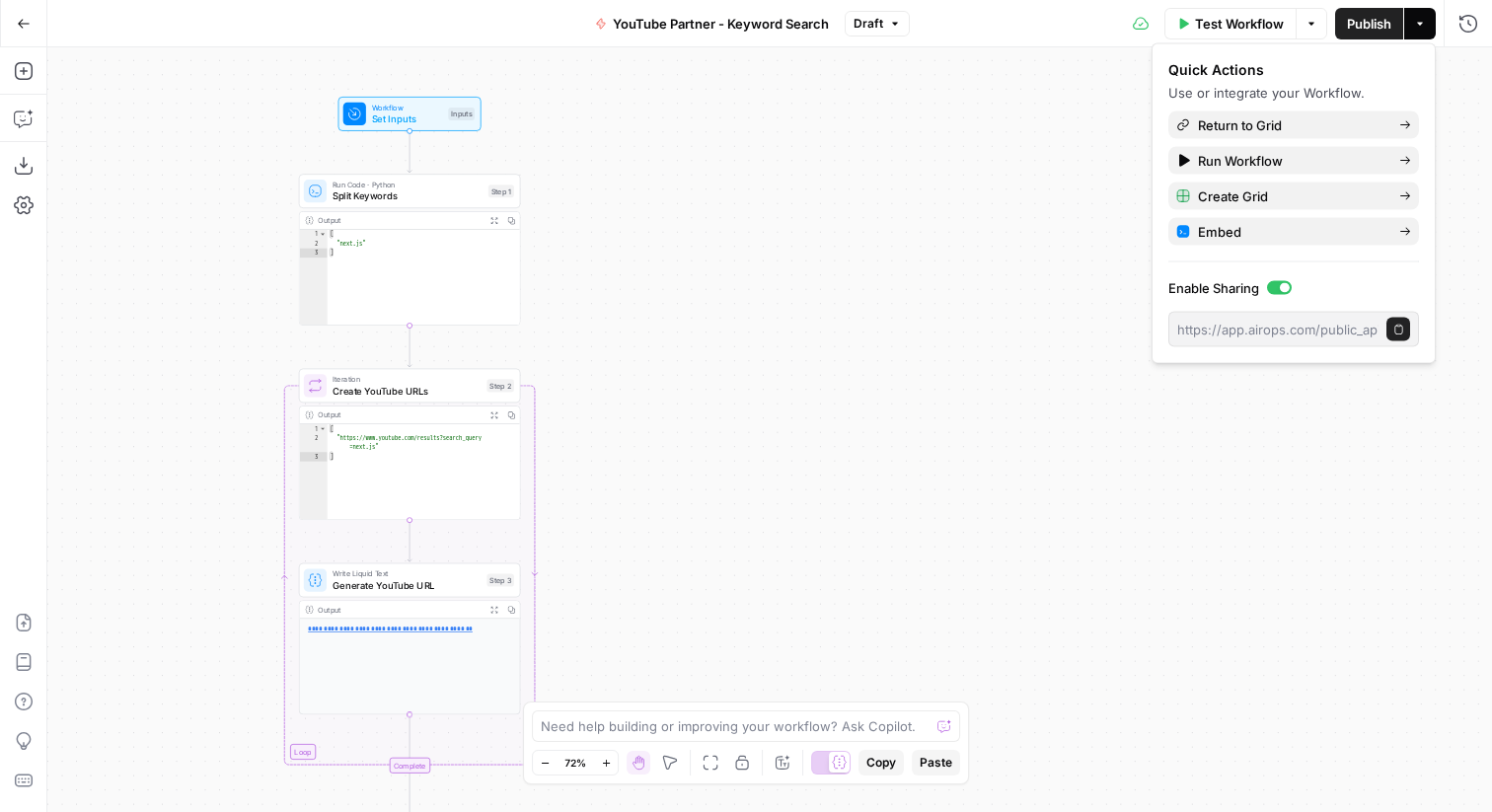 click 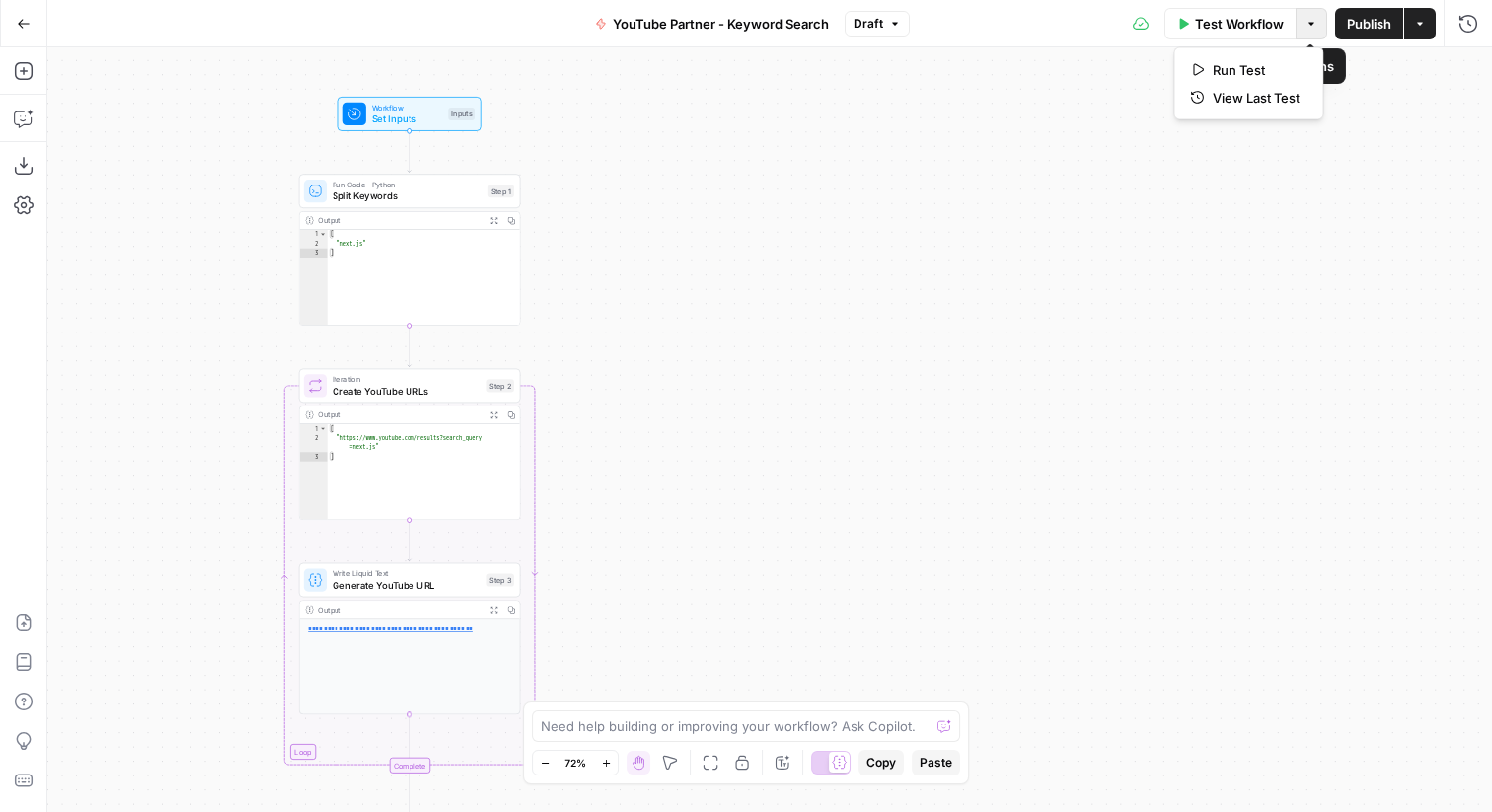 click on "Options" at bounding box center [1311, 24] 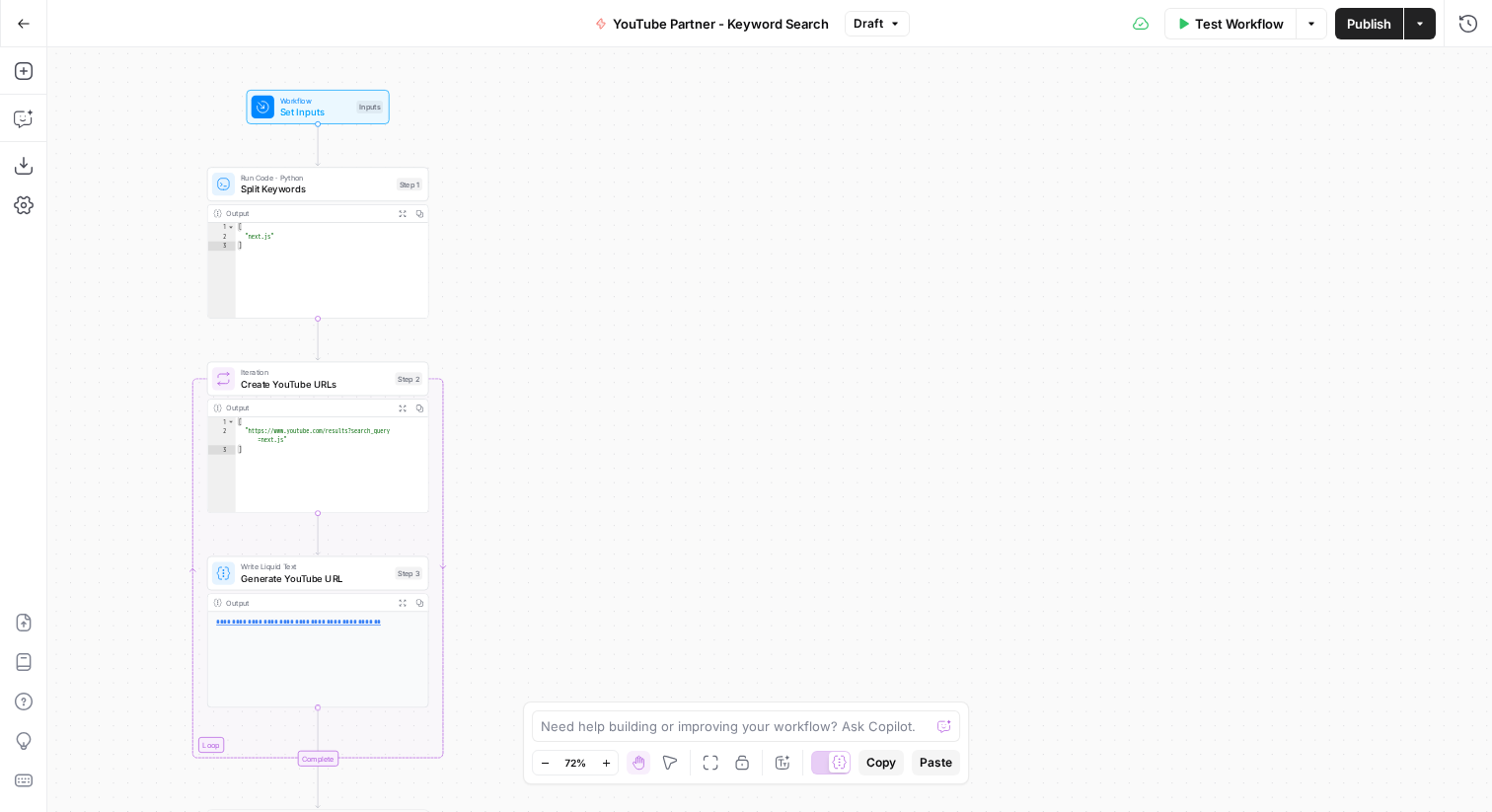 drag, startPoint x: 713, startPoint y: 661, endPoint x: 616, endPoint y: 654, distance: 97.25225 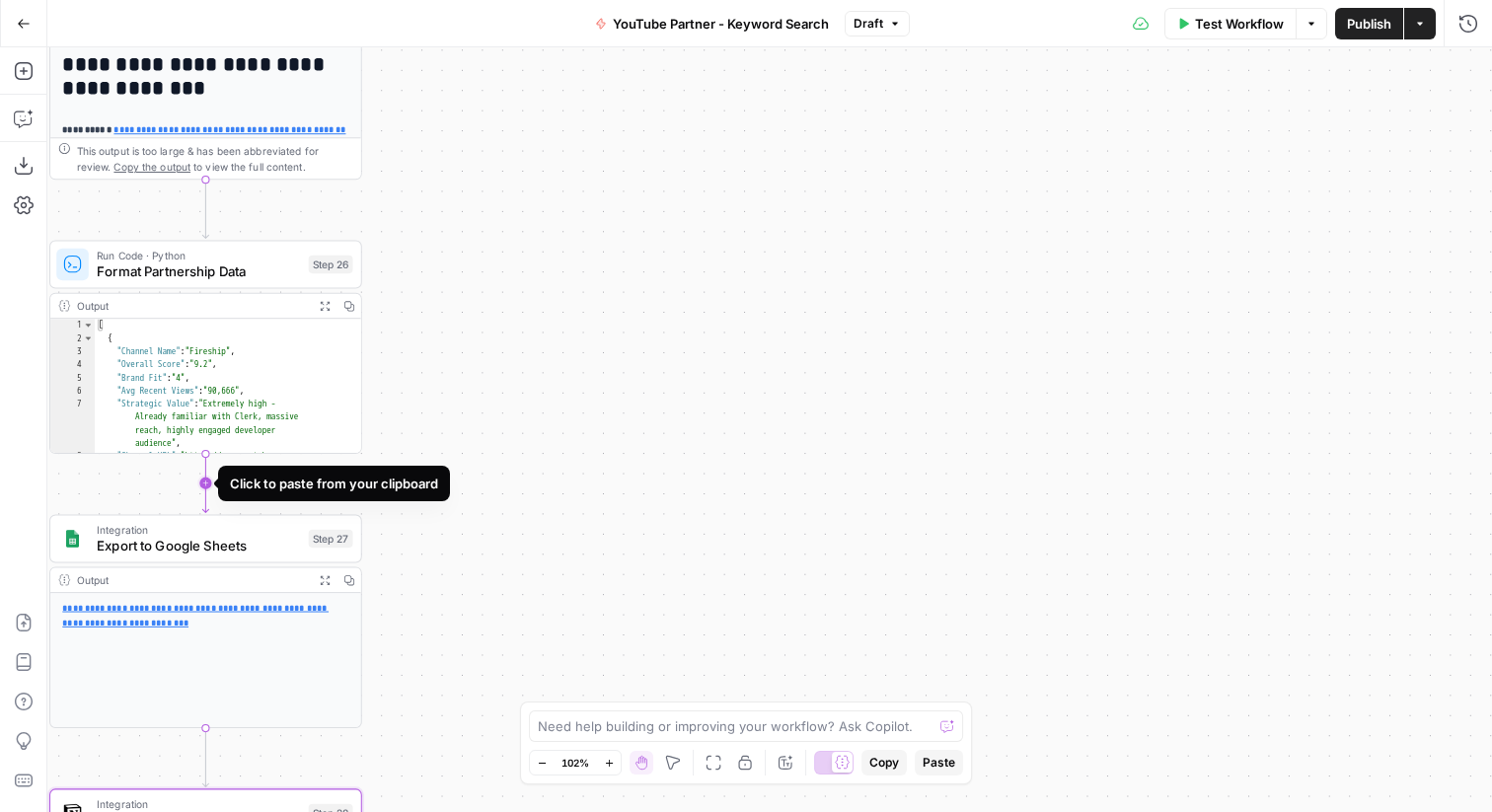 click 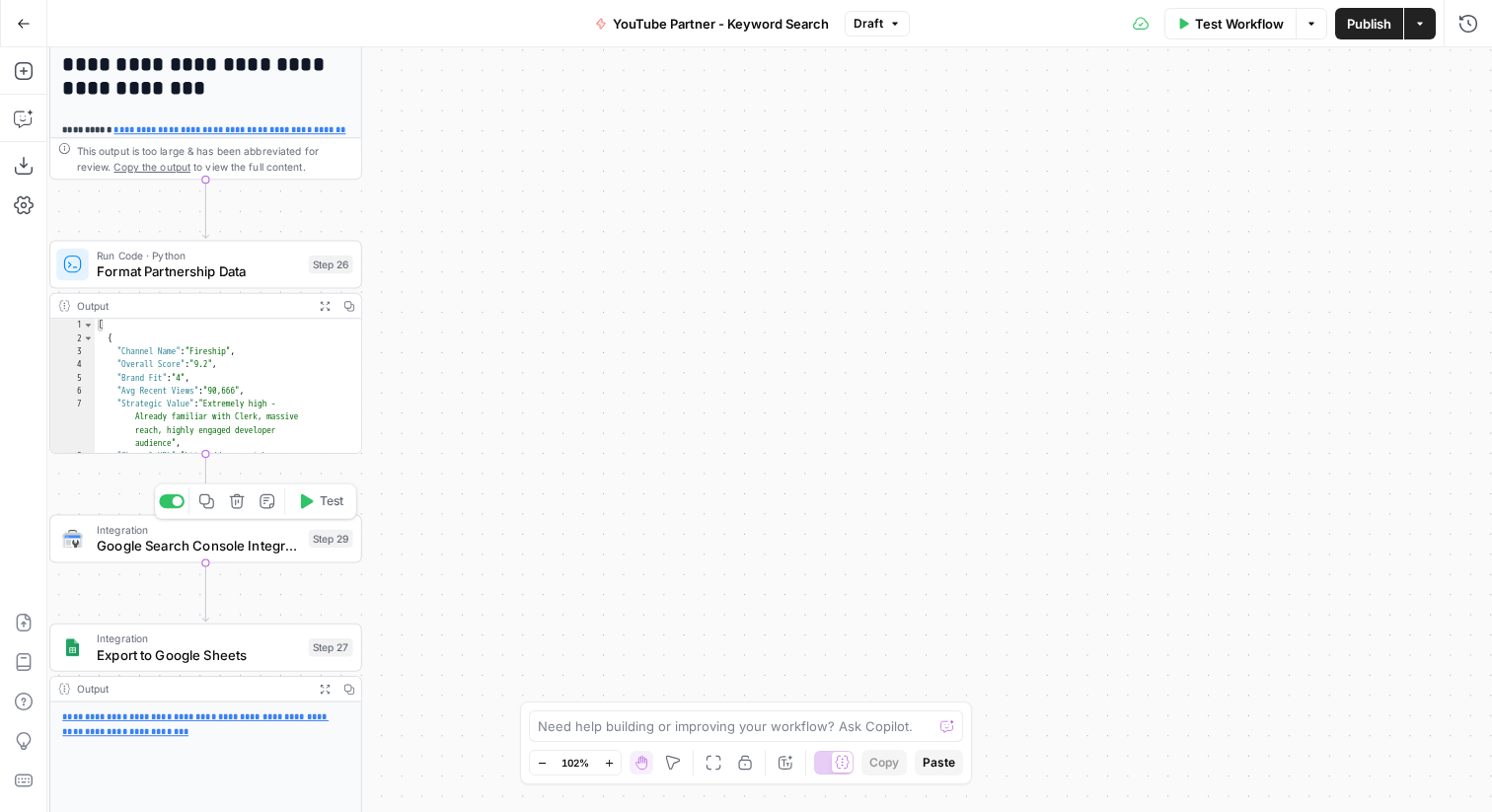 click 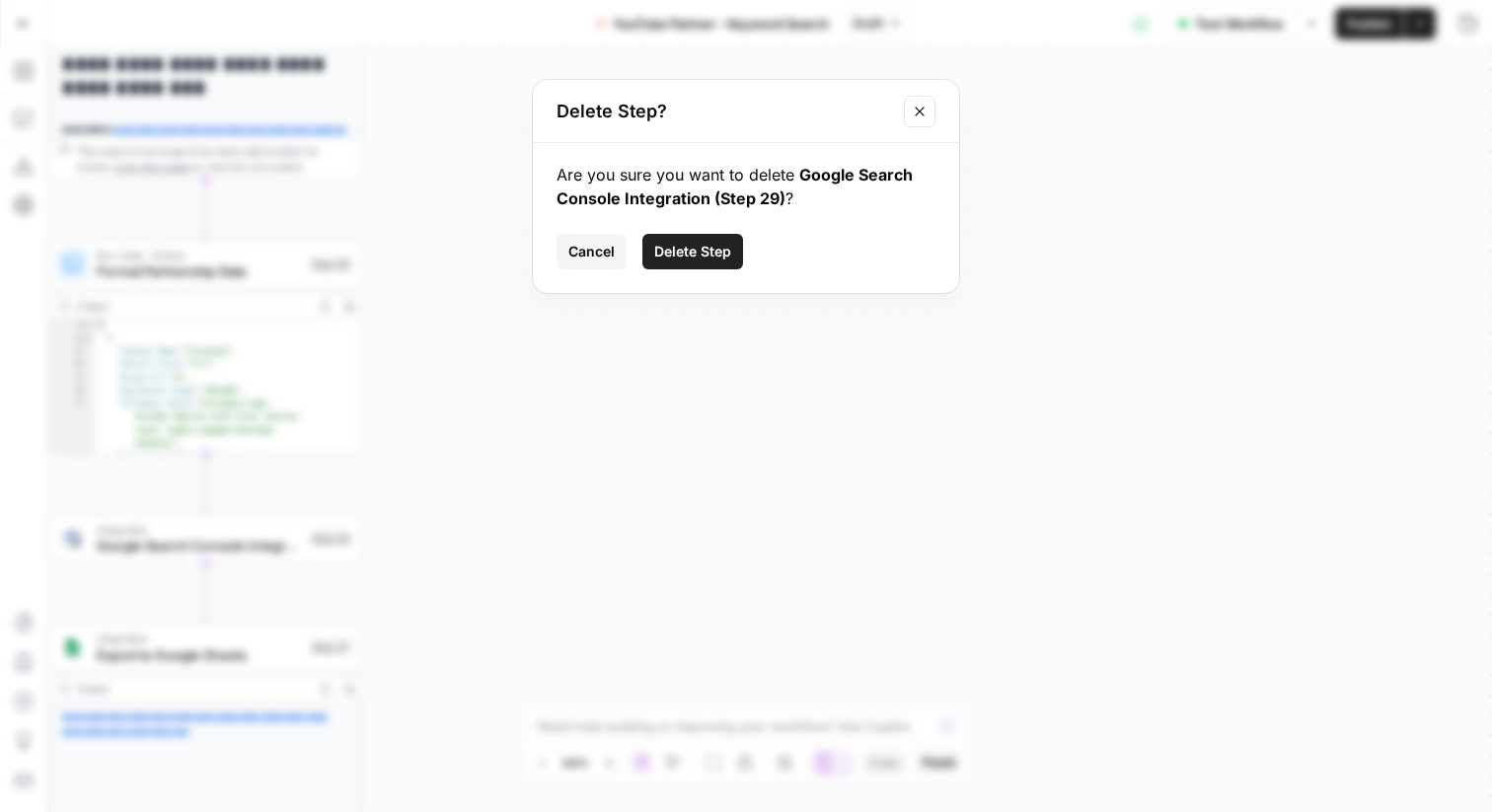 click on "Delete Step" at bounding box center [693, 252] 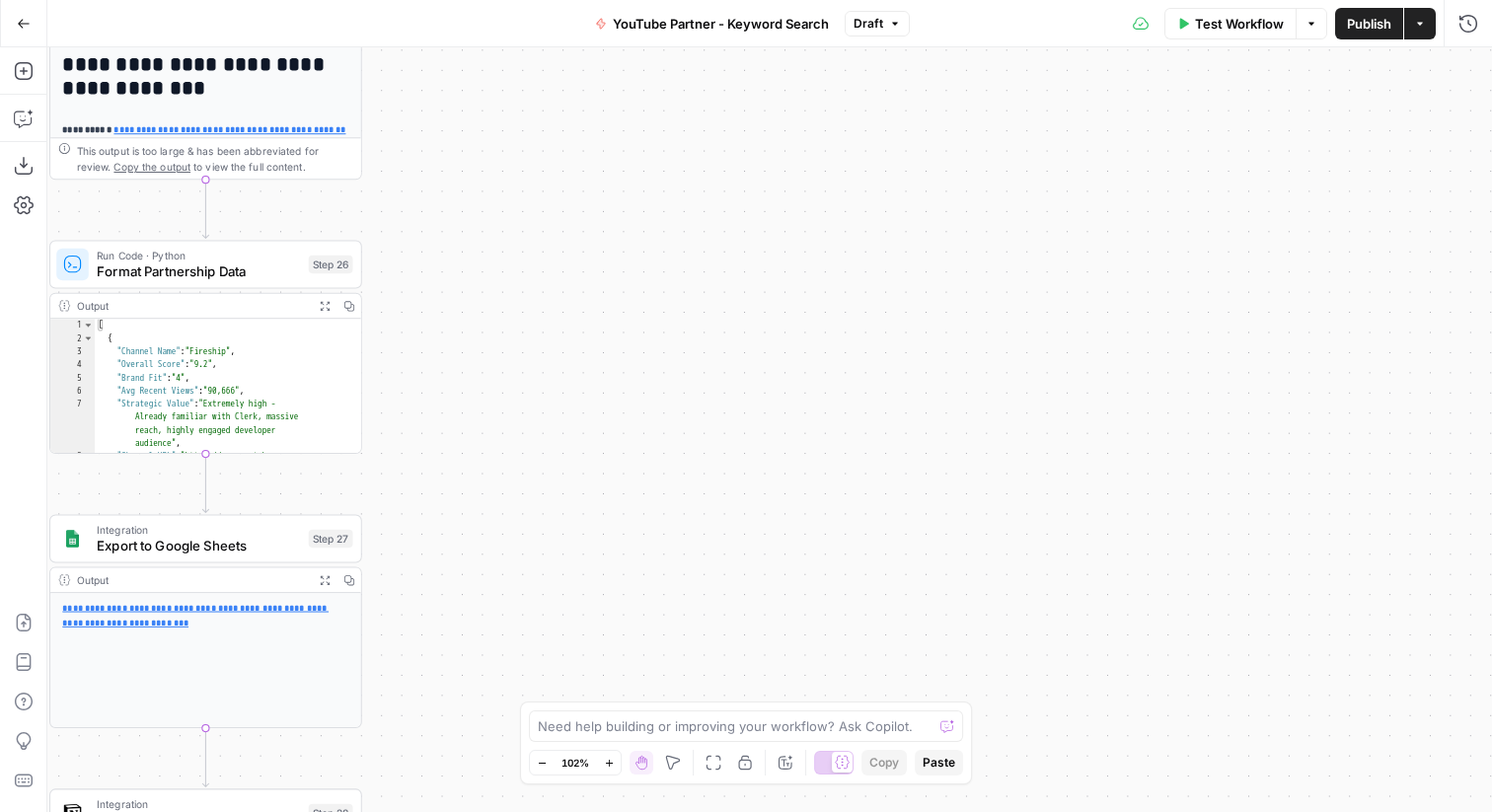 click 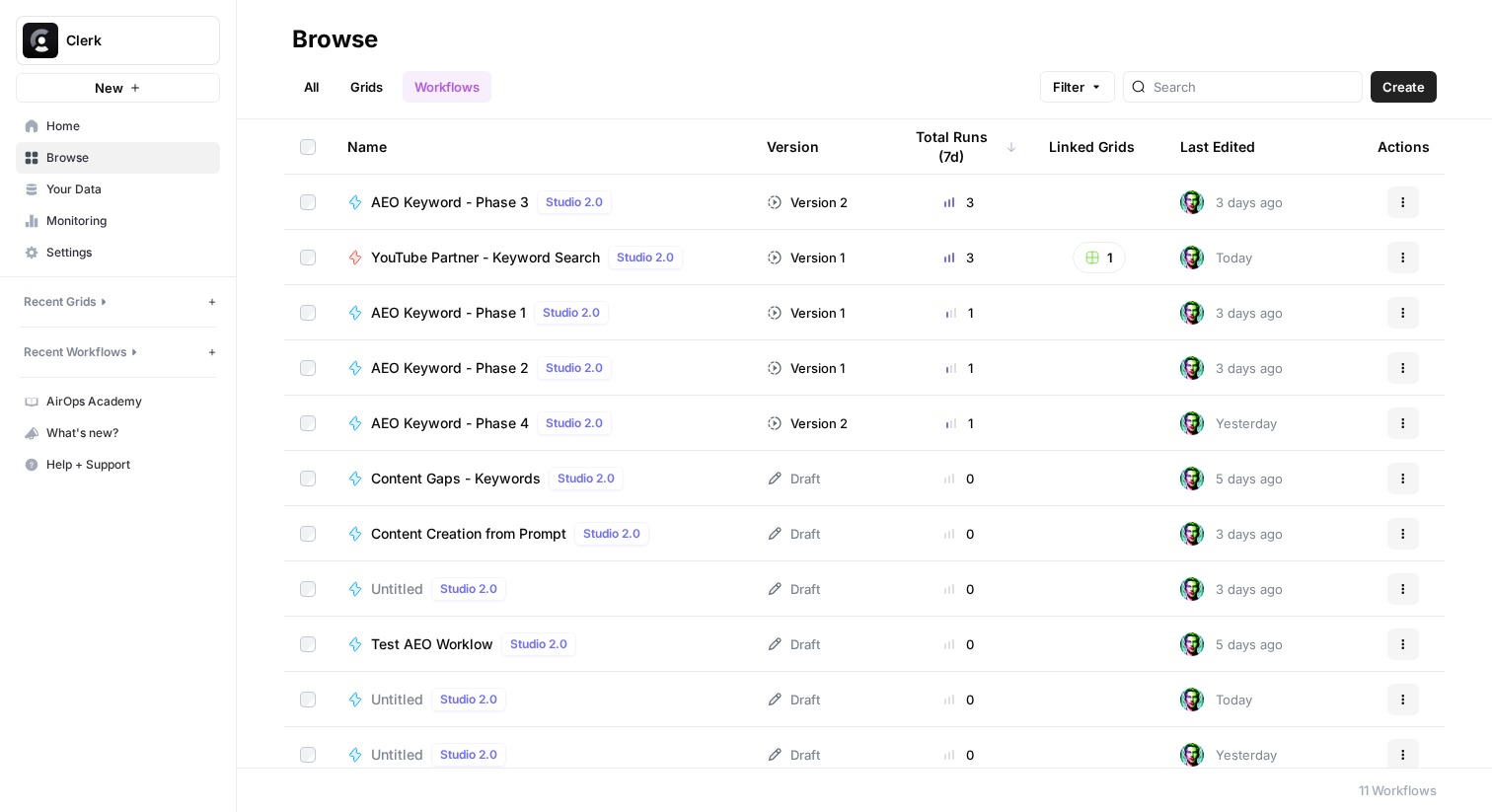 click 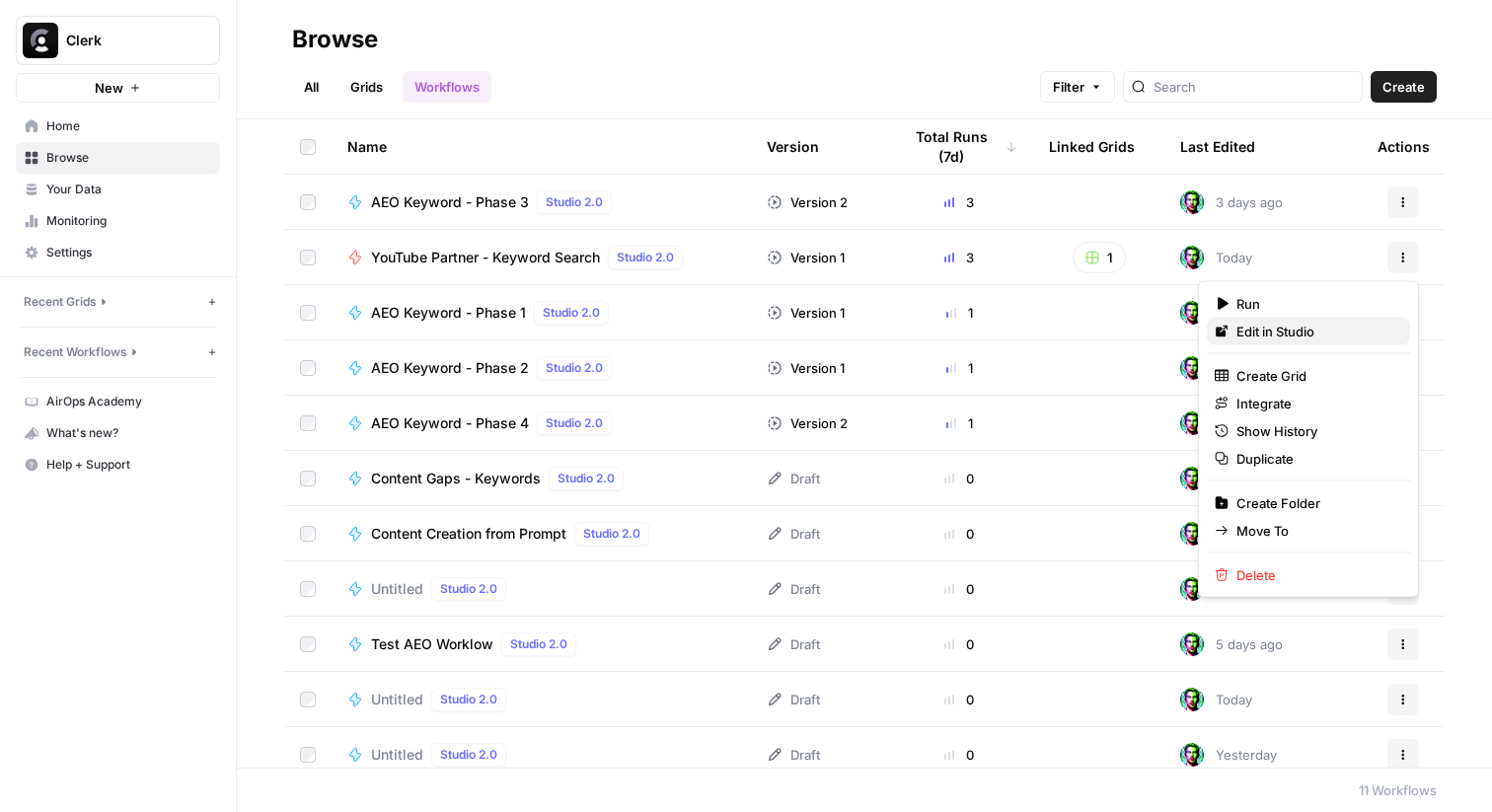 click on "Edit in Studio" at bounding box center (1315, 332) 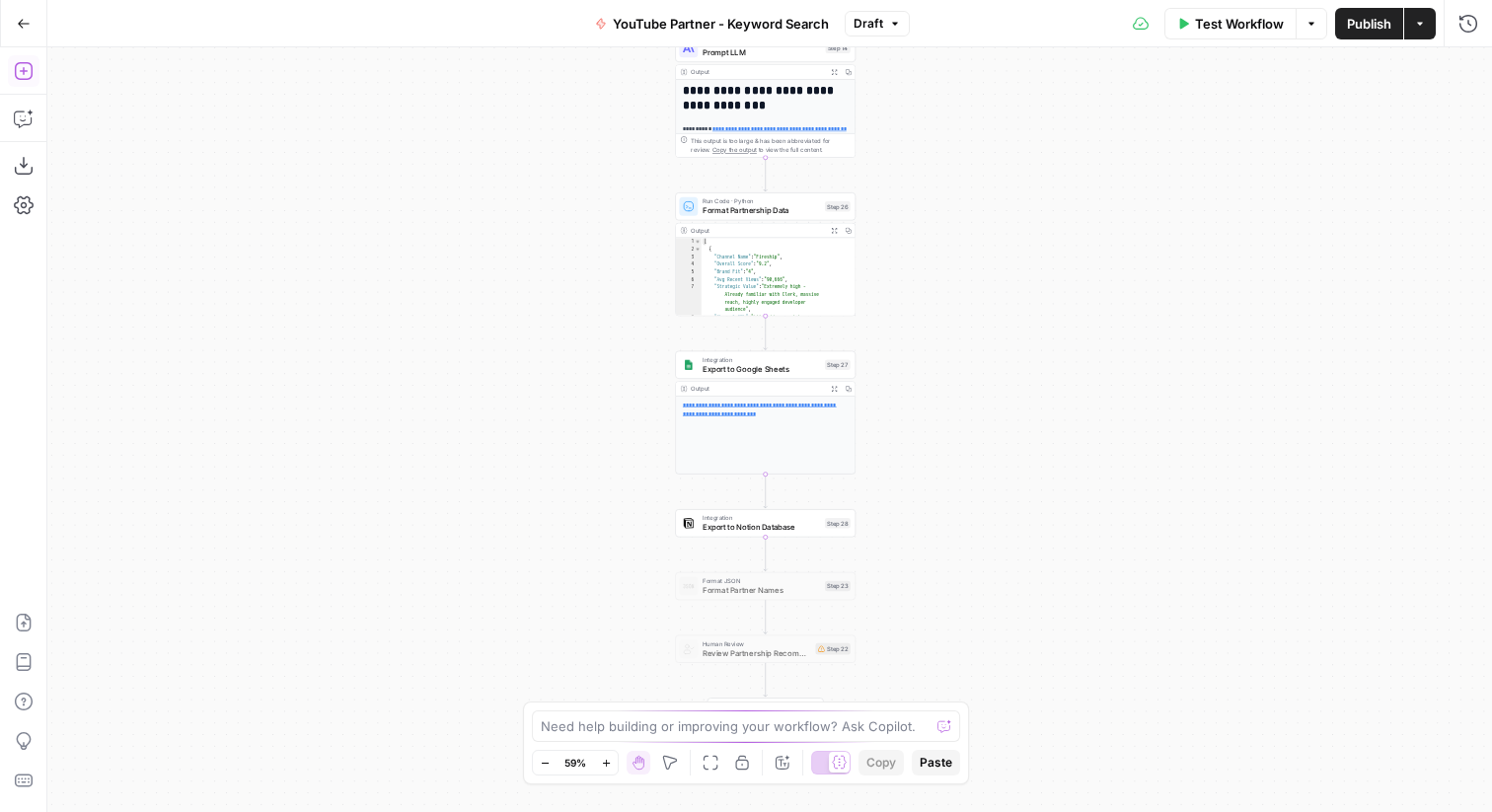 click 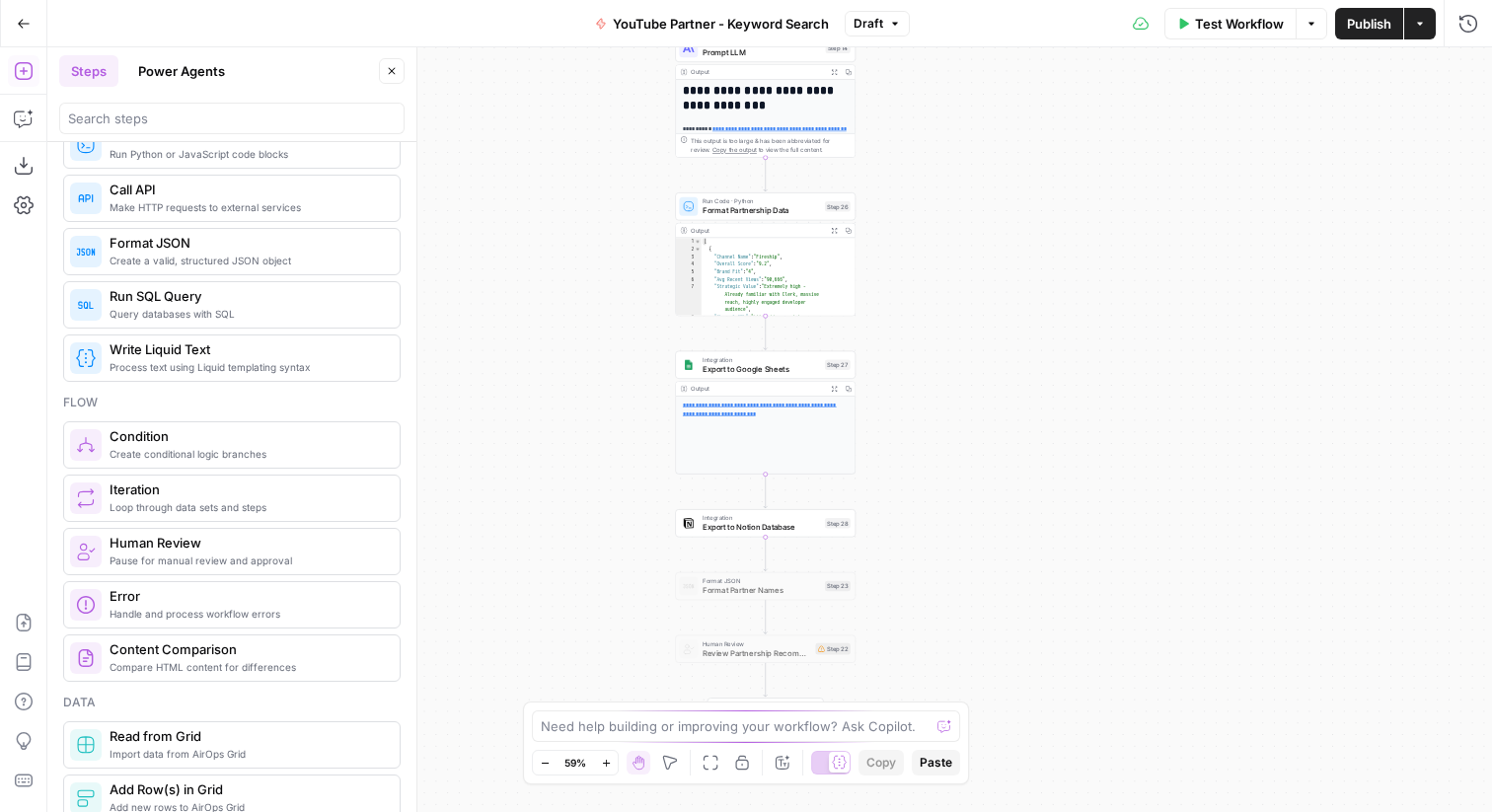 scroll, scrollTop: 406, scrollLeft: 0, axis: vertical 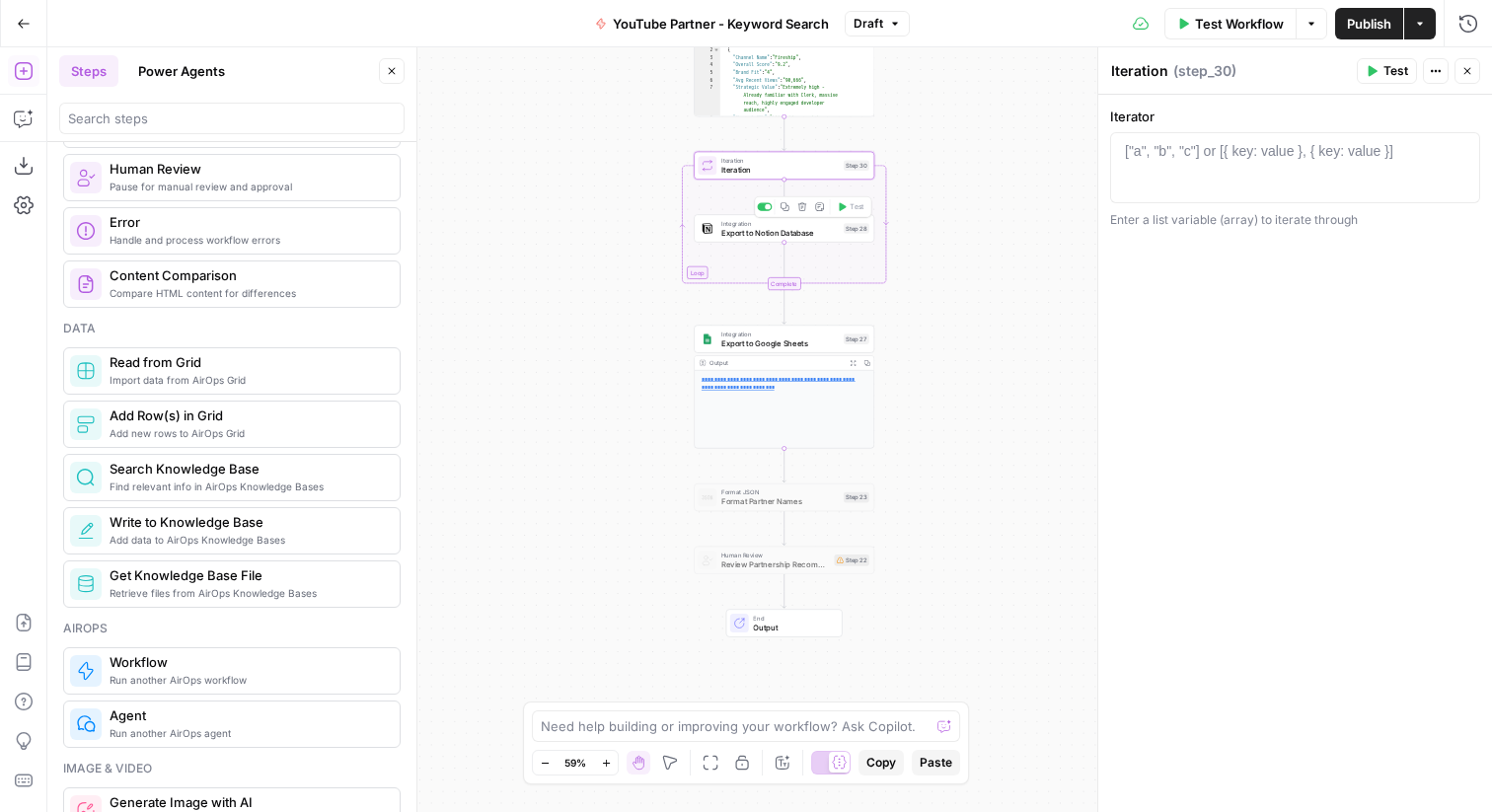 click on "Export to Notion Database" at bounding box center (780, 233) 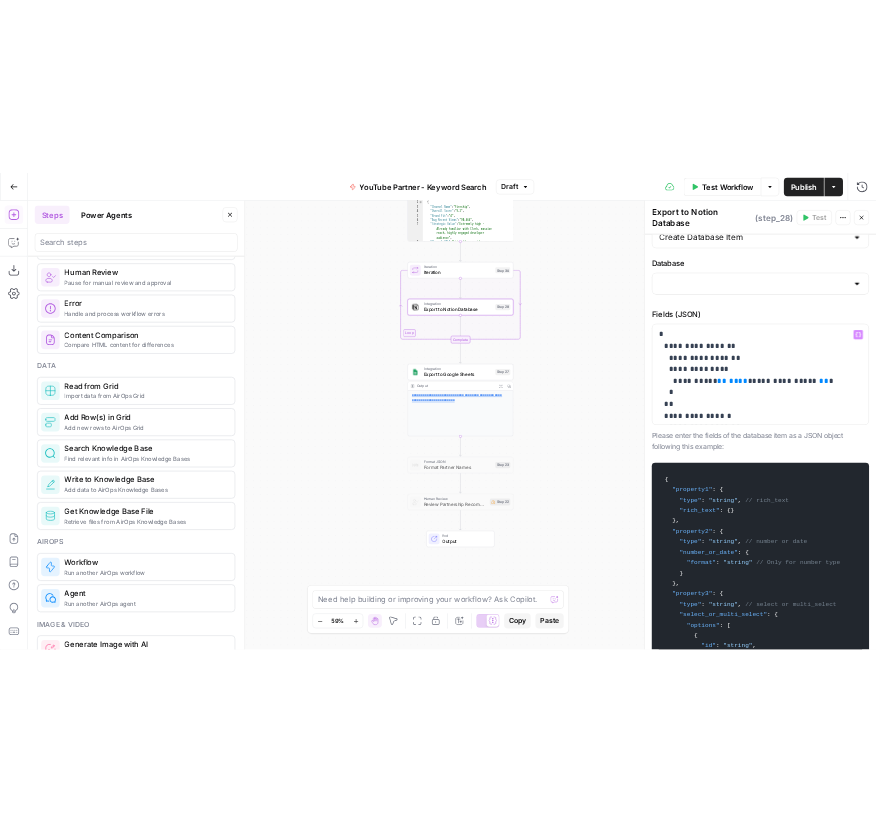 scroll, scrollTop: 128, scrollLeft: 0, axis: vertical 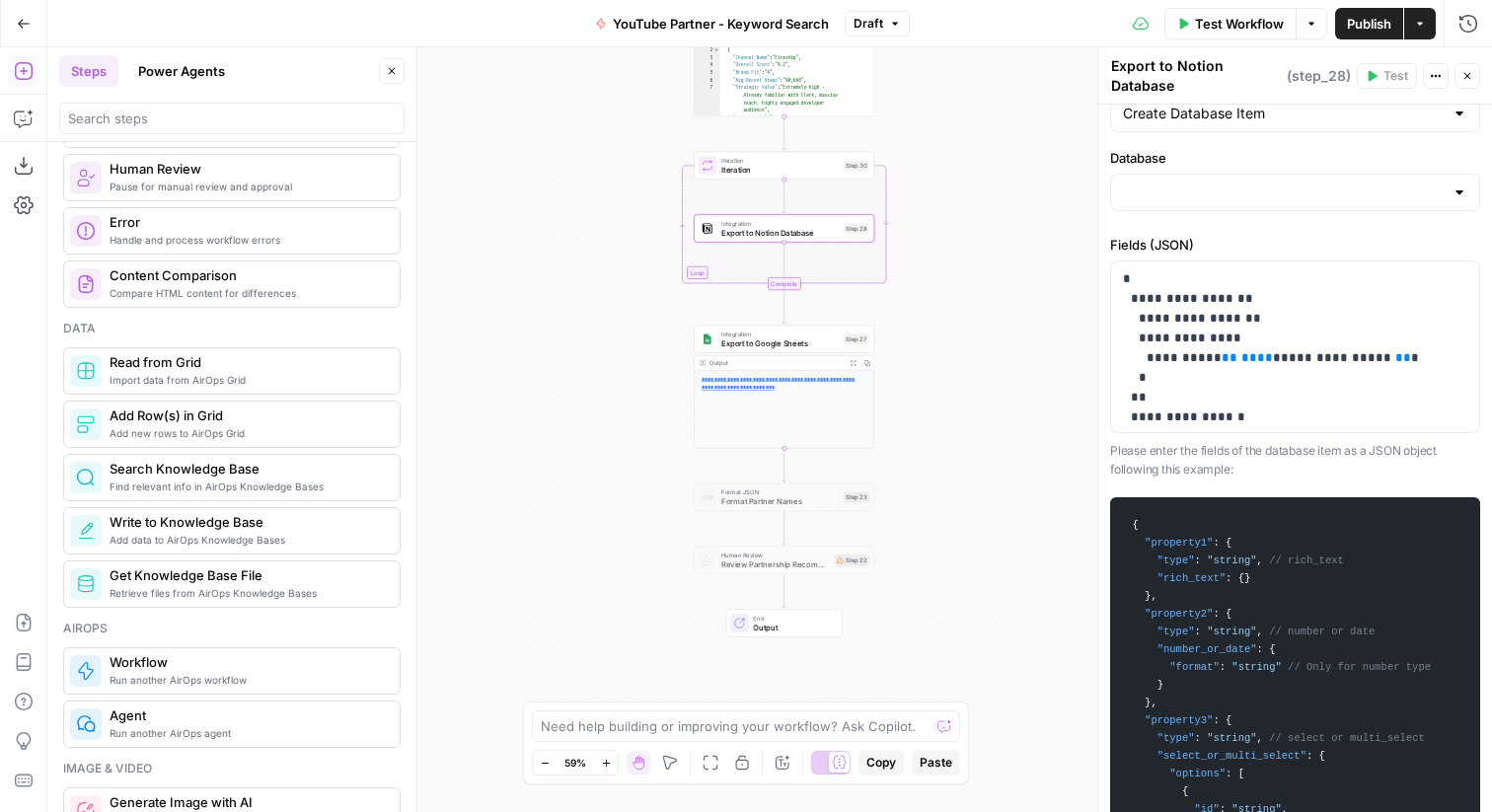 type on "YouTube Partners" 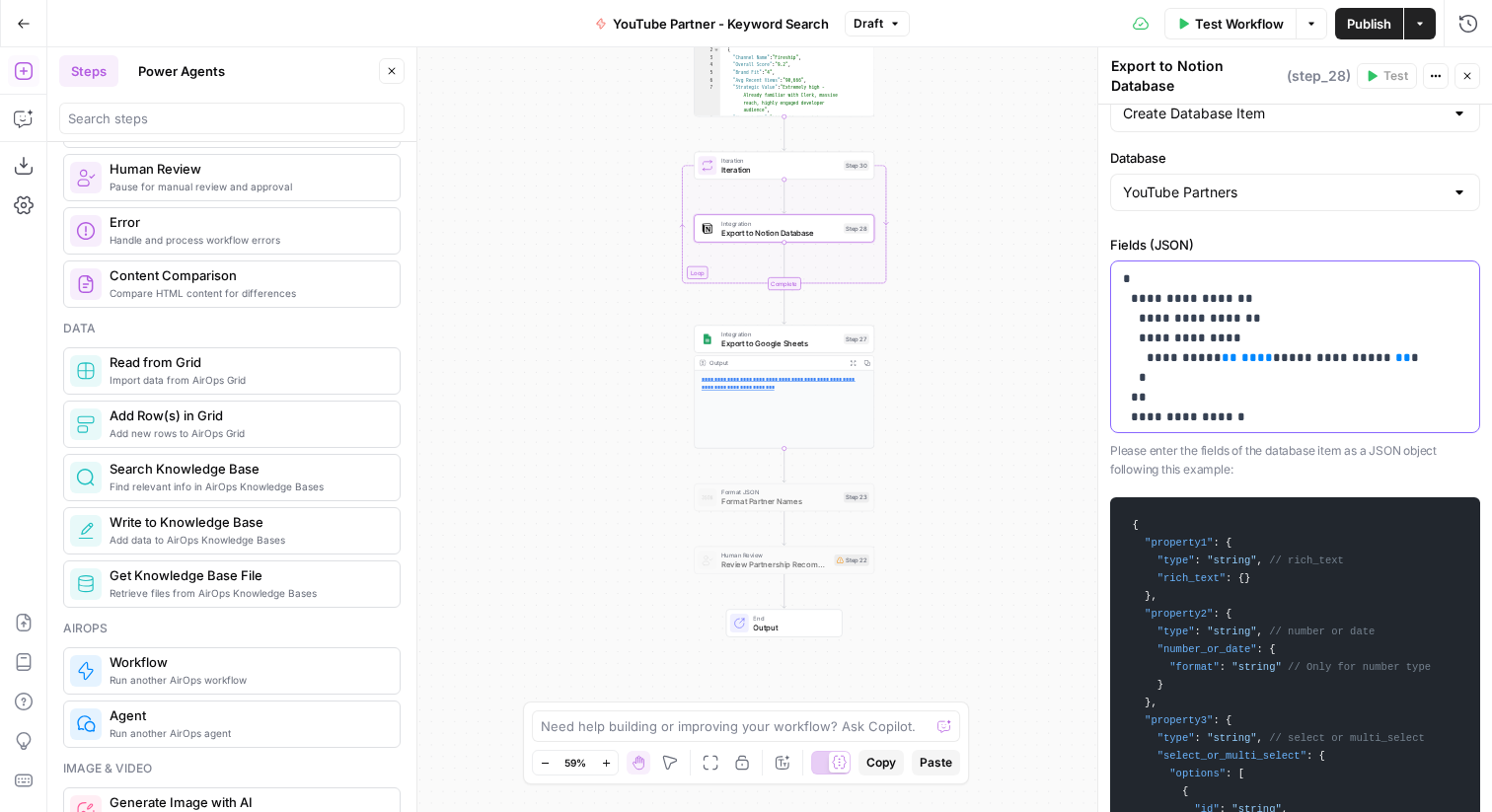 click on "**********" at bounding box center [1295, 585] 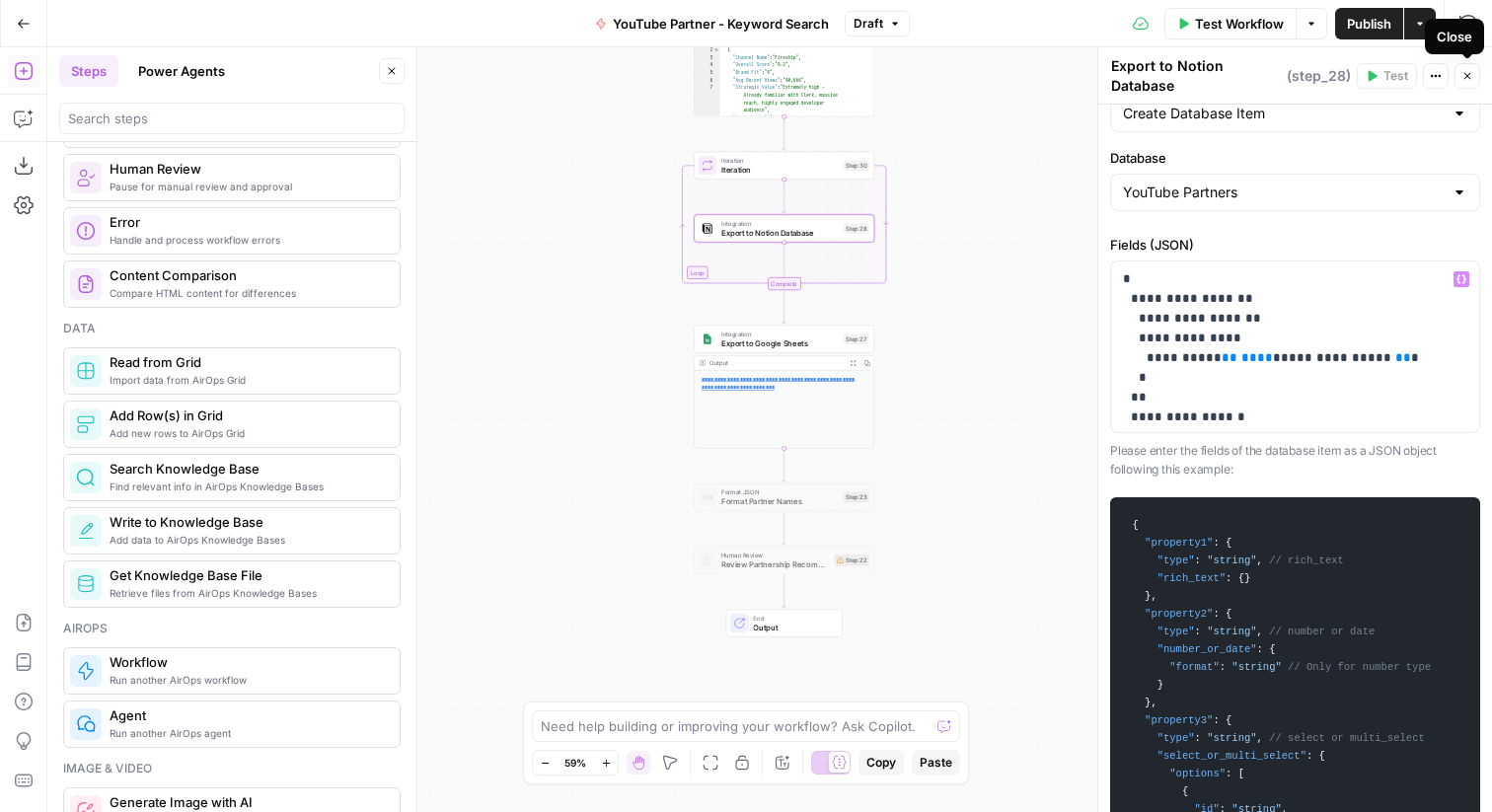 click 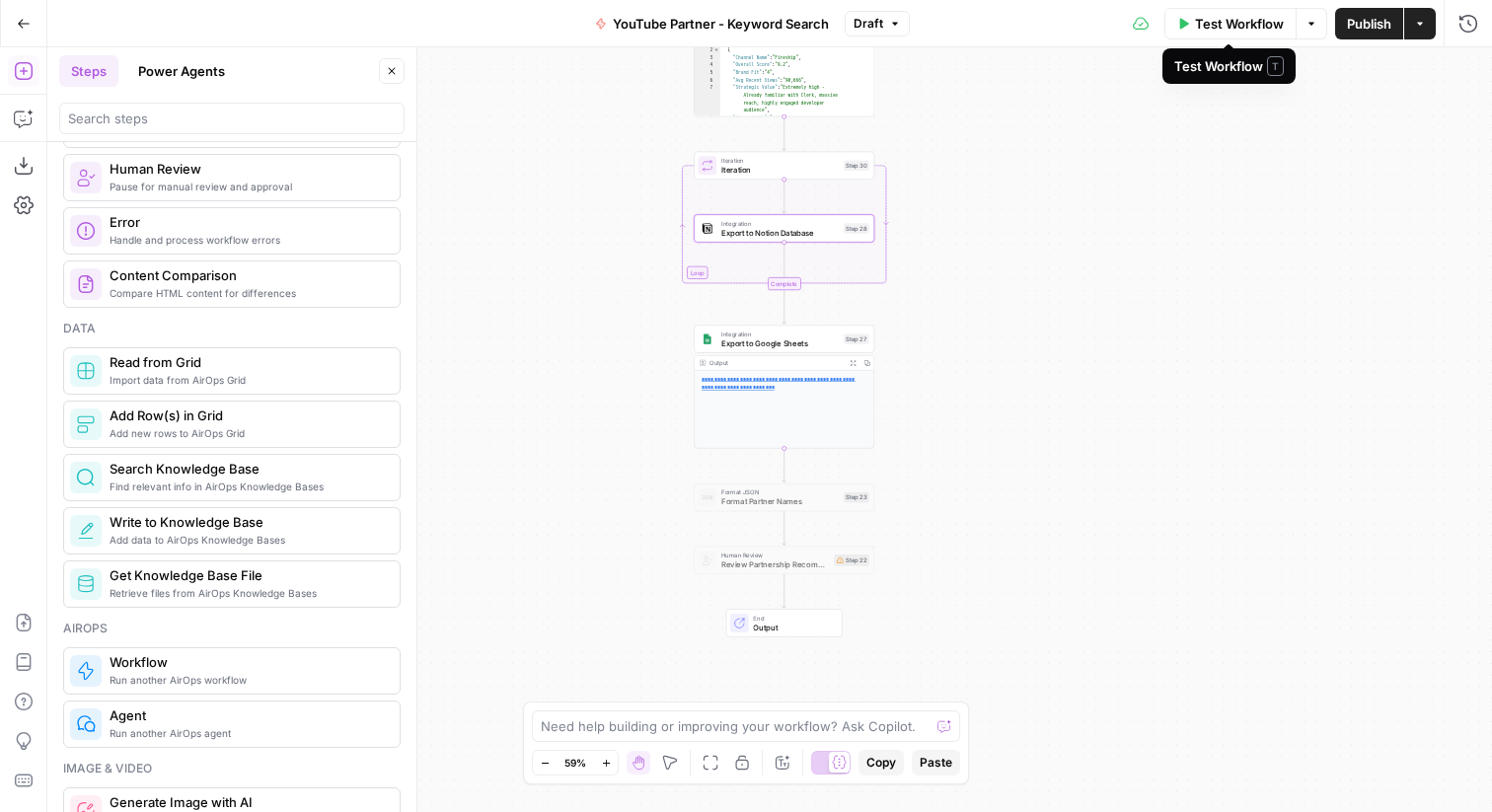 click on "Test Workflow" at bounding box center (1239, 24) 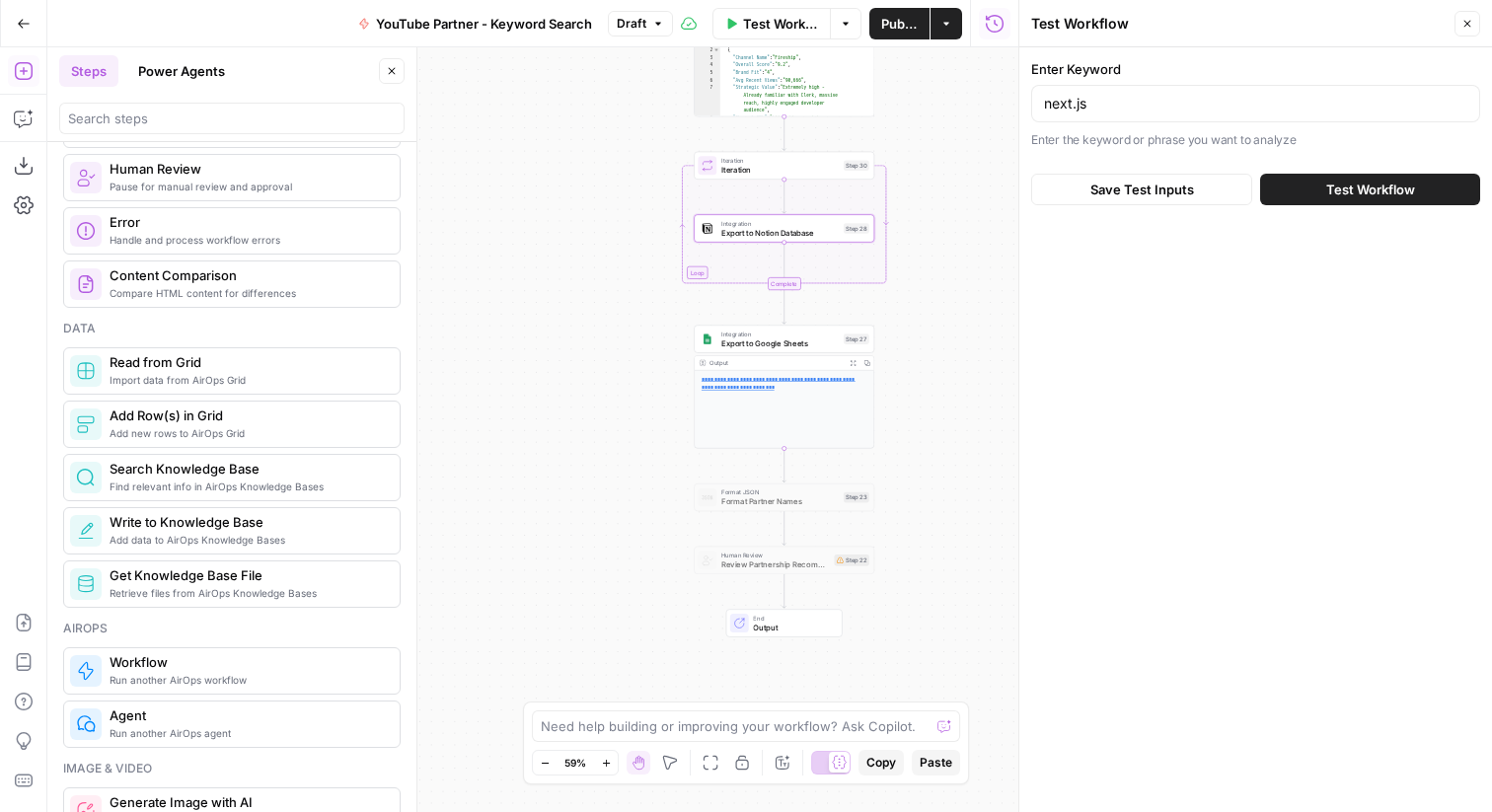 click on "Test Workflow" at bounding box center [1370, 189] 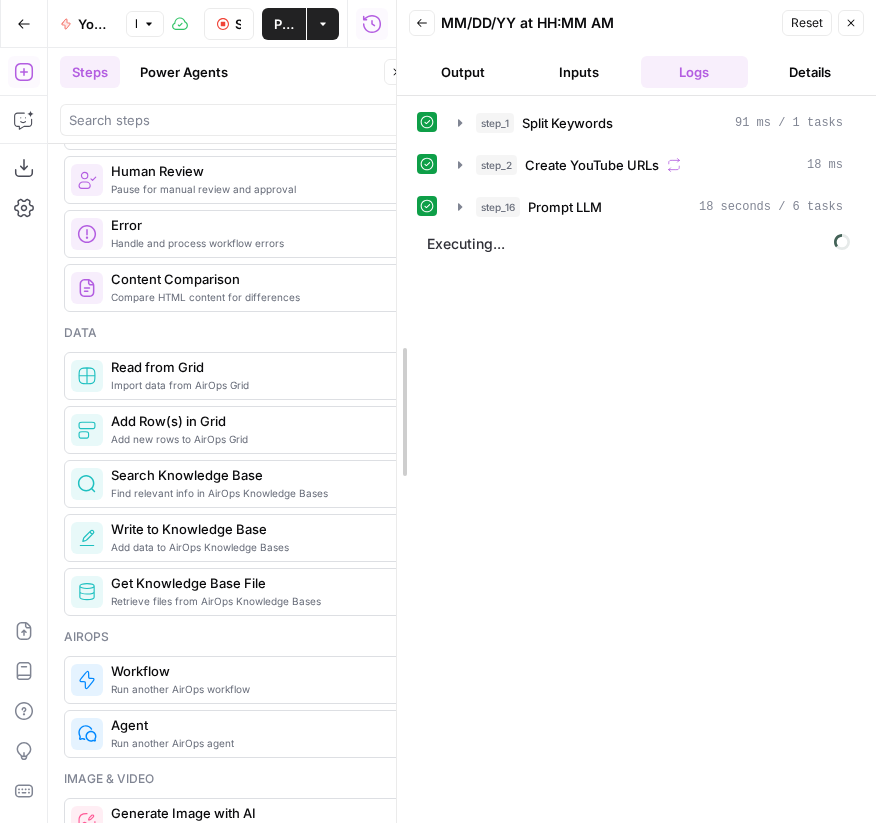 click at bounding box center [397, 411] 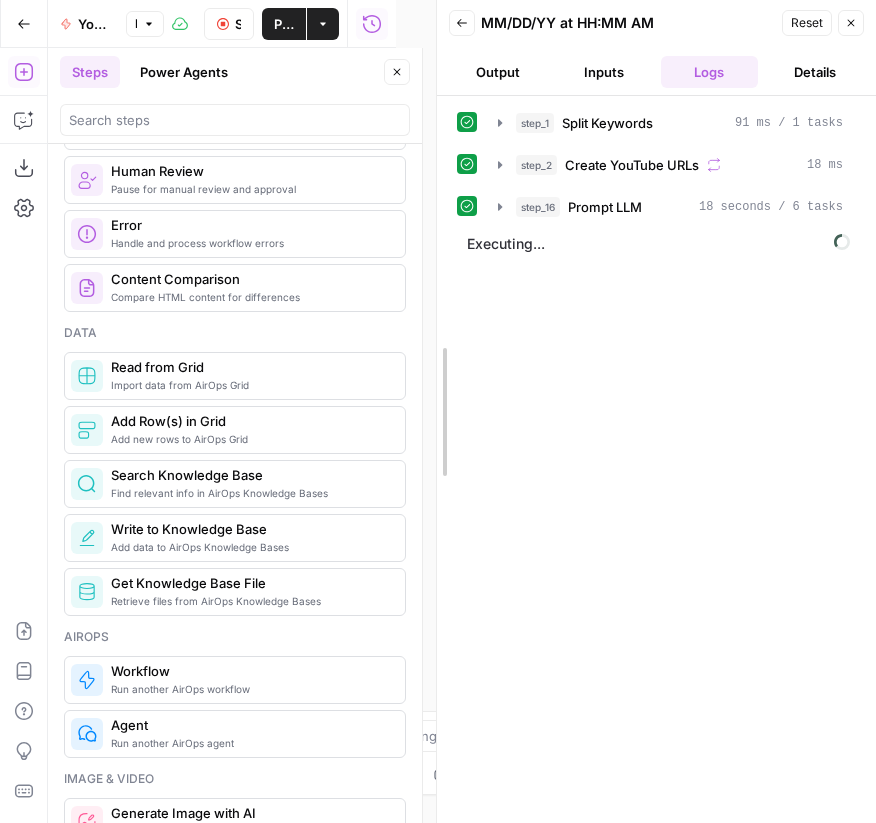 drag, startPoint x: 390, startPoint y: 74, endPoint x: 430, endPoint y: 74, distance: 40 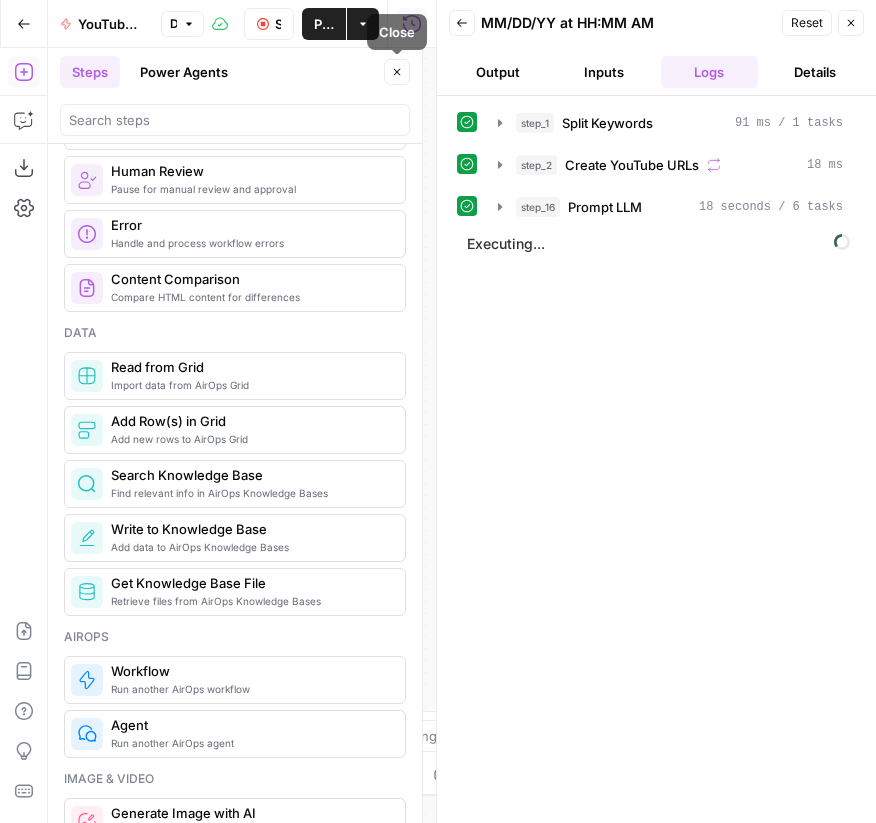 click on "Close" at bounding box center (397, 72) 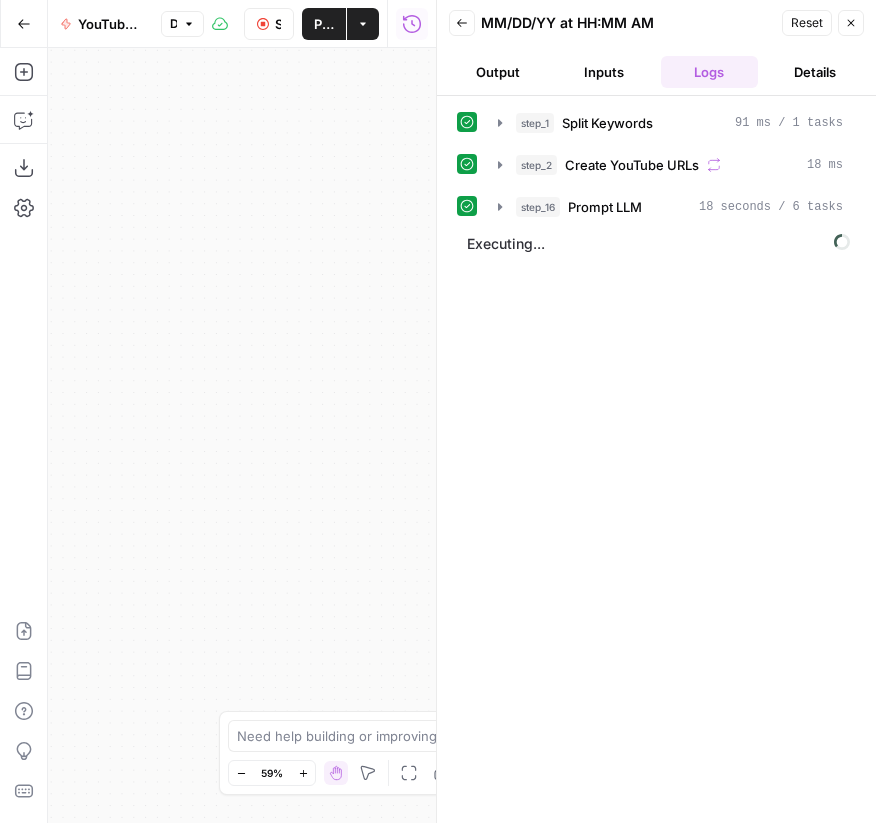drag, startPoint x: 294, startPoint y: 220, endPoint x: 439, endPoint y: 247, distance: 147.49237 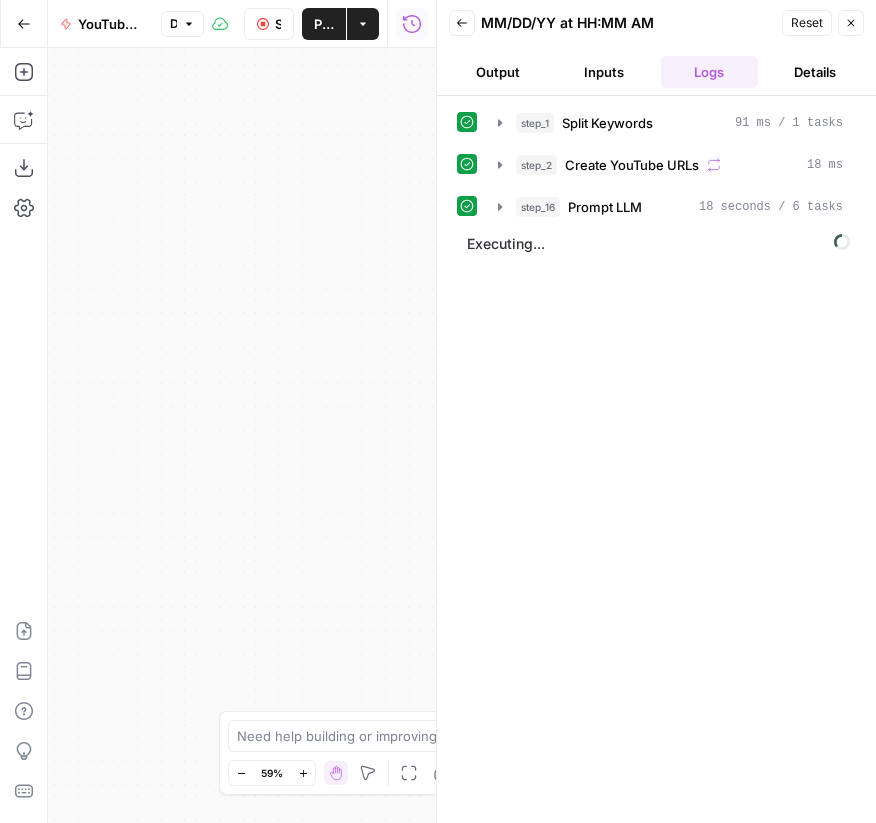 drag, startPoint x: 233, startPoint y: 287, endPoint x: 426, endPoint y: 261, distance: 194.74342 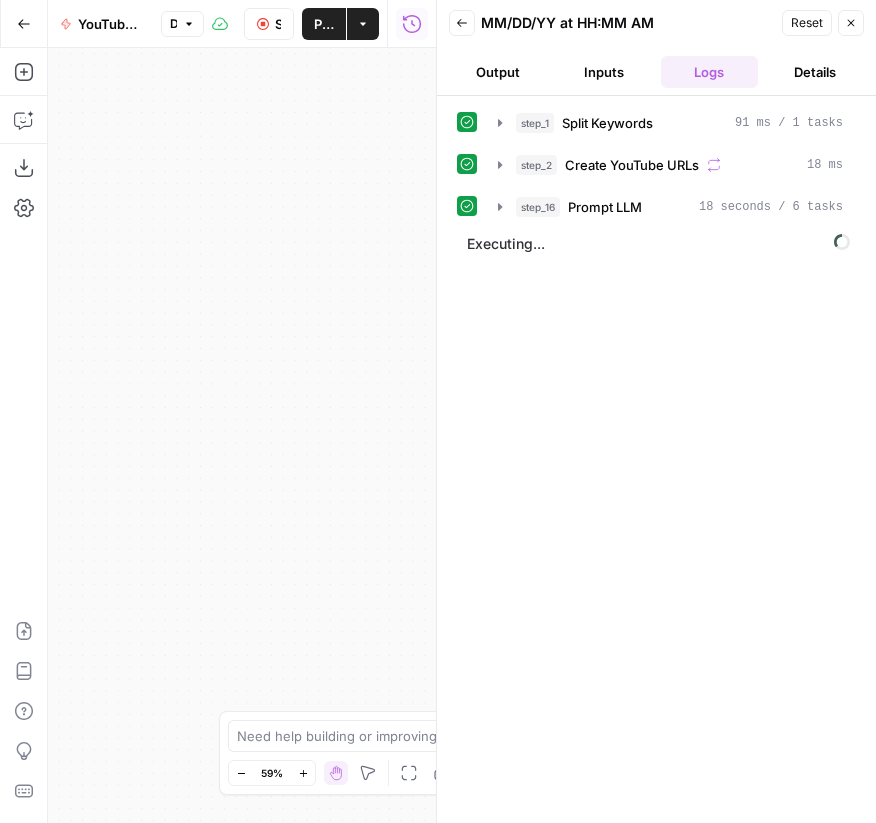 drag, startPoint x: 241, startPoint y: 299, endPoint x: 199, endPoint y: 266, distance: 53.413483 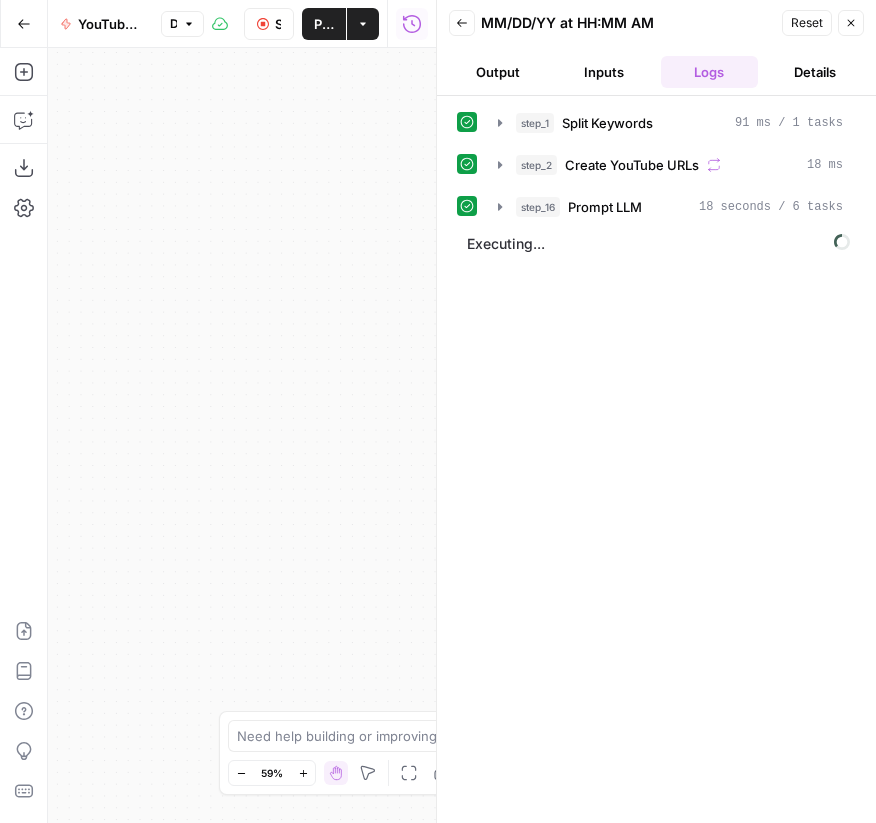 drag, startPoint x: 216, startPoint y: 266, endPoint x: 78, endPoint y: 212, distance: 148.18907 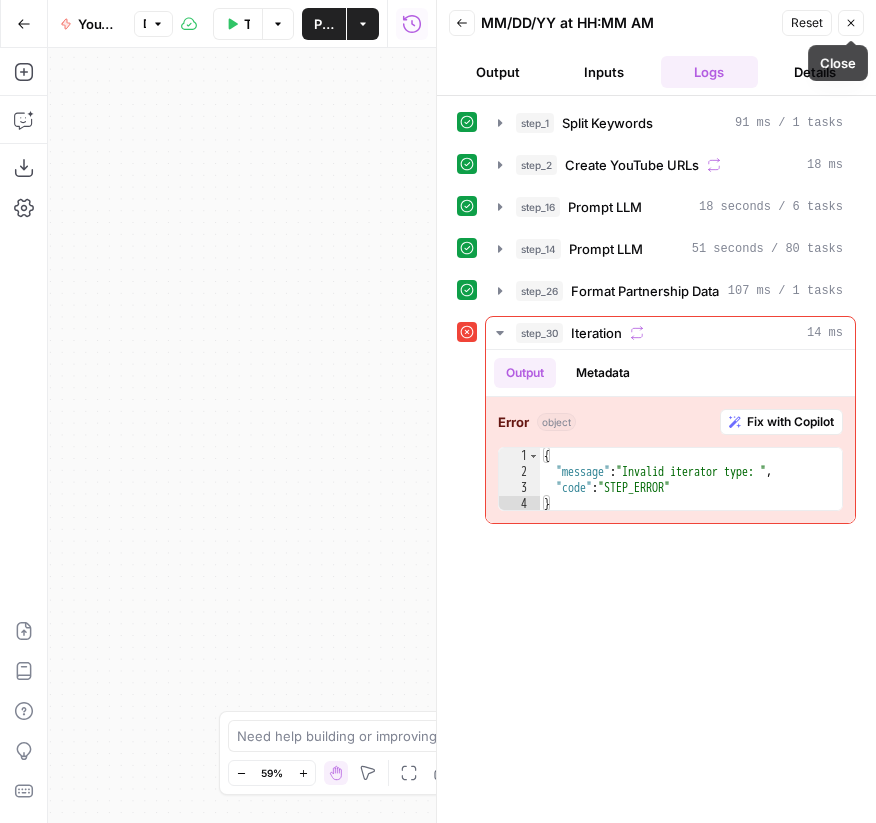 click on "Close" at bounding box center (851, 23) 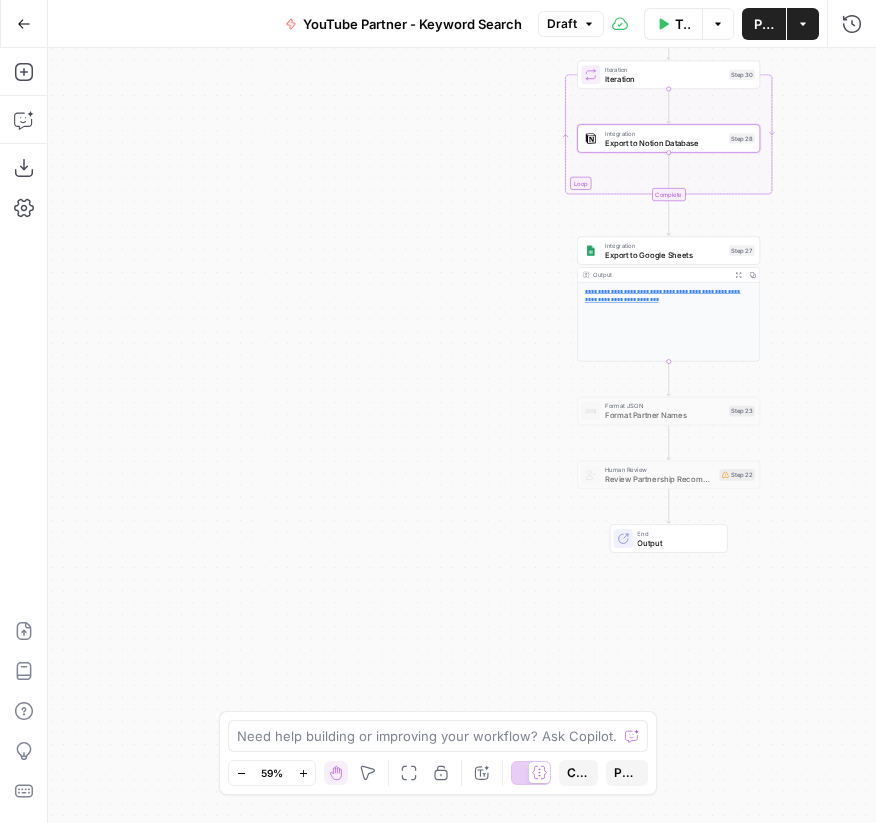 drag, startPoint x: 712, startPoint y: 191, endPoint x: 430, endPoint y: 182, distance: 282.1436 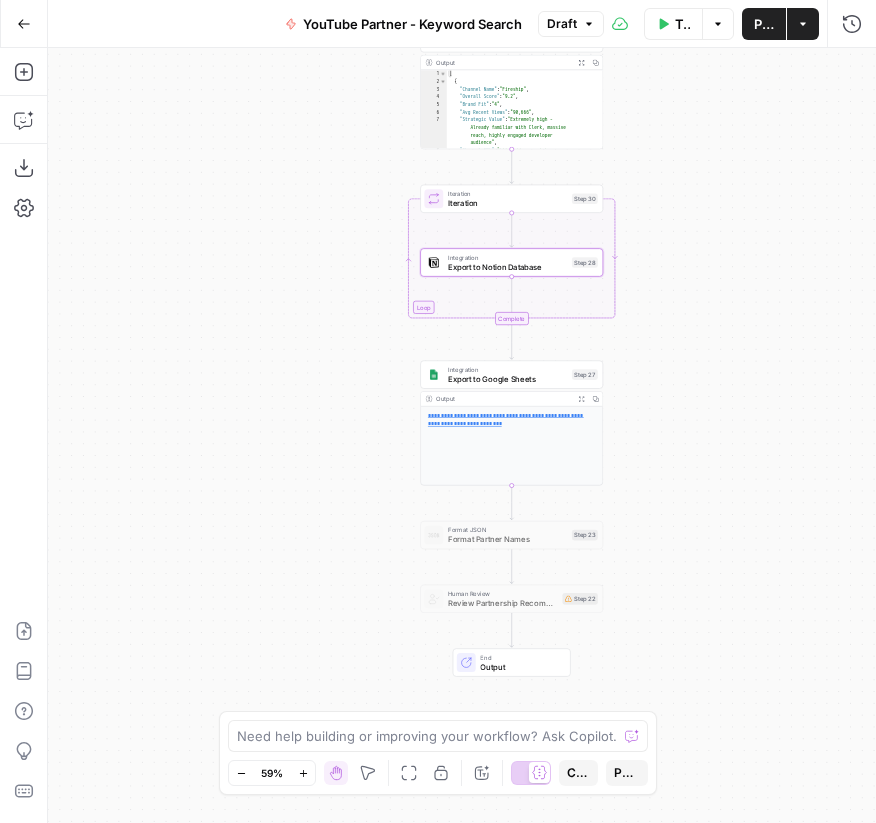 drag, startPoint x: 414, startPoint y: 210, endPoint x: 257, endPoint y: 334, distance: 200.06248 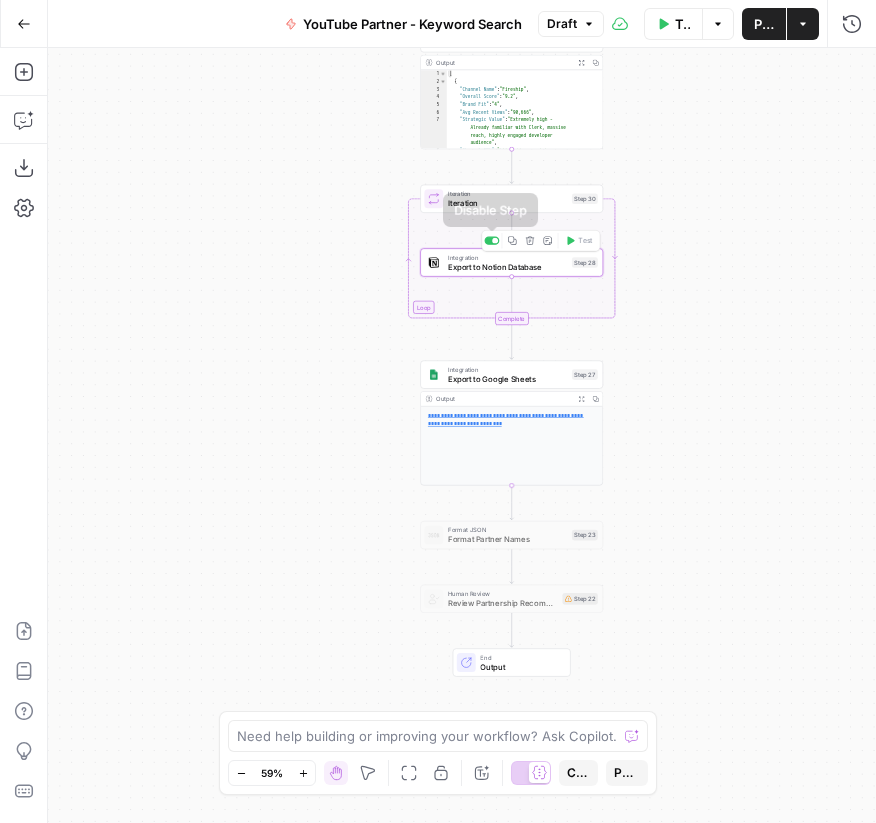 click at bounding box center (495, 241) 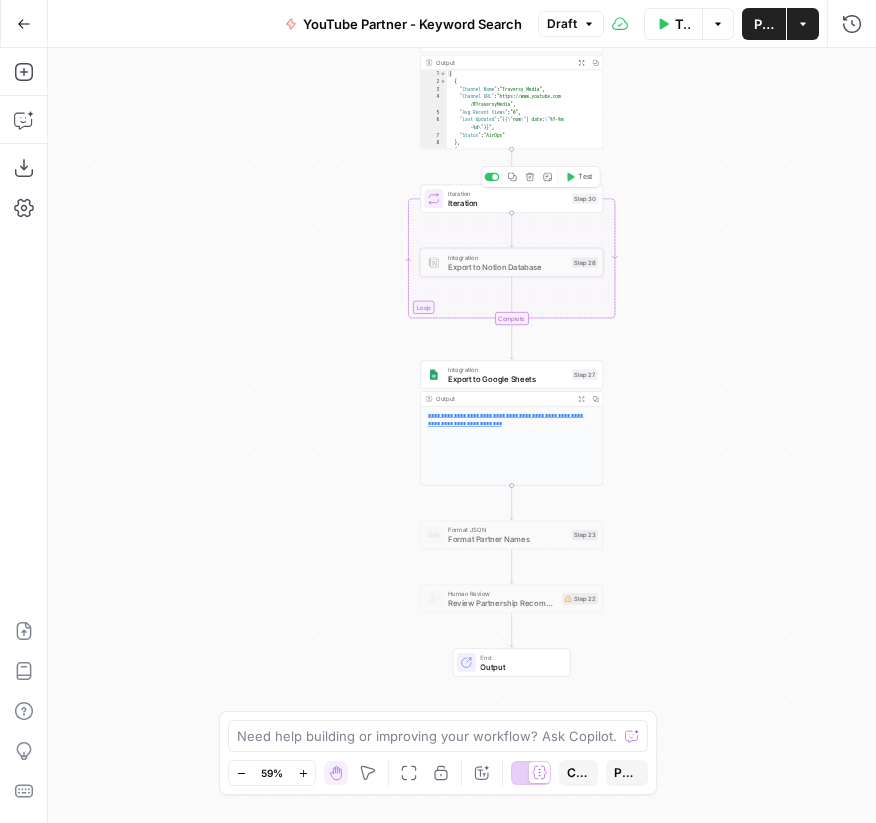 click at bounding box center [491, 177] 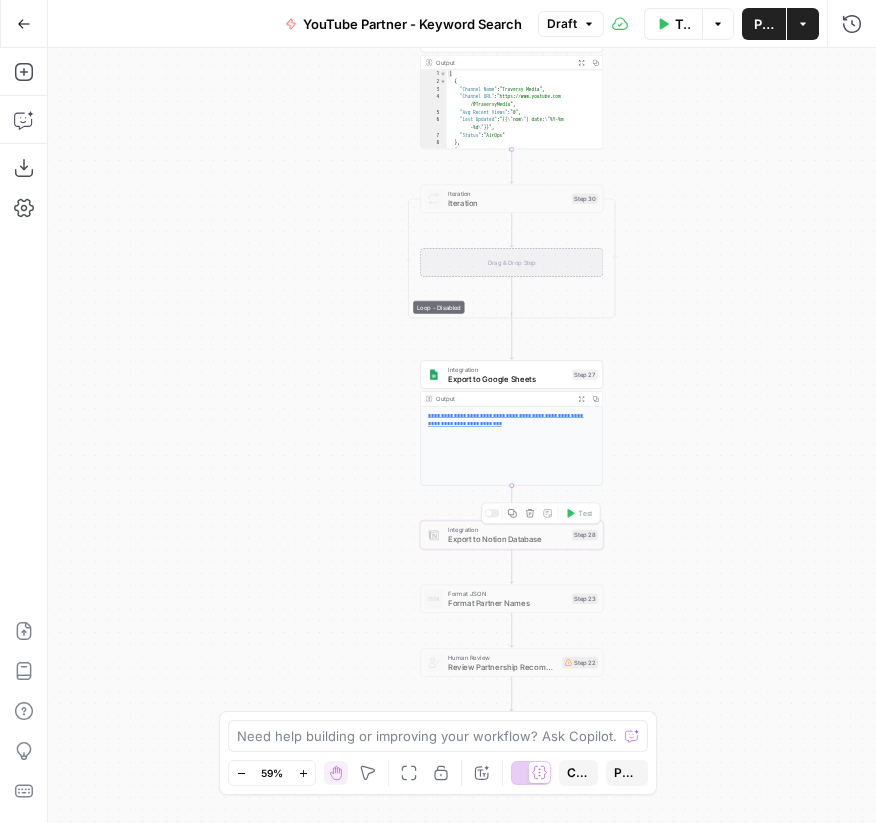 click at bounding box center [491, 513] 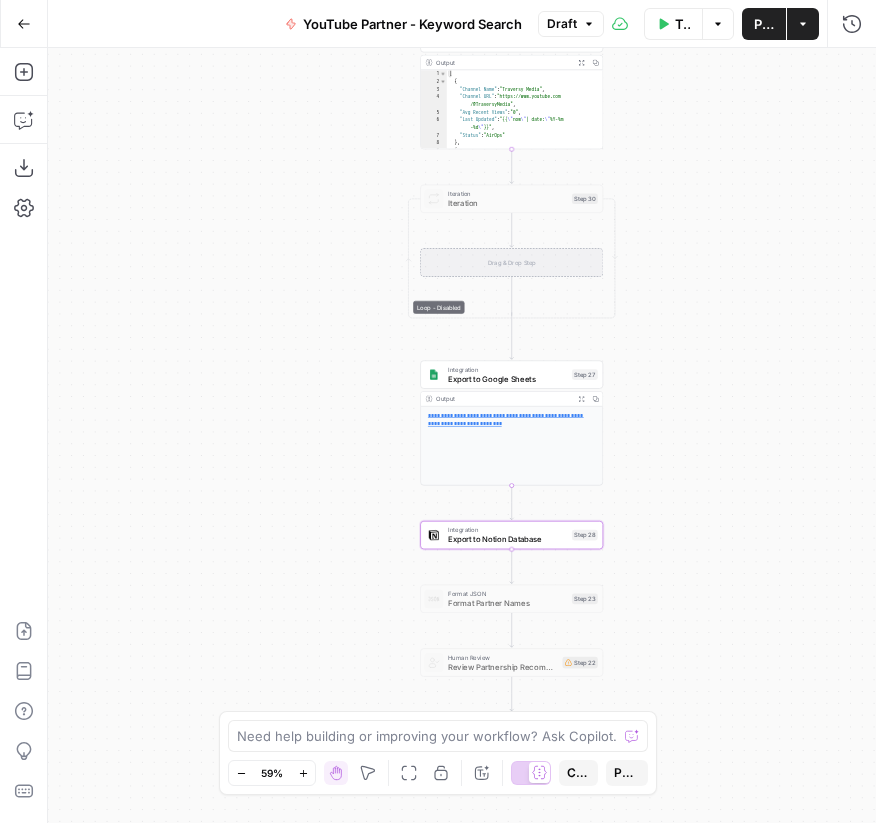 click on "Integration" at bounding box center [507, 529] 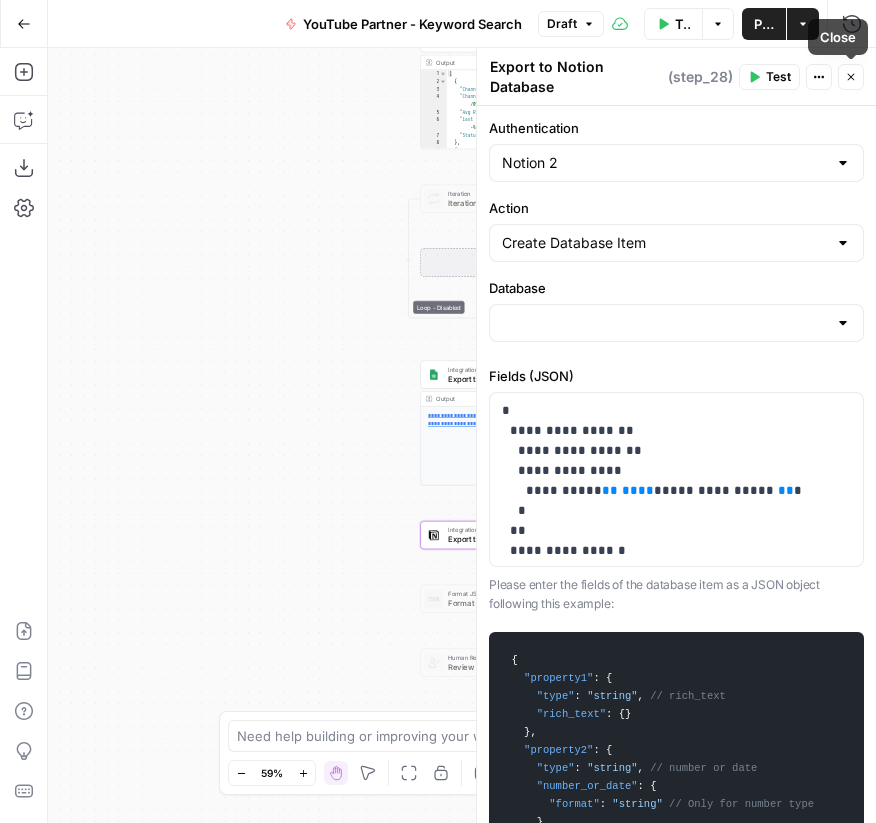 click on "Close" at bounding box center (851, 77) 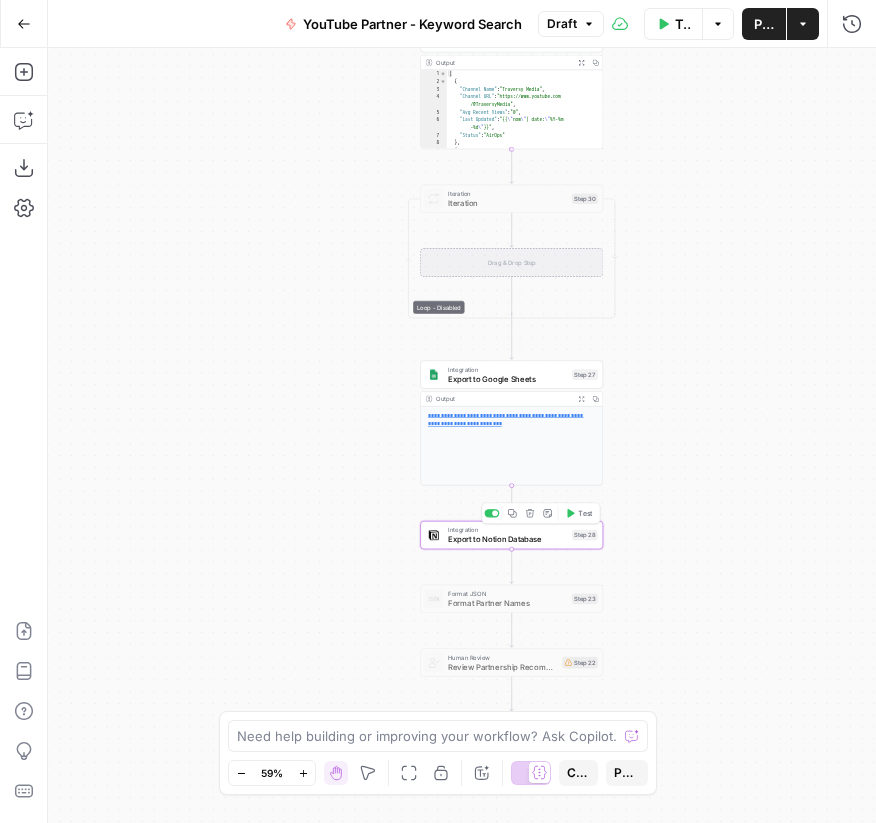 click at bounding box center (495, 513) 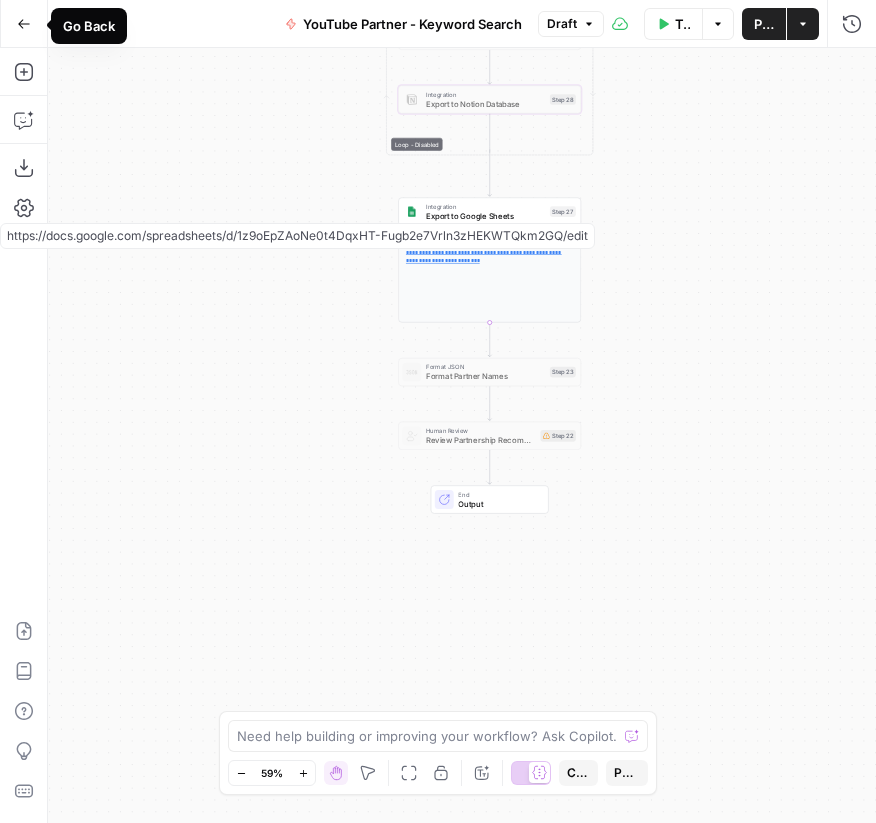 click 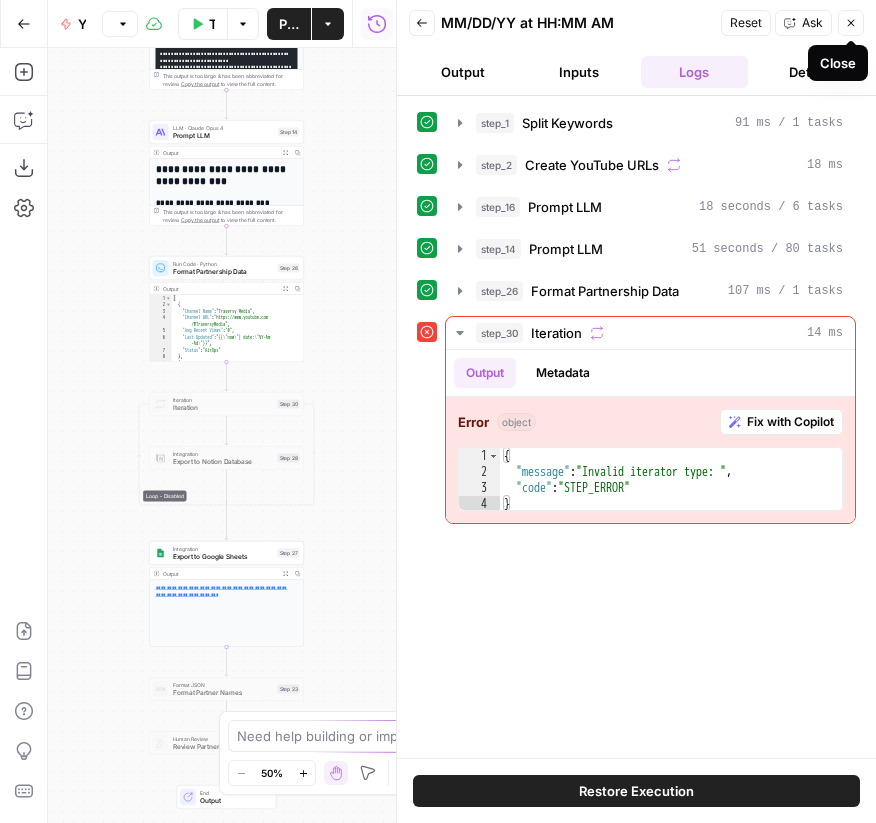 click 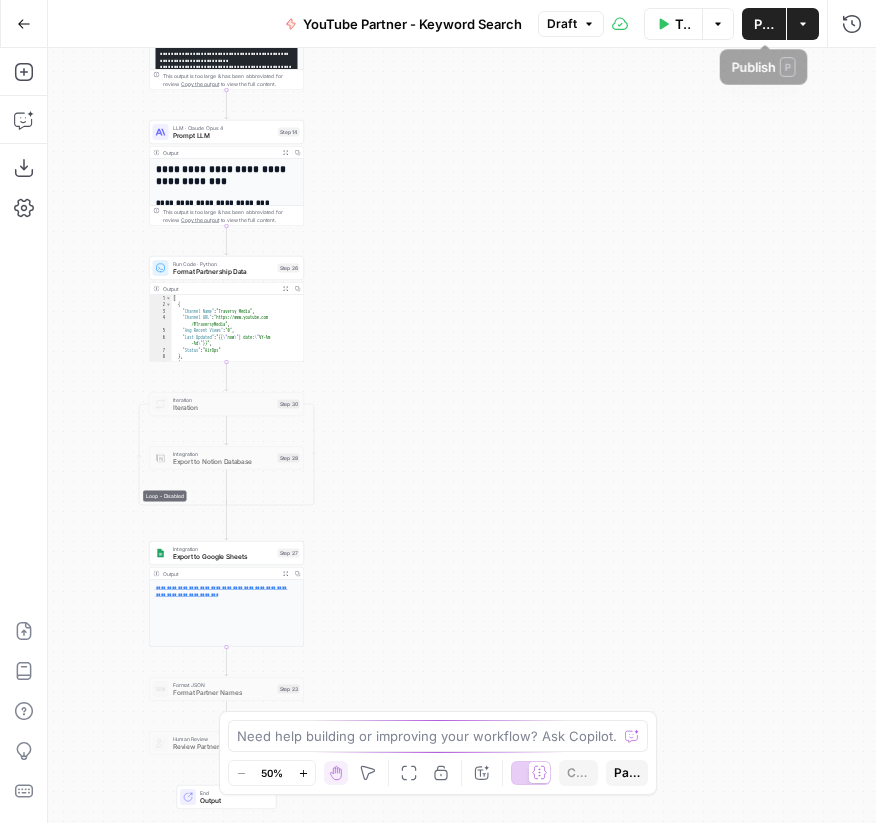 click on "Publish" at bounding box center [764, 24] 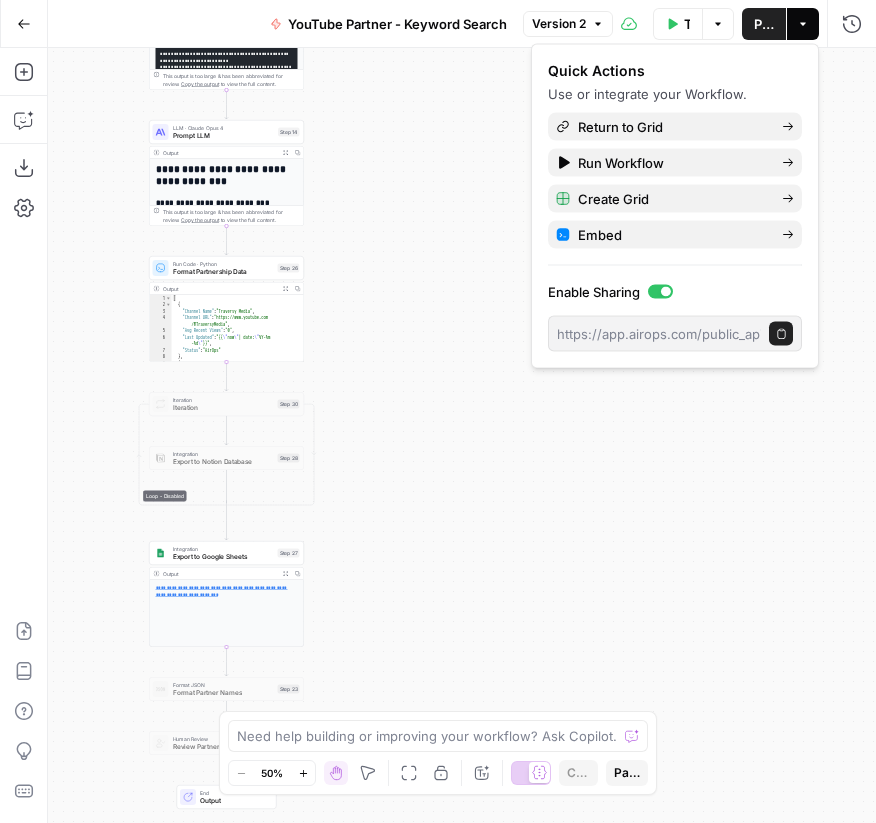 click 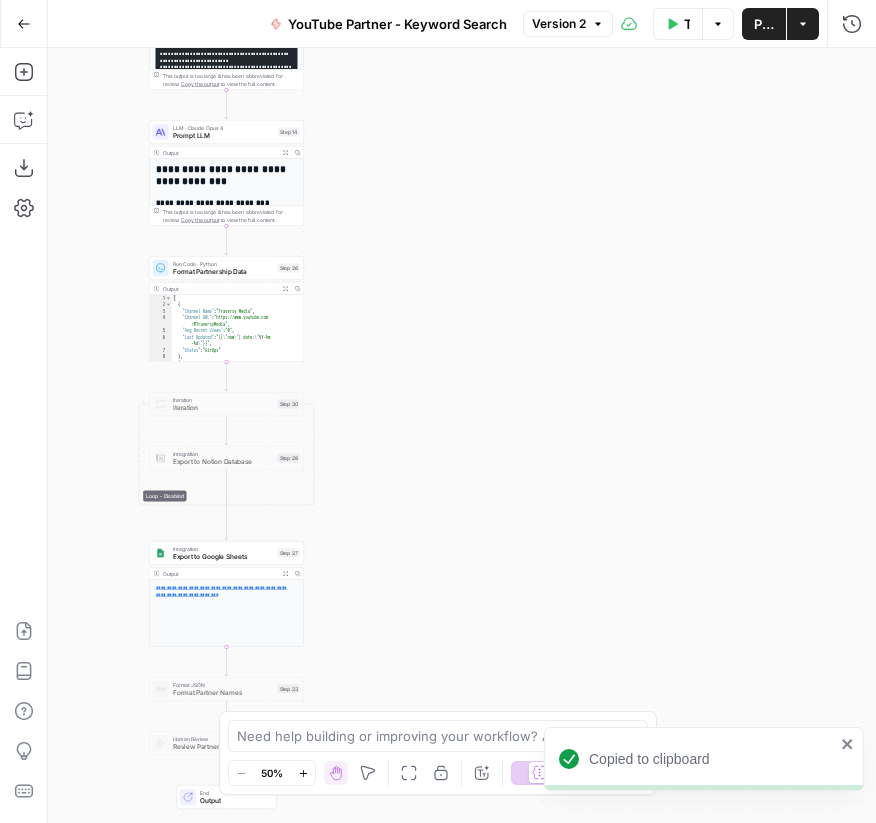 click on "**********" at bounding box center [462, 435] 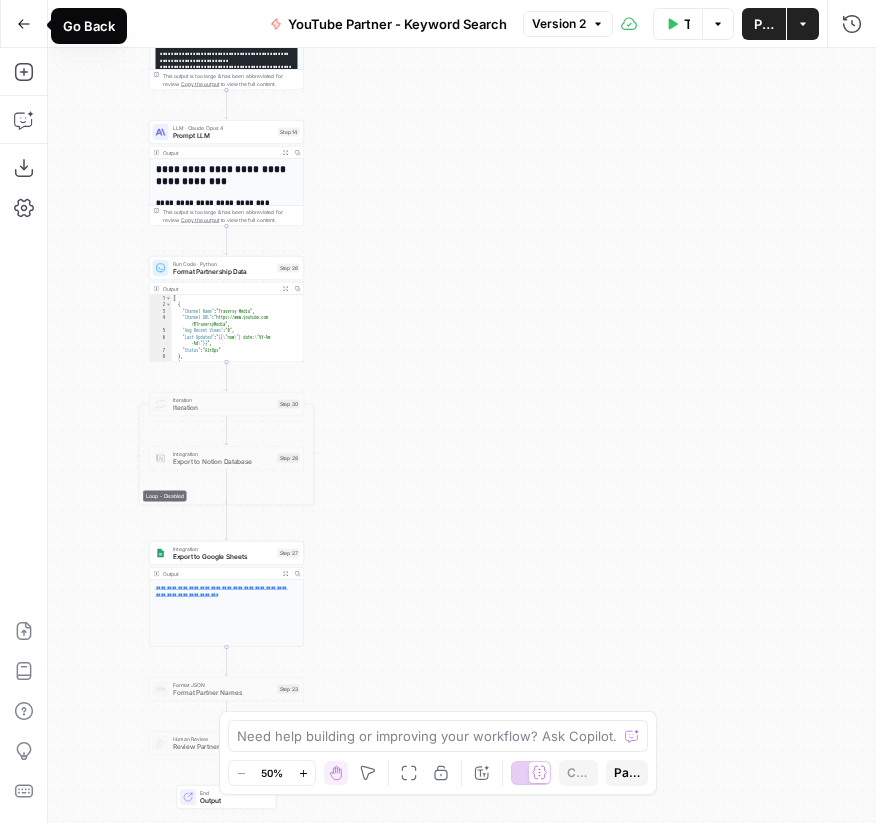 click 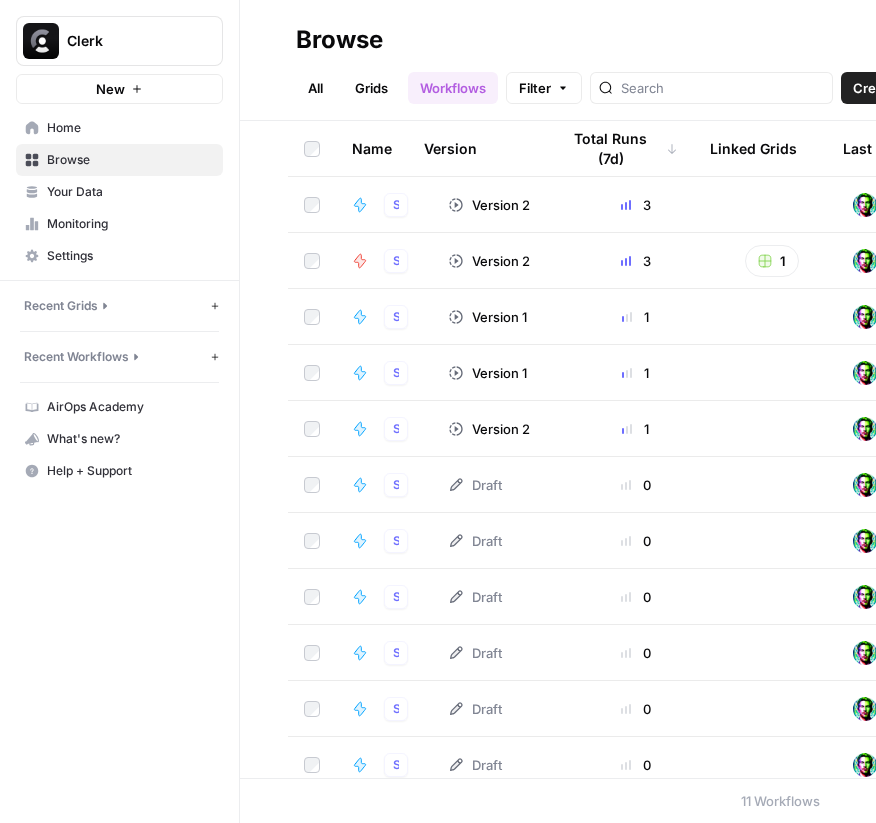 click on "Home" at bounding box center (130, 128) 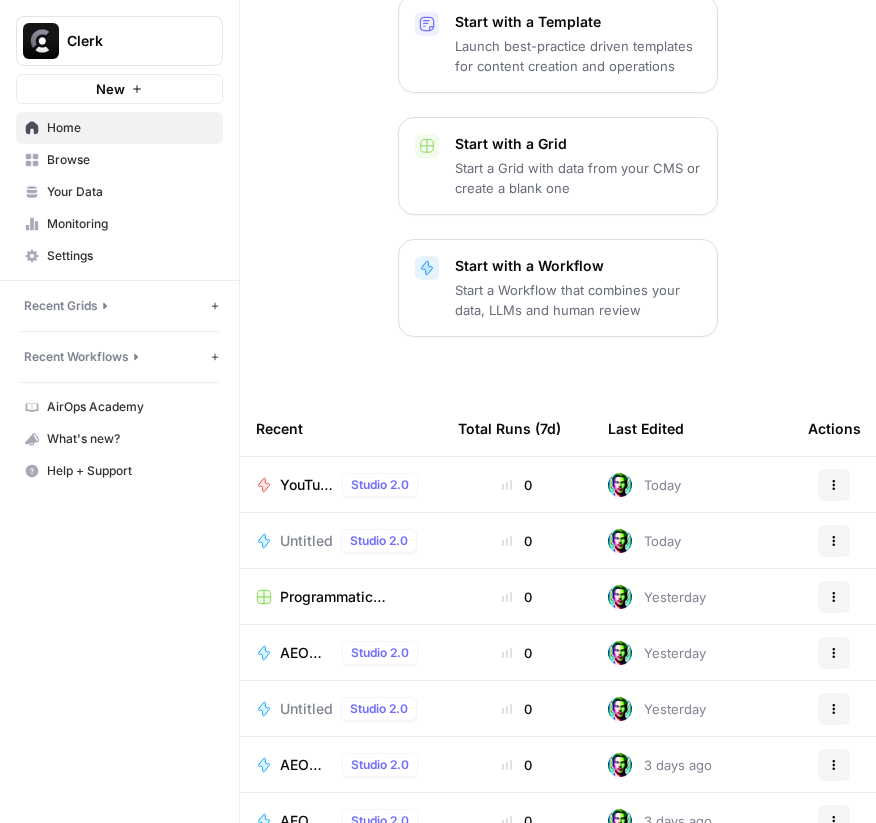 scroll, scrollTop: 341, scrollLeft: 0, axis: vertical 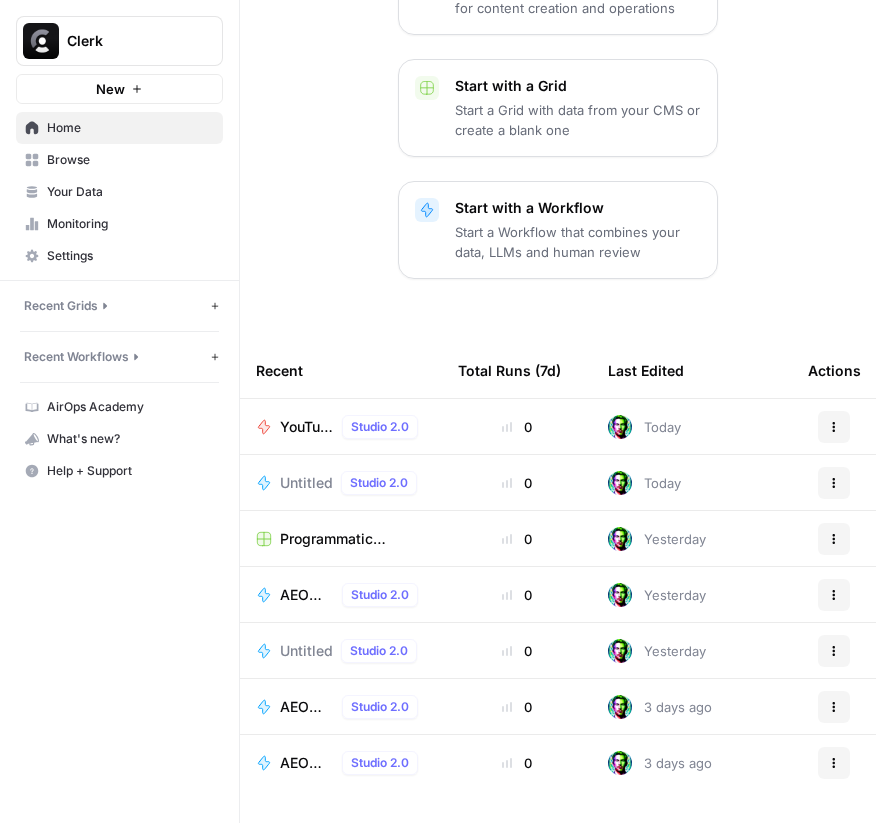 click on "Recent Workflows" at bounding box center [76, 357] 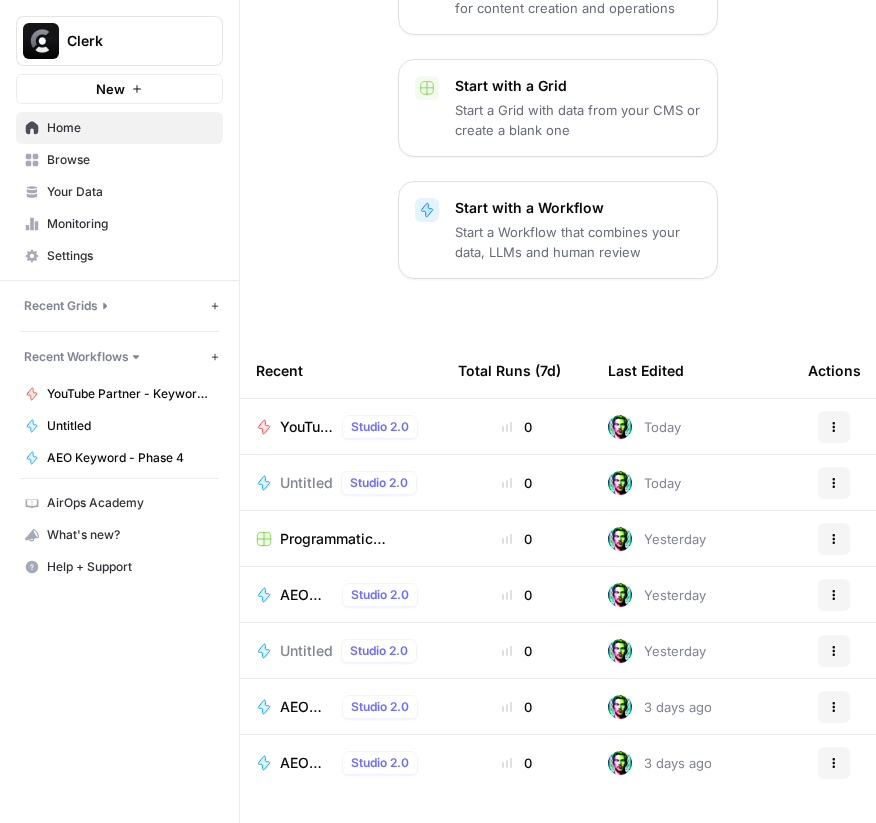 click 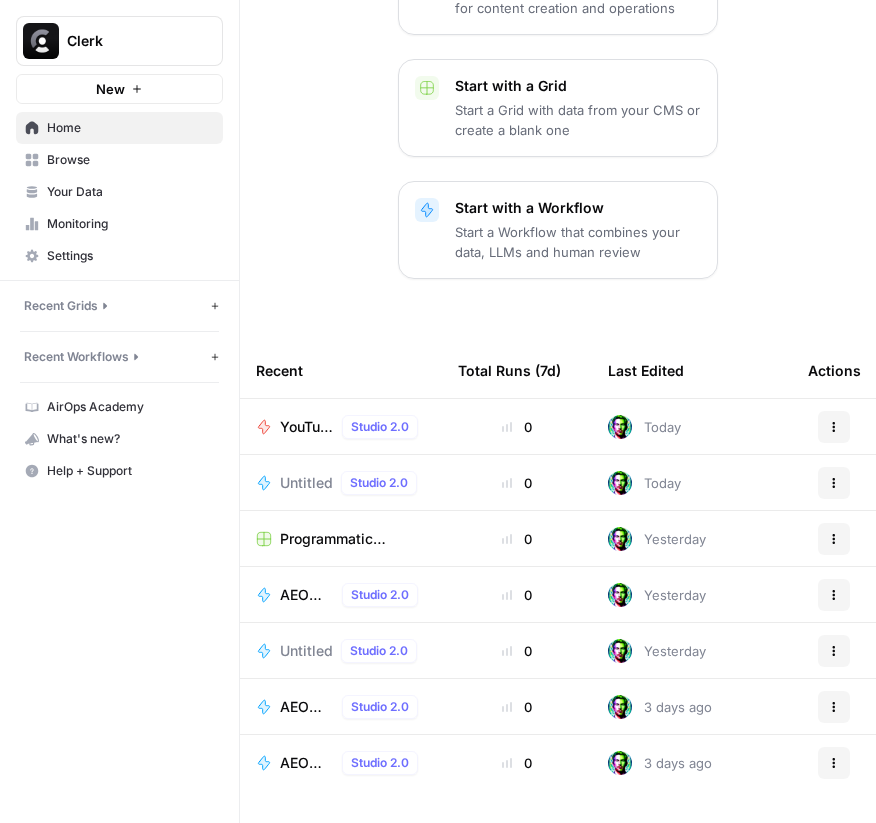 click 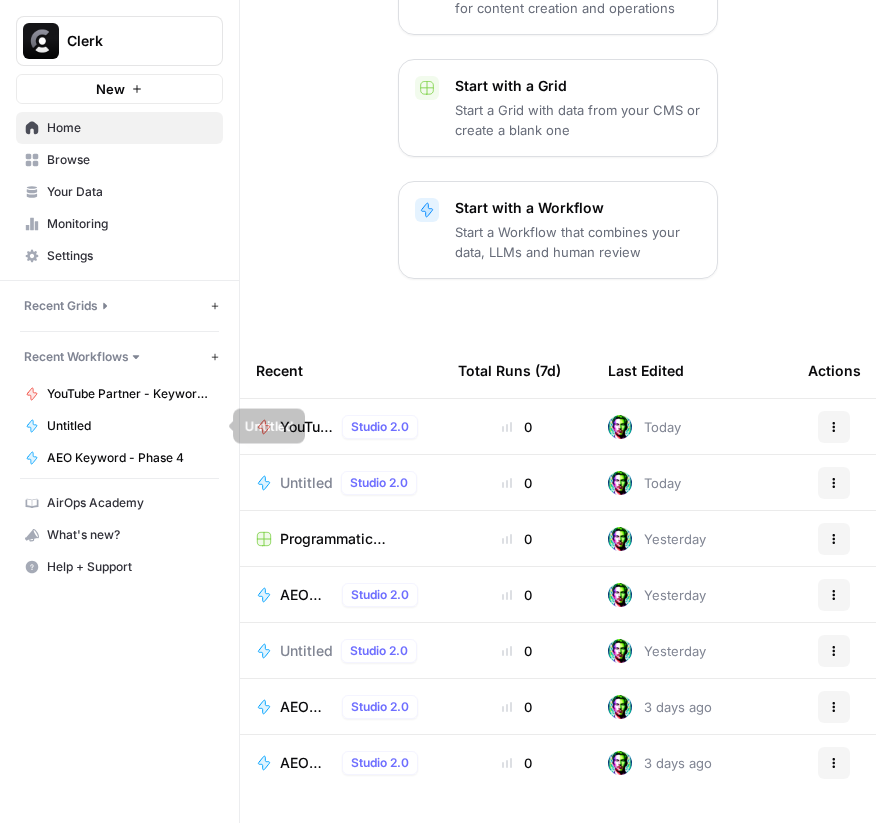 click on "AEO Keyword - Phase 4" at bounding box center [130, 458] 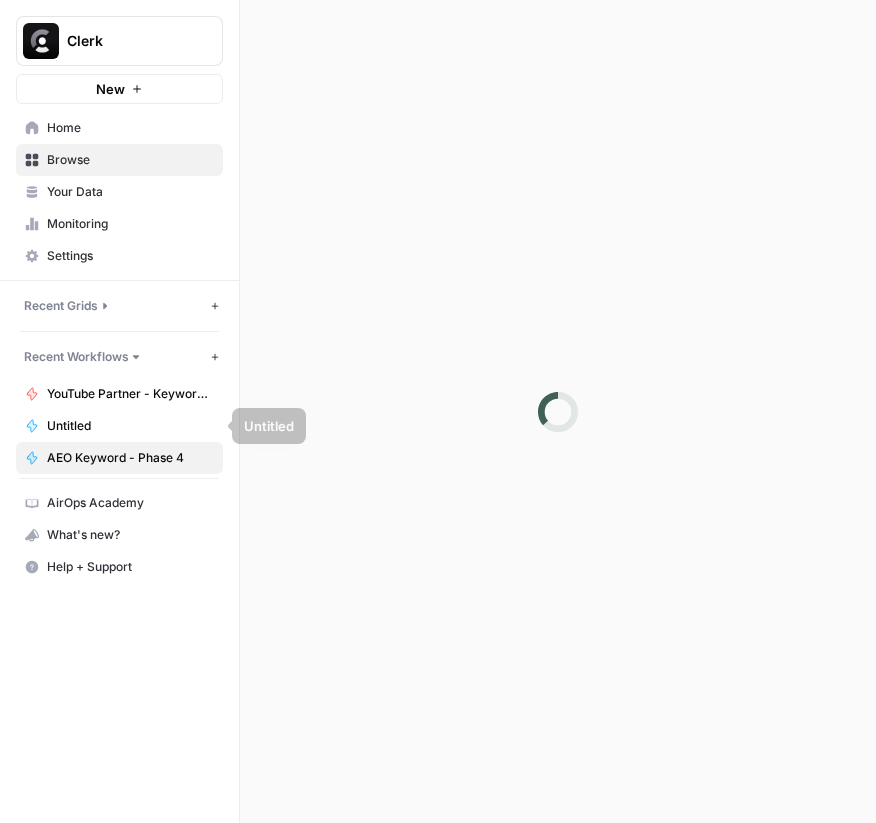 scroll, scrollTop: 0, scrollLeft: 0, axis: both 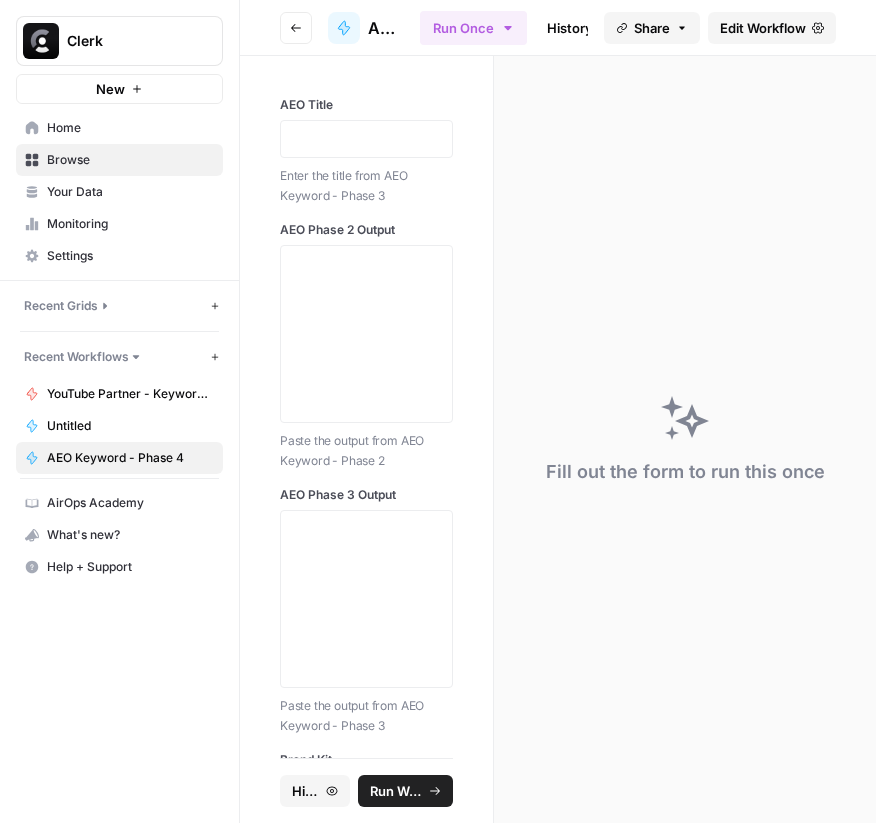 click on "New Workflow" at bounding box center (215, 357) 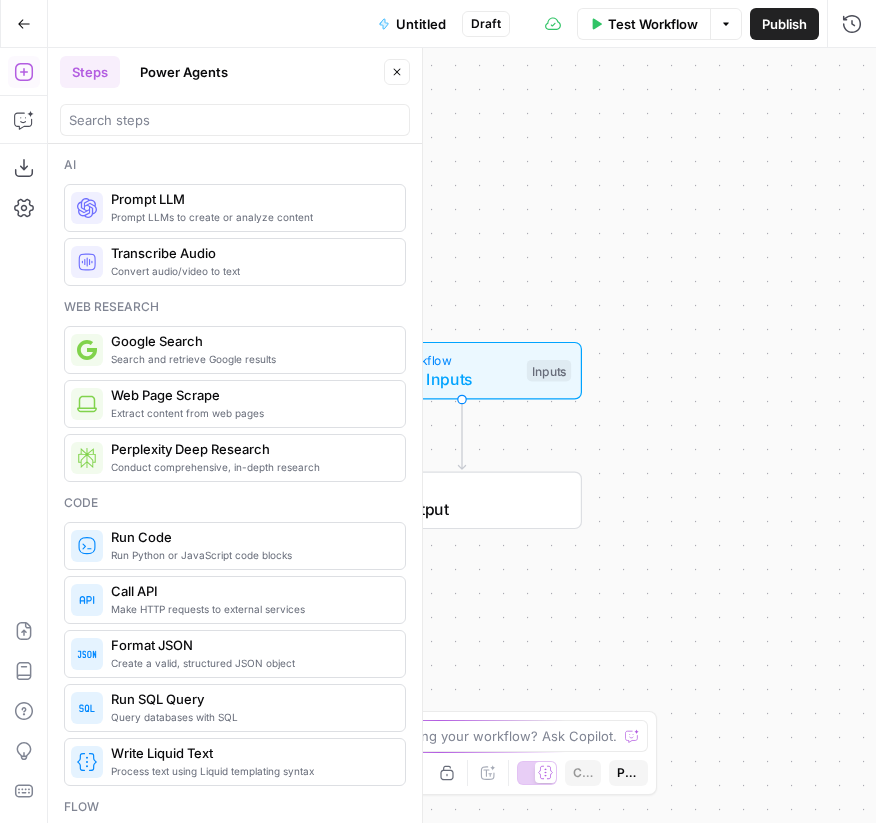 click 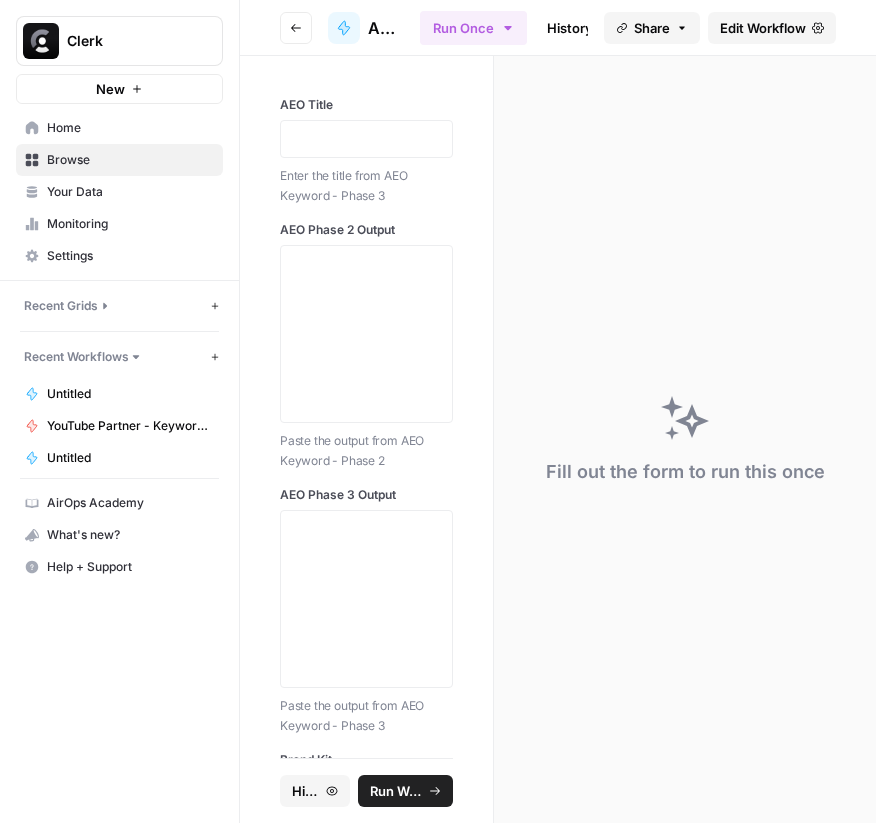 click on "Home" at bounding box center [119, 128] 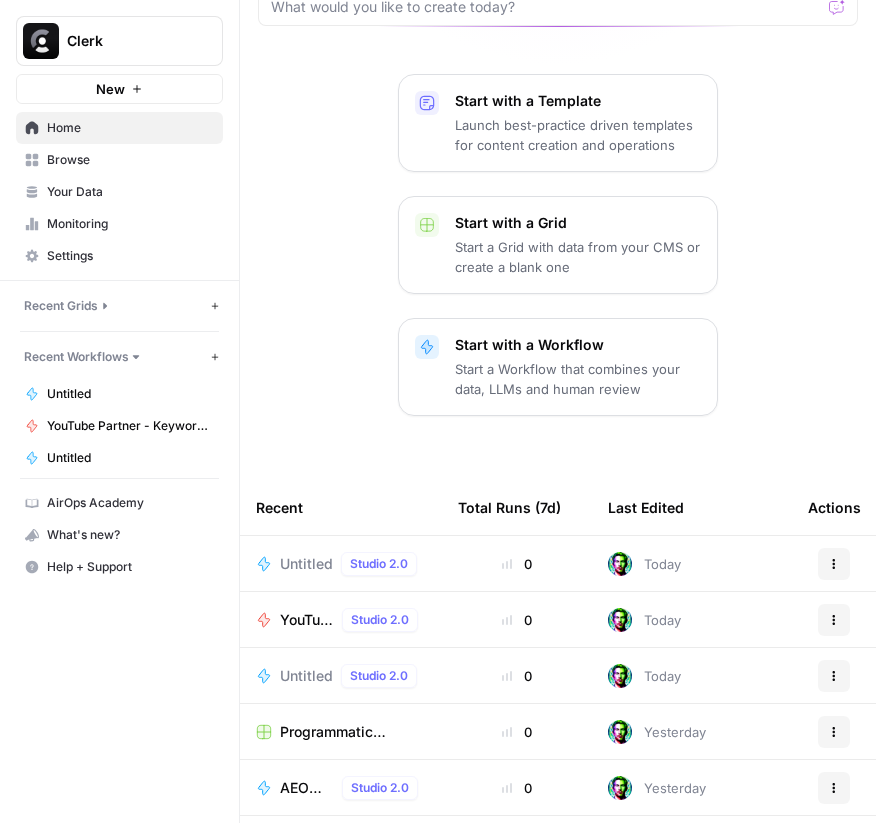 scroll, scrollTop: 341, scrollLeft: 0, axis: vertical 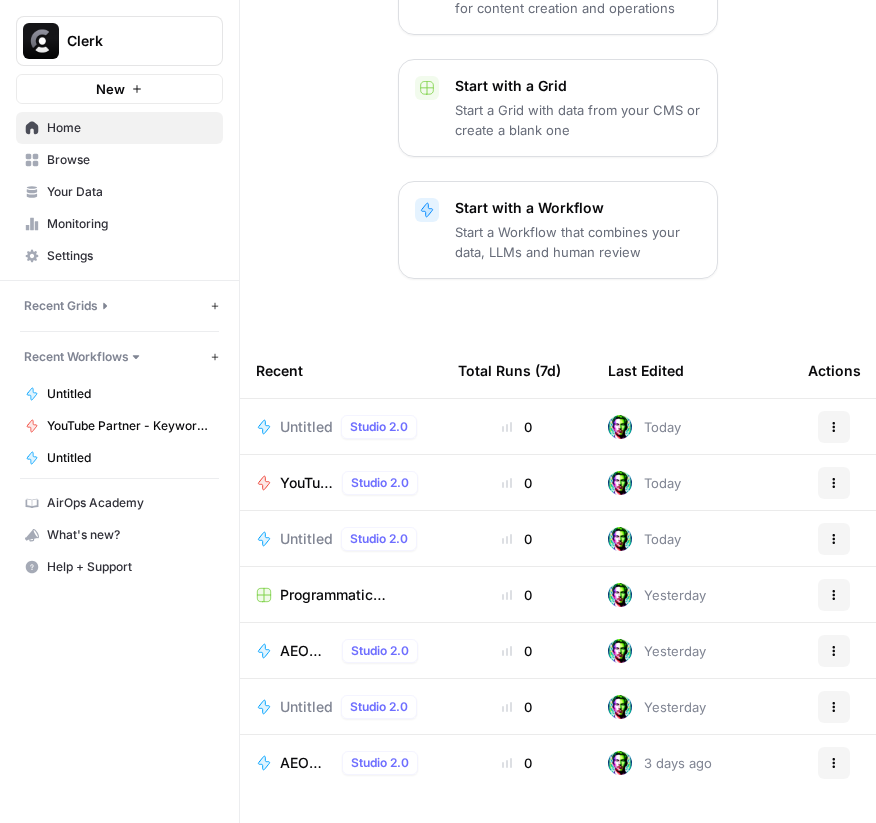 click on "Actions" at bounding box center (834, 427) 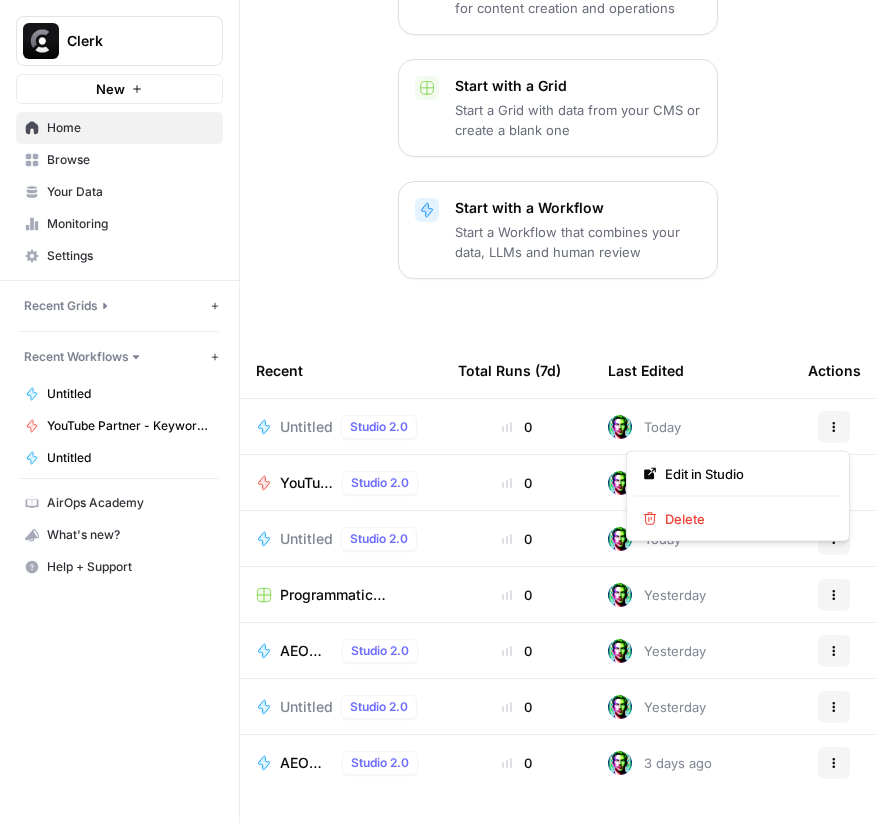 drag, startPoint x: 688, startPoint y: 513, endPoint x: 539, endPoint y: 436, distance: 167.72 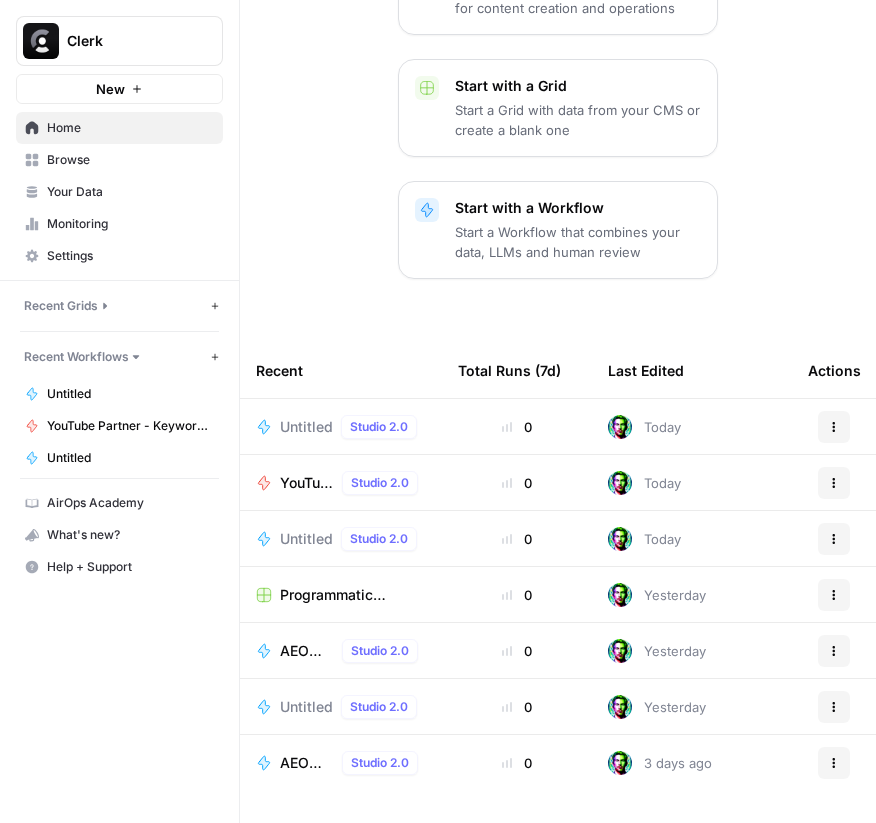 click on "Studio 2.0" at bounding box center (379, 427) 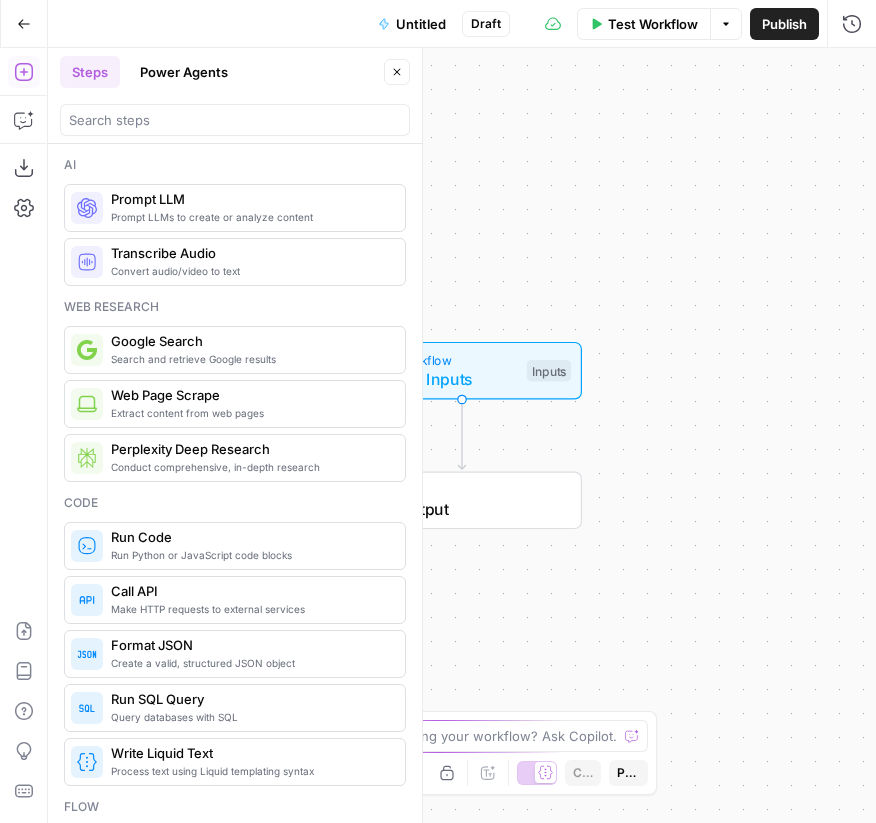 click on "Go Back" at bounding box center [24, 24] 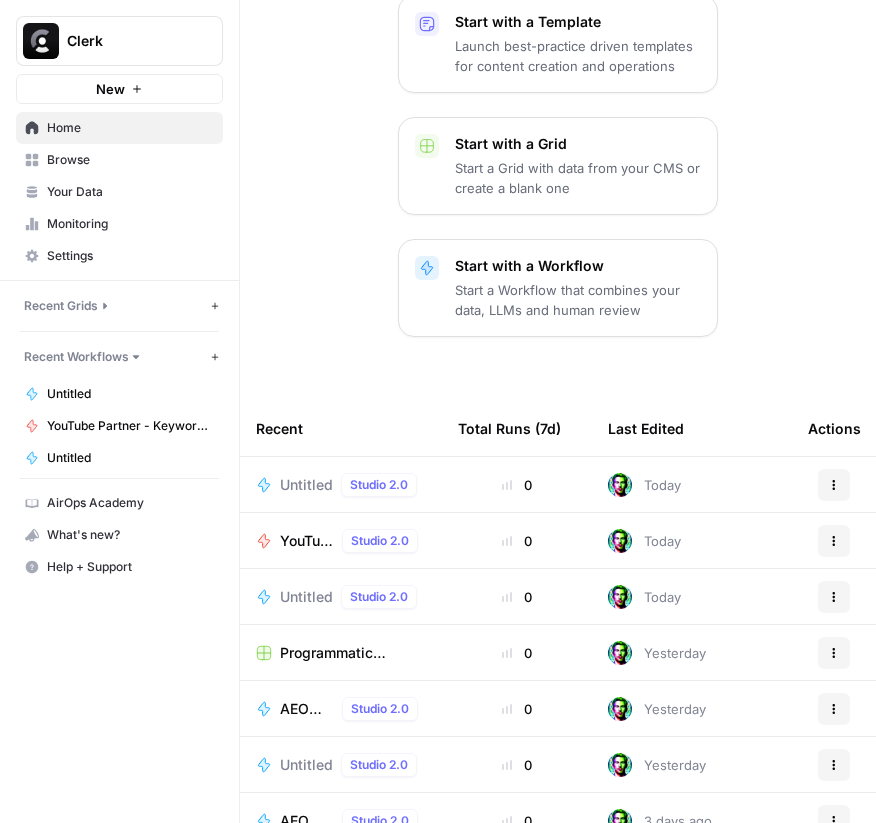 scroll, scrollTop: 335, scrollLeft: 0, axis: vertical 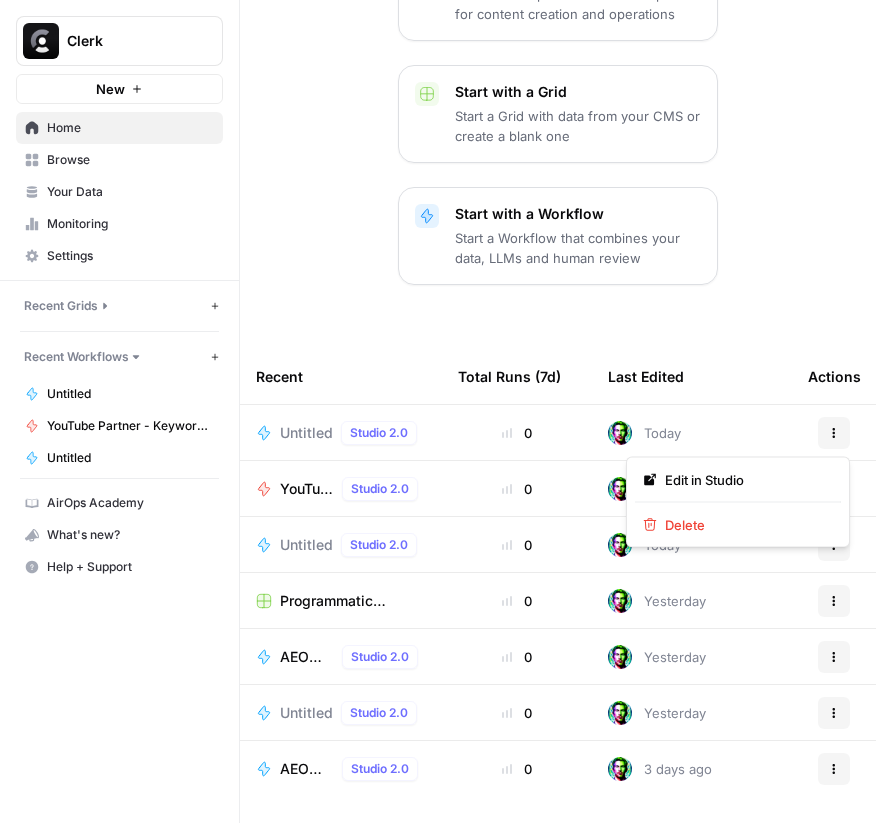 click 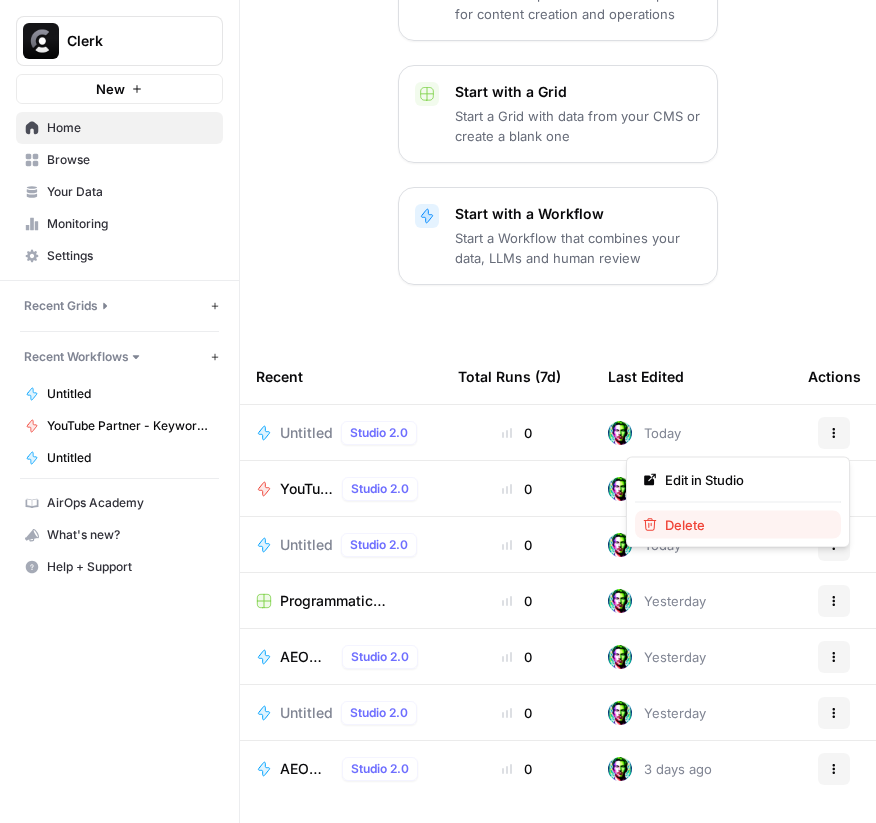 click on "Delete" at bounding box center [745, 525] 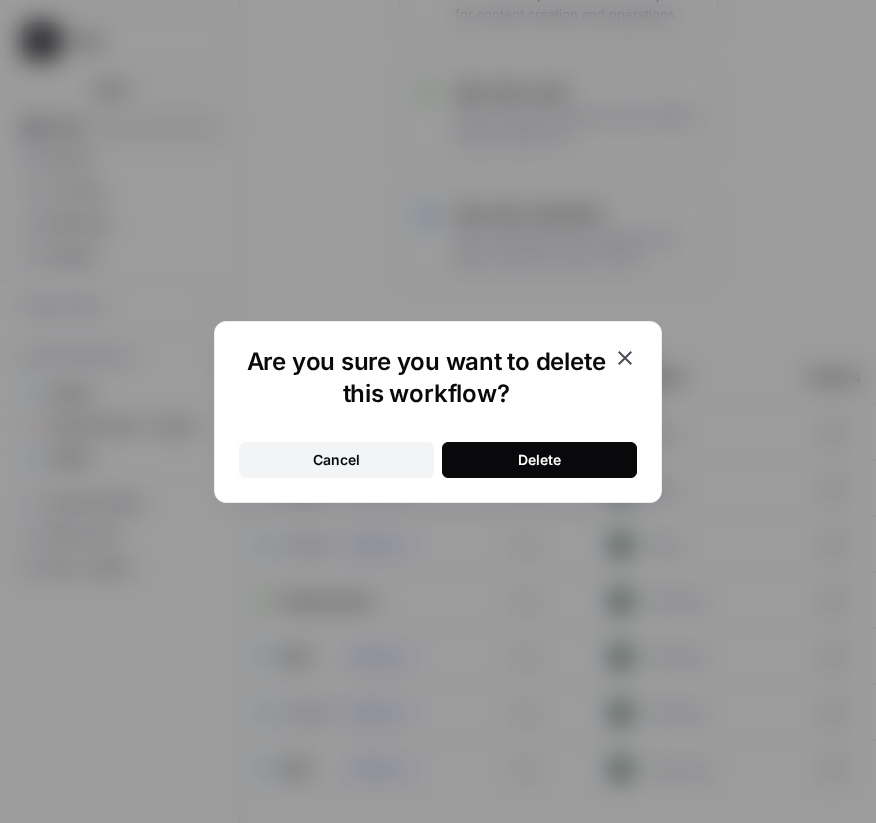 click on "Delete" at bounding box center (539, 460) 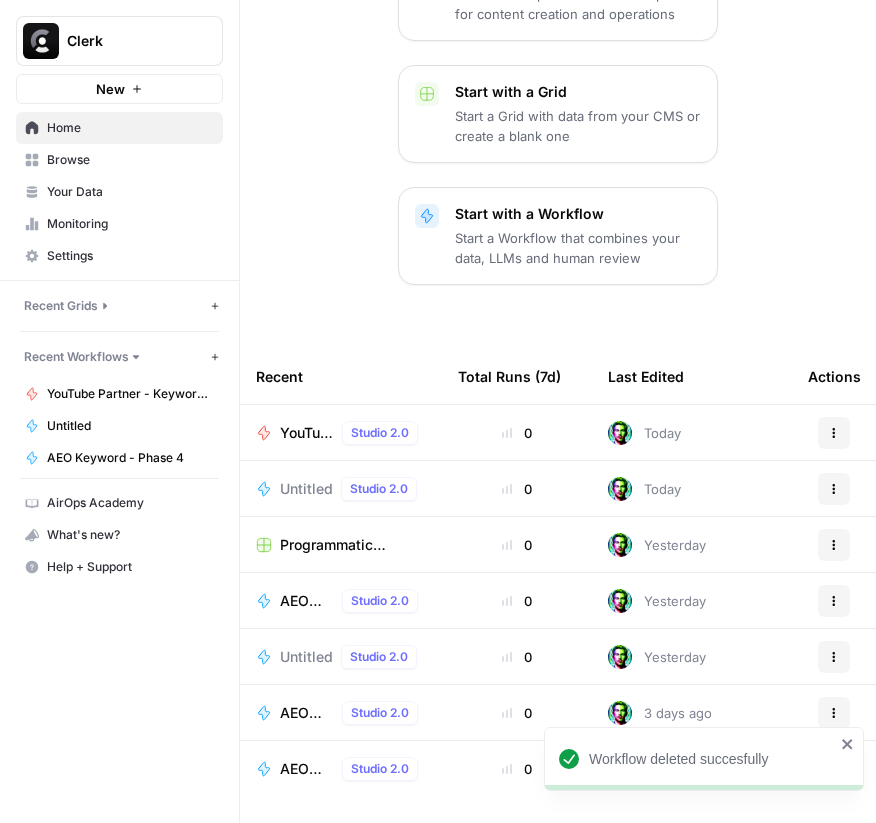 click on "Actions" at bounding box center [834, 489] 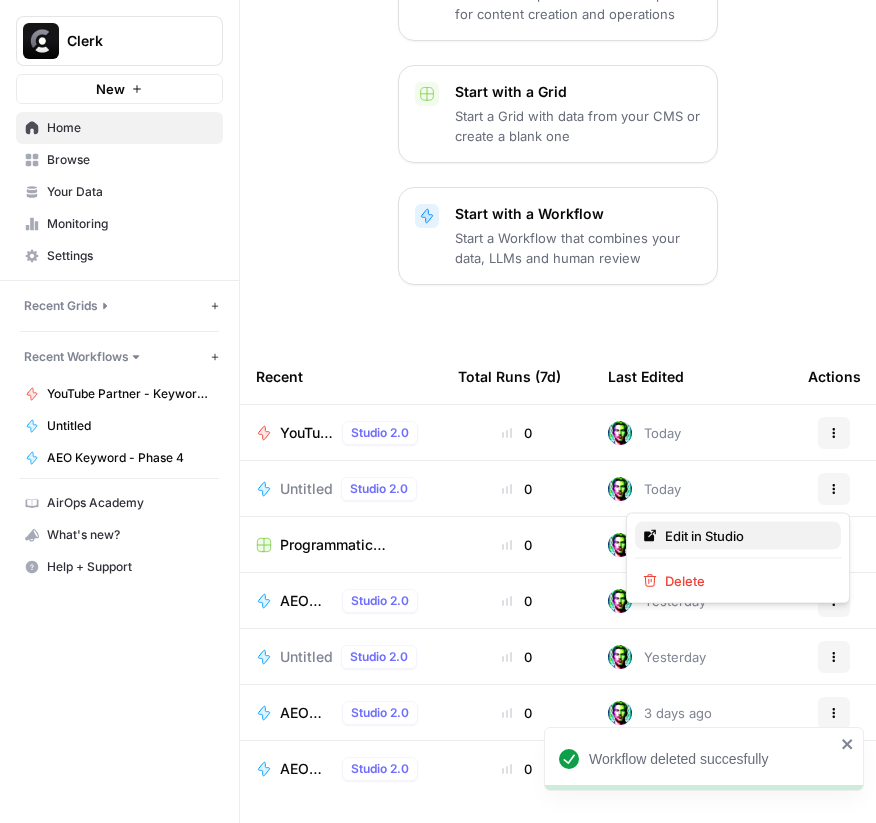 click on "Edit in Studio" at bounding box center (745, 536) 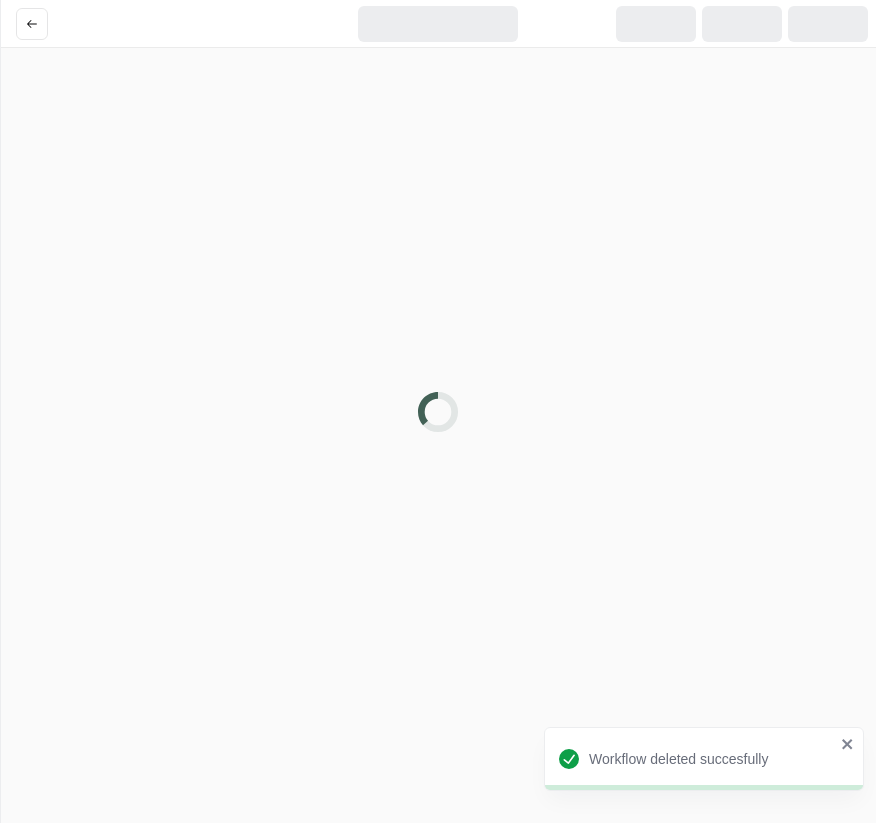 scroll, scrollTop: 0, scrollLeft: 0, axis: both 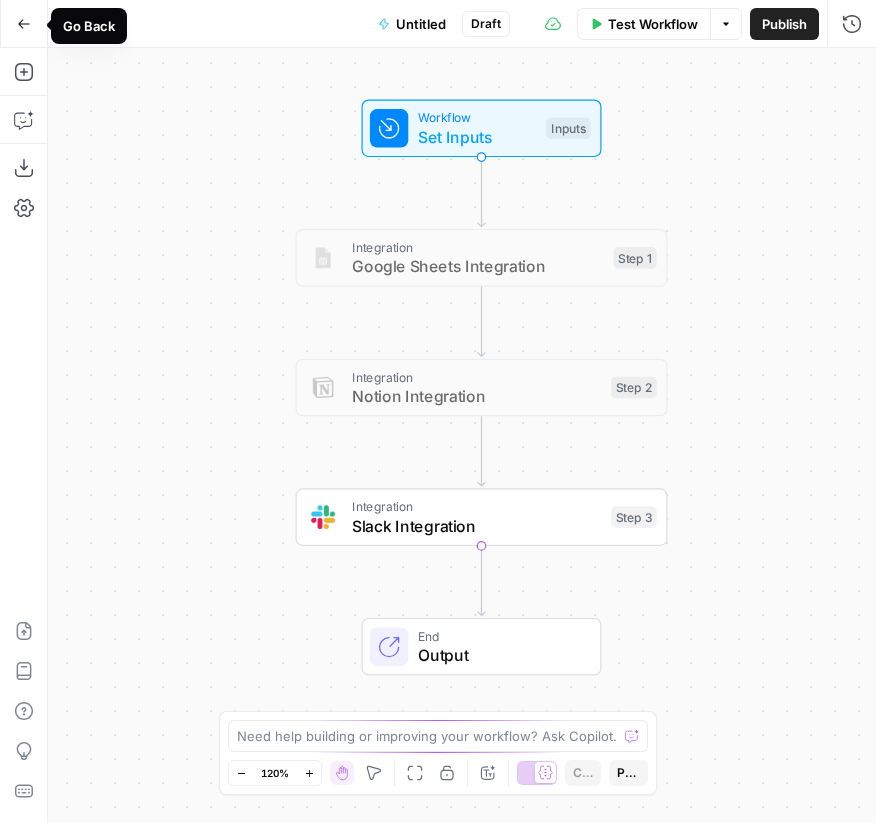 click 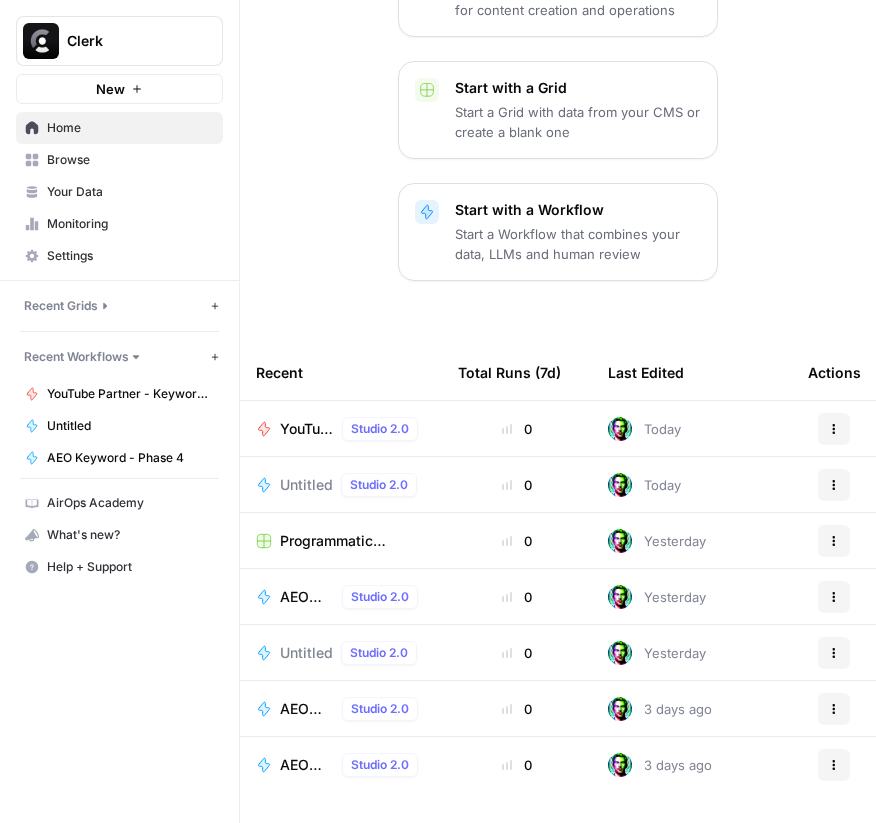 scroll, scrollTop: 341, scrollLeft: 0, axis: vertical 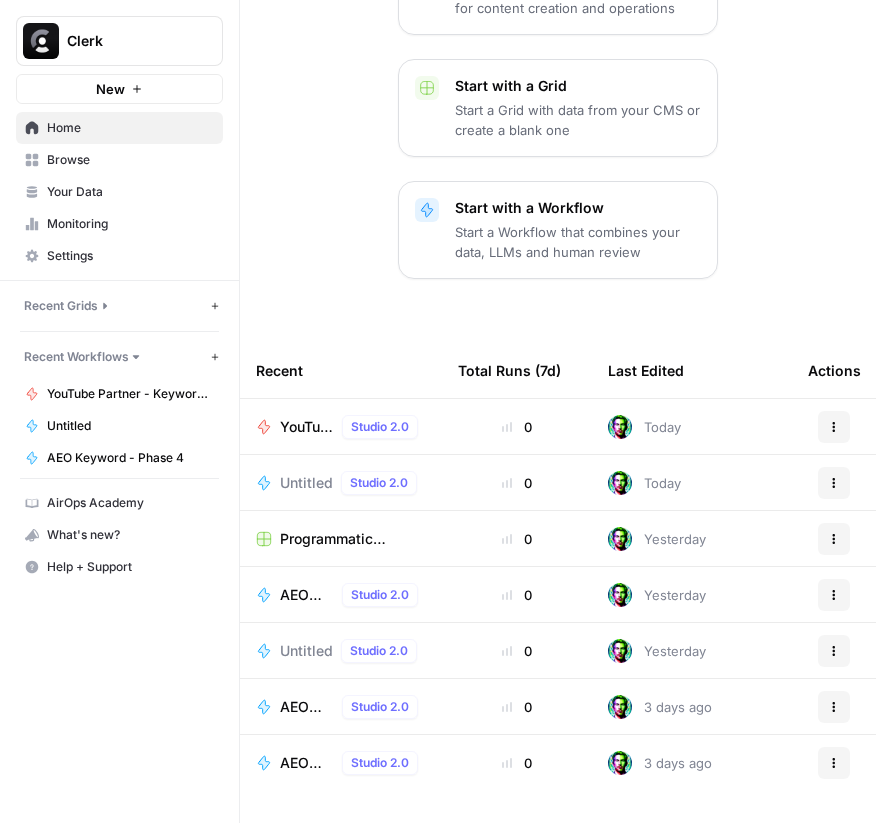 click 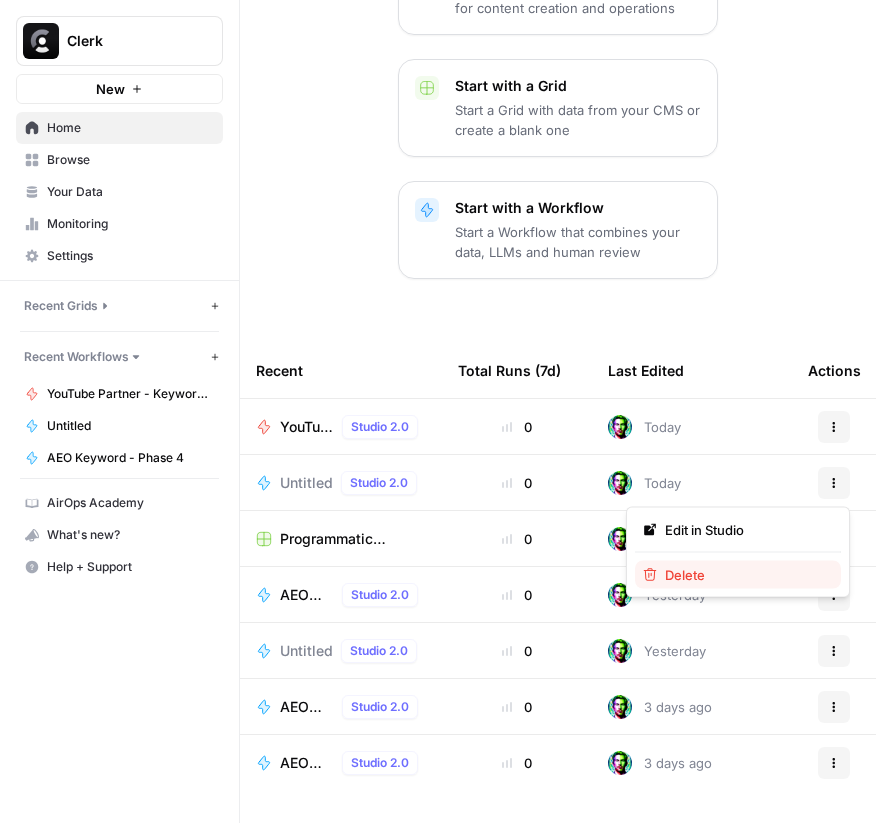 click on "Delete" at bounding box center (745, 575) 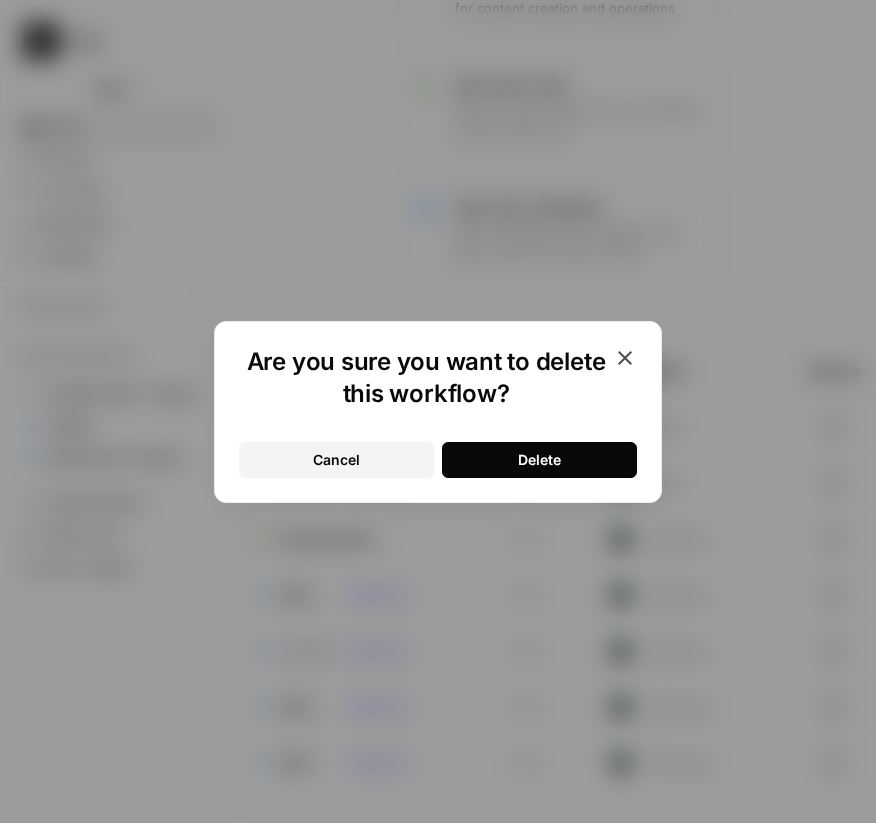 click on "Delete" at bounding box center (539, 460) 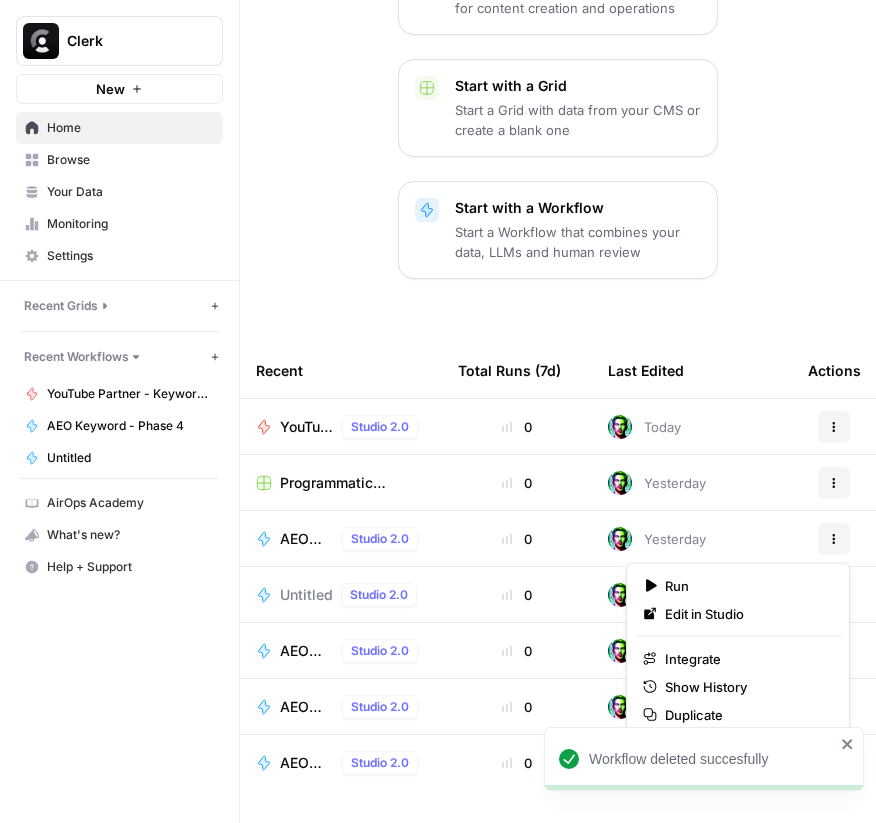 click on "Actions" at bounding box center (834, 539) 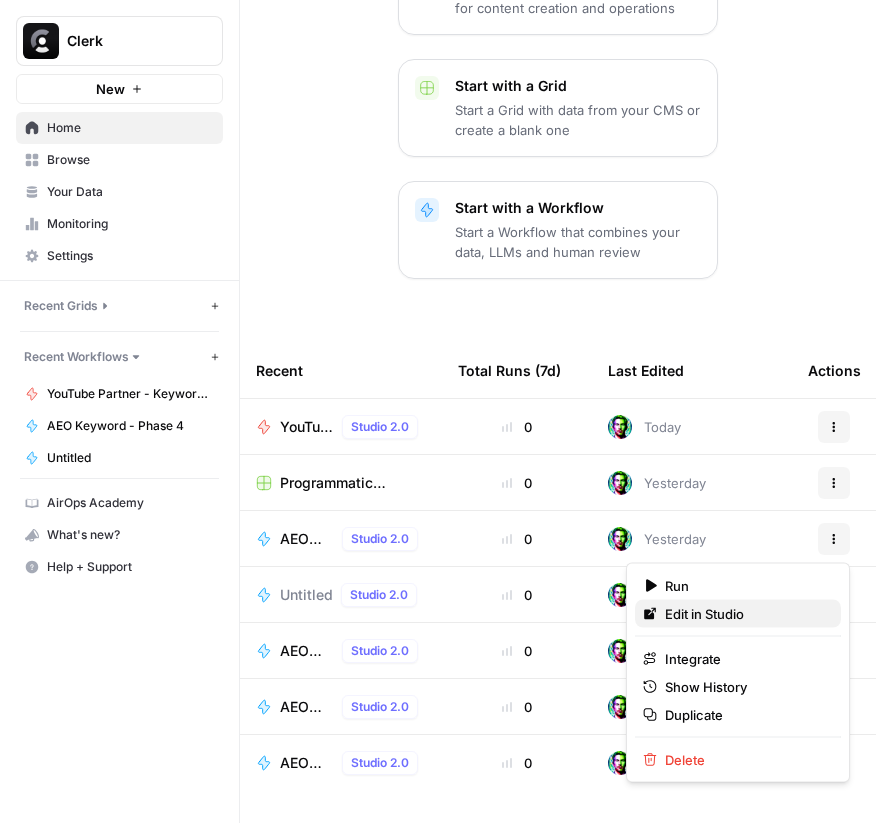 click on "Edit in Studio" at bounding box center [745, 614] 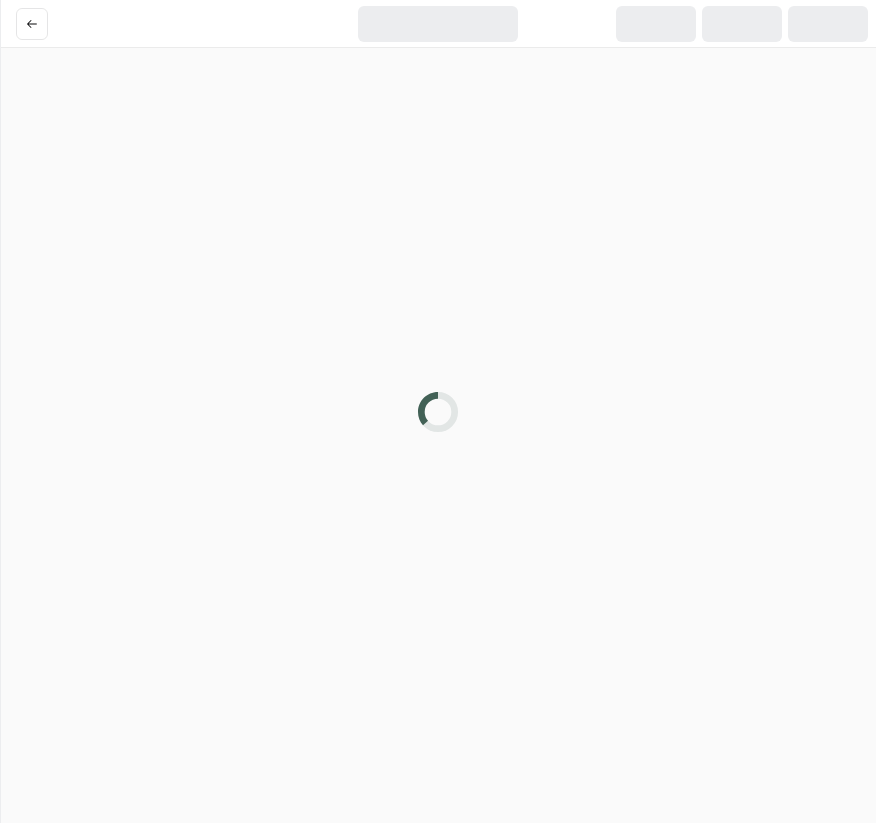 scroll, scrollTop: 0, scrollLeft: 0, axis: both 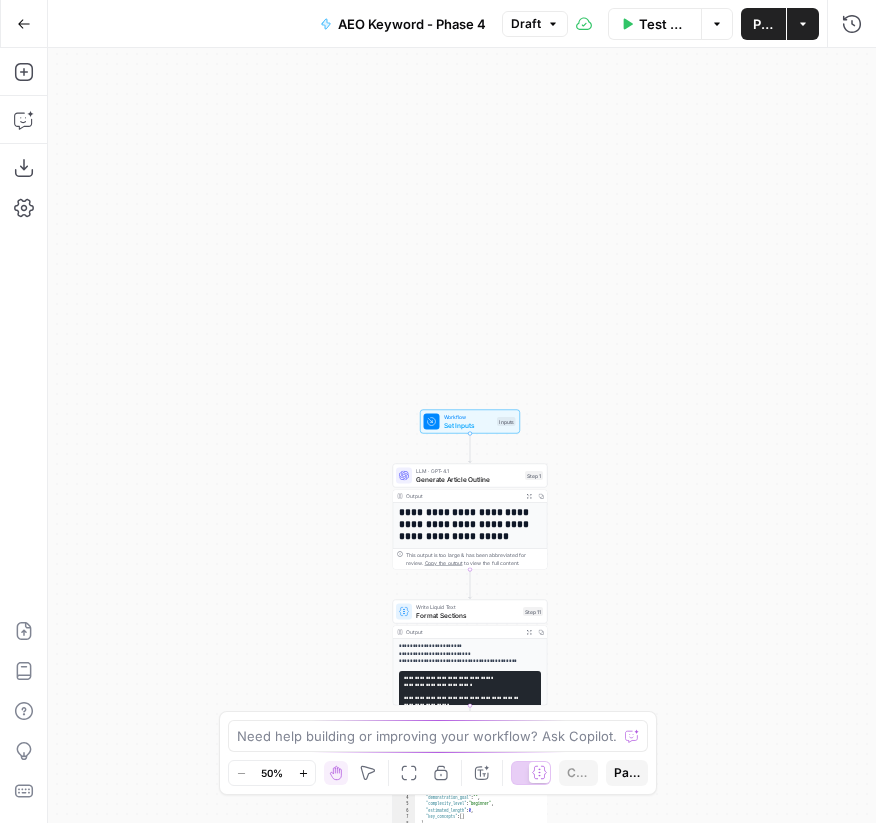 click 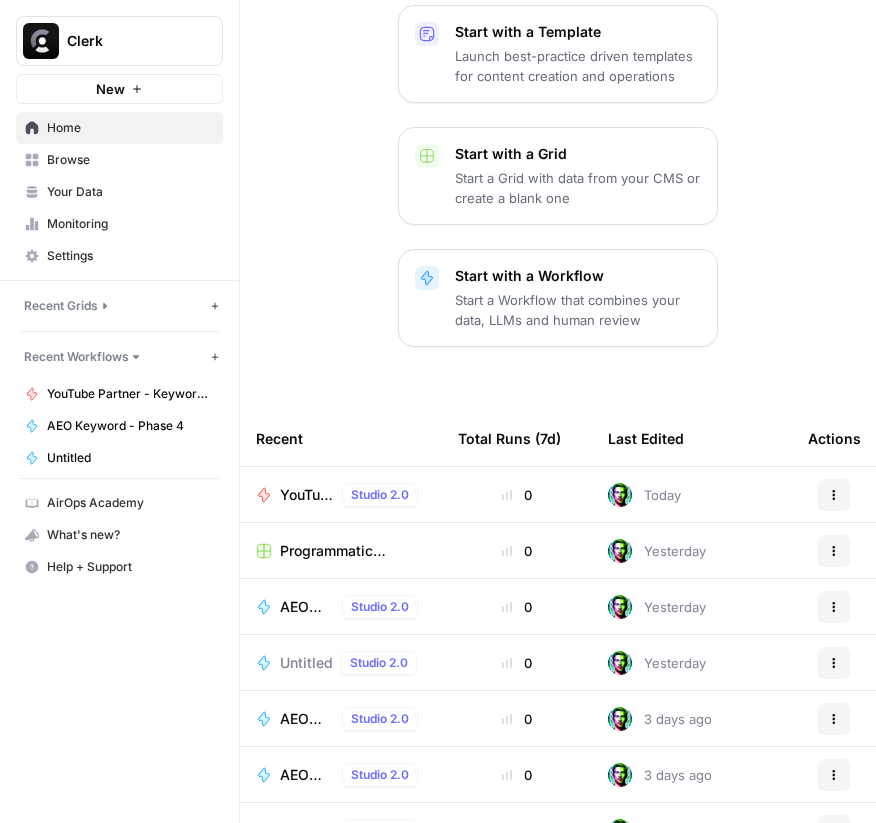 scroll, scrollTop: 341, scrollLeft: 0, axis: vertical 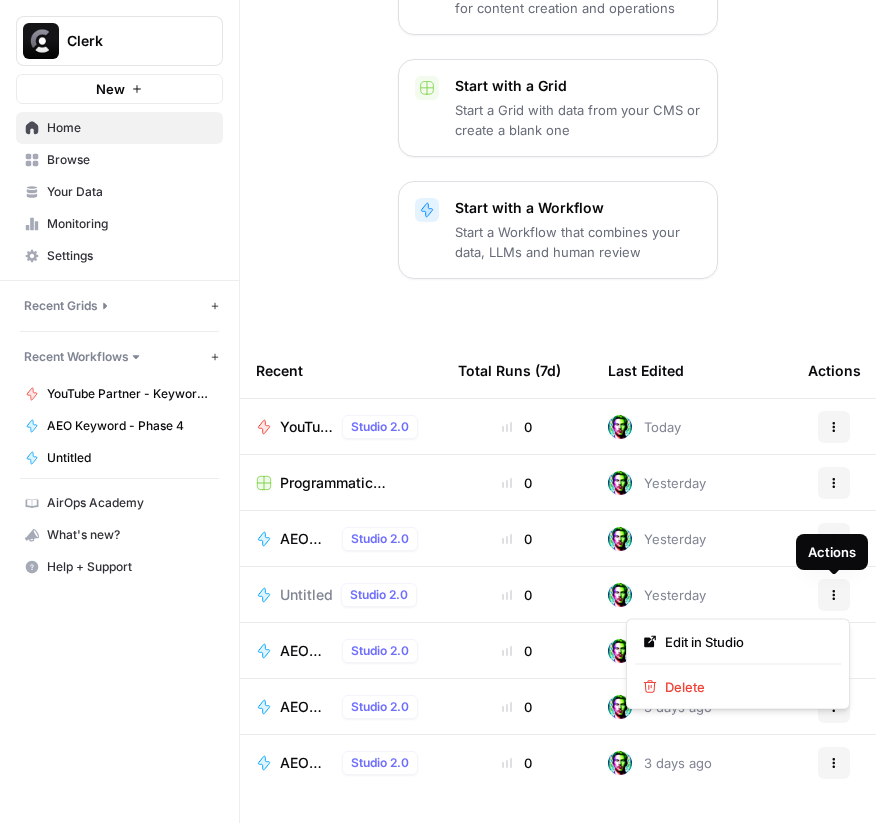 click on "Actions" at bounding box center (834, 595) 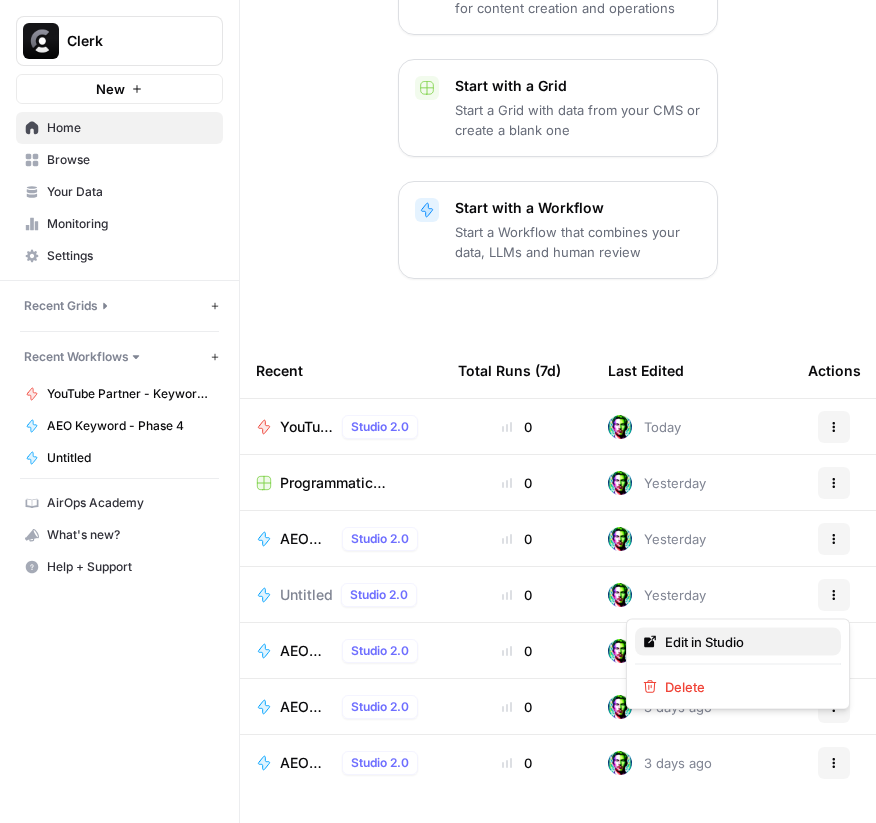 click on "Edit in Studio" at bounding box center [745, 642] 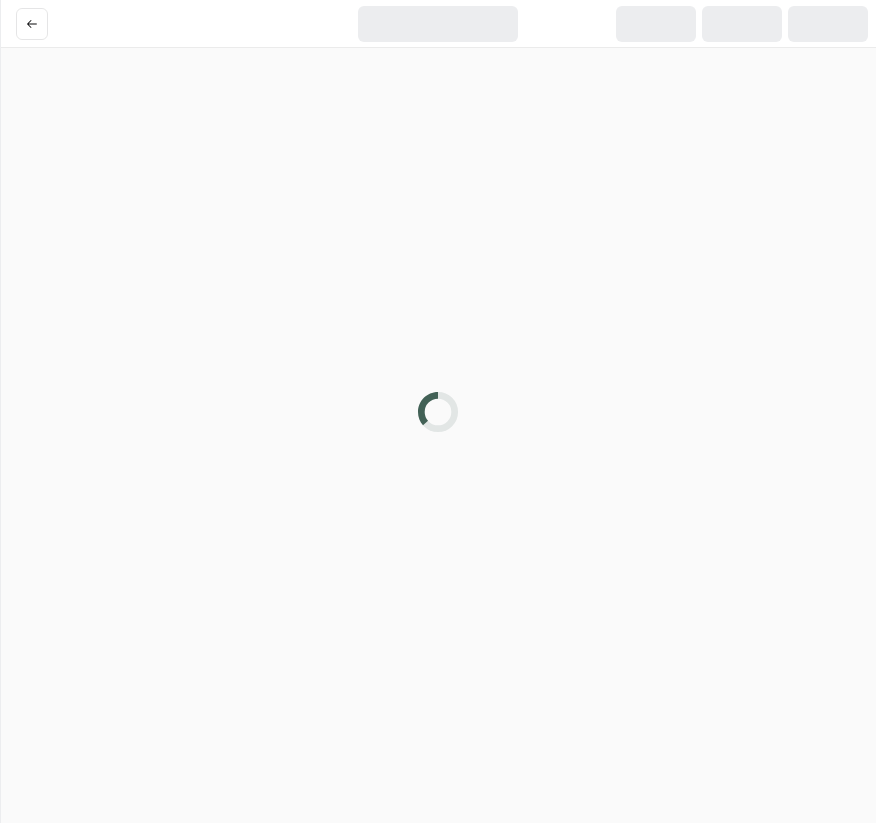 scroll, scrollTop: 0, scrollLeft: 0, axis: both 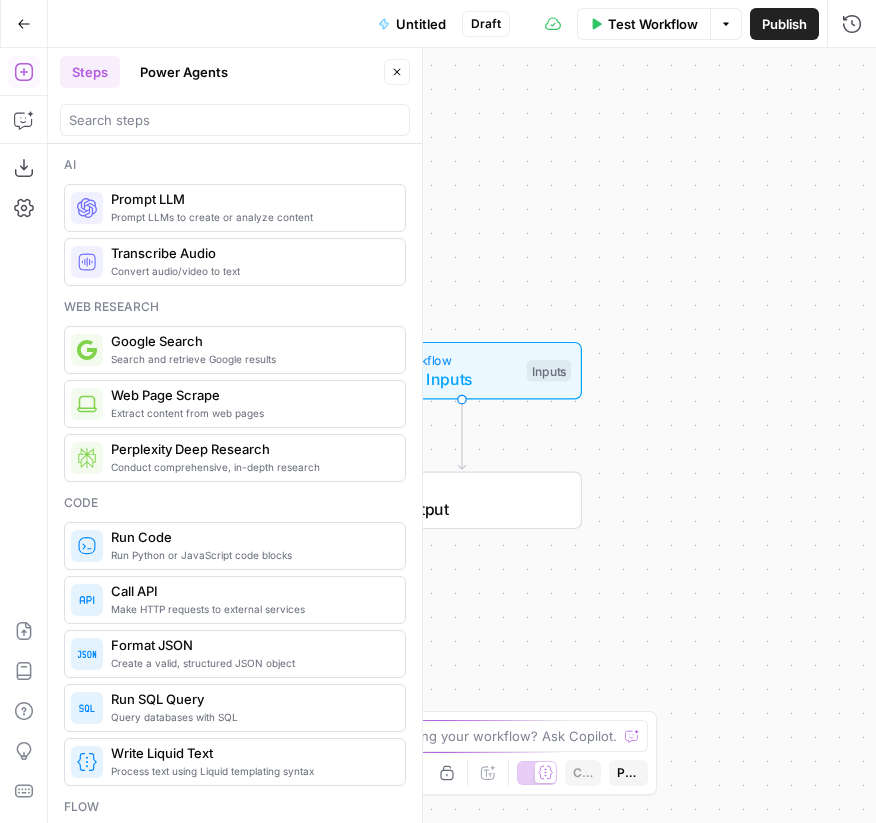 click on "Workflow Set Inputs Inputs End Output" at bounding box center [462, 435] 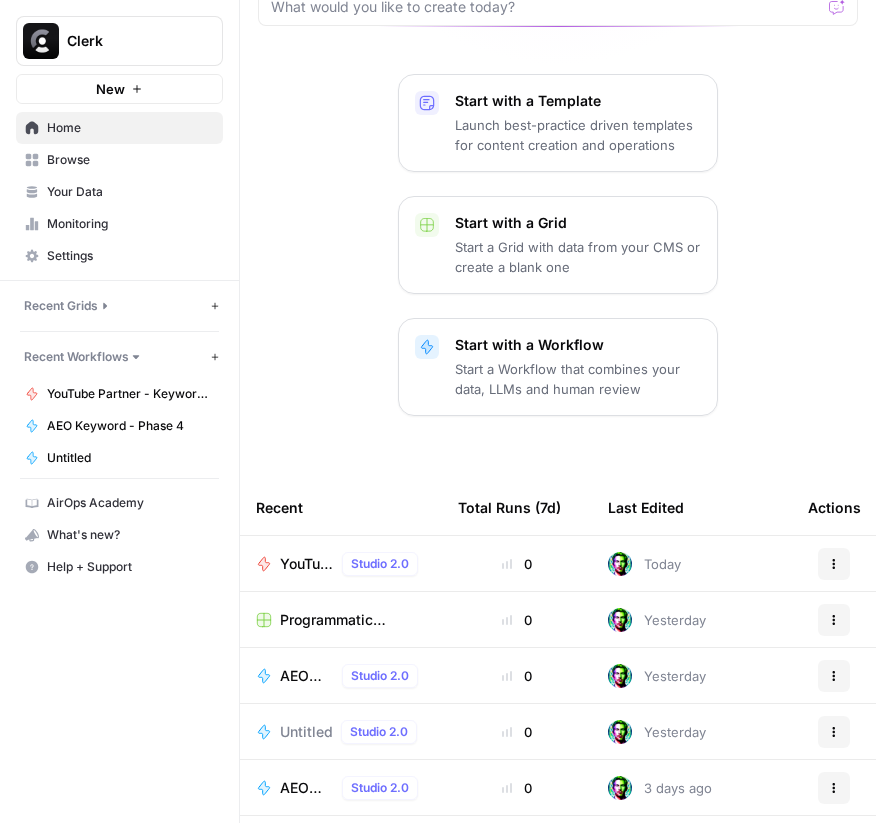 scroll, scrollTop: 341, scrollLeft: 0, axis: vertical 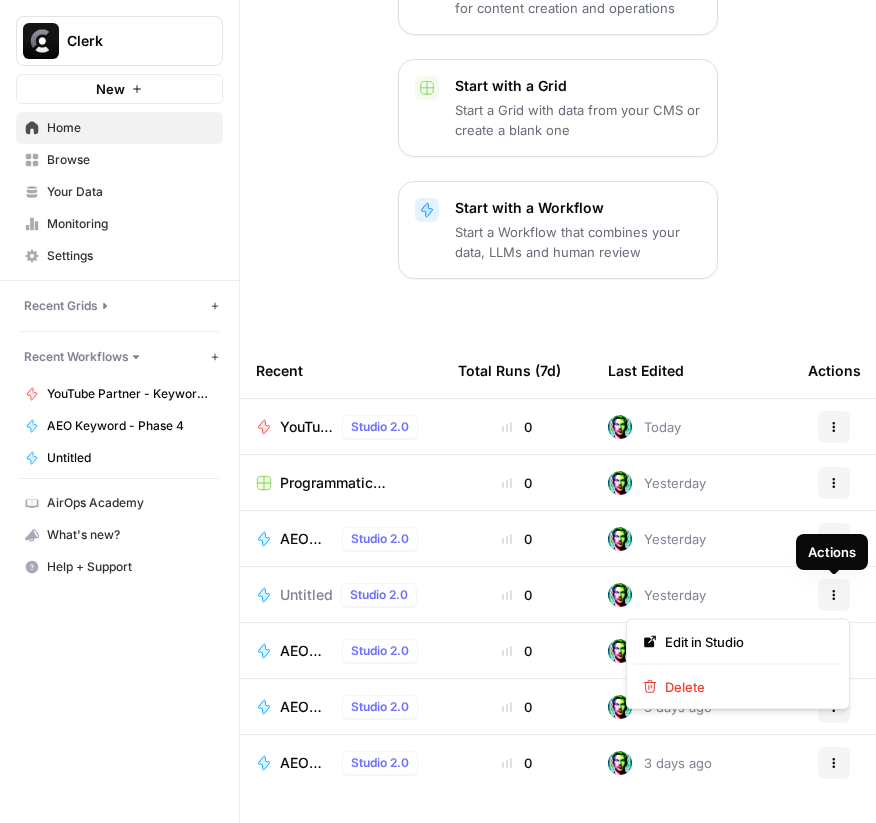 click 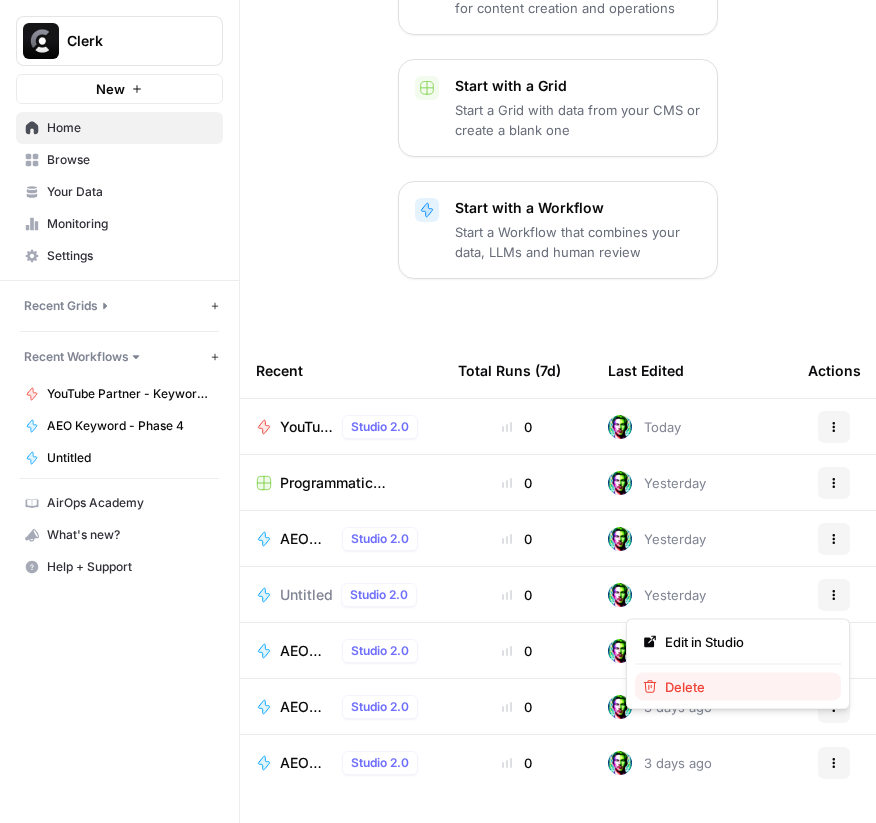 click on "Delete" at bounding box center (745, 687) 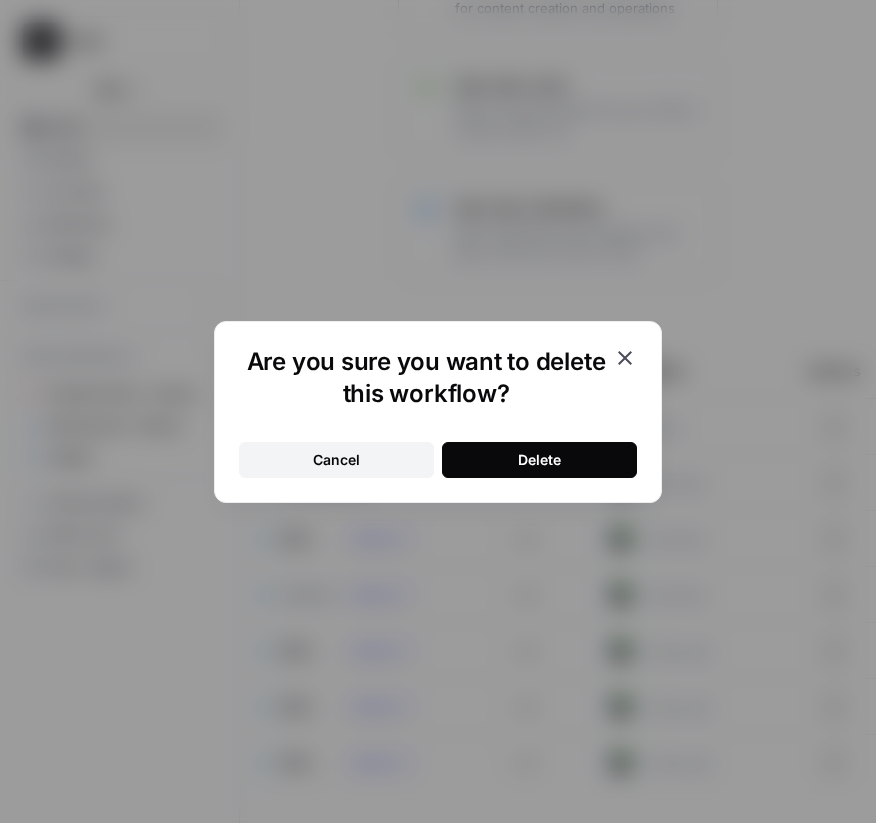 click on "Delete" at bounding box center [539, 460] 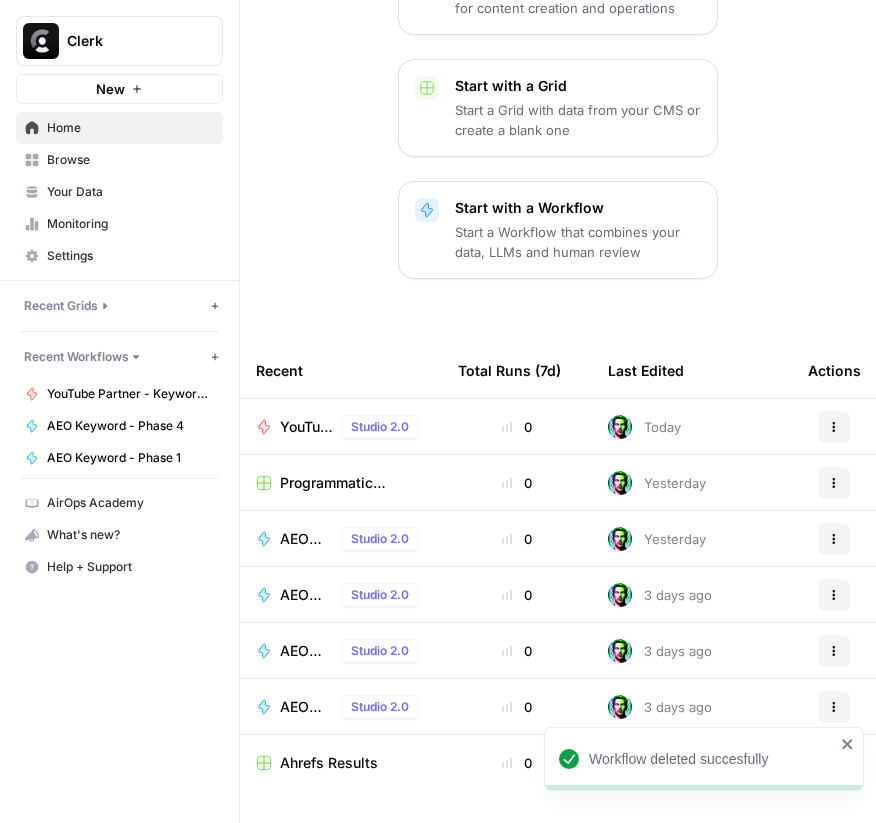 click on "AEO Keyword - Phase 2" at bounding box center [307, 651] 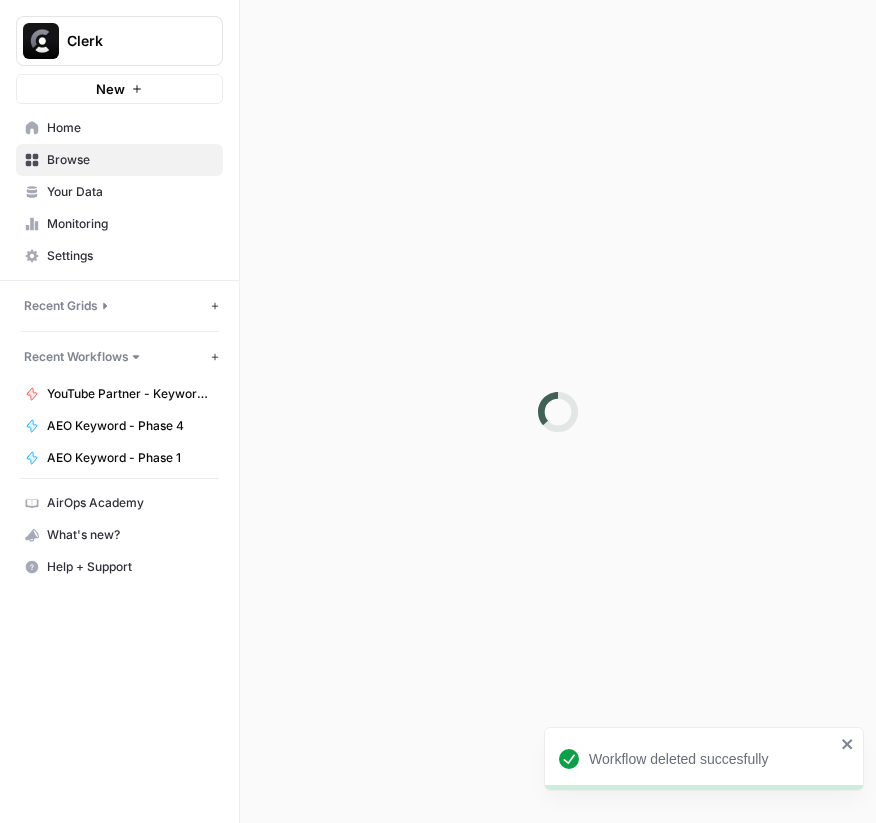 scroll, scrollTop: 0, scrollLeft: 0, axis: both 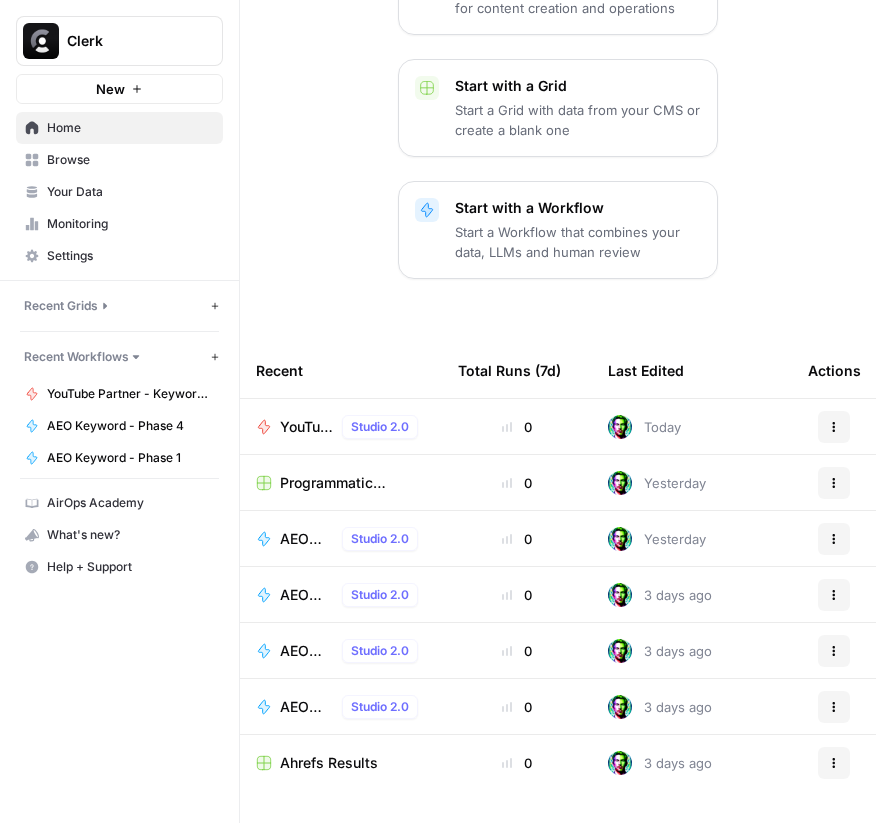 click on "Actions" at bounding box center (834, 650) 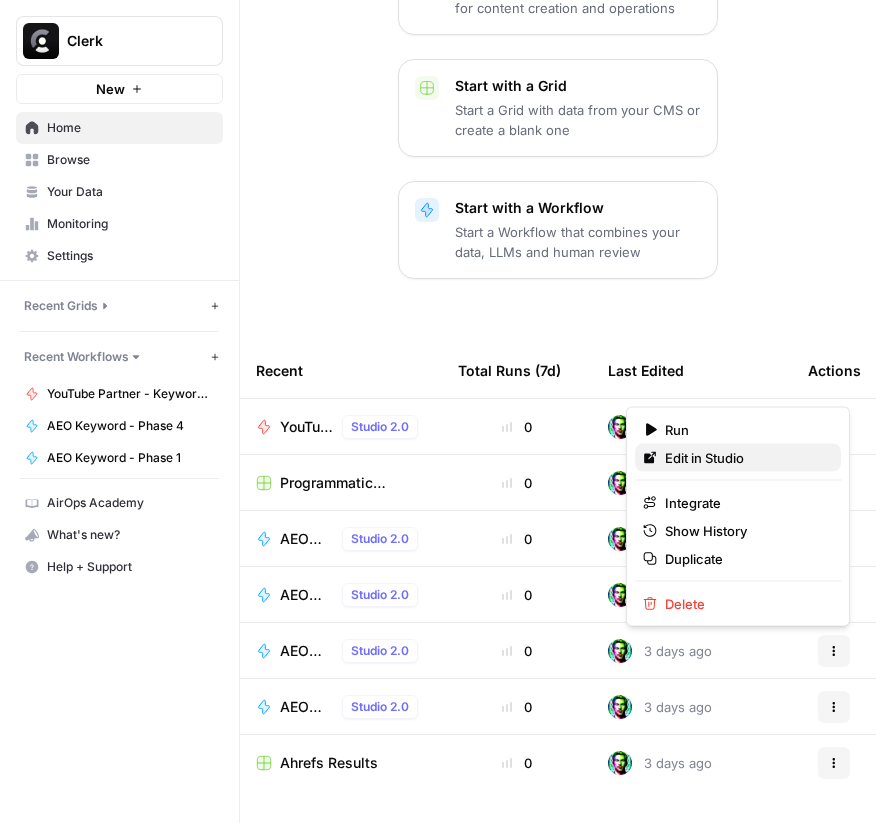 click on "Edit in Studio" at bounding box center [745, 458] 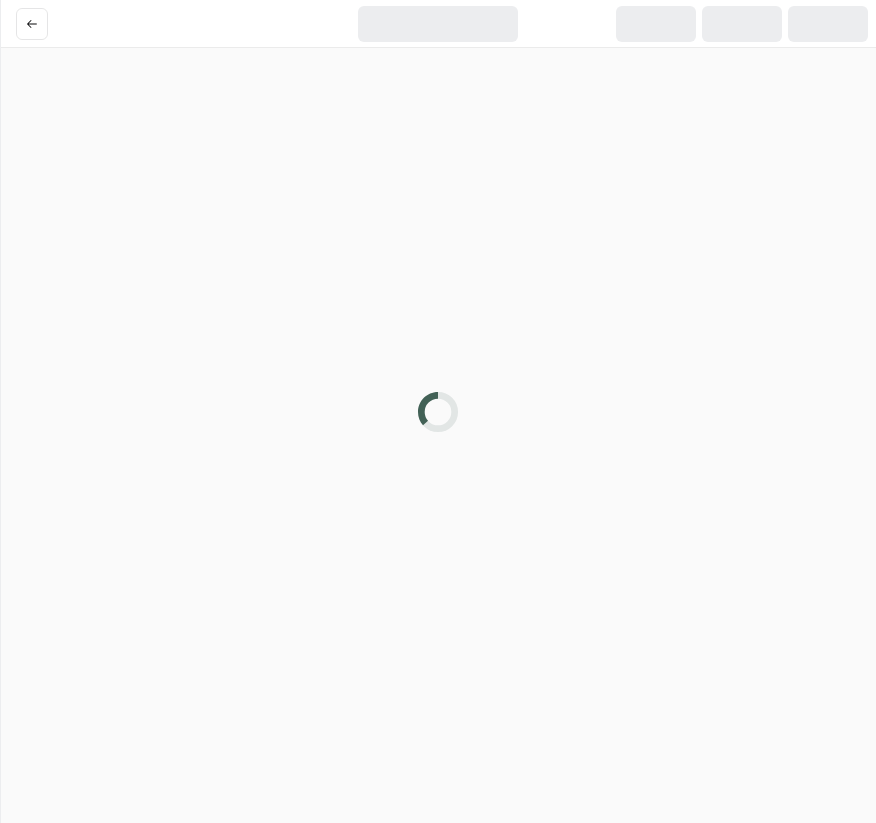 scroll, scrollTop: 0, scrollLeft: 0, axis: both 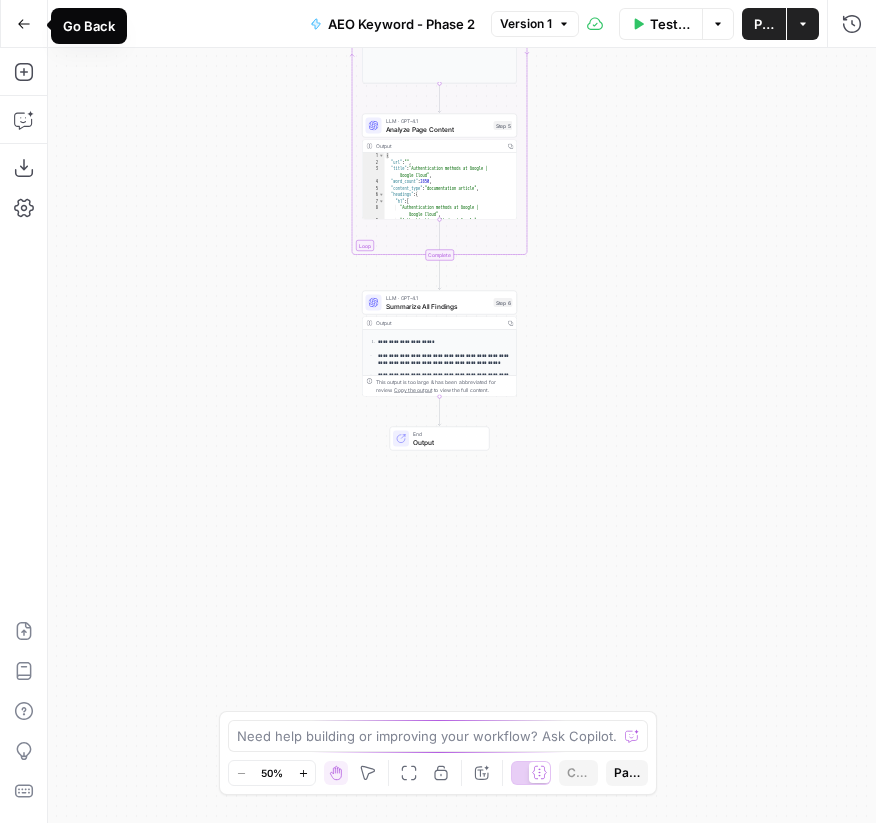 click on "Go Back" at bounding box center (24, 24) 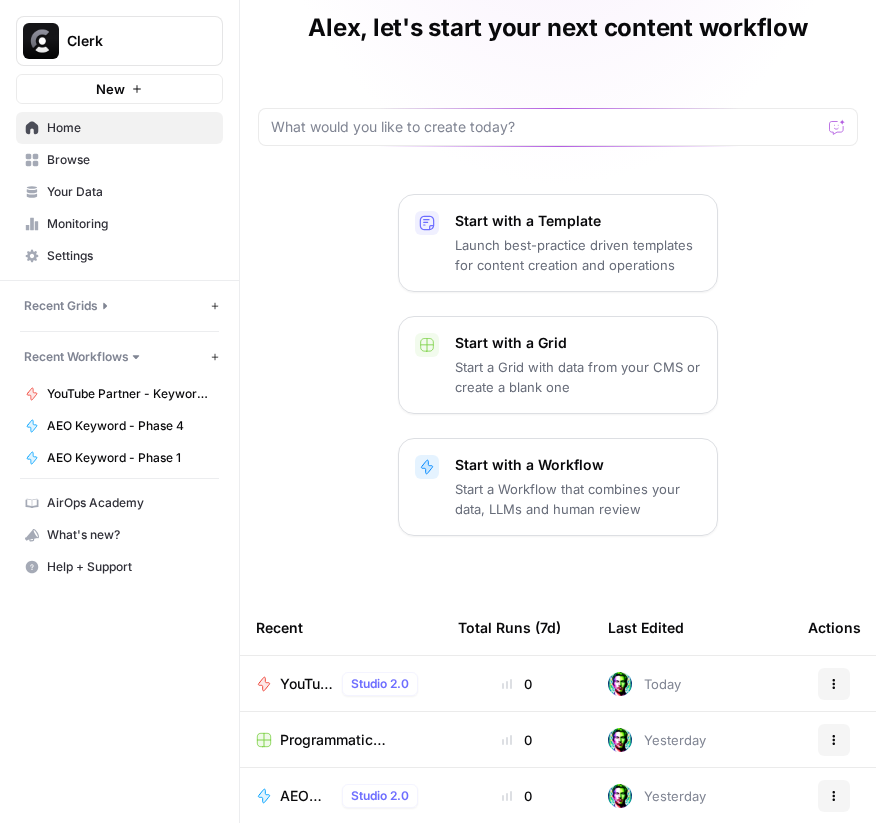scroll, scrollTop: 341, scrollLeft: 0, axis: vertical 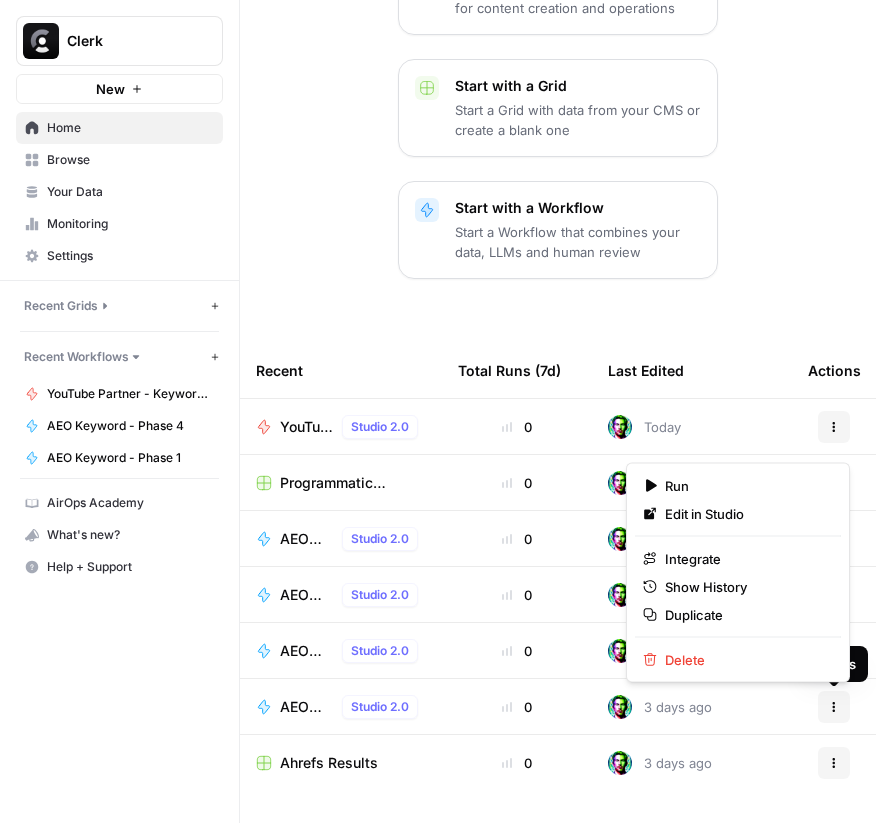click 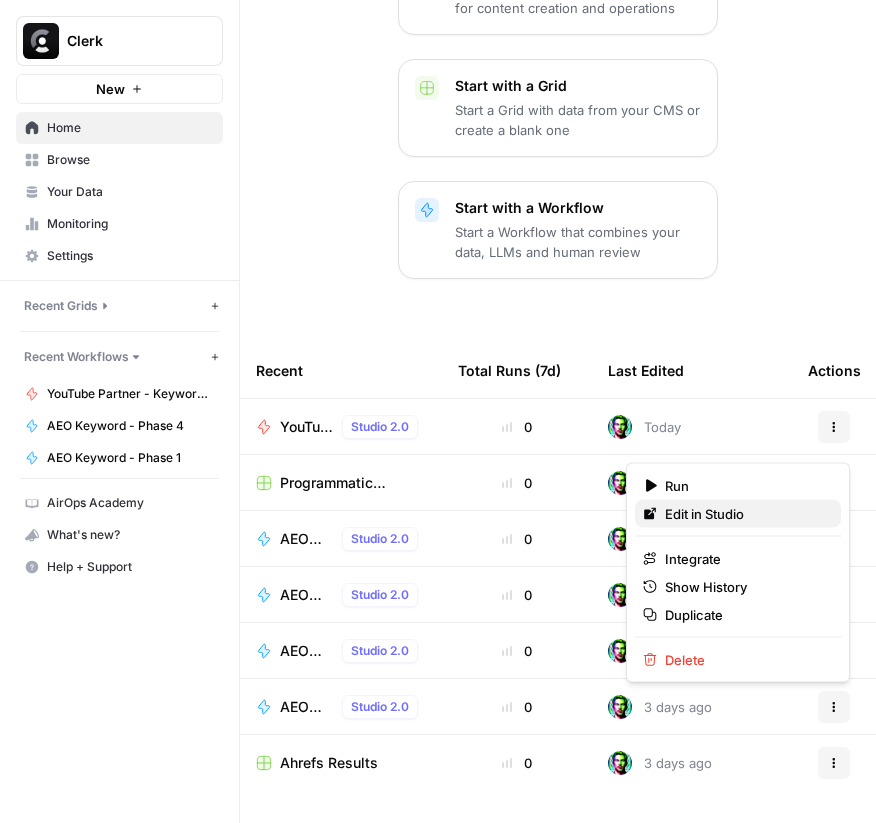click on "Edit in Studio" at bounding box center (745, 514) 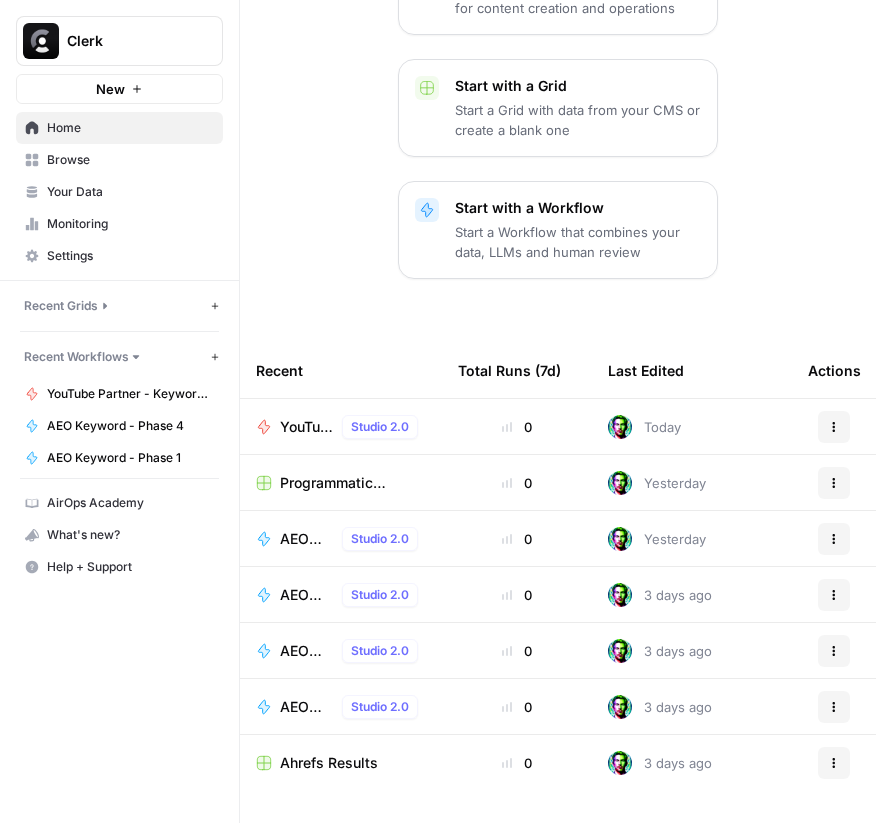scroll, scrollTop: 0, scrollLeft: 0, axis: both 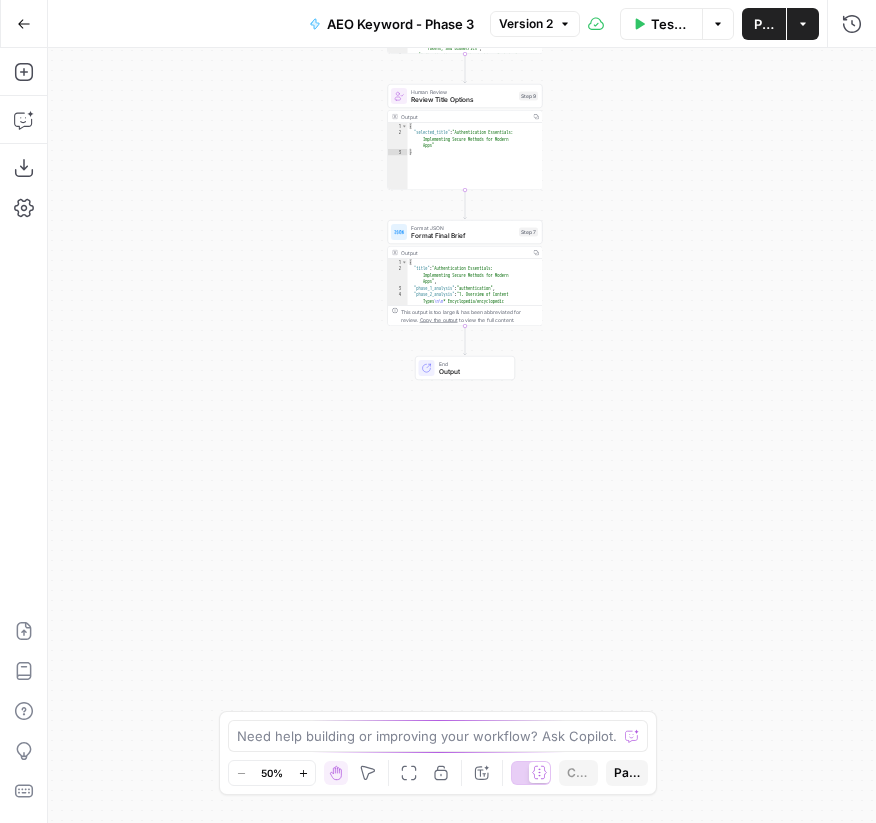 click 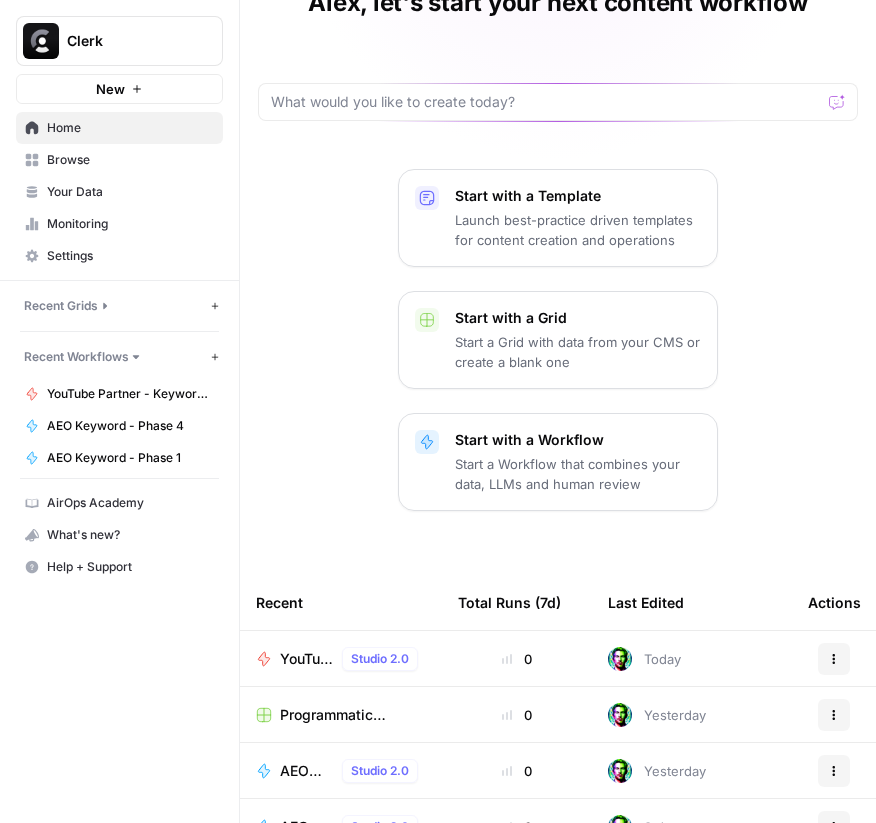 scroll, scrollTop: 341, scrollLeft: 0, axis: vertical 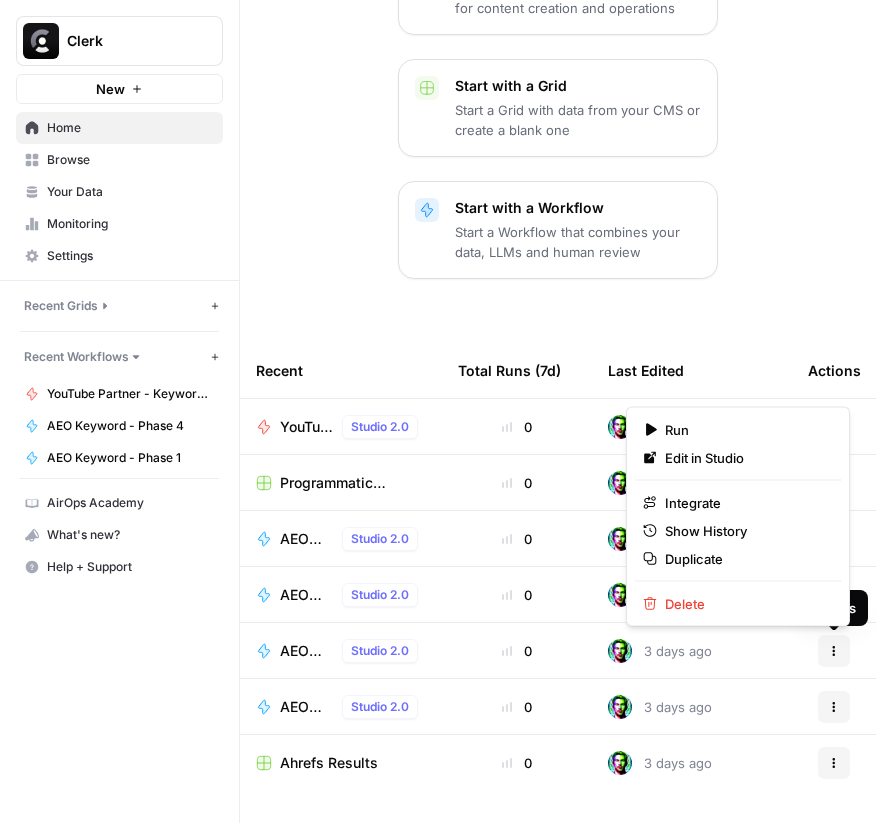 click 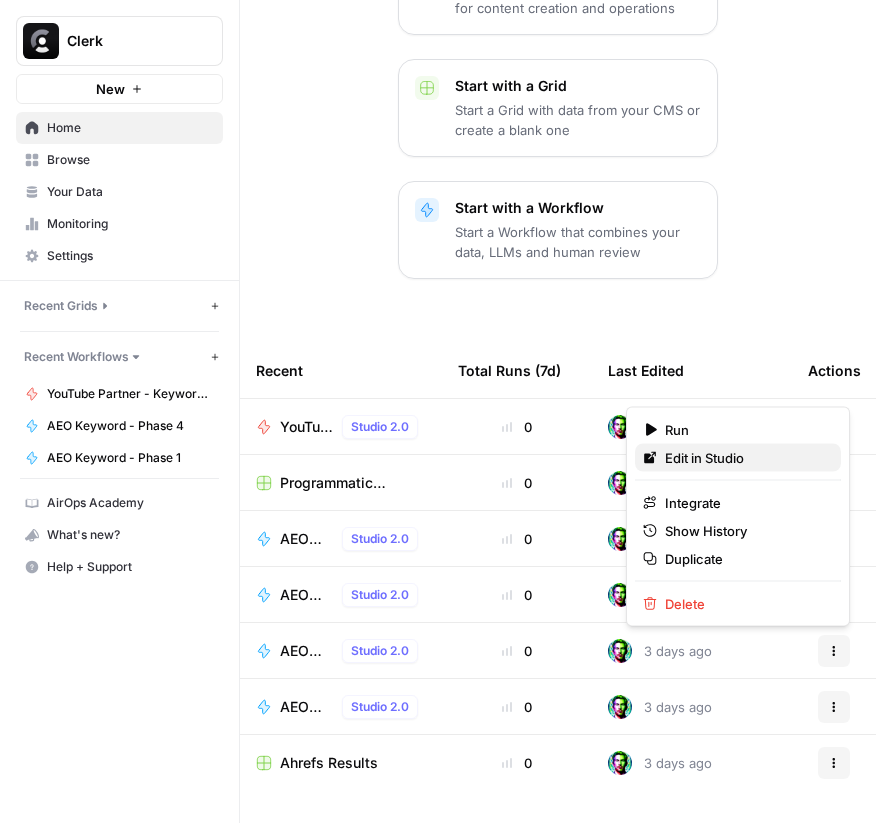 click on "Edit in Studio" at bounding box center (738, 458) 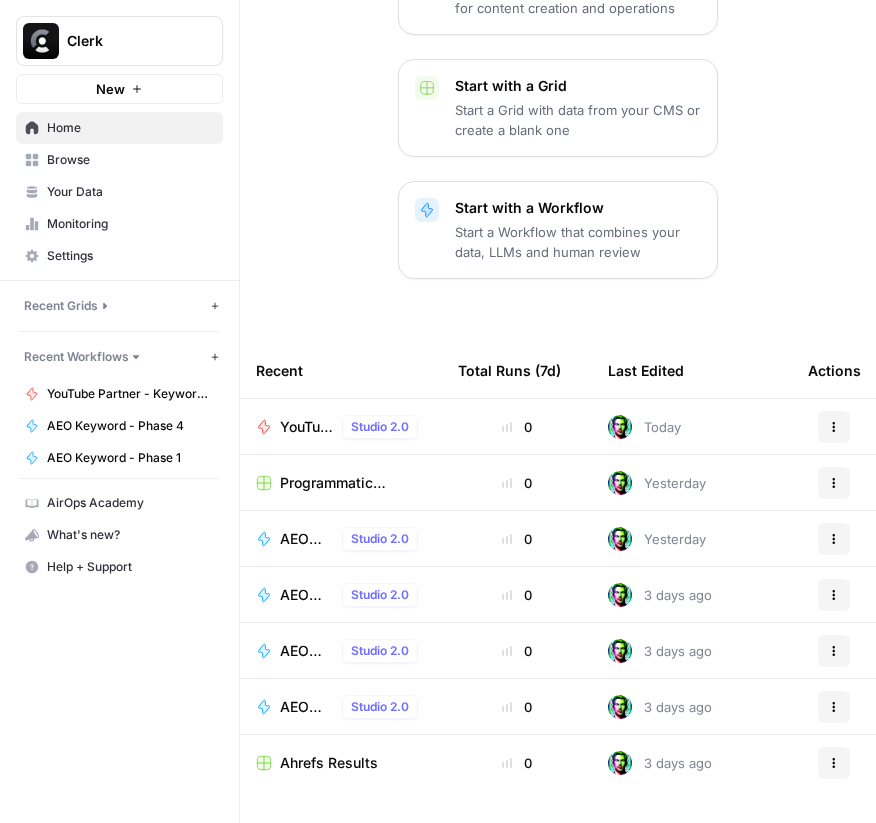 scroll, scrollTop: 0, scrollLeft: 0, axis: both 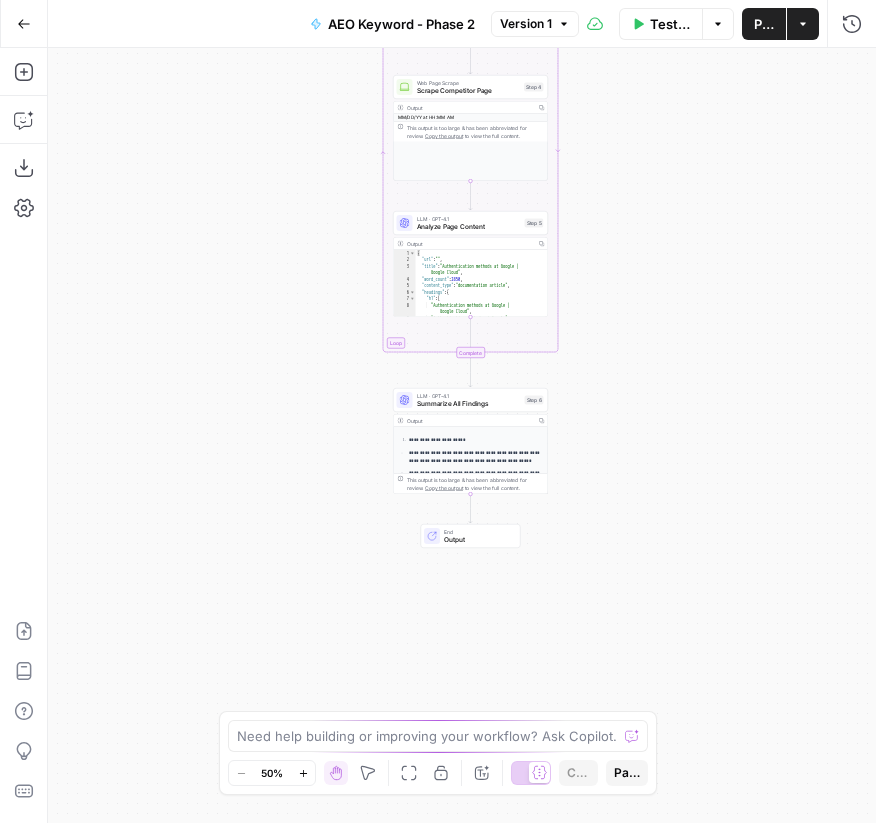 click on "Go Back" at bounding box center (24, 24) 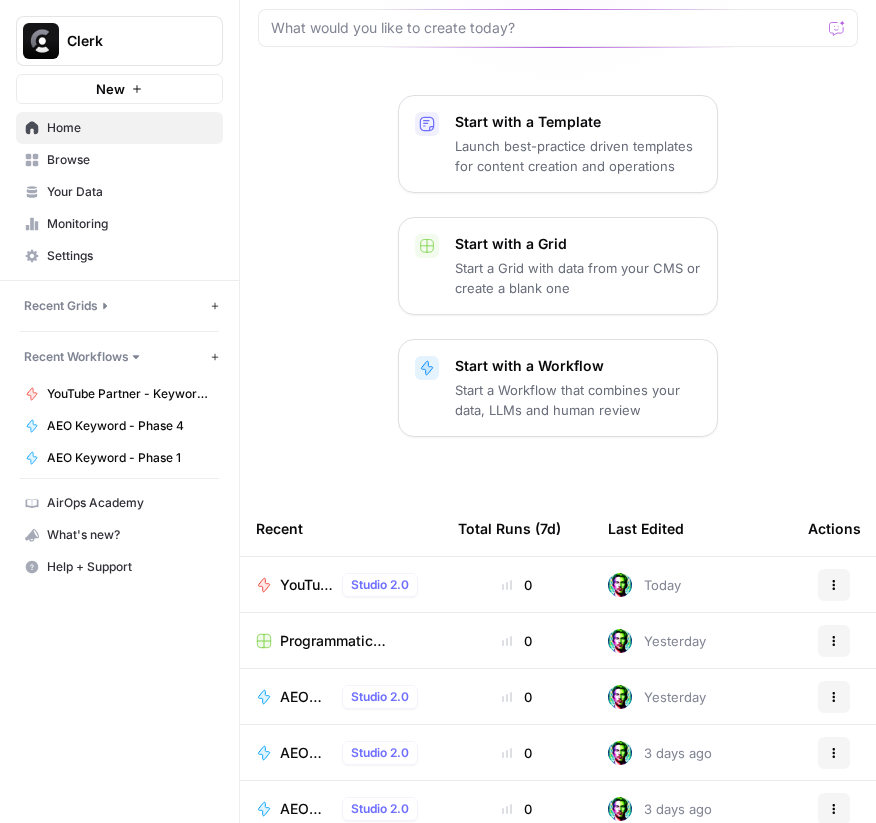 scroll, scrollTop: 341, scrollLeft: 0, axis: vertical 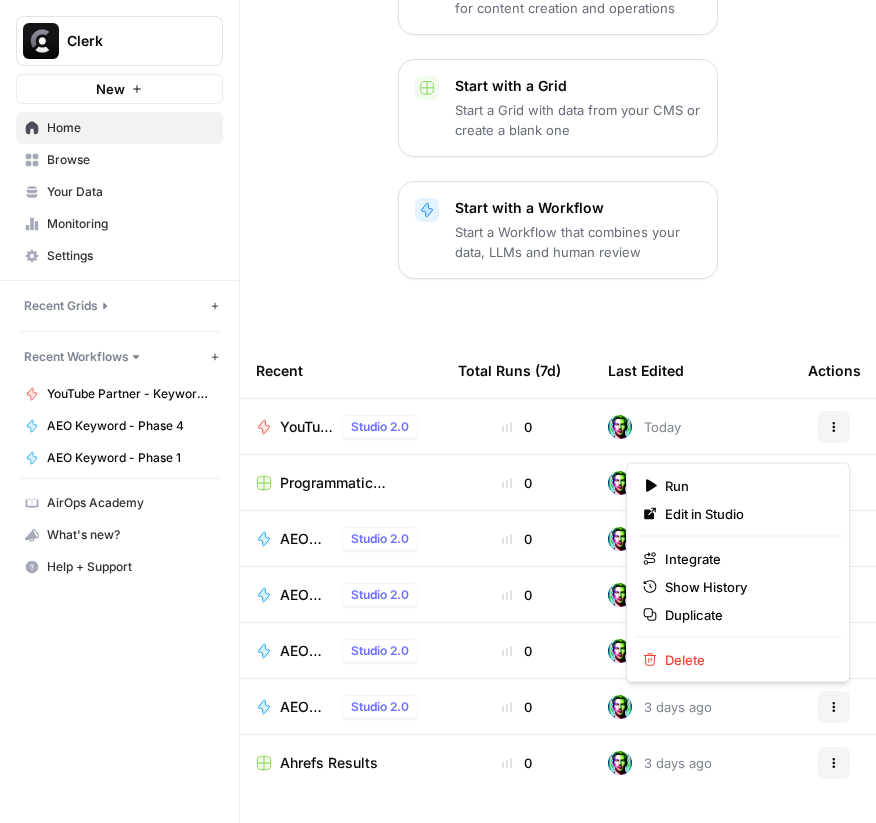 click 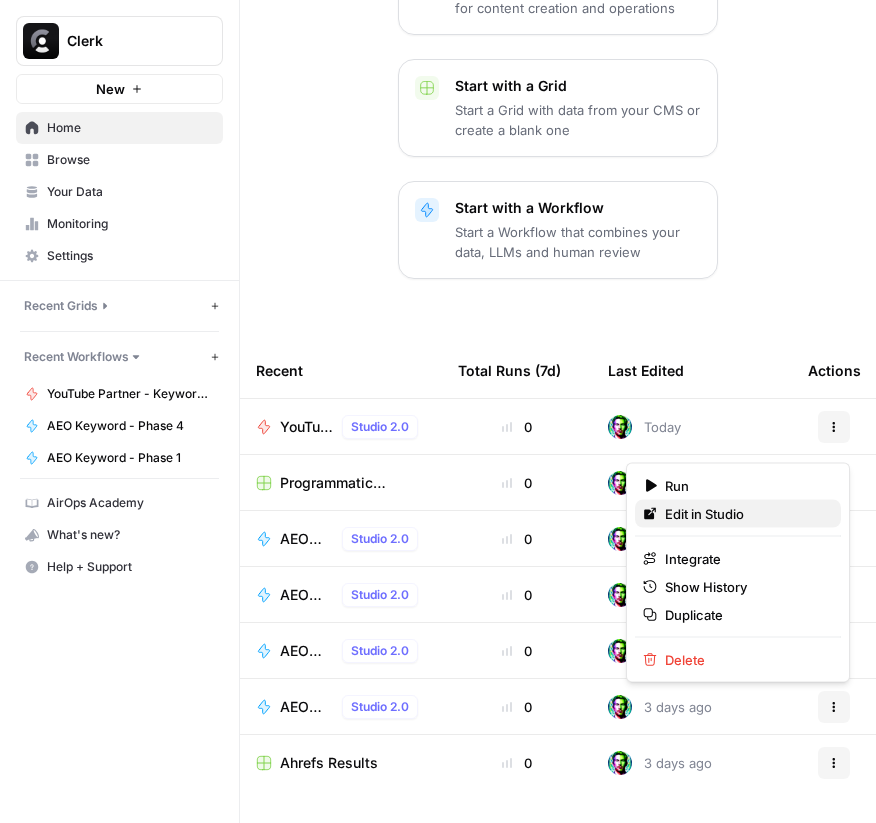 click on "Edit in Studio" at bounding box center (745, 514) 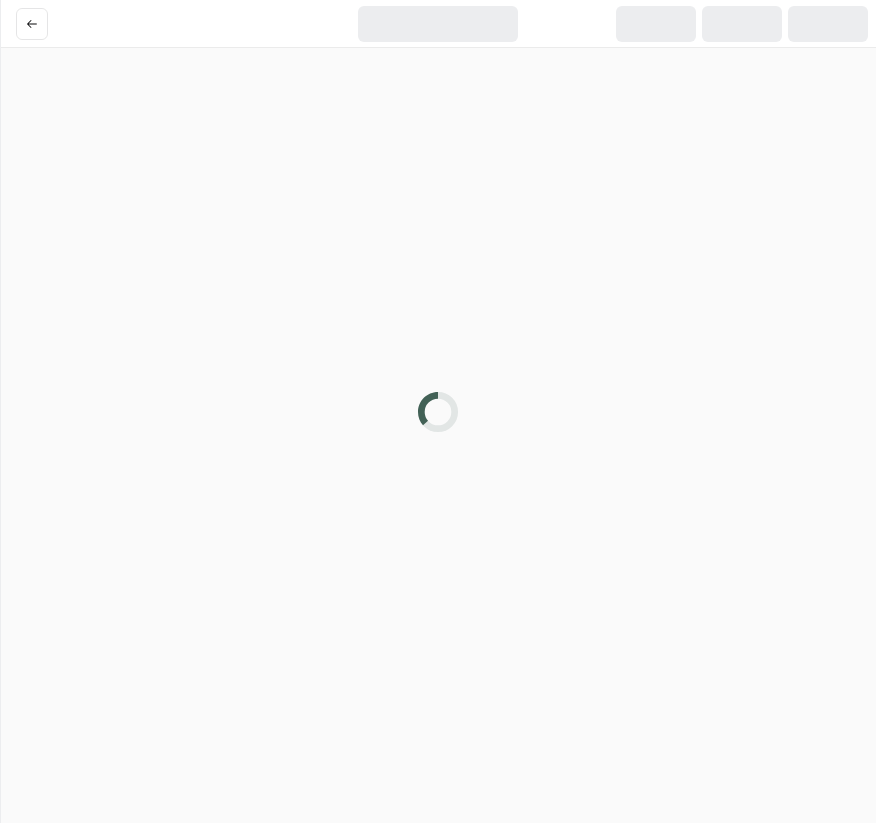 scroll, scrollTop: 0, scrollLeft: 0, axis: both 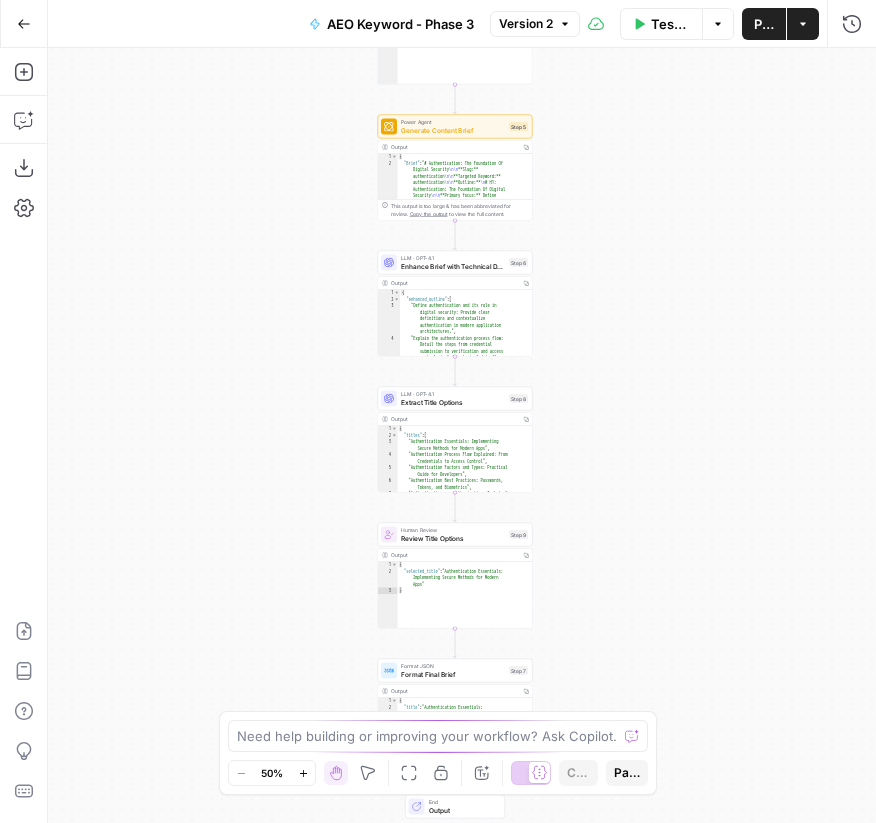 click 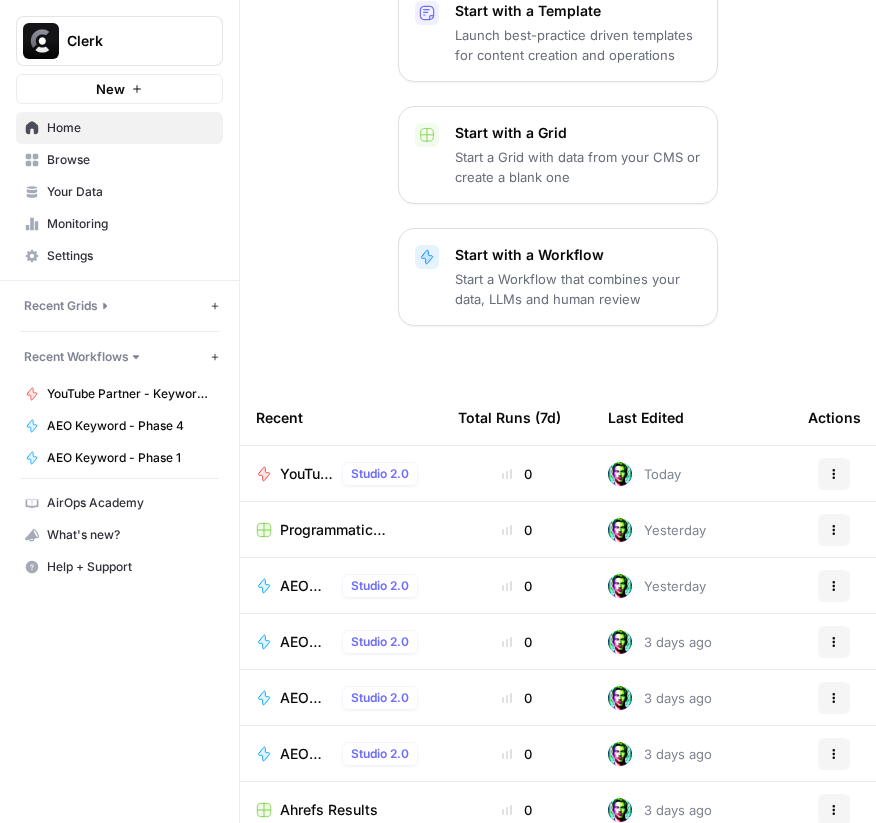 scroll, scrollTop: 341, scrollLeft: 0, axis: vertical 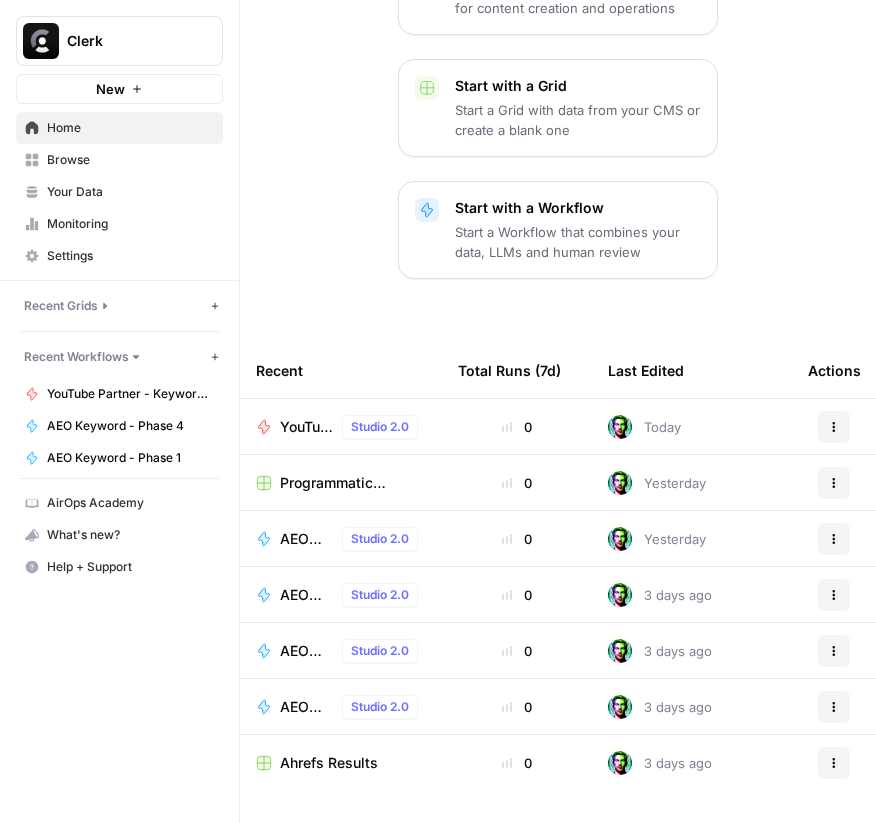 click on "Actions" at bounding box center [834, 707] 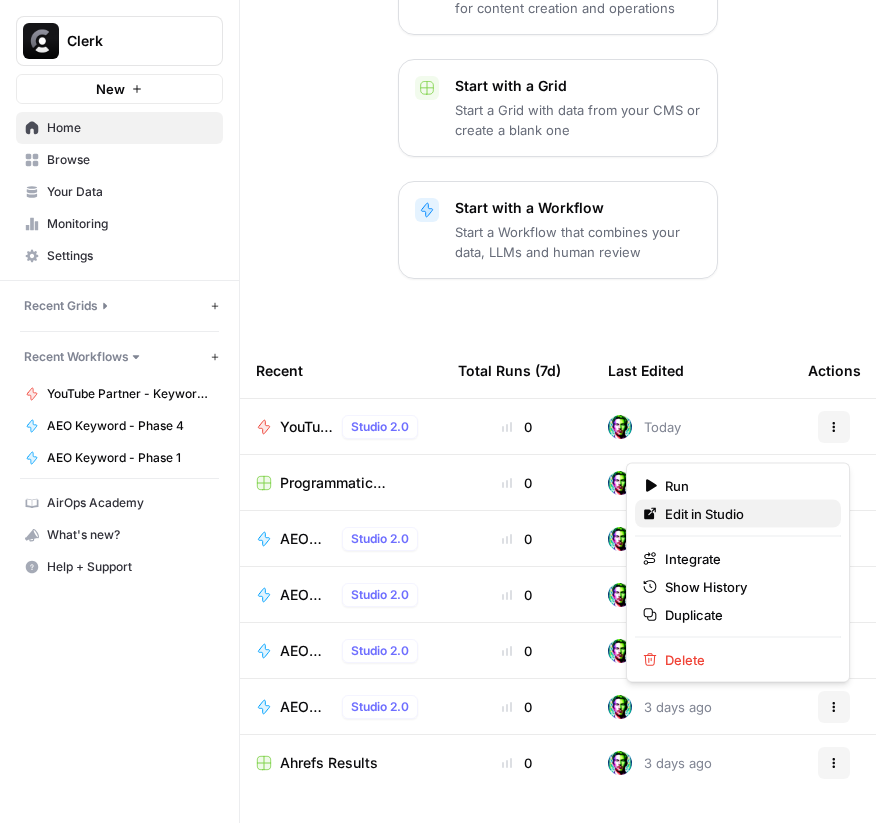 click on "Edit in Studio" at bounding box center (745, 514) 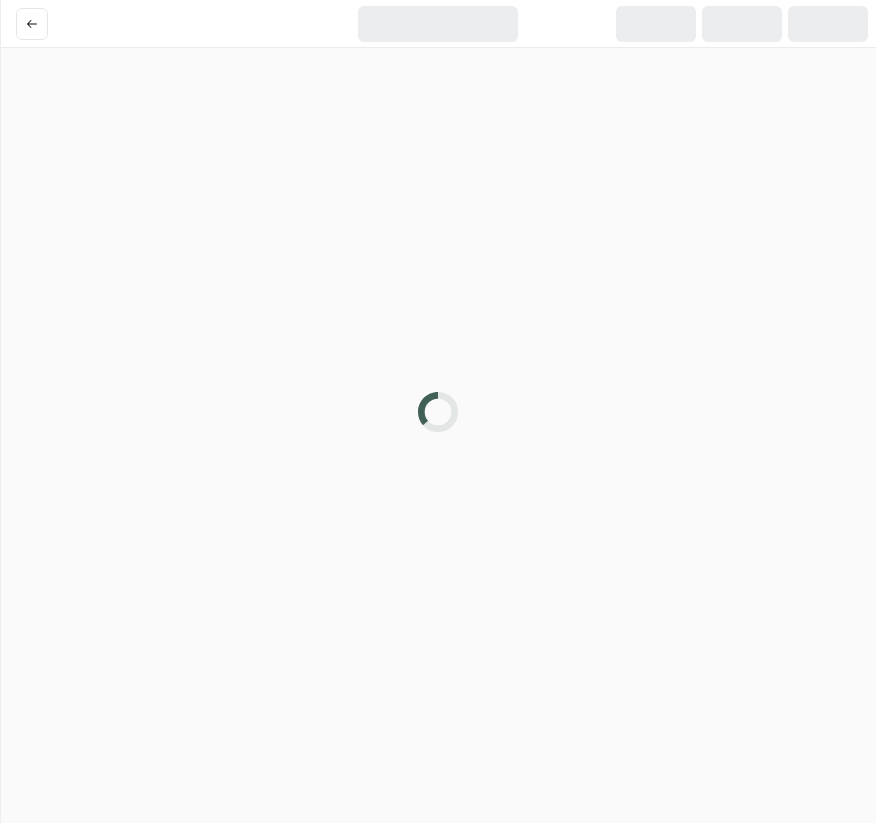 scroll, scrollTop: 0, scrollLeft: 0, axis: both 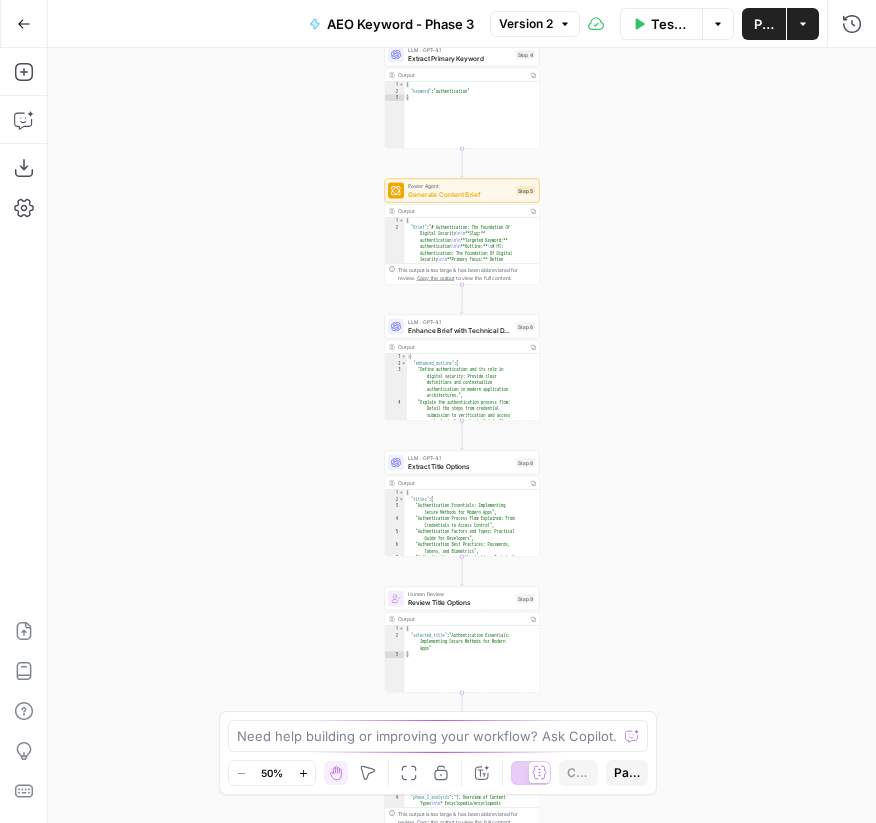 click 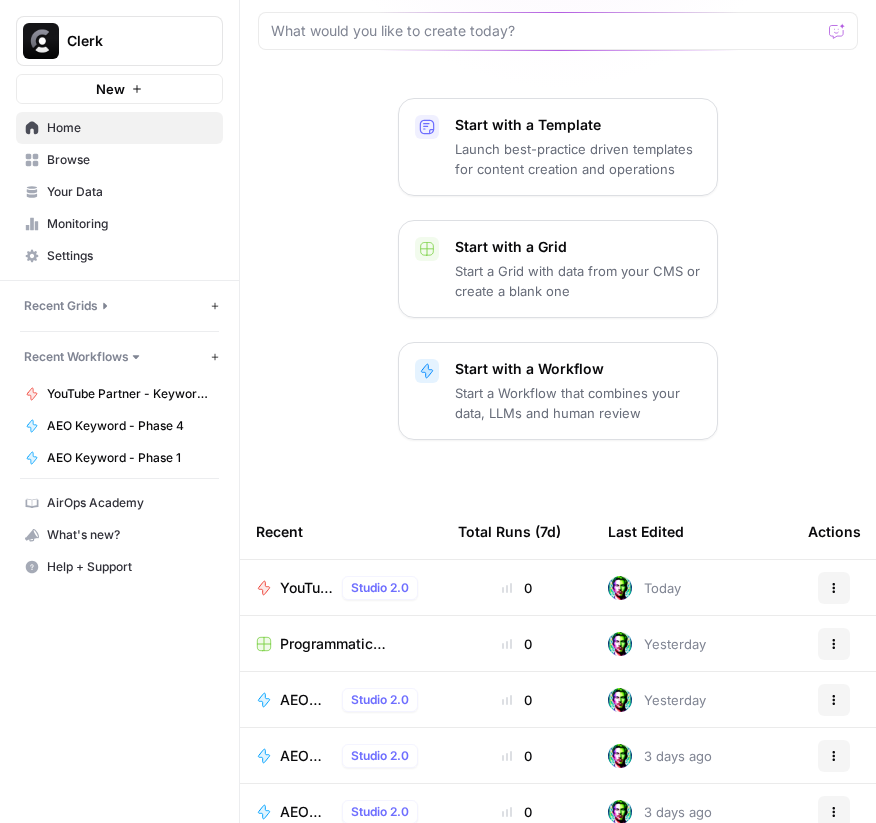 scroll, scrollTop: 341, scrollLeft: 0, axis: vertical 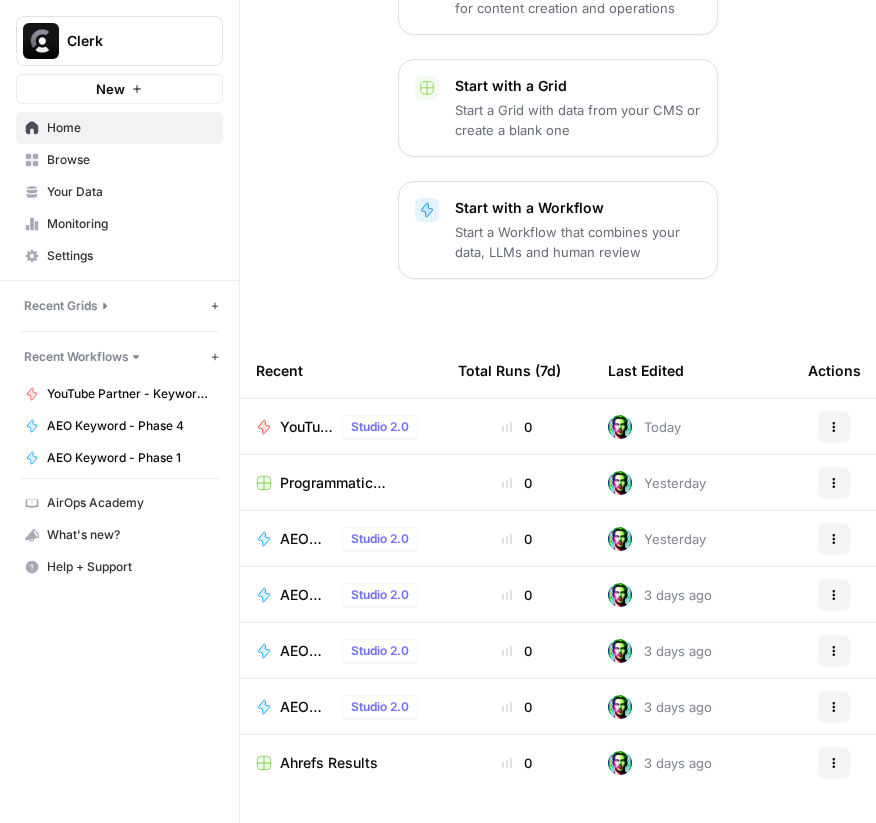 click 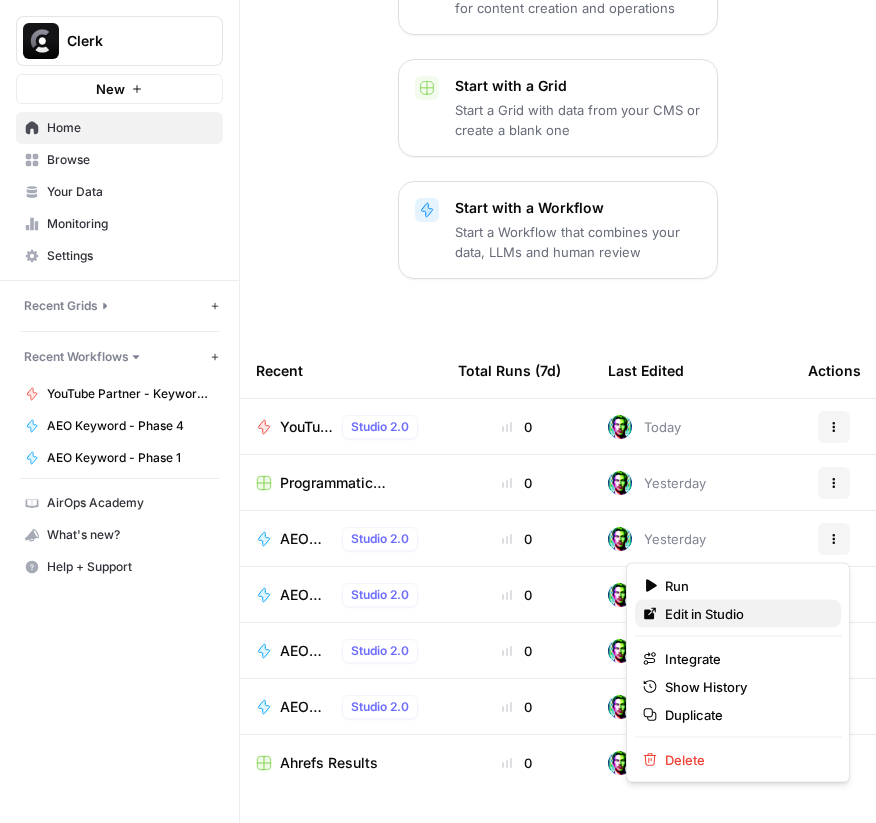 click on "Edit in Studio" at bounding box center (745, 614) 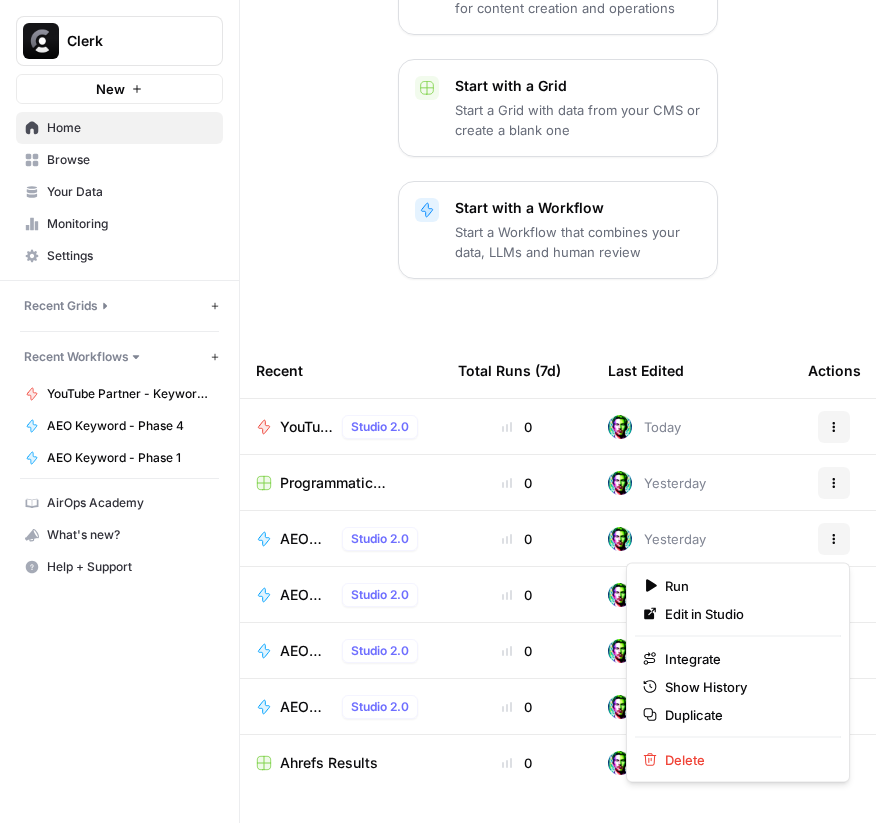 scroll, scrollTop: 0, scrollLeft: 0, axis: both 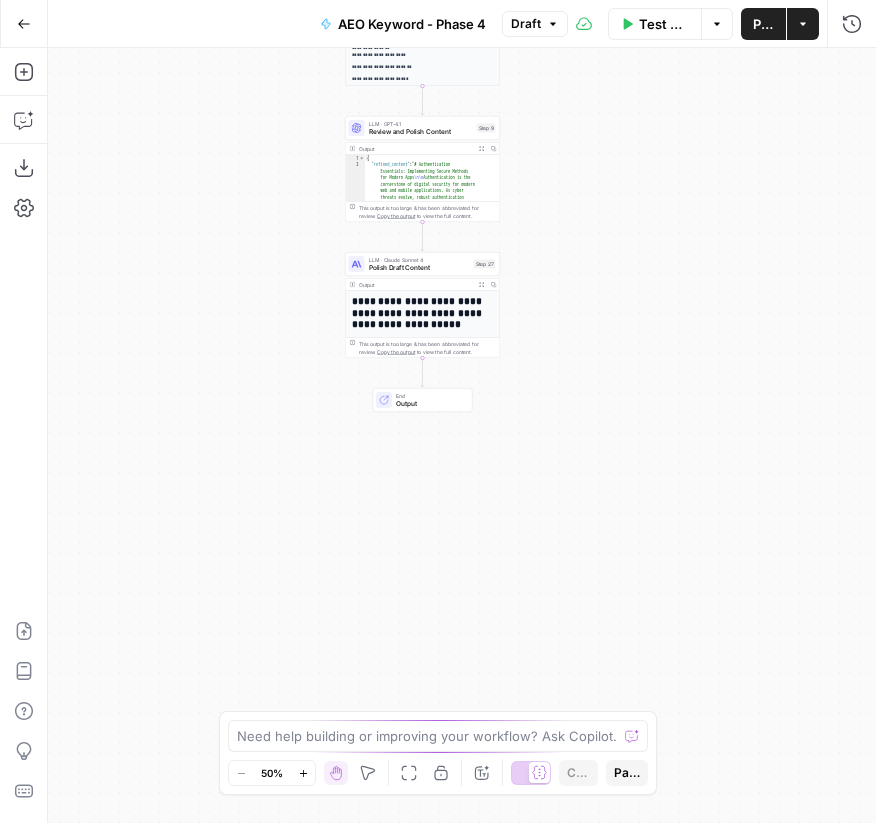 click 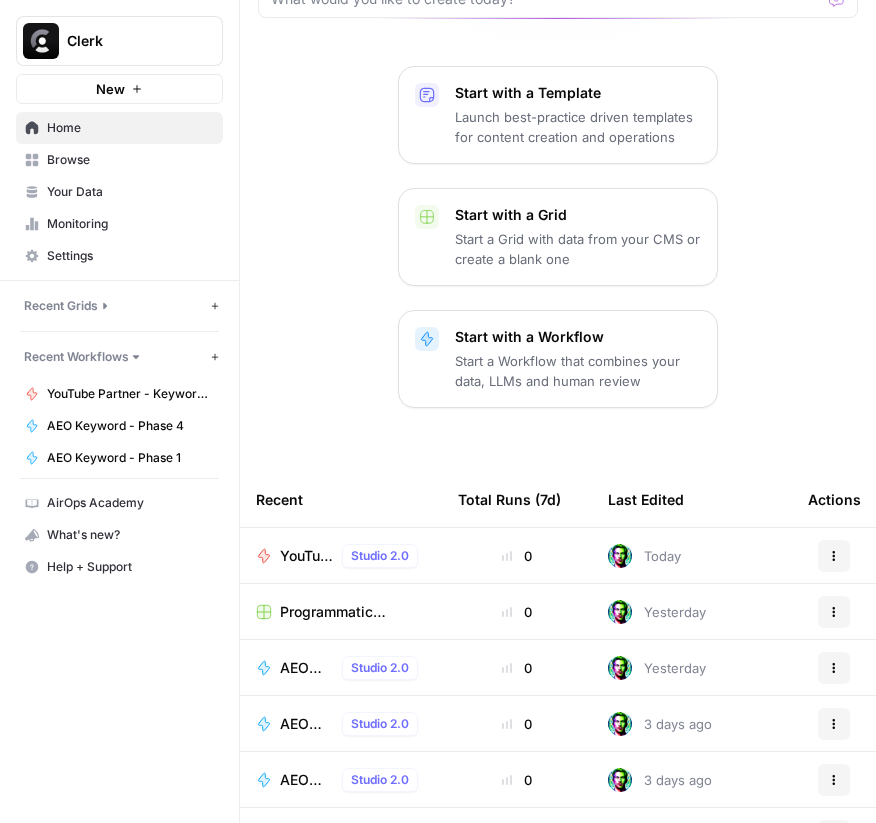 scroll, scrollTop: 341, scrollLeft: 0, axis: vertical 